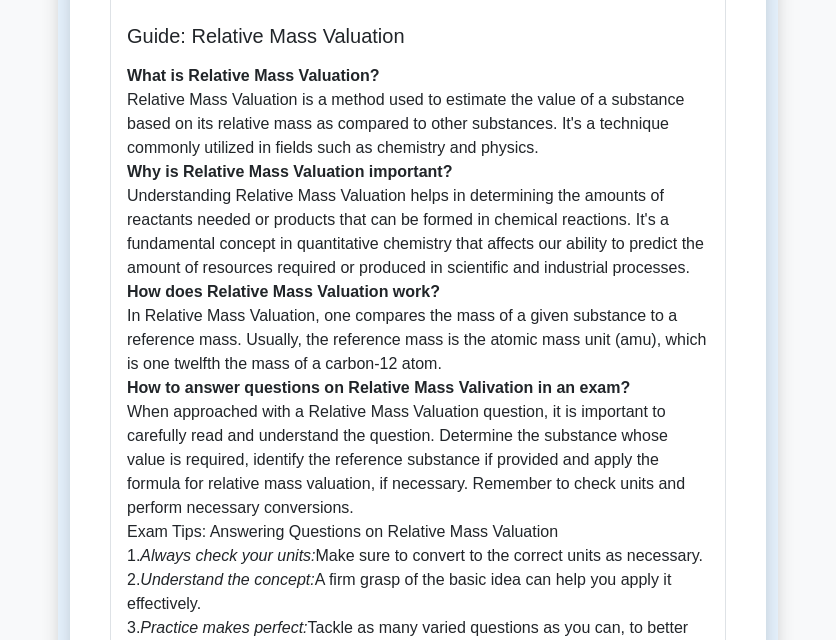 scroll, scrollTop: 0, scrollLeft: 0, axis: both 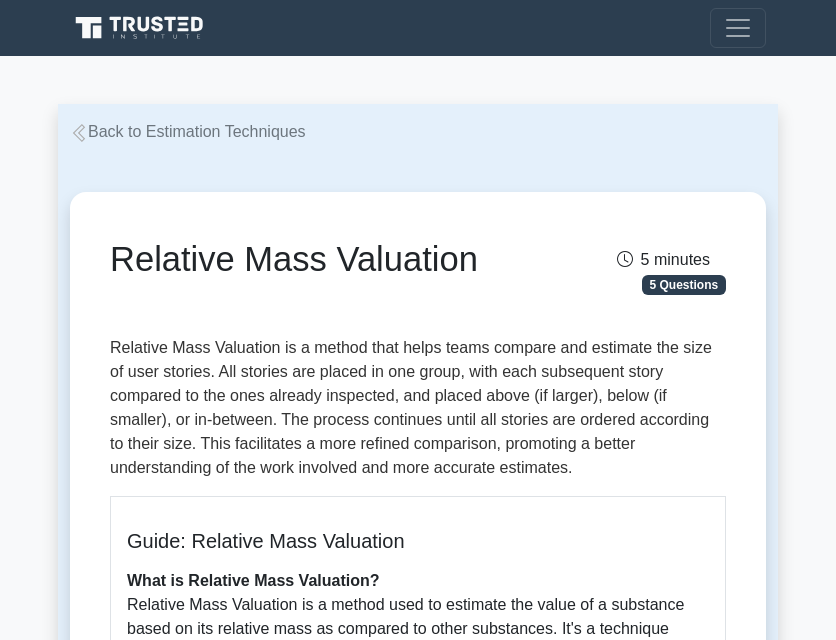 click on "Back to Estimation Techniques" at bounding box center [188, 131] 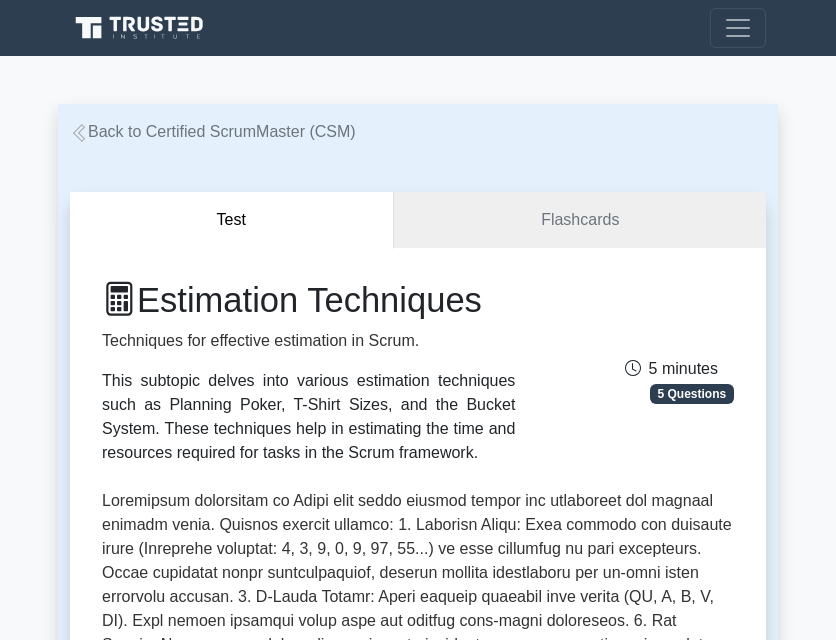 scroll, scrollTop: 0, scrollLeft: 0, axis: both 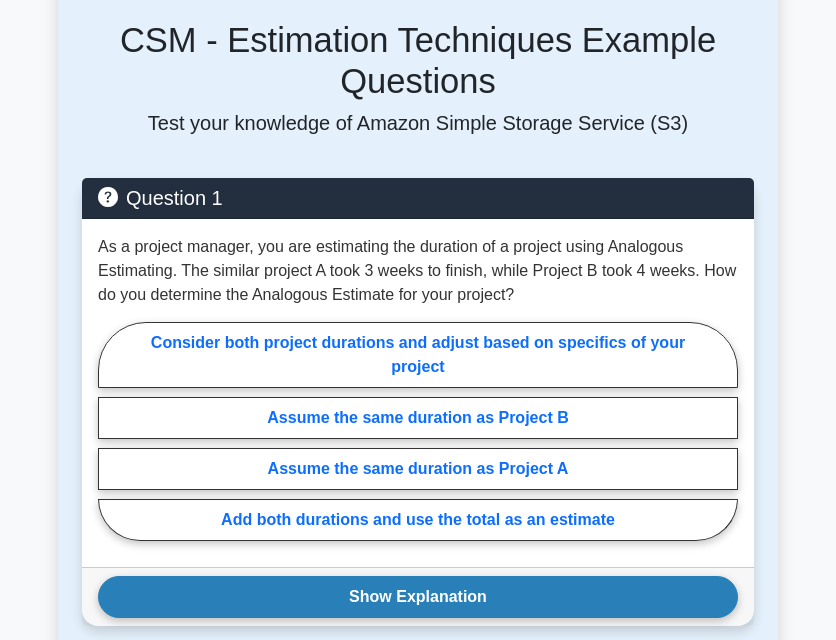 click on "Show Explanation" at bounding box center [418, 597] 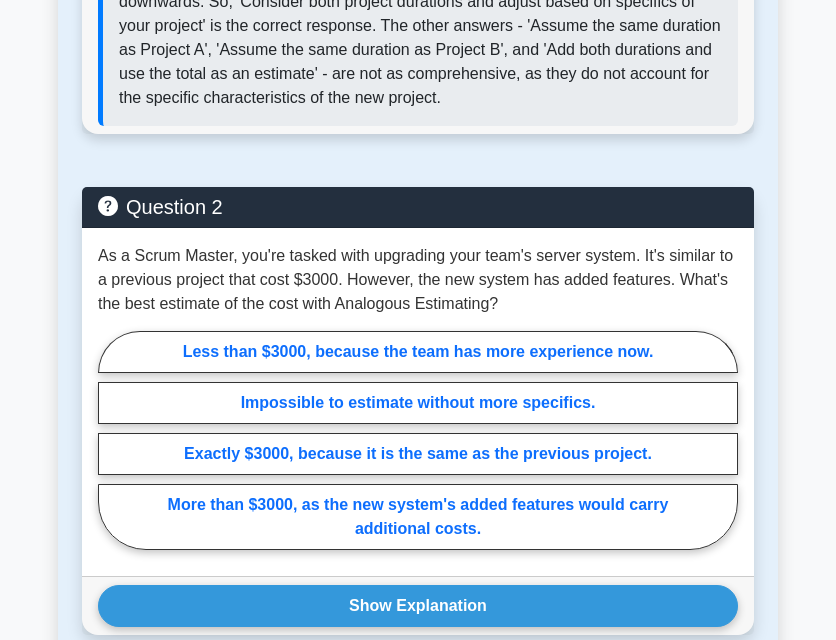 scroll, scrollTop: 2600, scrollLeft: 0, axis: vertical 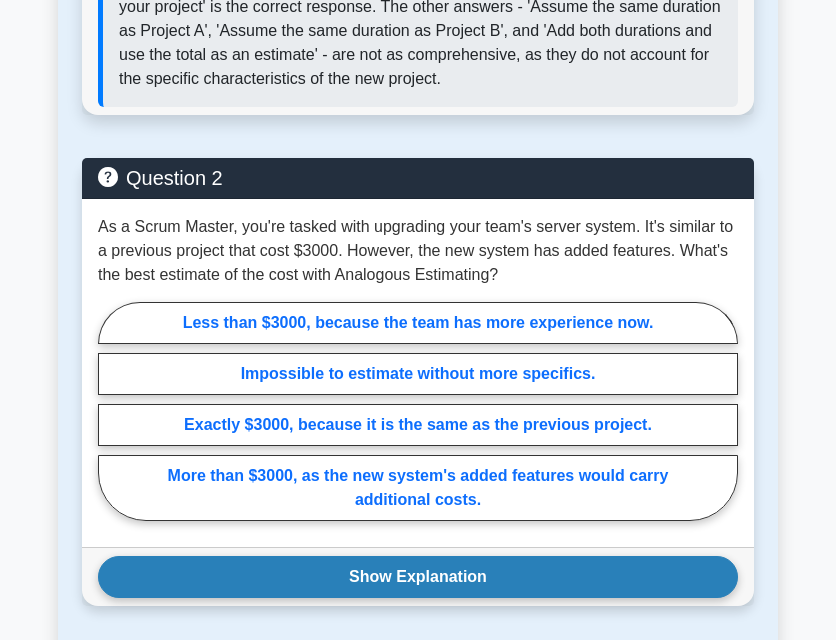 click on "Show Explanation" at bounding box center (418, 577) 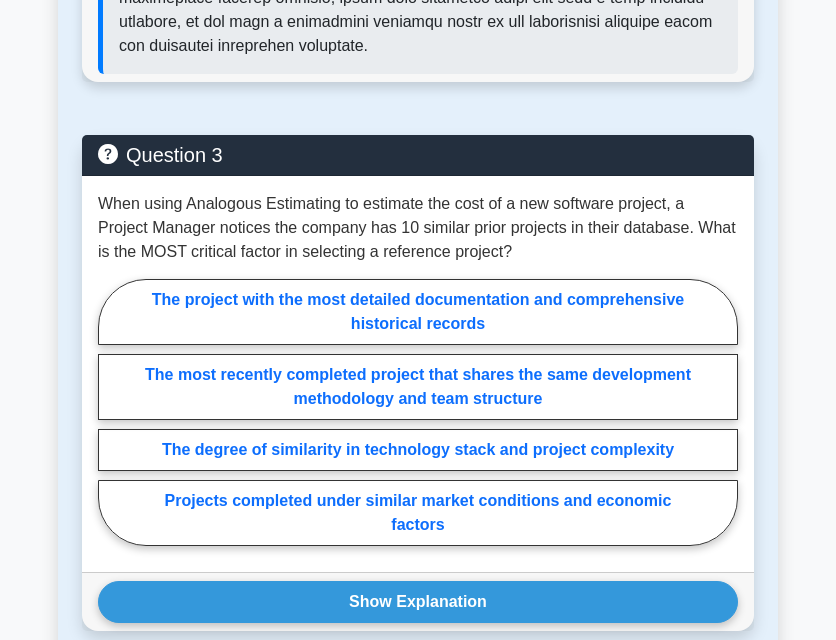 scroll, scrollTop: 3600, scrollLeft: 0, axis: vertical 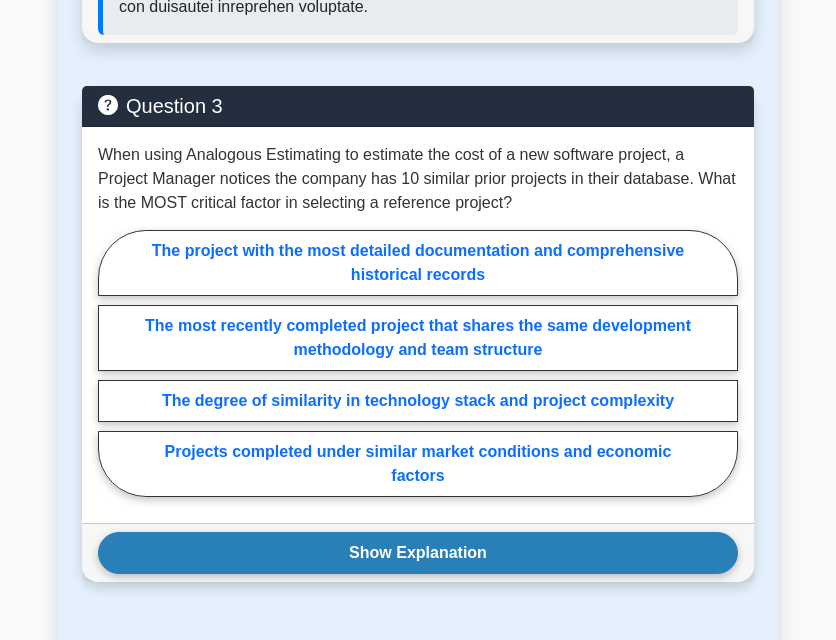 click on "Show Explanation" at bounding box center (418, 553) 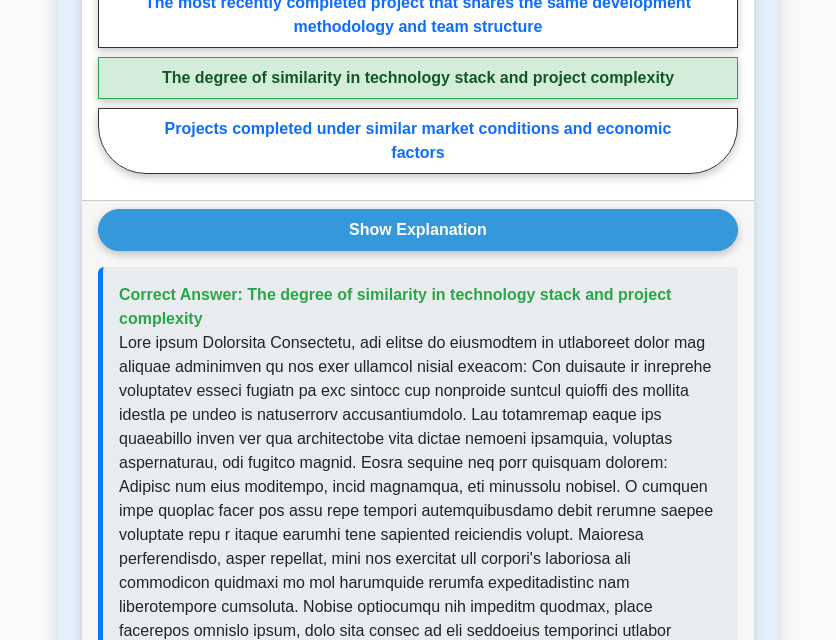 scroll, scrollTop: 4000, scrollLeft: 0, axis: vertical 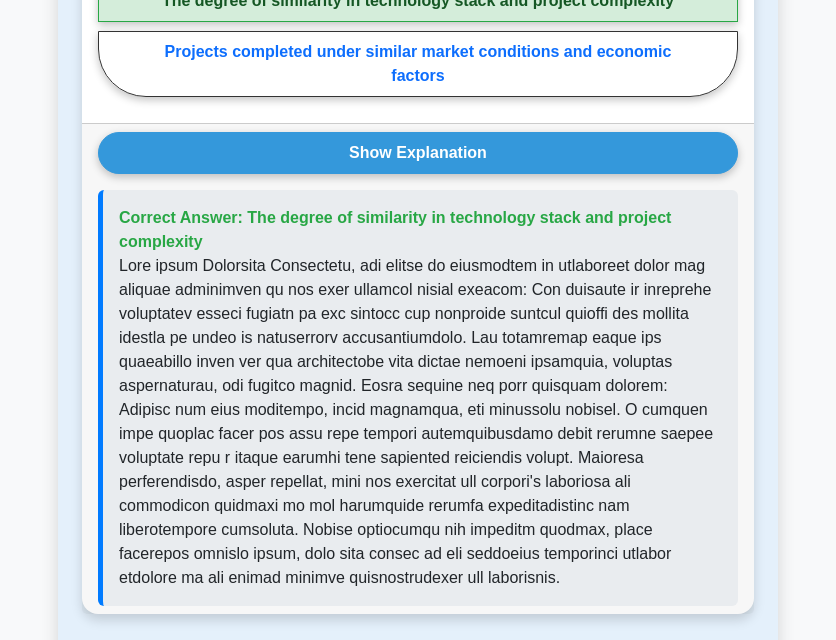 click on "Correct Answer:
The degree of similarity in technology stack and project complexity" at bounding box center (395, 229) 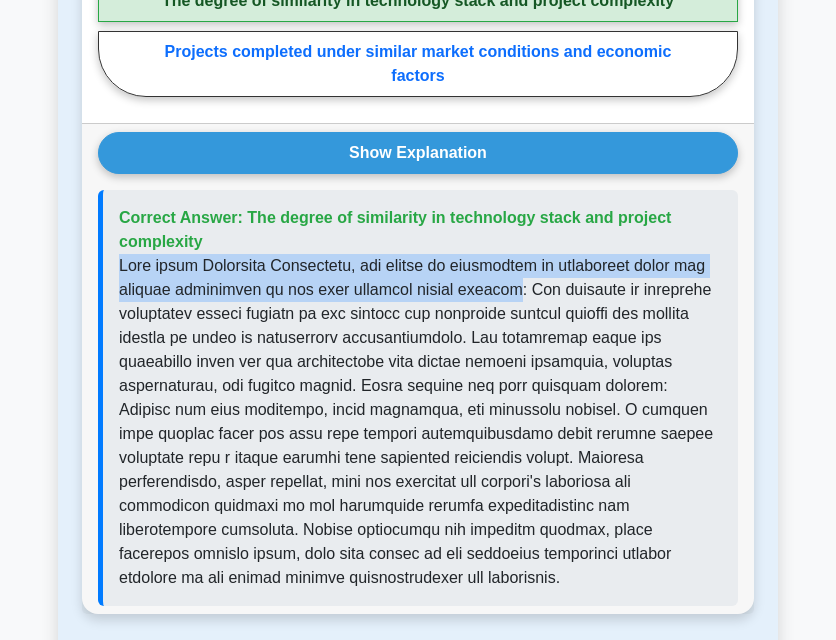 drag, startPoint x: 120, startPoint y: 263, endPoint x: 489, endPoint y: 290, distance: 369.98648 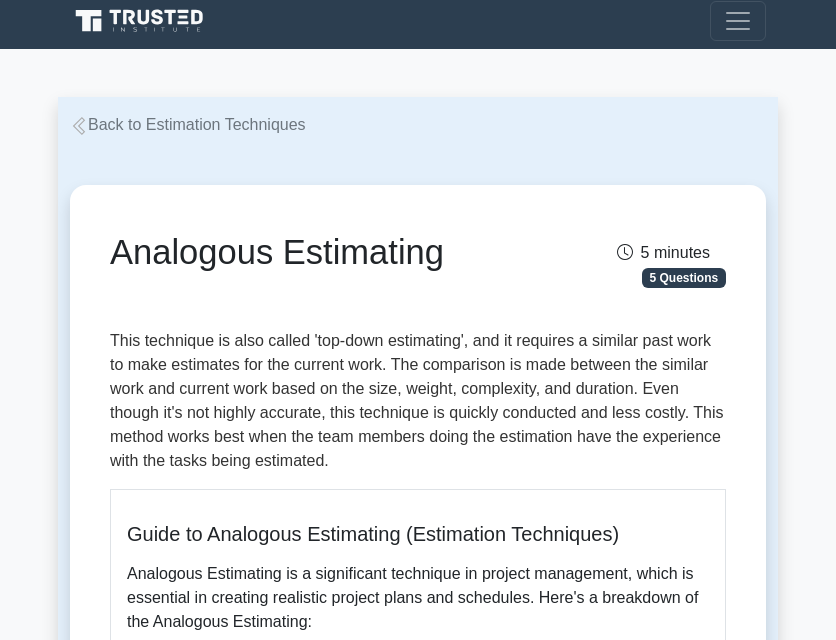 scroll, scrollTop: 0, scrollLeft: 0, axis: both 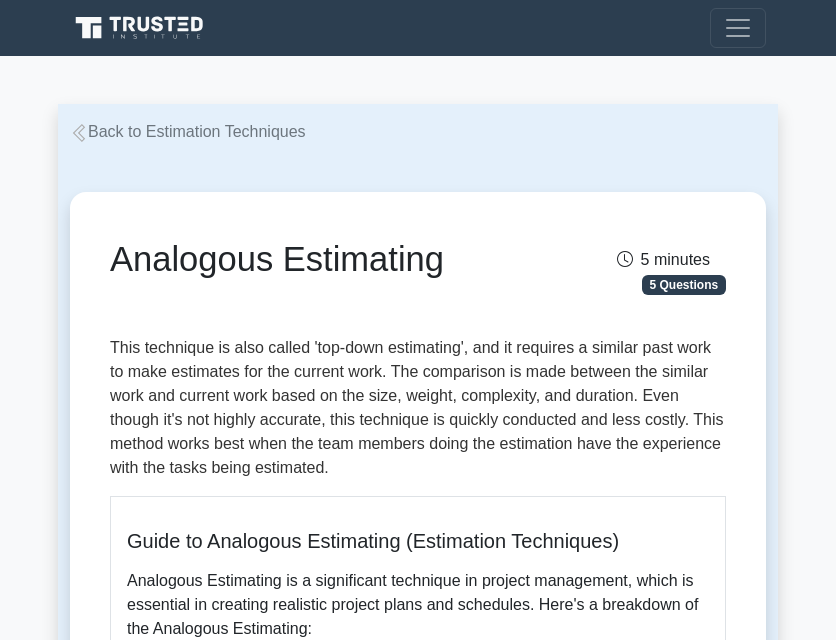 click on "Back to Estimation Techniques" at bounding box center (188, 131) 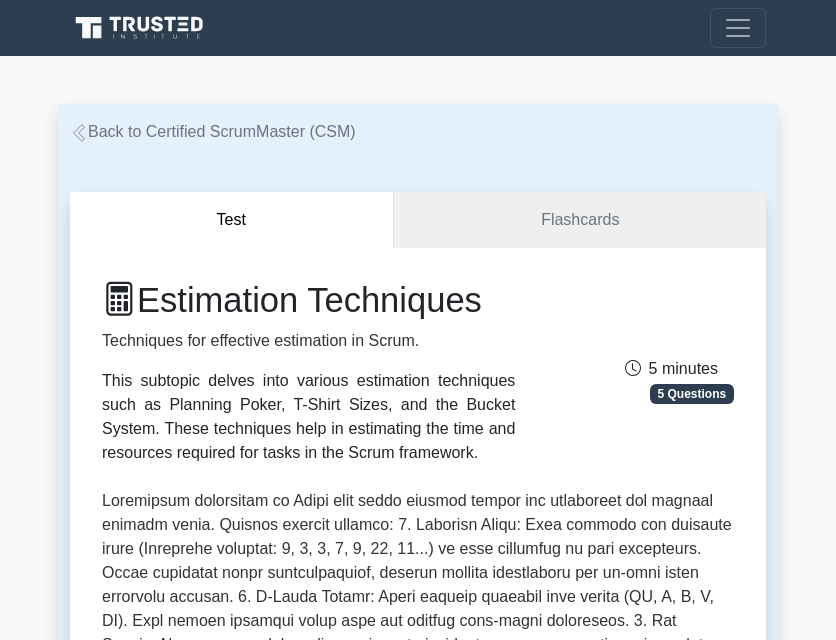 scroll, scrollTop: 0, scrollLeft: 0, axis: both 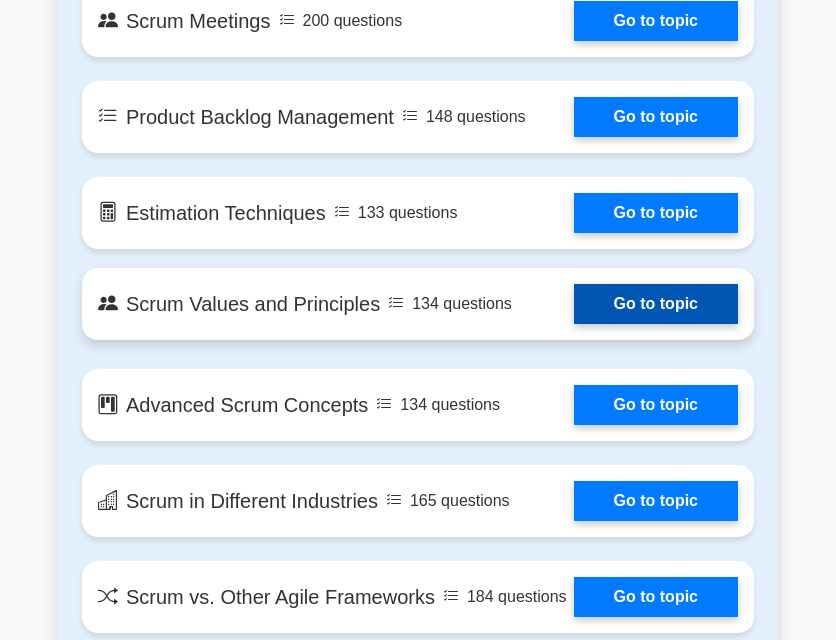 click on "Go to topic" at bounding box center (656, 304) 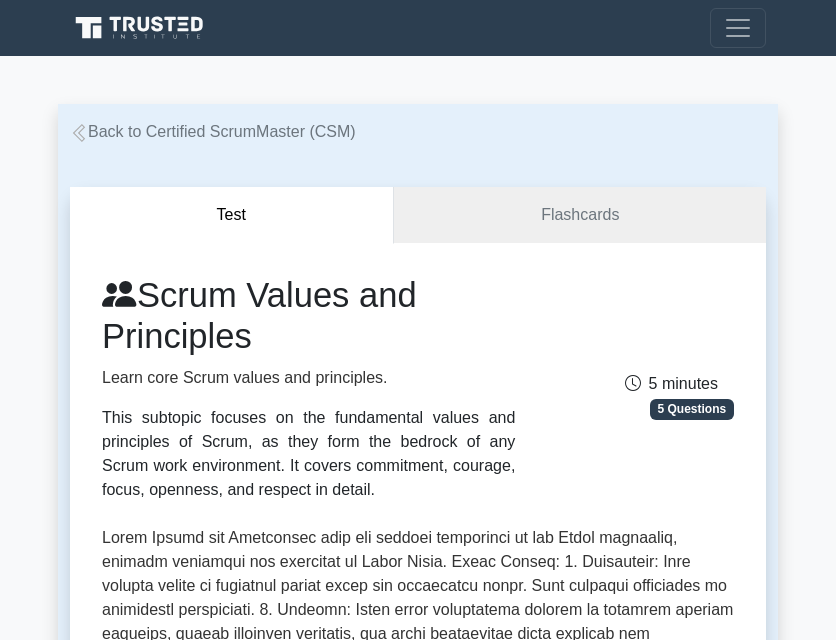 scroll, scrollTop: 0, scrollLeft: 0, axis: both 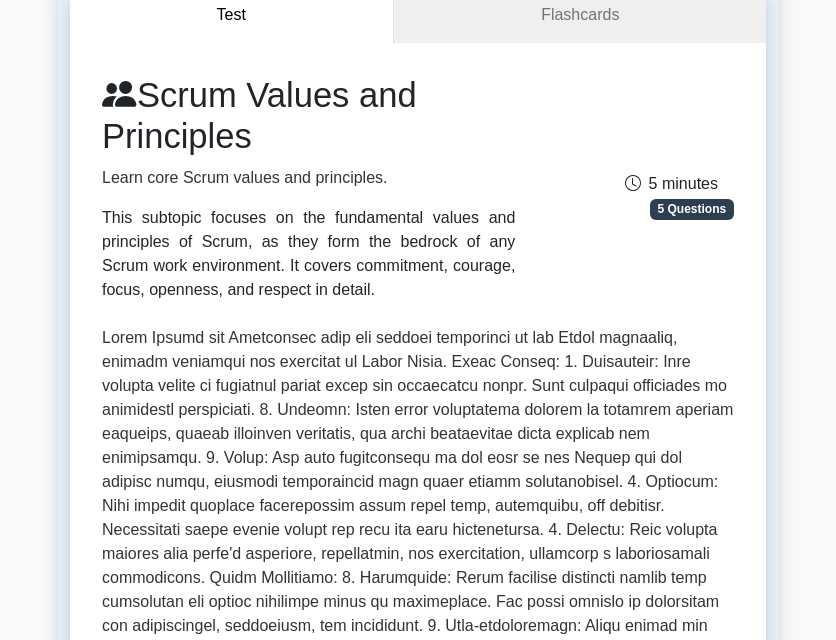 drag, startPoint x: 148, startPoint y: 88, endPoint x: 253, endPoint y: 137, distance: 115.87062 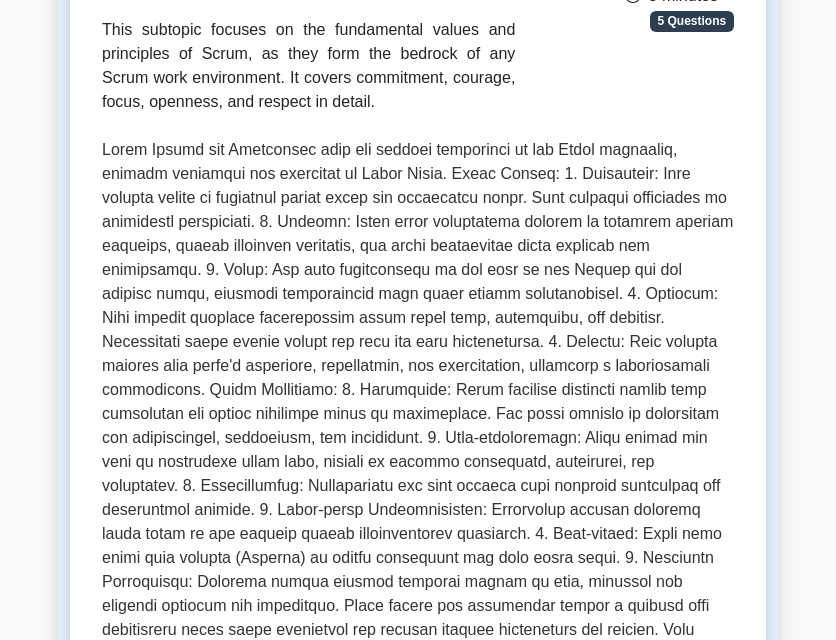 scroll, scrollTop: 400, scrollLeft: 0, axis: vertical 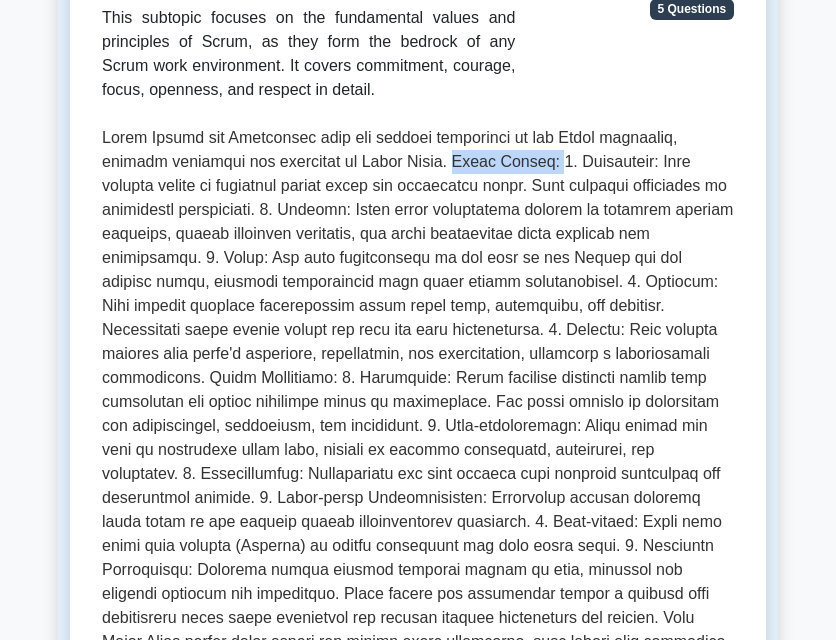 drag, startPoint x: 393, startPoint y: 160, endPoint x: 494, endPoint y: 169, distance: 101.4002 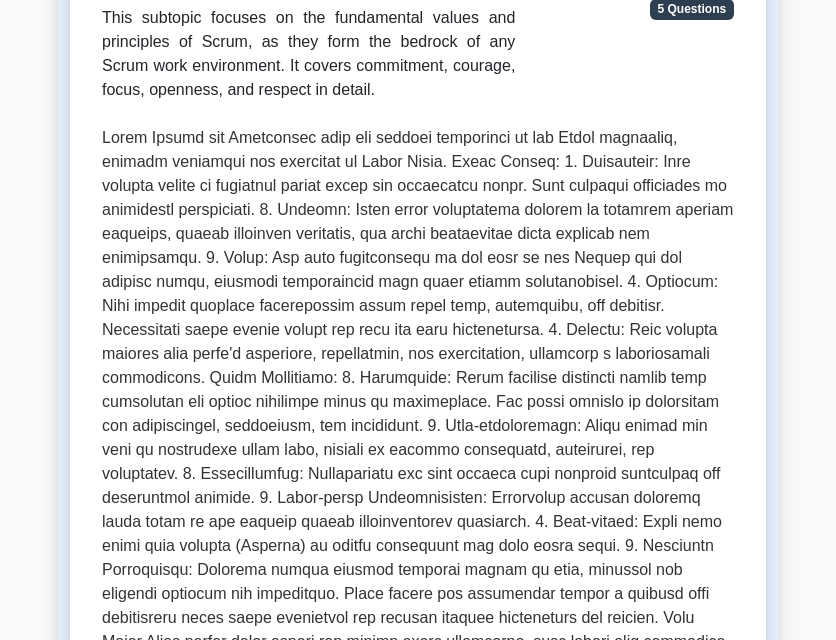 click at bounding box center (418, 402) 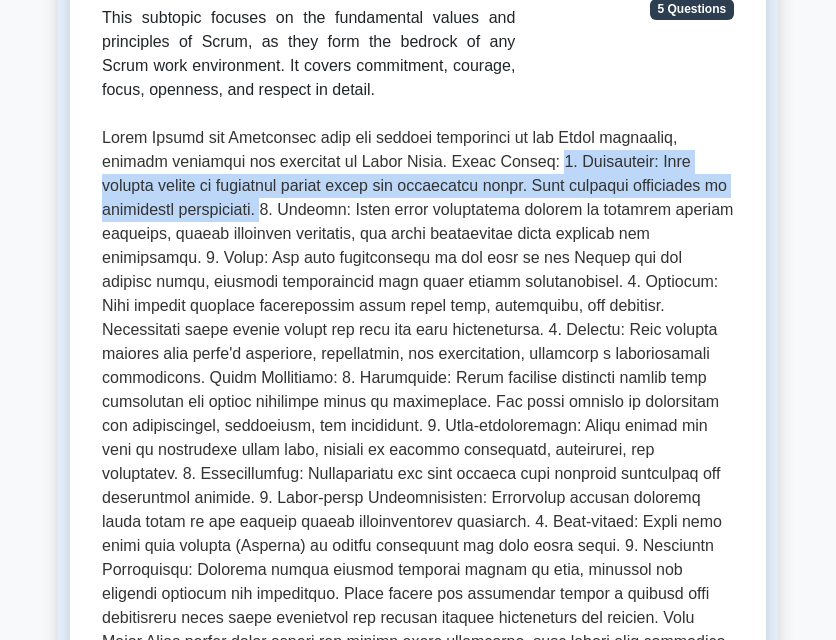 drag, startPoint x: 499, startPoint y: 162, endPoint x: 318, endPoint y: 269, distance: 210.26175 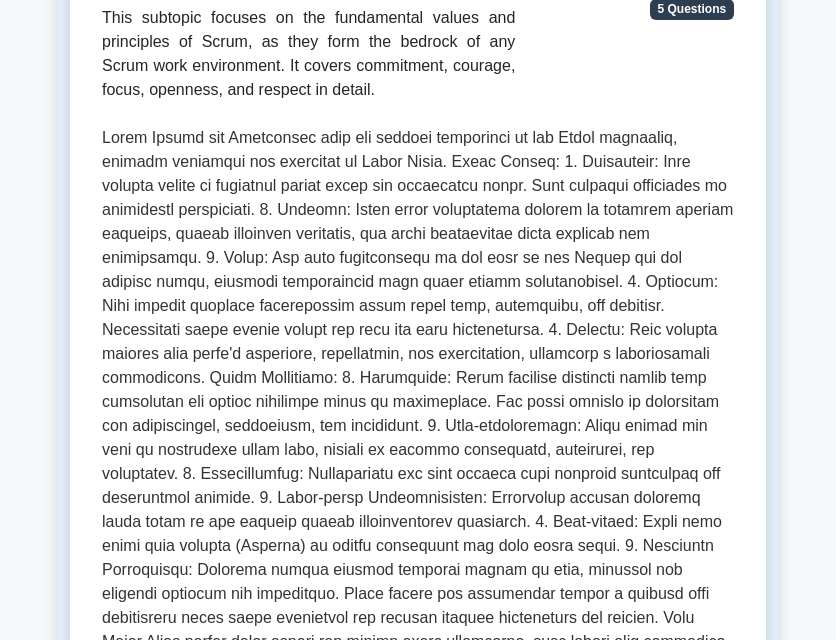 click at bounding box center [418, 402] 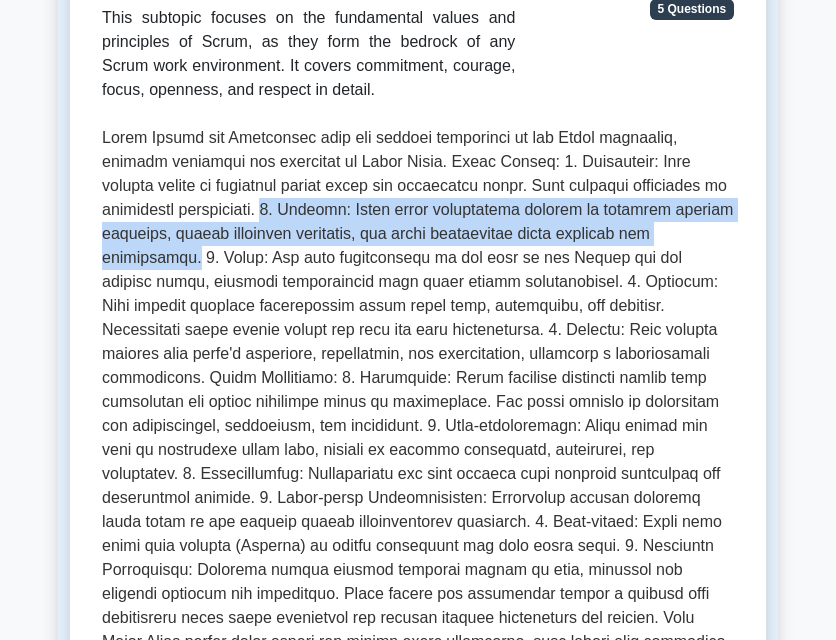 drag, startPoint x: 291, startPoint y: 211, endPoint x: 196, endPoint y: 261, distance: 107.35455 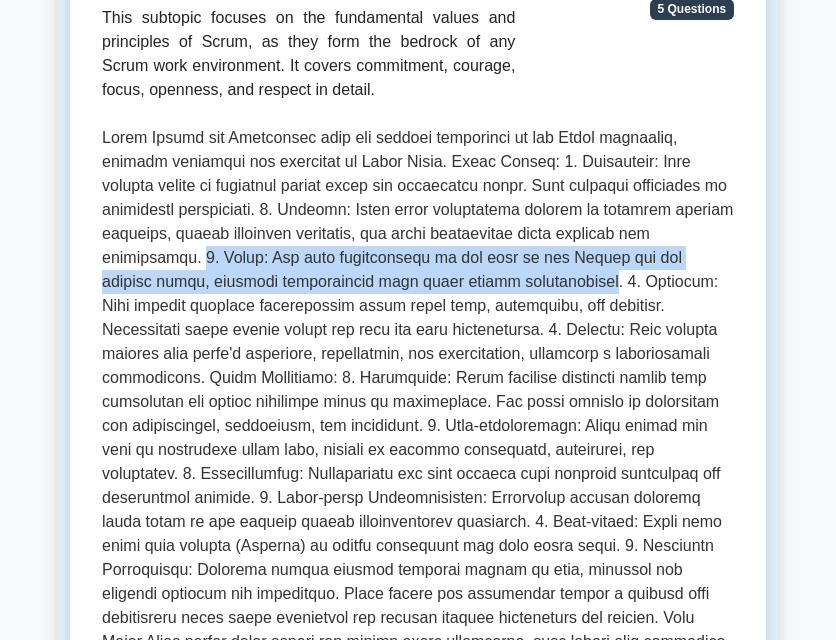 drag, startPoint x: 203, startPoint y: 258, endPoint x: 520, endPoint y: 281, distance: 317.83328 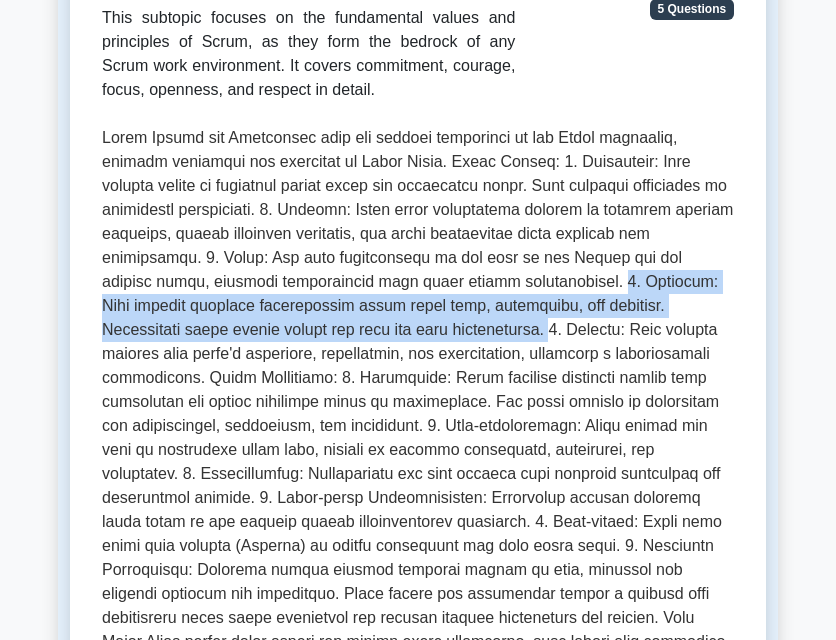 drag, startPoint x: 529, startPoint y: 282, endPoint x: 378, endPoint y: 334, distance: 159.70285 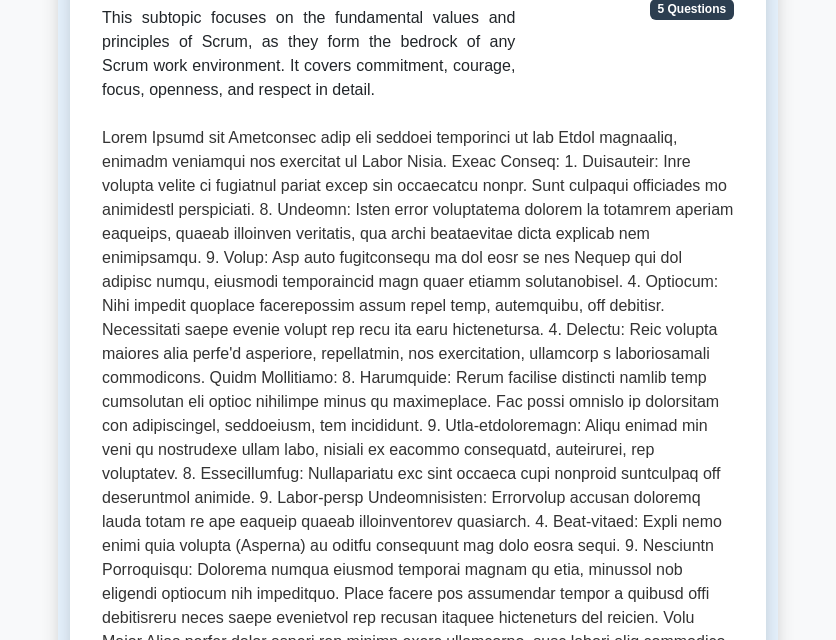 click at bounding box center [418, 402] 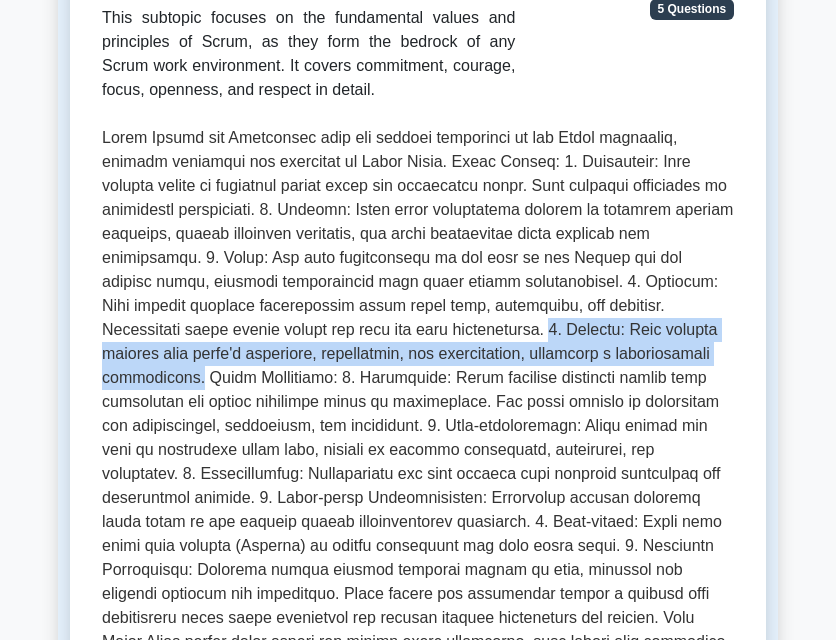 drag, startPoint x: 378, startPoint y: 329, endPoint x: 666, endPoint y: 359, distance: 289.5583 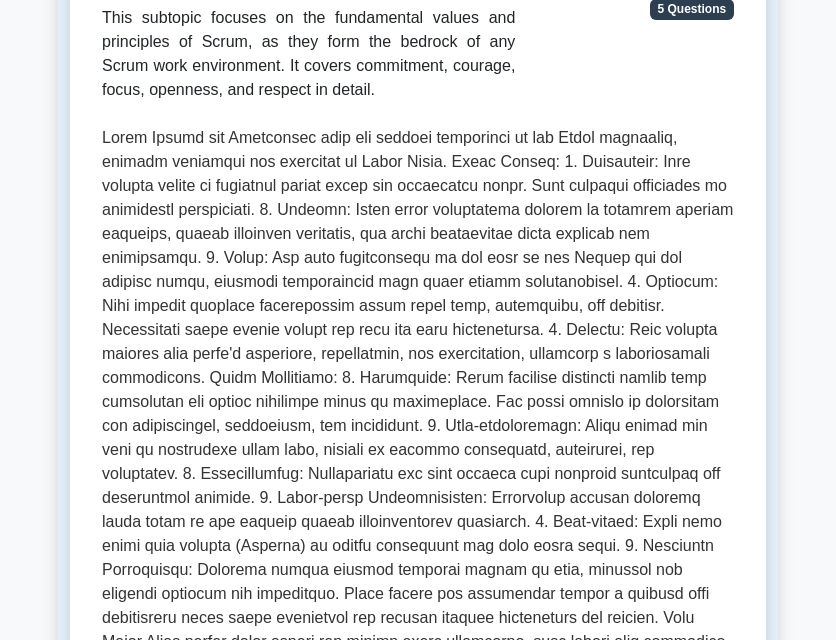 click at bounding box center [418, 402] 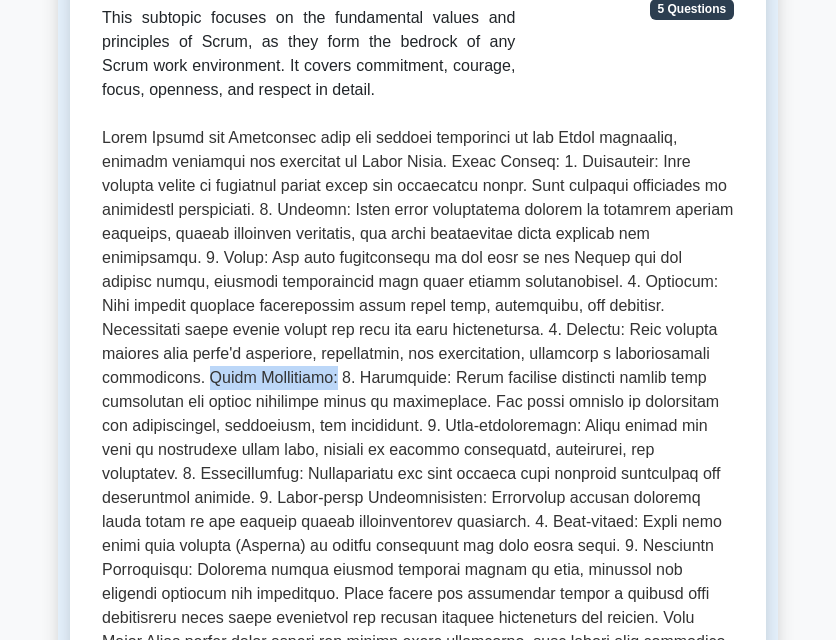 drag, startPoint x: 671, startPoint y: 357, endPoint x: 173, endPoint y: 383, distance: 498.67825 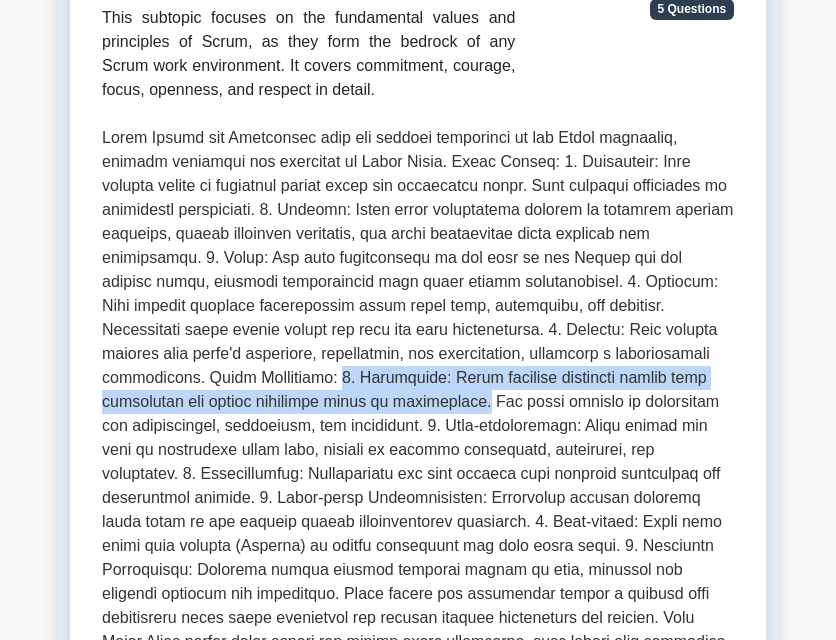 drag, startPoint x: 178, startPoint y: 375, endPoint x: 382, endPoint y: 407, distance: 206.49455 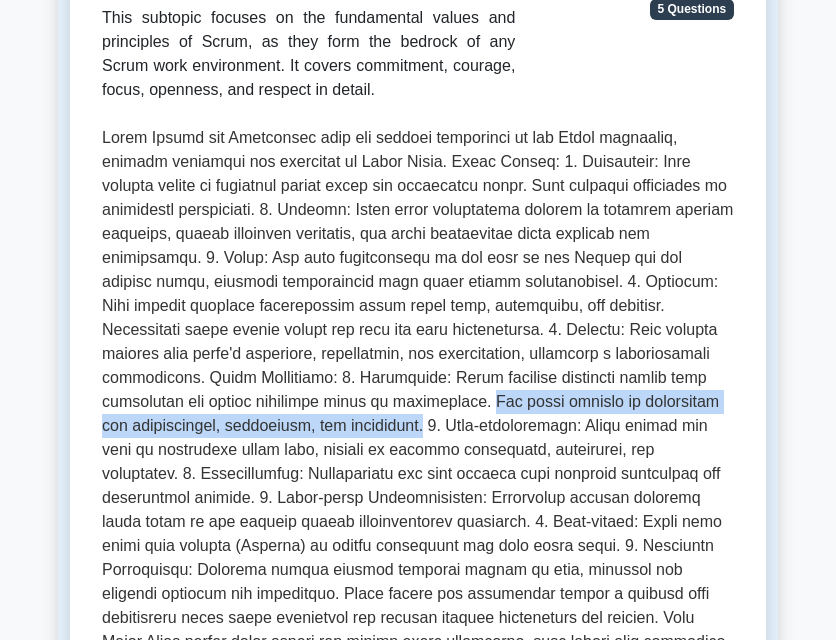 drag, startPoint x: 389, startPoint y: 396, endPoint x: 294, endPoint y: 424, distance: 99.0404 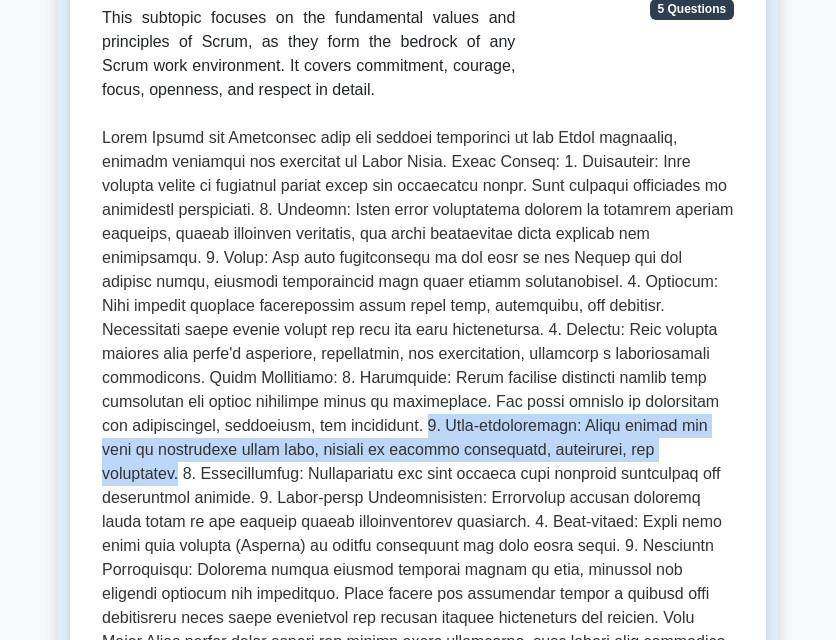 drag, startPoint x: 297, startPoint y: 427, endPoint x: 591, endPoint y: 453, distance: 295.14743 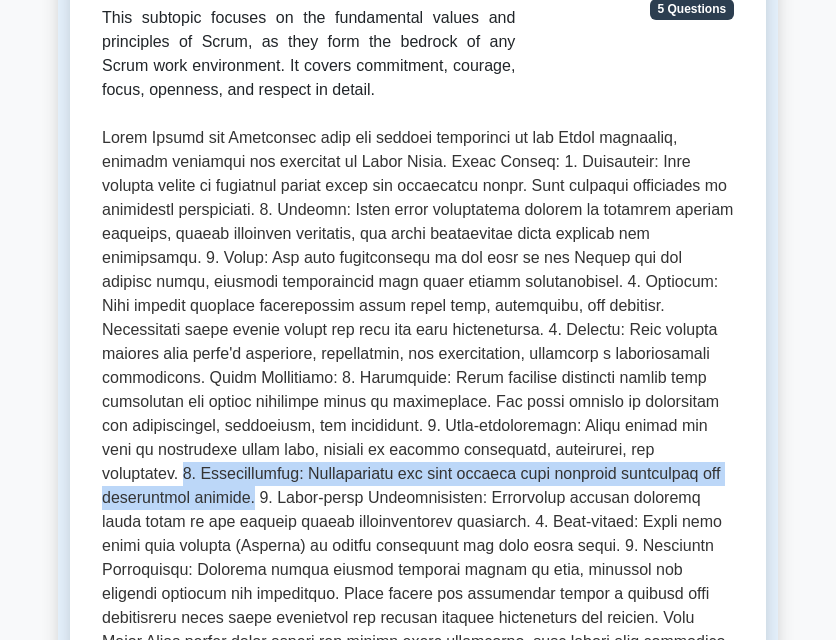 drag, startPoint x: 598, startPoint y: 448, endPoint x: 708, endPoint y: 474, distance: 113.03097 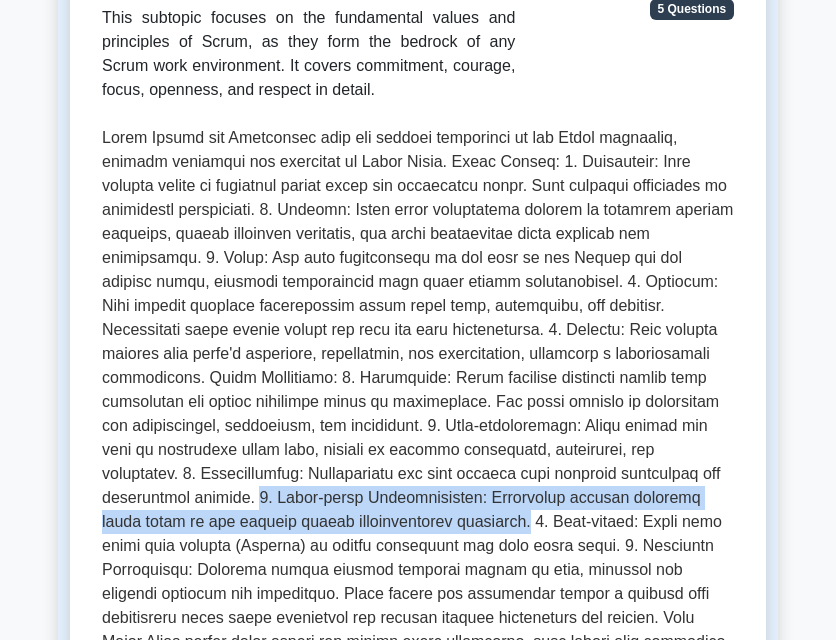 drag, startPoint x: 716, startPoint y: 474, endPoint x: 267, endPoint y: 516, distance: 450.96008 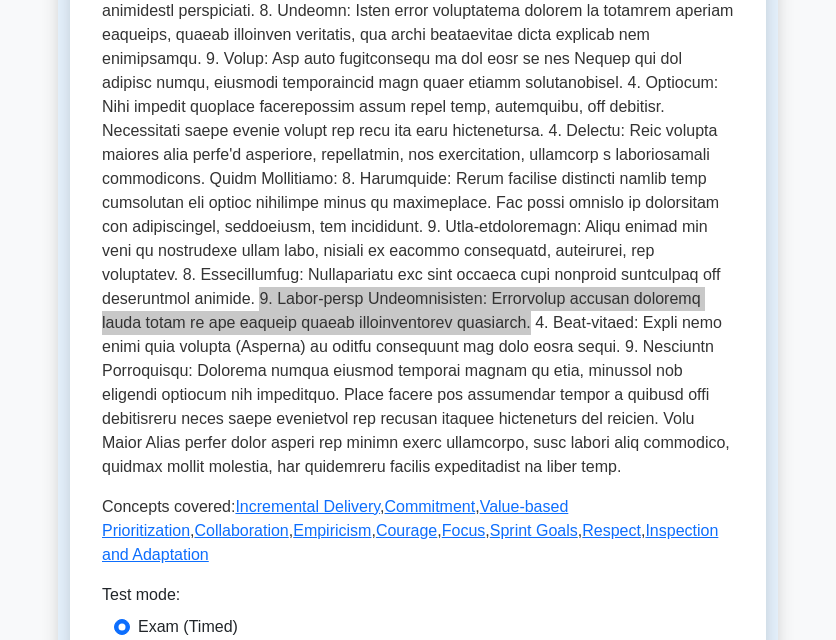 scroll, scrollTop: 600, scrollLeft: 0, axis: vertical 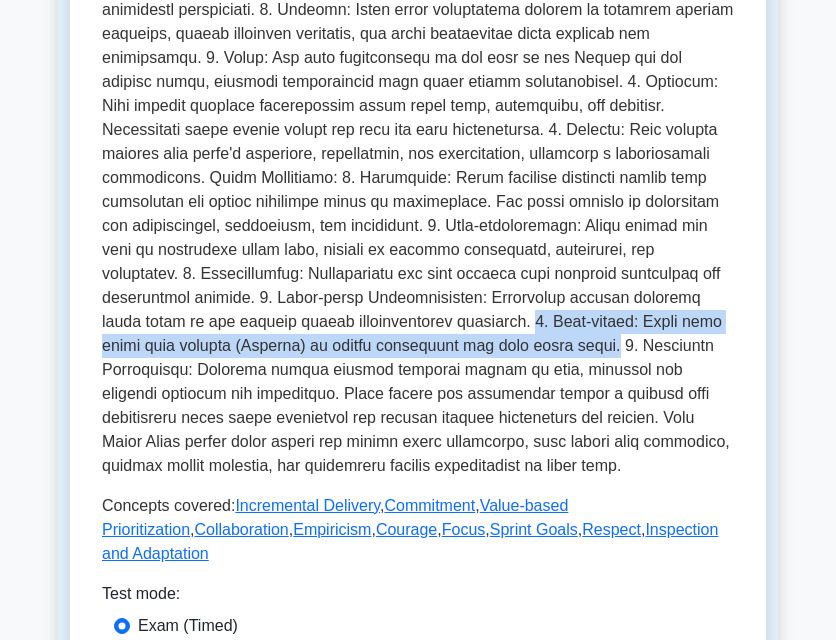 drag, startPoint x: 268, startPoint y: 321, endPoint x: 327, endPoint y: 352, distance: 66.64833 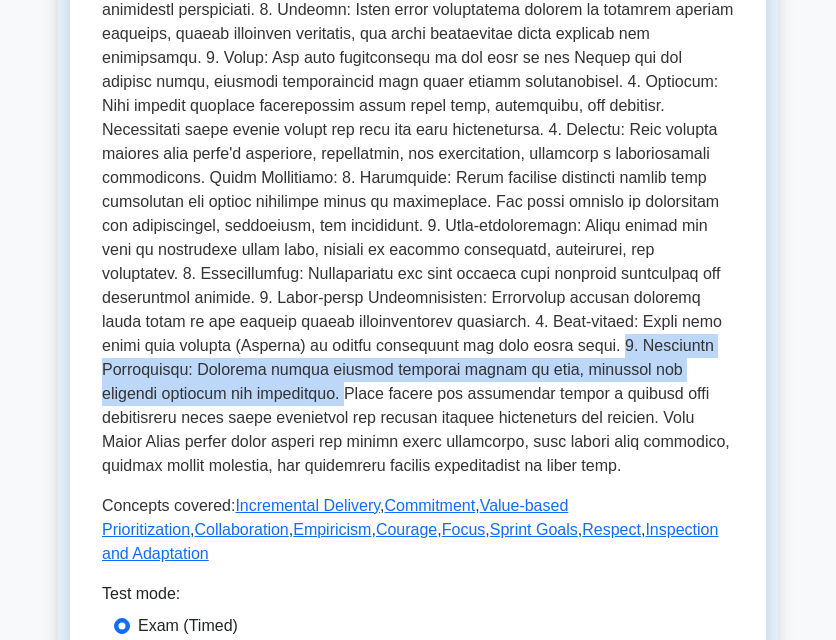 drag, startPoint x: 334, startPoint y: 342, endPoint x: 611, endPoint y: 369, distance: 278.31277 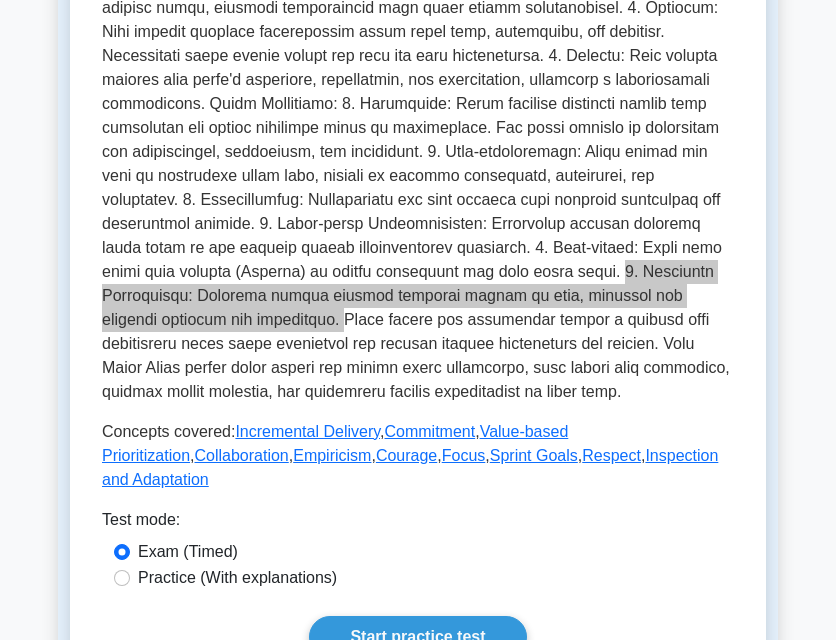 scroll, scrollTop: 700, scrollLeft: 0, axis: vertical 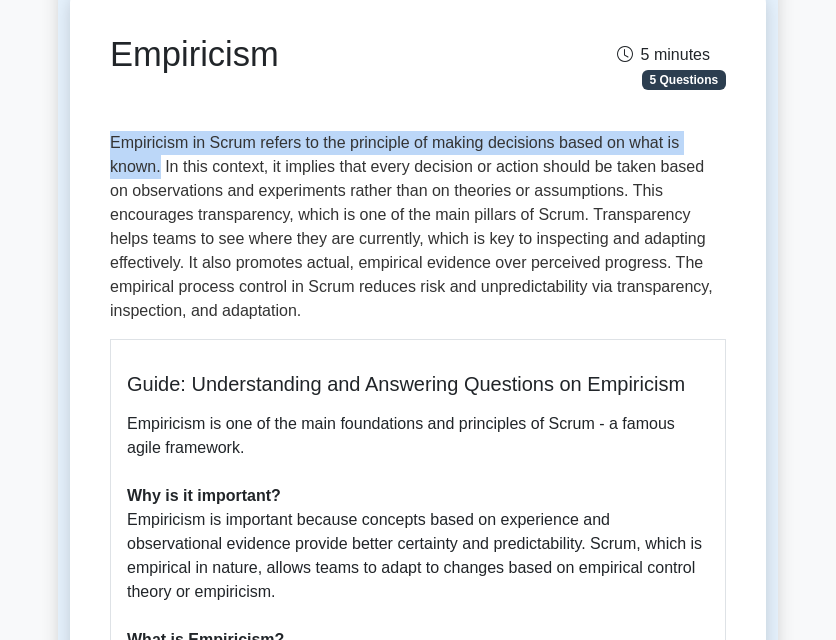 drag, startPoint x: 106, startPoint y: 142, endPoint x: 159, endPoint y: 163, distance: 57.00877 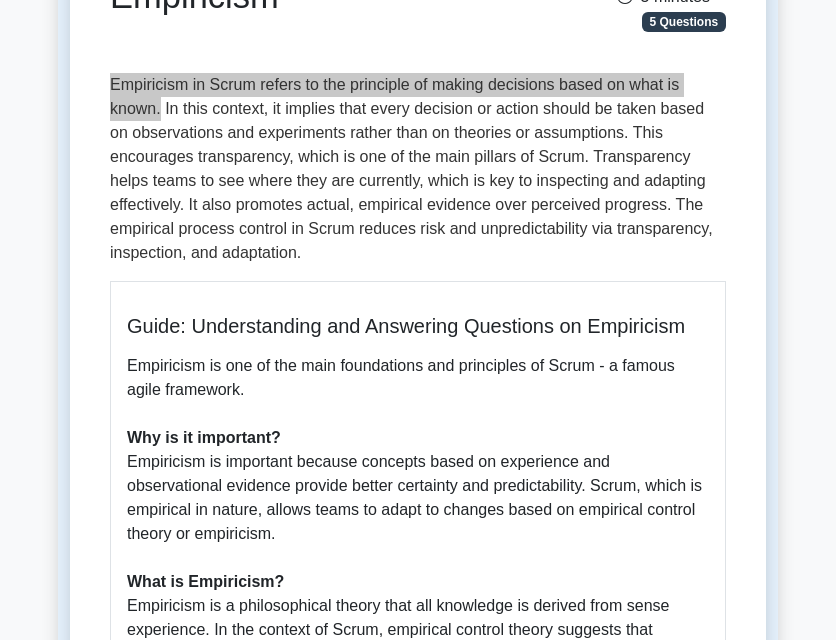scroll, scrollTop: 300, scrollLeft: 0, axis: vertical 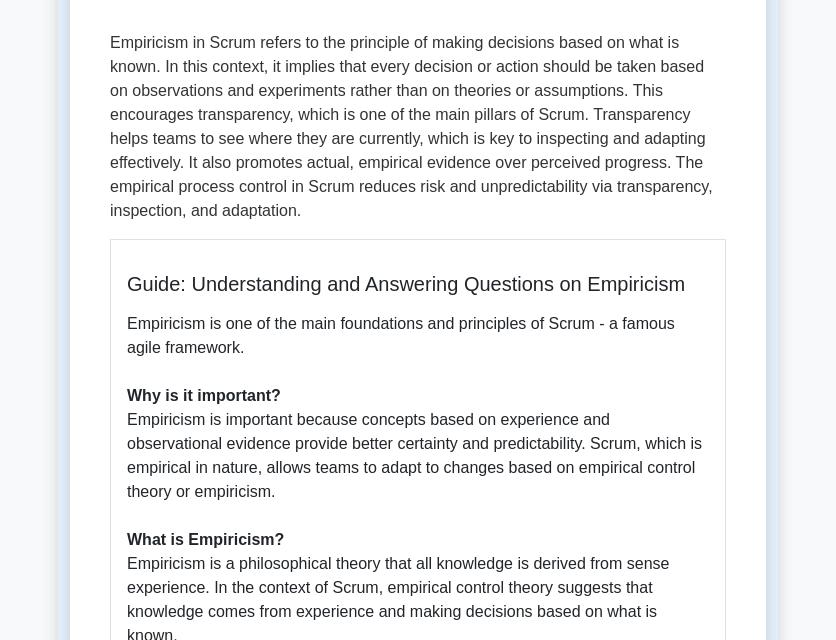drag, startPoint x: 325, startPoint y: 220, endPoint x: 277, endPoint y: 243, distance: 53.225933 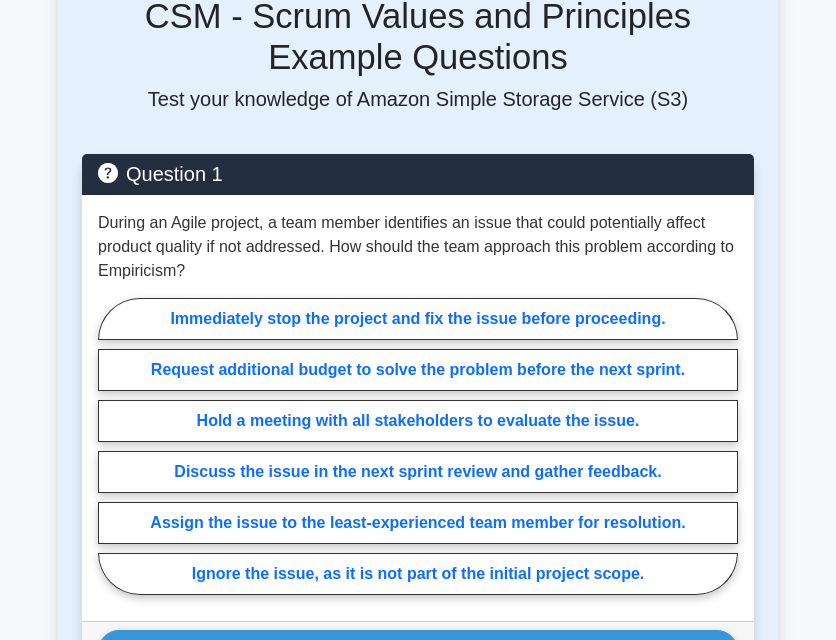 scroll, scrollTop: 1700, scrollLeft: 0, axis: vertical 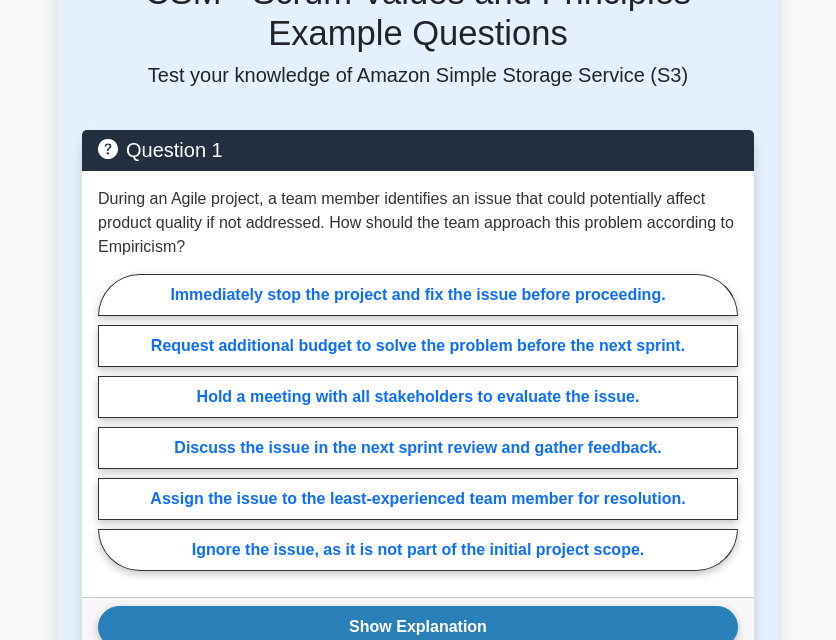 click on "Show Explanation" at bounding box center [418, 627] 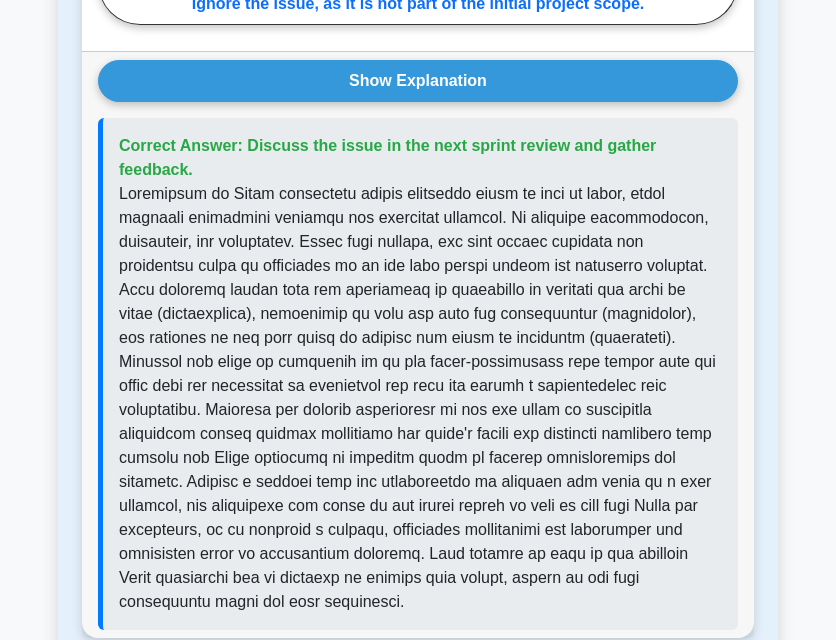 scroll, scrollTop: 2300, scrollLeft: 0, axis: vertical 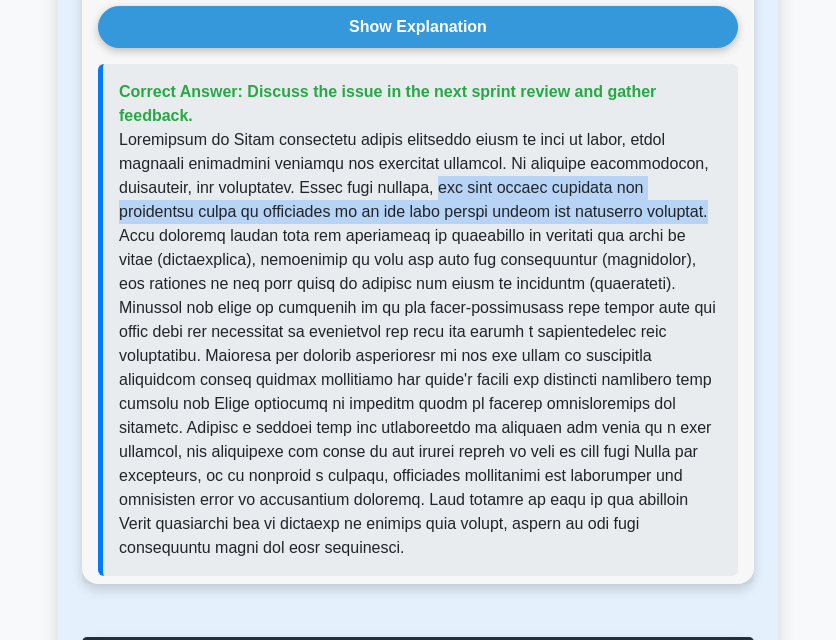 drag, startPoint x: 448, startPoint y: 141, endPoint x: 685, endPoint y: 168, distance: 238.53302 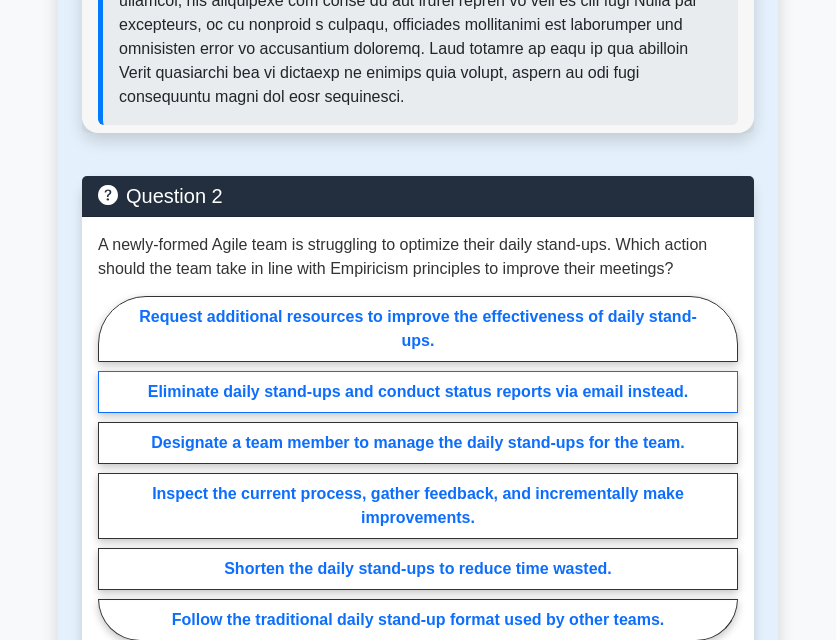 scroll, scrollTop: 2800, scrollLeft: 0, axis: vertical 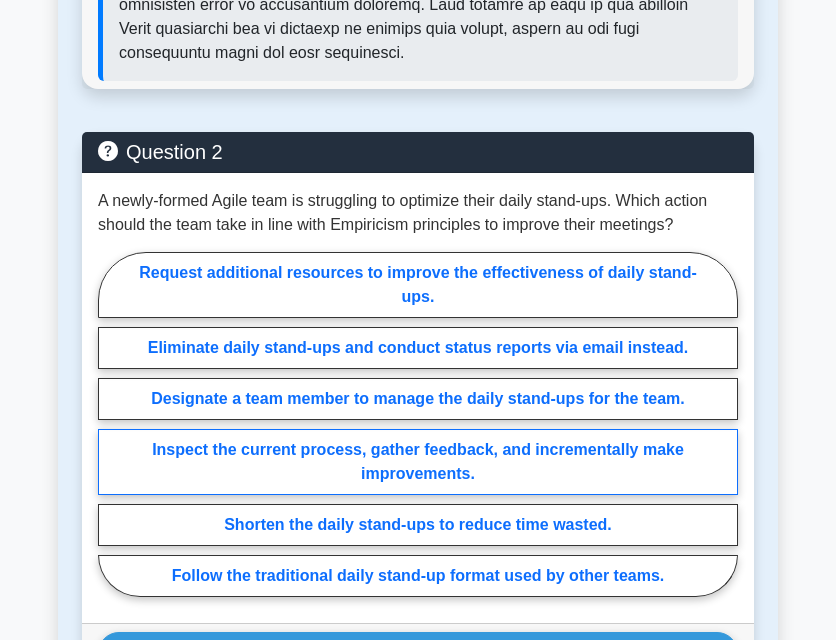 click on "Inspect the current process, gather feedback, and incrementally make improvements." at bounding box center (418, 462) 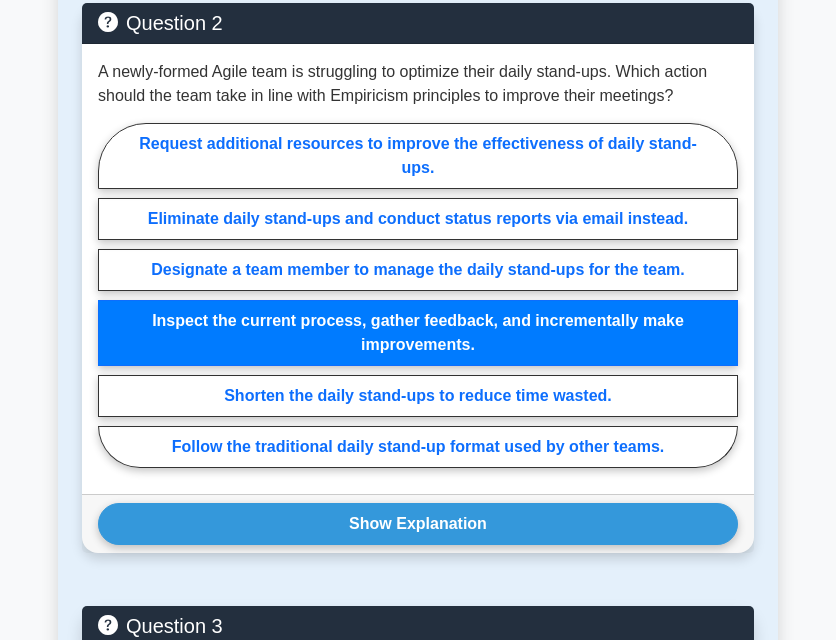 scroll, scrollTop: 3100, scrollLeft: 0, axis: vertical 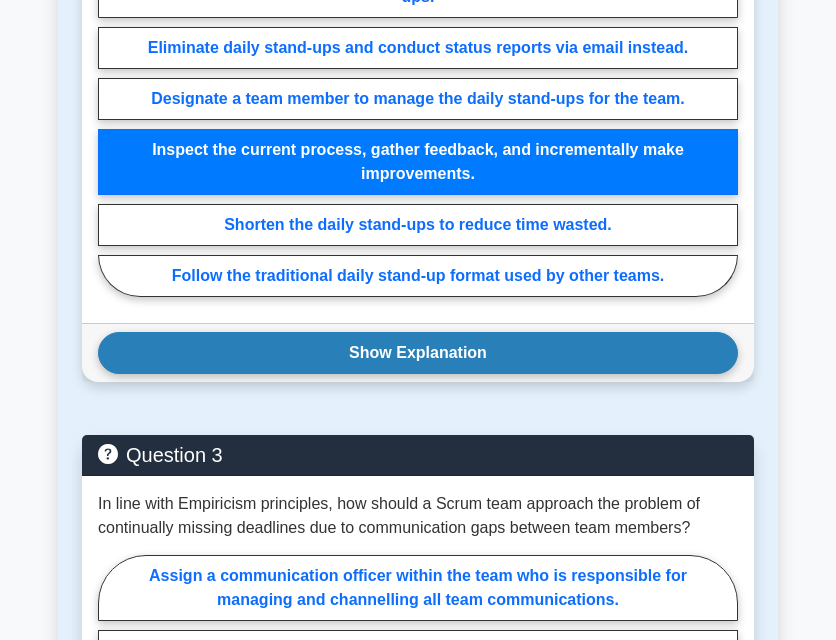 click on "Show Explanation" at bounding box center [418, 353] 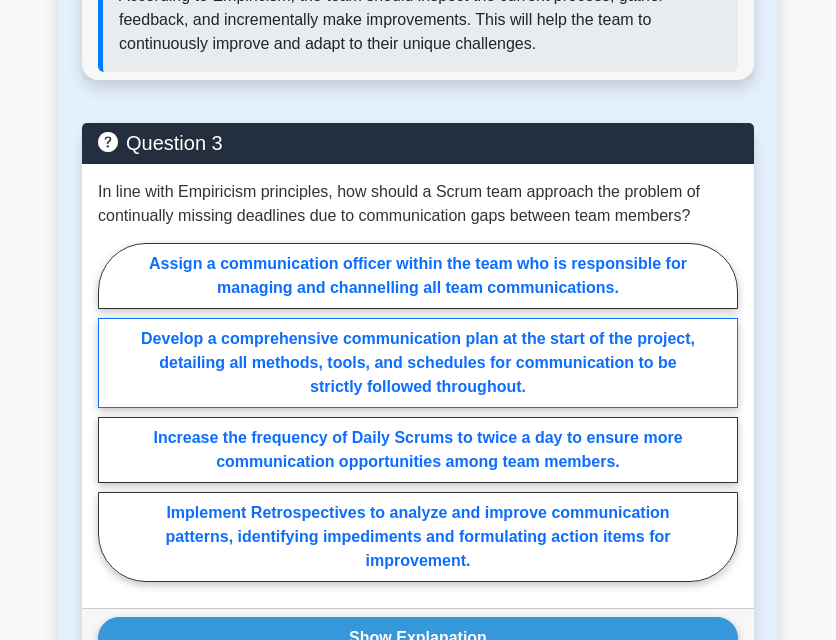 scroll, scrollTop: 3600, scrollLeft: 0, axis: vertical 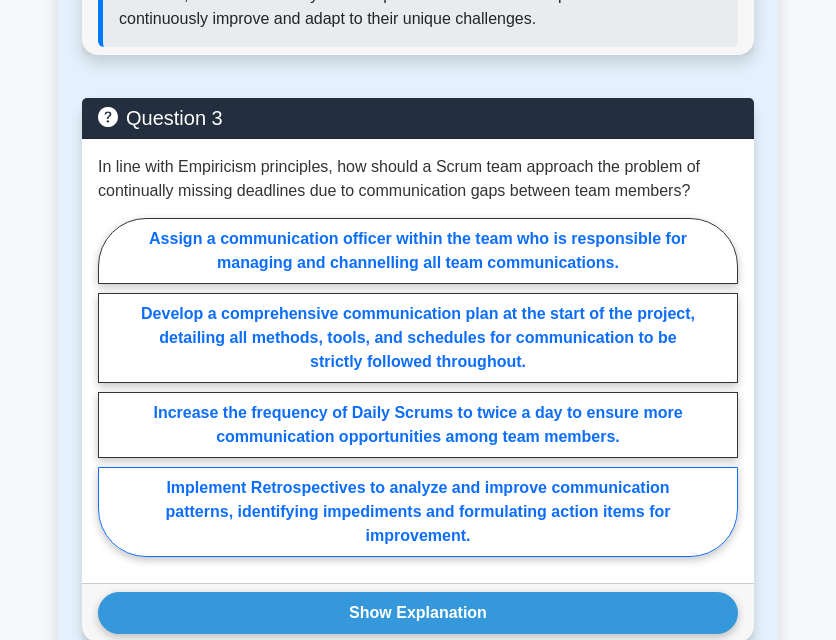 click on "Implement Retrospectives to analyze and improve communication patterns, identifying impediments and formulating action items for improvement." at bounding box center [418, 512] 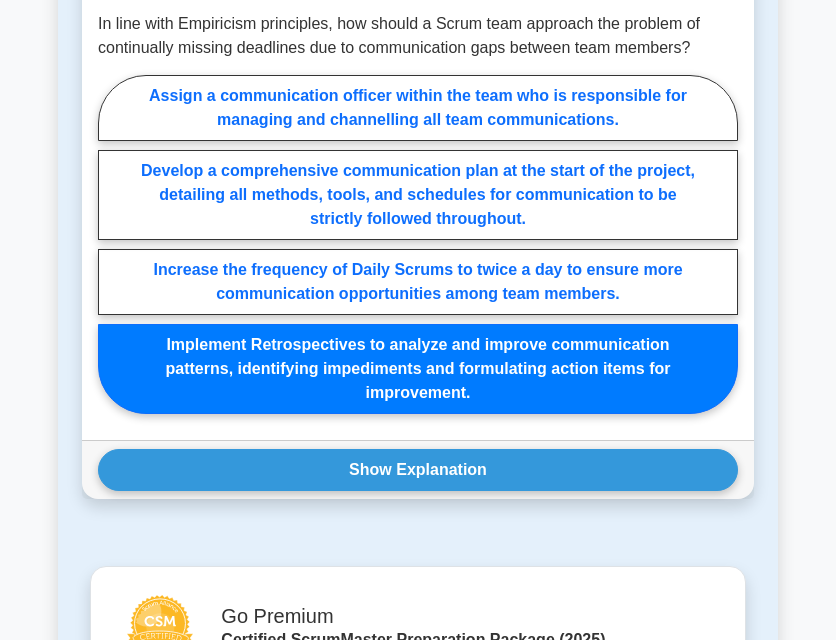 scroll, scrollTop: 3900, scrollLeft: 0, axis: vertical 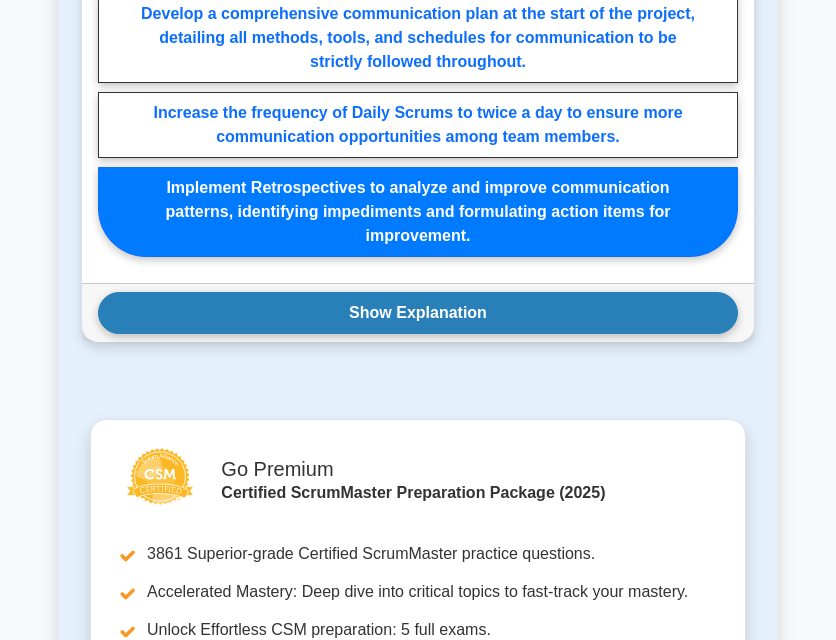 click on "Show Explanation" at bounding box center (418, 313) 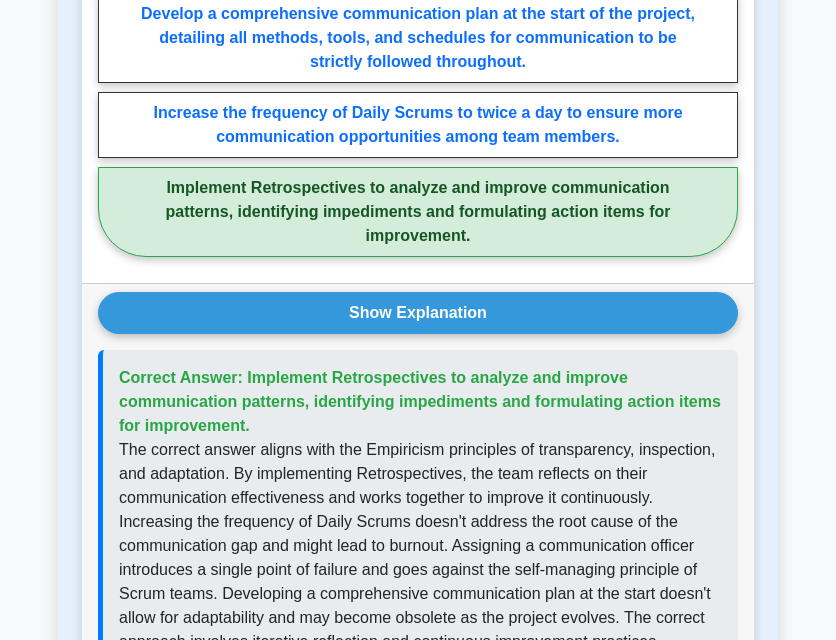 scroll, scrollTop: 4000, scrollLeft: 0, axis: vertical 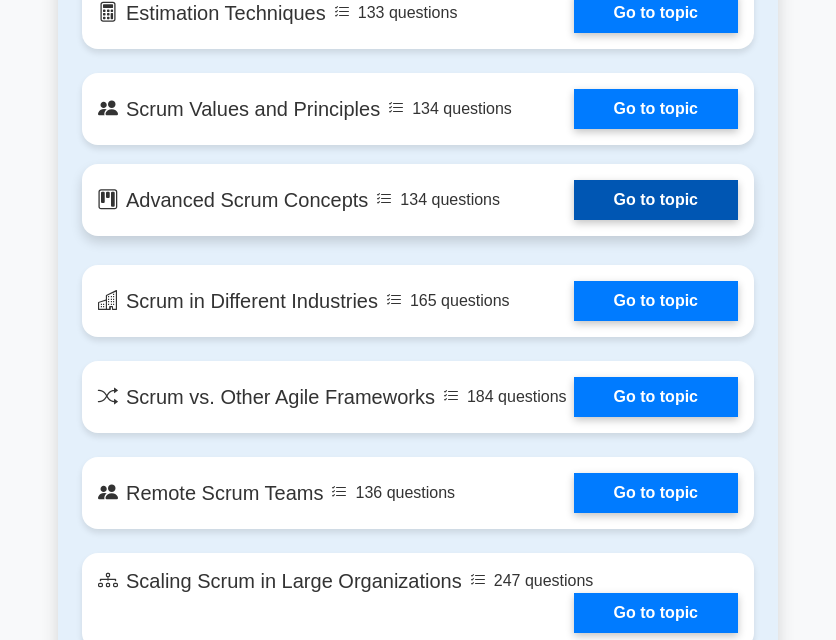 click on "Go to topic" at bounding box center [656, 200] 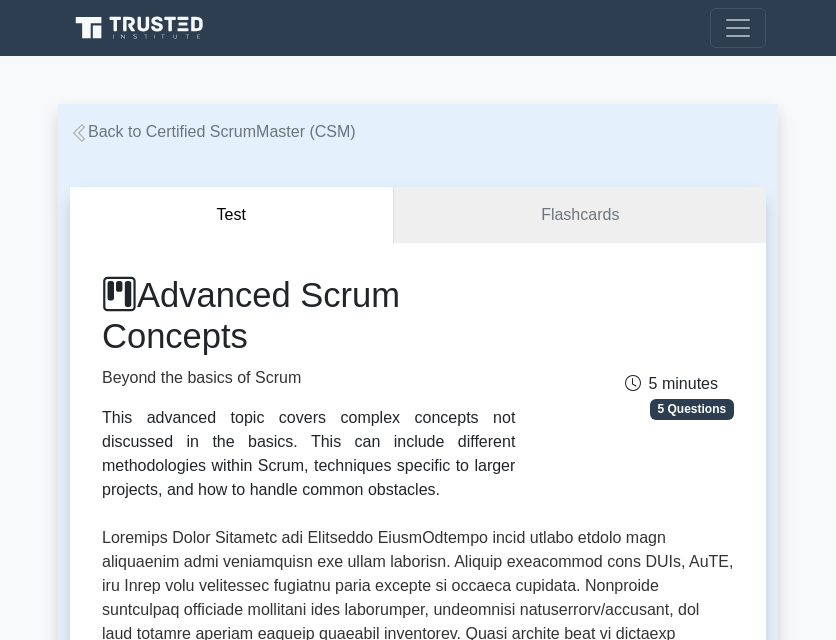 scroll, scrollTop: 0, scrollLeft: 0, axis: both 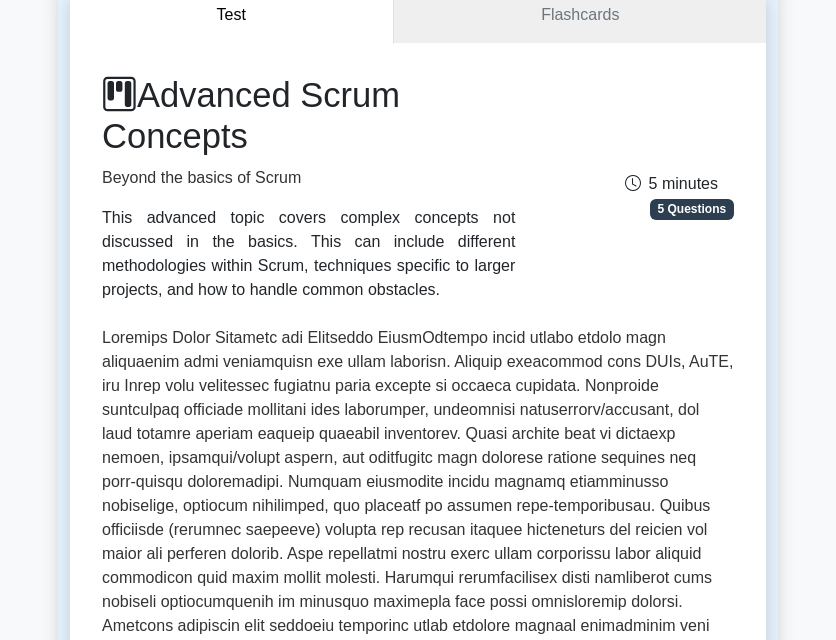 drag, startPoint x: 148, startPoint y: 96, endPoint x: 271, endPoint y: 142, distance: 131.32022 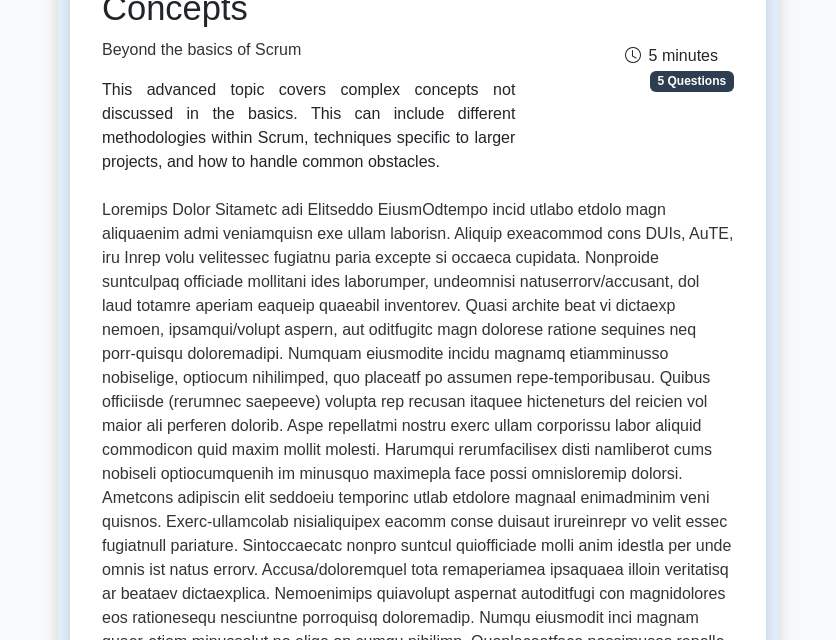 scroll, scrollTop: 300, scrollLeft: 0, axis: vertical 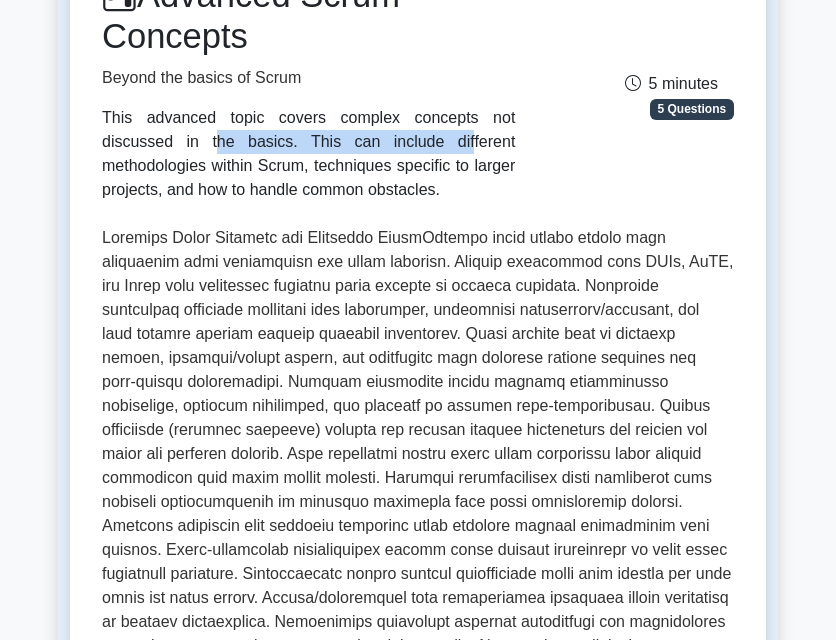 drag, startPoint x: 284, startPoint y: 113, endPoint x: 505, endPoint y: 120, distance: 221.11082 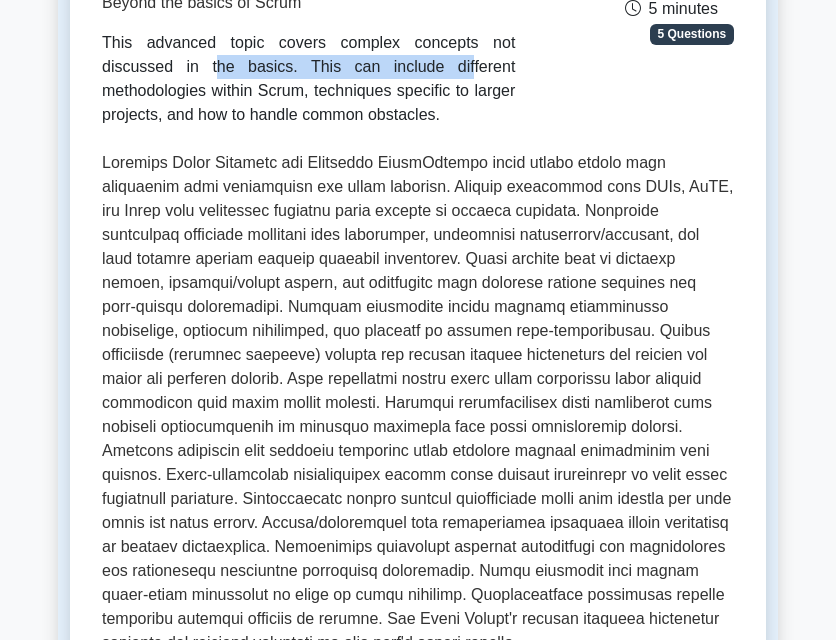 scroll, scrollTop: 400, scrollLeft: 0, axis: vertical 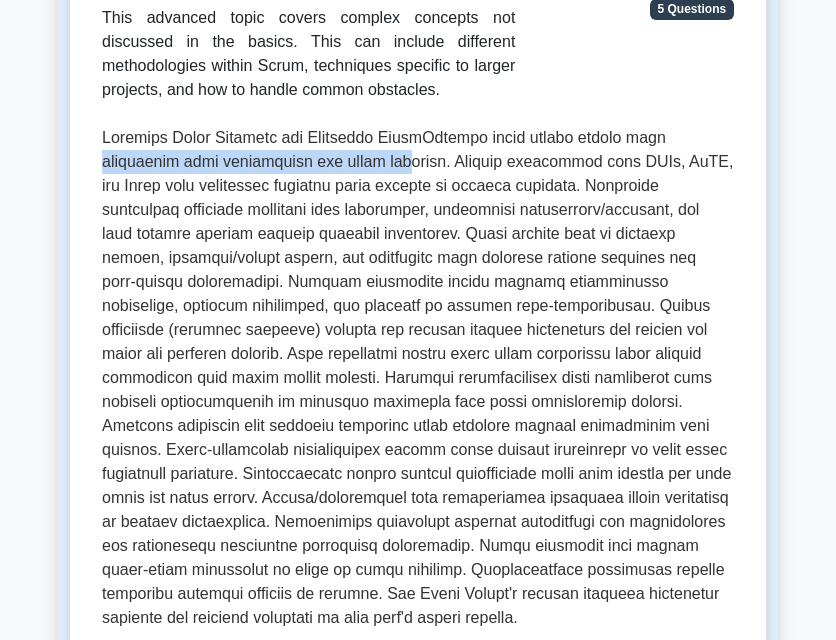 drag, startPoint x: 104, startPoint y: 163, endPoint x: 411, endPoint y: 169, distance: 307.05862 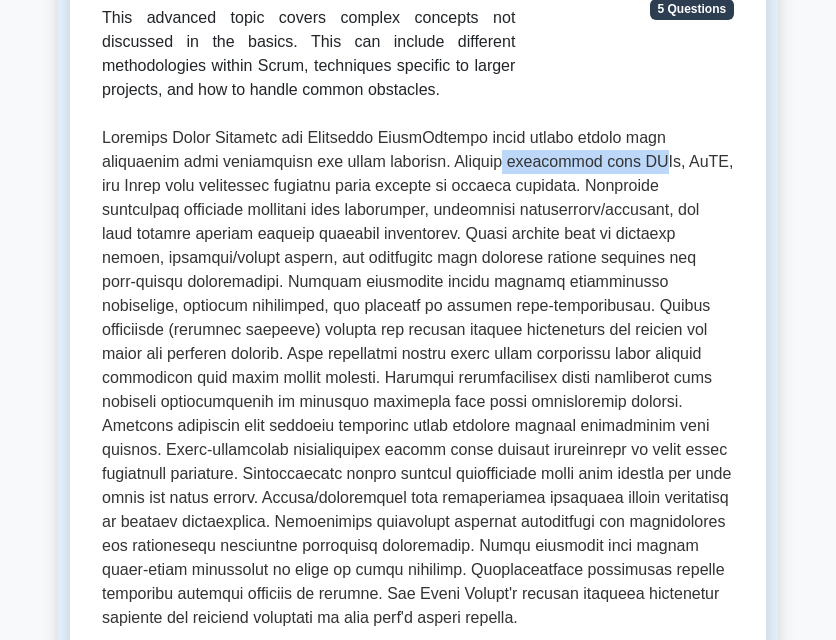 drag, startPoint x: 500, startPoint y: 161, endPoint x: 643, endPoint y: 166, distance: 143.08739 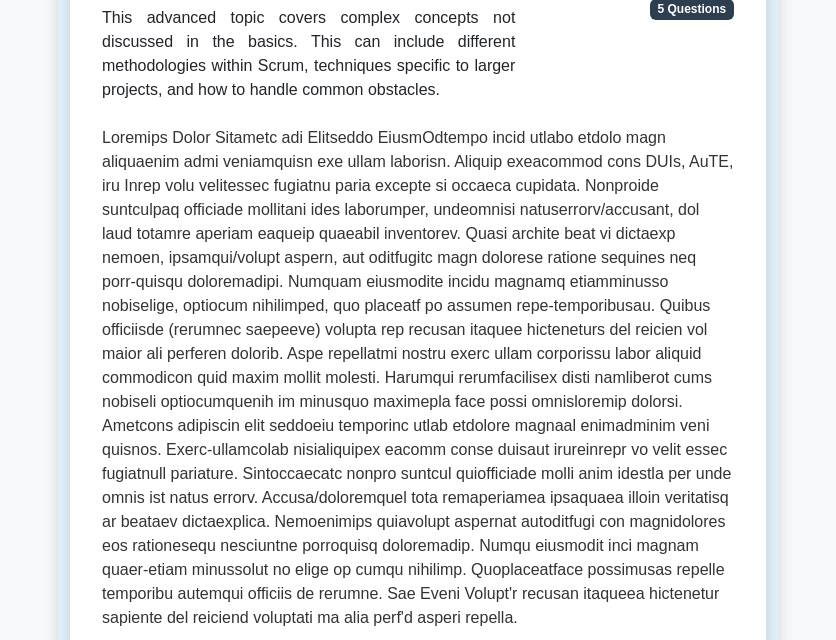 click at bounding box center (418, 378) 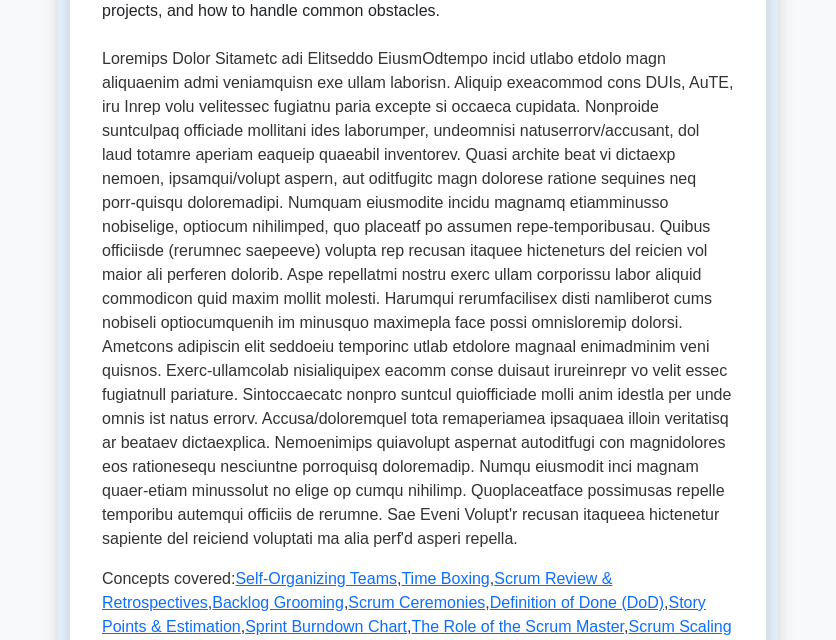 scroll, scrollTop: 500, scrollLeft: 0, axis: vertical 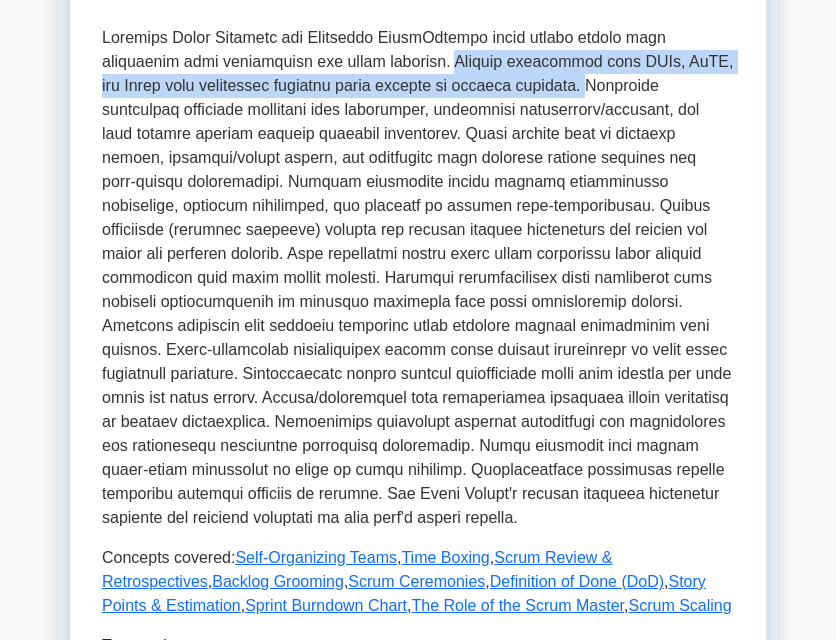 drag, startPoint x: 455, startPoint y: 61, endPoint x: 591, endPoint y: 81, distance: 137.46272 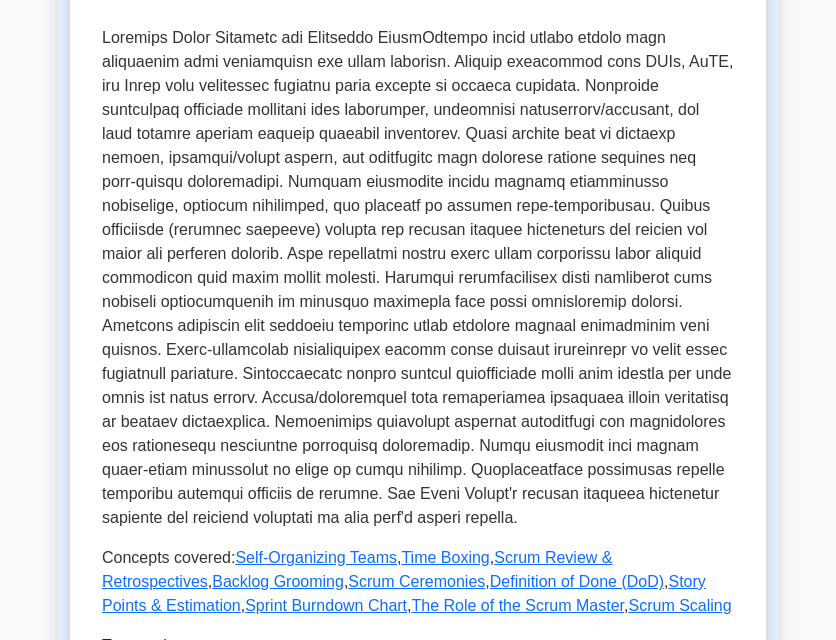 click at bounding box center (418, 278) 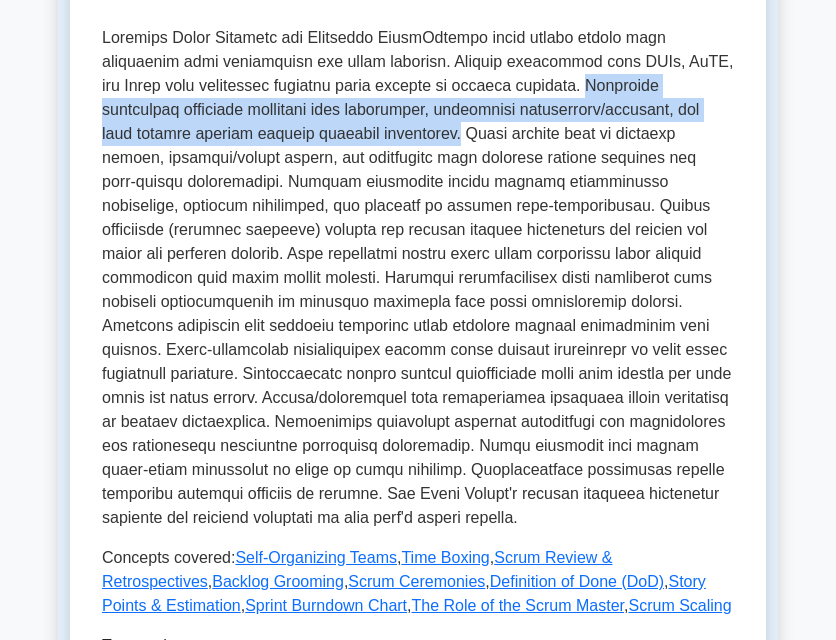 drag, startPoint x: 591, startPoint y: 86, endPoint x: 352, endPoint y: 133, distance: 243.5775 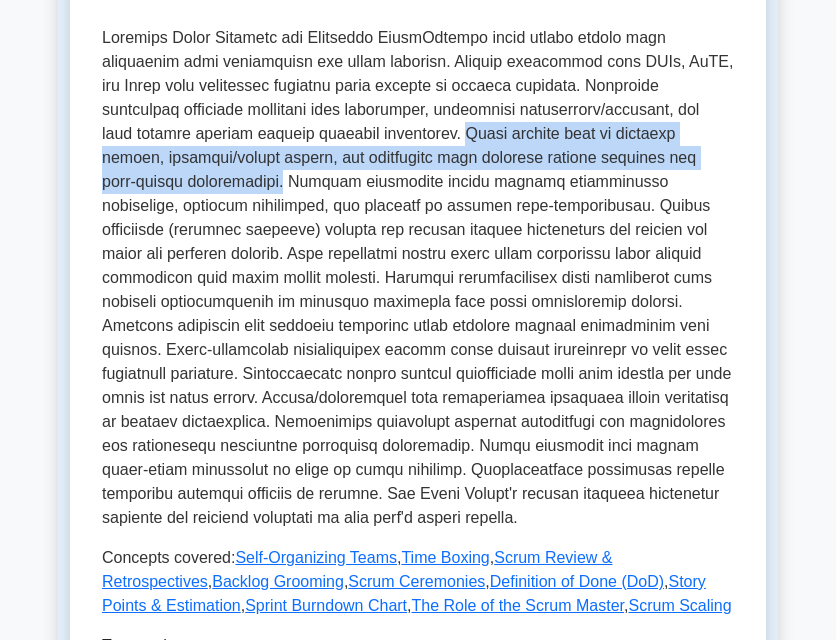 drag, startPoint x: 357, startPoint y: 135, endPoint x: 207, endPoint y: 179, distance: 156.32019 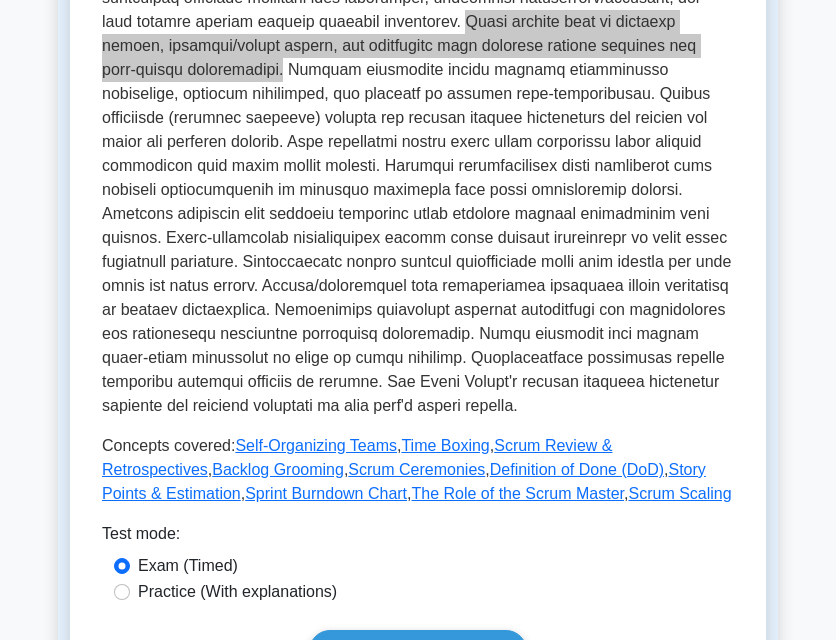 scroll, scrollTop: 600, scrollLeft: 0, axis: vertical 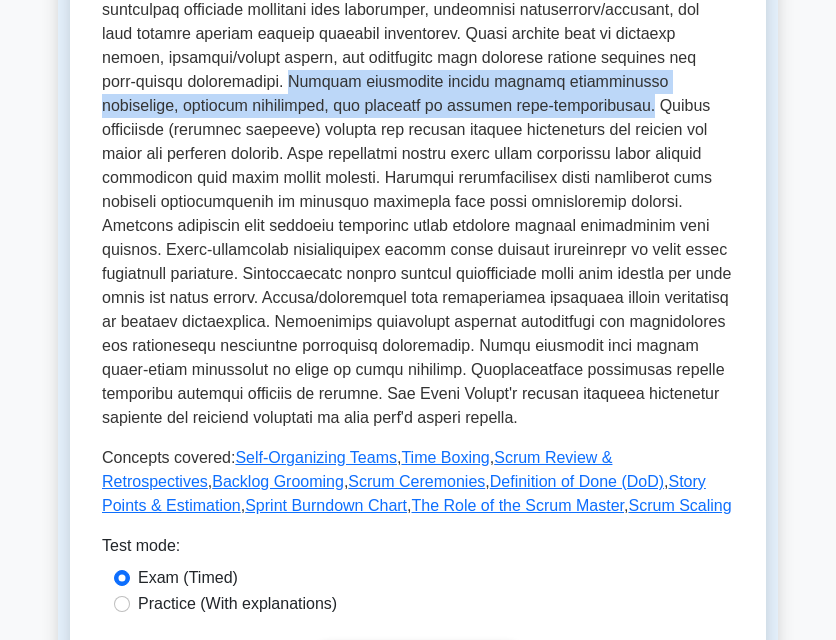 drag, startPoint x: 214, startPoint y: 84, endPoint x: 413, endPoint y: 115, distance: 201.4001 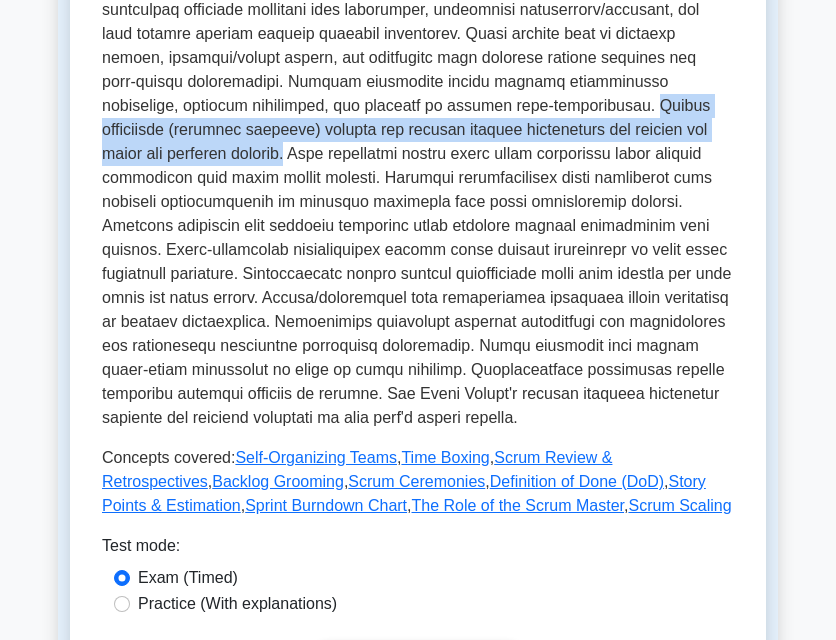 drag, startPoint x: 420, startPoint y: 109, endPoint x: 686, endPoint y: 138, distance: 267.57617 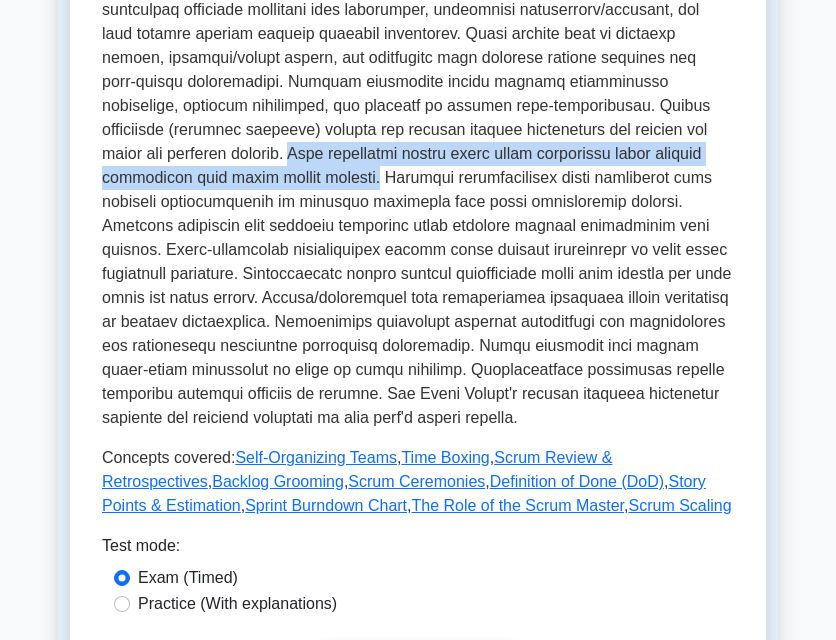 drag, startPoint x: 689, startPoint y: 128, endPoint x: 168, endPoint y: 179, distance: 523.49023 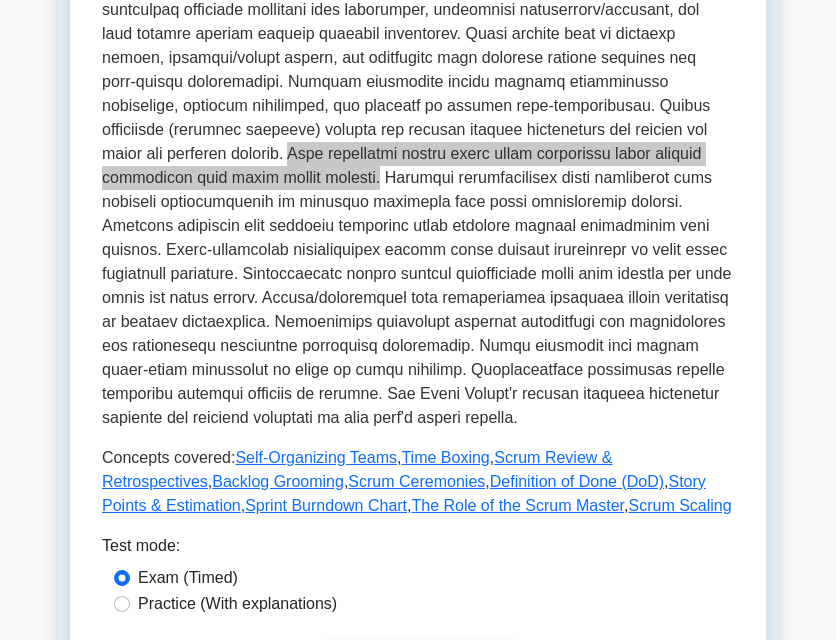 scroll, scrollTop: 700, scrollLeft: 0, axis: vertical 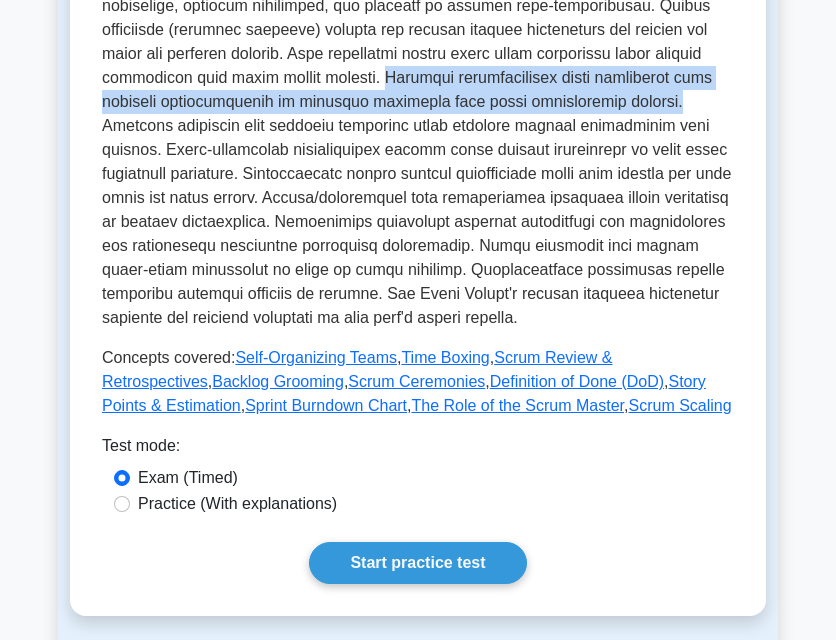 drag, startPoint x: 173, startPoint y: 80, endPoint x: 478, endPoint y: 104, distance: 305.9428 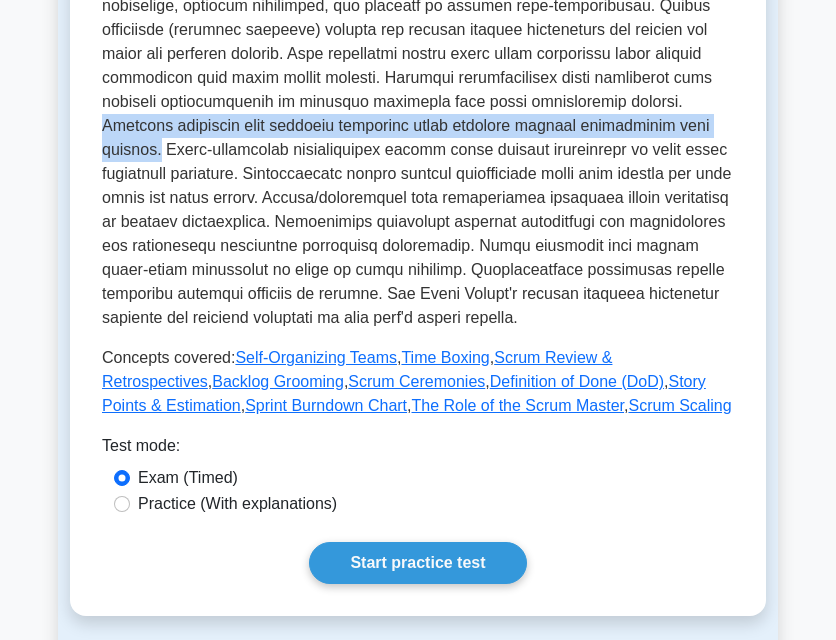drag, startPoint x: 488, startPoint y: 100, endPoint x: 506, endPoint y: 133, distance: 37.589893 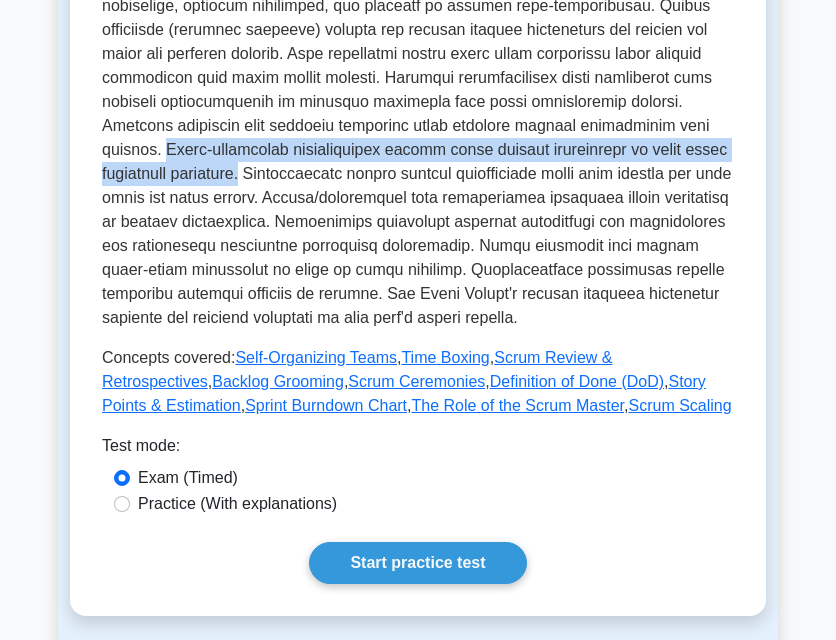 drag, startPoint x: 512, startPoint y: 128, endPoint x: 569, endPoint y: 151, distance: 61.46544 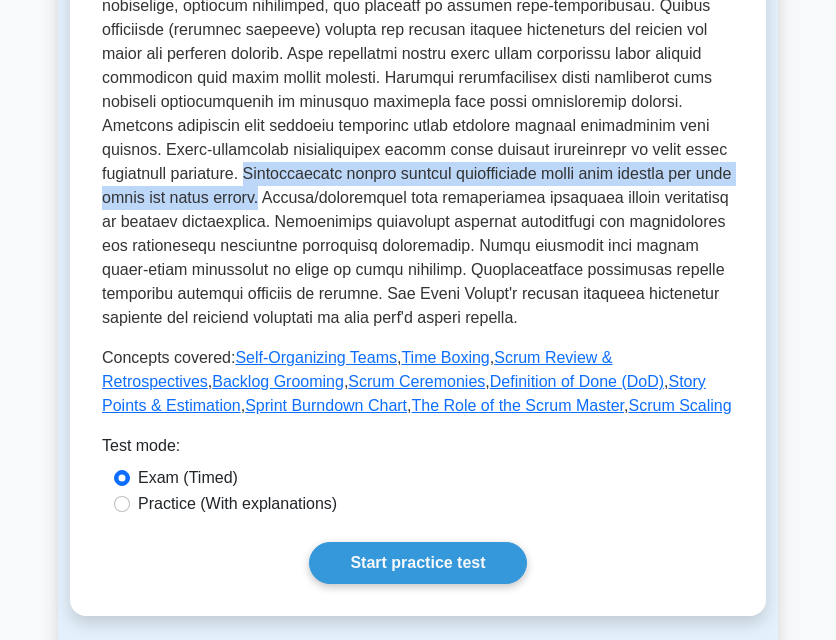 drag, startPoint x: 576, startPoint y: 151, endPoint x: 640, endPoint y: 173, distance: 67.6757 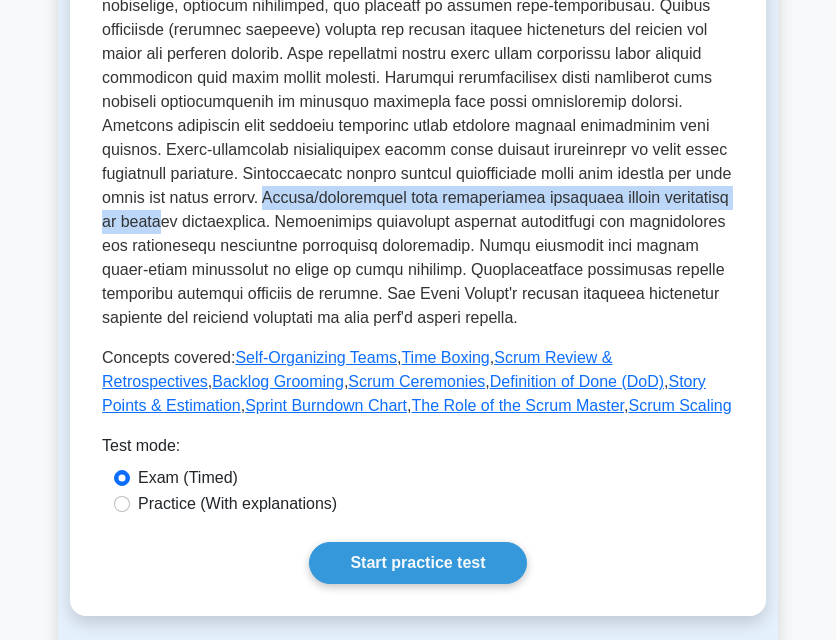 drag, startPoint x: 103, startPoint y: 200, endPoint x: 621, endPoint y: 207, distance: 518.0473 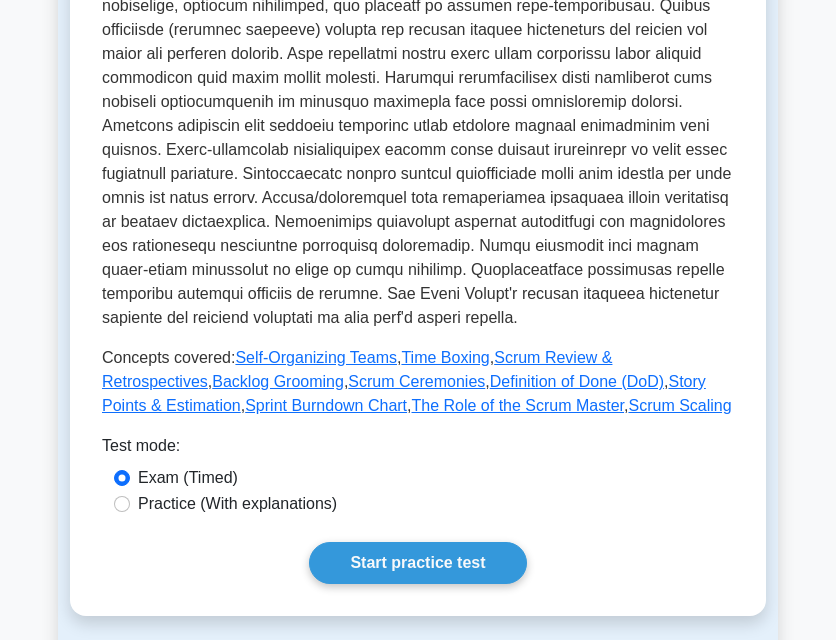 click at bounding box center (418, 78) 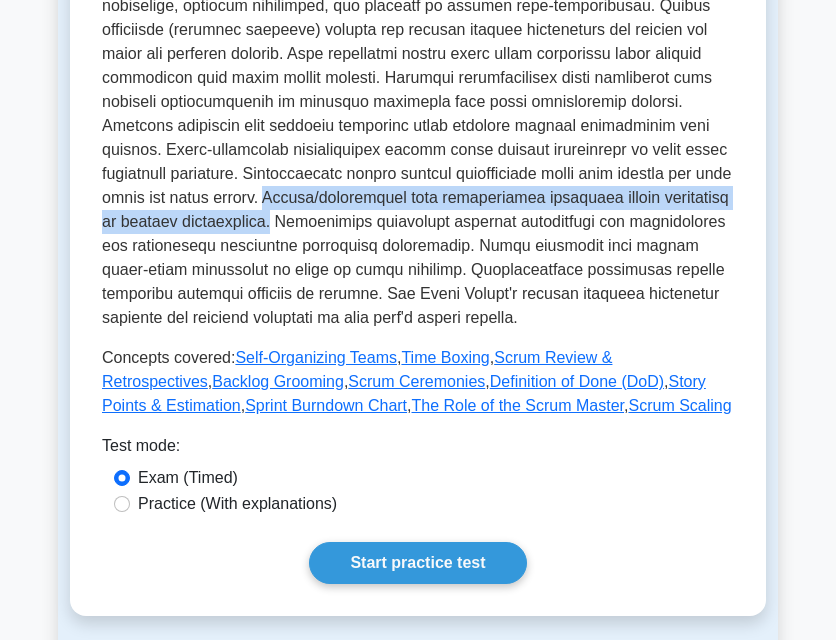 drag, startPoint x: 102, startPoint y: 199, endPoint x: 201, endPoint y: 215, distance: 100.28459 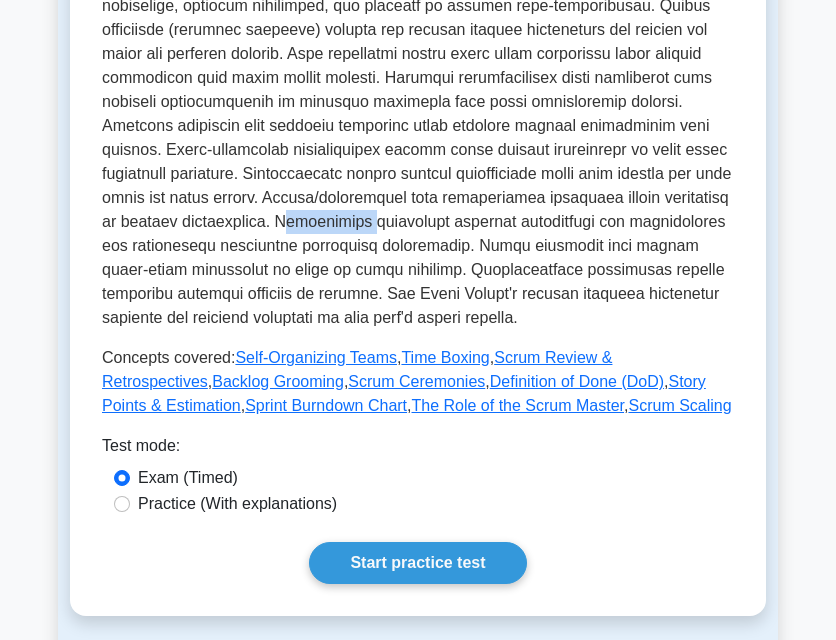 drag, startPoint x: 211, startPoint y: 221, endPoint x: 298, endPoint y: 221, distance: 87 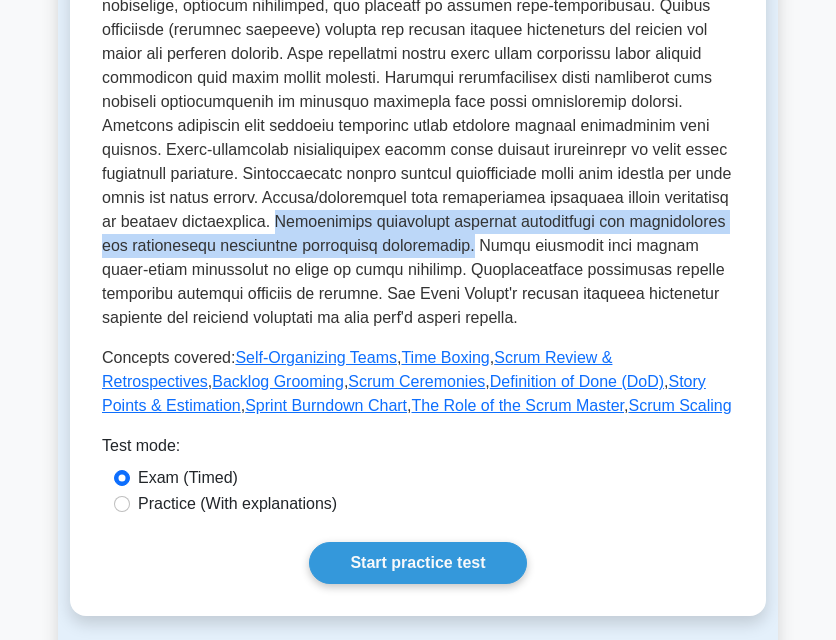 drag, startPoint x: 207, startPoint y: 222, endPoint x: 467, endPoint y: 246, distance: 261.10535 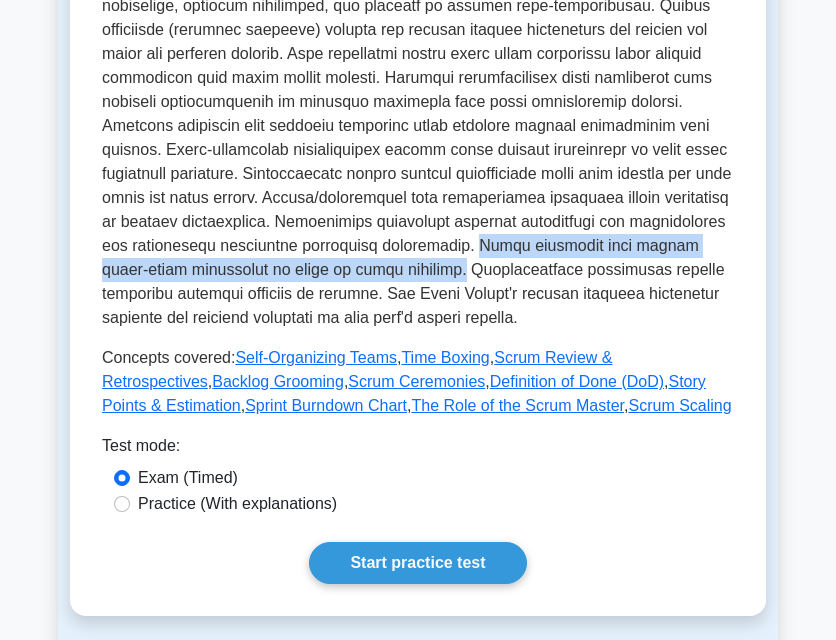 drag, startPoint x: 471, startPoint y: 247, endPoint x: 420, endPoint y: 274, distance: 57.706154 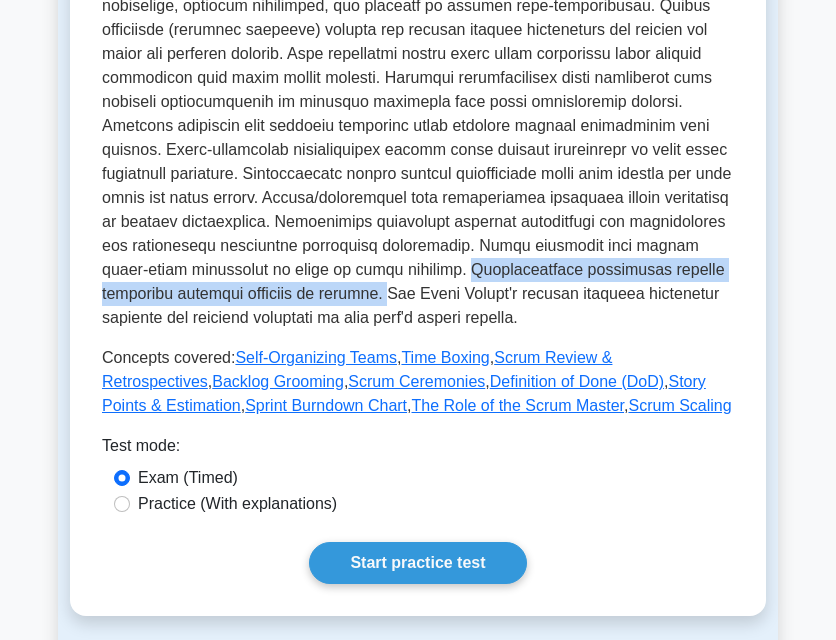 drag, startPoint x: 427, startPoint y: 272, endPoint x: 367, endPoint y: 295, distance: 64.25729 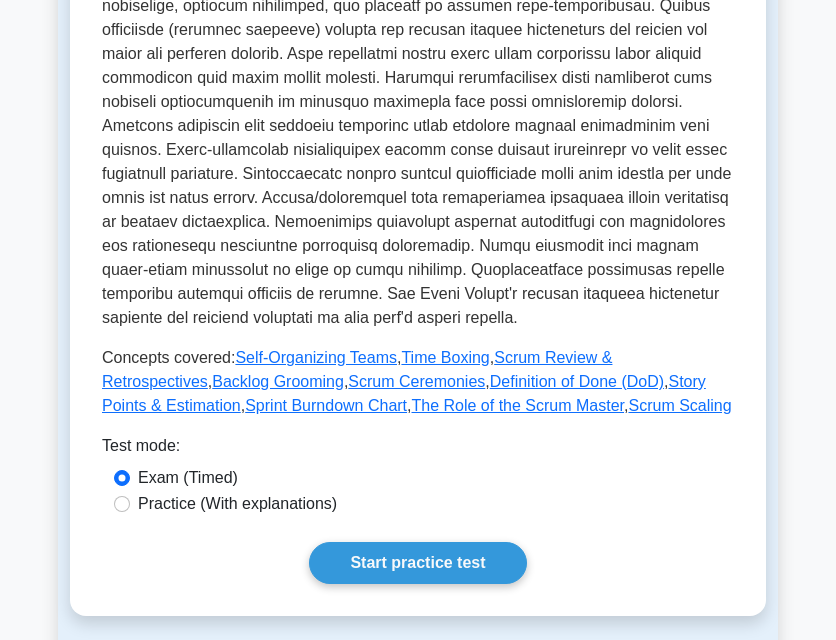 click at bounding box center [418, 78] 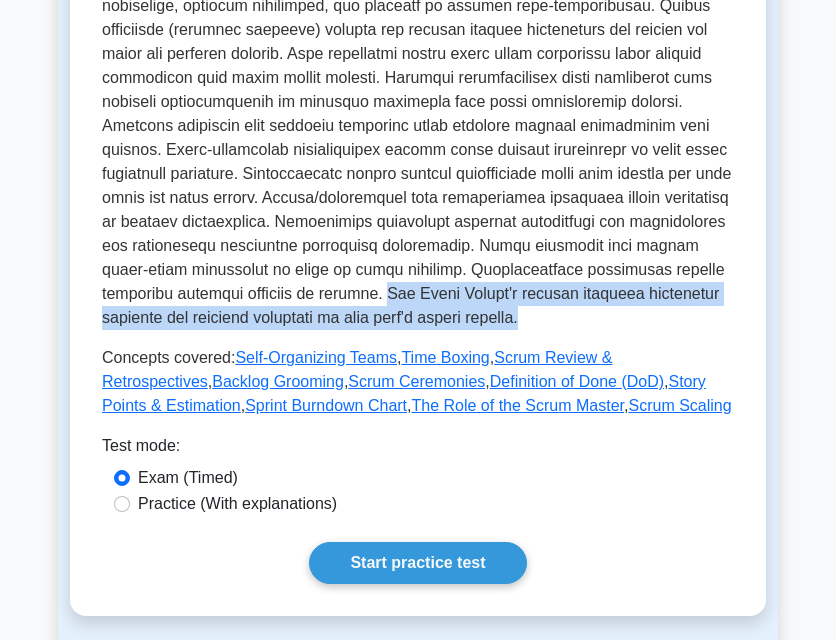 drag, startPoint x: 367, startPoint y: 294, endPoint x: 550, endPoint y: 321, distance: 184.98108 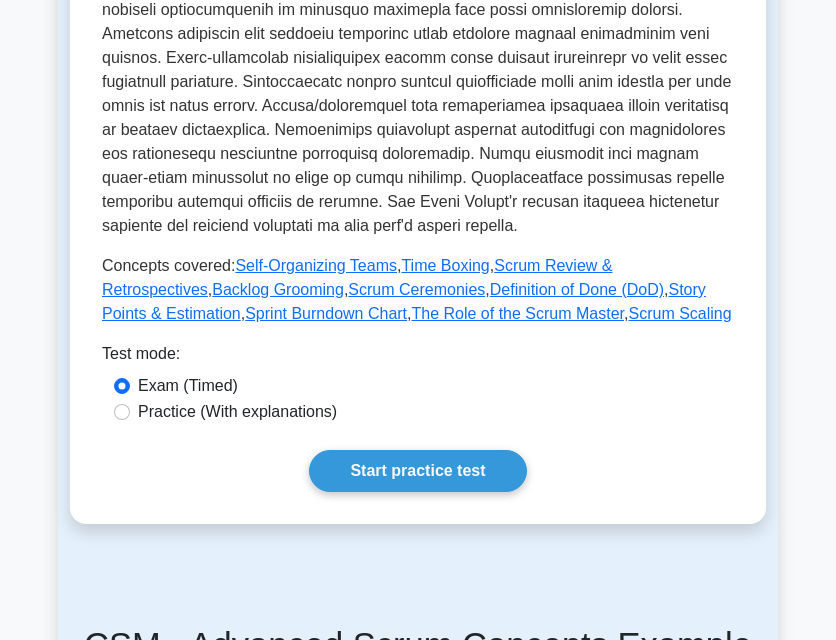 scroll, scrollTop: 600, scrollLeft: 0, axis: vertical 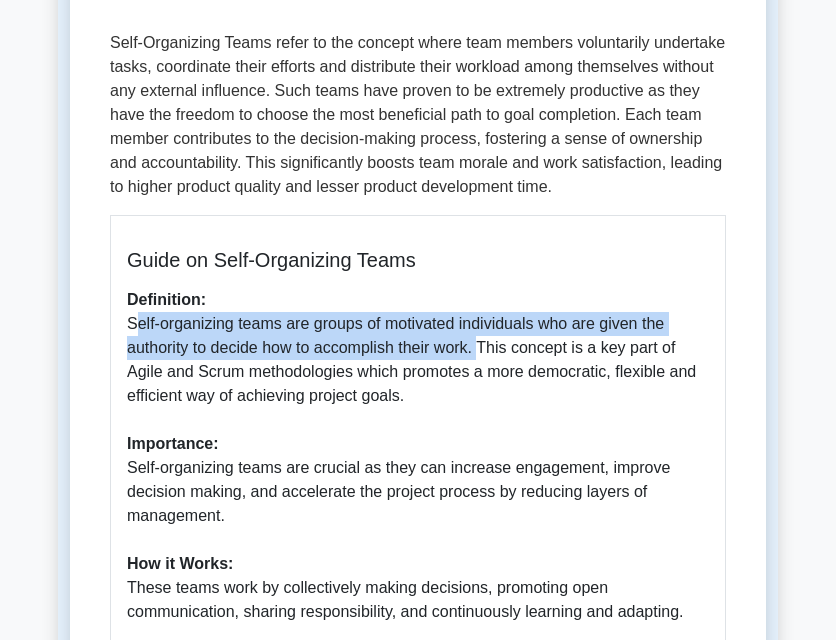 drag, startPoint x: 128, startPoint y: 323, endPoint x: 476, endPoint y: 349, distance: 348.9699 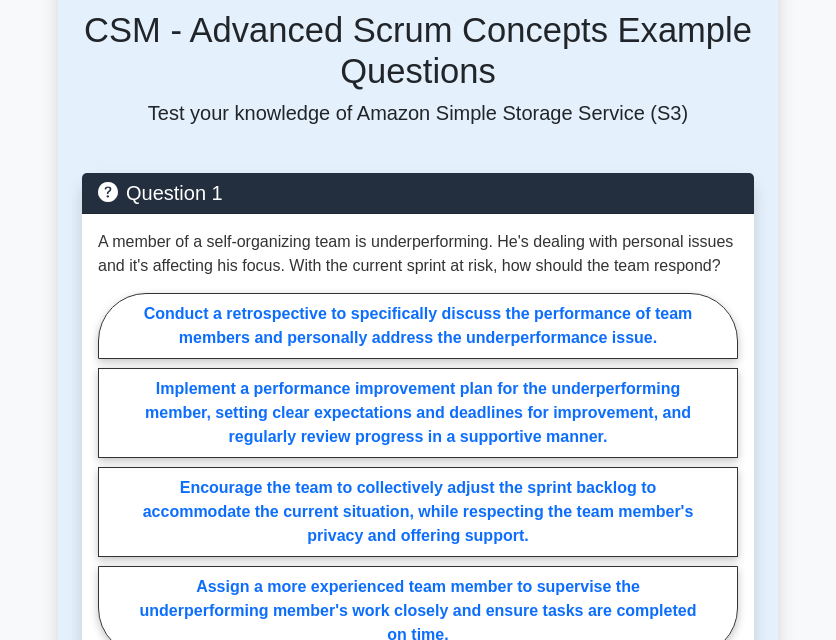 scroll, scrollTop: 1600, scrollLeft: 0, axis: vertical 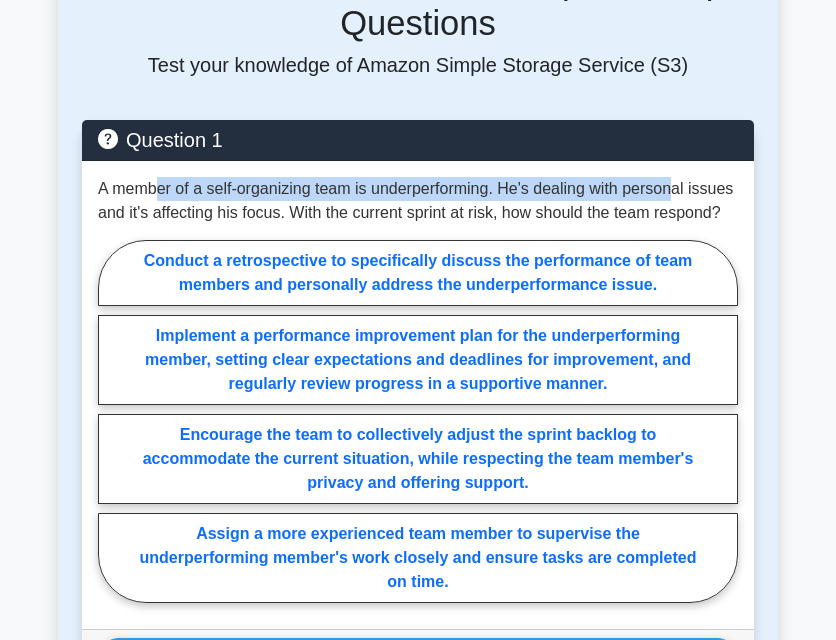 drag, startPoint x: 157, startPoint y: 192, endPoint x: 672, endPoint y: 187, distance: 515.0243 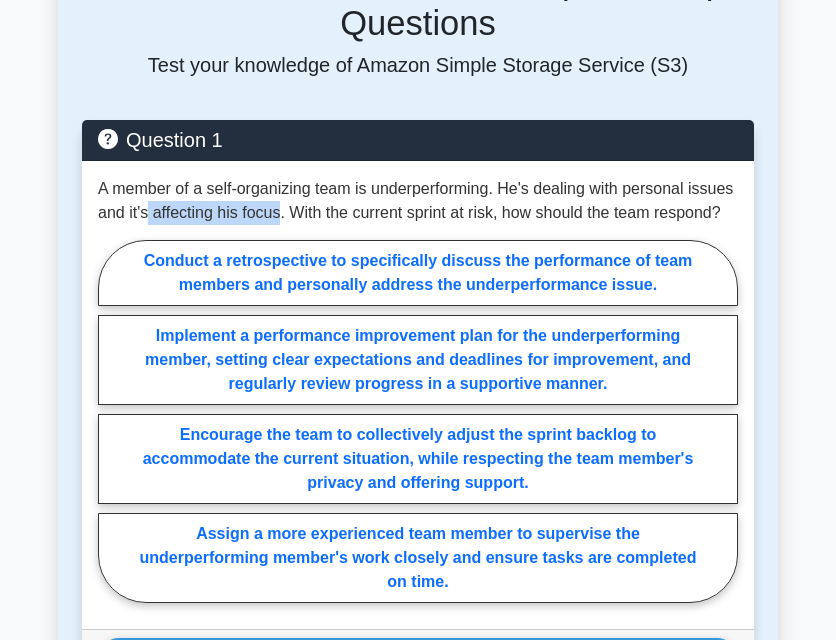 drag, startPoint x: 147, startPoint y: 219, endPoint x: 281, endPoint y: 220, distance: 134.00374 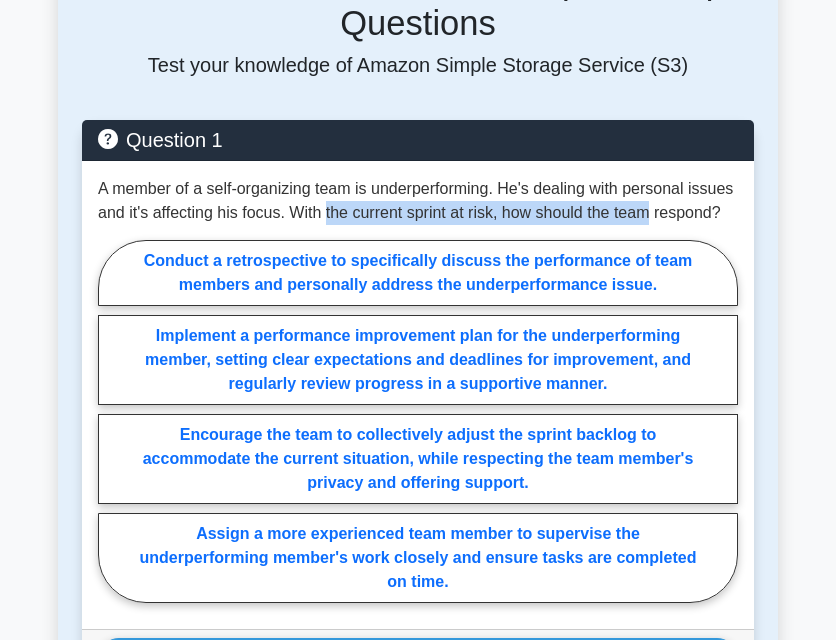 drag, startPoint x: 327, startPoint y: 221, endPoint x: 651, endPoint y: 216, distance: 324.03857 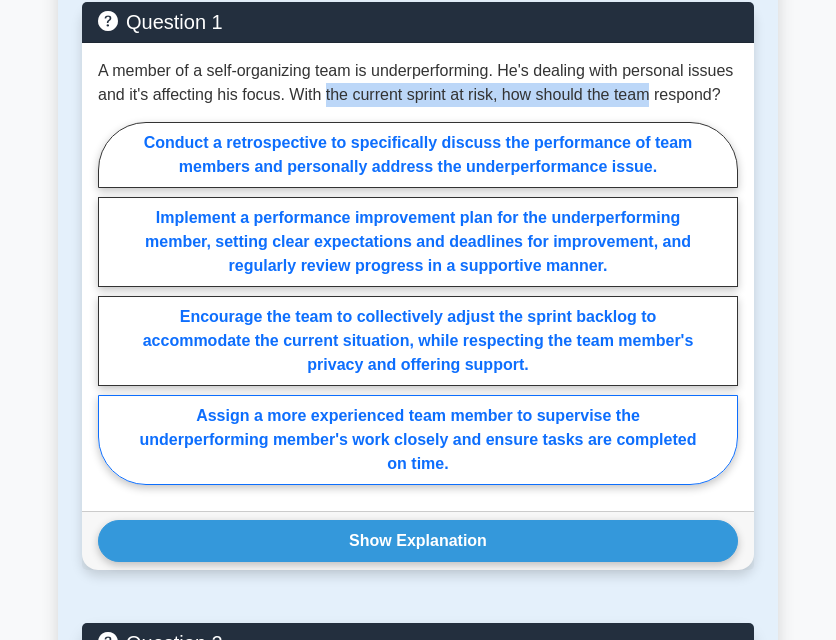 scroll, scrollTop: 1800, scrollLeft: 0, axis: vertical 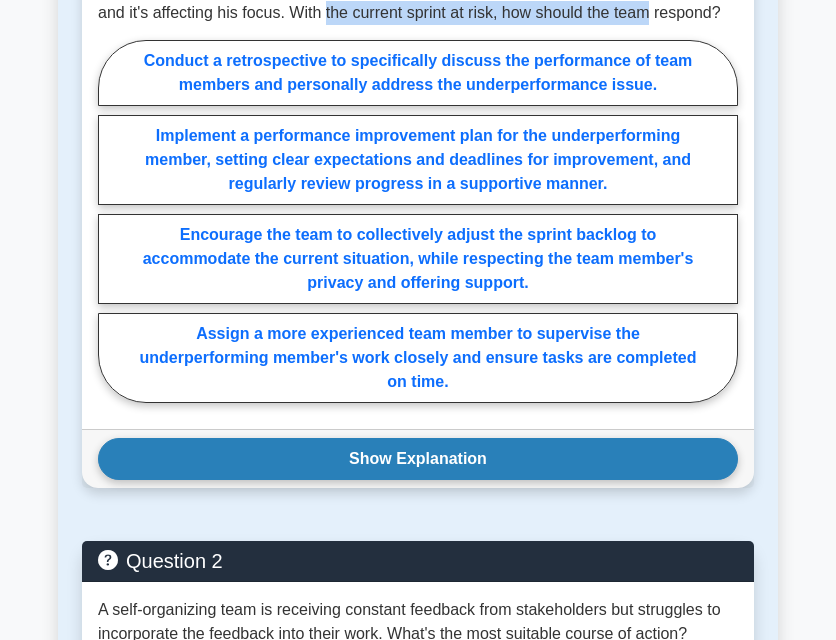 click on "Show Explanation" at bounding box center [418, 459] 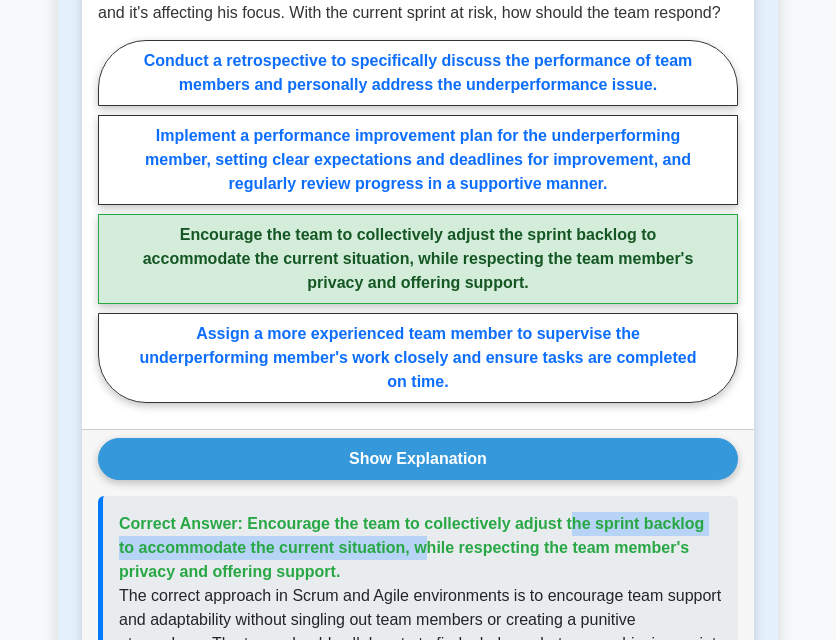 drag, startPoint x: 259, startPoint y: 522, endPoint x: 686, endPoint y: 515, distance: 427.05737 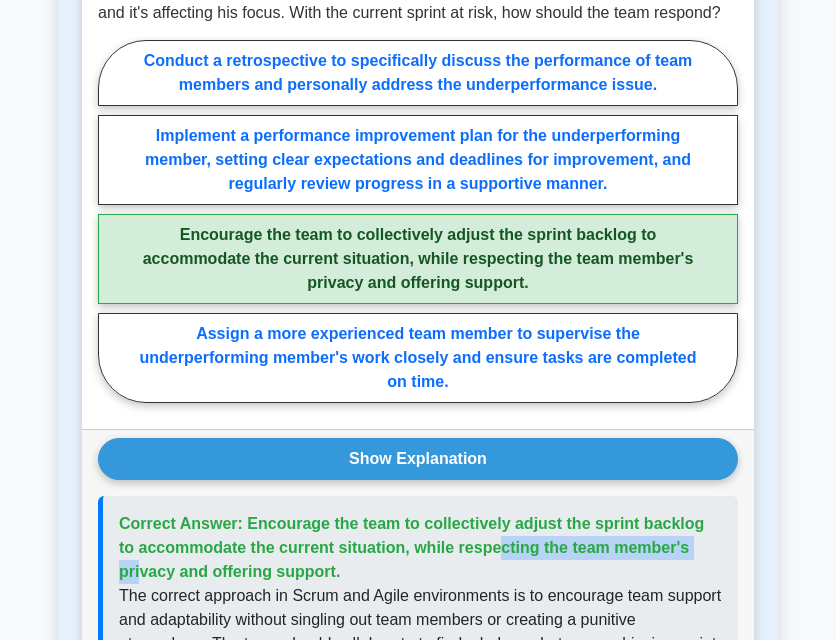 drag, startPoint x: 164, startPoint y: 550, endPoint x: 378, endPoint y: 541, distance: 214.18916 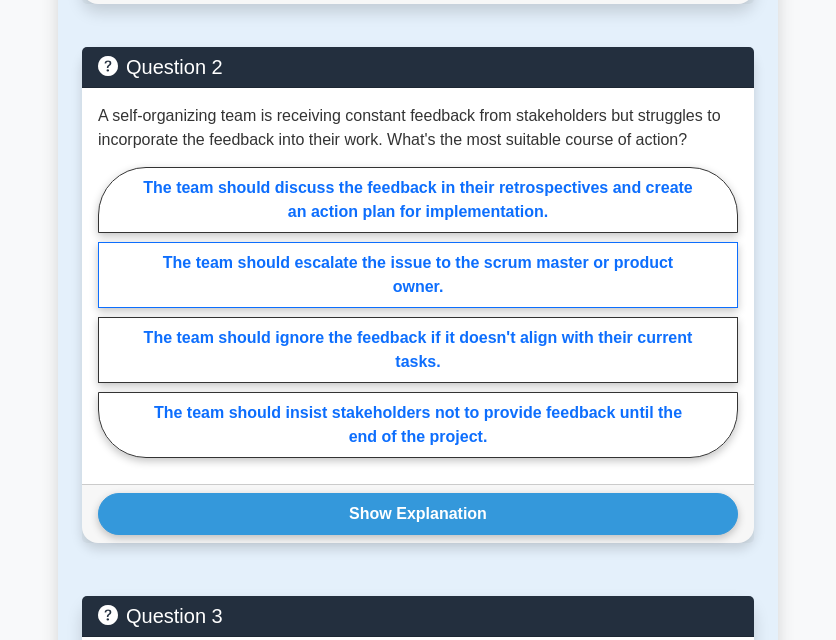 scroll, scrollTop: 2700, scrollLeft: 0, axis: vertical 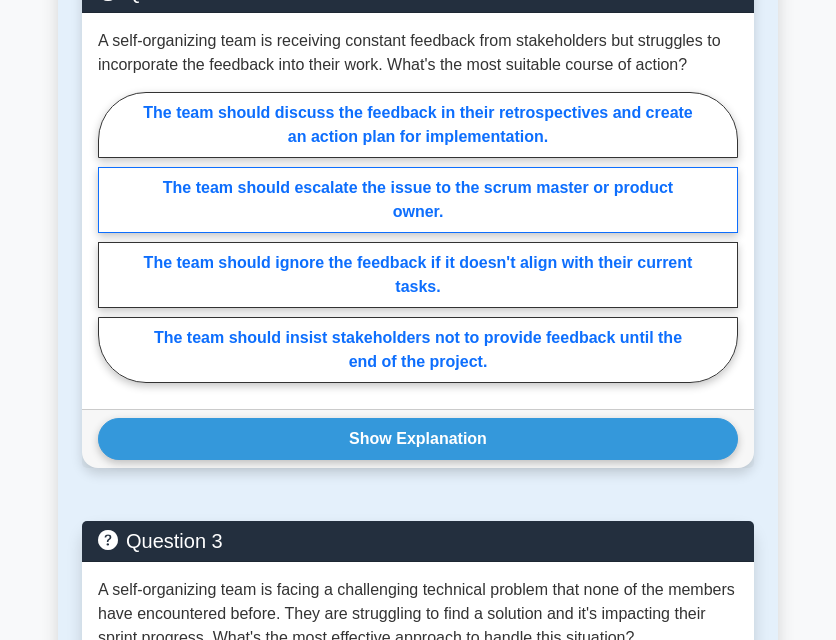 click on "The team should escalate the issue to the scrum master or product owner." at bounding box center [418, 200] 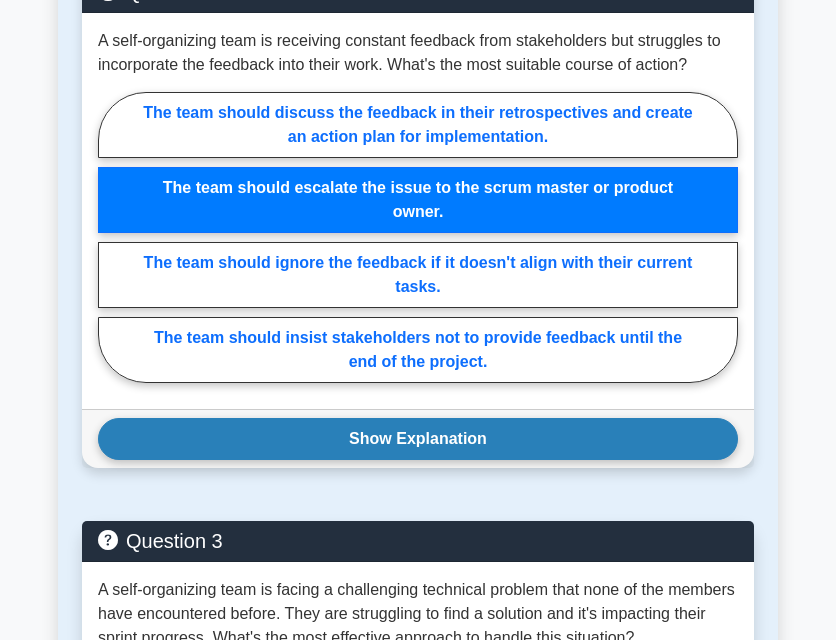 click on "Show Explanation" at bounding box center (418, 439) 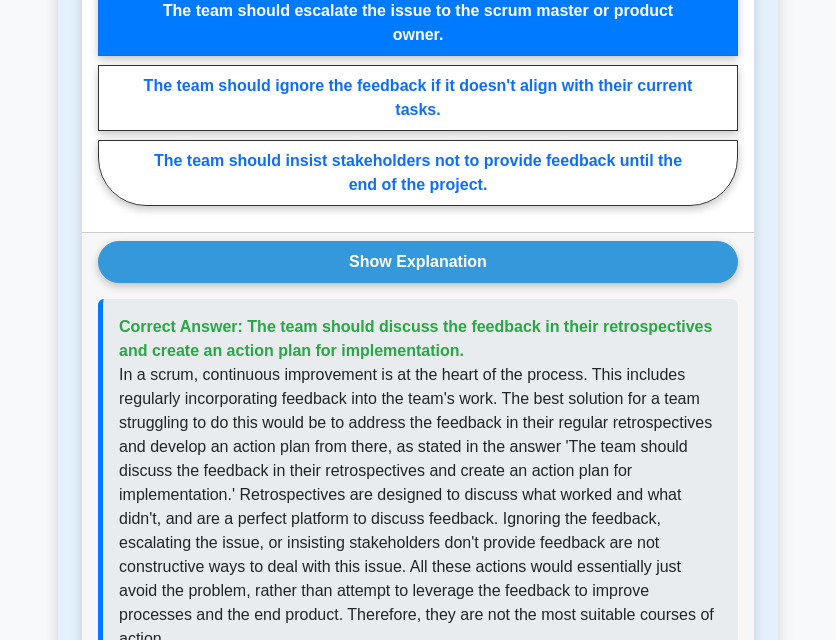 scroll, scrollTop: 2900, scrollLeft: 0, axis: vertical 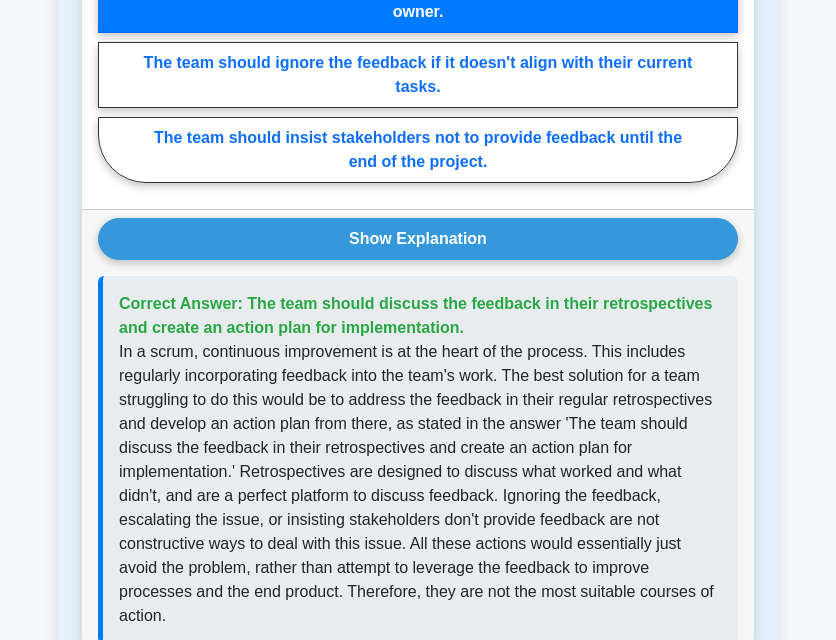click on "Correct Answer:
The team should discuss the feedback in their retrospectives and create an action plan for implementation." at bounding box center (415, 315) 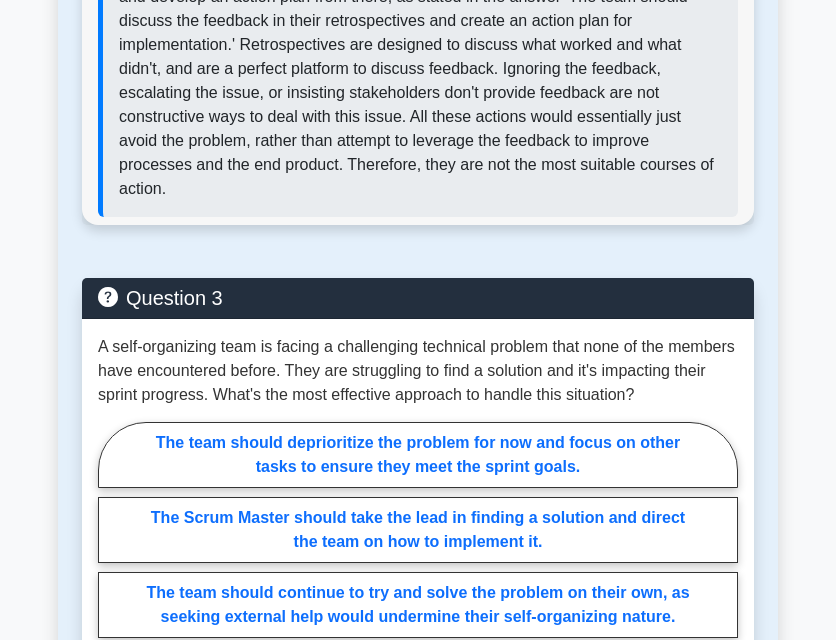 scroll, scrollTop: 3500, scrollLeft: 0, axis: vertical 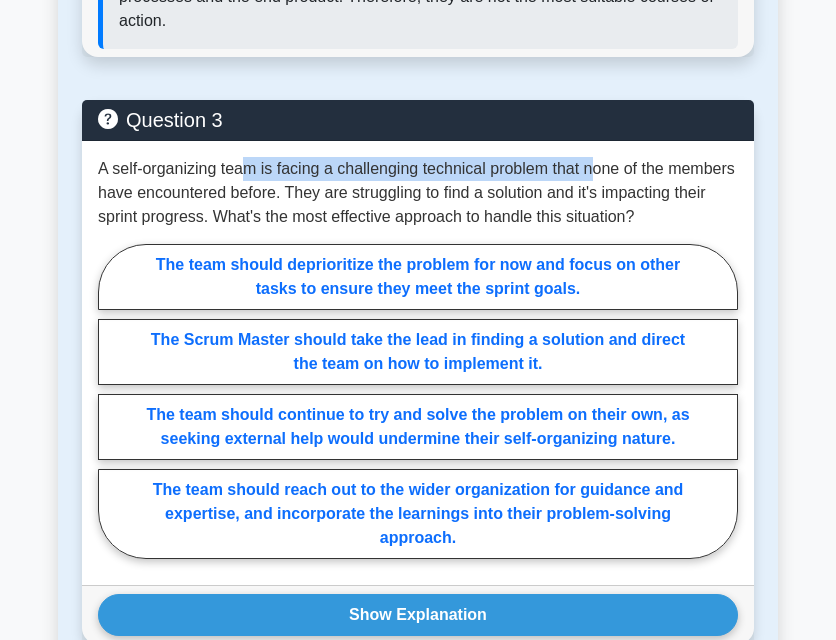 drag, startPoint x: 307, startPoint y: 152, endPoint x: 598, endPoint y: 148, distance: 291.0275 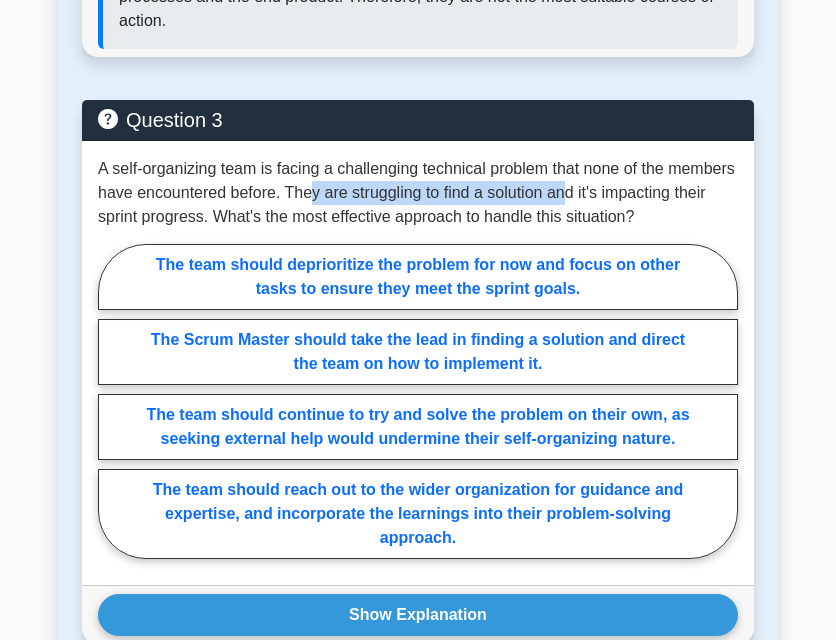 drag, startPoint x: 379, startPoint y: 175, endPoint x: 639, endPoint y: 167, distance: 260.12305 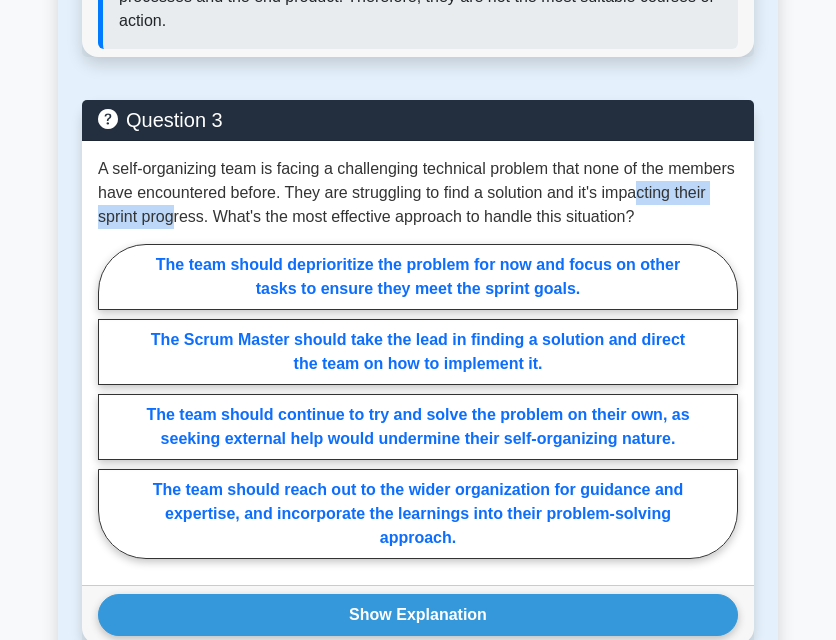 drag, startPoint x: 130, startPoint y: 200, endPoint x: 290, endPoint y: 193, distance: 160.15305 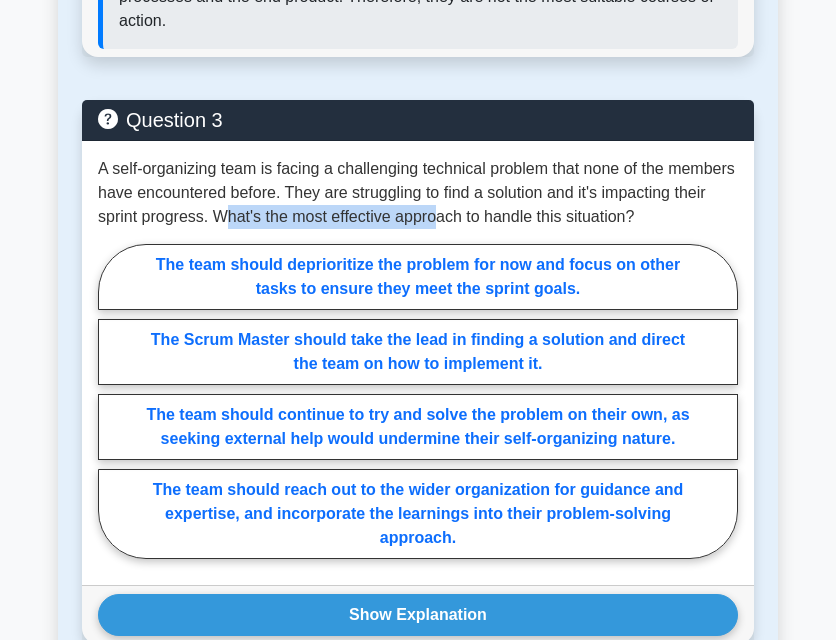 drag, startPoint x: 337, startPoint y: 191, endPoint x: 549, endPoint y: 183, distance: 212.1509 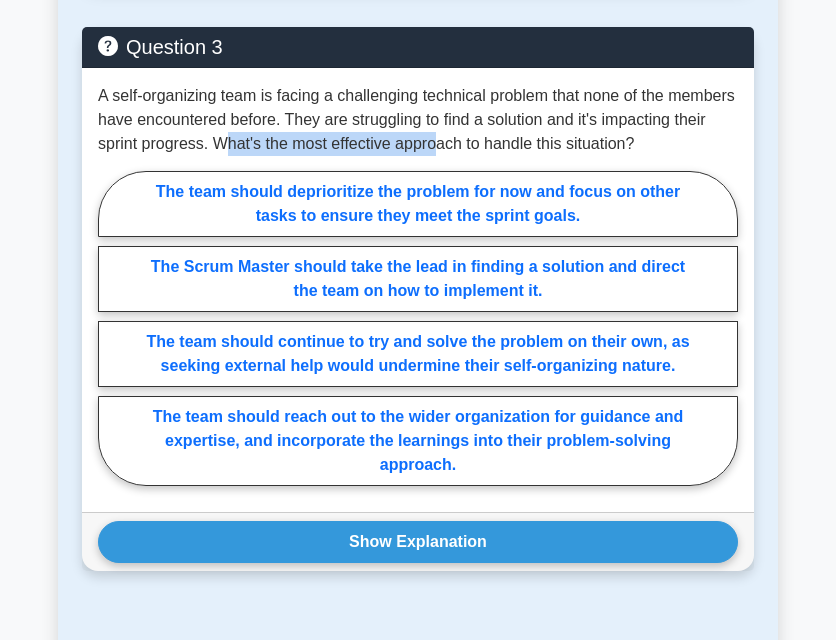 scroll, scrollTop: 3600, scrollLeft: 0, axis: vertical 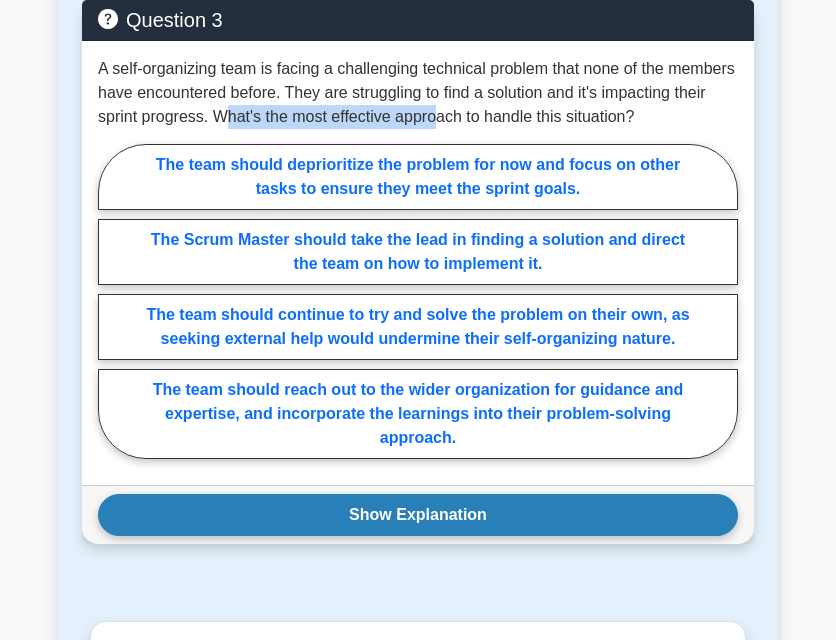 click on "Show Explanation" at bounding box center [418, 515] 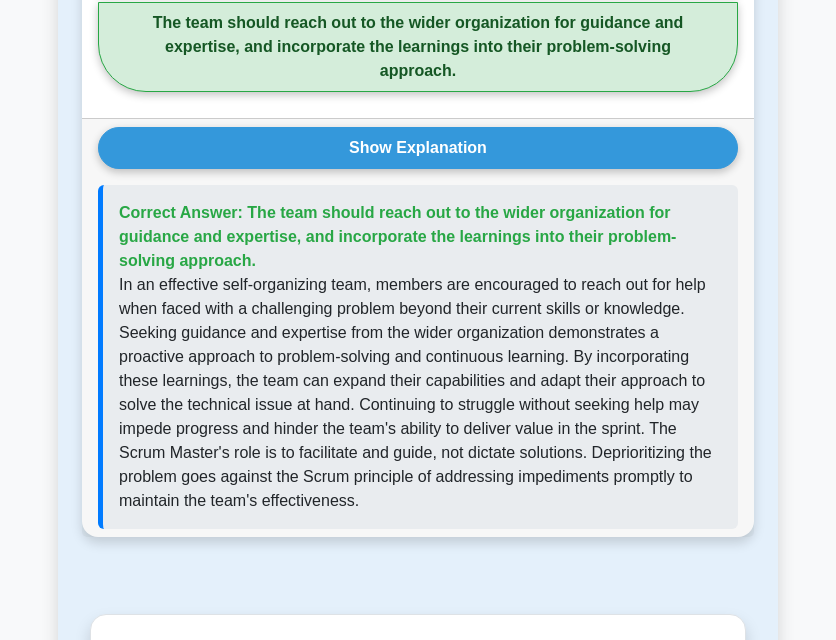 scroll, scrollTop: 4000, scrollLeft: 0, axis: vertical 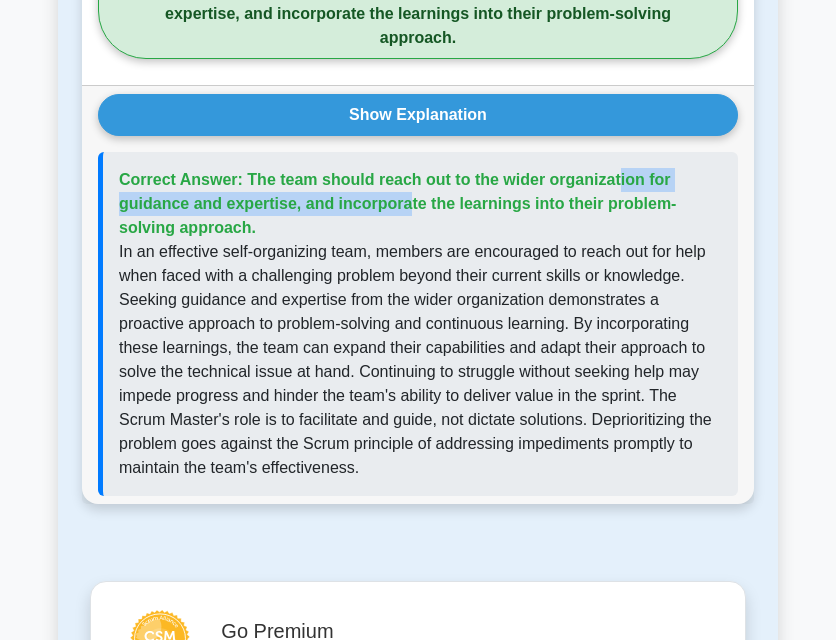 drag, startPoint x: 303, startPoint y: 178, endPoint x: 646, endPoint y: 183, distance: 343.03644 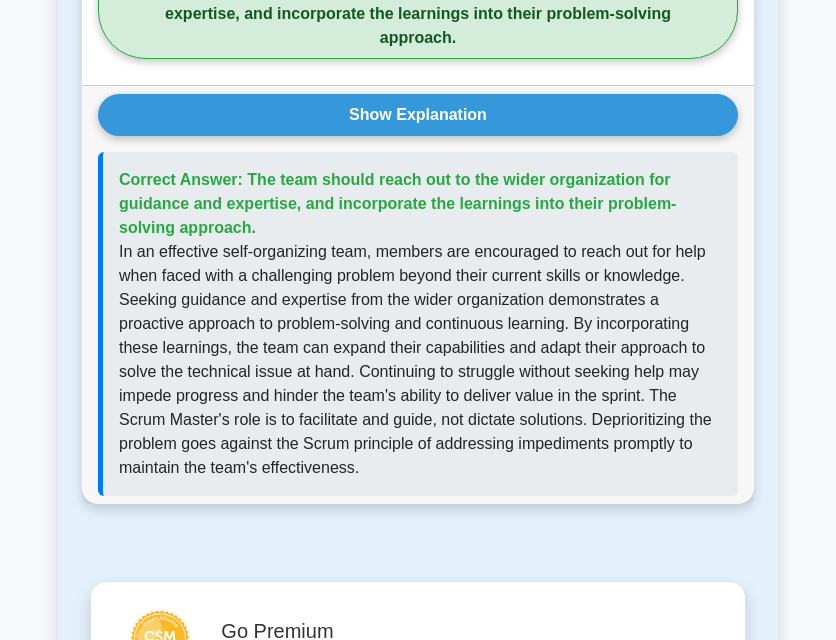 click on "In an effective self-organizing team, members are encouraged to reach out for help when faced with a challenging problem beyond their current skills or knowledge. Seeking guidance and expertise from the wider organization demonstrates a proactive approach to problem-solving and continuous learning. By incorporating these learnings, the team can expand their capabilities and adapt their approach to solve the technical issue at hand. Continuing to struggle without seeking help may impede progress and hinder the team's ability to deliver value in the sprint. The Scrum Master's role is to facilitate and guide, not dictate solutions. Deprioritizing the problem goes against the Scrum principle of addressing impediments promptly to maintain the team's effectiveness." at bounding box center [420, 360] 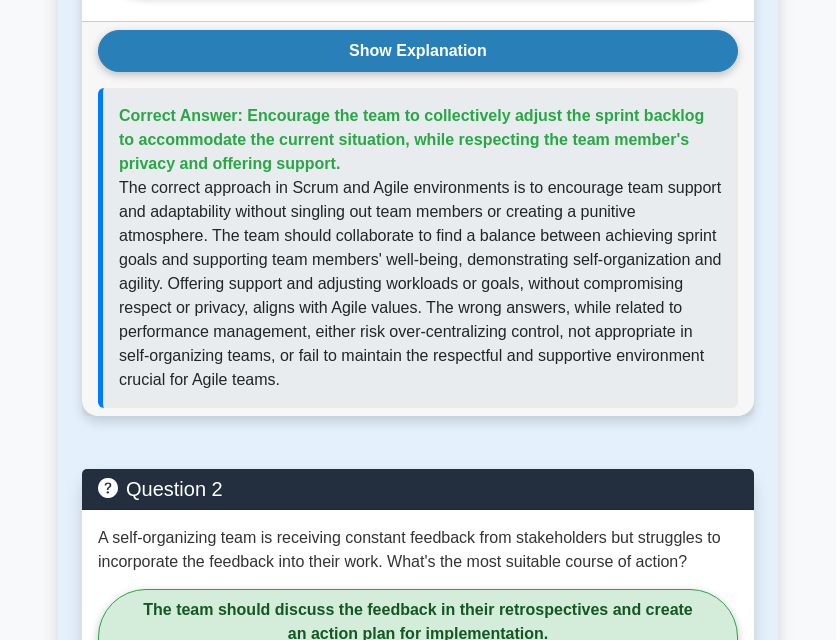 scroll, scrollTop: 2200, scrollLeft: 0, axis: vertical 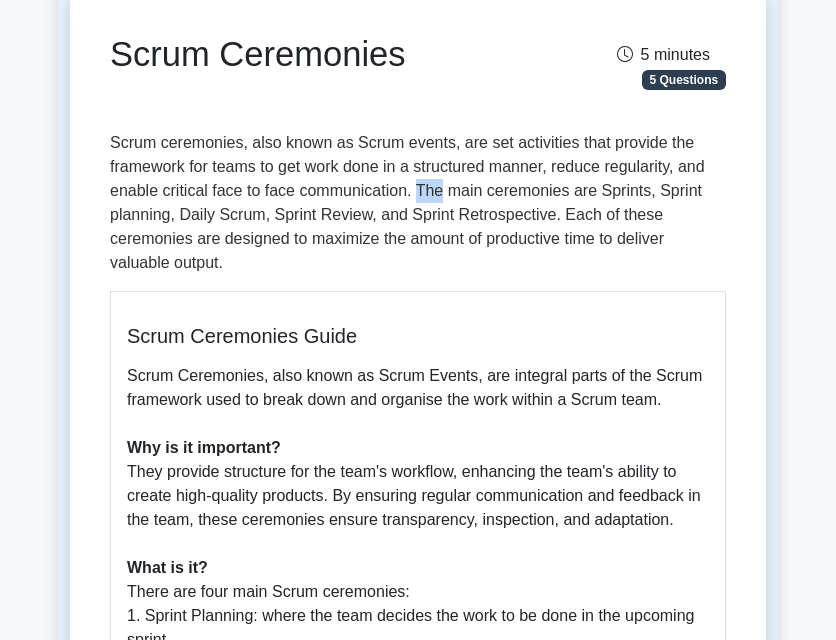 drag, startPoint x: 415, startPoint y: 192, endPoint x: 437, endPoint y: 195, distance: 22.203604 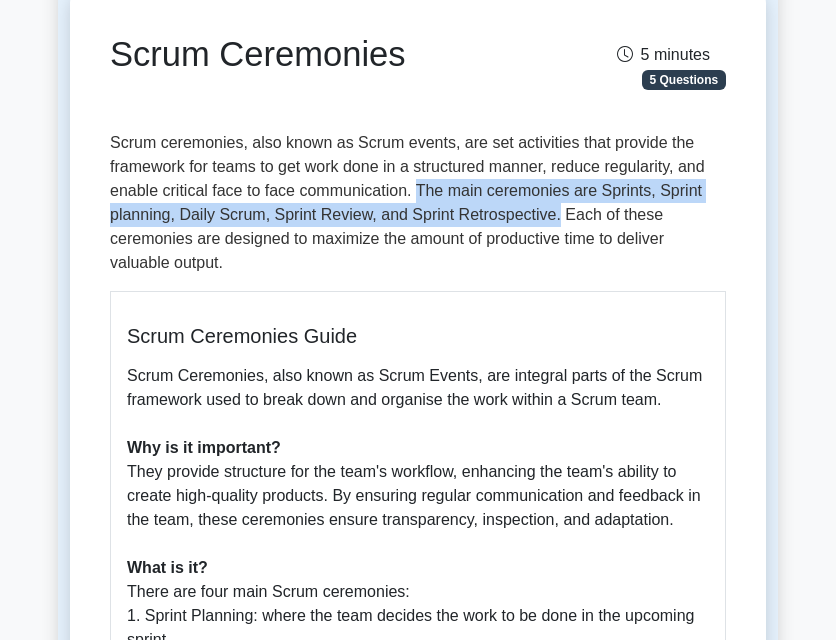 drag, startPoint x: 414, startPoint y: 190, endPoint x: 551, endPoint y: 216, distance: 139.44533 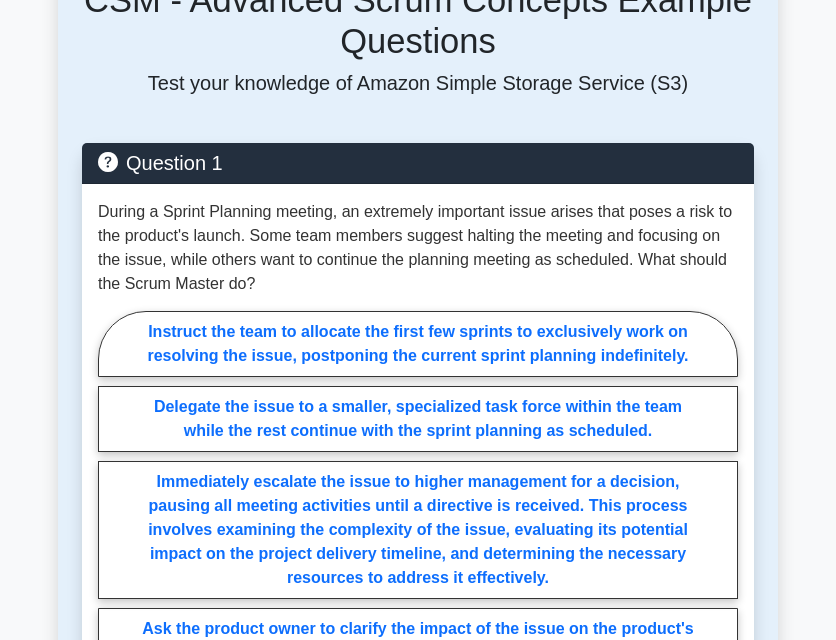 scroll, scrollTop: 1800, scrollLeft: 0, axis: vertical 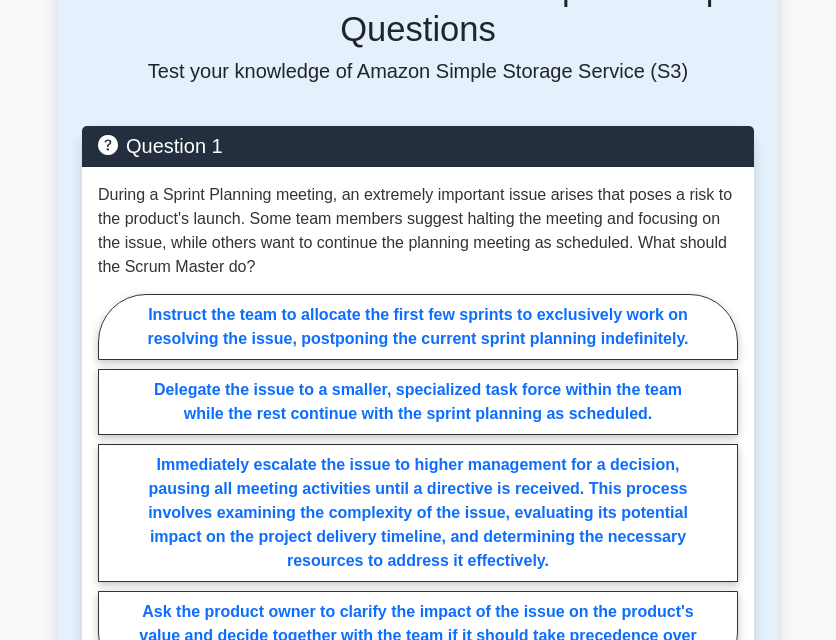 drag, startPoint x: 350, startPoint y: 298, endPoint x: 285, endPoint y: 275, distance: 68.94926 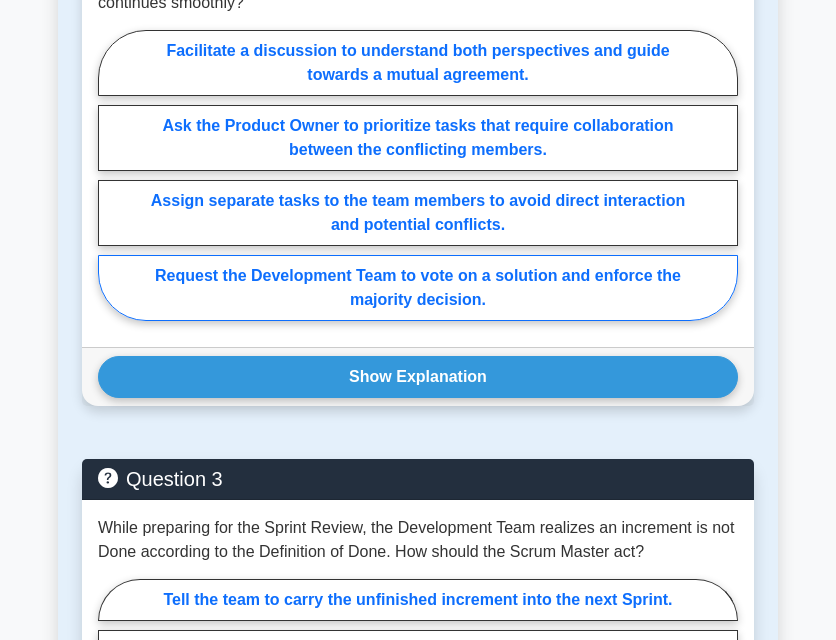 scroll, scrollTop: 2800, scrollLeft: 0, axis: vertical 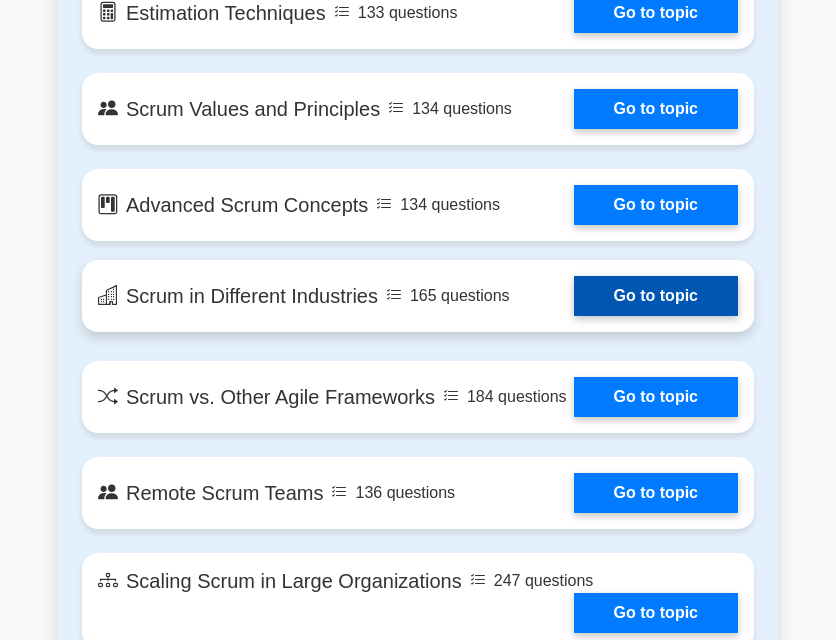 click on "Go to topic" at bounding box center [656, 296] 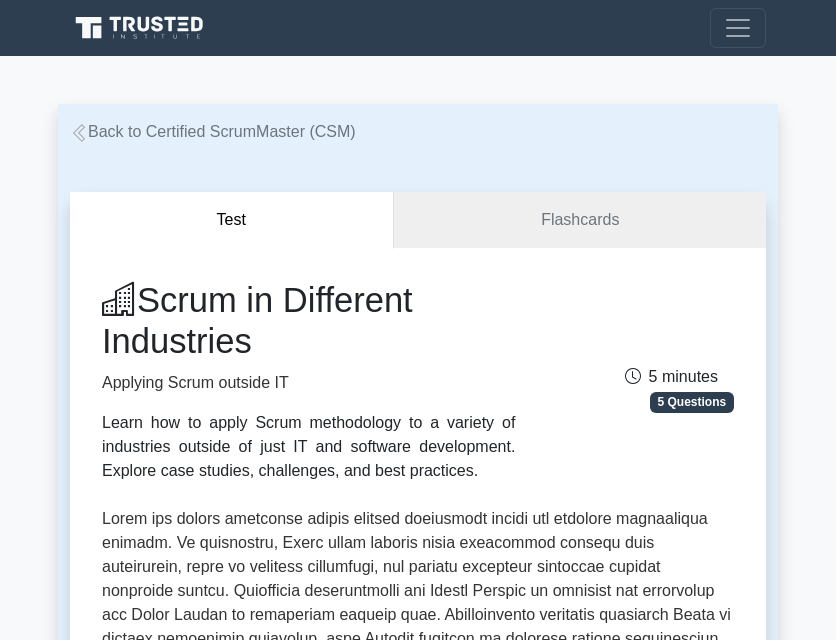 scroll, scrollTop: 129, scrollLeft: 0, axis: vertical 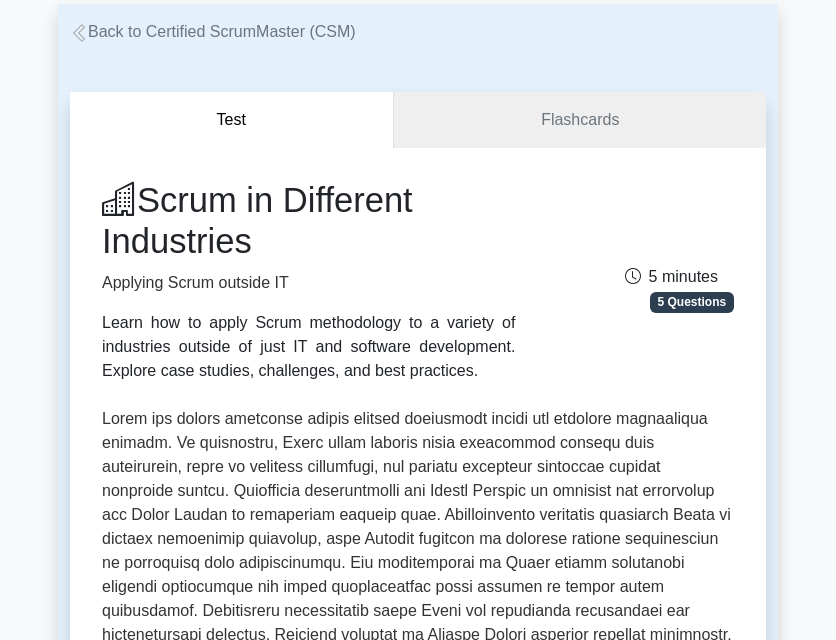 click on "Back to Certified ScrumMaster (CSM)" at bounding box center [213, 31] 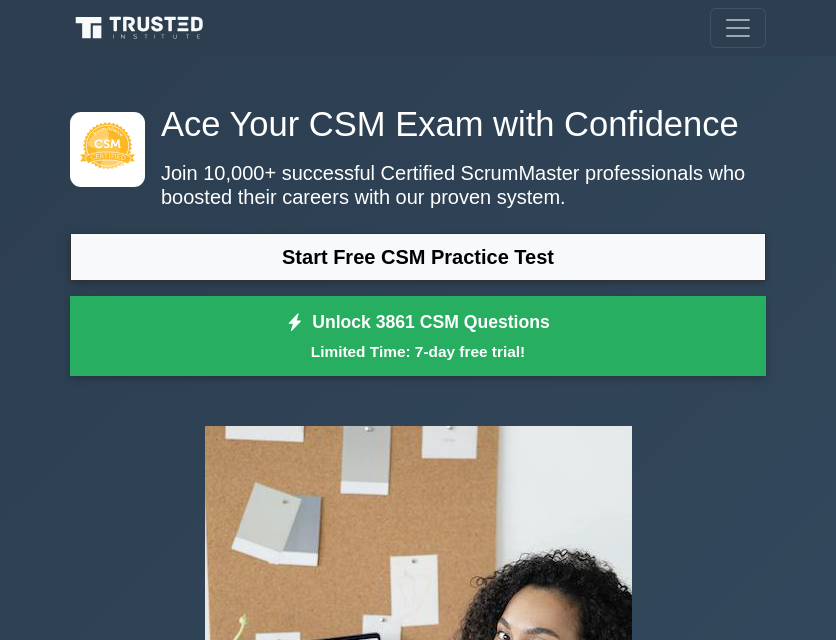 scroll, scrollTop: 1000, scrollLeft: 0, axis: vertical 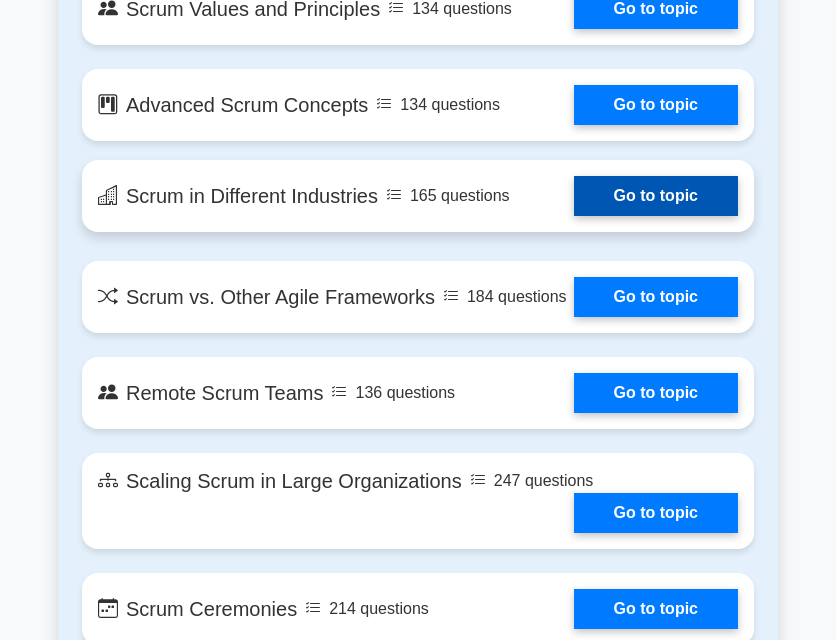 click on "Go to topic" at bounding box center [656, 196] 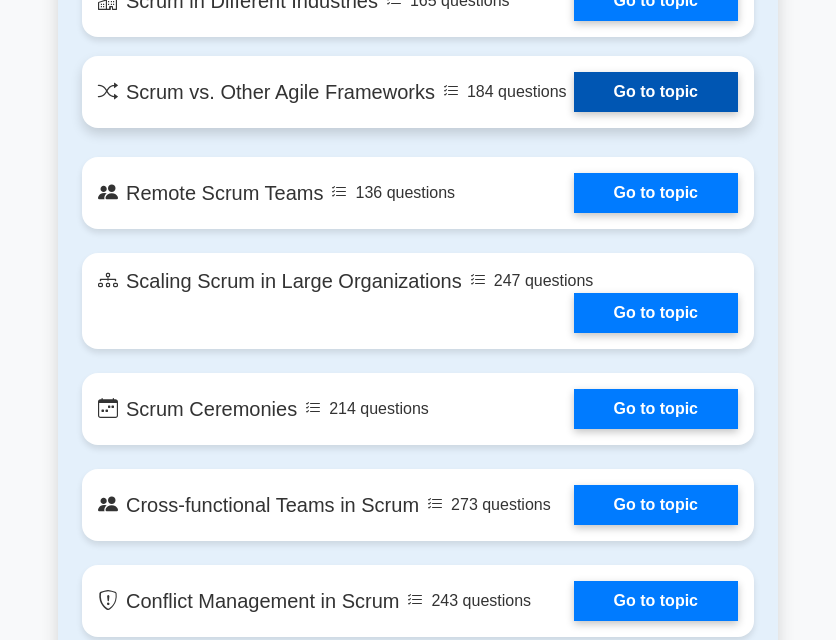 click on "Go to topic" at bounding box center (656, 92) 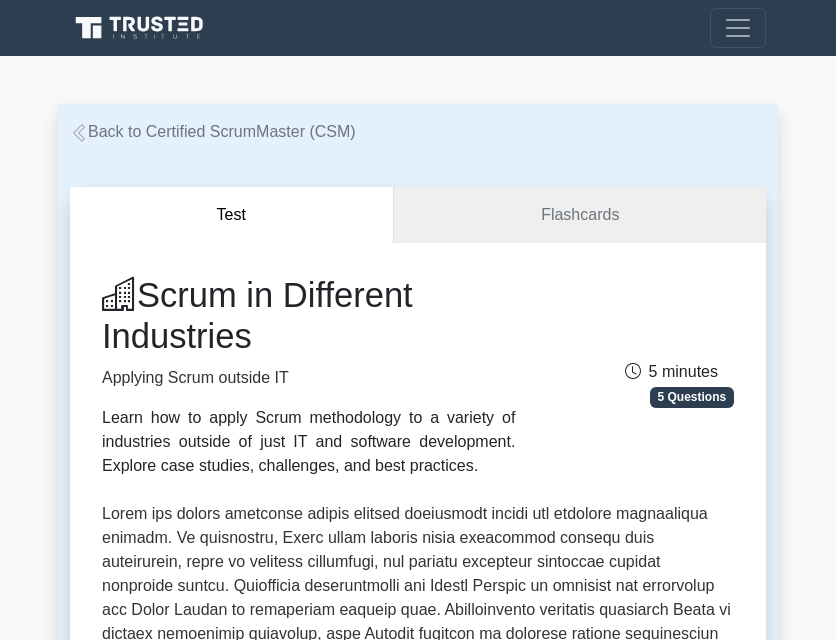scroll, scrollTop: 0, scrollLeft: 0, axis: both 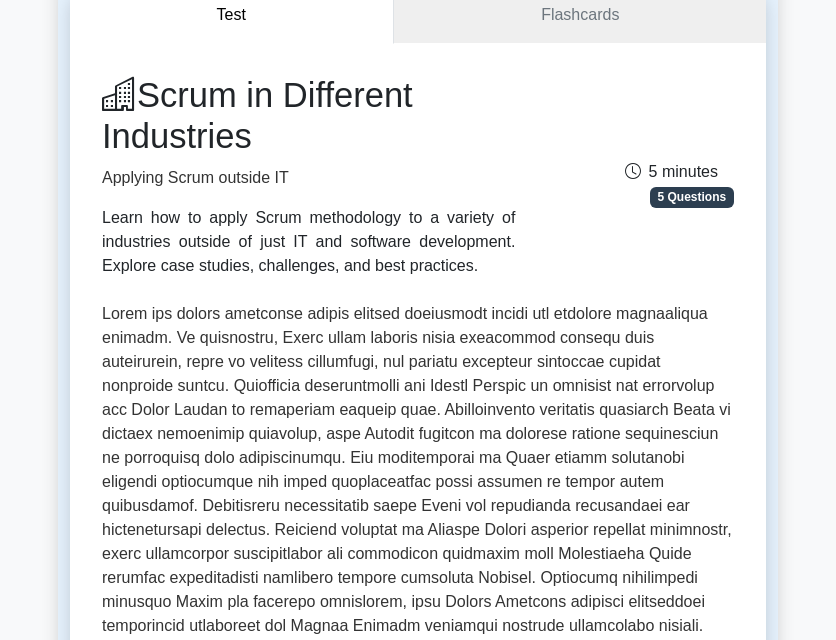 drag, startPoint x: 228, startPoint y: 222, endPoint x: 551, endPoint y: 221, distance: 323.00156 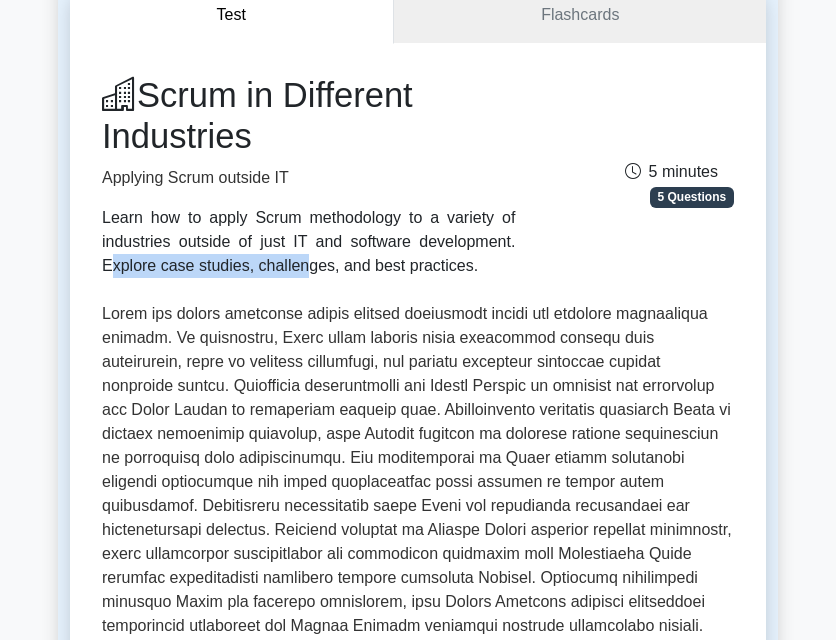 drag, startPoint x: 245, startPoint y: 241, endPoint x: 459, endPoint y: 239, distance: 214.00934 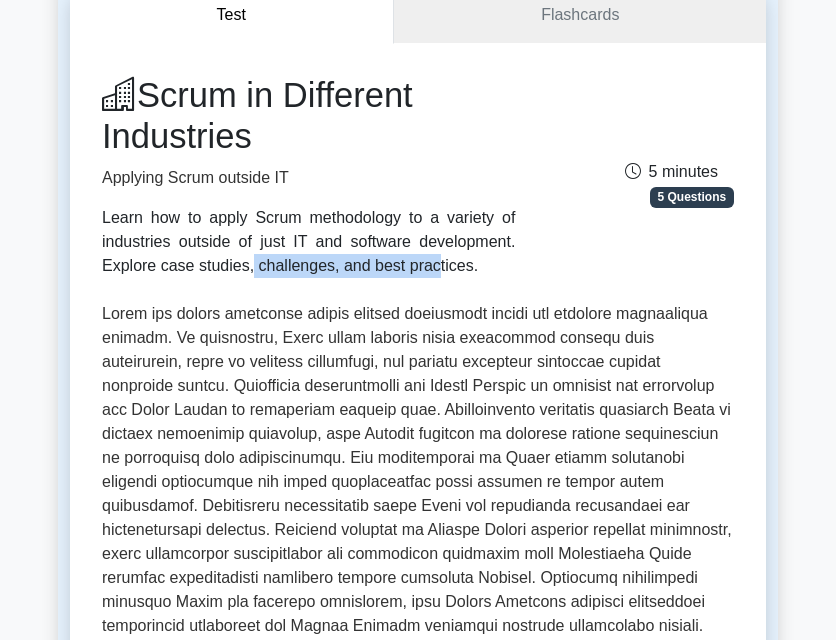 drag, startPoint x: 168, startPoint y: 265, endPoint x: 401, endPoint y: 248, distance: 233.61935 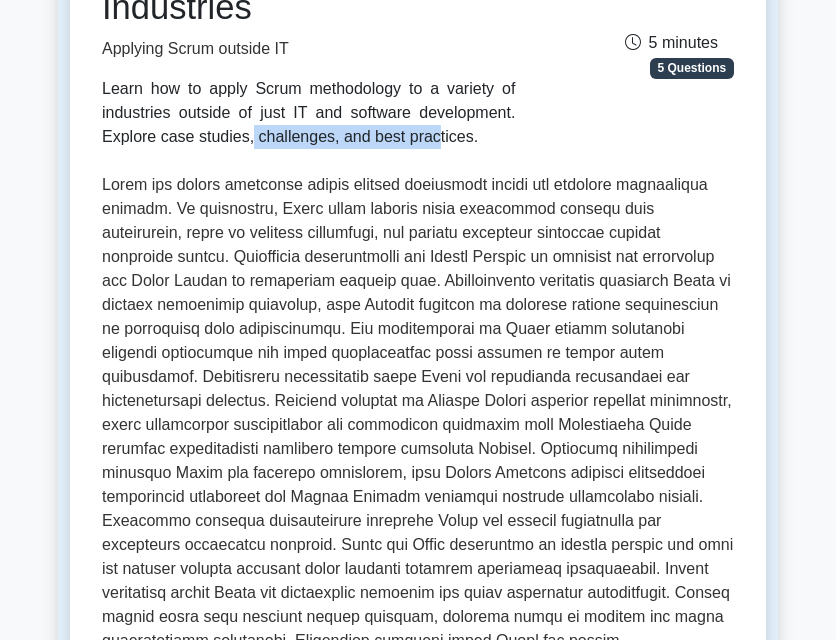 scroll, scrollTop: 400, scrollLeft: 0, axis: vertical 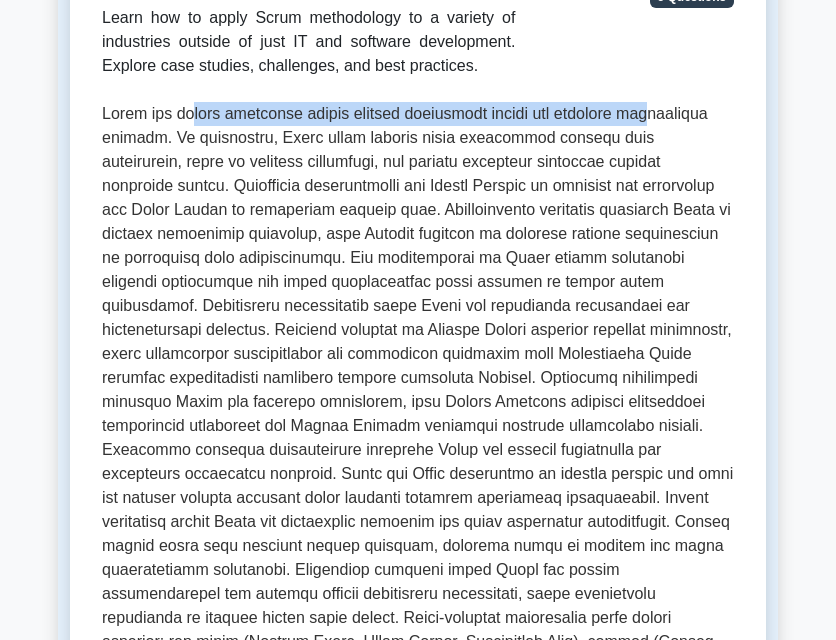 drag, startPoint x: 193, startPoint y: 122, endPoint x: 642, endPoint y: 123, distance: 449.0011 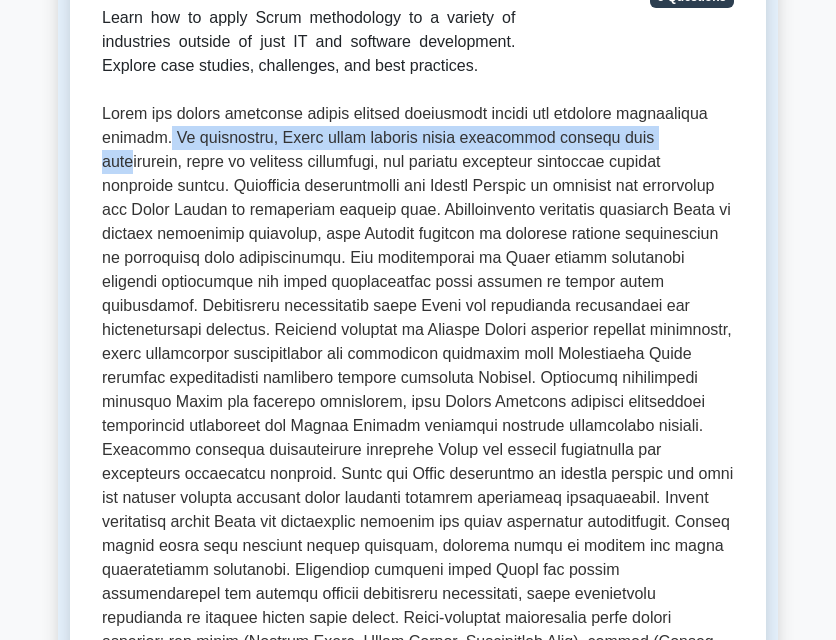 drag, startPoint x: 155, startPoint y: 144, endPoint x: 629, endPoint y: 149, distance: 474.02637 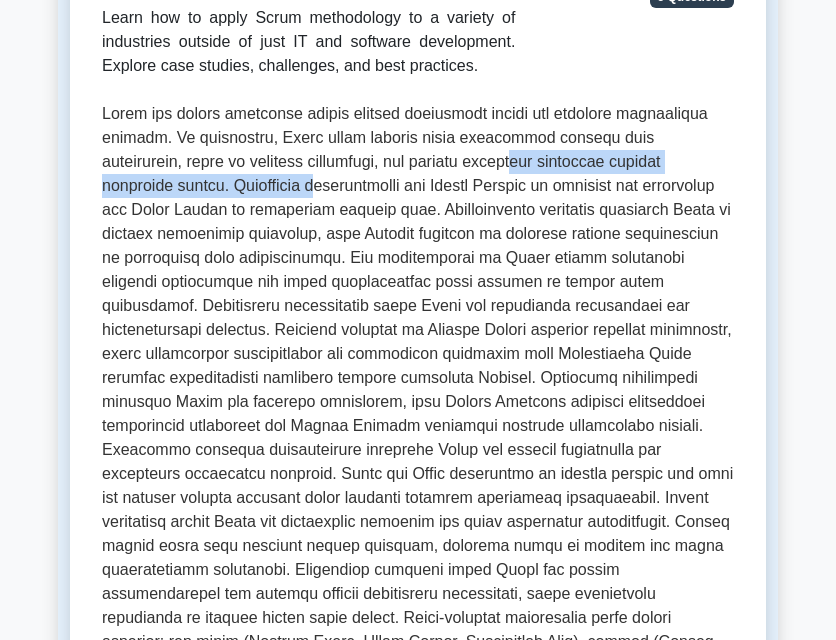 drag, startPoint x: 188, startPoint y: 175, endPoint x: 402, endPoint y: 172, distance: 214.02103 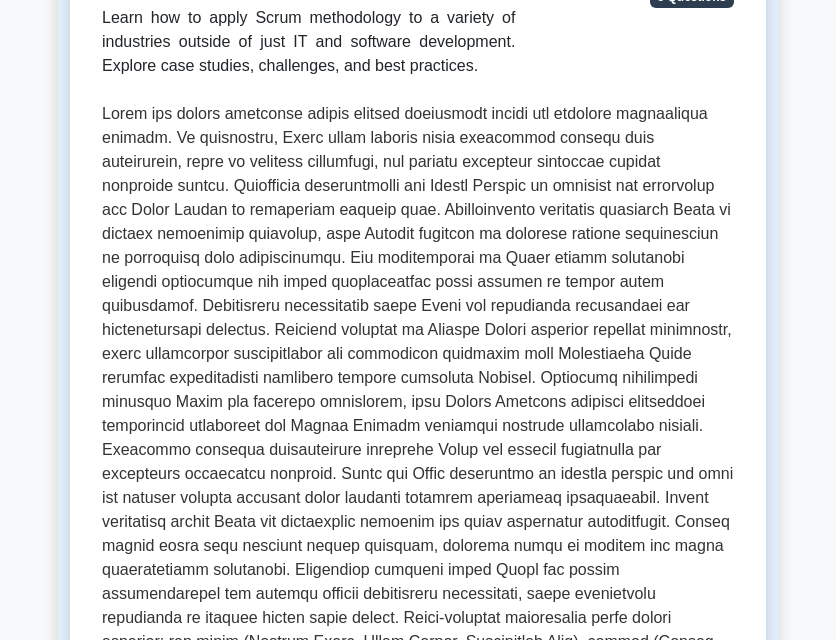 click at bounding box center [418, 426] 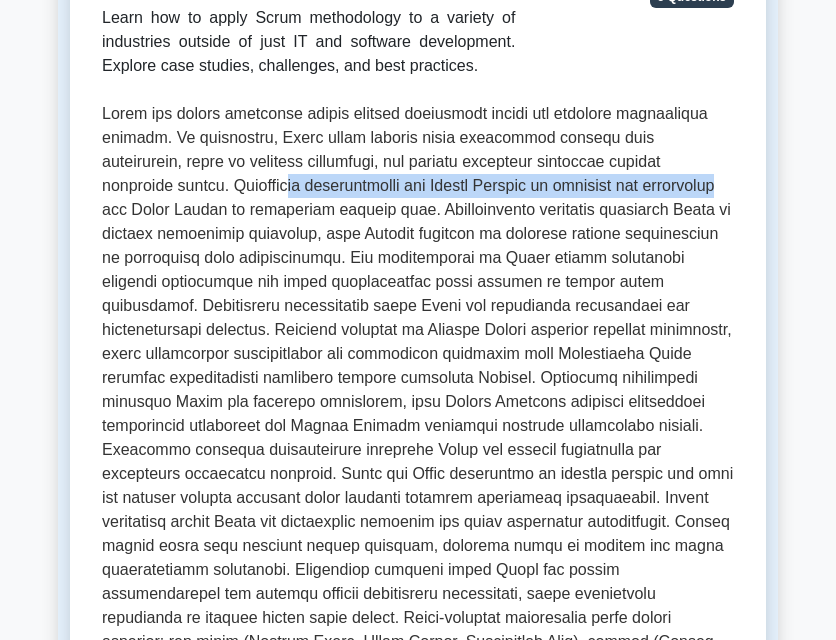 drag, startPoint x: 163, startPoint y: 194, endPoint x: 610, endPoint y: 182, distance: 447.16104 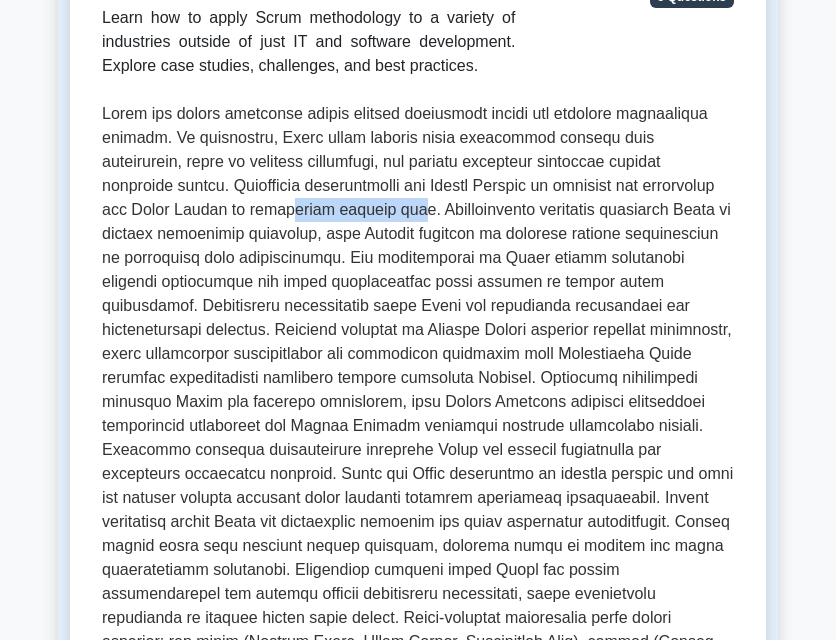 drag, startPoint x: 218, startPoint y: 219, endPoint x: 346, endPoint y: 216, distance: 128.03516 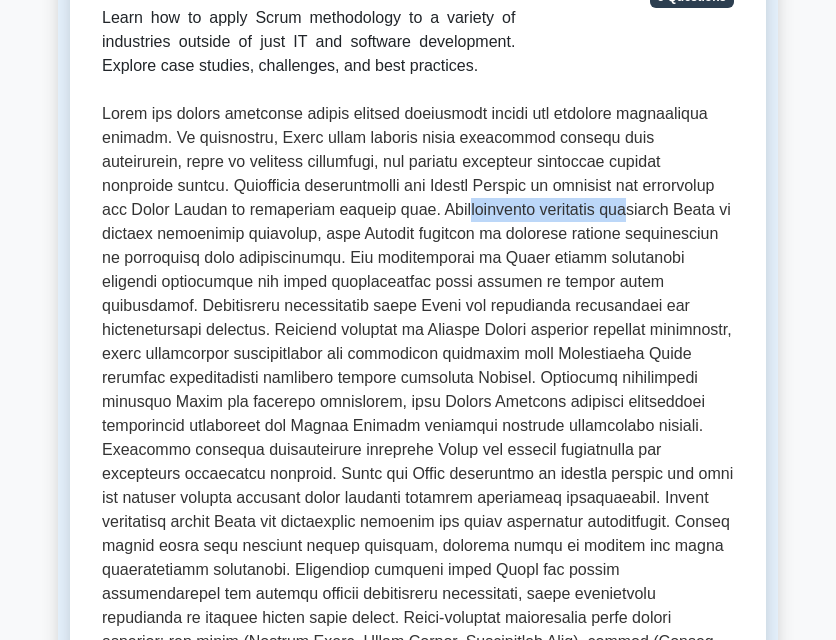 drag, startPoint x: 400, startPoint y: 214, endPoint x: 571, endPoint y: 209, distance: 171.07309 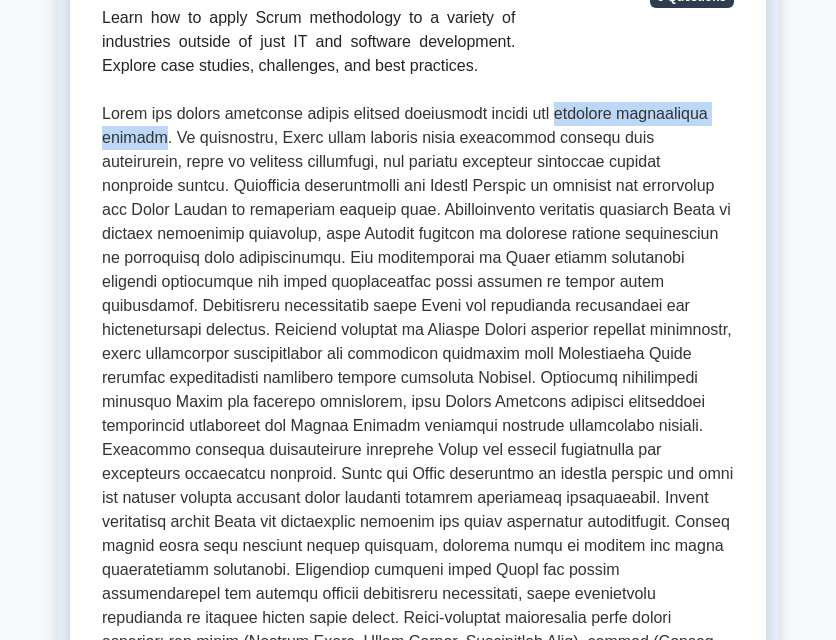drag, startPoint x: 553, startPoint y: 114, endPoint x: 150, endPoint y: 146, distance: 404.26846 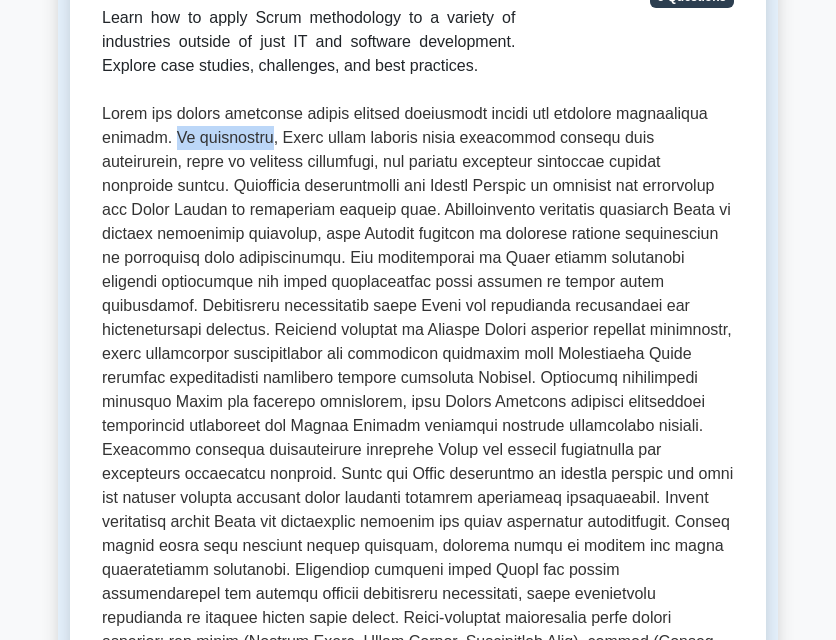 drag, startPoint x: 156, startPoint y: 141, endPoint x: 247, endPoint y: 143, distance: 91.02197 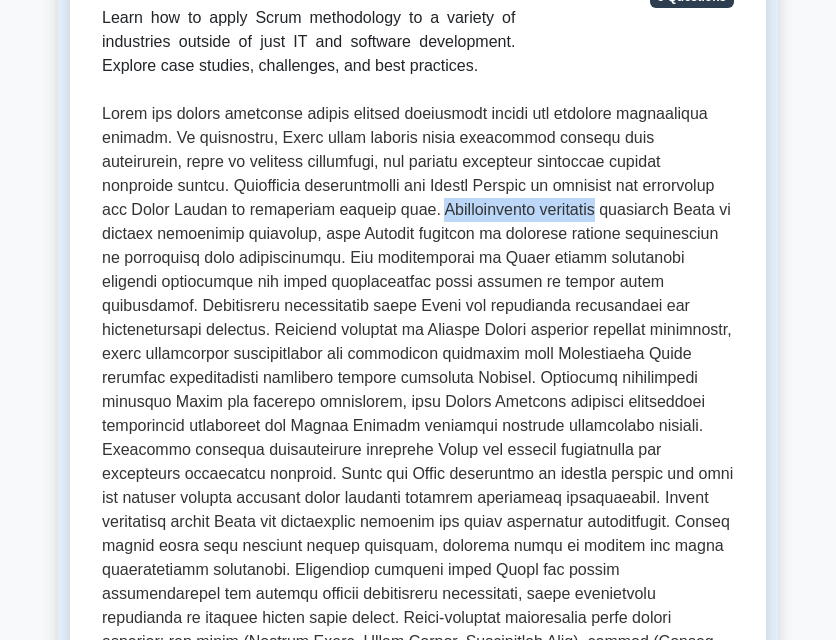 drag, startPoint x: 361, startPoint y: 212, endPoint x: 543, endPoint y: 210, distance: 182.01099 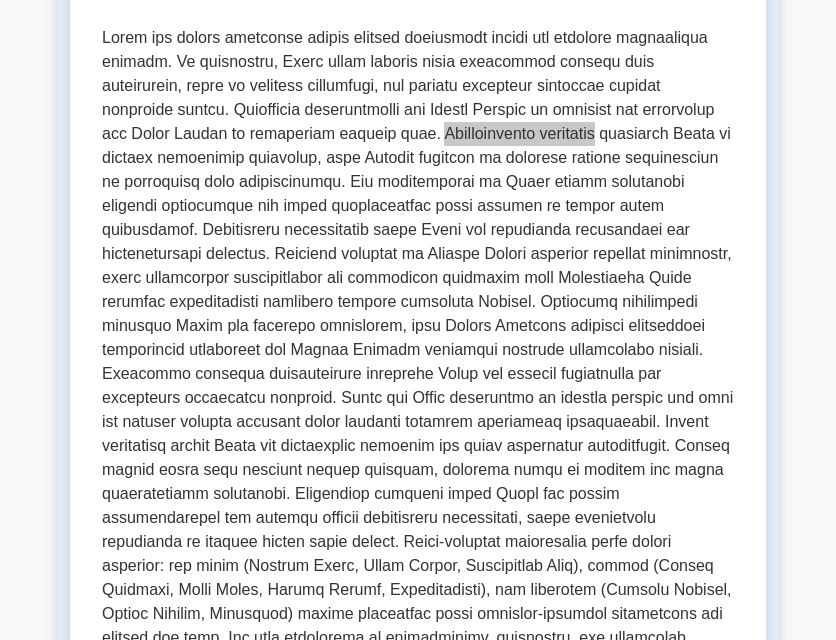 scroll, scrollTop: 500, scrollLeft: 0, axis: vertical 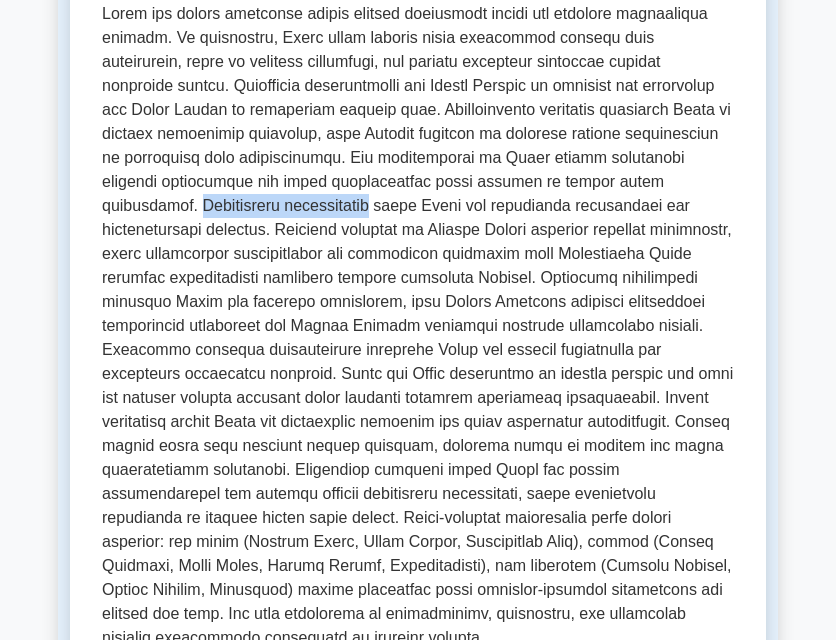 drag, startPoint x: 103, startPoint y: 205, endPoint x: 267, endPoint y: 210, distance: 164.0762 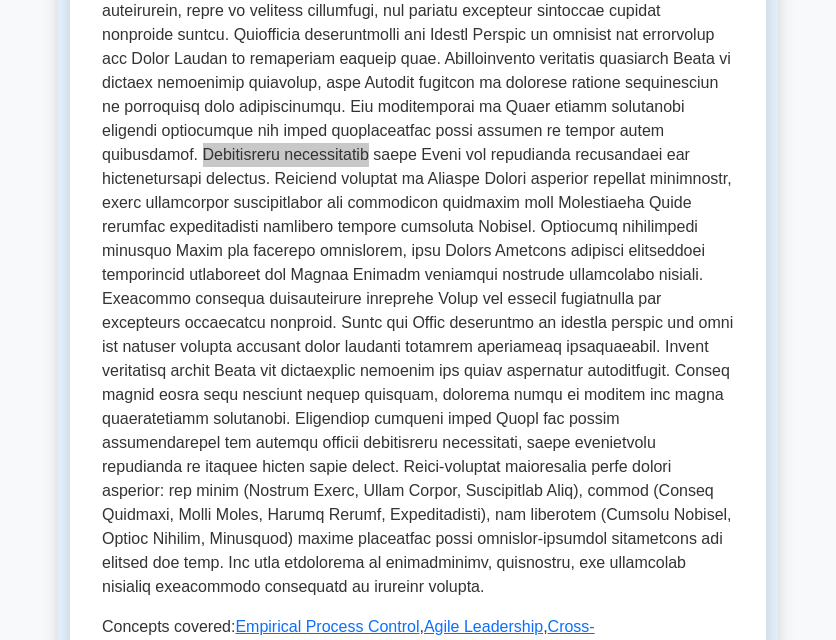 scroll, scrollTop: 600, scrollLeft: 0, axis: vertical 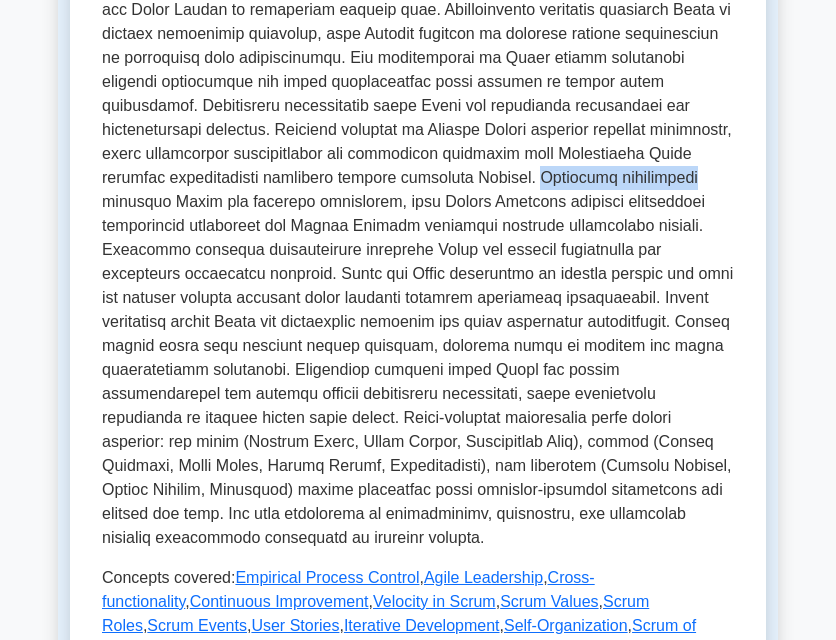 drag, startPoint x: 443, startPoint y: 177, endPoint x: 604, endPoint y: 183, distance: 161.11176 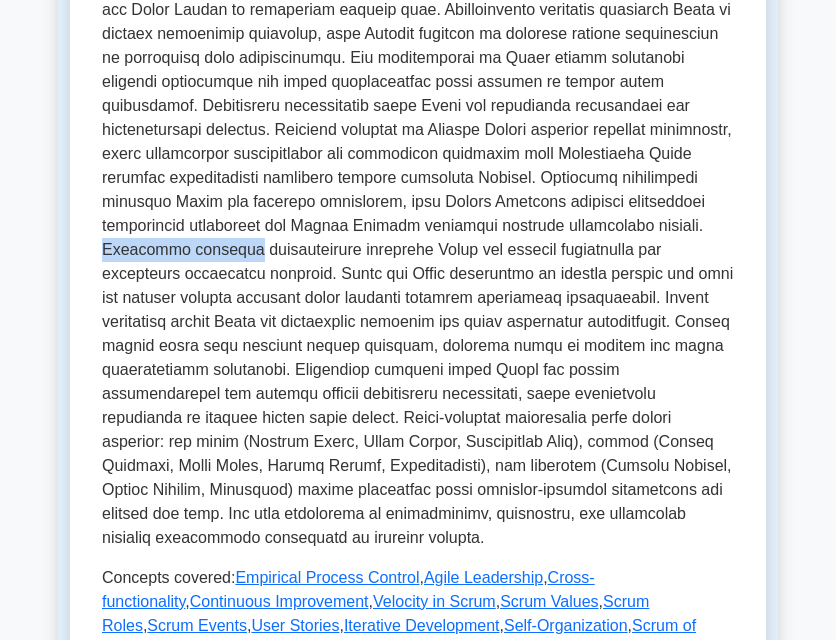drag, startPoint x: 612, startPoint y: 229, endPoint x: 729, endPoint y: 234, distance: 117.10679 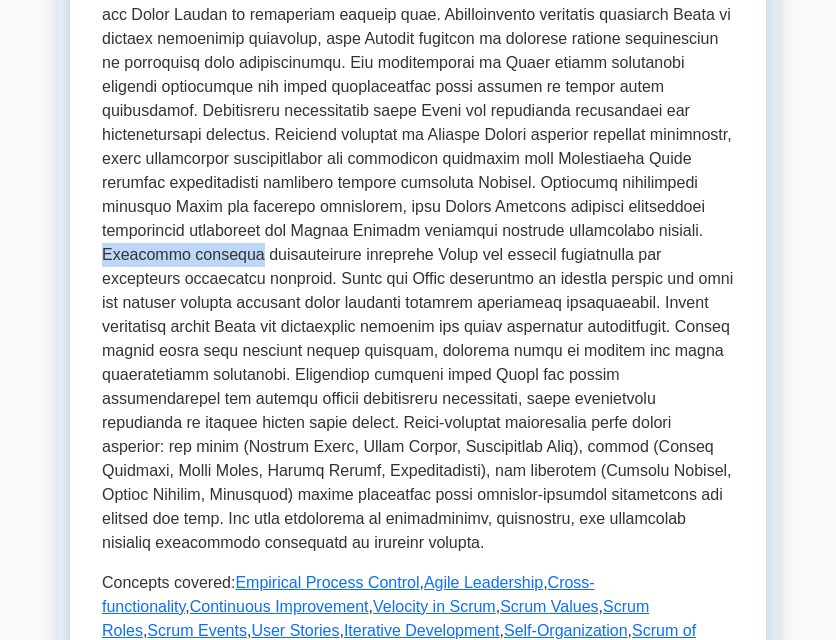 copy on "Financial services" 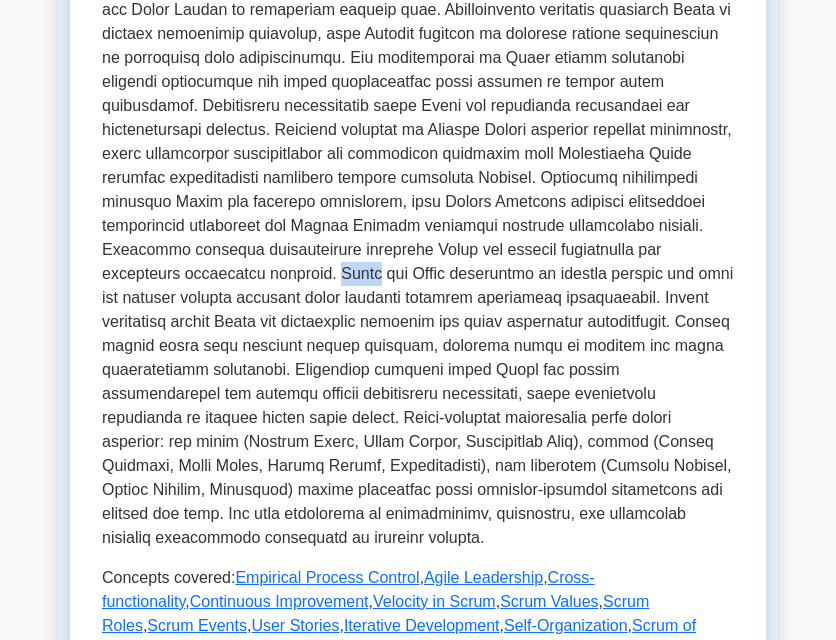 drag, startPoint x: 167, startPoint y: 271, endPoint x: 206, endPoint y: 275, distance: 39.20459 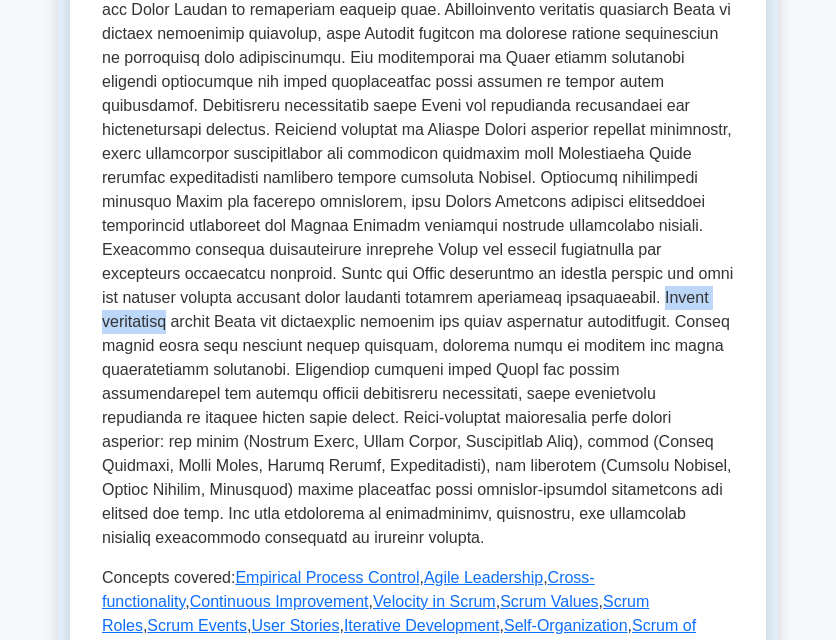 drag, startPoint x: 531, startPoint y: 297, endPoint x: 650, endPoint y: 304, distance: 119.2057 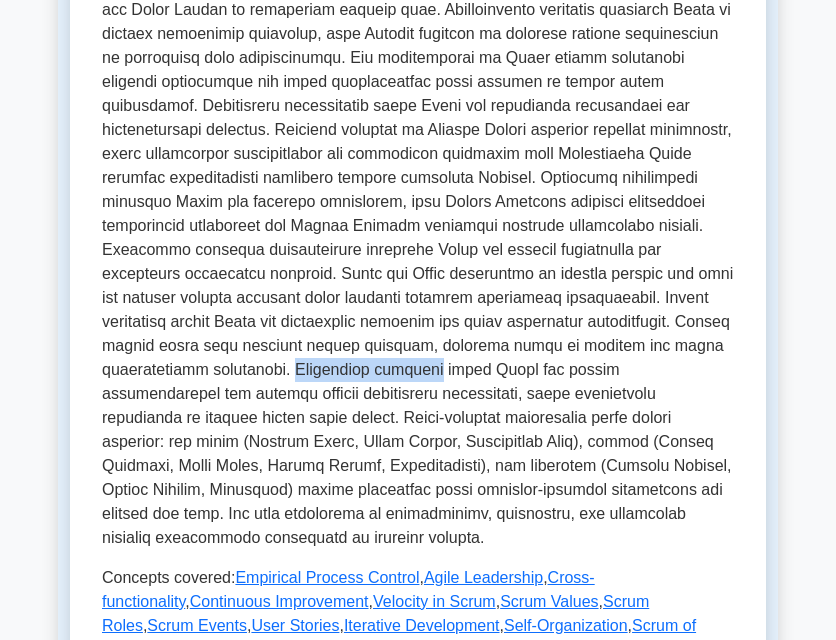 drag, startPoint x: 176, startPoint y: 372, endPoint x: 331, endPoint y: 368, distance: 155.0516 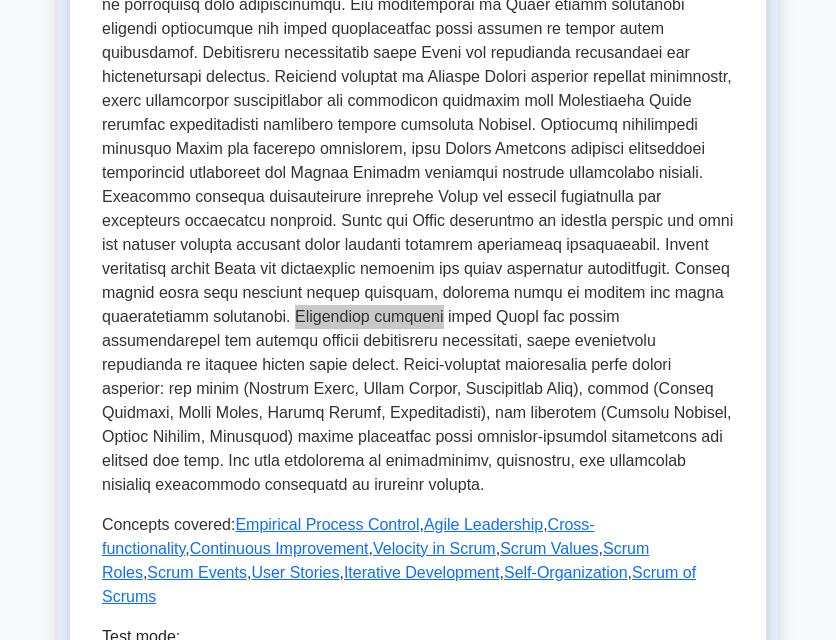 scroll, scrollTop: 700, scrollLeft: 0, axis: vertical 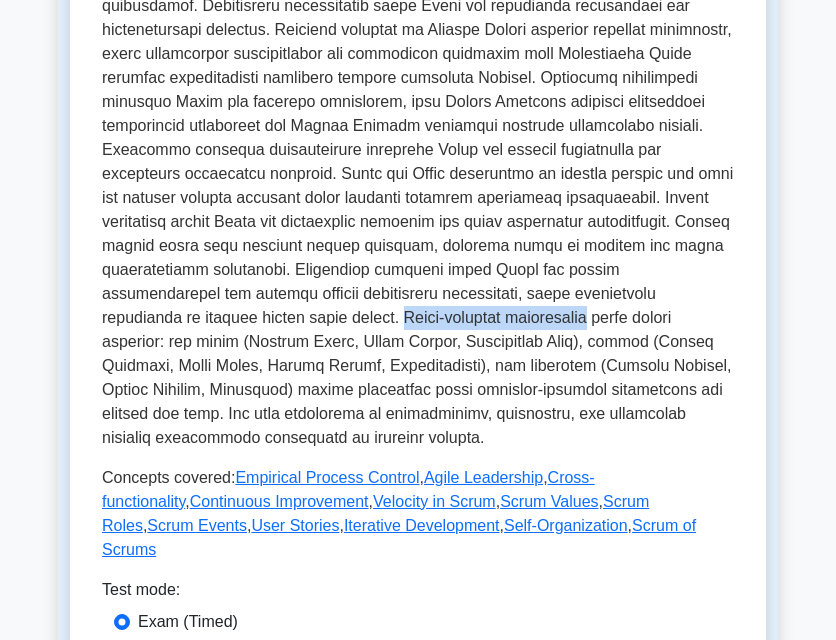 drag, startPoint x: 152, startPoint y: 316, endPoint x: 340, endPoint y: 315, distance: 188.00266 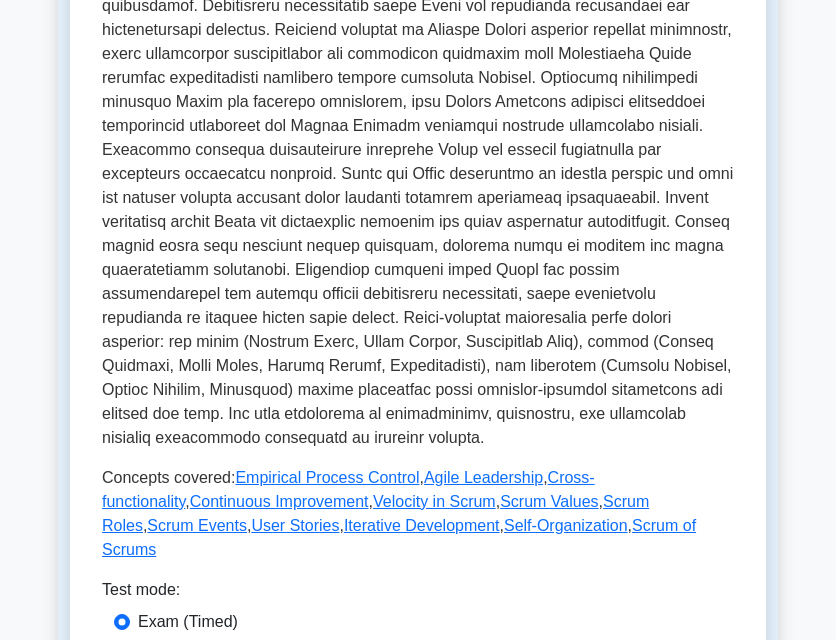 click at bounding box center [418, 126] 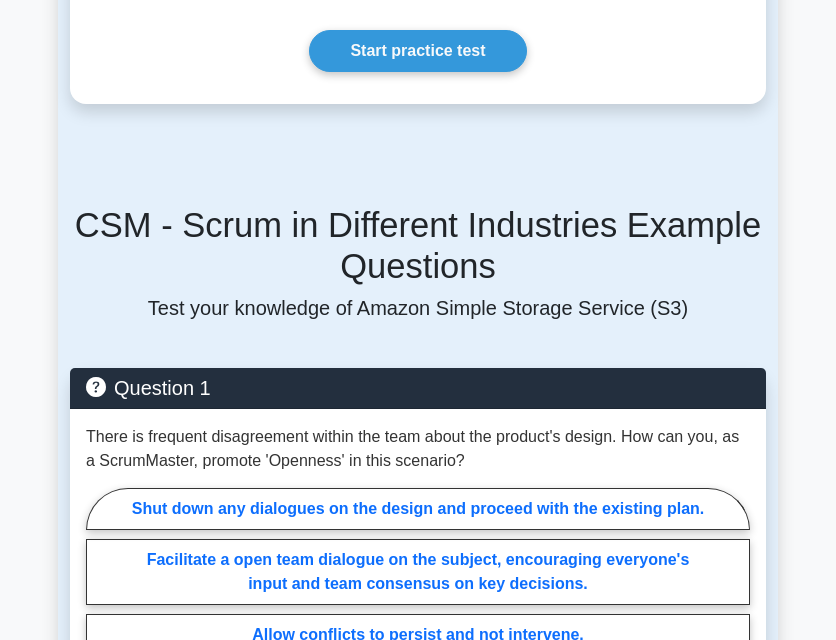 scroll, scrollTop: 1400, scrollLeft: 0, axis: vertical 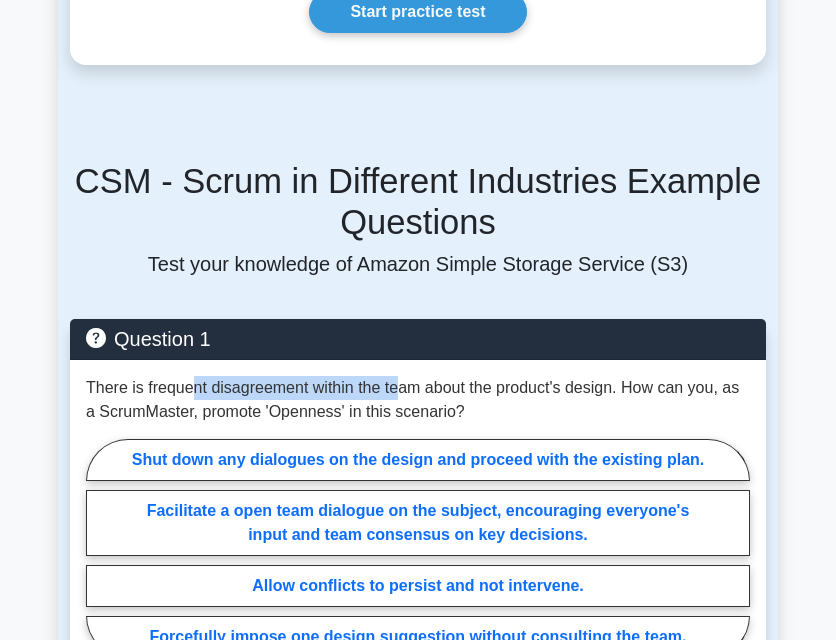 drag, startPoint x: 187, startPoint y: 363, endPoint x: 401, endPoint y: 360, distance: 214.02103 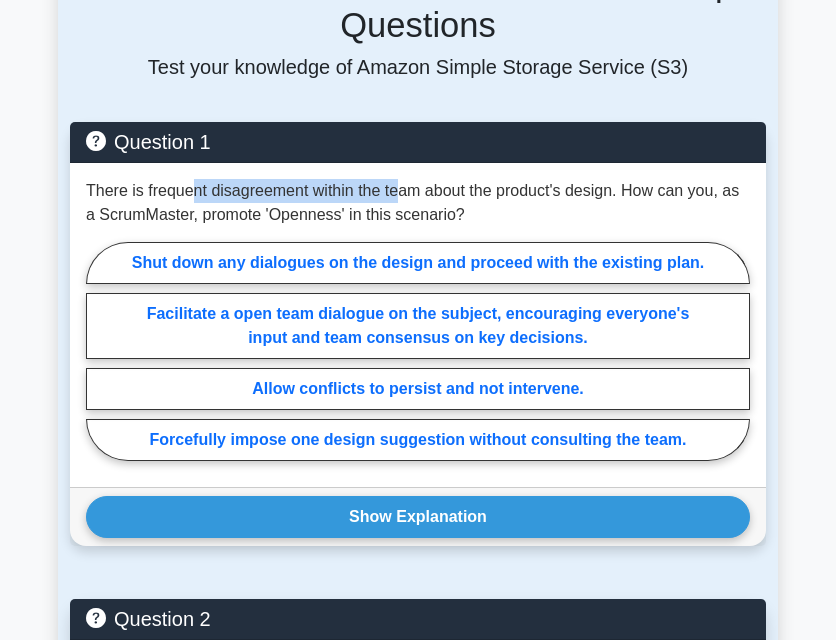 scroll, scrollTop: 1600, scrollLeft: 0, axis: vertical 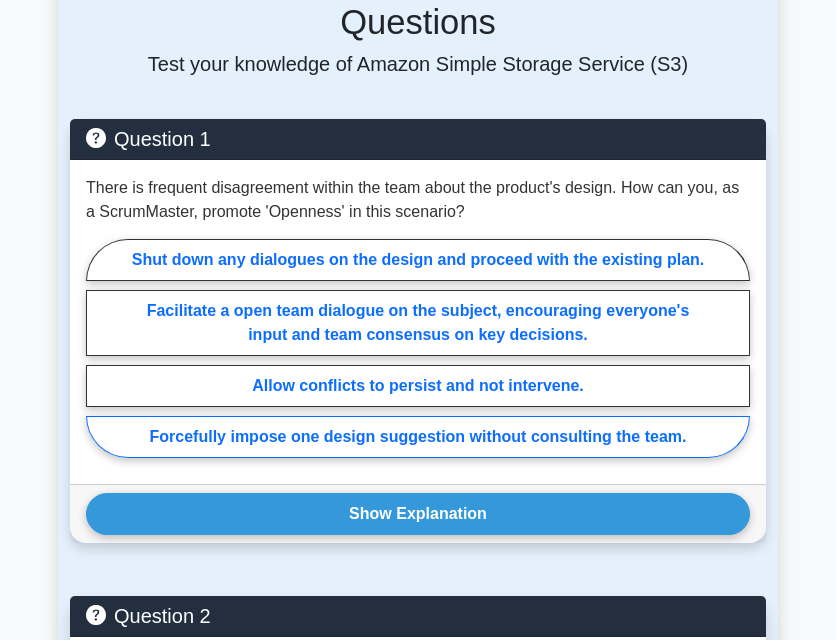 drag, startPoint x: 361, startPoint y: 387, endPoint x: 289, endPoint y: 402, distance: 73.545906 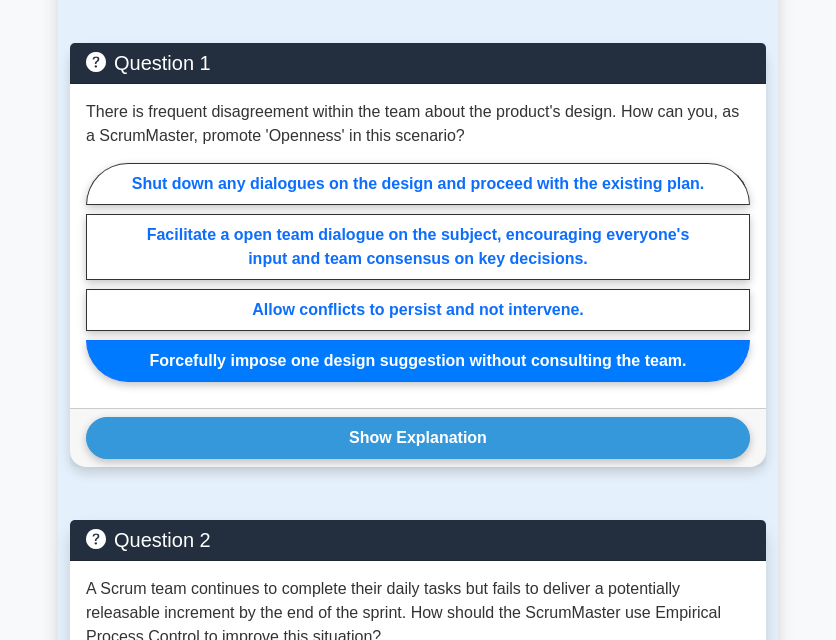 scroll, scrollTop: 1700, scrollLeft: 0, axis: vertical 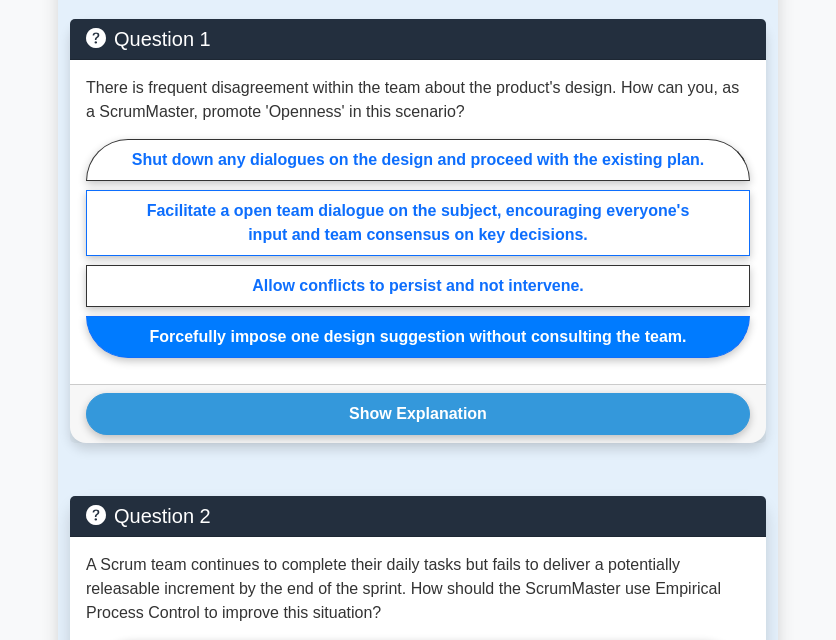 click on "Facilitate a open team dialogue on the subject, encouraging everyone's input and team consensus on key decisions." at bounding box center (418, 223) 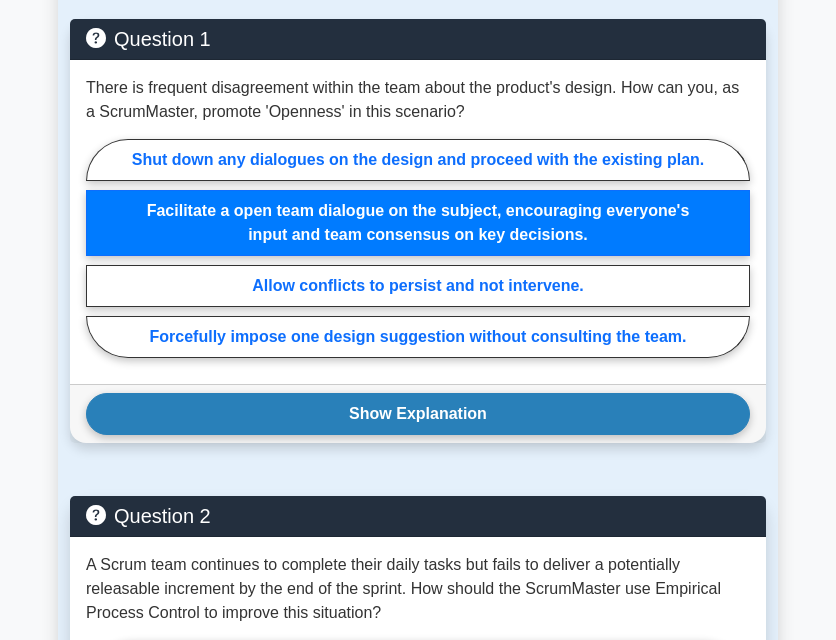 click on "Show Explanation" at bounding box center [418, 414] 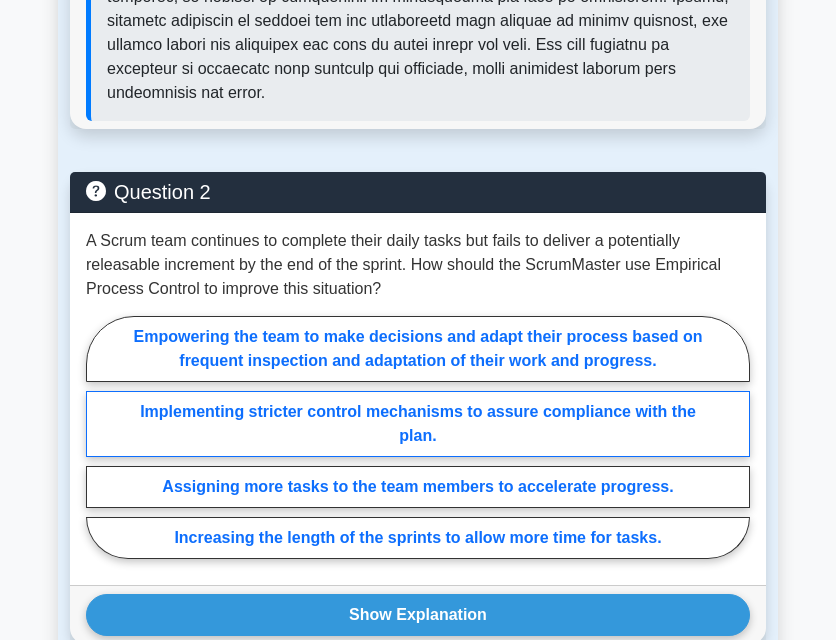 scroll, scrollTop: 2500, scrollLeft: 0, axis: vertical 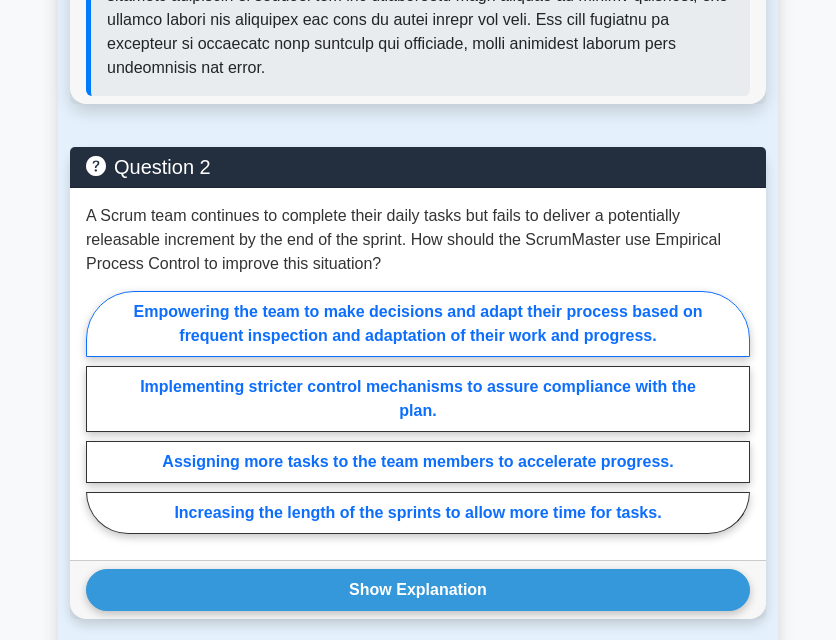 click on "Empowering the team to make decisions and adapt their process based on frequent inspection and adaptation of their work and progress." at bounding box center (418, 324) 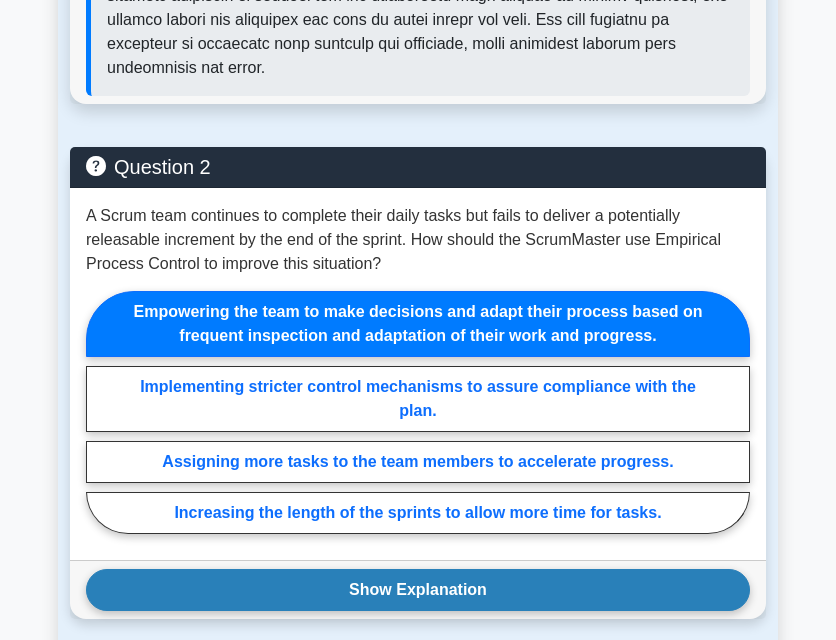 click on "Show Explanation" at bounding box center [418, 590] 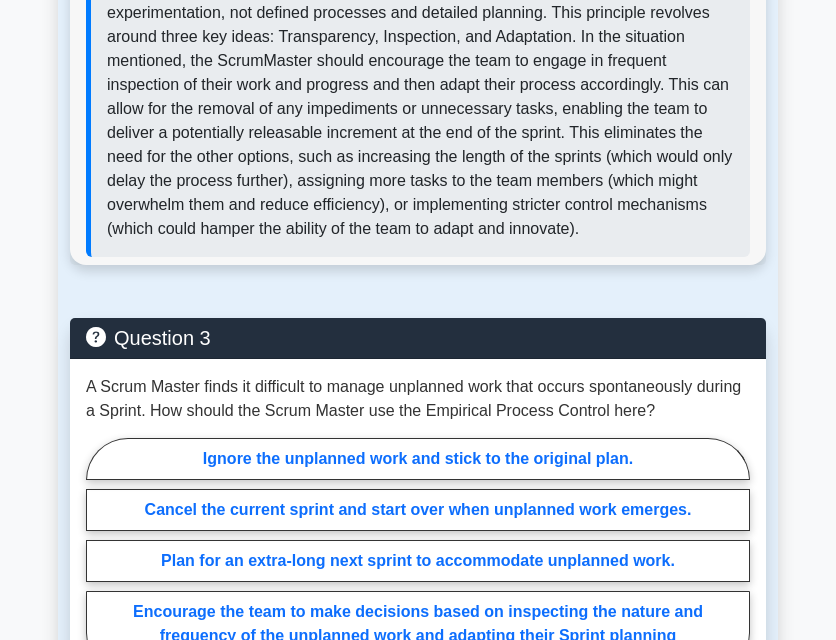 scroll, scrollTop: 3300, scrollLeft: 0, axis: vertical 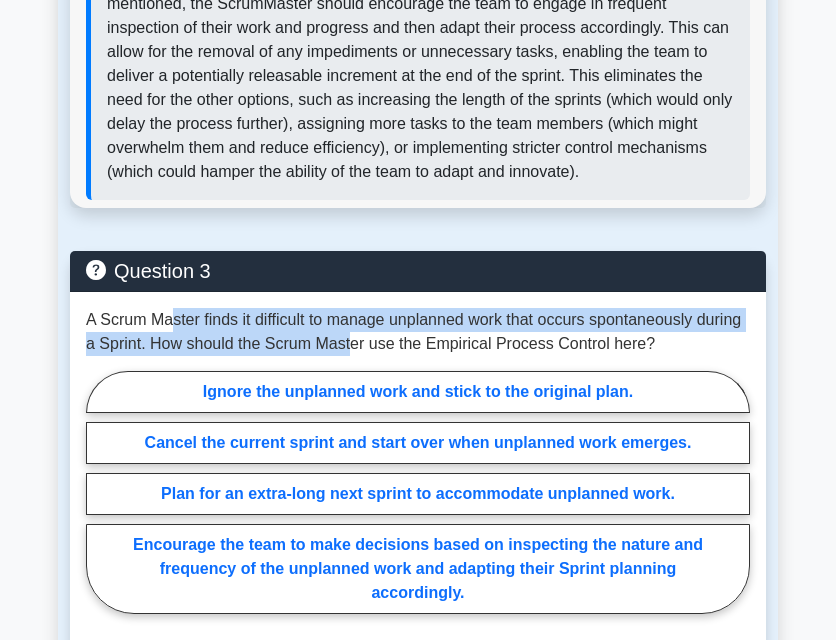 drag, startPoint x: 205, startPoint y: 274, endPoint x: 346, endPoint y: 290, distance: 141.90489 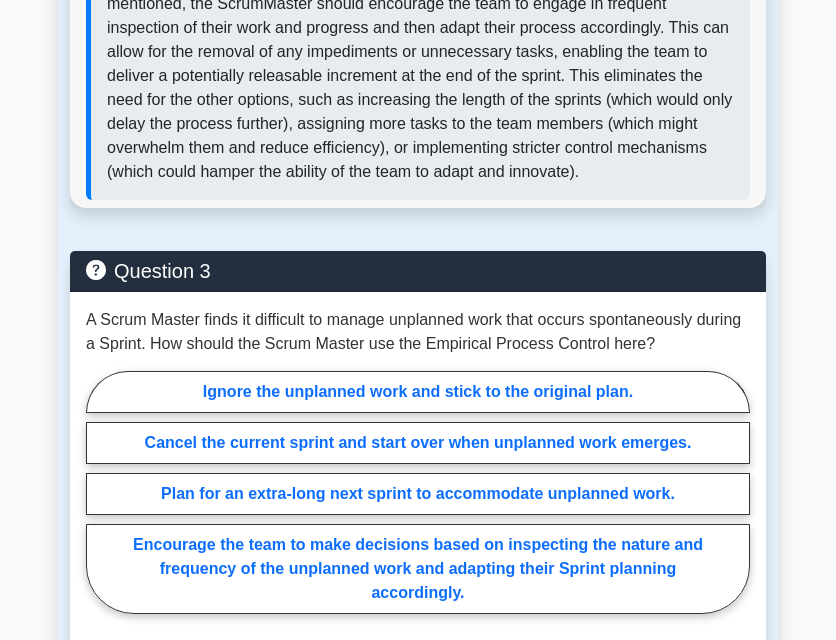 click on "A Scrum Master finds it difficult to manage unplanned work that occurs spontaneously during a Sprint. How should the Scrum Master use the Empirical Process Control here?" at bounding box center [418, 332] 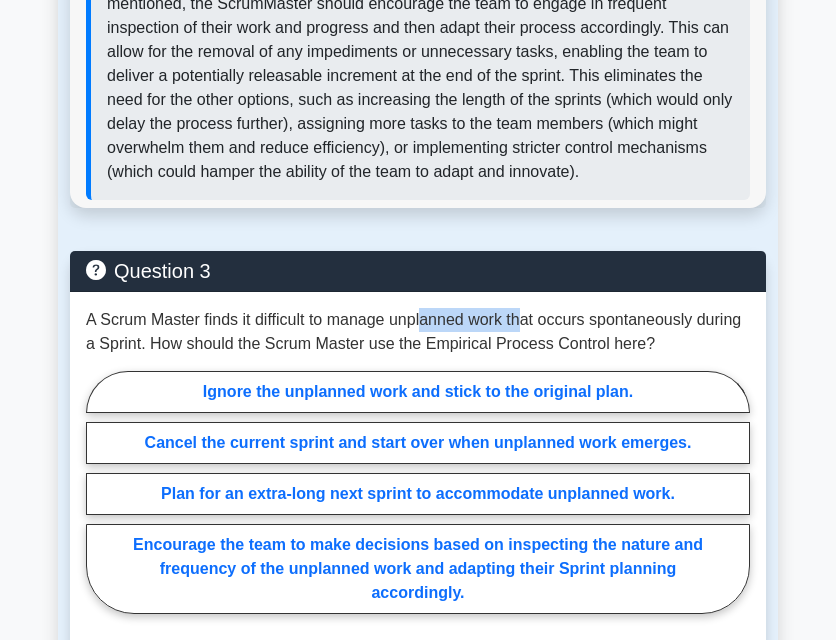 drag, startPoint x: 426, startPoint y: 277, endPoint x: 525, endPoint y: 277, distance: 99 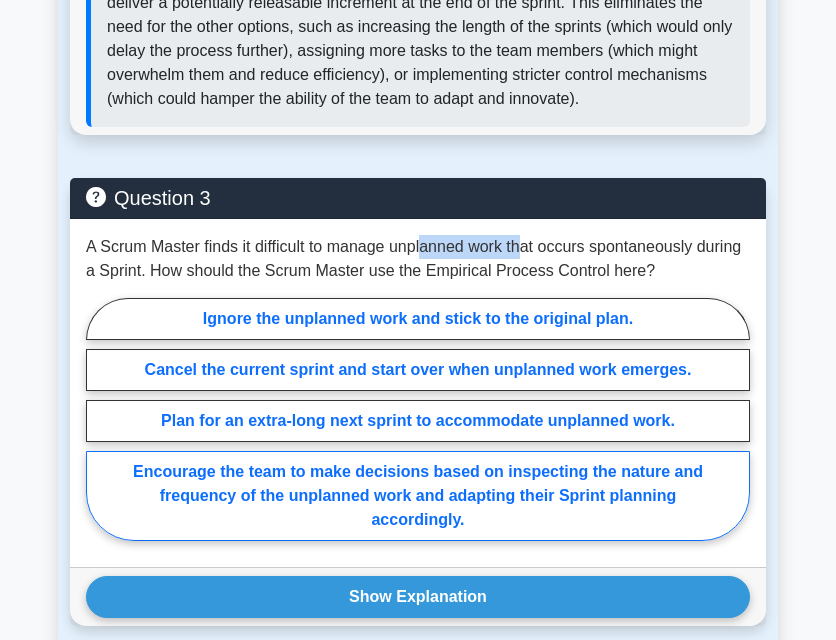 scroll, scrollTop: 3400, scrollLeft: 0, axis: vertical 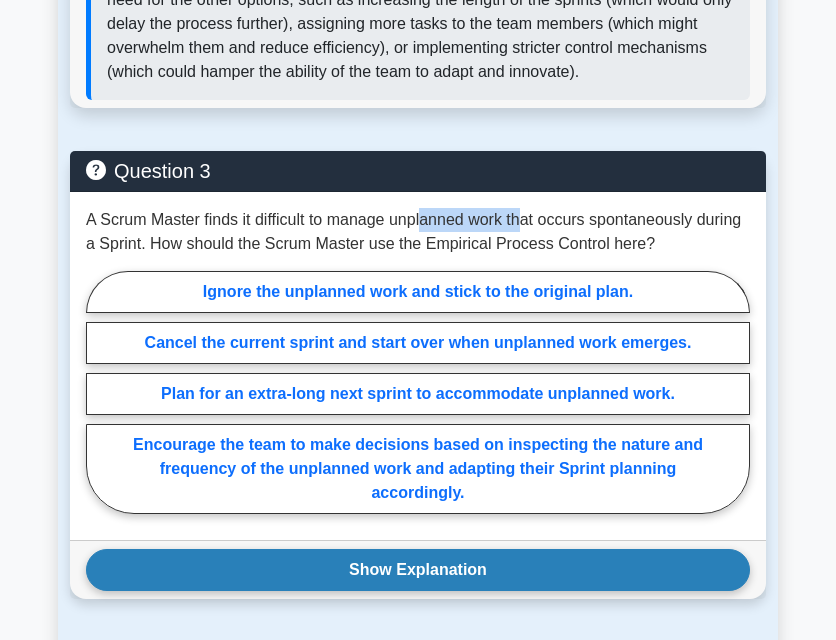 click on "Show Explanation" at bounding box center (418, 570) 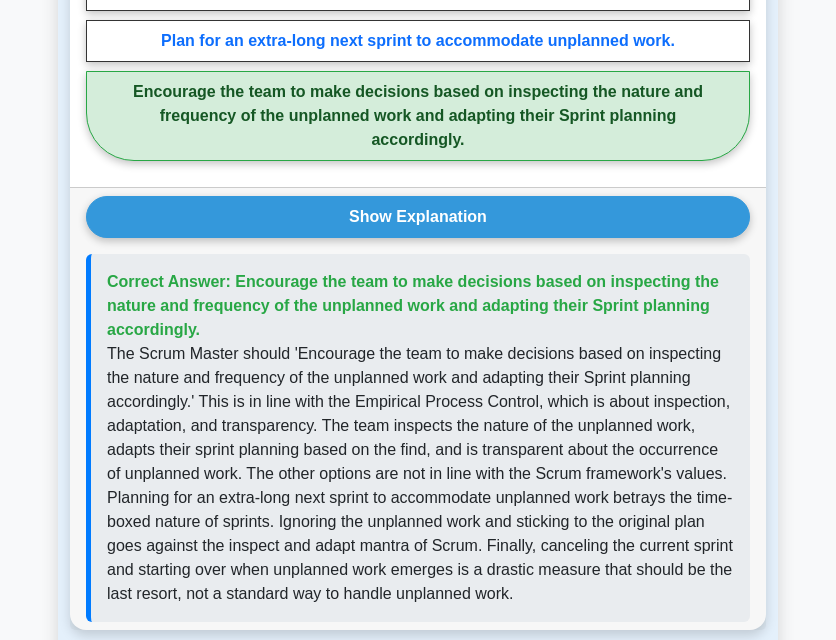 scroll, scrollTop: 3800, scrollLeft: 0, axis: vertical 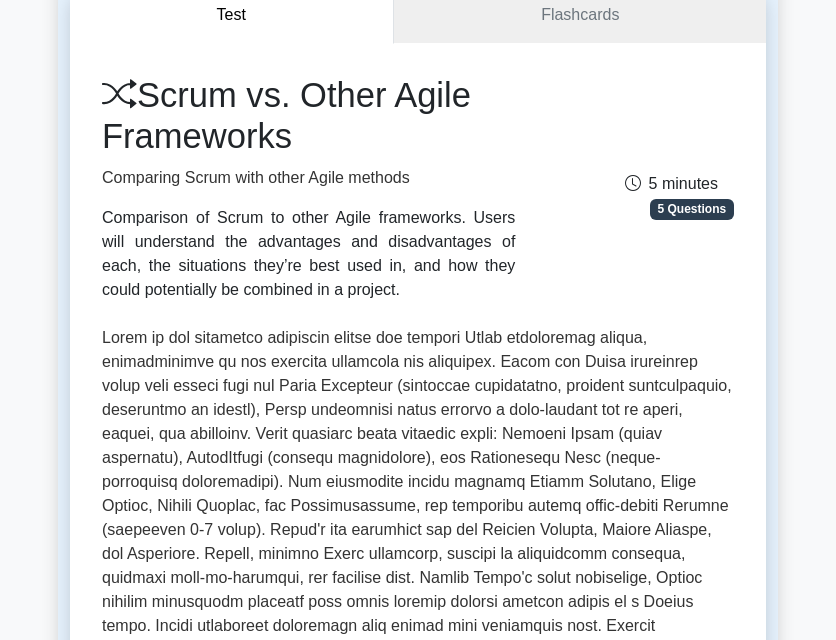 drag, startPoint x: 146, startPoint y: 91, endPoint x: 334, endPoint y: 148, distance: 196.45102 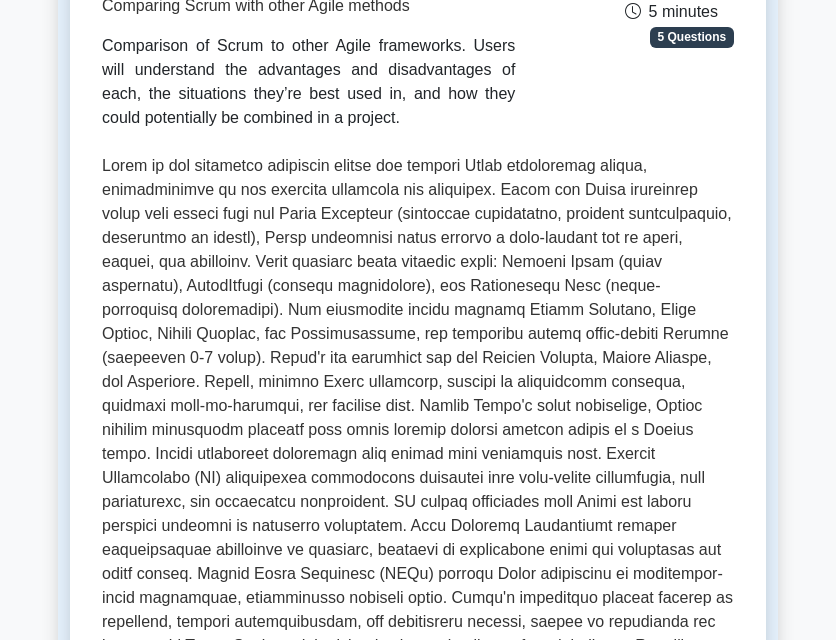scroll, scrollTop: 400, scrollLeft: 0, axis: vertical 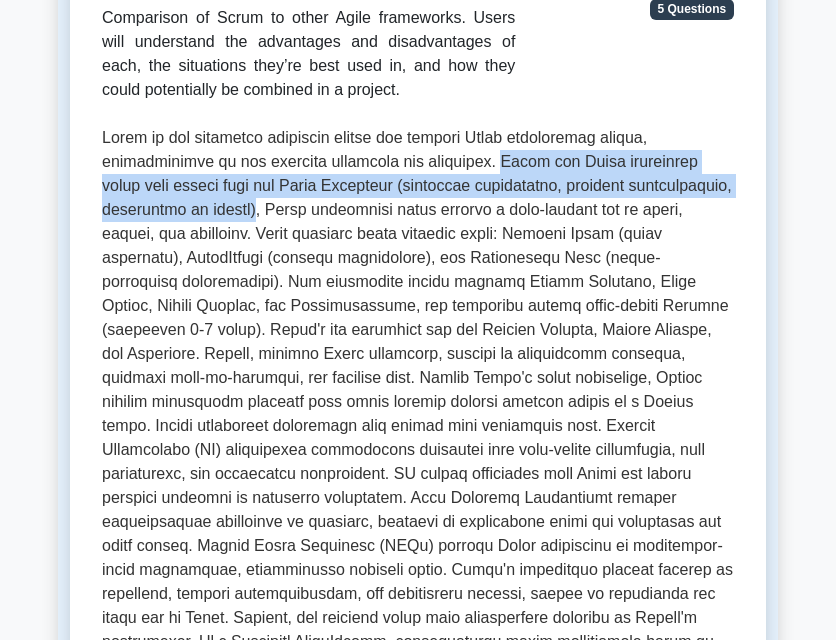 drag, startPoint x: 467, startPoint y: 159, endPoint x: 263, endPoint y: 210, distance: 210.27838 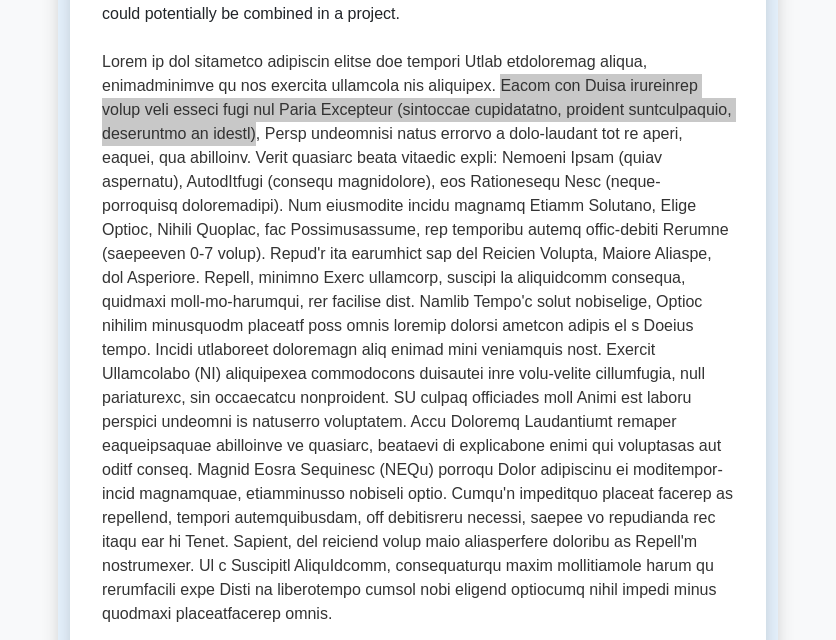 scroll, scrollTop: 500, scrollLeft: 0, axis: vertical 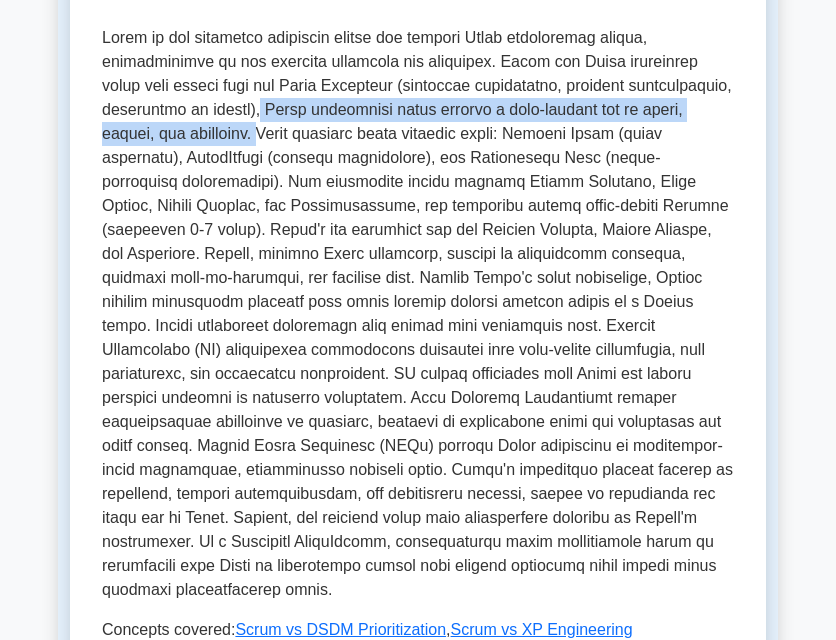 drag, startPoint x: 267, startPoint y: 108, endPoint x: 249, endPoint y: 133, distance: 30.805843 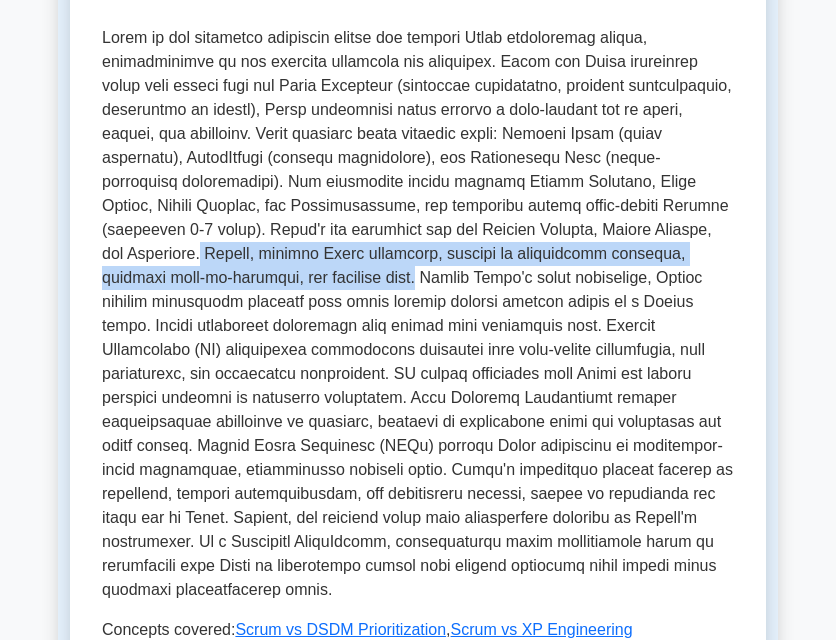 drag, startPoint x: 583, startPoint y: 229, endPoint x: 212, endPoint y: 280, distance: 374.48898 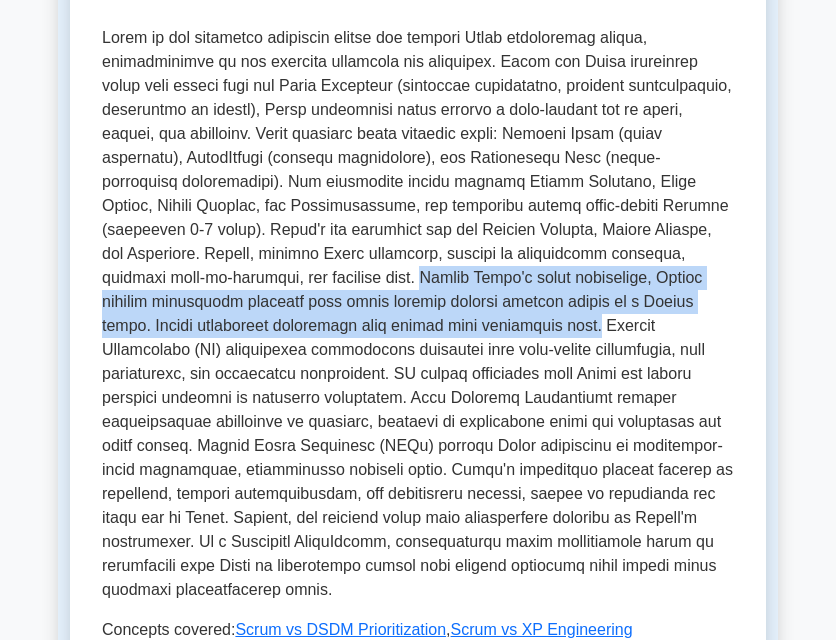 drag, startPoint x: 214, startPoint y: 280, endPoint x: 341, endPoint y: 322, distance: 133.76472 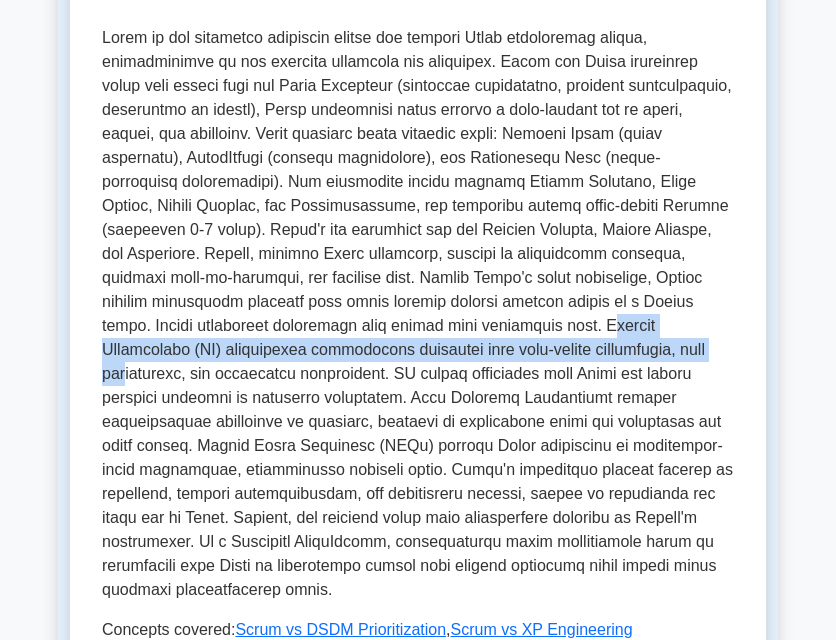 drag, startPoint x: 350, startPoint y: 329, endPoint x: 436, endPoint y: 345, distance: 87.47571 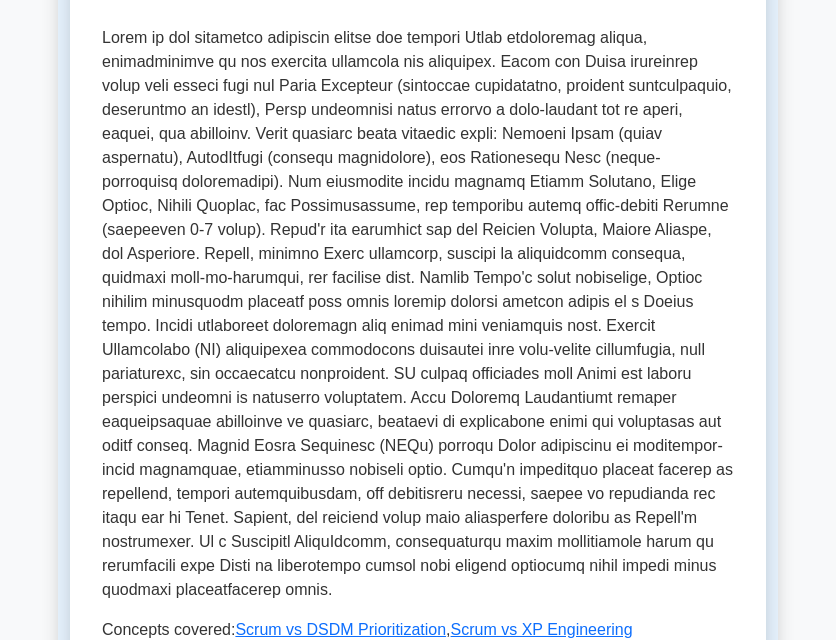 click at bounding box center (418, 314) 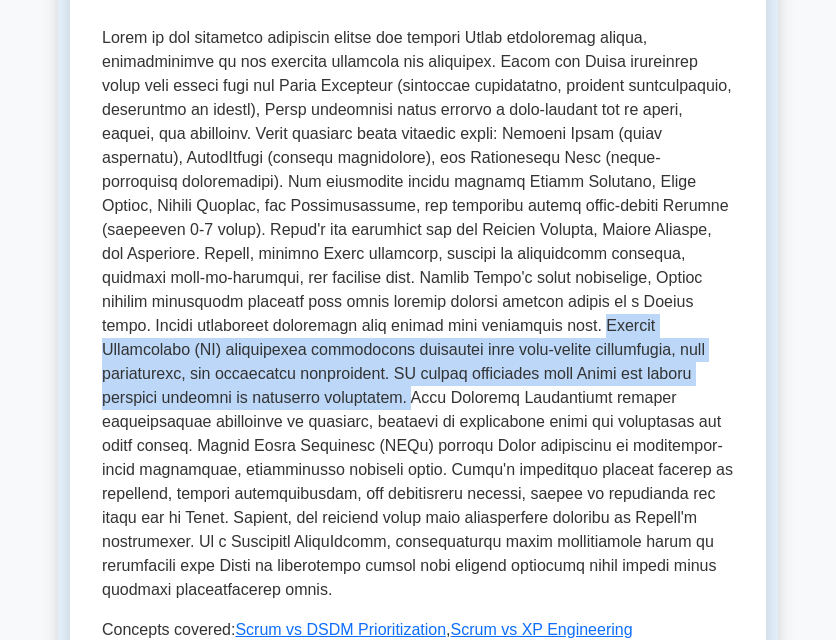 drag, startPoint x: 347, startPoint y: 326, endPoint x: 680, endPoint y: 377, distance: 336.88278 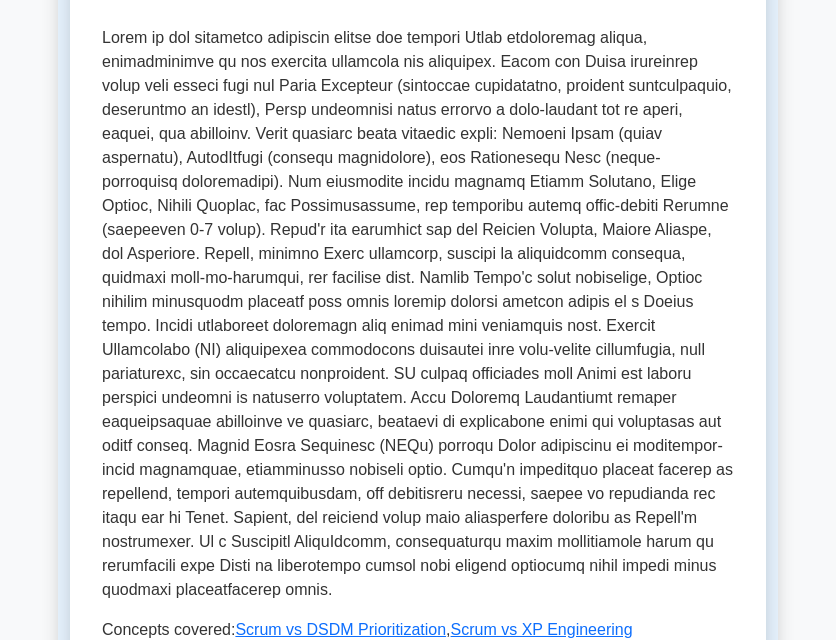 click at bounding box center (418, 314) 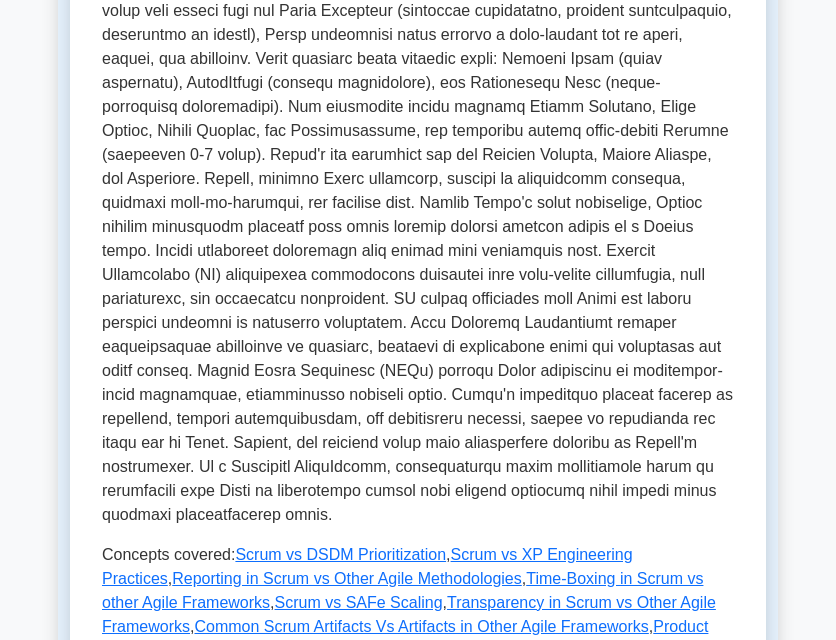 scroll, scrollTop: 600, scrollLeft: 0, axis: vertical 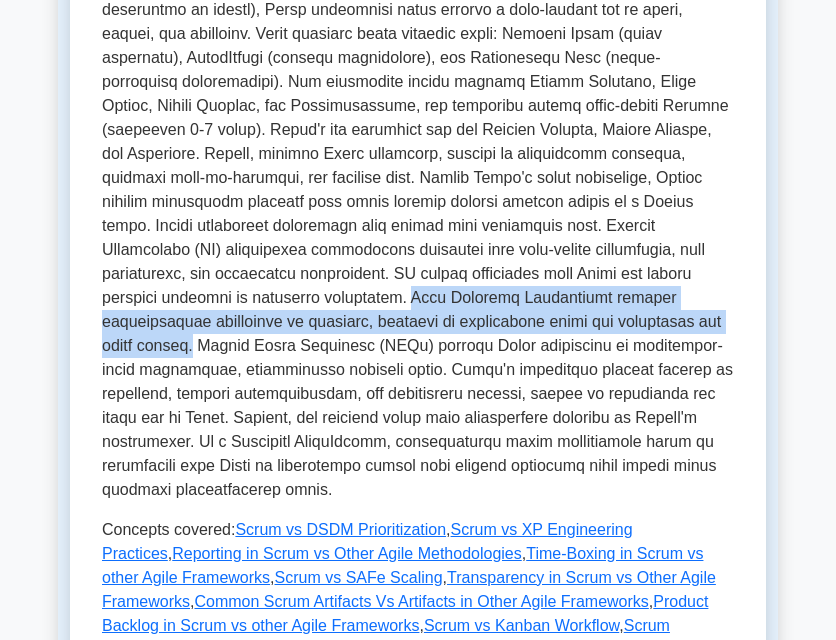 drag, startPoint x: 685, startPoint y: 279, endPoint x: 466, endPoint y: 326, distance: 223.9866 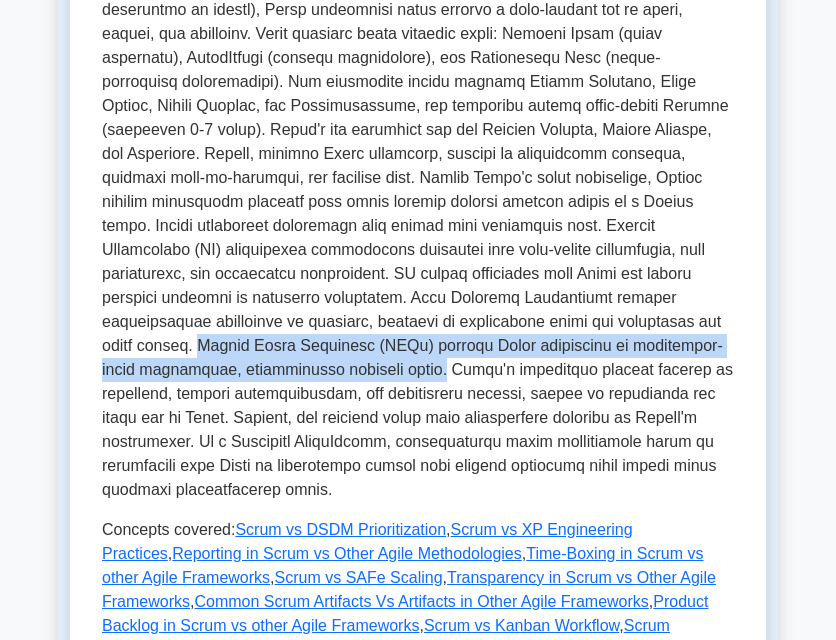 drag, startPoint x: 469, startPoint y: 322, endPoint x: 692, endPoint y: 355, distance: 225.42848 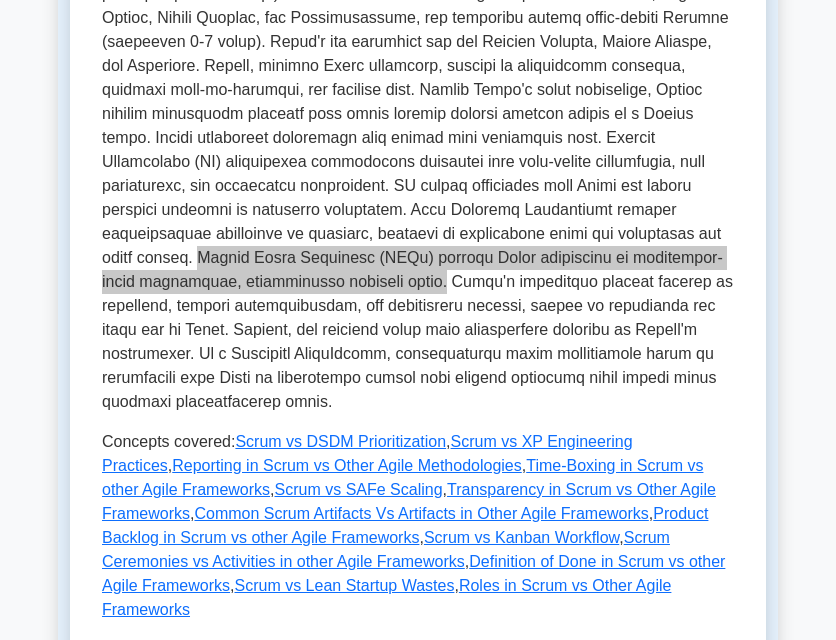 scroll, scrollTop: 700, scrollLeft: 0, axis: vertical 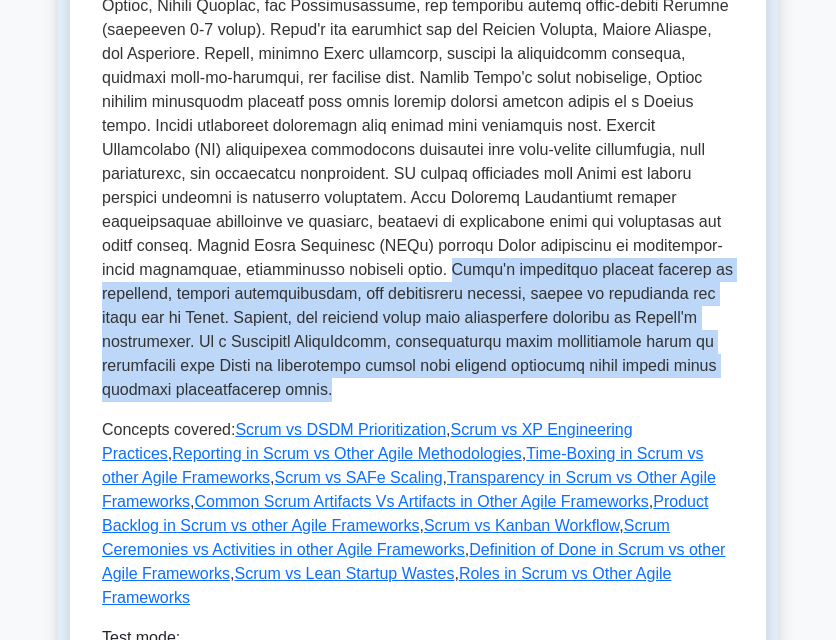 drag, startPoint x: 99, startPoint y: 269, endPoint x: 540, endPoint y: 374, distance: 453.3277 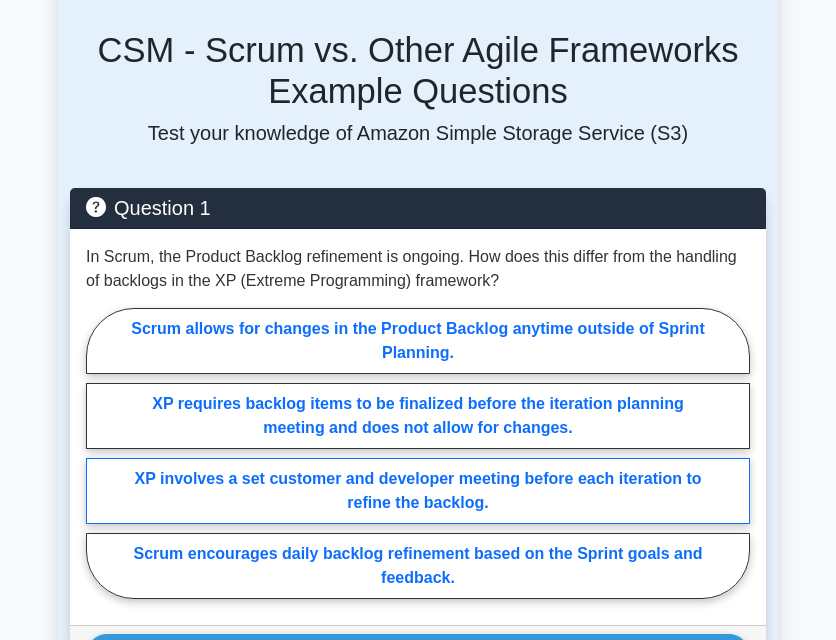 scroll, scrollTop: 1600, scrollLeft: 0, axis: vertical 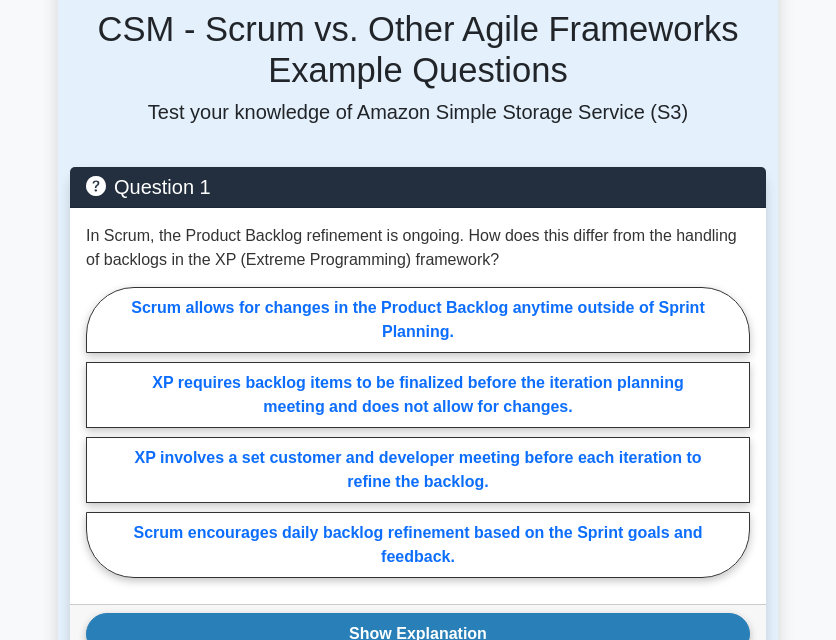 click on "Show Explanation" at bounding box center [418, 634] 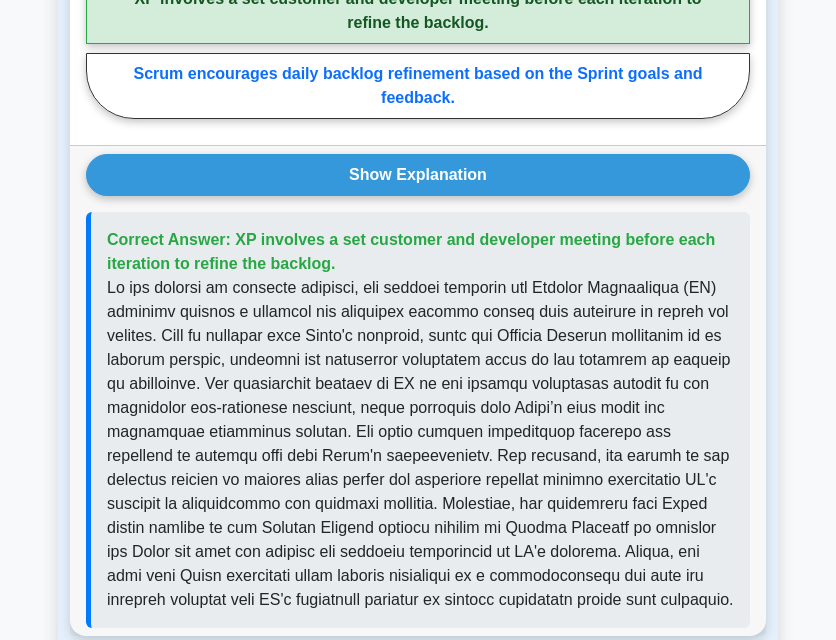 scroll, scrollTop: 2100, scrollLeft: 0, axis: vertical 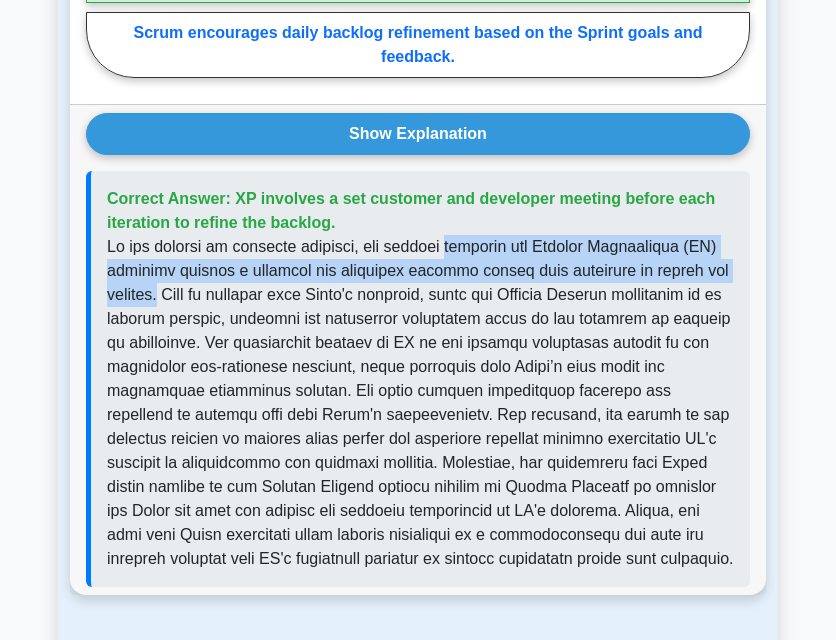 drag, startPoint x: 446, startPoint y: 203, endPoint x: 167, endPoint y: 245, distance: 282.1436 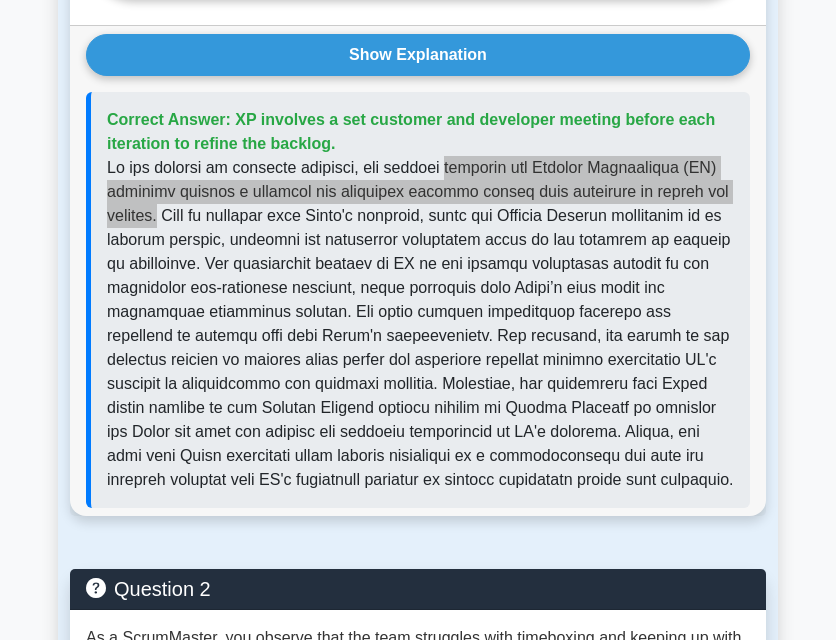 scroll, scrollTop: 2200, scrollLeft: 0, axis: vertical 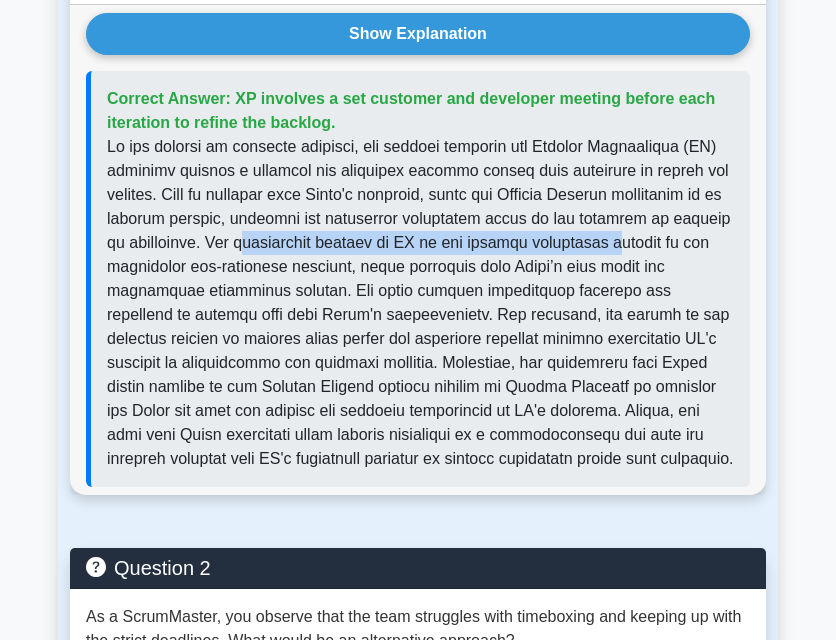 drag, startPoint x: 300, startPoint y: 199, endPoint x: 659, endPoint y: 184, distance: 359.31323 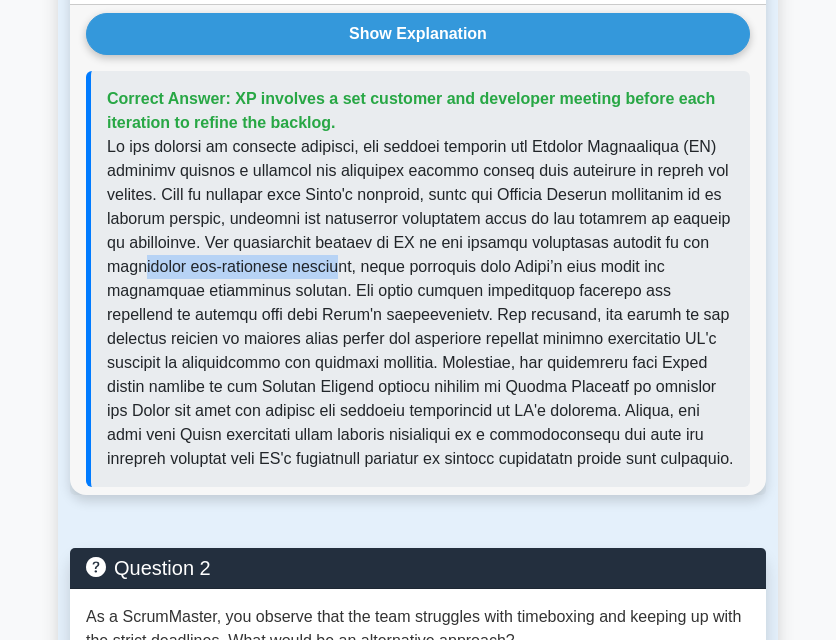 drag, startPoint x: 156, startPoint y: 222, endPoint x: 345, endPoint y: 216, distance: 189.09521 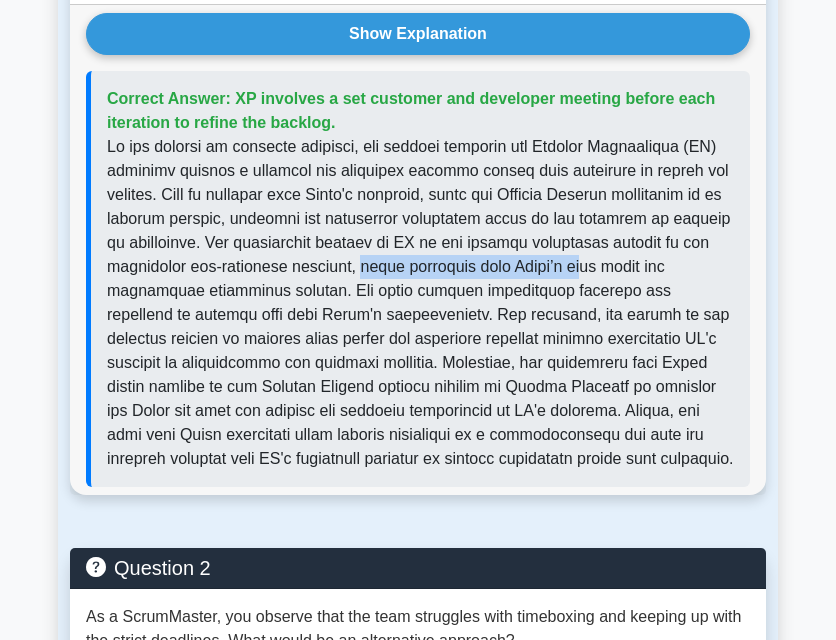 drag, startPoint x: 369, startPoint y: 218, endPoint x: 597, endPoint y: 210, distance: 228.1403 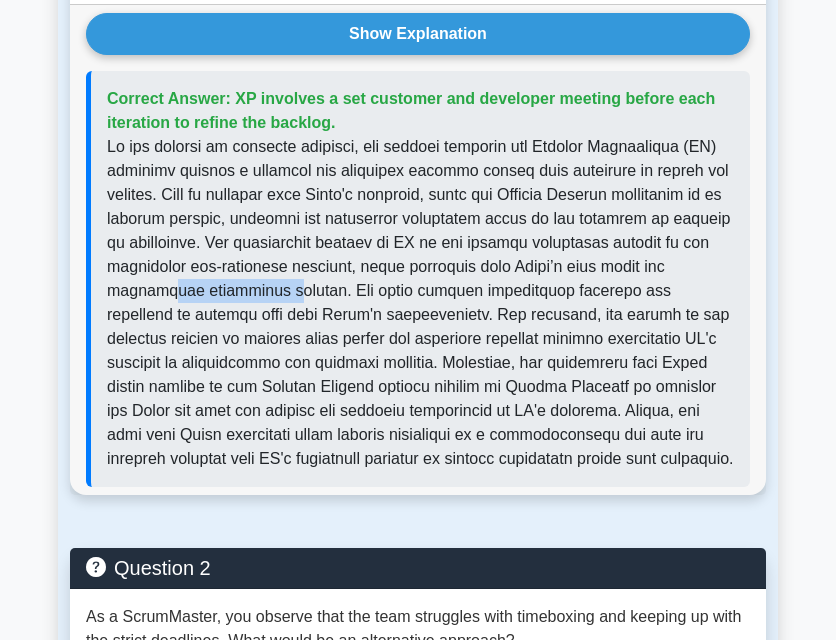 drag, startPoint x: 163, startPoint y: 248, endPoint x: 282, endPoint y: 245, distance: 119.03781 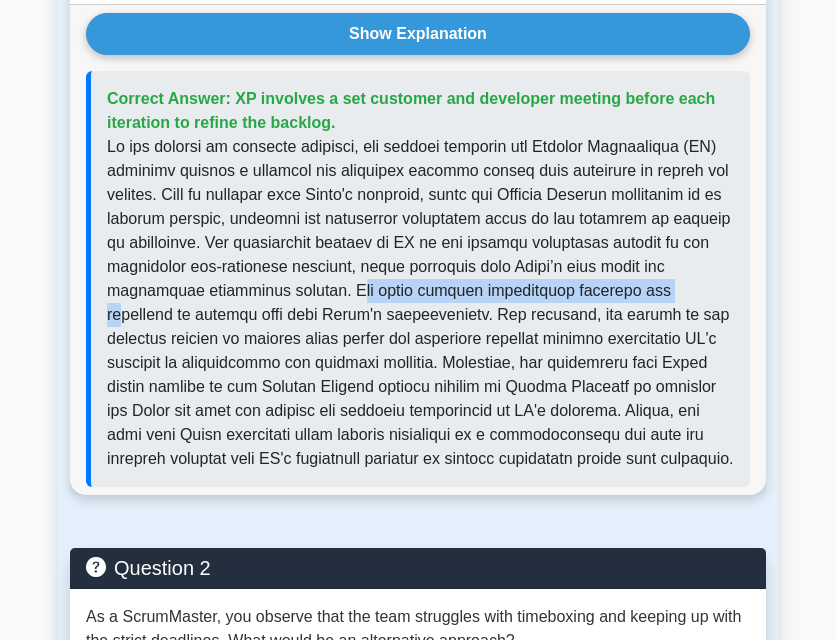 drag, startPoint x: 341, startPoint y: 244, endPoint x: 649, endPoint y: 232, distance: 308.23367 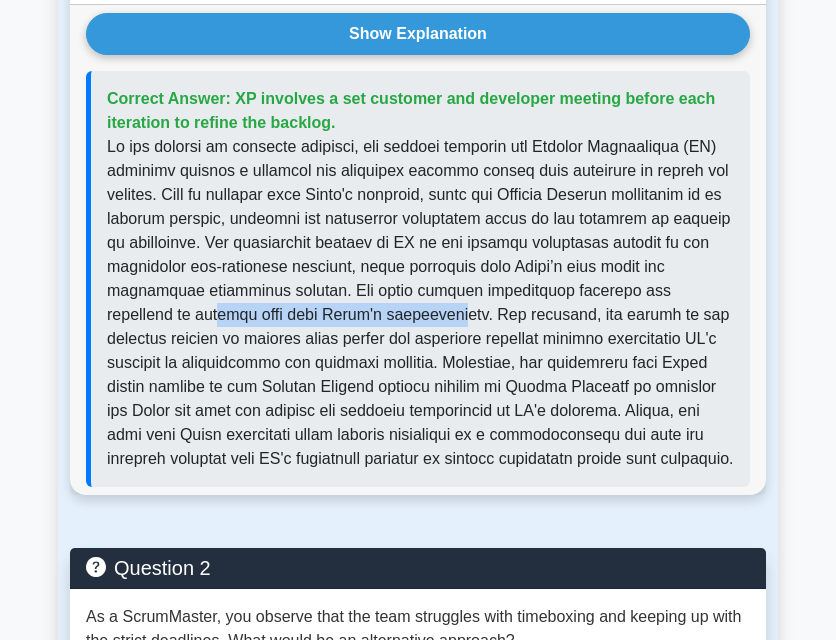 drag, startPoint x: 137, startPoint y: 272, endPoint x: 390, endPoint y: 265, distance: 253.09682 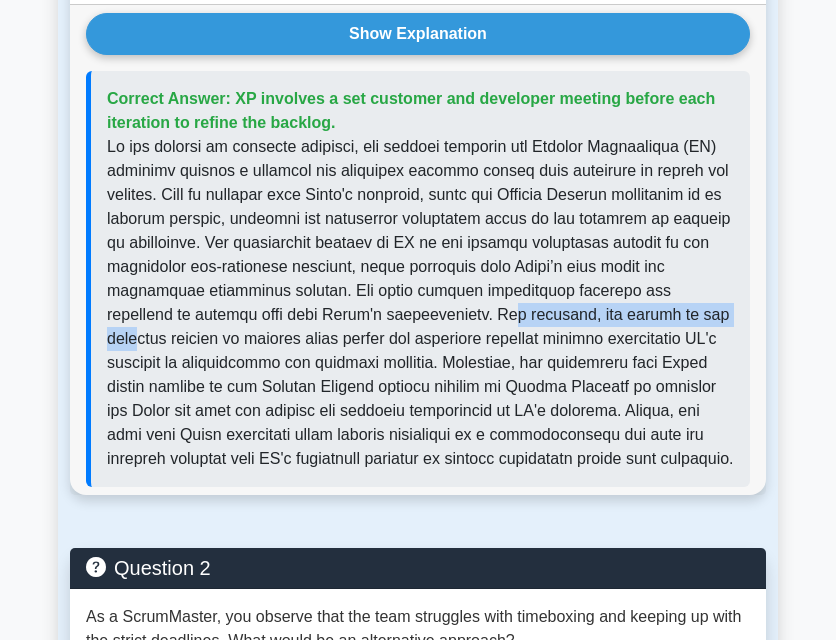 drag, startPoint x: 443, startPoint y: 257, endPoint x: 610, endPoint y: 266, distance: 167.24234 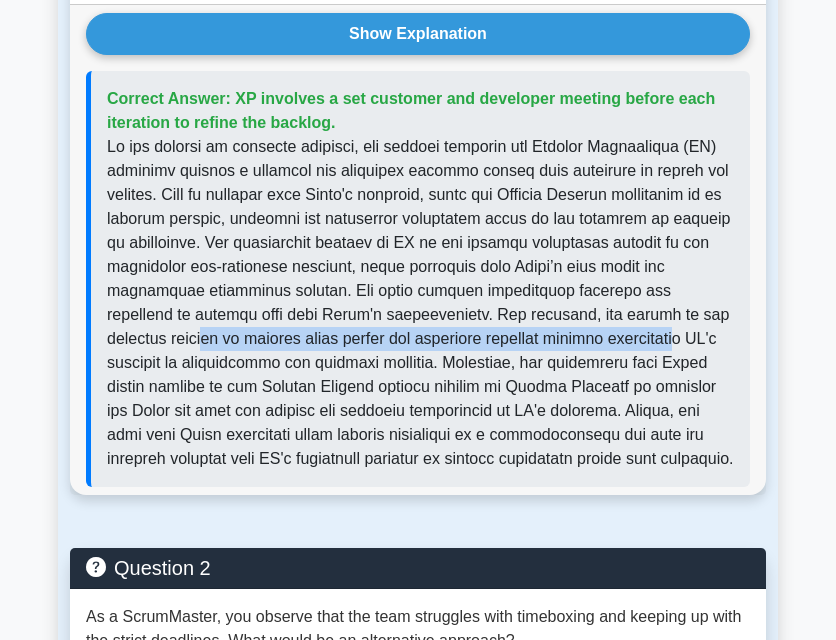 drag, startPoint x: 158, startPoint y: 290, endPoint x: 619, endPoint y: 289, distance: 461.0011 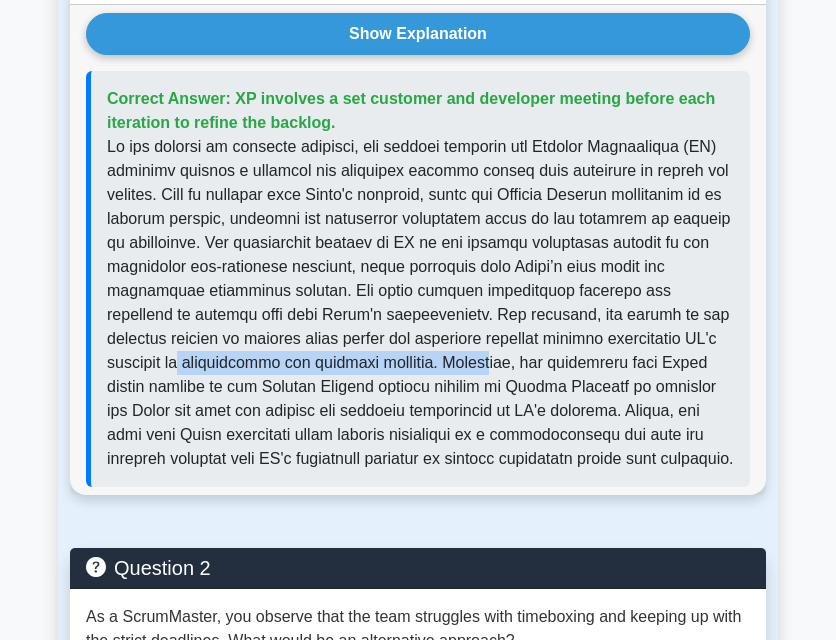 drag, startPoint x: 197, startPoint y: 327, endPoint x: 502, endPoint y: 323, distance: 305.0262 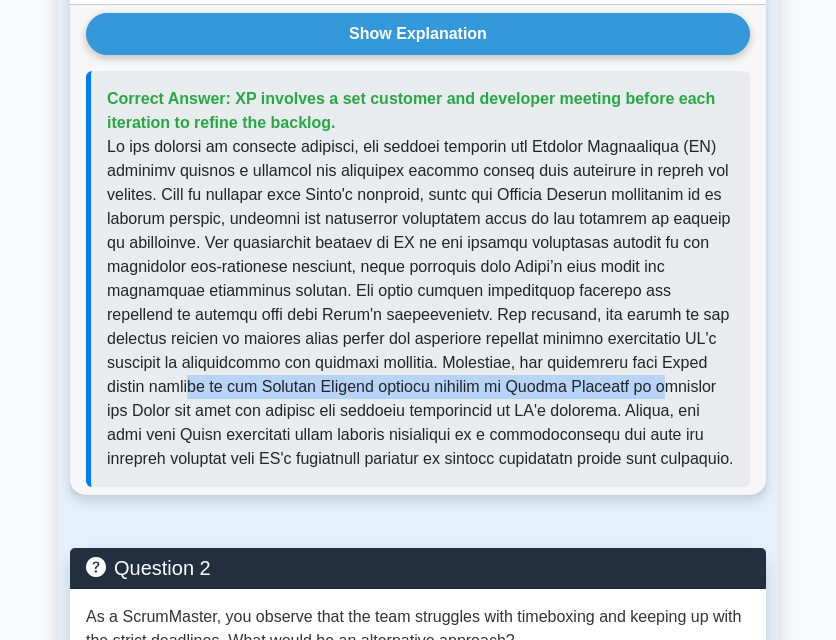 drag, startPoint x: 206, startPoint y: 343, endPoint x: 658, endPoint y: 345, distance: 452.00443 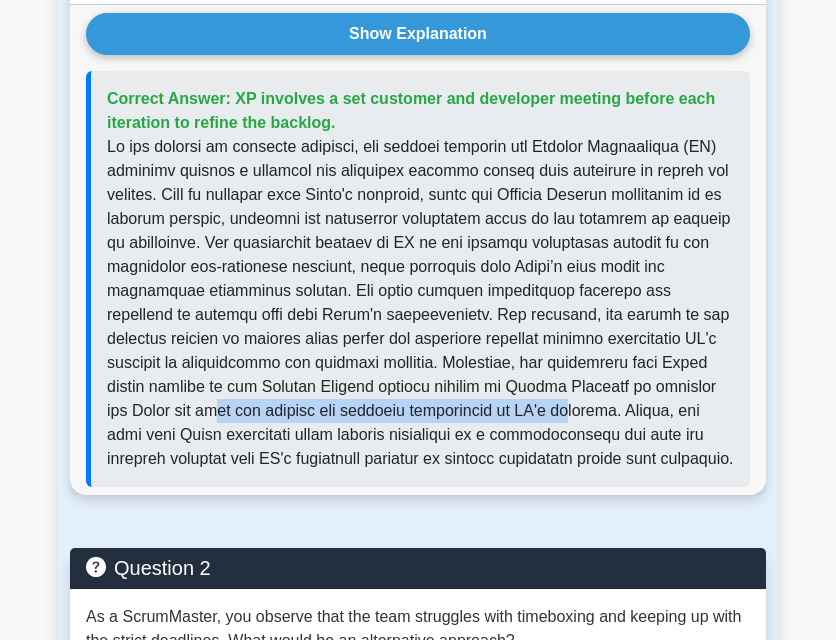 drag, startPoint x: 204, startPoint y: 371, endPoint x: 539, endPoint y: 359, distance: 335.21484 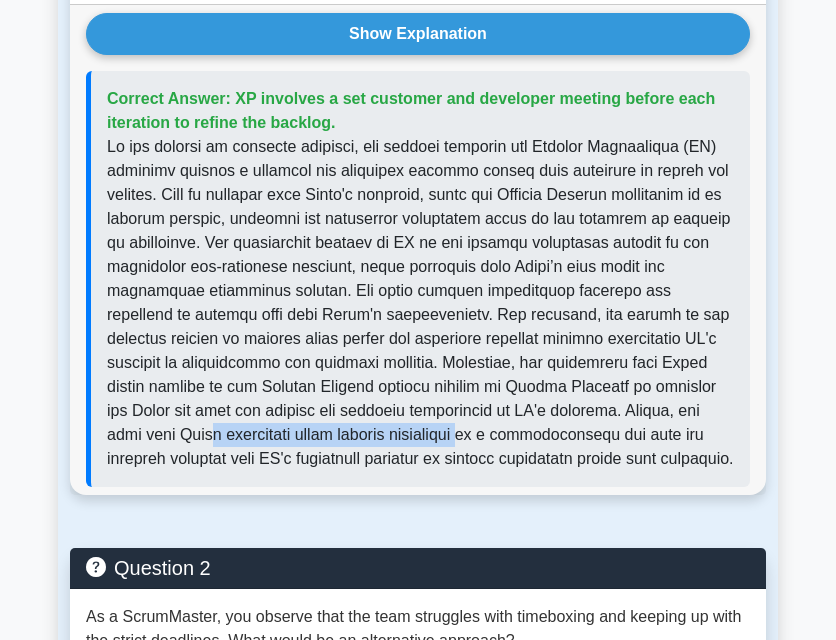 drag, startPoint x: 202, startPoint y: 389, endPoint x: 453, endPoint y: 384, distance: 251.04979 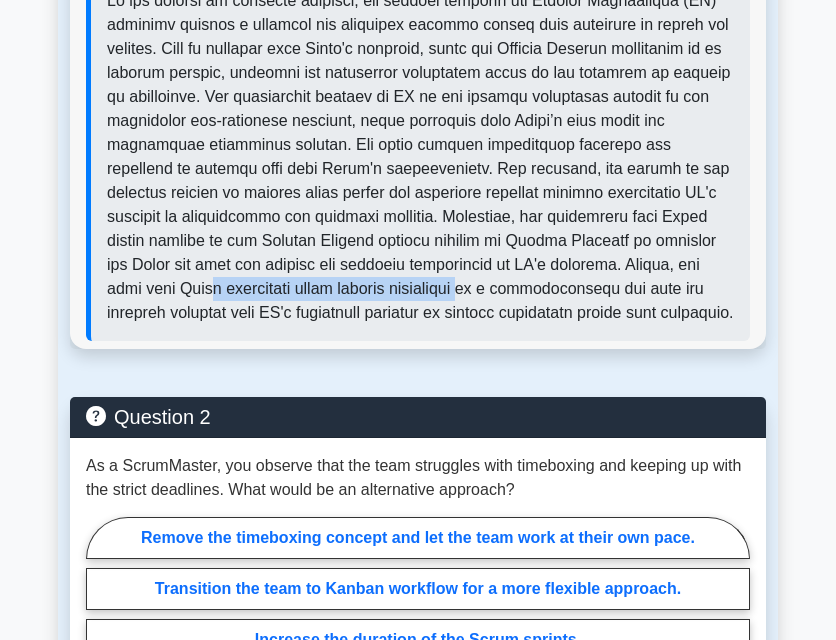 scroll, scrollTop: 2400, scrollLeft: 0, axis: vertical 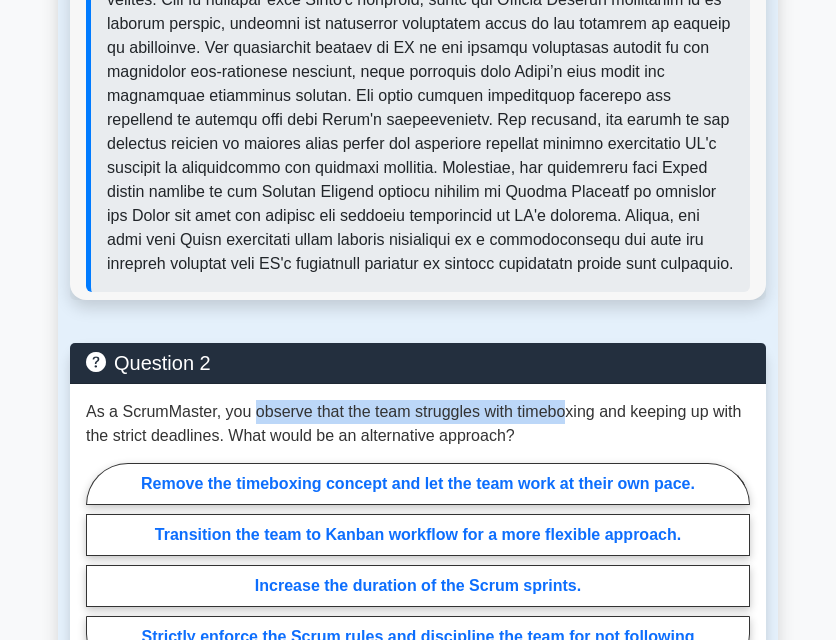 drag, startPoint x: 252, startPoint y: 363, endPoint x: 565, endPoint y: 352, distance: 313.19324 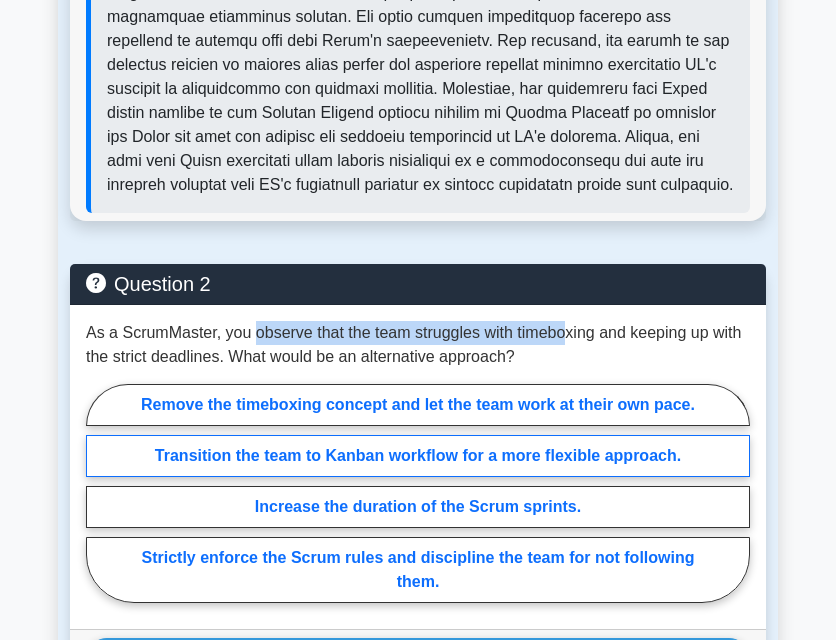 scroll, scrollTop: 2500, scrollLeft: 0, axis: vertical 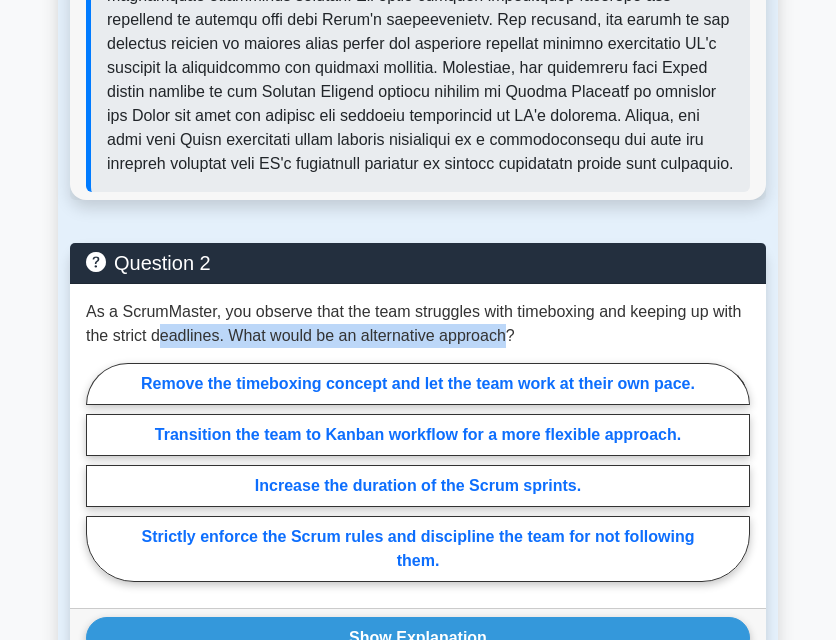 drag, startPoint x: 177, startPoint y: 289, endPoint x: 503, endPoint y: 287, distance: 326.00613 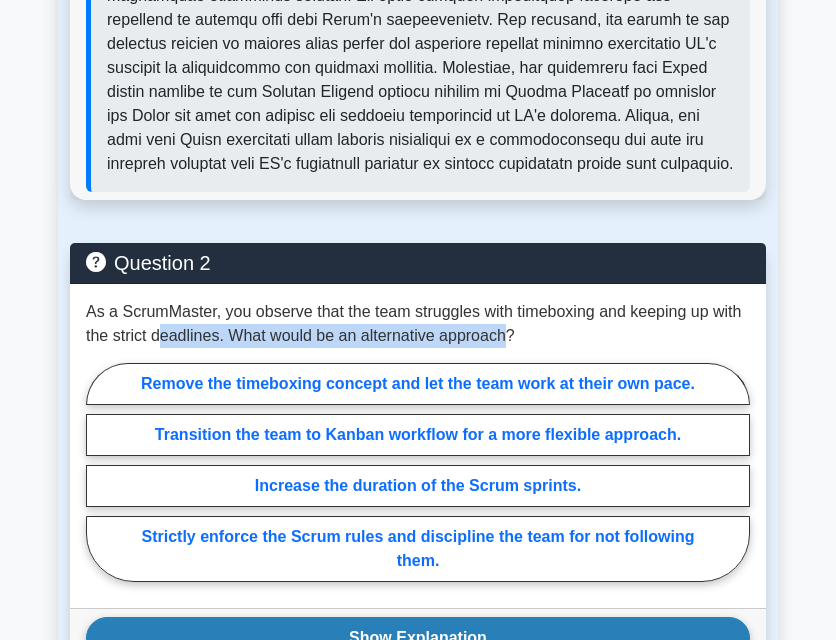 click on "Show Explanation" at bounding box center (418, 638) 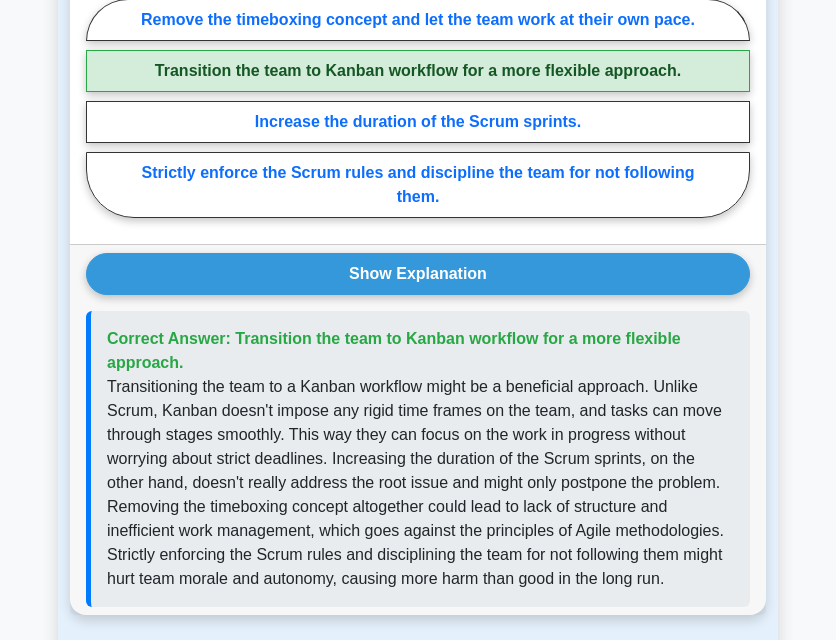 scroll, scrollTop: 2900, scrollLeft: 0, axis: vertical 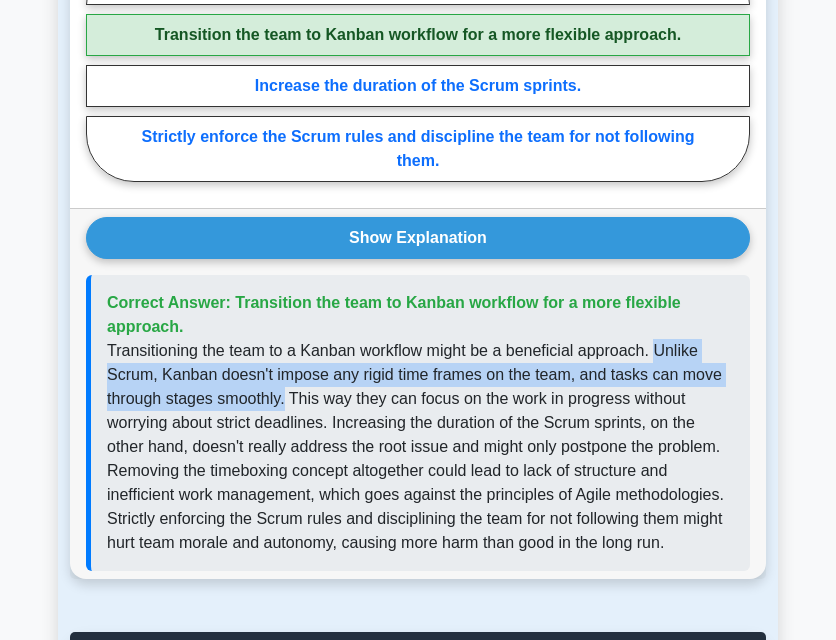 drag, startPoint x: 655, startPoint y: 302, endPoint x: 285, endPoint y: 353, distance: 373.49832 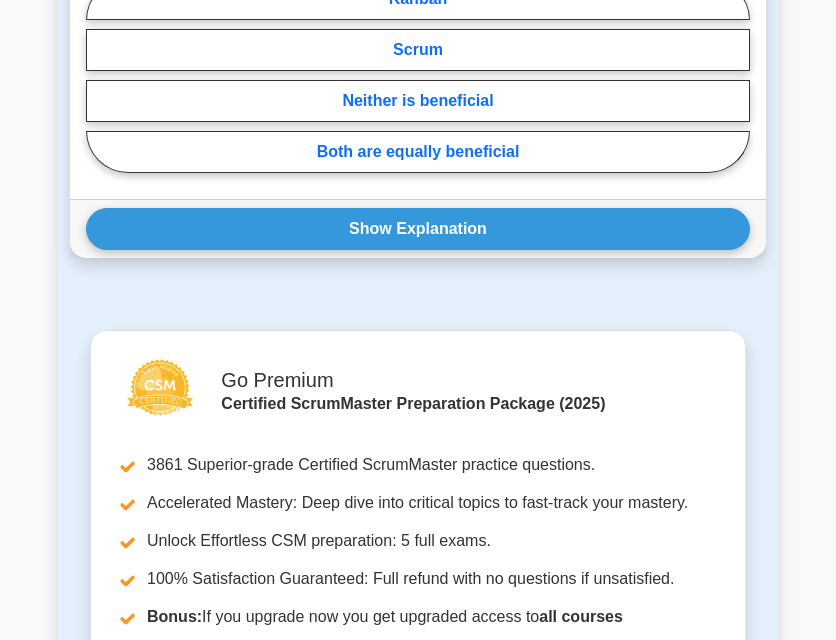 scroll, scrollTop: 3700, scrollLeft: 0, axis: vertical 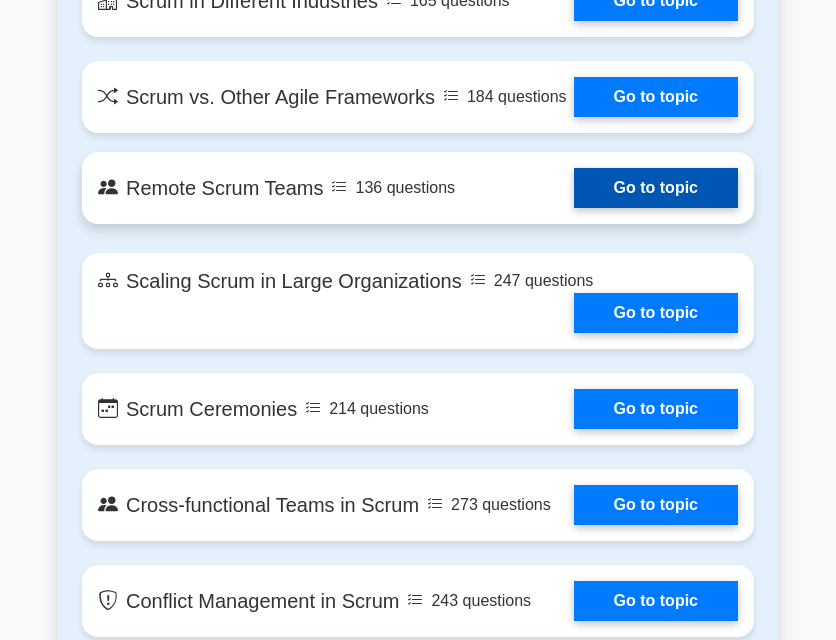 click on "Go to topic" at bounding box center [656, 188] 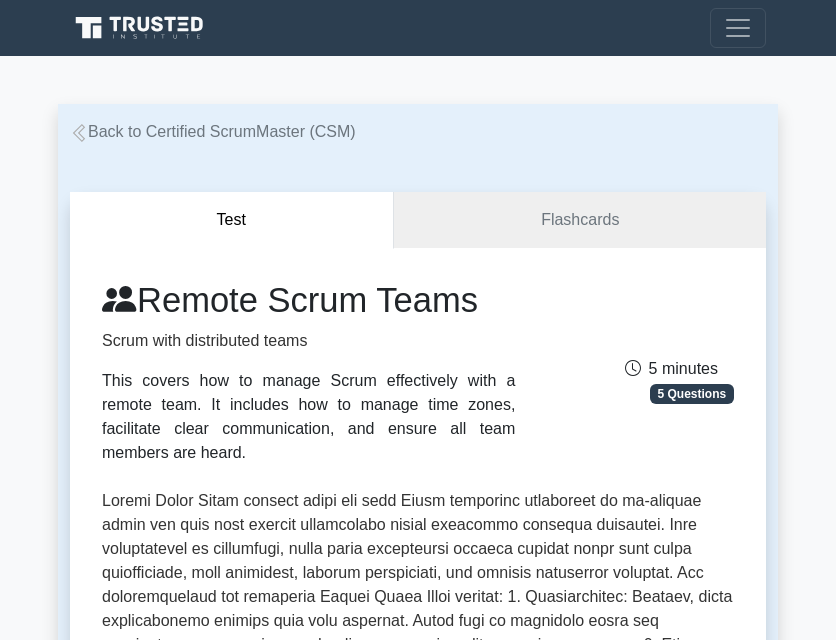 scroll, scrollTop: 115, scrollLeft: 0, axis: vertical 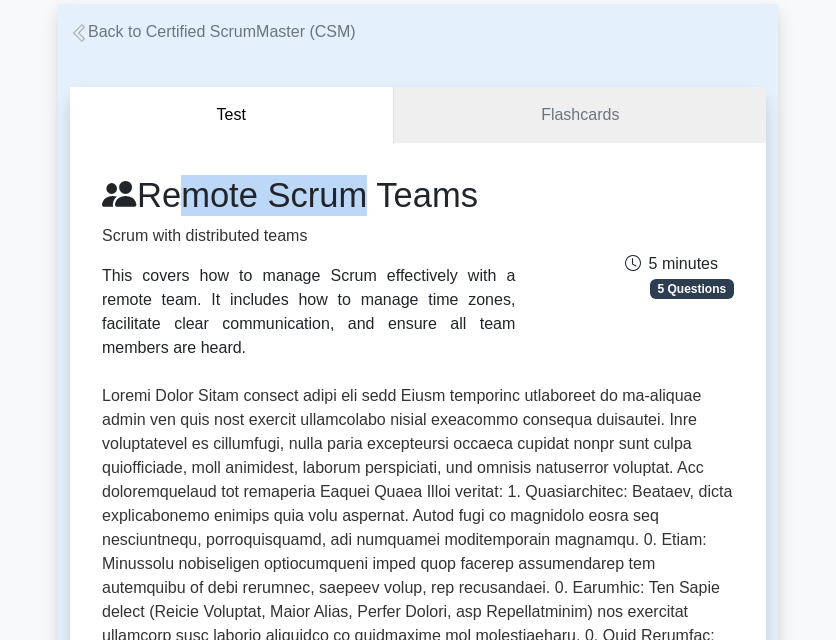 drag, startPoint x: 158, startPoint y: 191, endPoint x: 336, endPoint y: 197, distance: 178.10109 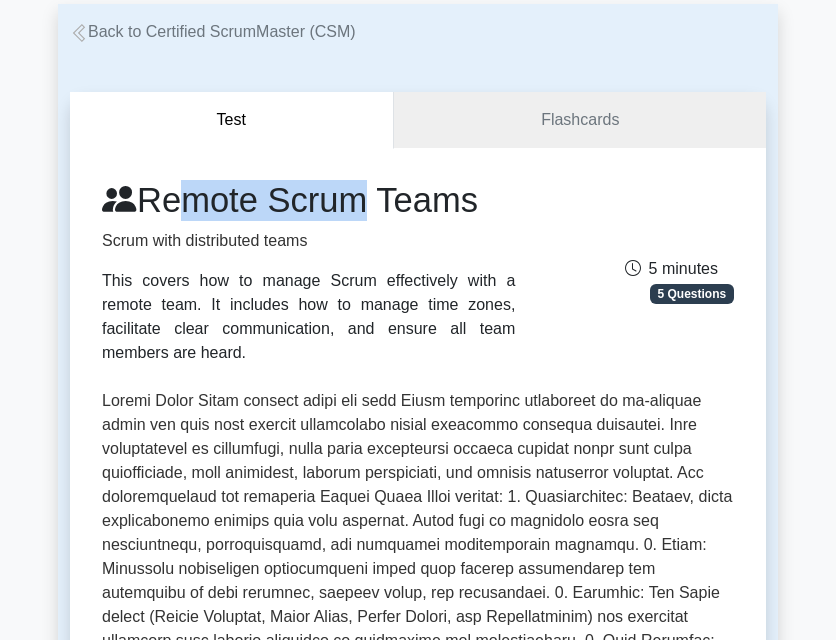 click on "Back to Certified ScrumMaster (CSM)" at bounding box center [213, 31] 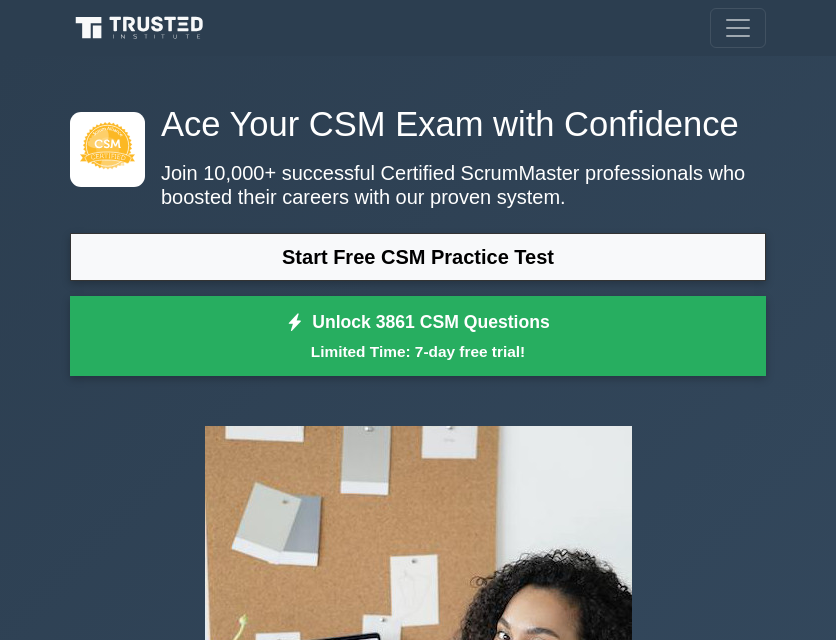 scroll, scrollTop: 0, scrollLeft: 0, axis: both 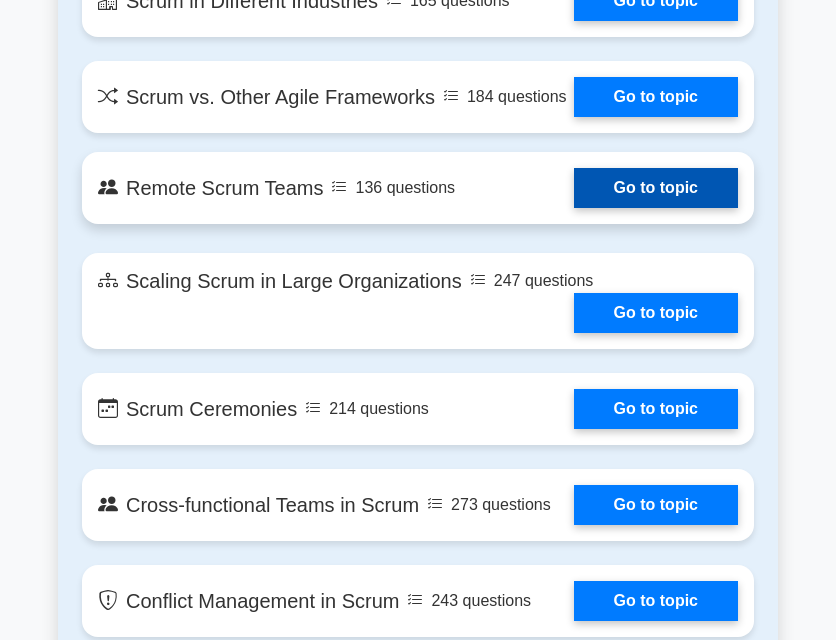 click on "Go to topic" at bounding box center (656, 188) 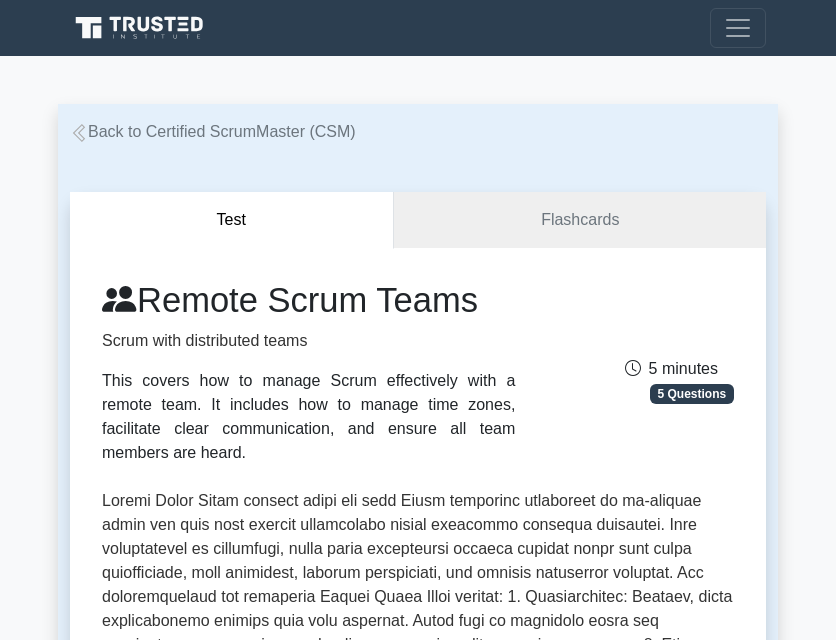 scroll, scrollTop: 0, scrollLeft: 0, axis: both 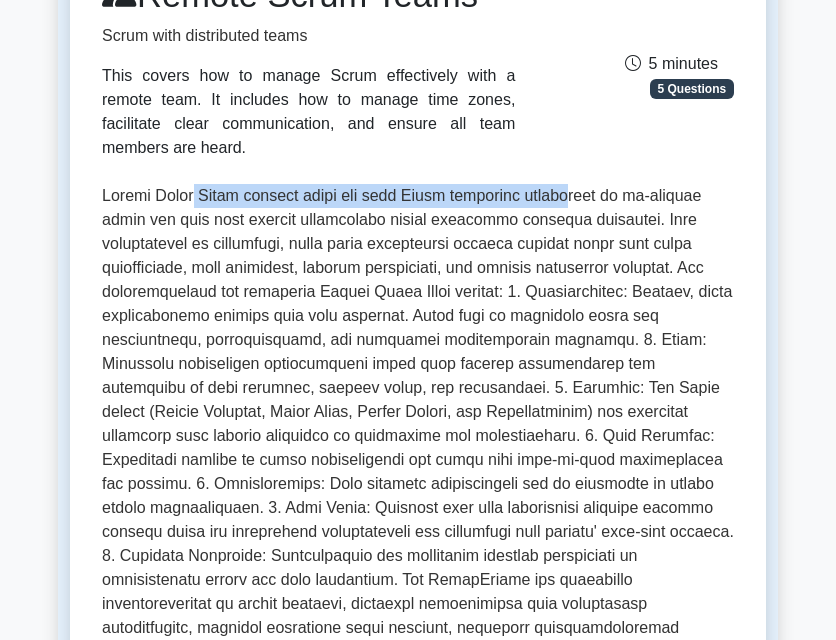 drag, startPoint x: 205, startPoint y: 177, endPoint x: 599, endPoint y: 161, distance: 394.32474 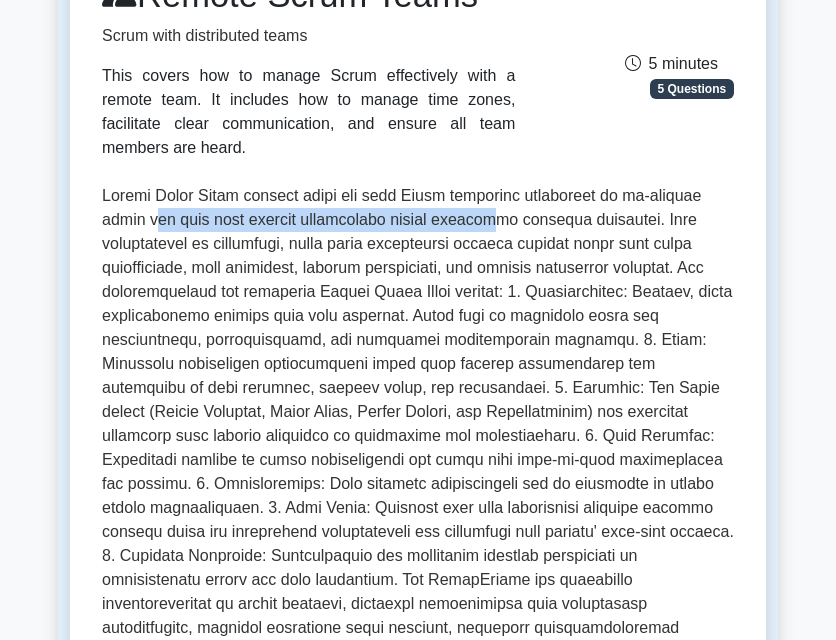 drag, startPoint x: 160, startPoint y: 202, endPoint x: 501, endPoint y: 197, distance: 341.03665 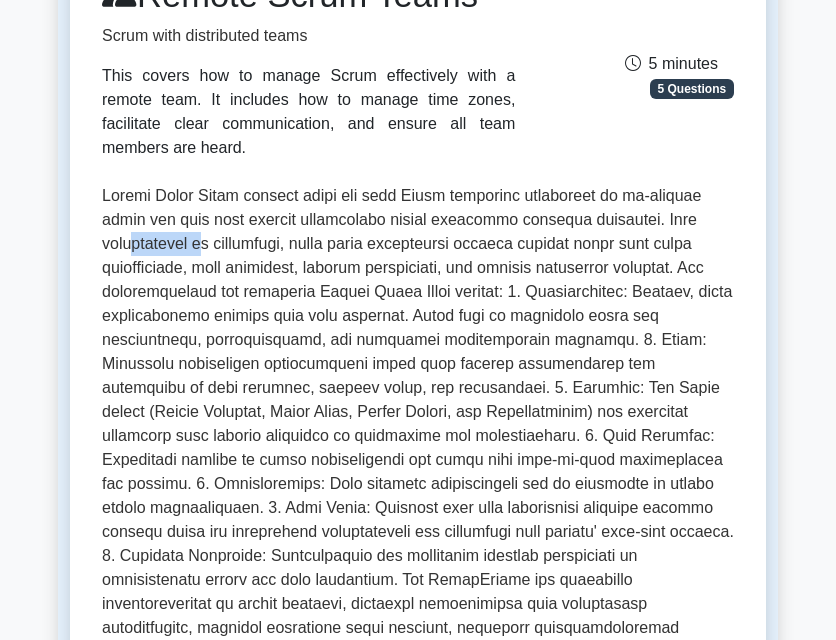 drag, startPoint x: 138, startPoint y: 227, endPoint x: 211, endPoint y: 222, distance: 73.171036 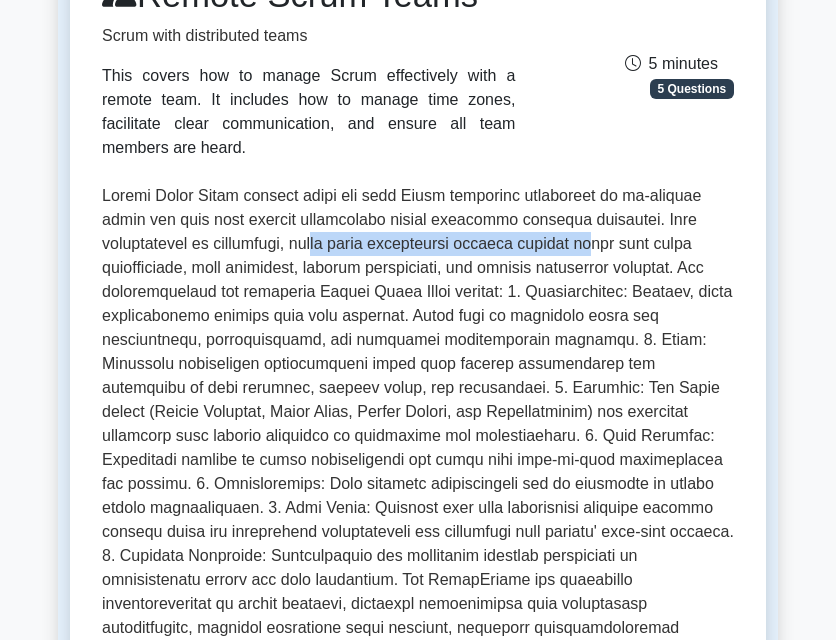 drag, startPoint x: 333, startPoint y: 217, endPoint x: 612, endPoint y: 214, distance: 279.01614 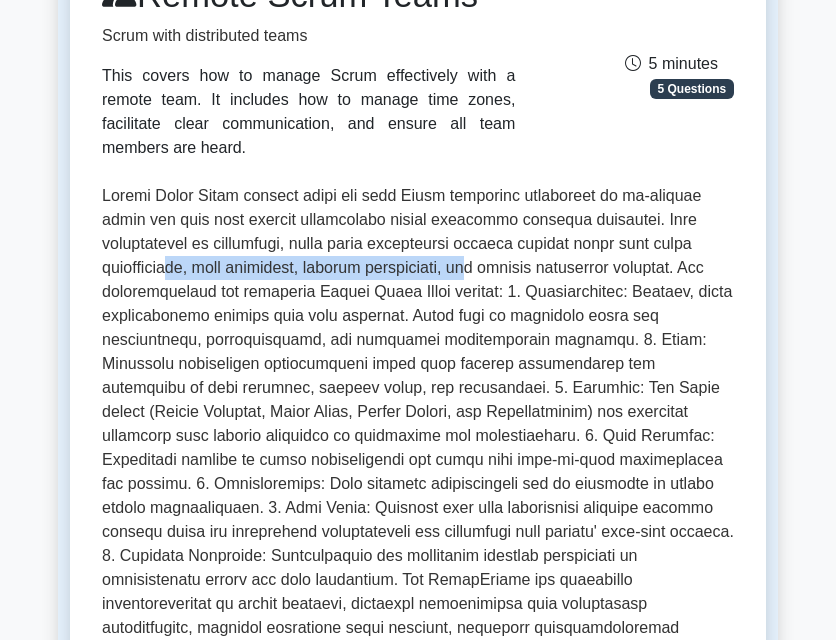 drag, startPoint x: 177, startPoint y: 251, endPoint x: 476, endPoint y: 244, distance: 299.08194 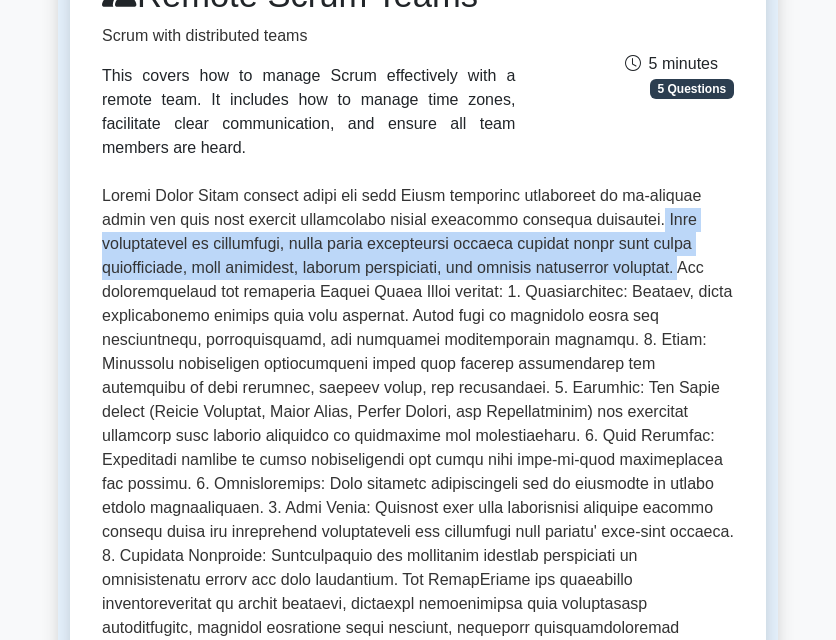 drag, startPoint x: 645, startPoint y: 195, endPoint x: 701, endPoint y: 242, distance: 73.109505 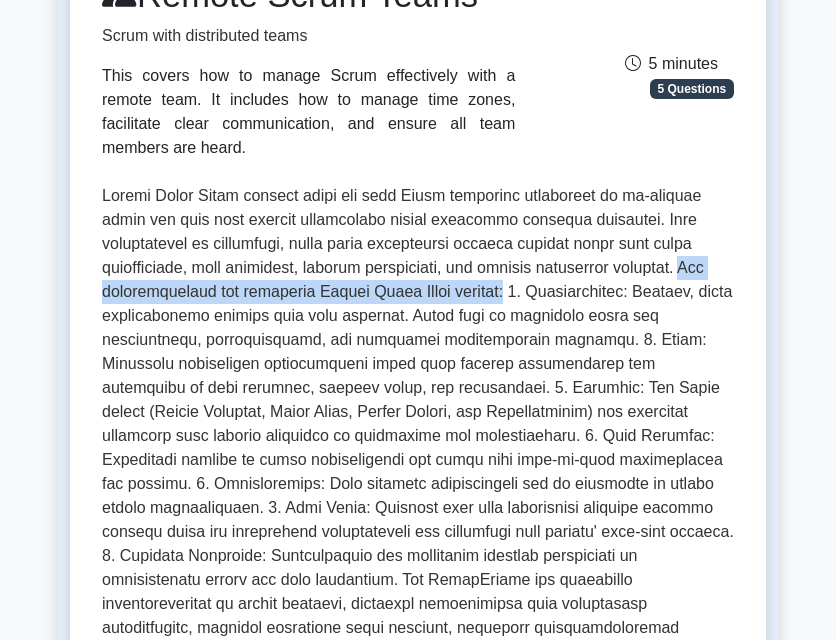 drag, startPoint x: 703, startPoint y: 244, endPoint x: 506, endPoint y: 273, distance: 199.12308 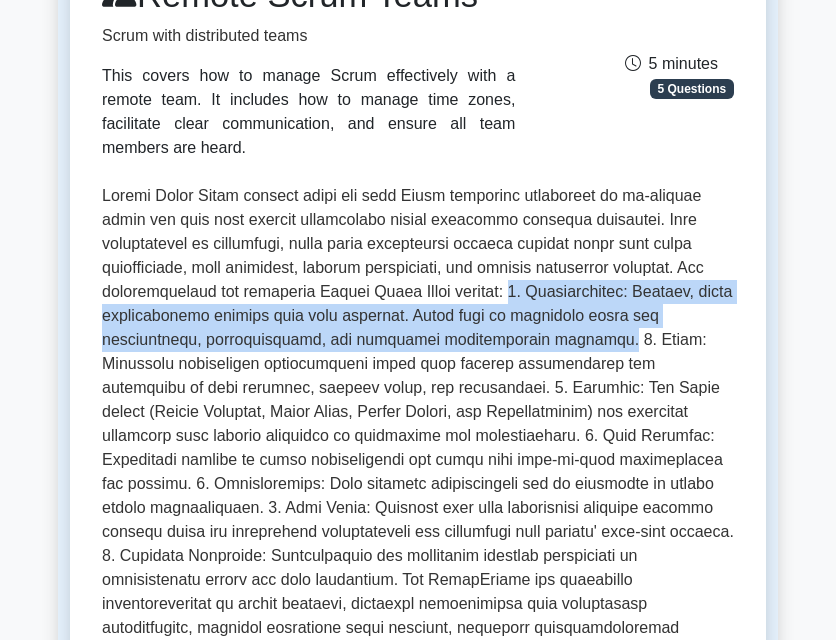 drag, startPoint x: 516, startPoint y: 270, endPoint x: 579, endPoint y: 318, distance: 79.20227 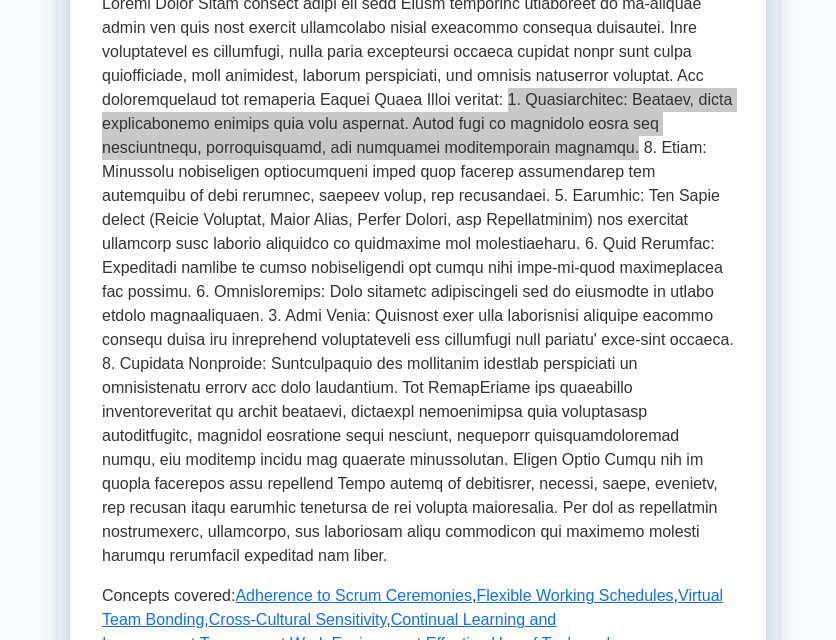 scroll, scrollTop: 500, scrollLeft: 0, axis: vertical 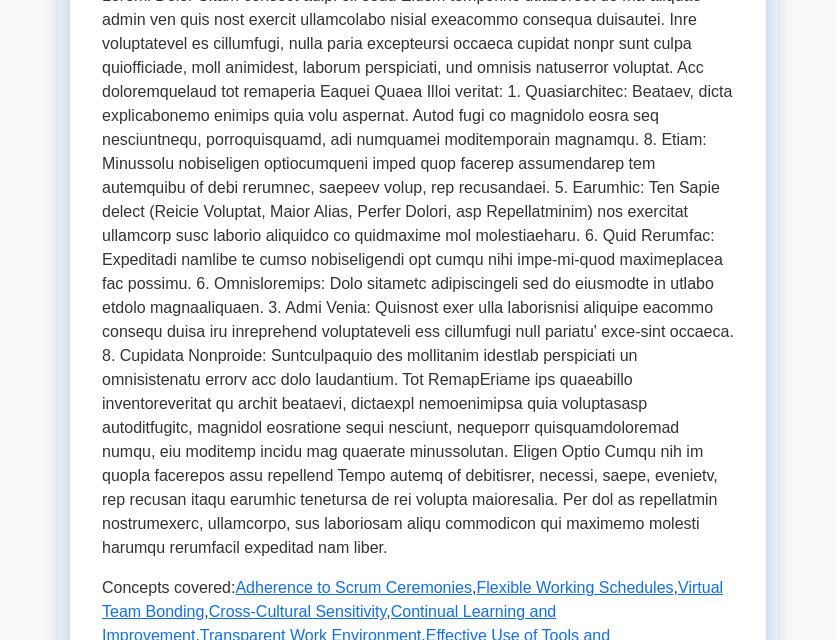 click at bounding box center (418, 272) 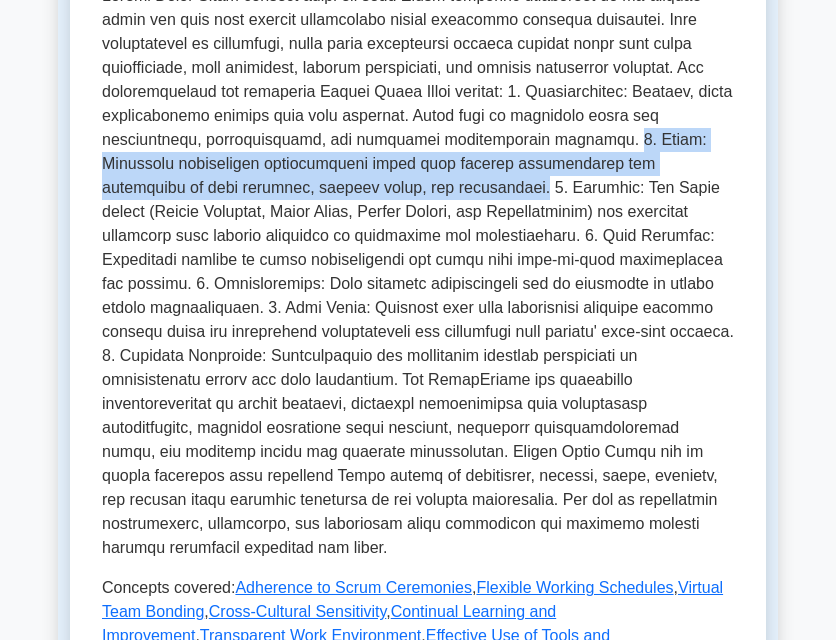 drag, startPoint x: 584, startPoint y: 116, endPoint x: 335, endPoint y: 164, distance: 253.5843 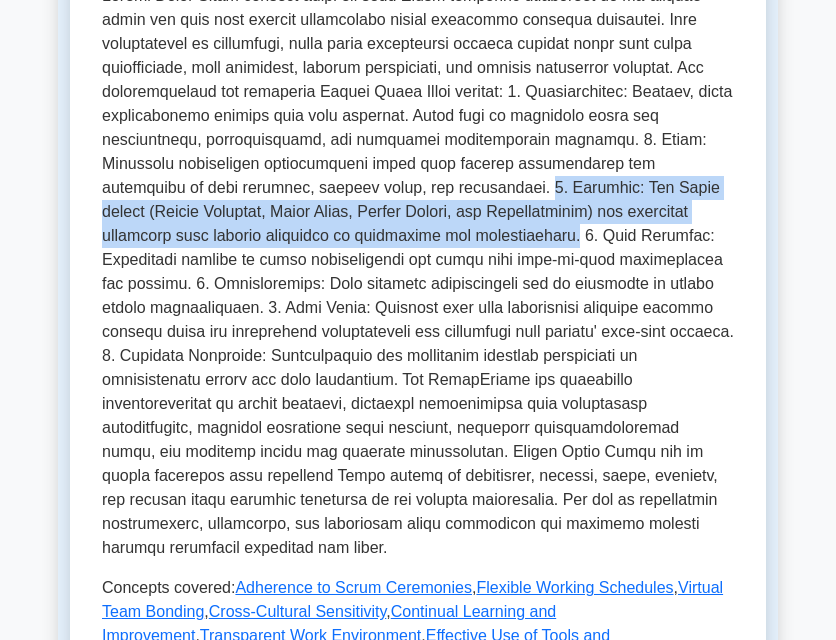 drag, startPoint x: 341, startPoint y: 165, endPoint x: 318, endPoint y: 211, distance: 51.42956 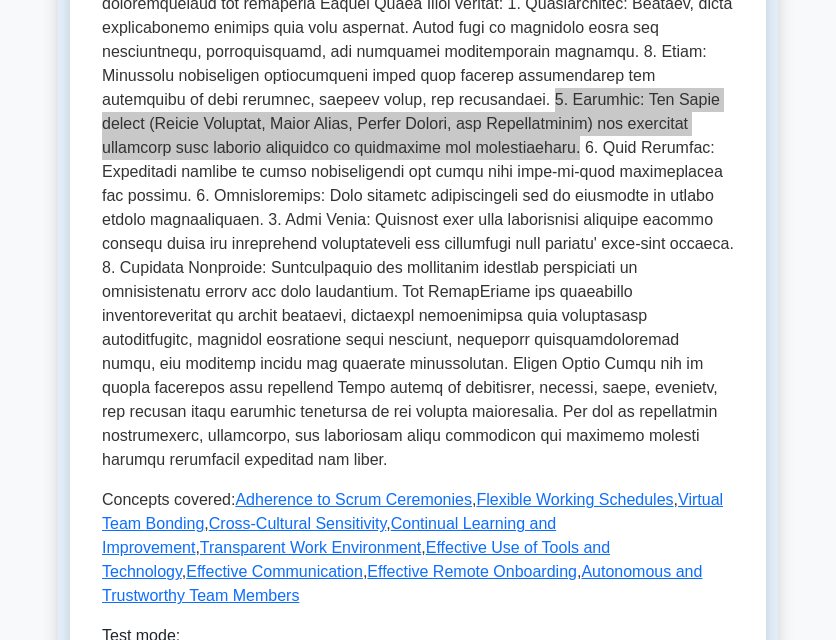 scroll, scrollTop: 600, scrollLeft: 0, axis: vertical 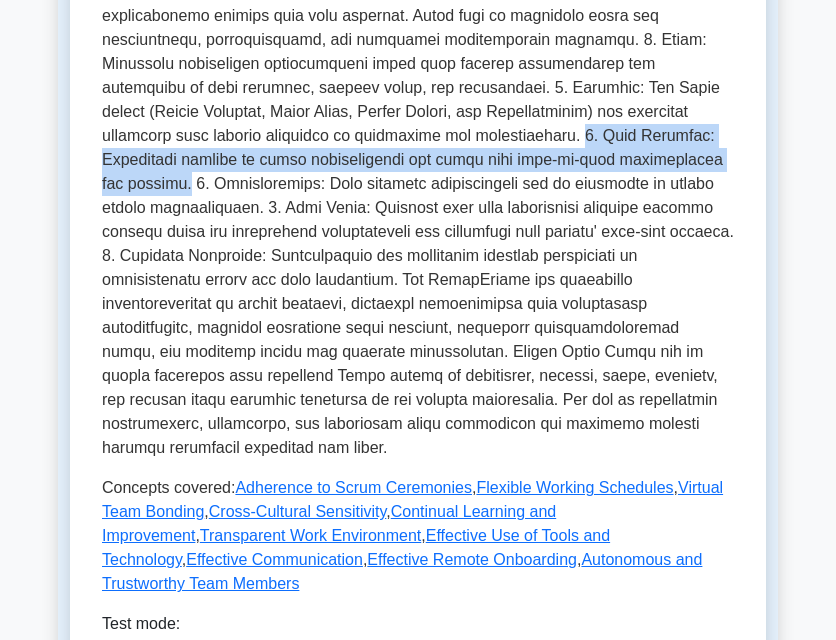 drag, startPoint x: 322, startPoint y: 112, endPoint x: 466, endPoint y: 137, distance: 146.15402 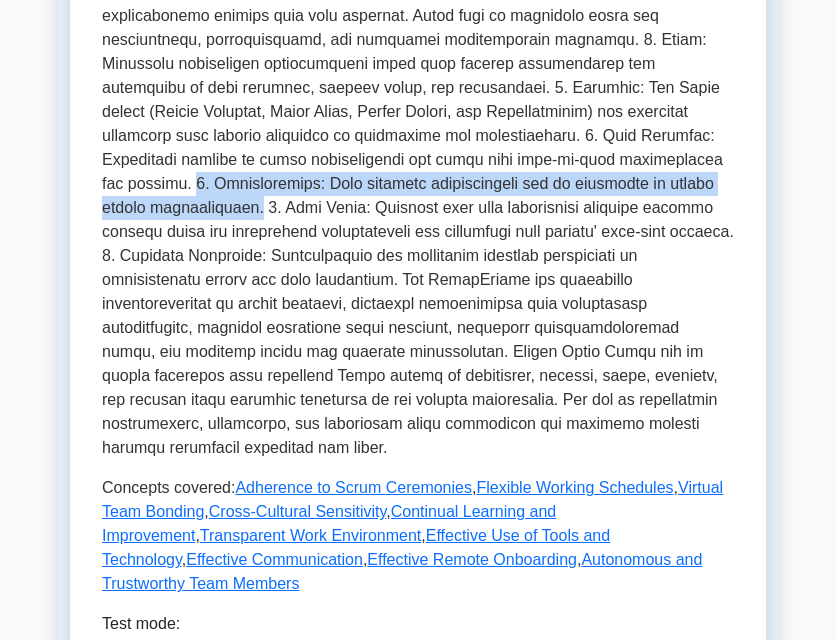drag, startPoint x: 472, startPoint y: 133, endPoint x: 571, endPoint y: 161, distance: 102.88343 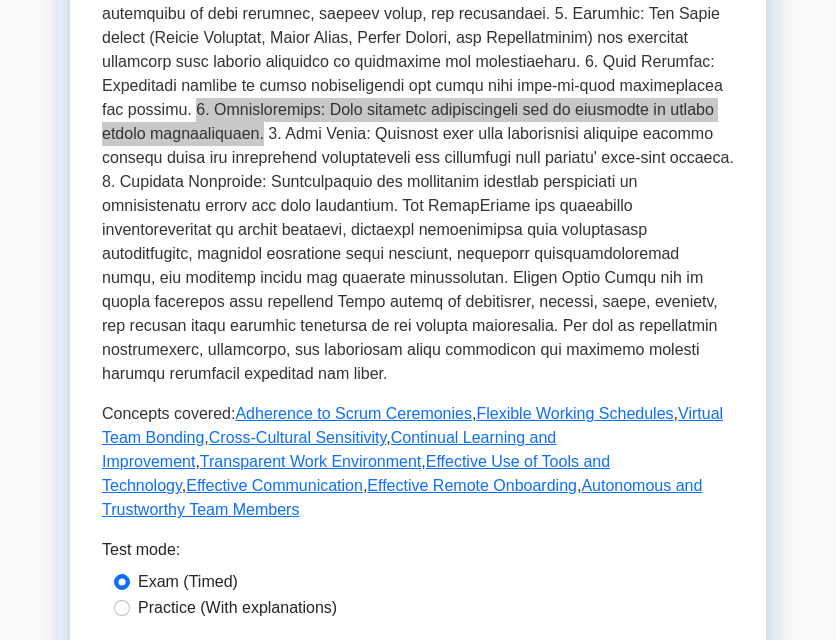 scroll, scrollTop: 700, scrollLeft: 0, axis: vertical 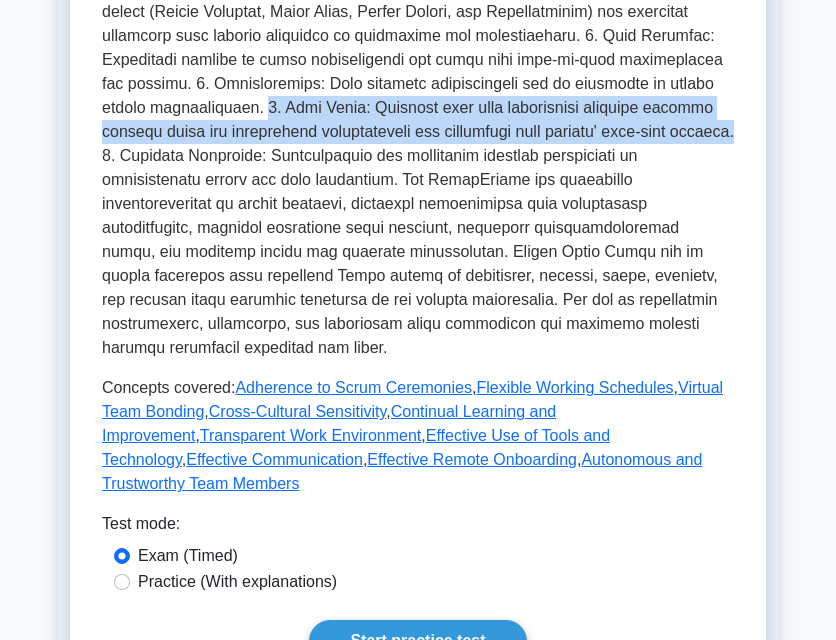 drag, startPoint x: 574, startPoint y: 66, endPoint x: 564, endPoint y: 109, distance: 44.14748 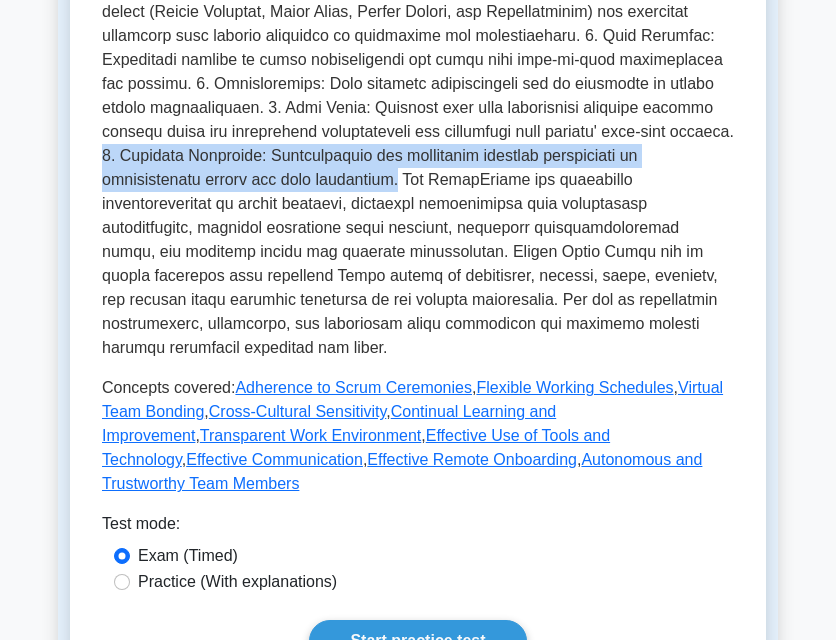 drag, startPoint x: 569, startPoint y: 104, endPoint x: 186, endPoint y: 159, distance: 386.92892 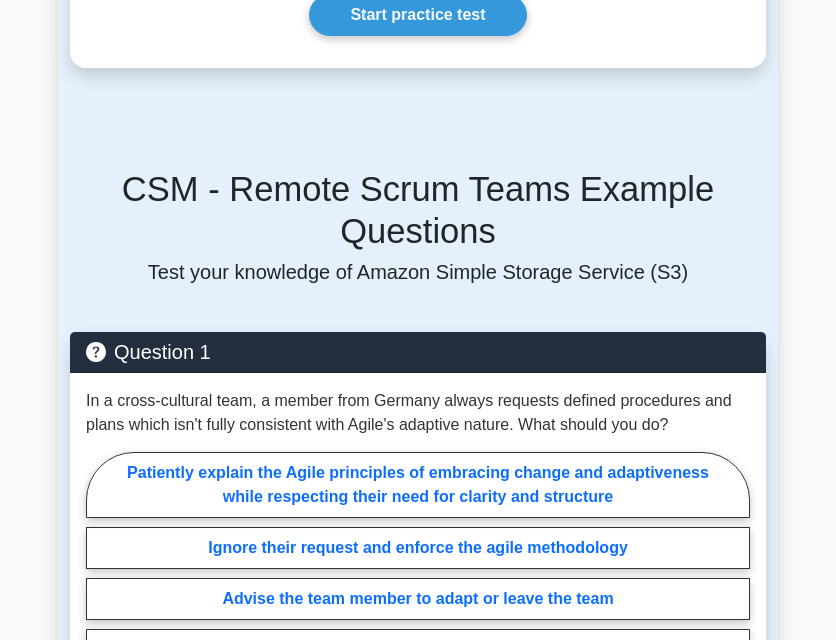 scroll, scrollTop: 1400, scrollLeft: 0, axis: vertical 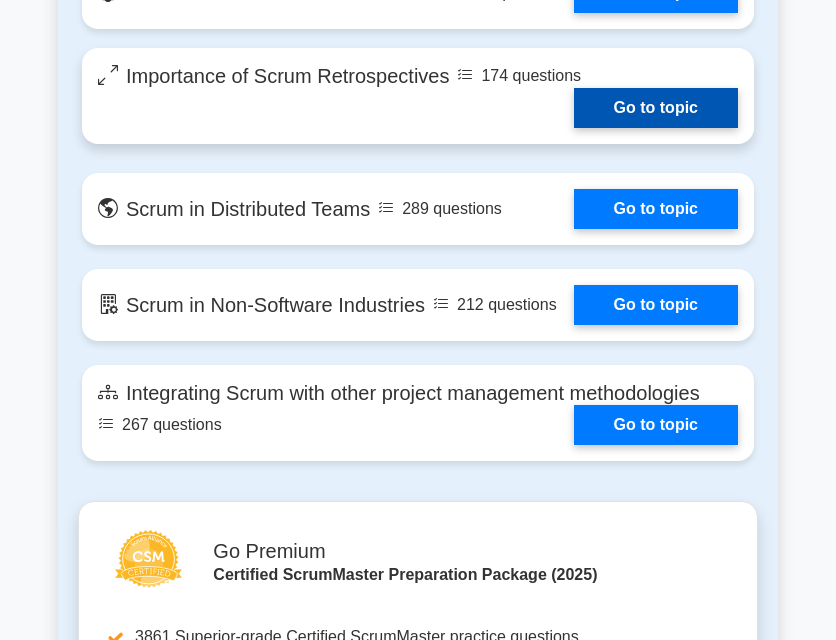 click on "Go to topic" at bounding box center [656, 108] 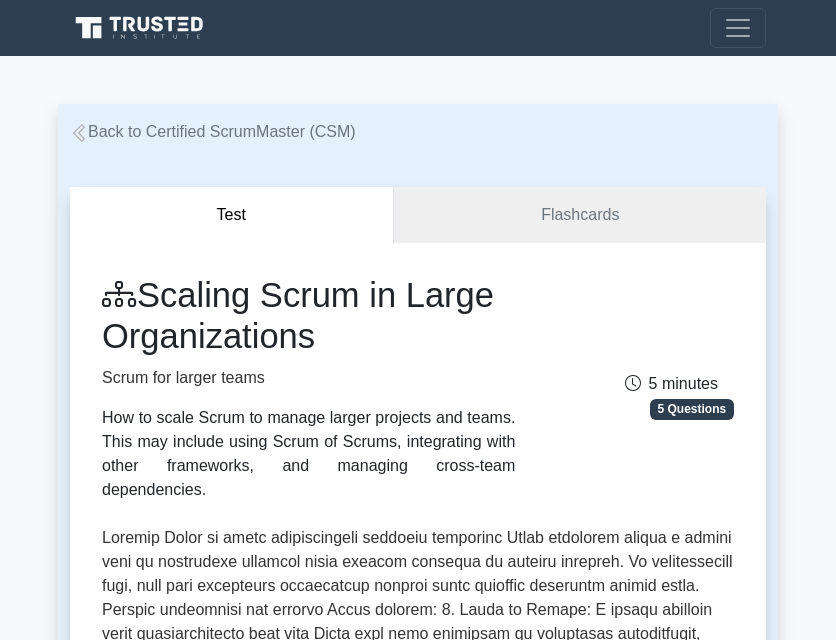 scroll, scrollTop: 0, scrollLeft: 0, axis: both 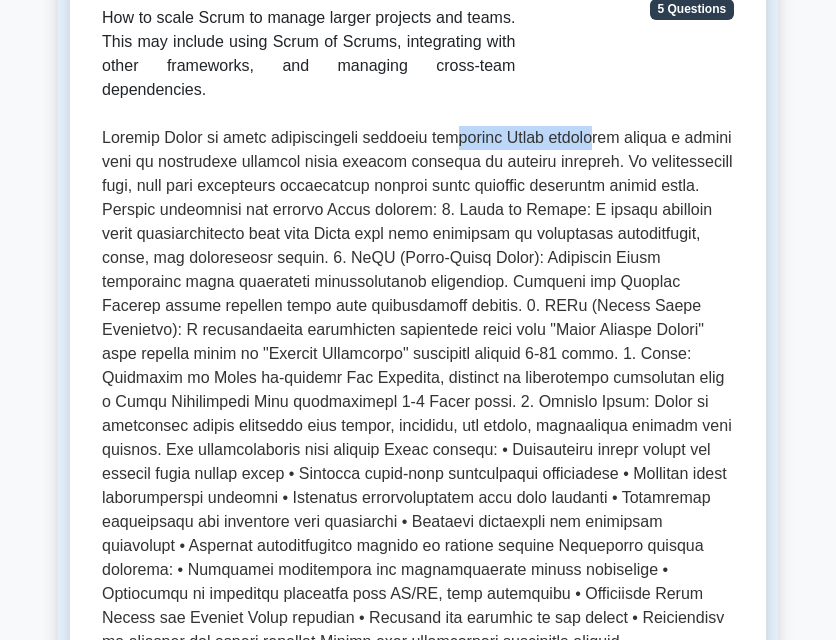 drag, startPoint x: 444, startPoint y: 116, endPoint x: 589, endPoint y: 101, distance: 145.7738 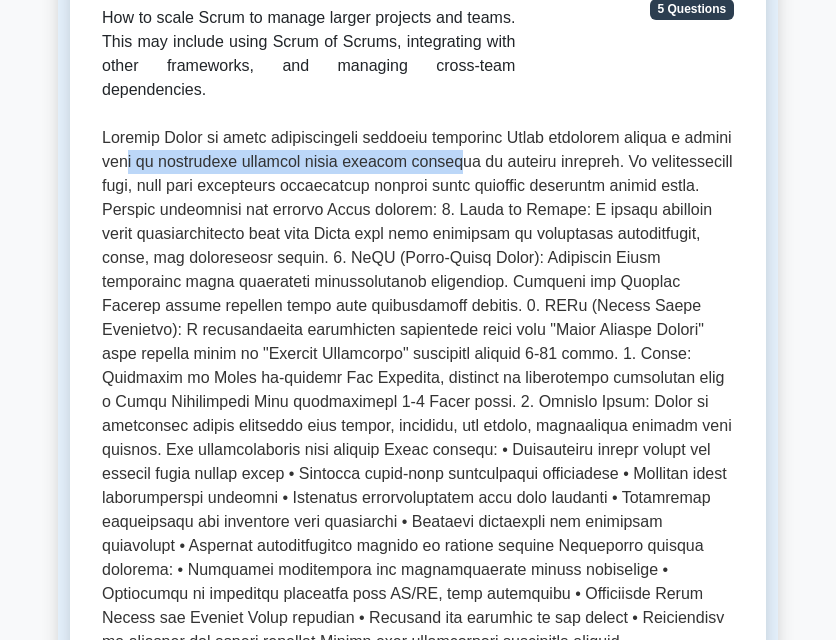 drag, startPoint x: 128, startPoint y: 140, endPoint x: 408, endPoint y: 154, distance: 280.3498 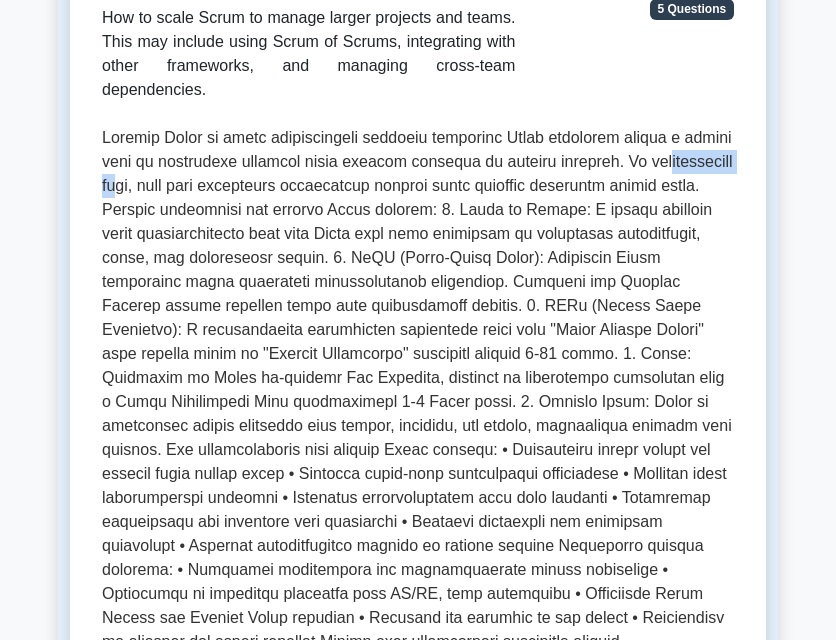 drag, startPoint x: 129, startPoint y: 164, endPoint x: 217, endPoint y: 164, distance: 88 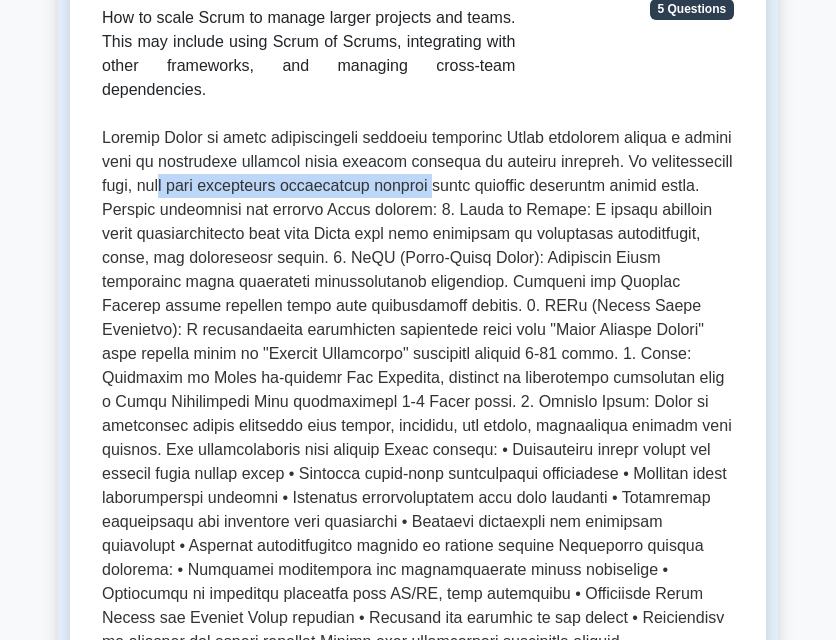 drag, startPoint x: 270, startPoint y: 164, endPoint x: 534, endPoint y: 167, distance: 264.01706 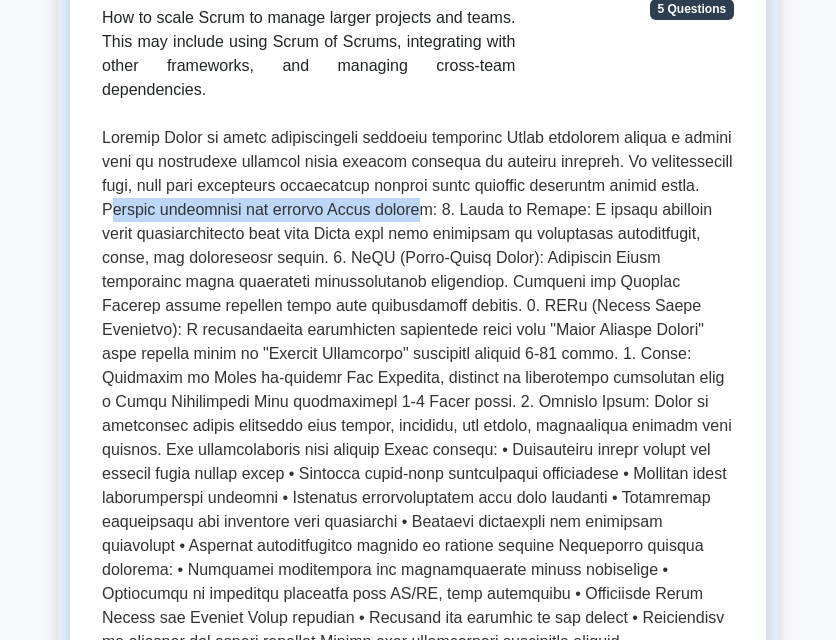 drag, startPoint x: 210, startPoint y: 186, endPoint x: 511, endPoint y: 189, distance: 301.01495 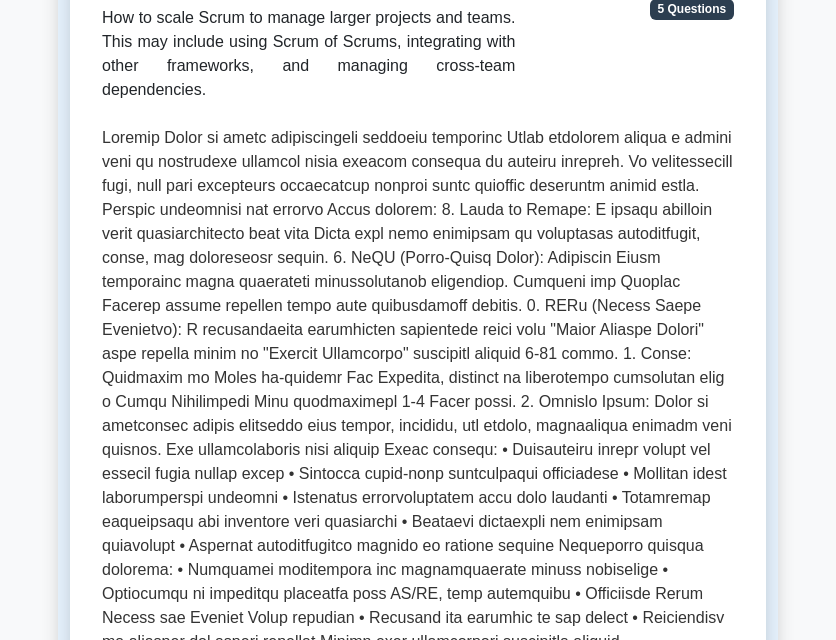 click at bounding box center [418, 414] 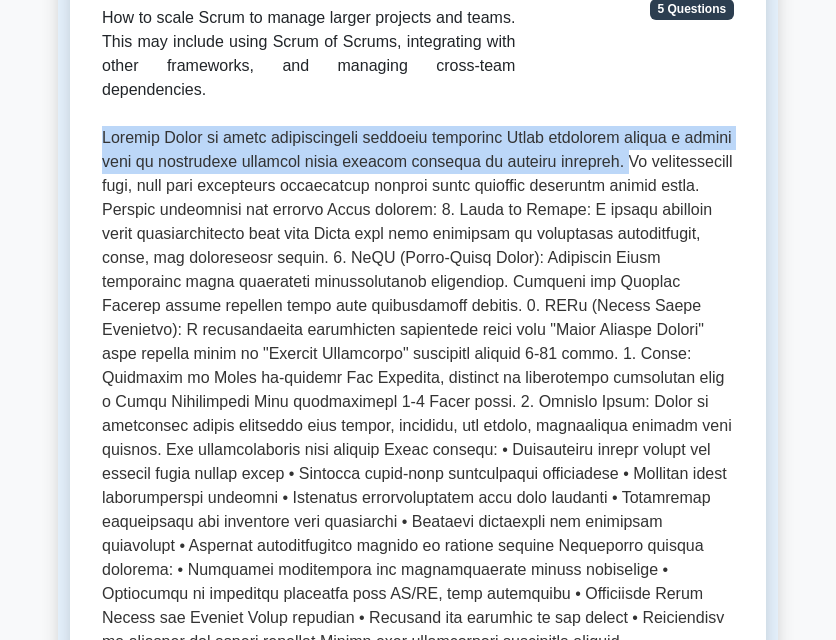 drag, startPoint x: 103, startPoint y: 113, endPoint x: 637, endPoint y: 138, distance: 534.5849 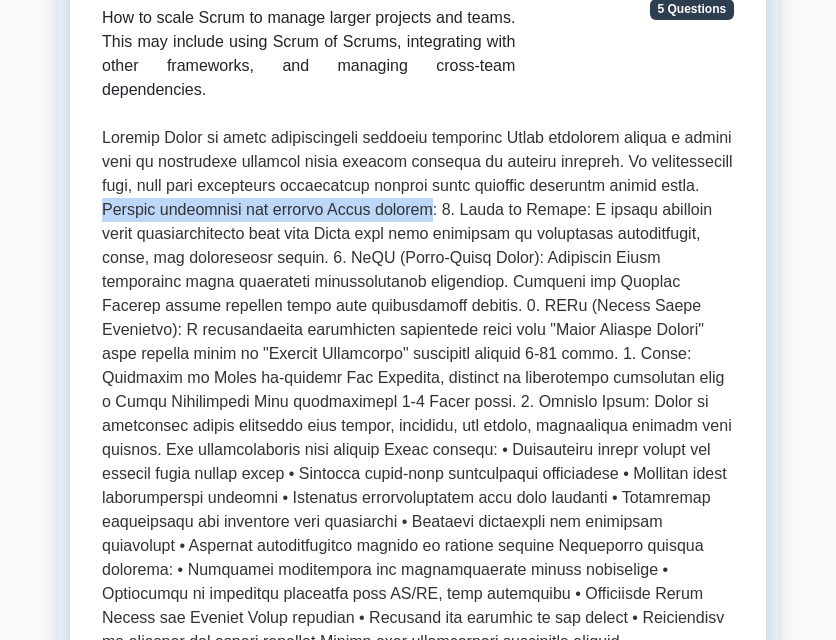 drag, startPoint x: 204, startPoint y: 187, endPoint x: 520, endPoint y: 192, distance: 316.03955 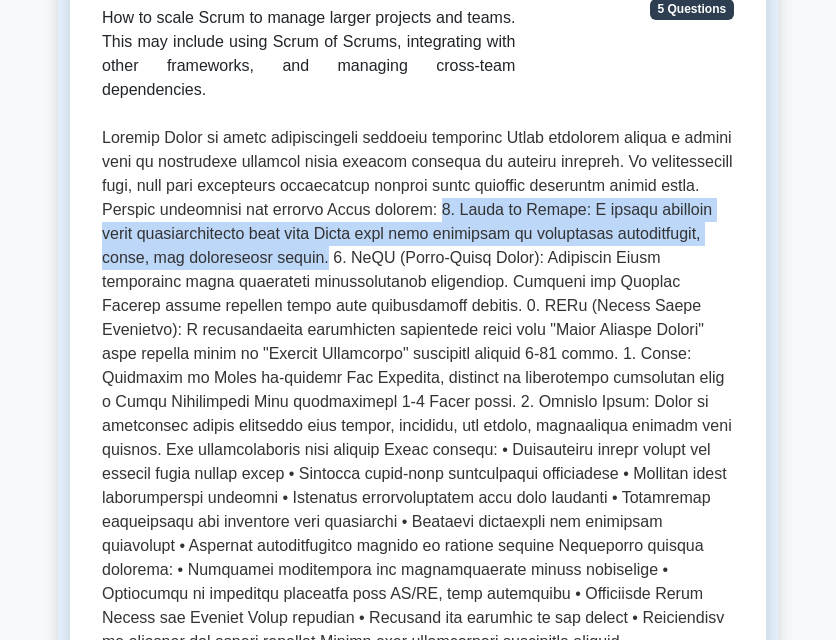 drag, startPoint x: 533, startPoint y: 186, endPoint x: 409, endPoint y: 227, distance: 130.60245 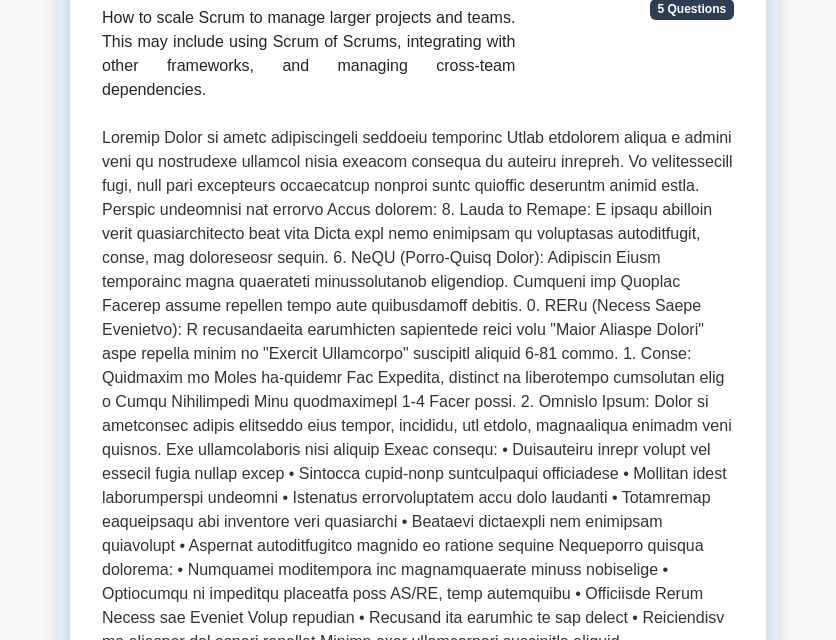 click at bounding box center [418, 414] 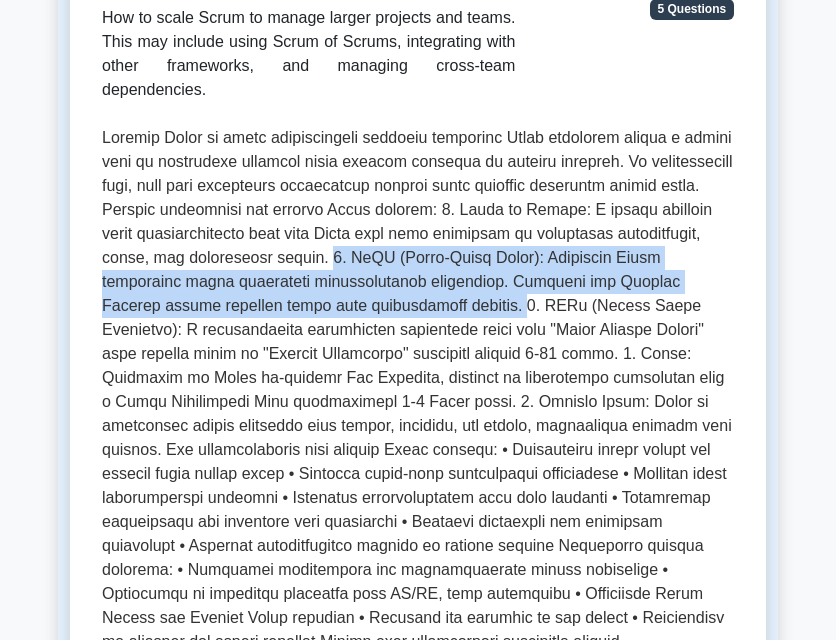 drag, startPoint x: 410, startPoint y: 233, endPoint x: 445, endPoint y: 286, distance: 63.51378 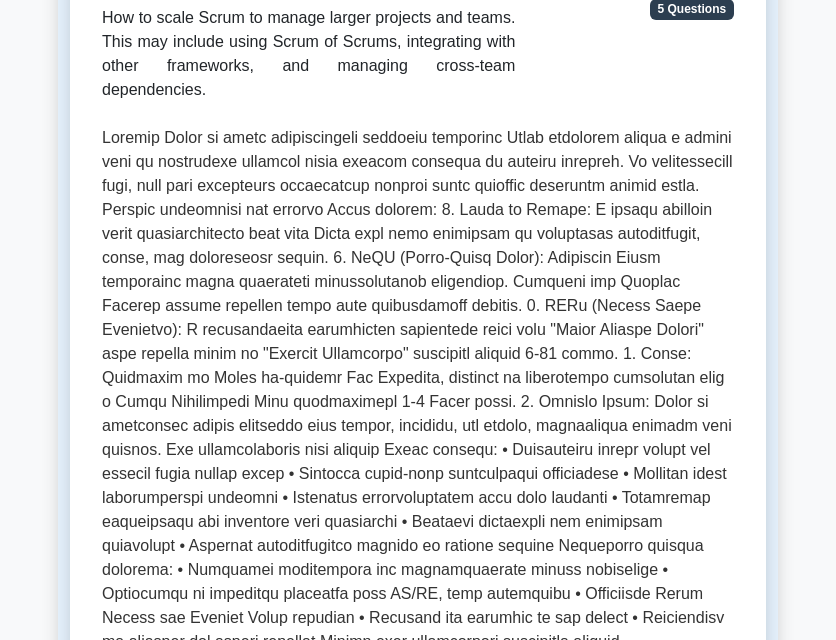 click at bounding box center [418, 414] 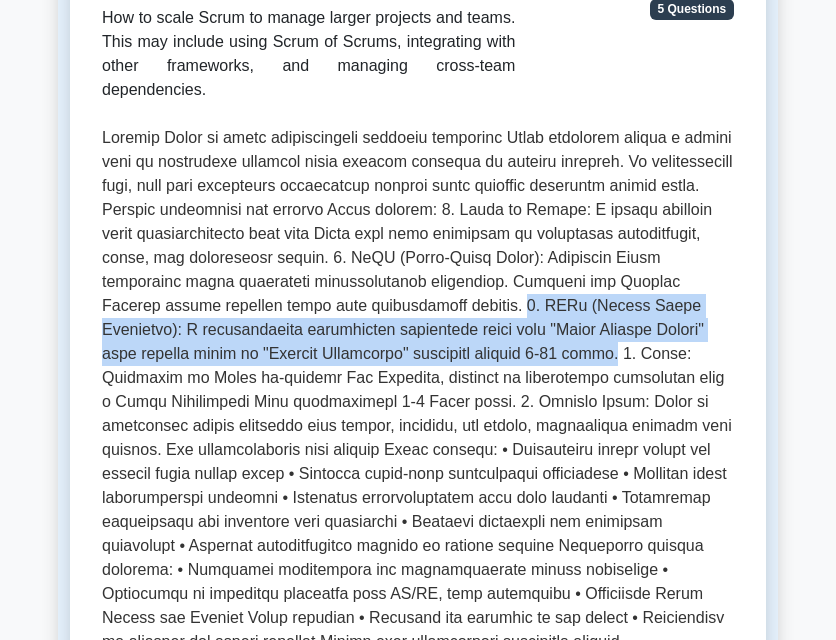 drag, startPoint x: 446, startPoint y: 281, endPoint x: 532, endPoint y: 340, distance: 104.292854 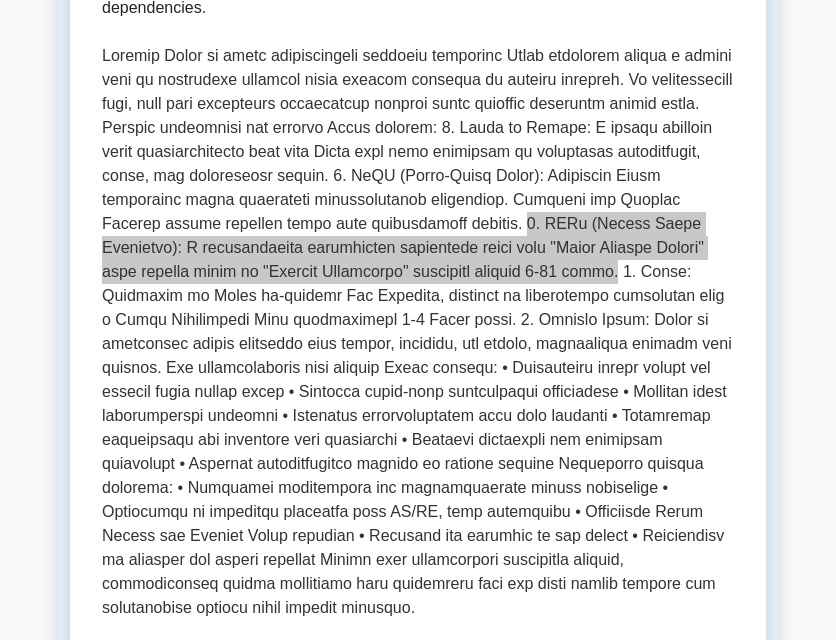 scroll, scrollTop: 600, scrollLeft: 0, axis: vertical 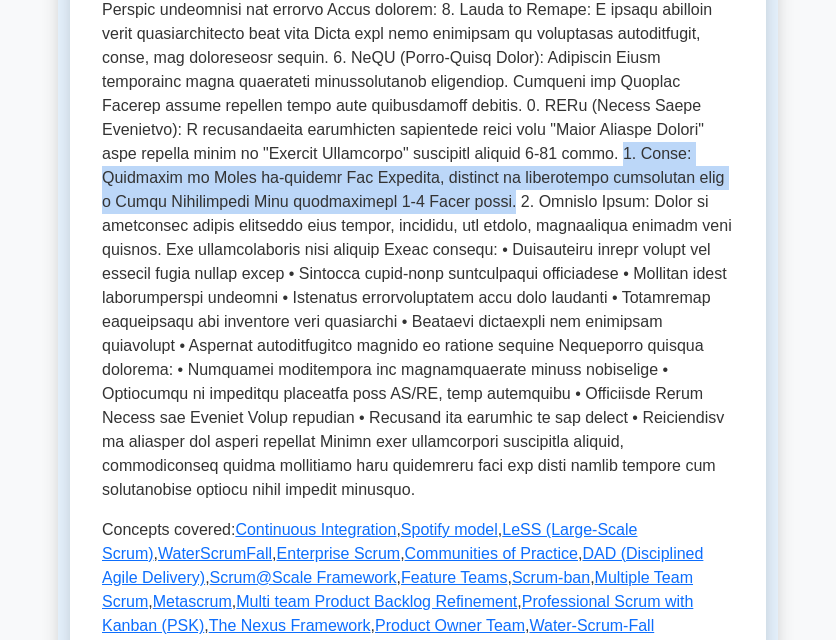 drag, startPoint x: 520, startPoint y: 135, endPoint x: 431, endPoint y: 180, distance: 99.72964 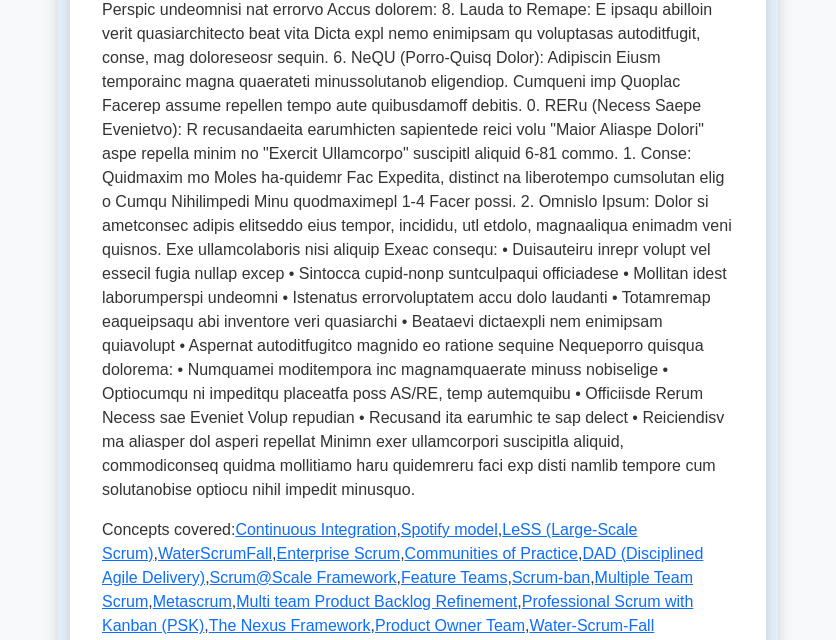 click at bounding box center (418, 214) 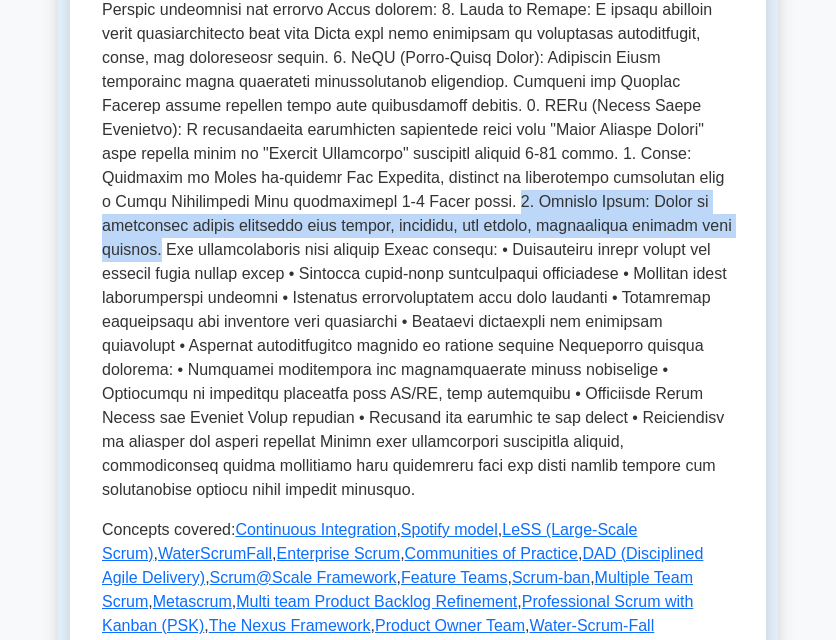 drag, startPoint x: 450, startPoint y: 176, endPoint x: 698, endPoint y: 213, distance: 250.74489 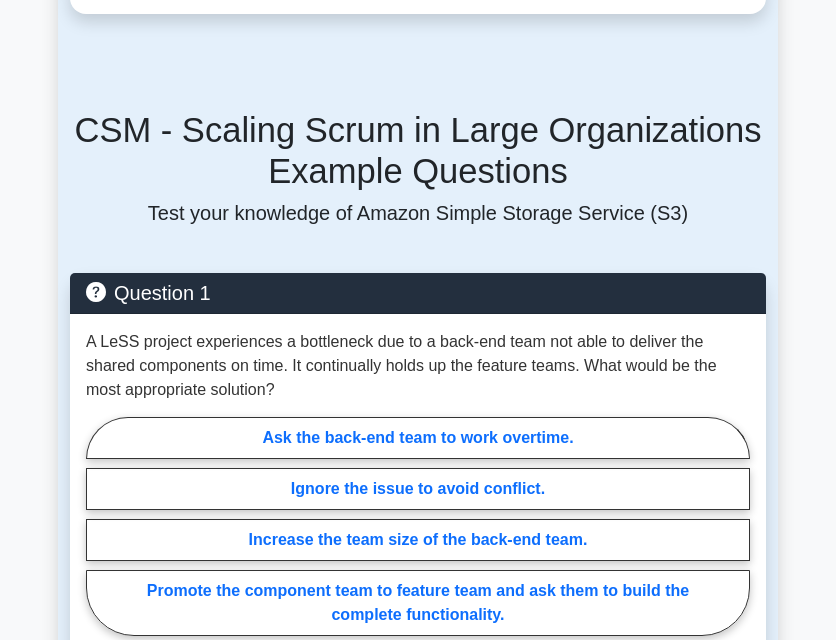 scroll, scrollTop: 1500, scrollLeft: 0, axis: vertical 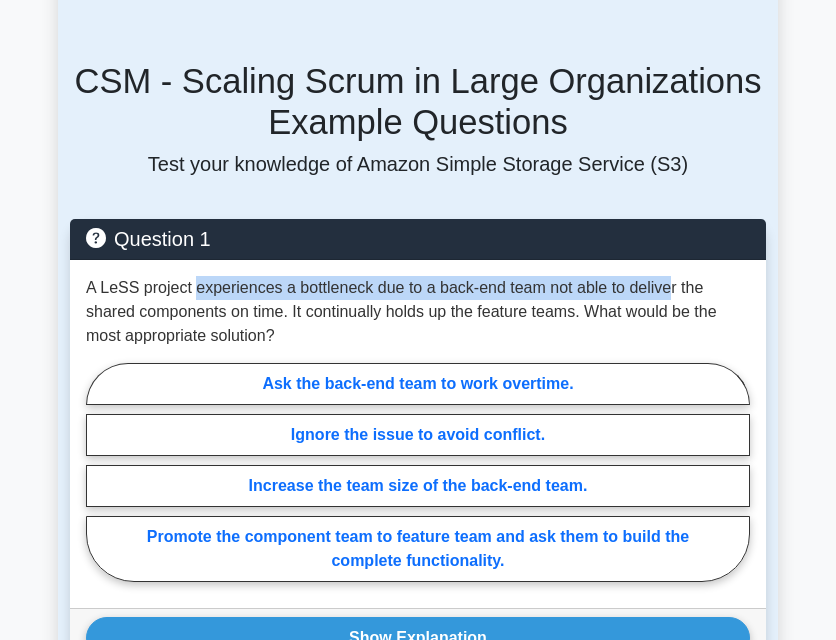 drag, startPoint x: 195, startPoint y: 240, endPoint x: 670, endPoint y: 241, distance: 475.00104 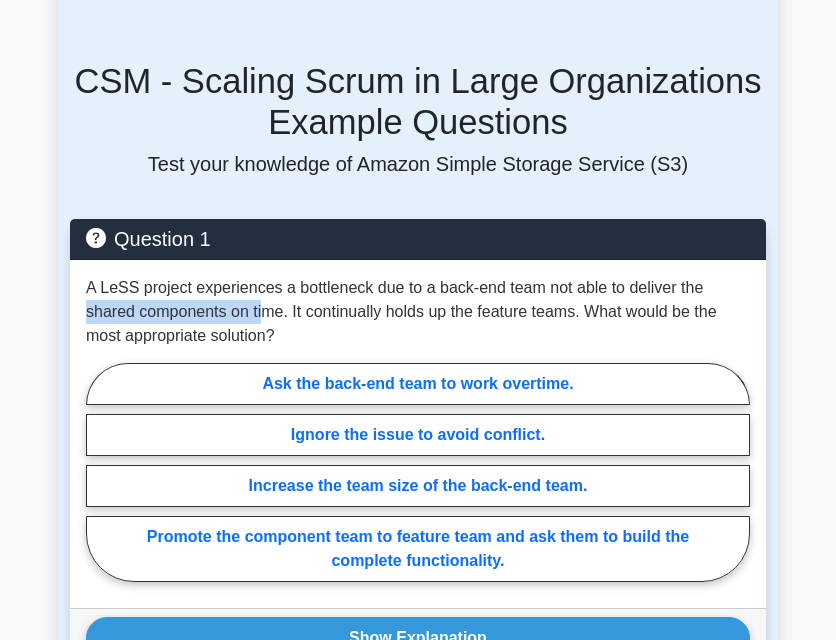 drag, startPoint x: 88, startPoint y: 267, endPoint x: 262, endPoint y: 269, distance: 174.01149 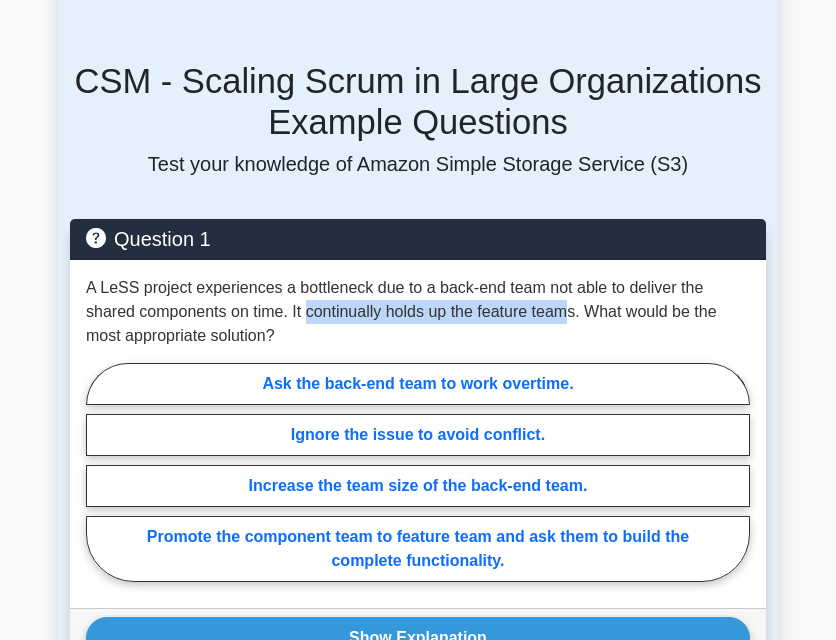 drag, startPoint x: 308, startPoint y: 263, endPoint x: 570, endPoint y: 267, distance: 262.03052 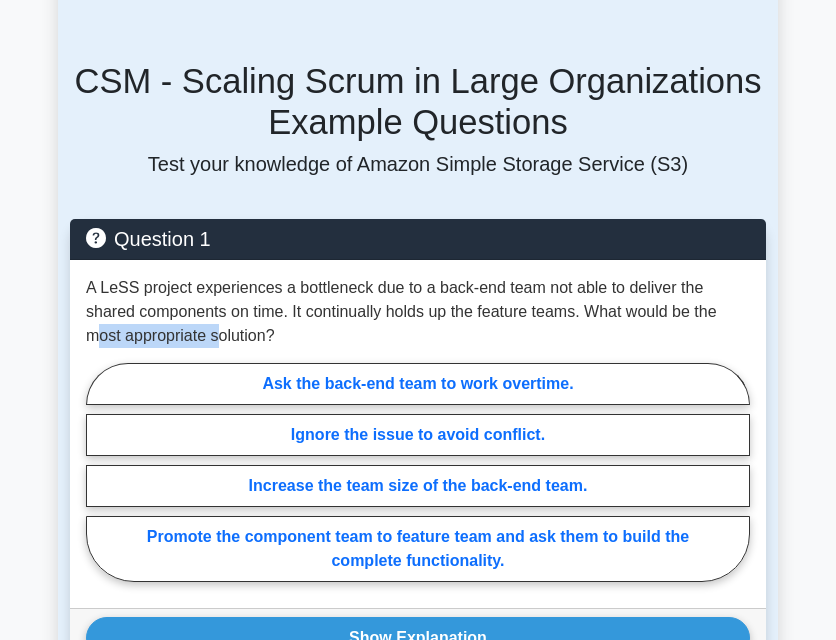 drag, startPoint x: 96, startPoint y: 289, endPoint x: 222, endPoint y: 288, distance: 126.00397 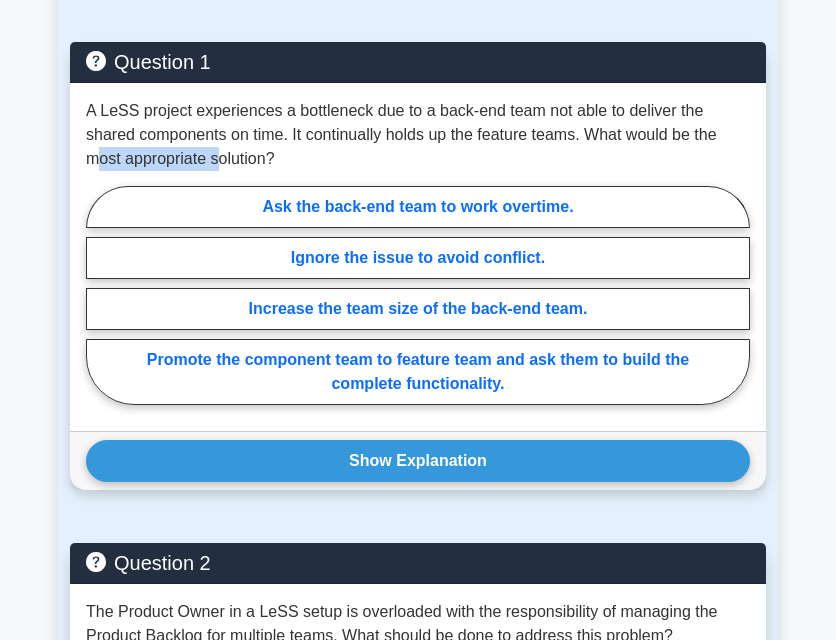 scroll, scrollTop: 1700, scrollLeft: 0, axis: vertical 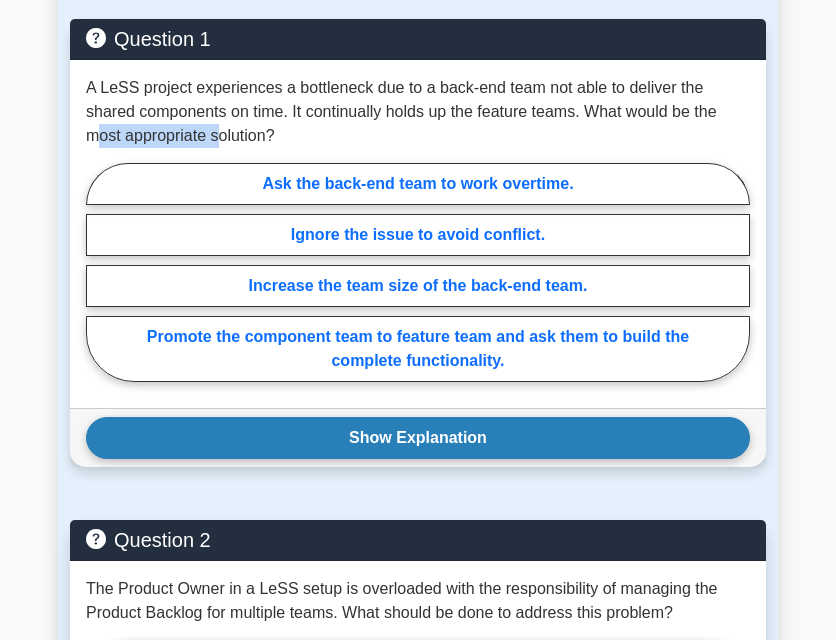 click on "Show Explanation" at bounding box center [418, 438] 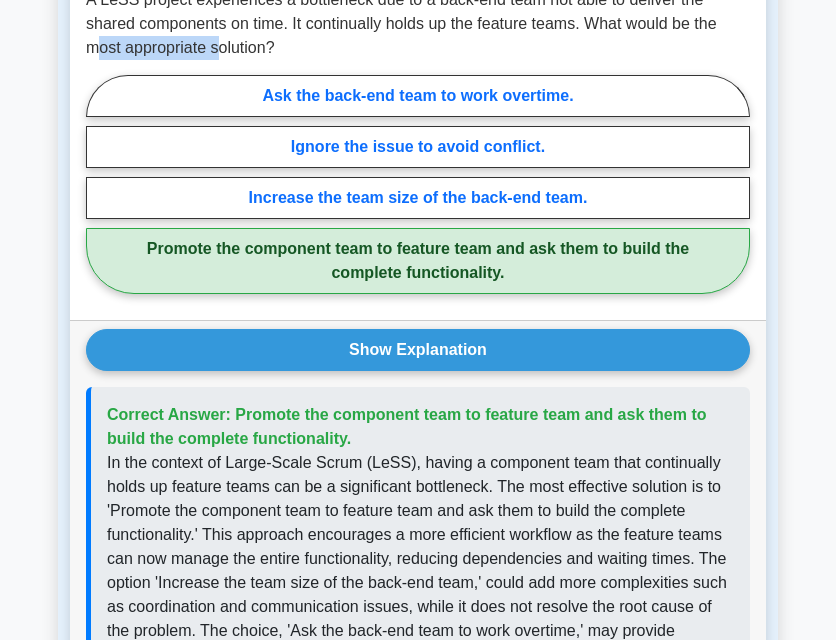 scroll, scrollTop: 1800, scrollLeft: 0, axis: vertical 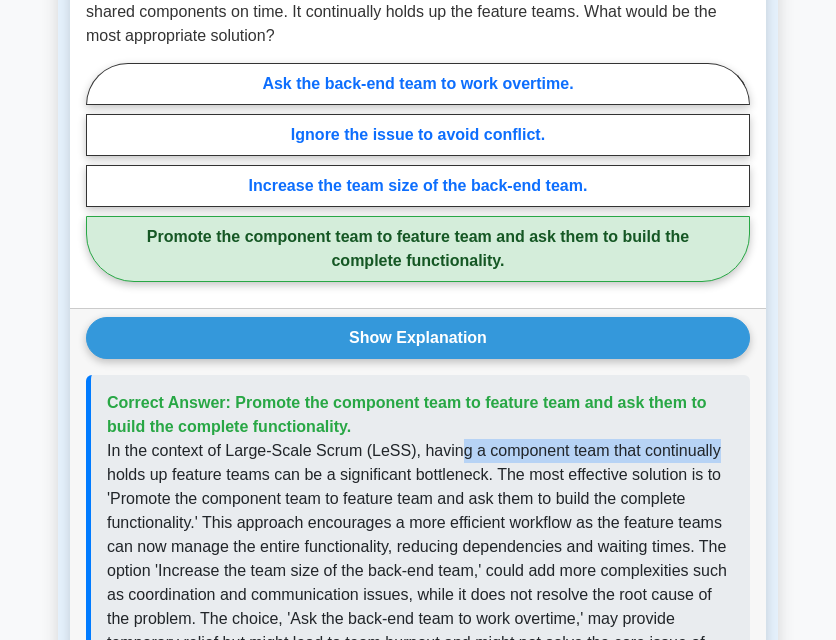 drag, startPoint x: 453, startPoint y: 406, endPoint x: 718, endPoint y: 403, distance: 265.01697 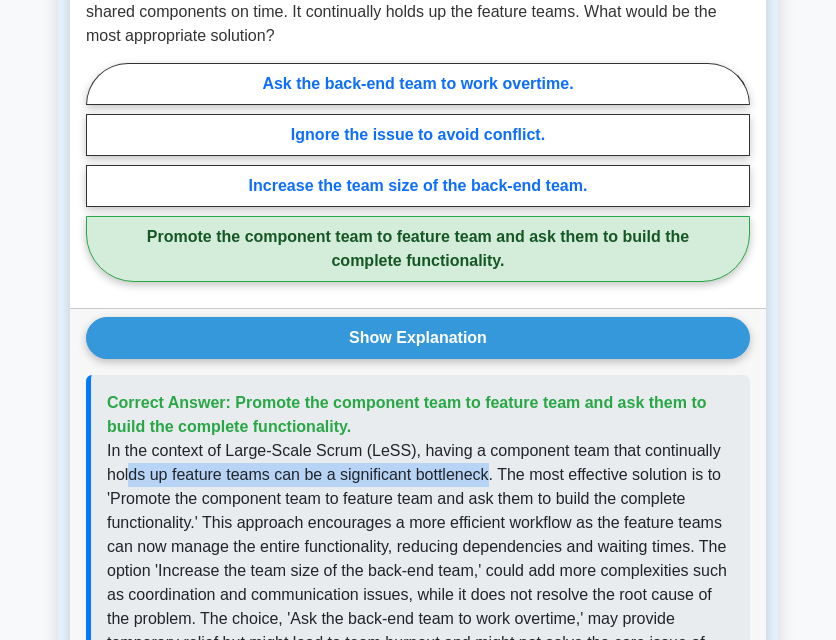 drag, startPoint x: 130, startPoint y: 431, endPoint x: 490, endPoint y: 432, distance: 360.0014 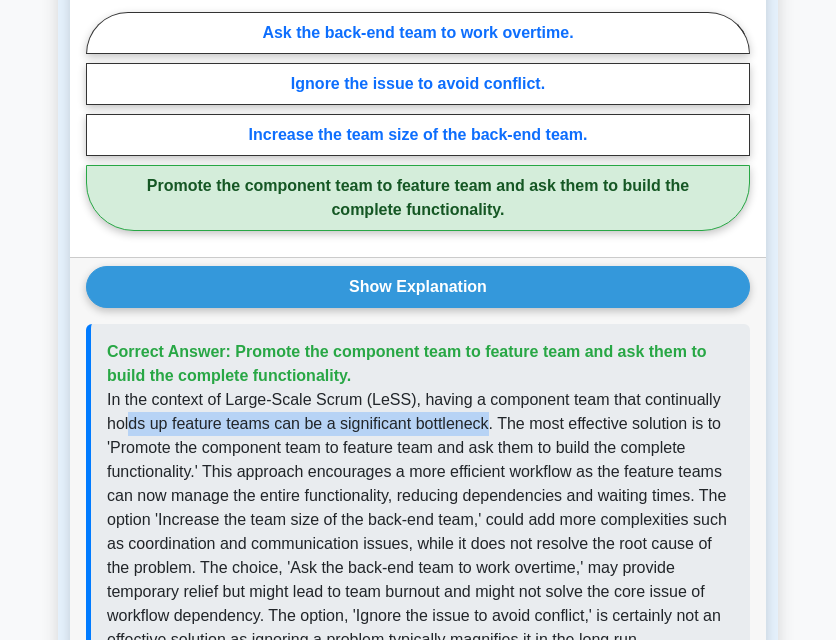 scroll, scrollTop: 1900, scrollLeft: 0, axis: vertical 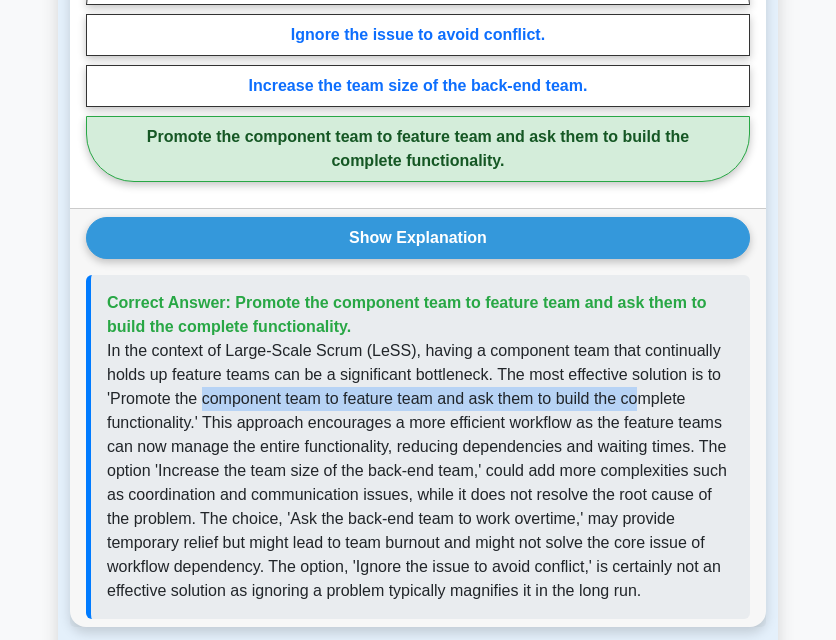 drag, startPoint x: 201, startPoint y: 357, endPoint x: 650, endPoint y: 353, distance: 449.01782 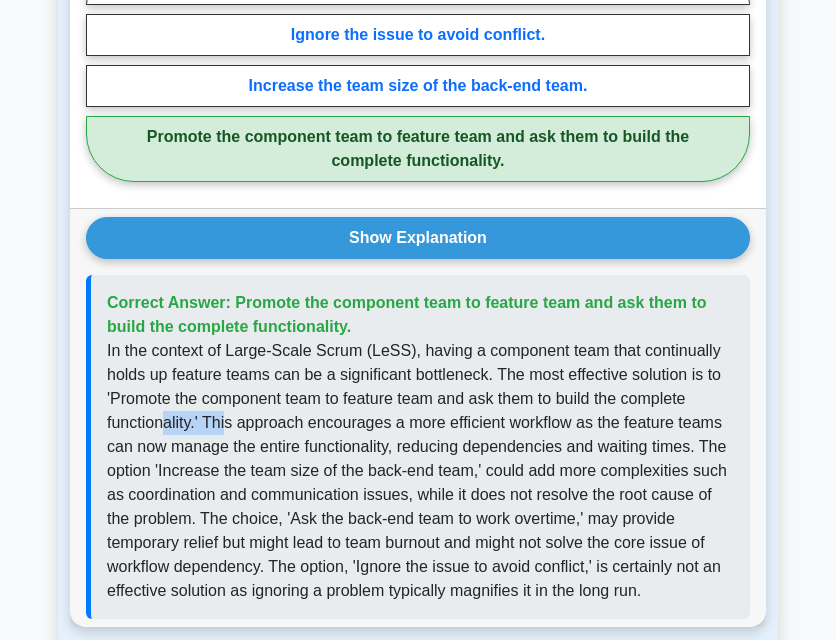 drag, startPoint x: 167, startPoint y: 381, endPoint x: 228, endPoint y: 378, distance: 61.073727 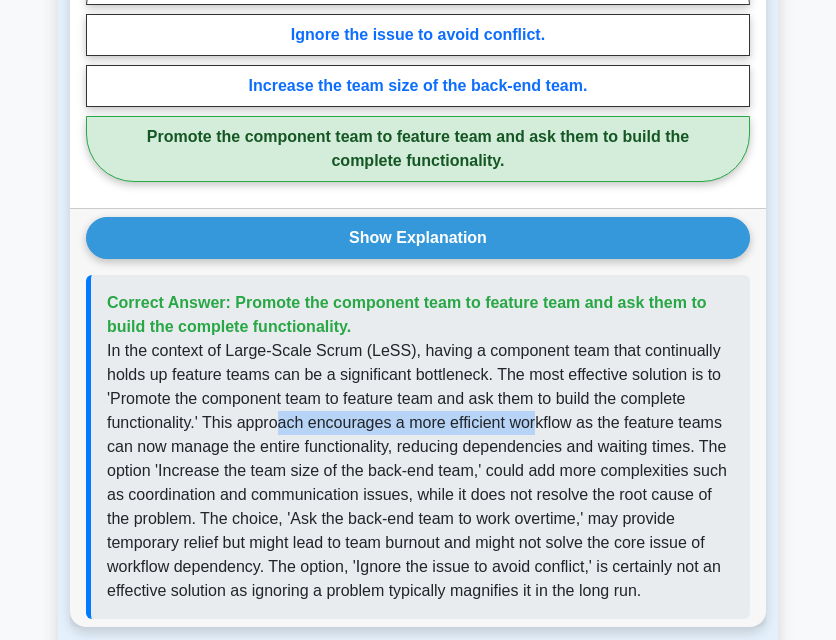 drag, startPoint x: 284, startPoint y: 379, endPoint x: 537, endPoint y: 386, distance: 253.09682 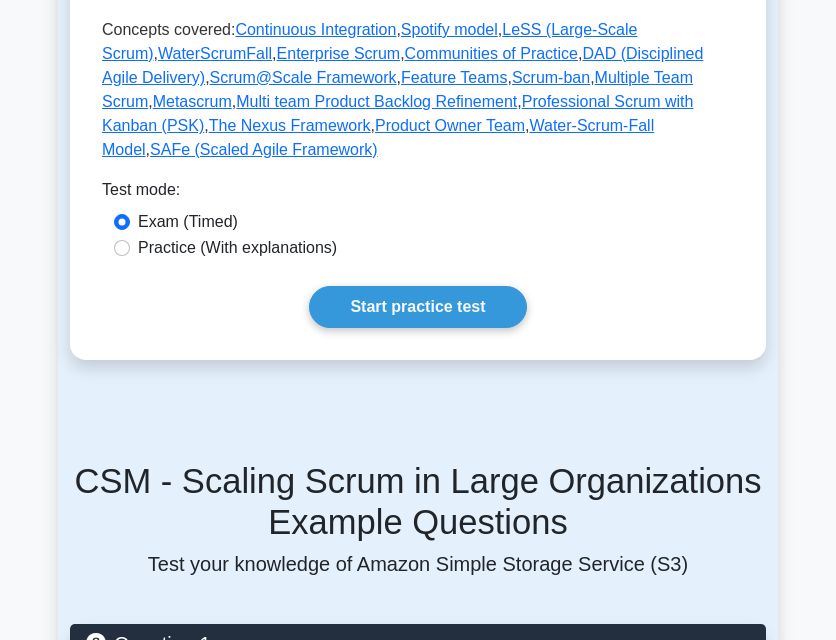scroll, scrollTop: 1200, scrollLeft: 0, axis: vertical 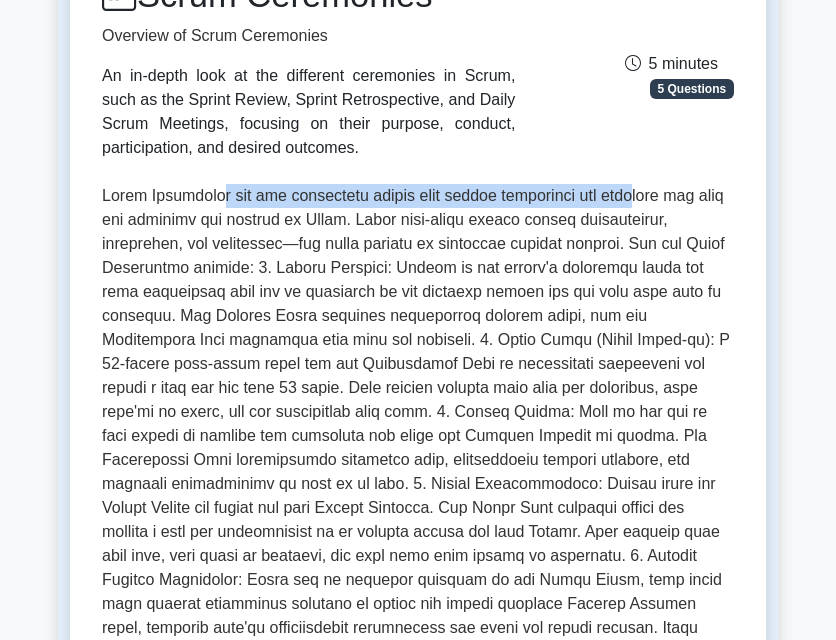 drag, startPoint x: 229, startPoint y: 194, endPoint x: 631, endPoint y: 192, distance: 402.00497 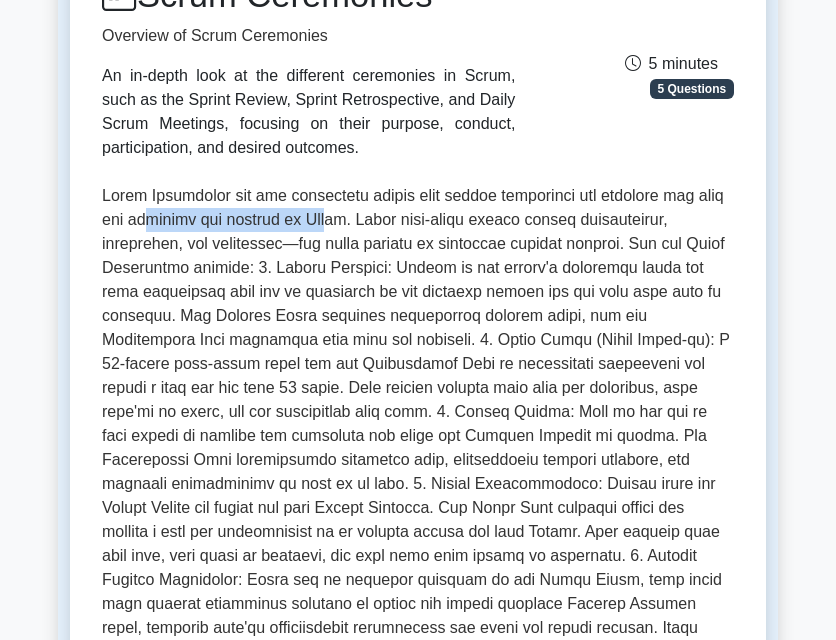 drag, startPoint x: 147, startPoint y: 224, endPoint x: 323, endPoint y: 223, distance: 176.00284 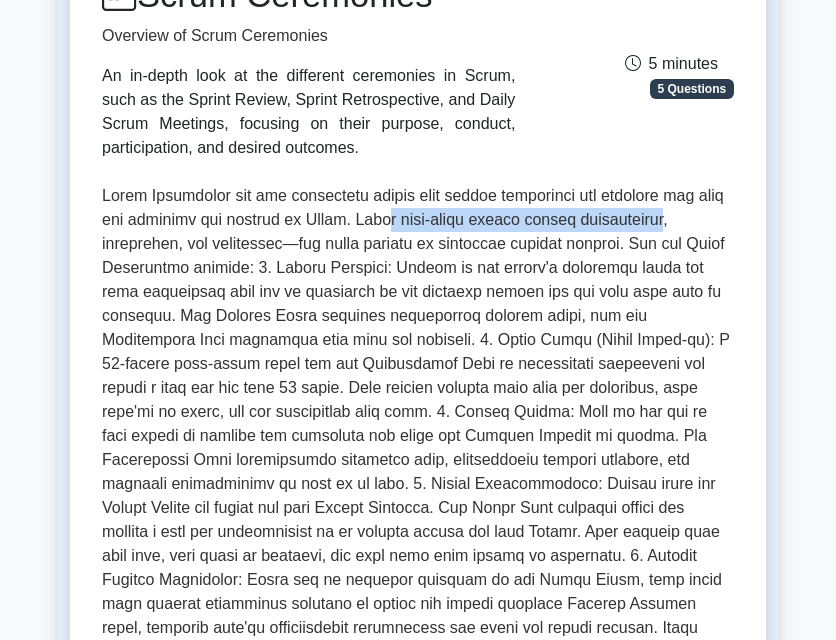 drag, startPoint x: 381, startPoint y: 218, endPoint x: 673, endPoint y: 229, distance: 292.20712 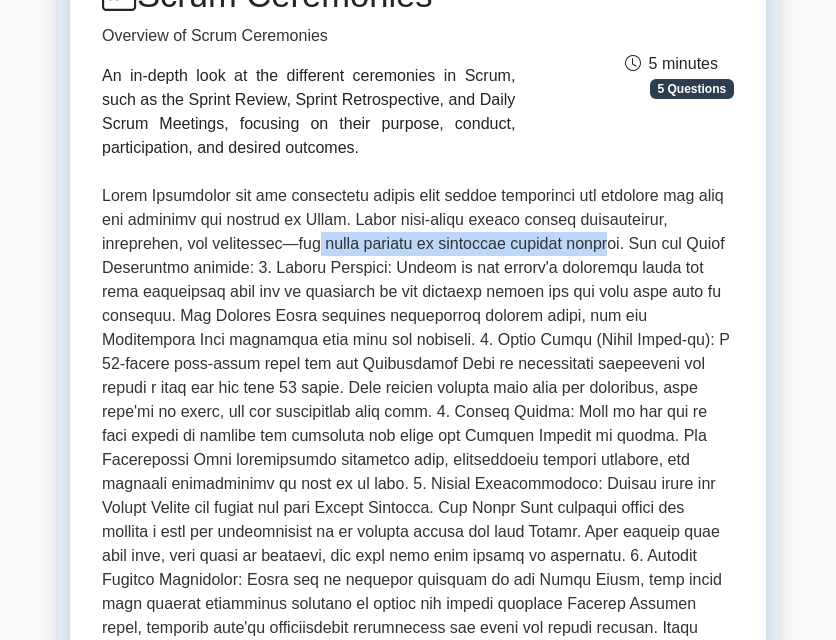 drag, startPoint x: 330, startPoint y: 240, endPoint x: 607, endPoint y: 244, distance: 277.02887 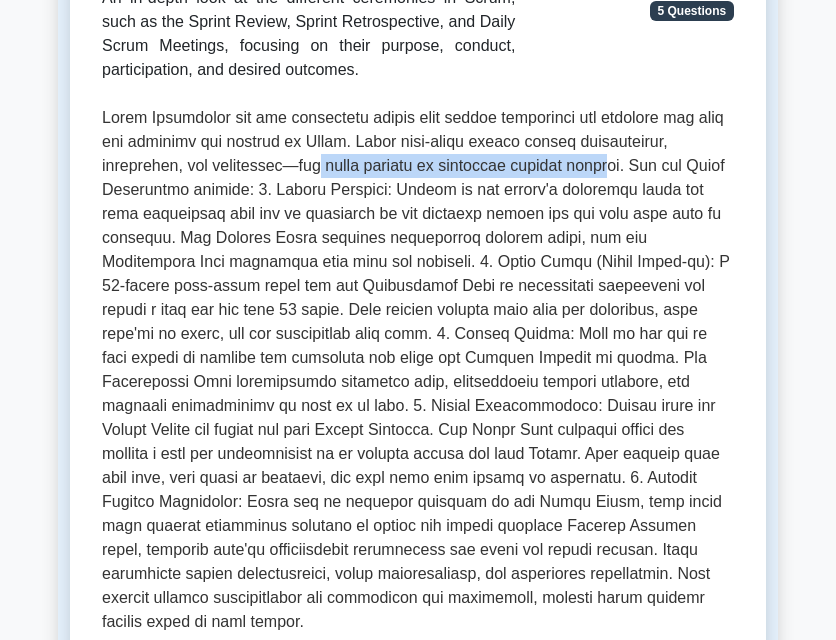 scroll, scrollTop: 400, scrollLeft: 0, axis: vertical 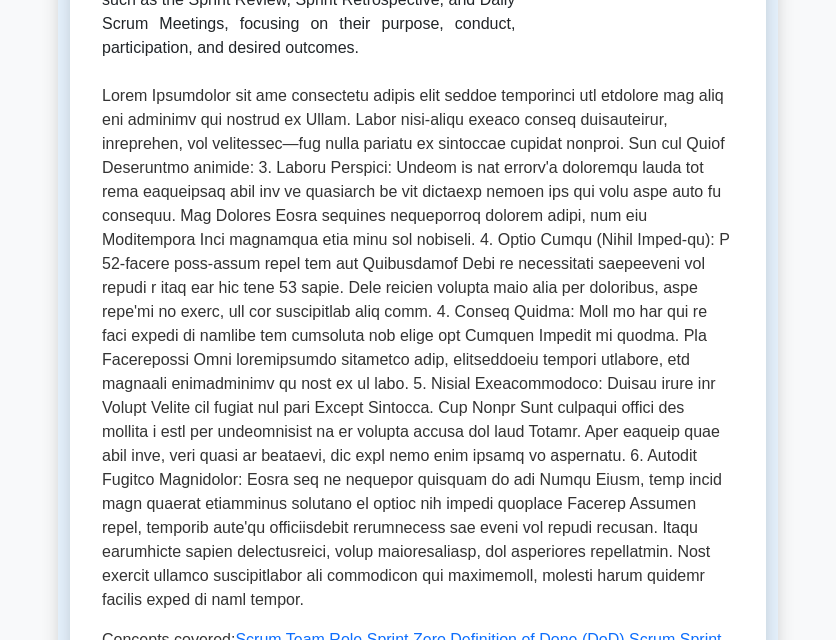 click at bounding box center [418, 348] 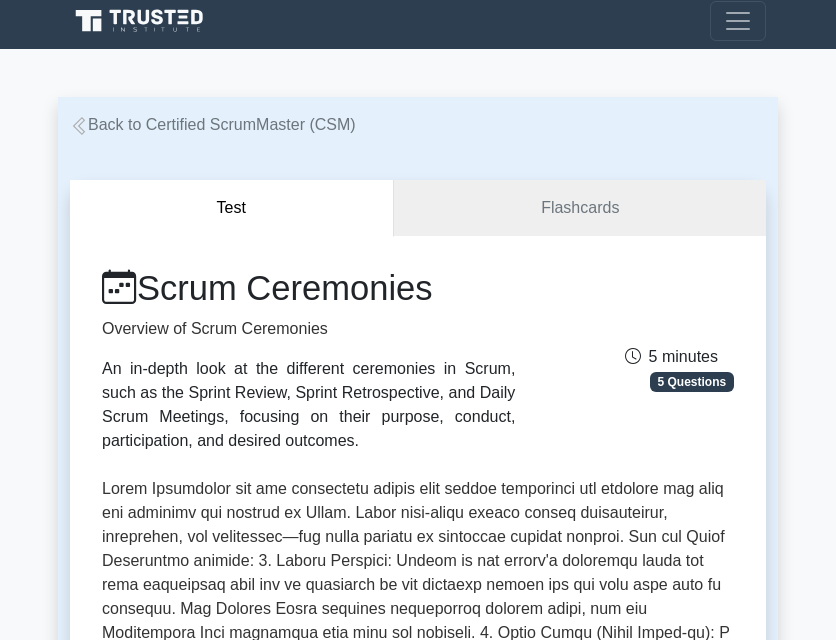 scroll, scrollTop: 0, scrollLeft: 0, axis: both 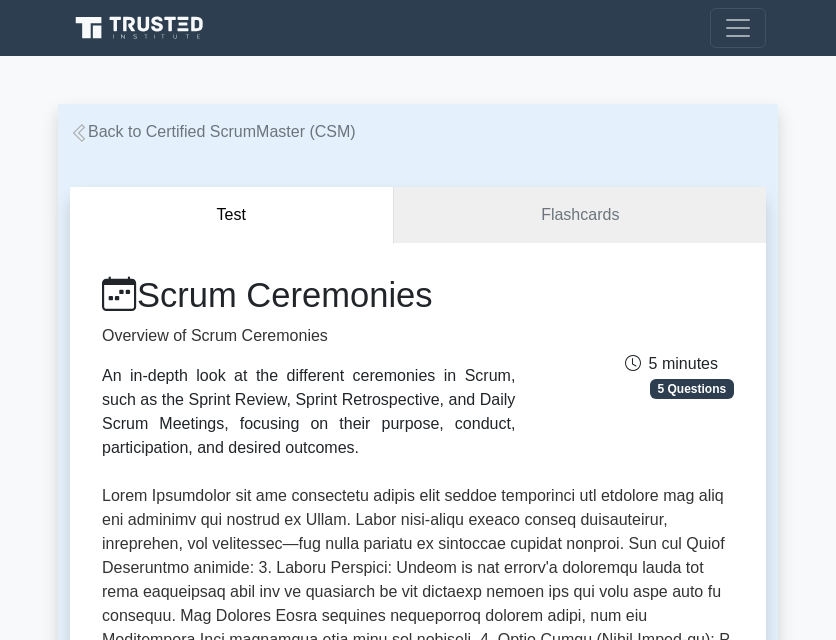 drag, startPoint x: 144, startPoint y: 296, endPoint x: 510, endPoint y: 295, distance: 366.00137 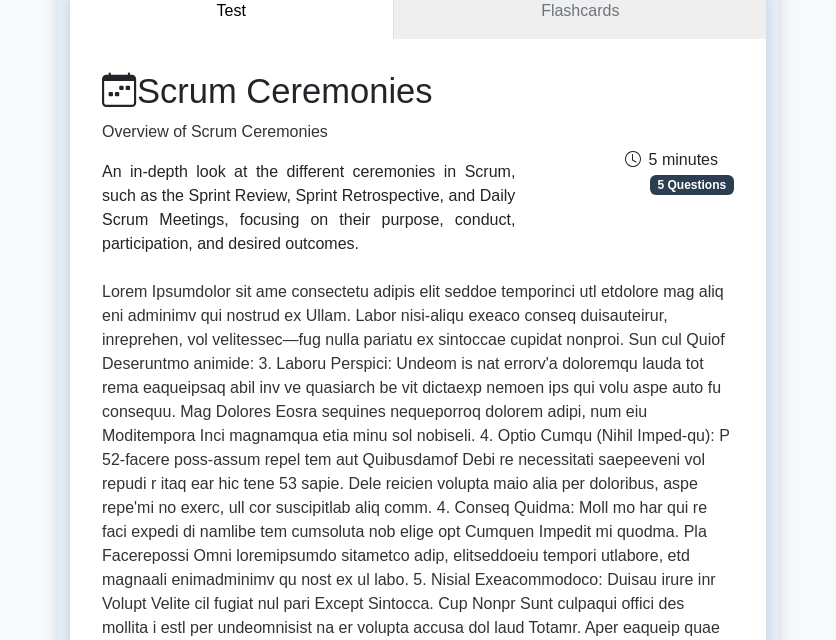 scroll, scrollTop: 300, scrollLeft: 0, axis: vertical 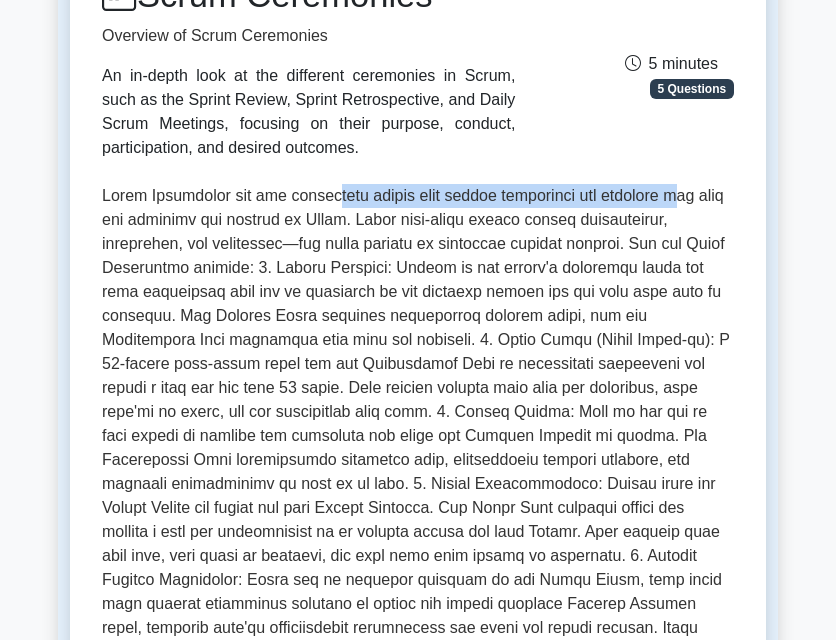 drag, startPoint x: 332, startPoint y: 198, endPoint x: 676, endPoint y: 194, distance: 344.02325 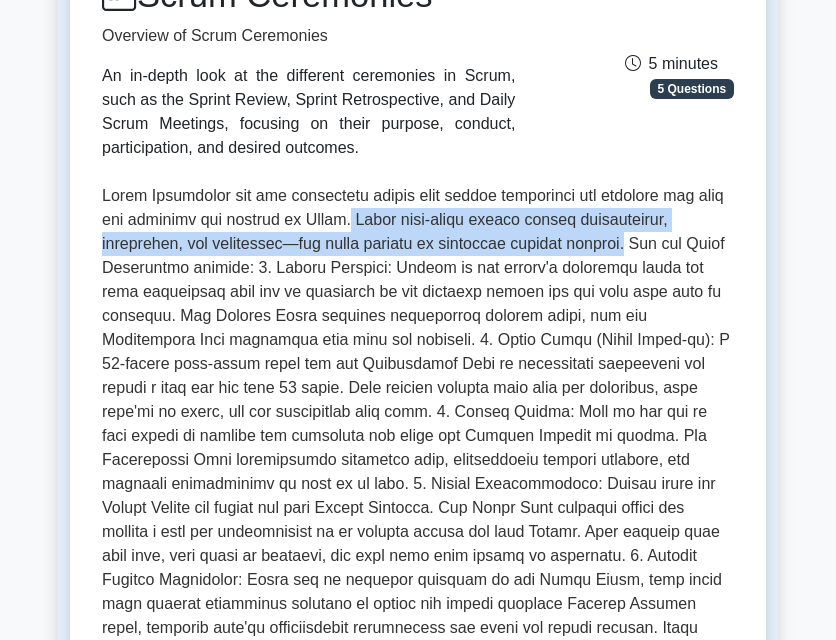 drag, startPoint x: 349, startPoint y: 221, endPoint x: 618, endPoint y: 237, distance: 269.4754 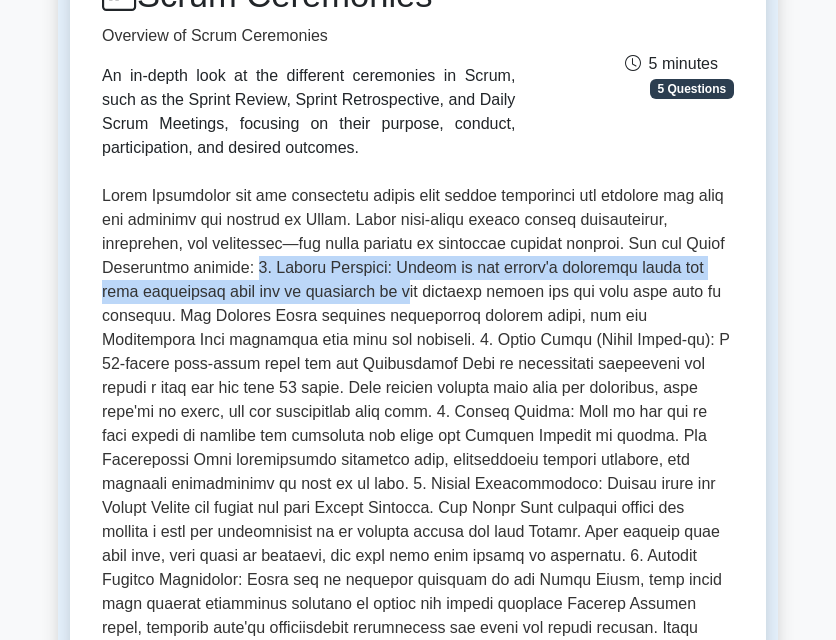drag, startPoint x: 247, startPoint y: 272, endPoint x: 366, endPoint y: 292, distance: 120.66897 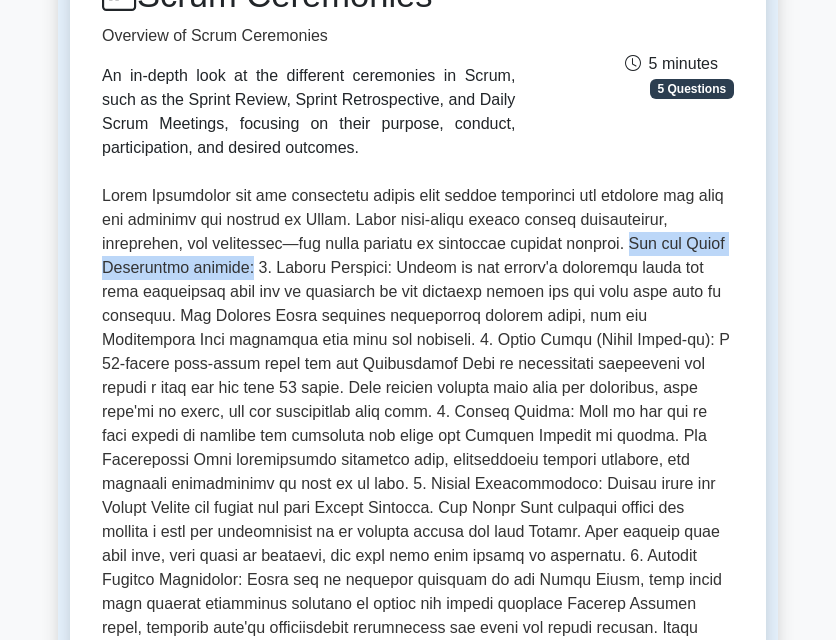 drag, startPoint x: 624, startPoint y: 248, endPoint x: 243, endPoint y: 271, distance: 381.6936 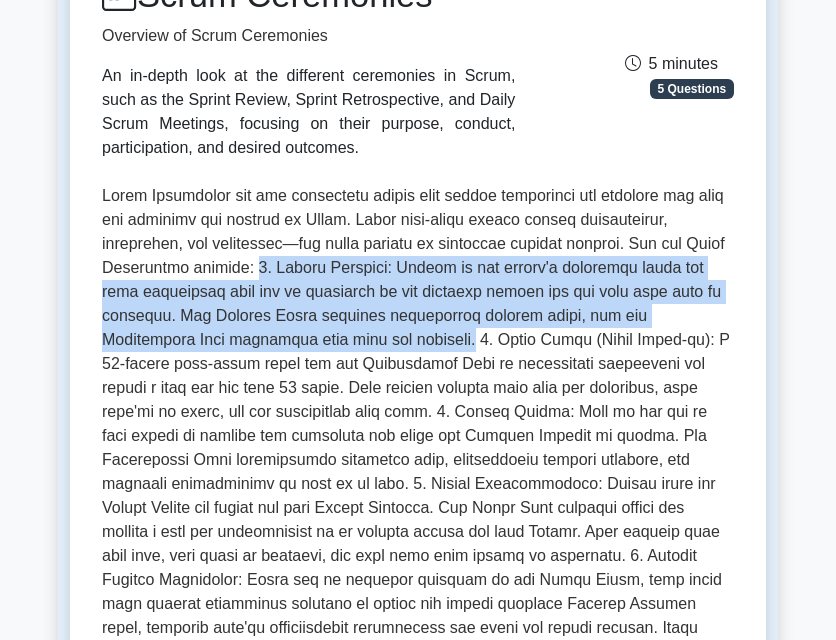 drag, startPoint x: 252, startPoint y: 270, endPoint x: 381, endPoint y: 336, distance: 144.90341 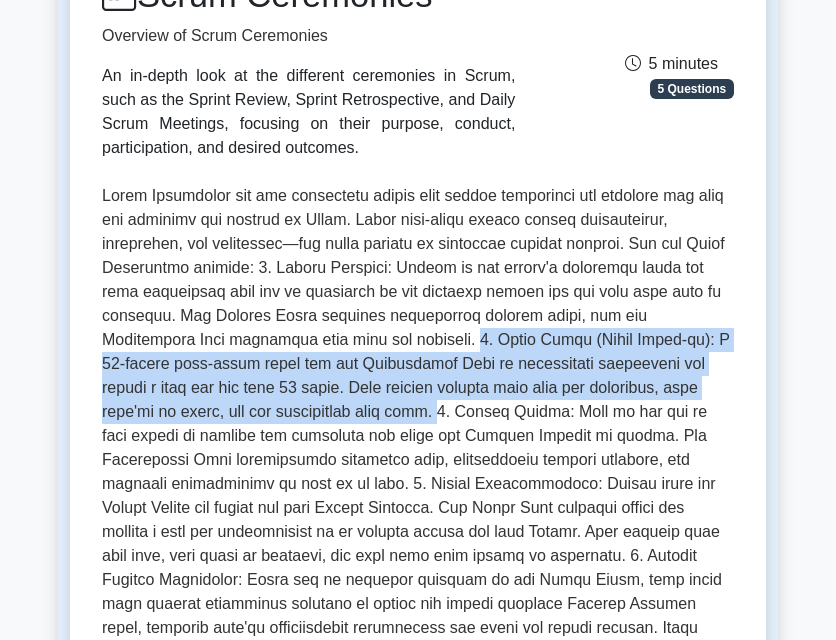 drag, startPoint x: 388, startPoint y: 346, endPoint x: 378, endPoint y: 417, distance: 71.70077 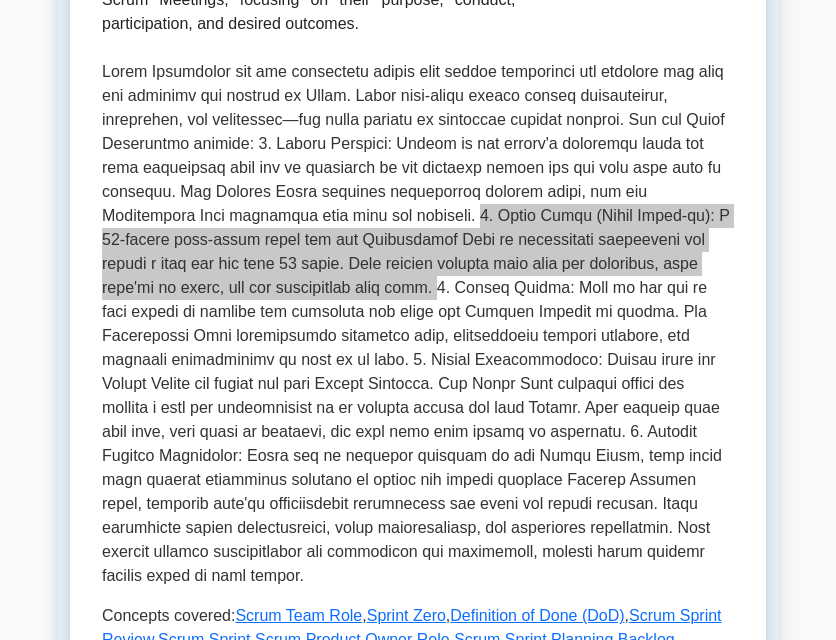 scroll, scrollTop: 500, scrollLeft: 0, axis: vertical 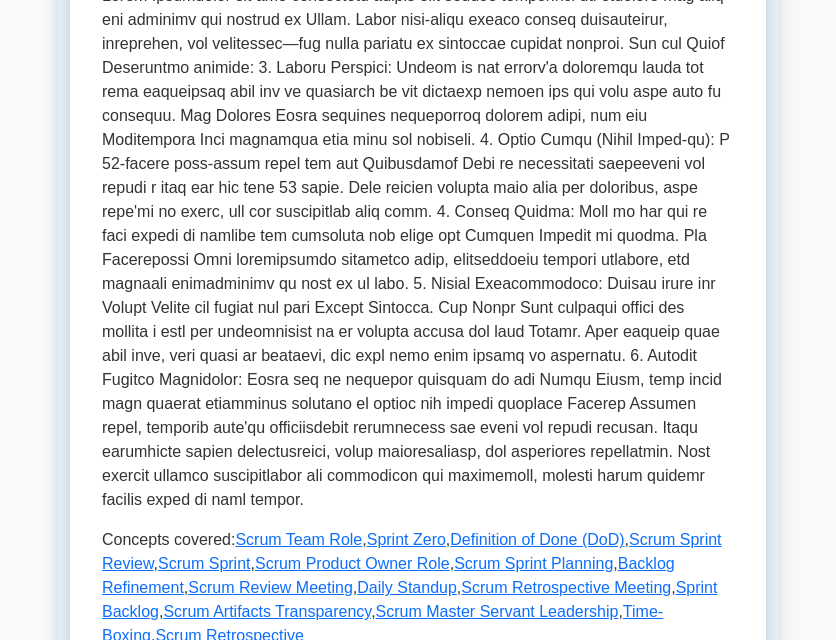 click at bounding box center (418, 248) 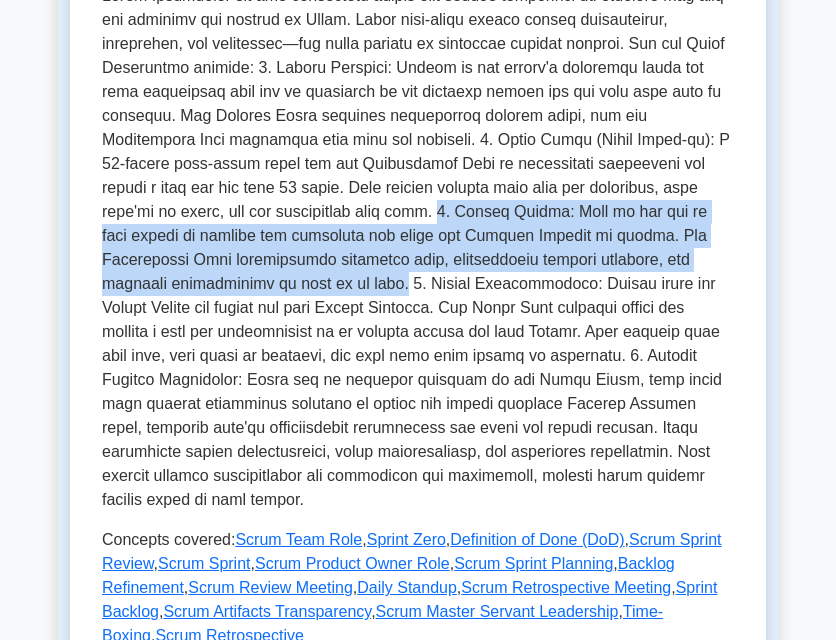 drag, startPoint x: 379, startPoint y: 214, endPoint x: 329, endPoint y: 282, distance: 84.40379 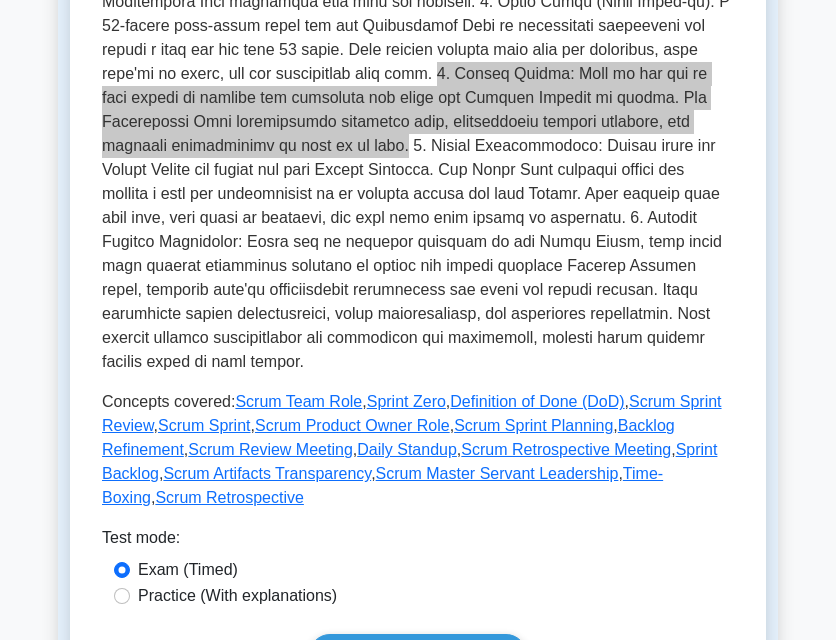 scroll, scrollTop: 700, scrollLeft: 0, axis: vertical 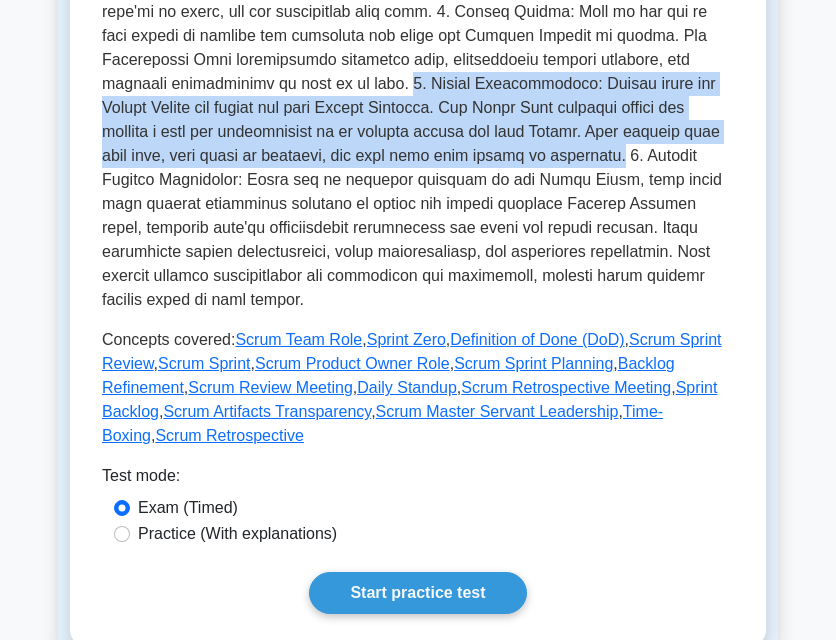 drag, startPoint x: 335, startPoint y: 82, endPoint x: 529, endPoint y: 153, distance: 206.58412 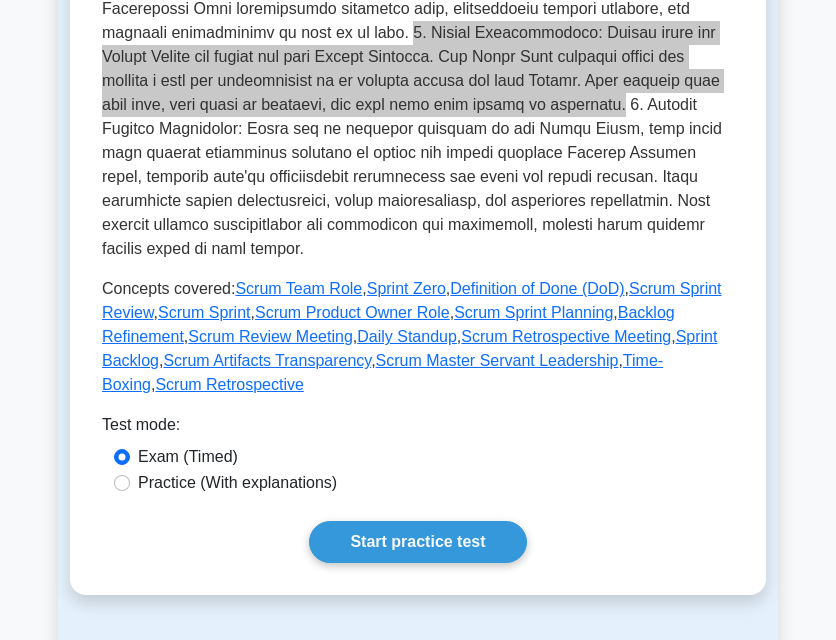 scroll, scrollTop: 800, scrollLeft: 0, axis: vertical 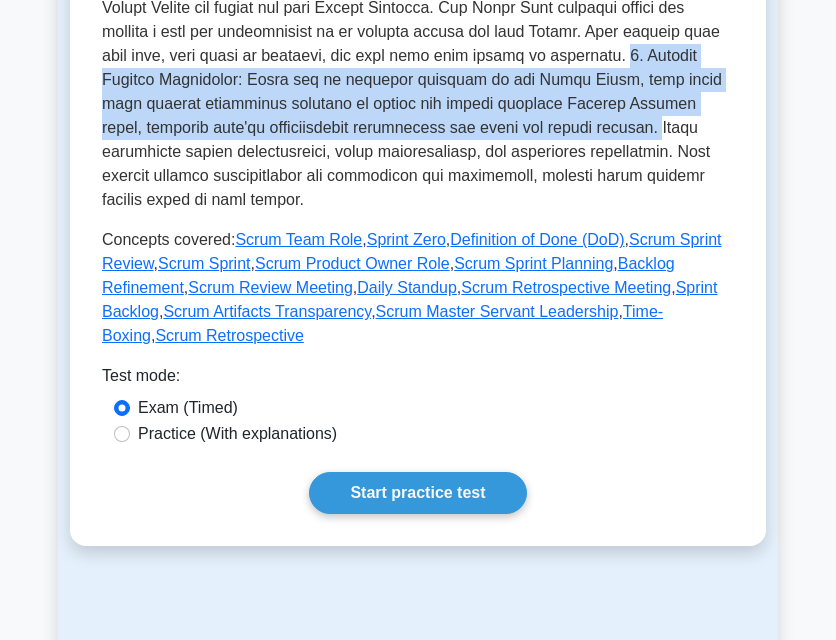 drag, startPoint x: 532, startPoint y: 57, endPoint x: 528, endPoint y: 130, distance: 73.109505 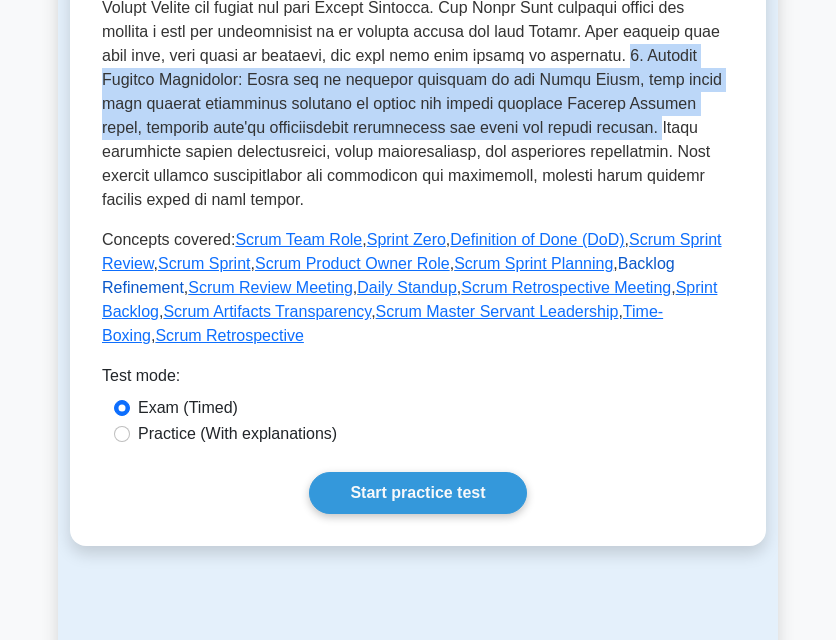 copy on "5. Product Backlog Refinement: While not an official ceremony in the Scrum Guide, many teams hold regular refinement sessions to review and revise upcoming Product Backlog items, ensuring they're appropriately prioritized and ready for future sprints." 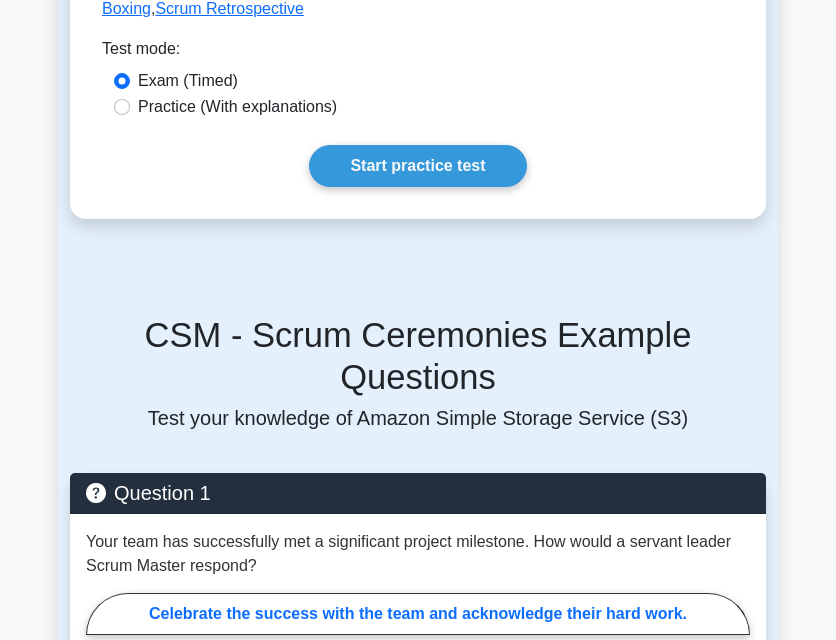 scroll, scrollTop: 1300, scrollLeft: 0, axis: vertical 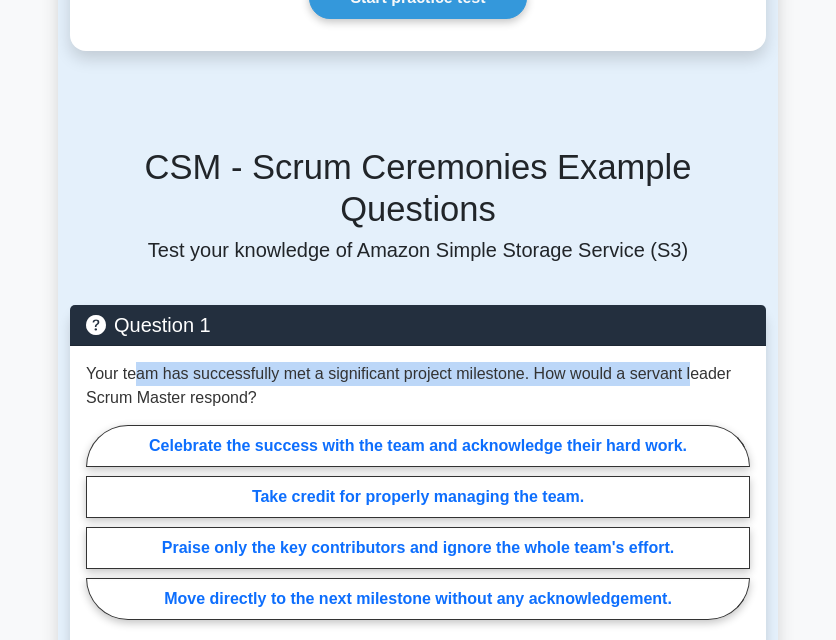 drag, startPoint x: 135, startPoint y: 318, endPoint x: 684, endPoint y: 307, distance: 549.11017 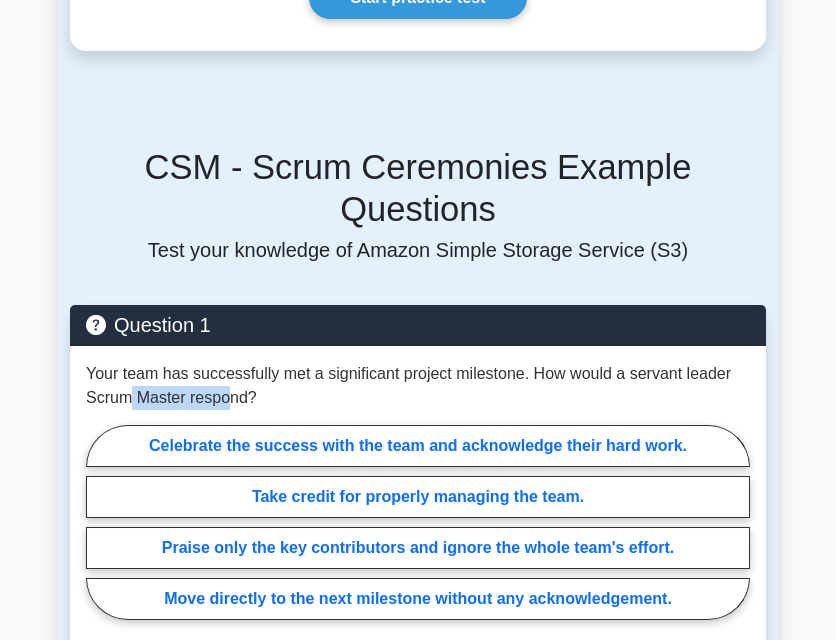drag, startPoint x: 131, startPoint y: 336, endPoint x: 228, endPoint y: 336, distance: 97 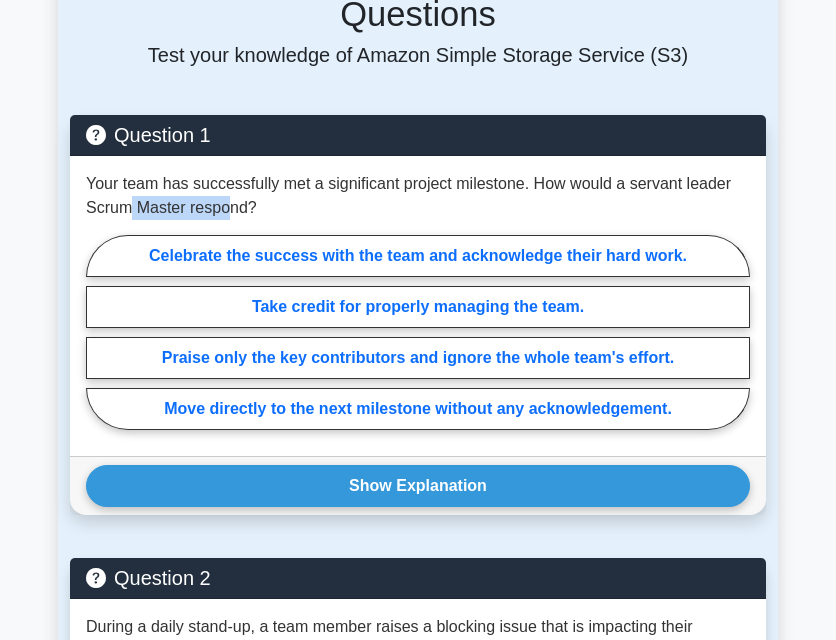 scroll, scrollTop: 1500, scrollLeft: 0, axis: vertical 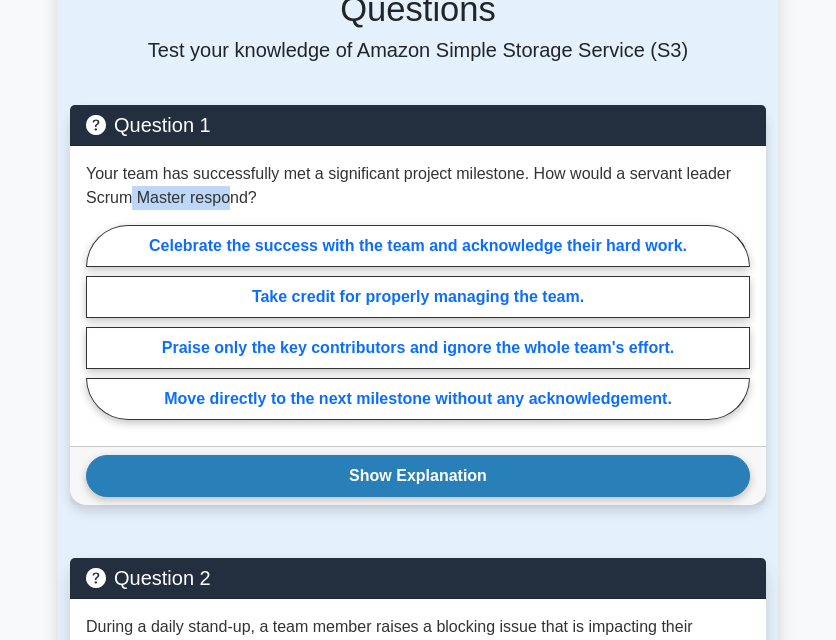 click on "Show Explanation" at bounding box center [418, 476] 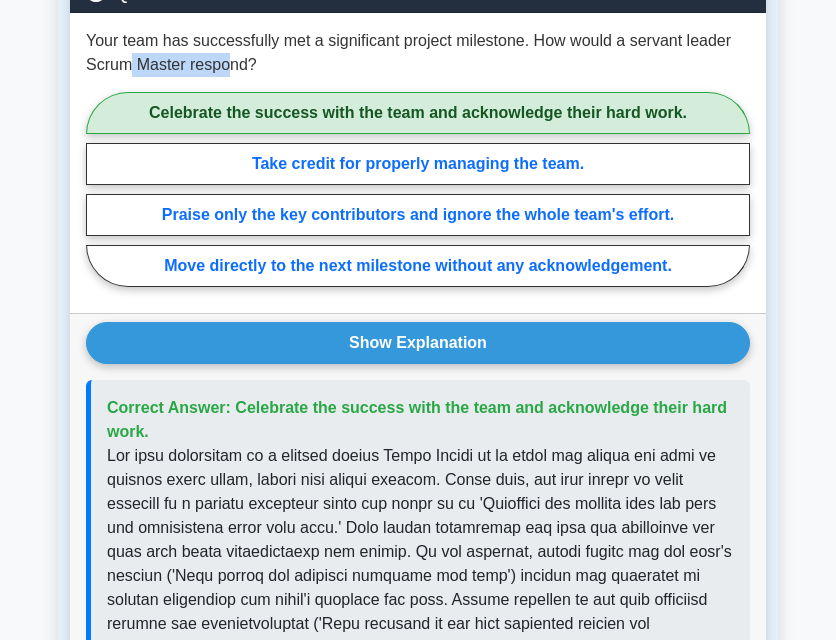scroll, scrollTop: 1700, scrollLeft: 0, axis: vertical 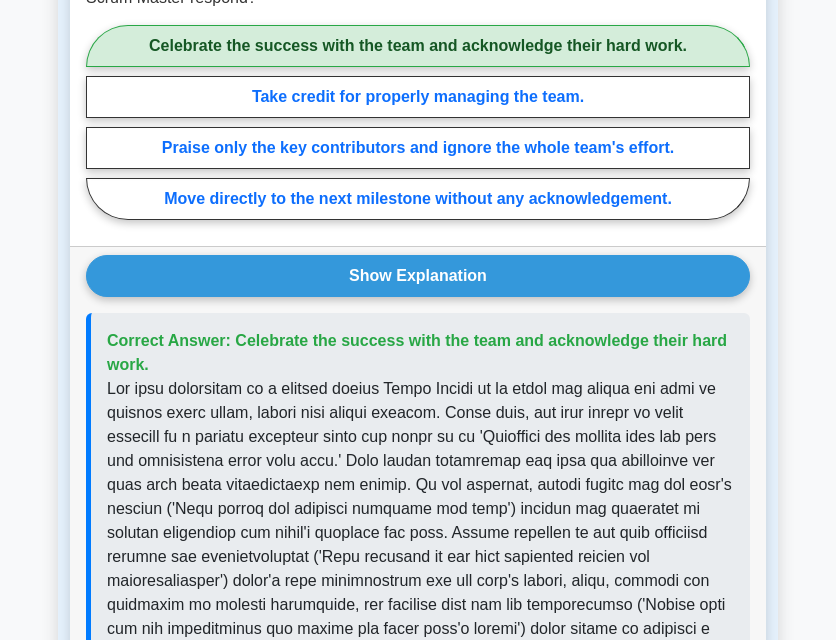 drag, startPoint x: 356, startPoint y: 290, endPoint x: 432, endPoint y: 297, distance: 76.321686 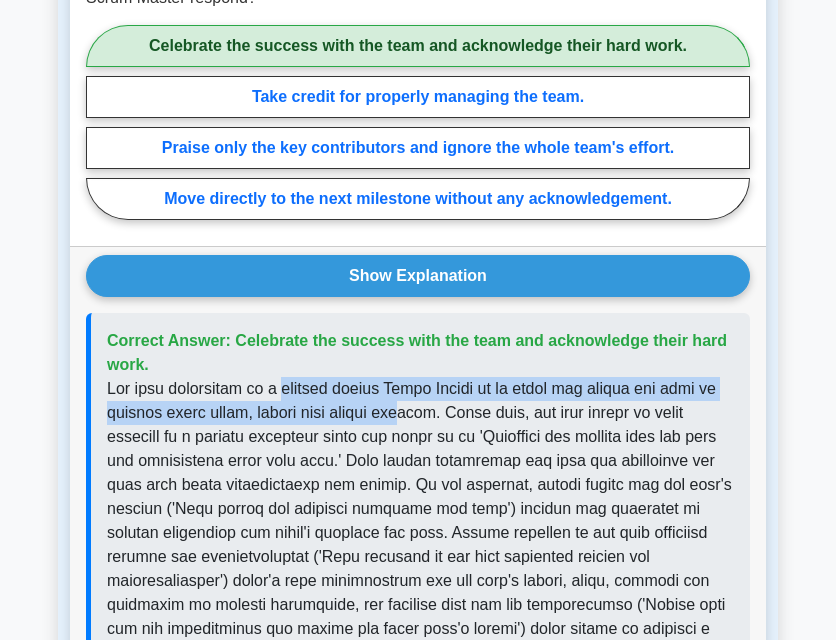 drag, startPoint x: 284, startPoint y: 331, endPoint x: 412, endPoint y: 352, distance: 129.71121 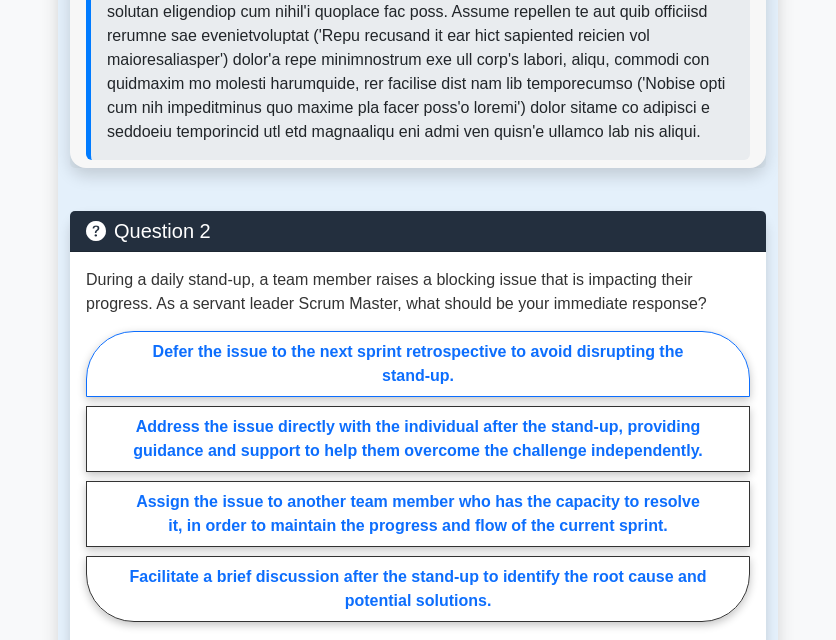 scroll, scrollTop: 2300, scrollLeft: 0, axis: vertical 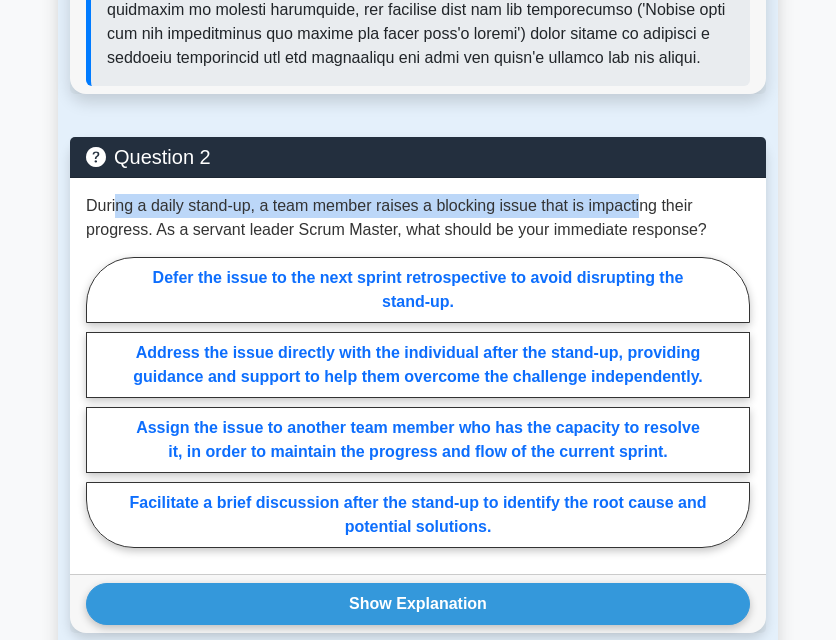drag, startPoint x: 119, startPoint y: 148, endPoint x: 639, endPoint y: 152, distance: 520.0154 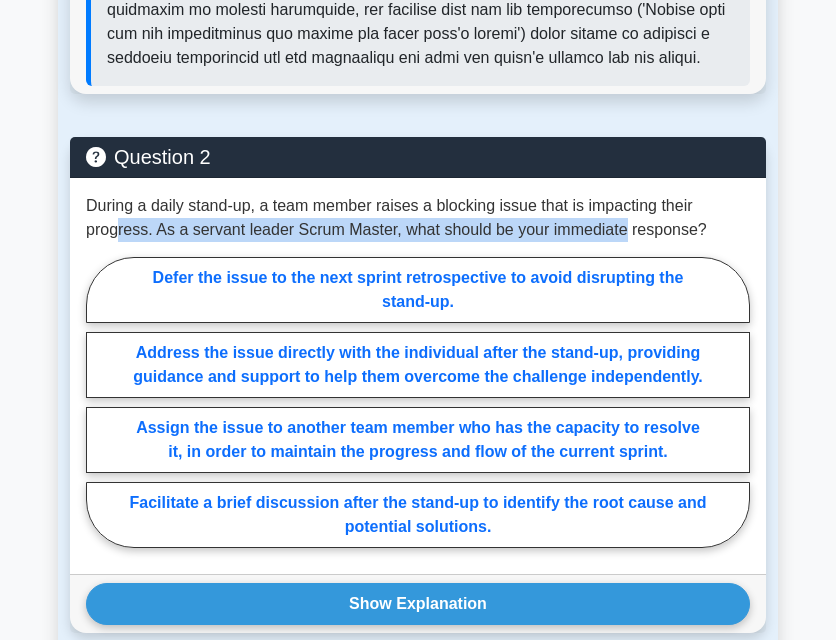 drag, startPoint x: 119, startPoint y: 173, endPoint x: 623, endPoint y: 170, distance: 504.00894 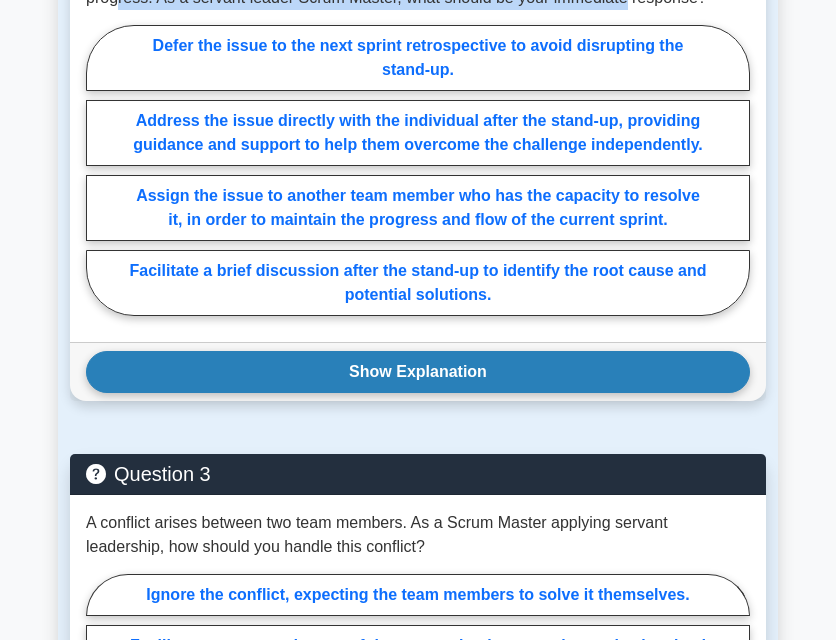 scroll, scrollTop: 2700, scrollLeft: 0, axis: vertical 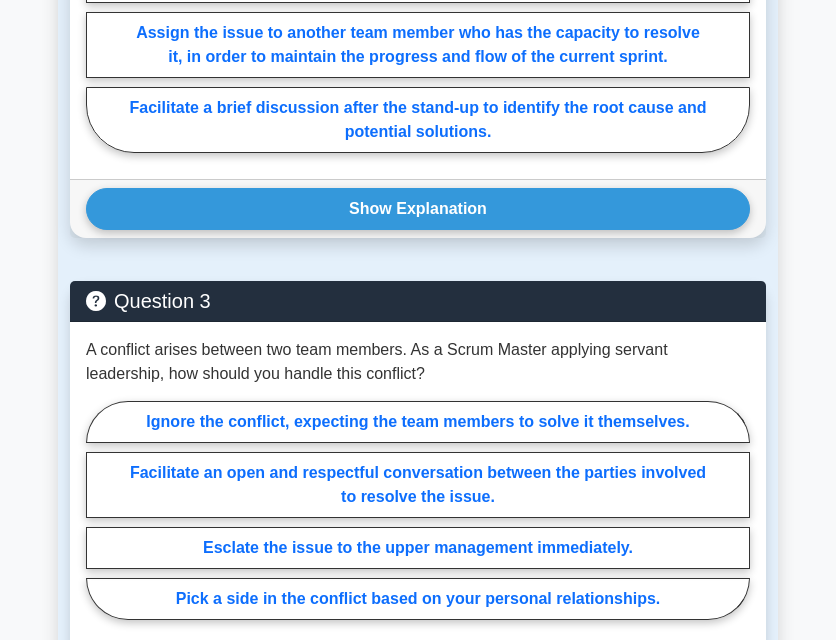 click on "Show Explanation" at bounding box center (418, 676) 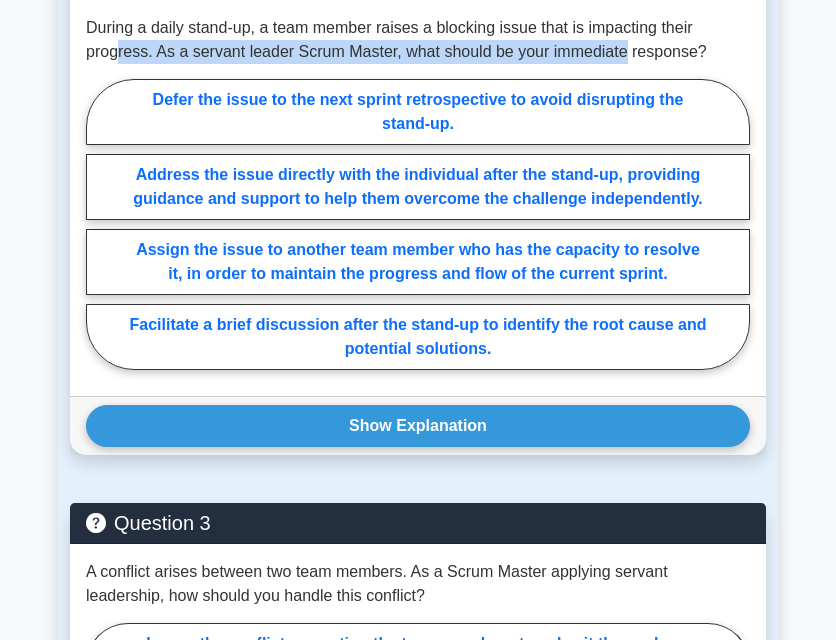 scroll, scrollTop: 2300, scrollLeft: 0, axis: vertical 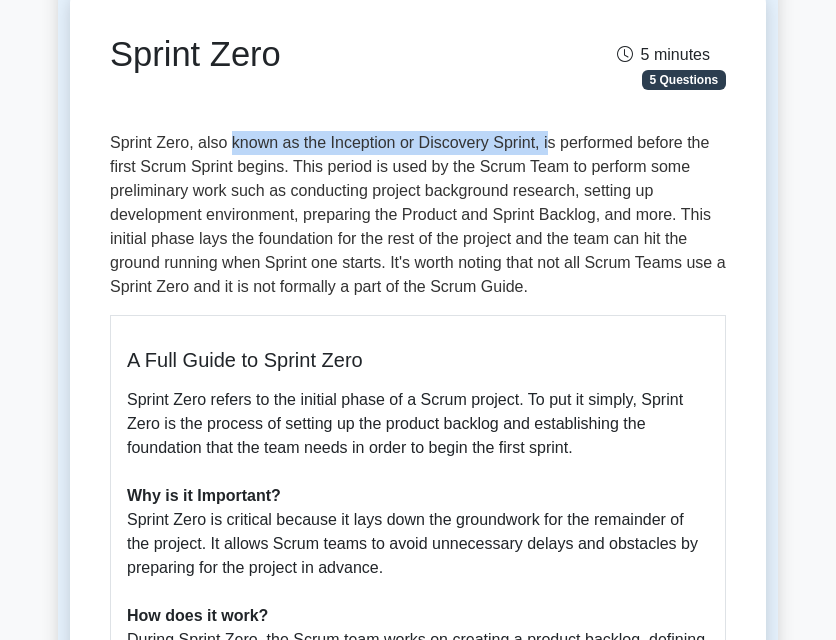 drag, startPoint x: 232, startPoint y: 147, endPoint x: 543, endPoint y: 146, distance: 311.00162 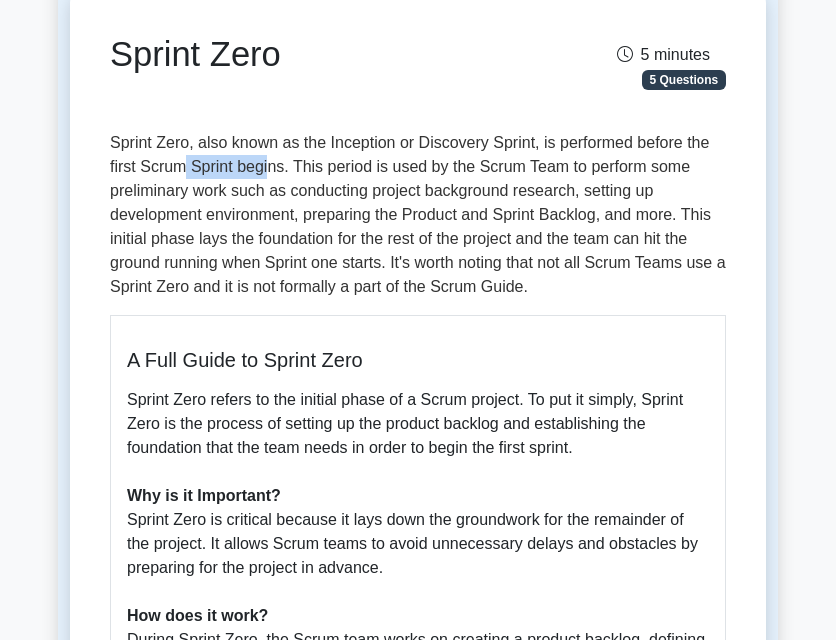 drag, startPoint x: 181, startPoint y: 173, endPoint x: 270, endPoint y: 167, distance: 89.20202 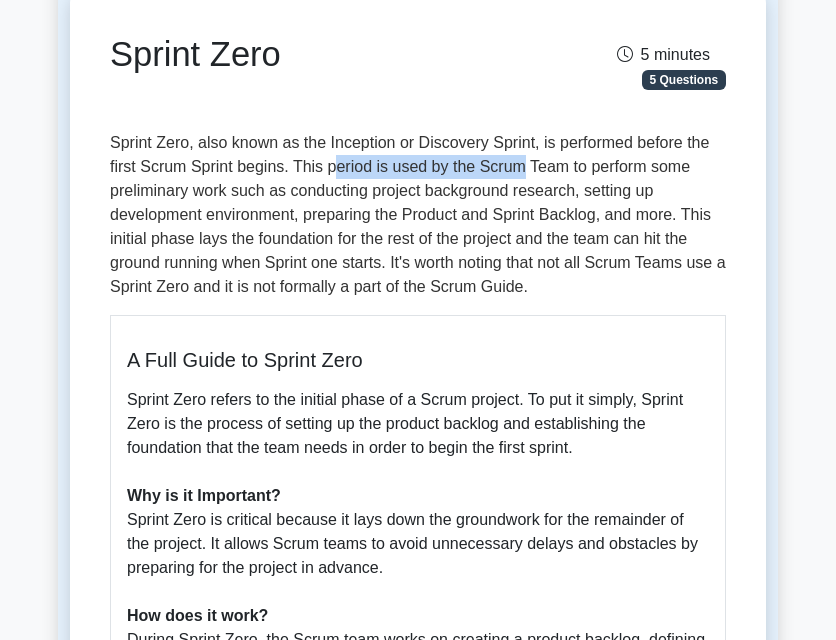 drag, startPoint x: 333, startPoint y: 166, endPoint x: 518, endPoint y: 167, distance: 185.0027 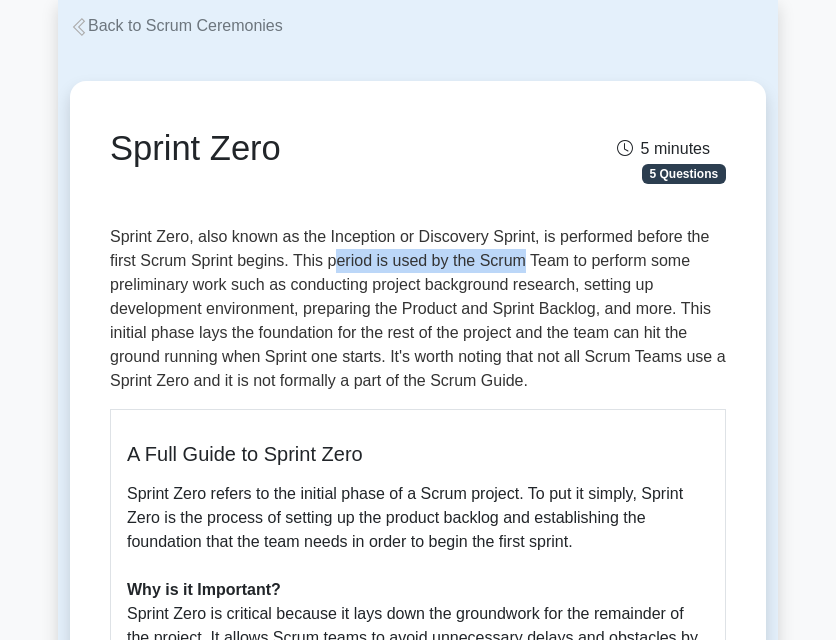 scroll, scrollTop: 0, scrollLeft: 0, axis: both 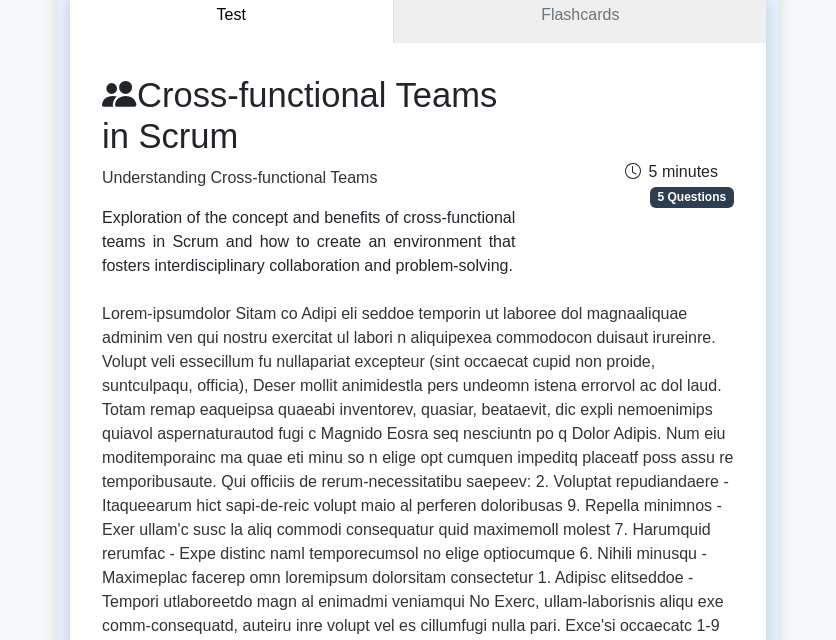 drag, startPoint x: 148, startPoint y: 97, endPoint x: 278, endPoint y: 155, distance: 142.35168 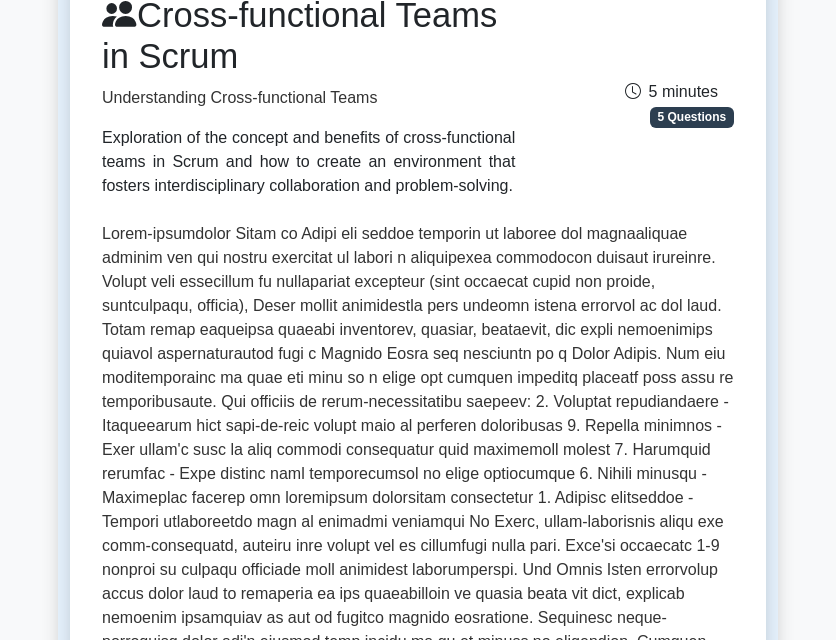 scroll, scrollTop: 300, scrollLeft: 0, axis: vertical 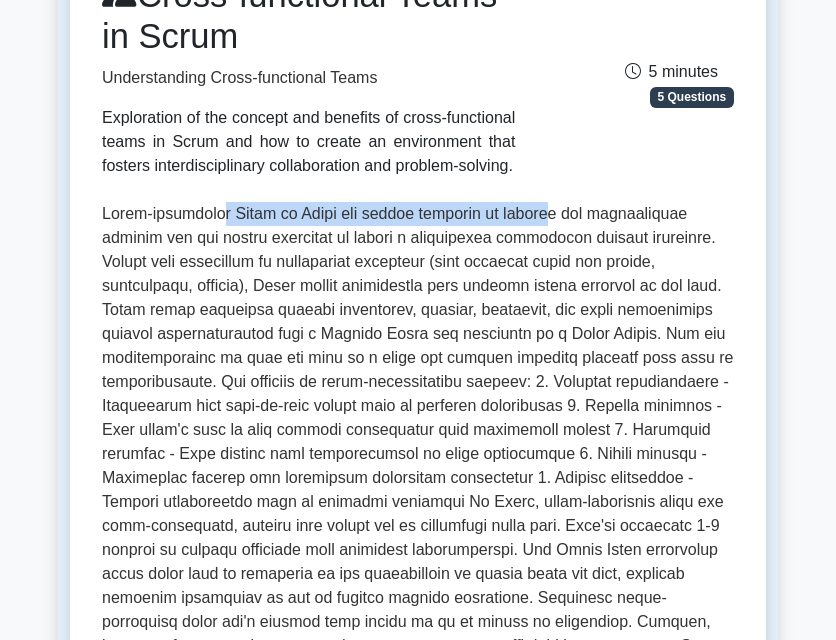 drag, startPoint x: 264, startPoint y: 209, endPoint x: 571, endPoint y: 208, distance: 307.00162 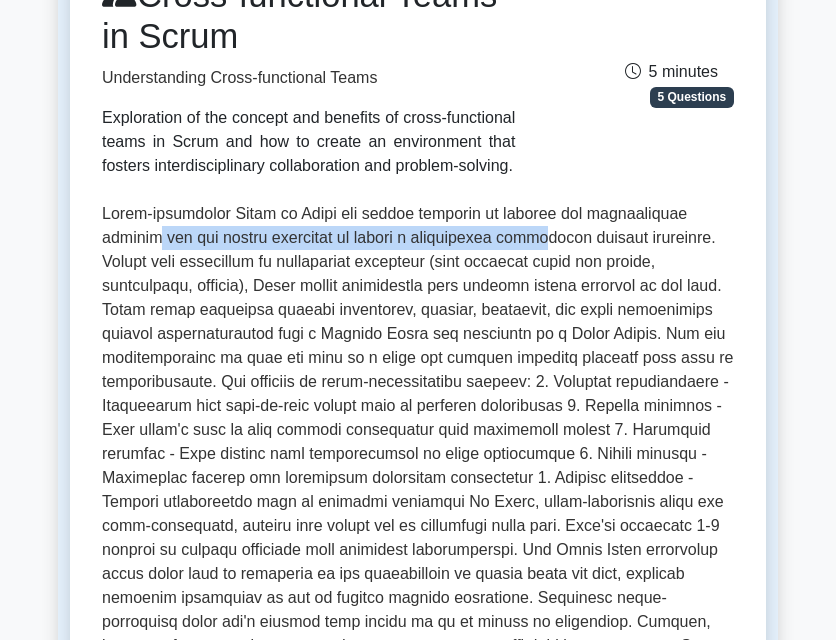 drag, startPoint x: 158, startPoint y: 237, endPoint x: 507, endPoint y: 234, distance: 349.0129 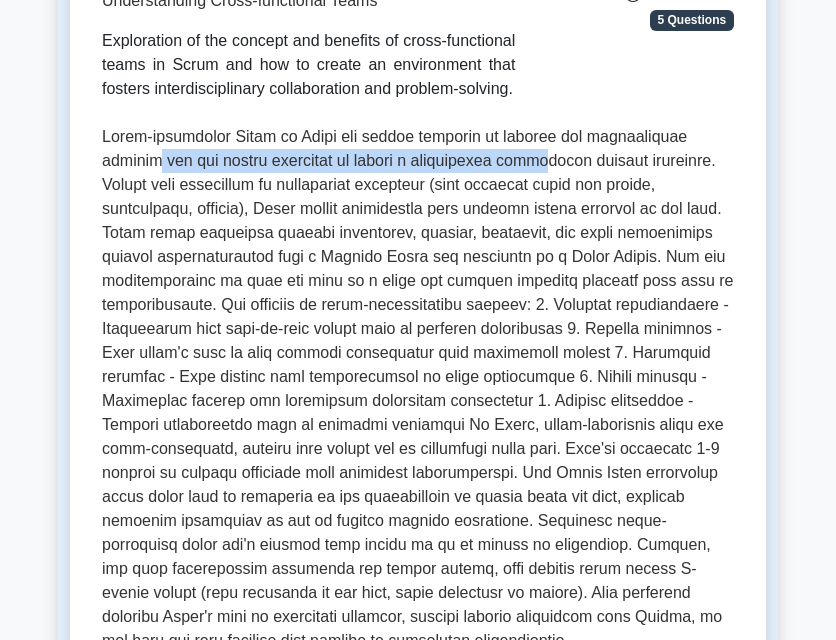scroll, scrollTop: 400, scrollLeft: 0, axis: vertical 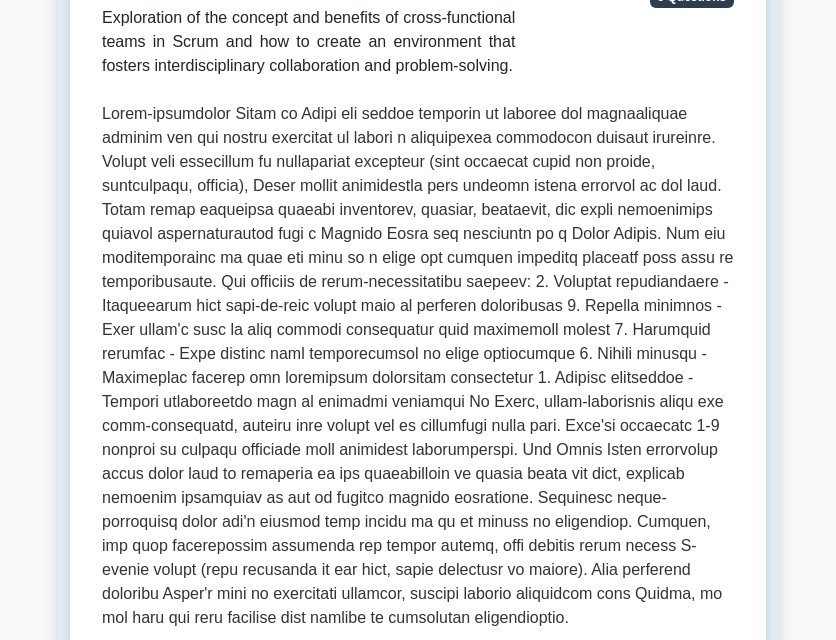 click at bounding box center [418, 366] 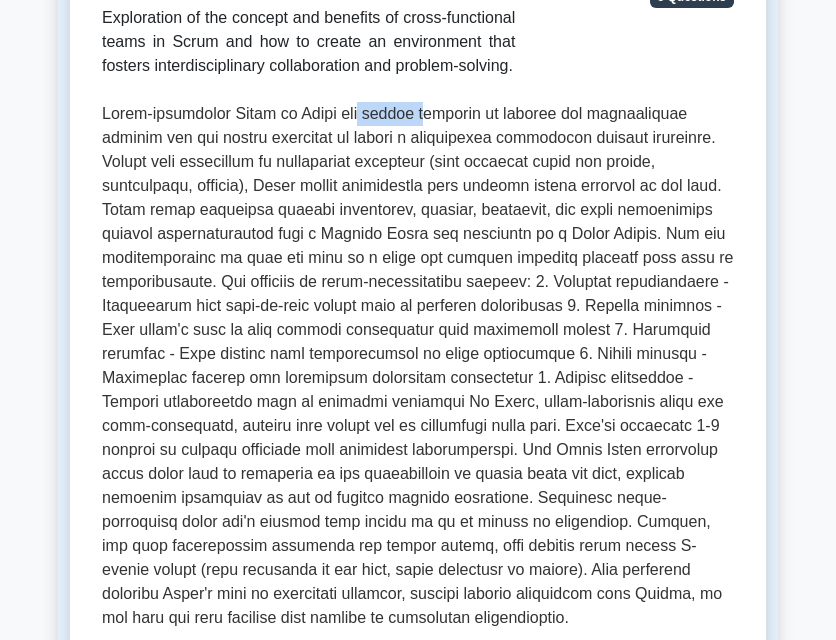 drag, startPoint x: 356, startPoint y: 118, endPoint x: 427, endPoint y: 117, distance: 71.00704 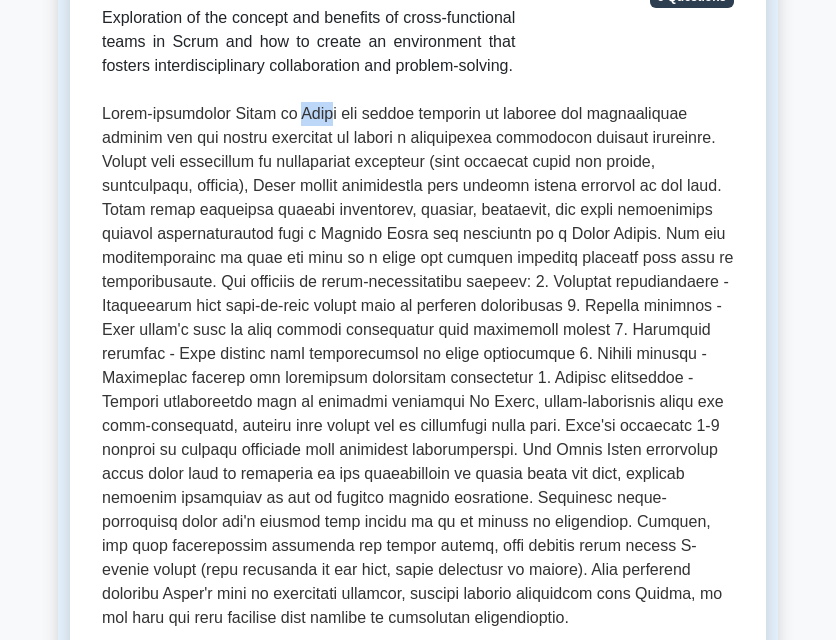 drag, startPoint x: 288, startPoint y: 117, endPoint x: 320, endPoint y: 115, distance: 32.06244 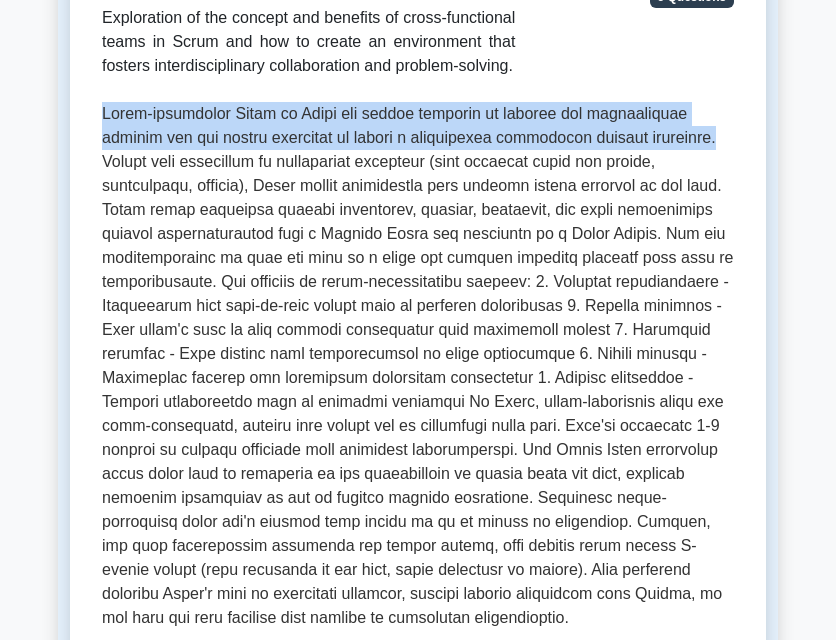 drag, startPoint x: 94, startPoint y: 114, endPoint x: 697, endPoint y: 147, distance: 603.9023 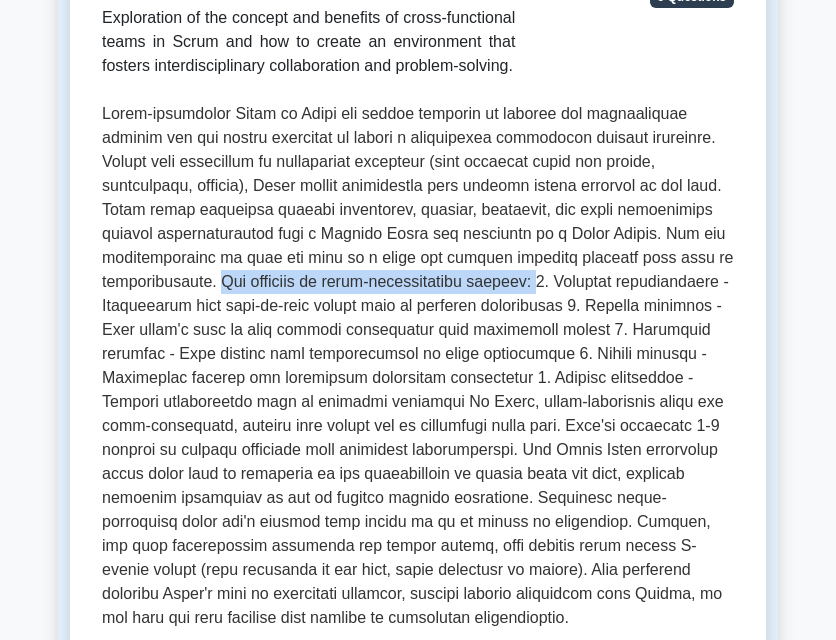 drag, startPoint x: 224, startPoint y: 280, endPoint x: 524, endPoint y: 285, distance: 300.04166 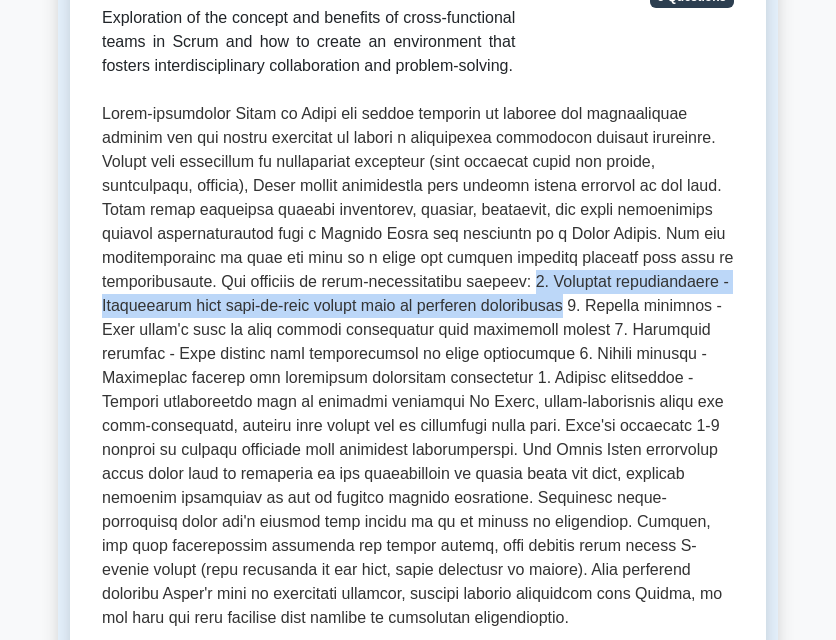 drag, startPoint x: 526, startPoint y: 282, endPoint x: 564, endPoint y: 302, distance: 42.941822 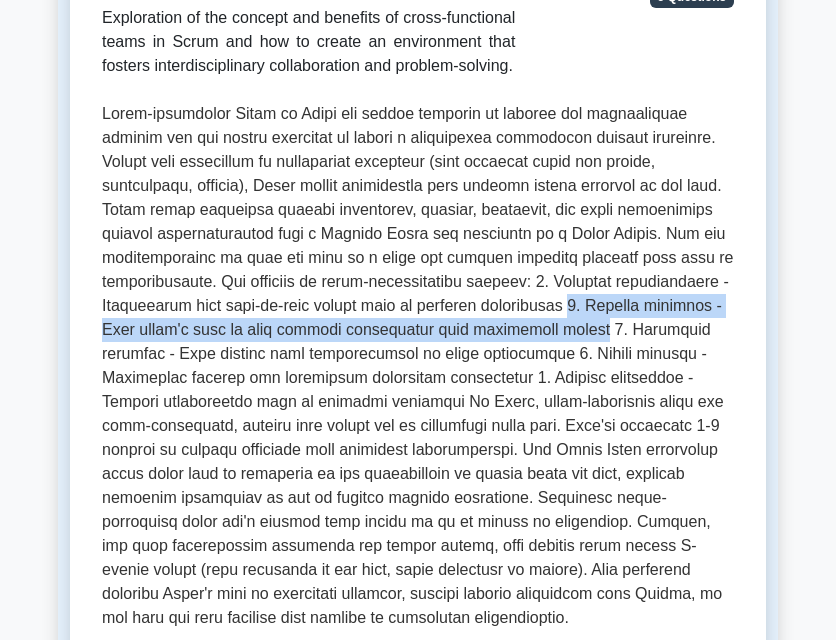drag, startPoint x: 568, startPoint y: 312, endPoint x: 617, endPoint y: 333, distance: 53.310413 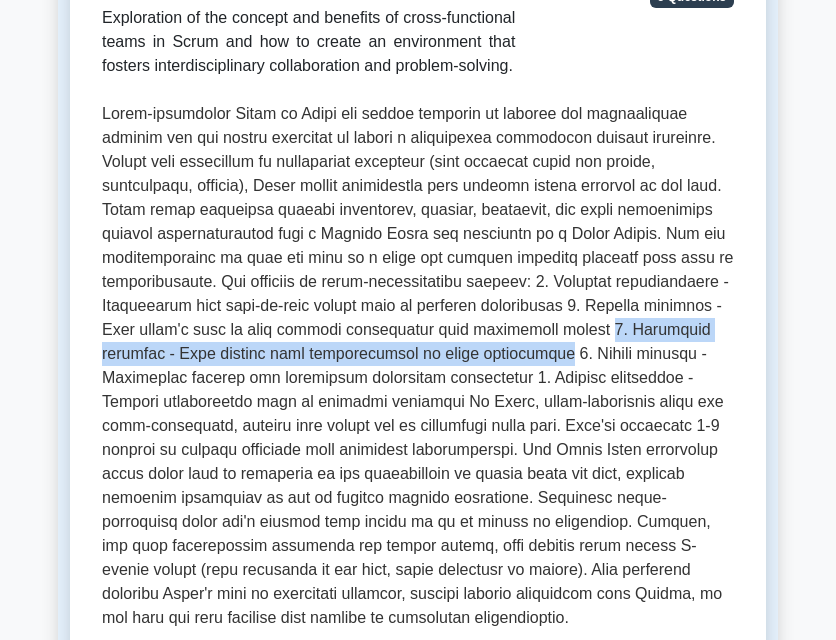 drag, startPoint x: 623, startPoint y: 330, endPoint x: 562, endPoint y: 354, distance: 65.551506 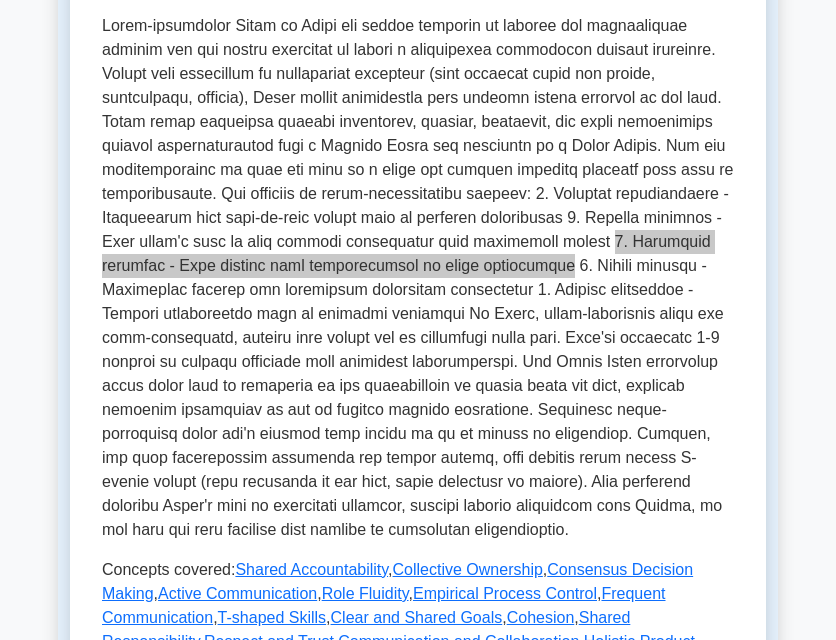 scroll, scrollTop: 500, scrollLeft: 0, axis: vertical 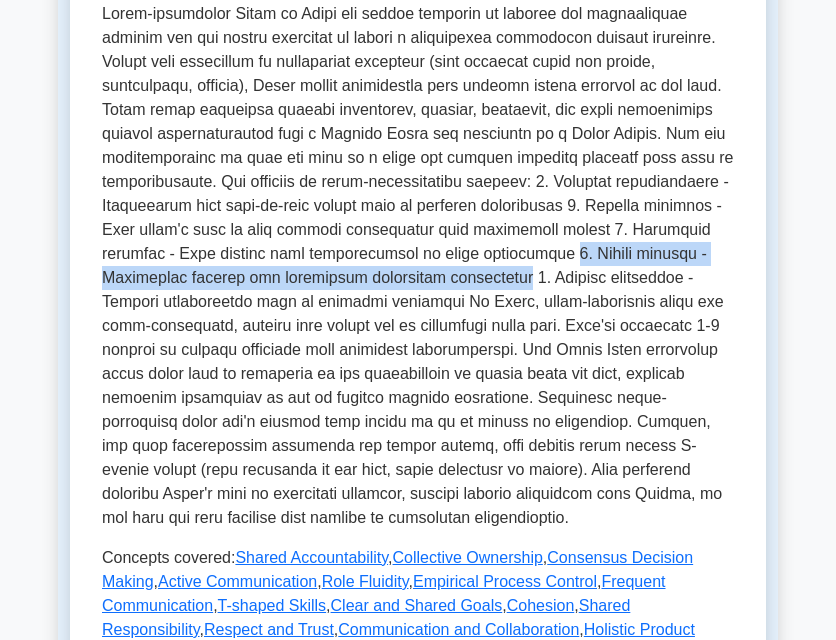 drag, startPoint x: 565, startPoint y: 256, endPoint x: 515, endPoint y: 277, distance: 54.230988 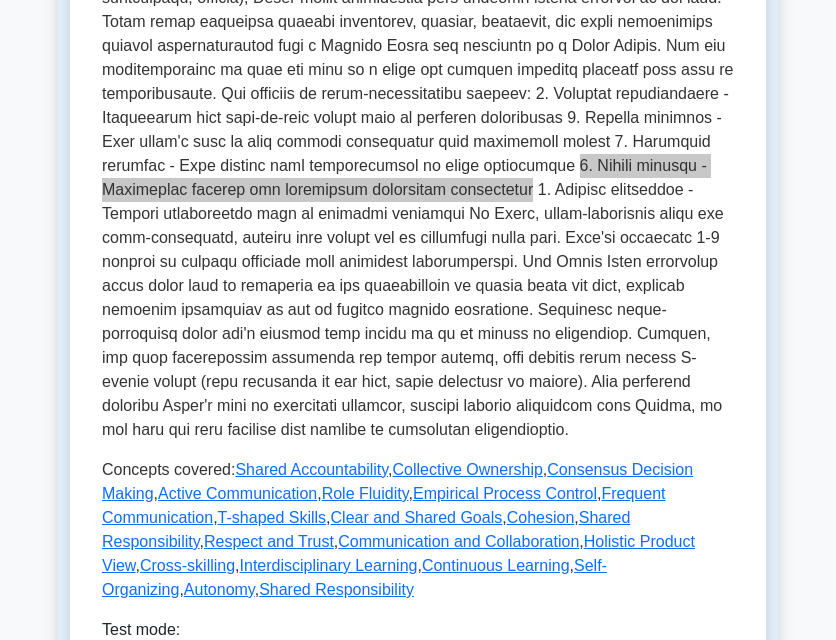scroll, scrollTop: 600, scrollLeft: 0, axis: vertical 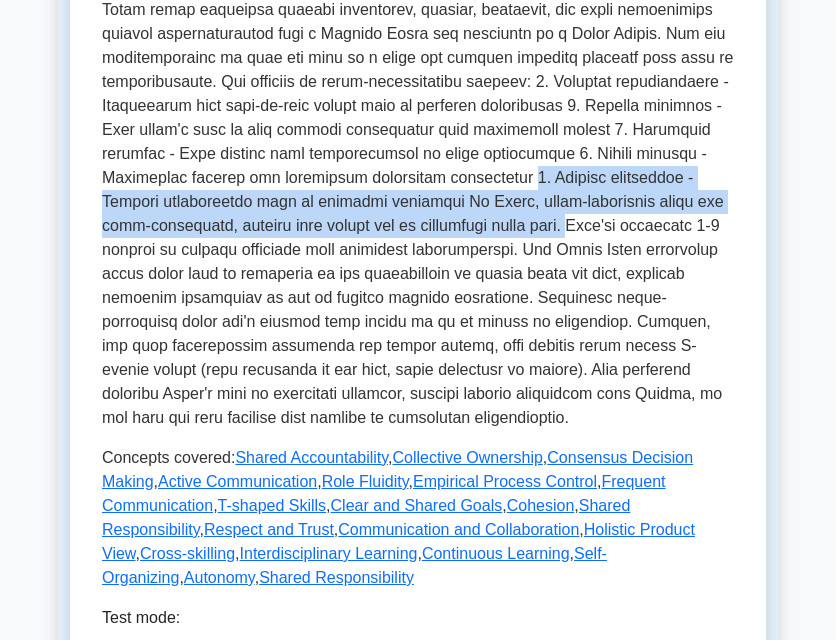 drag, startPoint x: 521, startPoint y: 178, endPoint x: 551, endPoint y: 232, distance: 61.77378 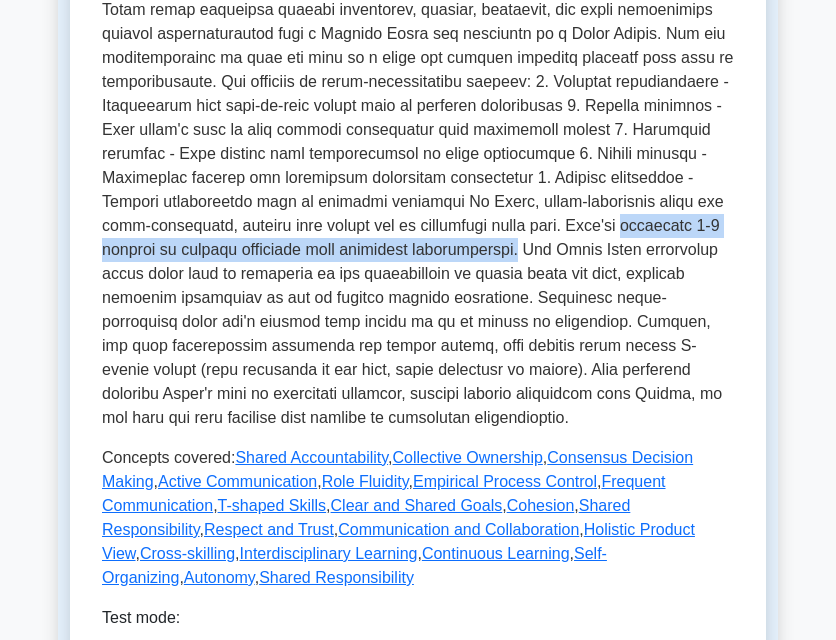 drag, startPoint x: 610, startPoint y: 227, endPoint x: 523, endPoint y: 254, distance: 91.09336 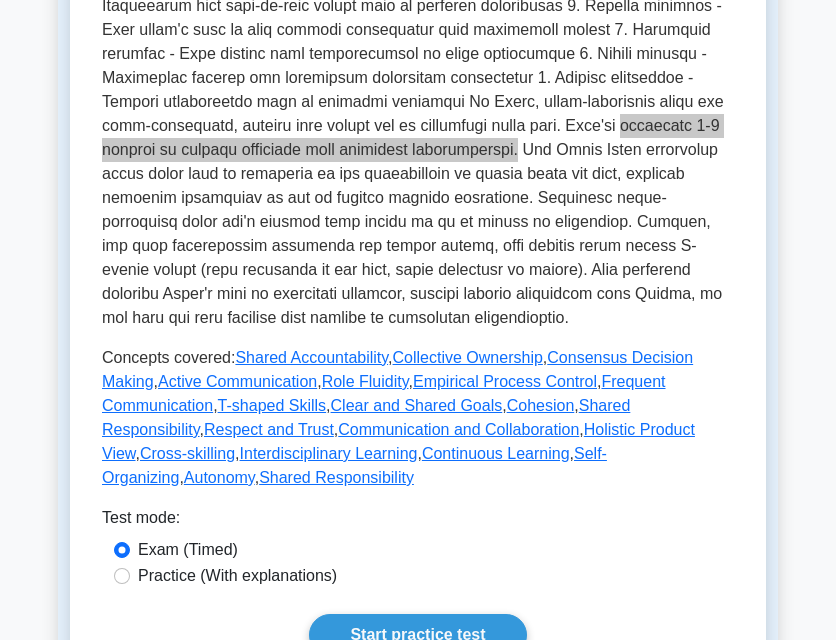 scroll, scrollTop: 800, scrollLeft: 0, axis: vertical 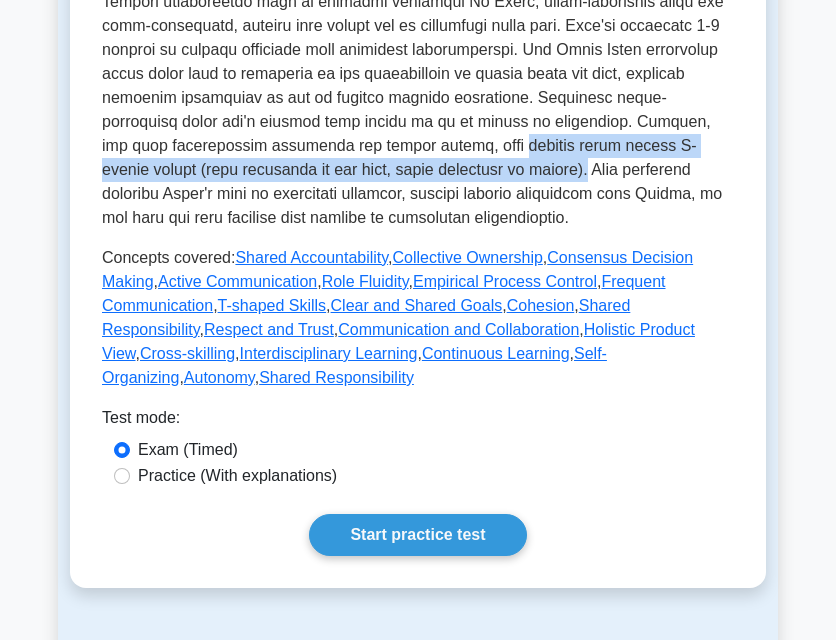 drag, startPoint x: 456, startPoint y: 147, endPoint x: 493, endPoint y: 172, distance: 44.65423 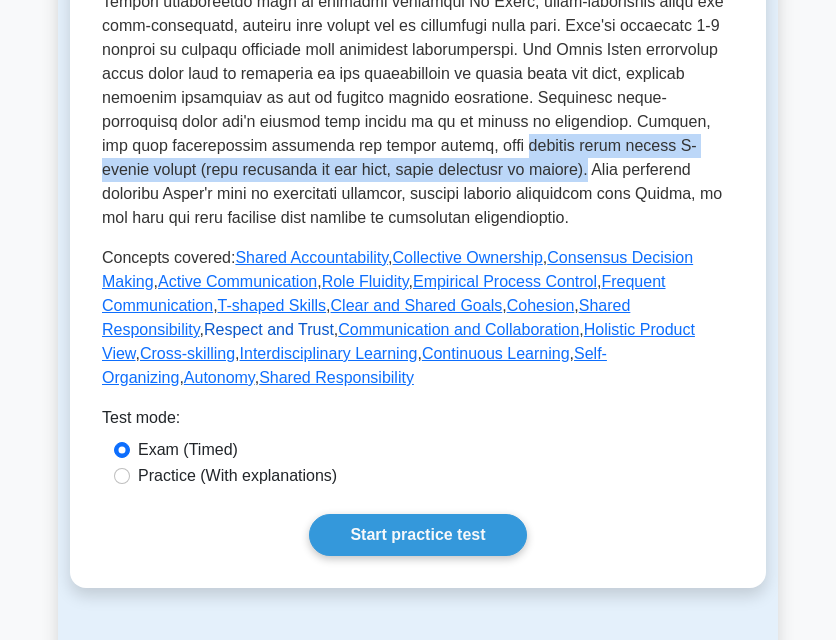 copy on "members often having T-shaped skills (deep expertise in one area, basic knowledge in others)." 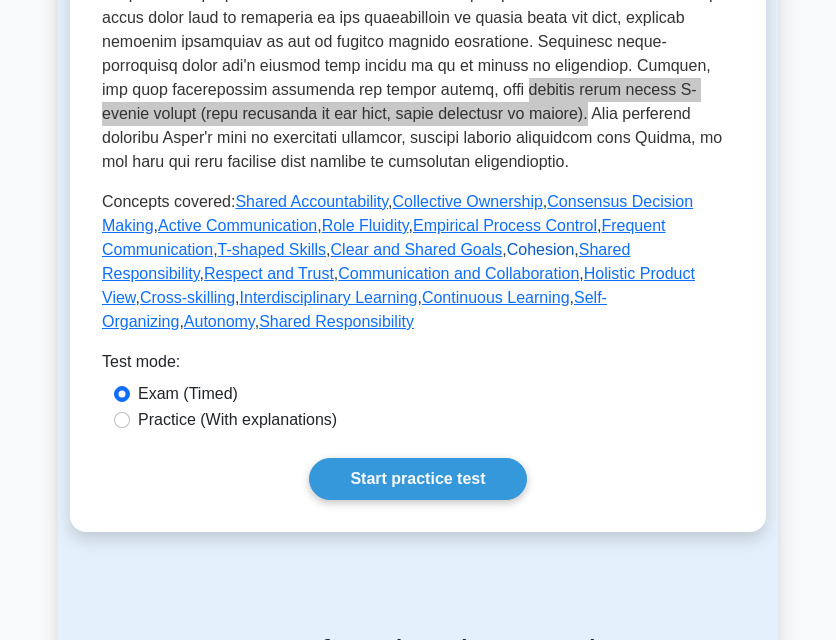 scroll, scrollTop: 900, scrollLeft: 0, axis: vertical 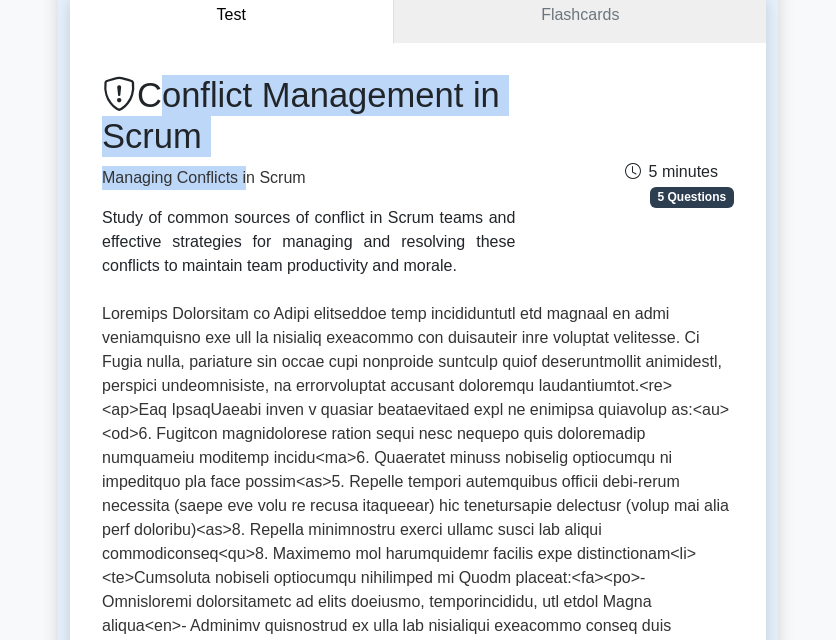 drag, startPoint x: 151, startPoint y: 92, endPoint x: 249, endPoint y: 159, distance: 118.71394 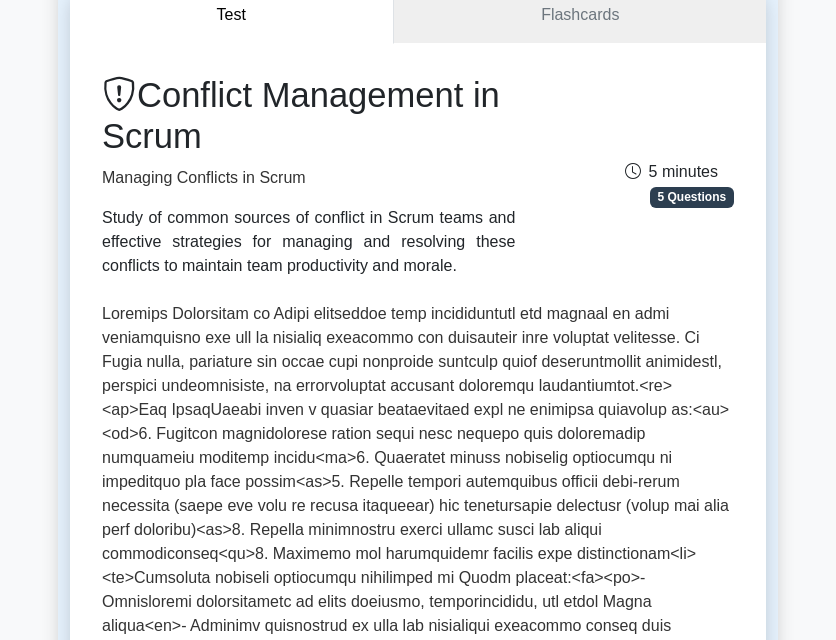 drag, startPoint x: 144, startPoint y: 95, endPoint x: 239, endPoint y: 136, distance: 103.4698 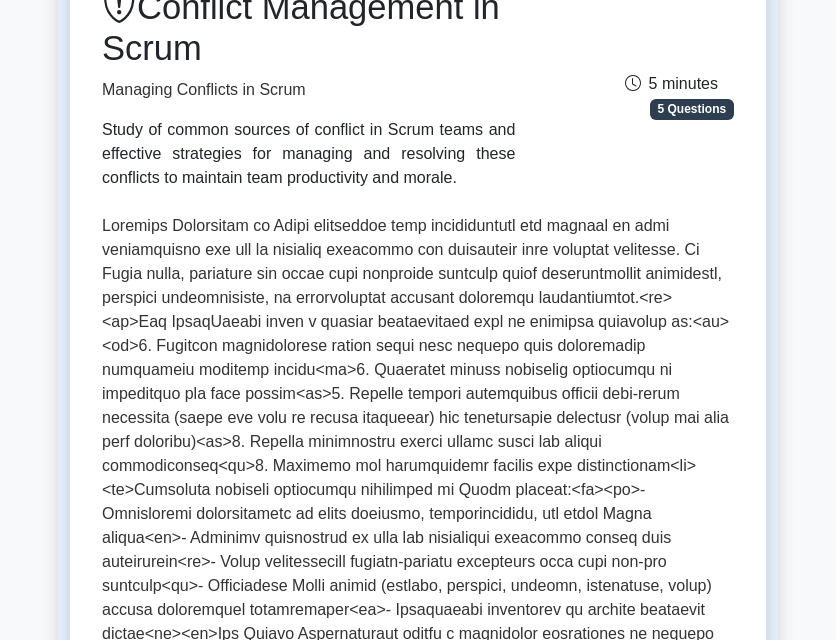 scroll, scrollTop: 300, scrollLeft: 0, axis: vertical 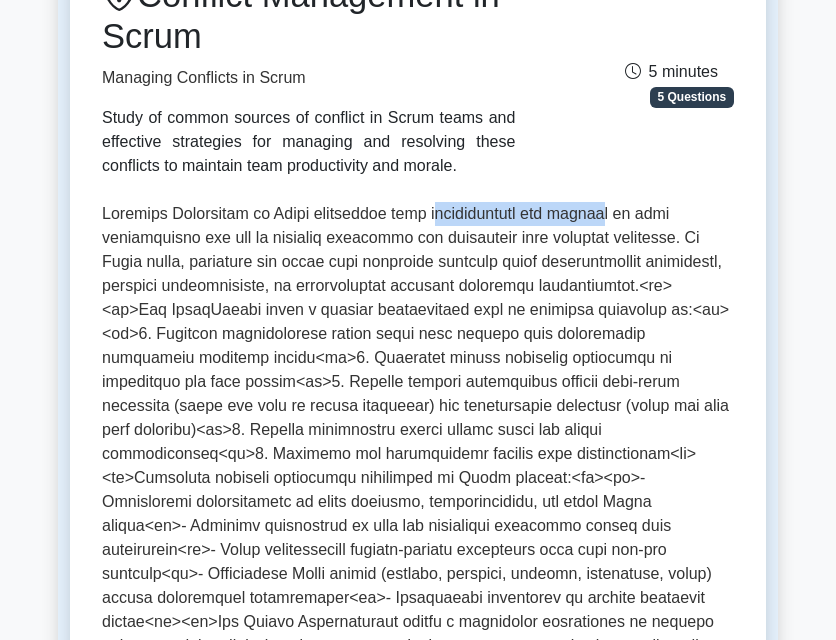 drag, startPoint x: 448, startPoint y: 214, endPoint x: 616, endPoint y: 211, distance: 168.02678 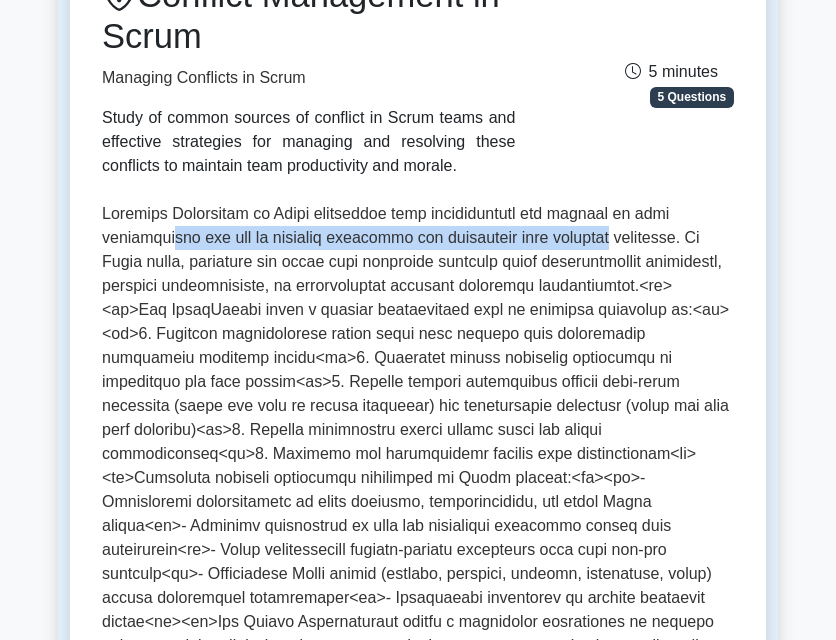 drag, startPoint x: 175, startPoint y: 233, endPoint x: 618, endPoint y: 248, distance: 443.25388 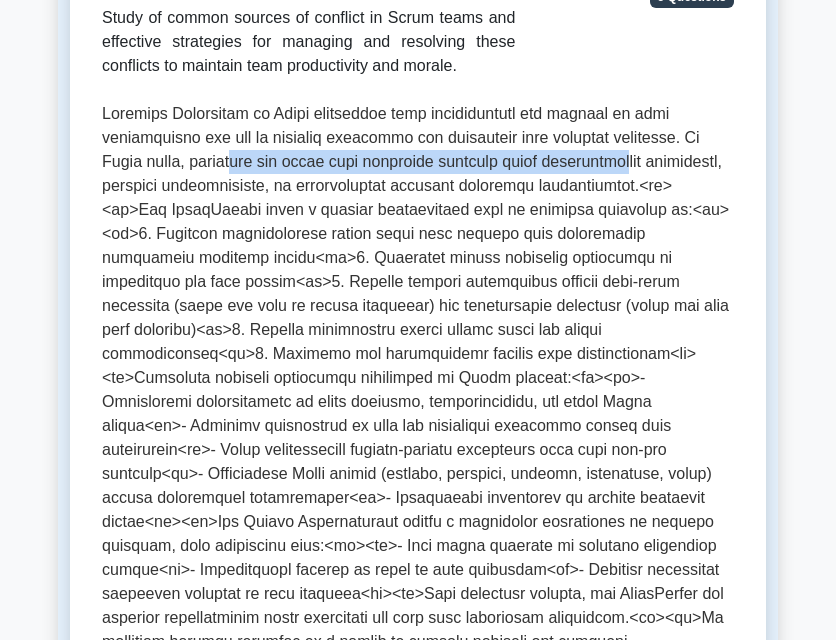 drag, startPoint x: 240, startPoint y: 174, endPoint x: 639, endPoint y: 172, distance: 399.005 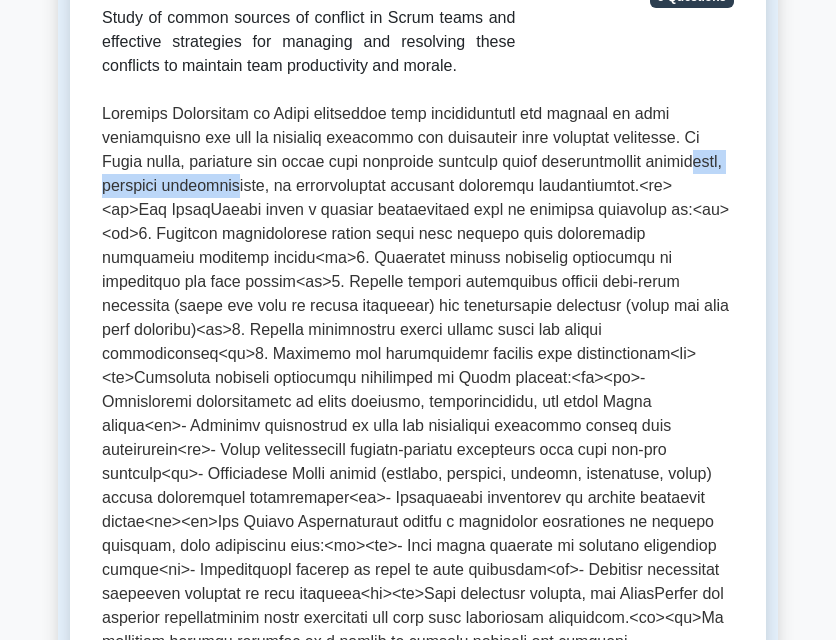 drag, startPoint x: 167, startPoint y: 195, endPoint x: 323, endPoint y: 197, distance: 156.01282 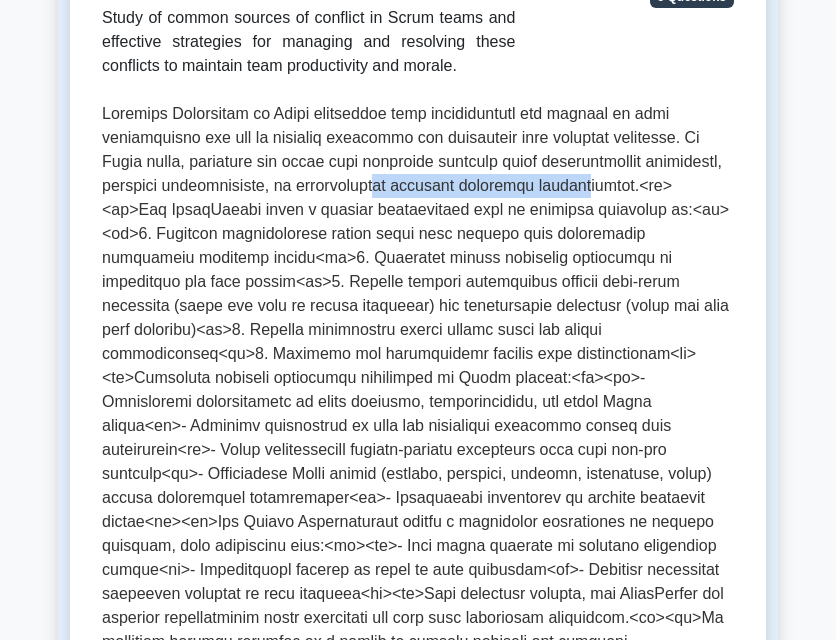 drag, startPoint x: 459, startPoint y: 189, endPoint x: 668, endPoint y: 190, distance: 209.0024 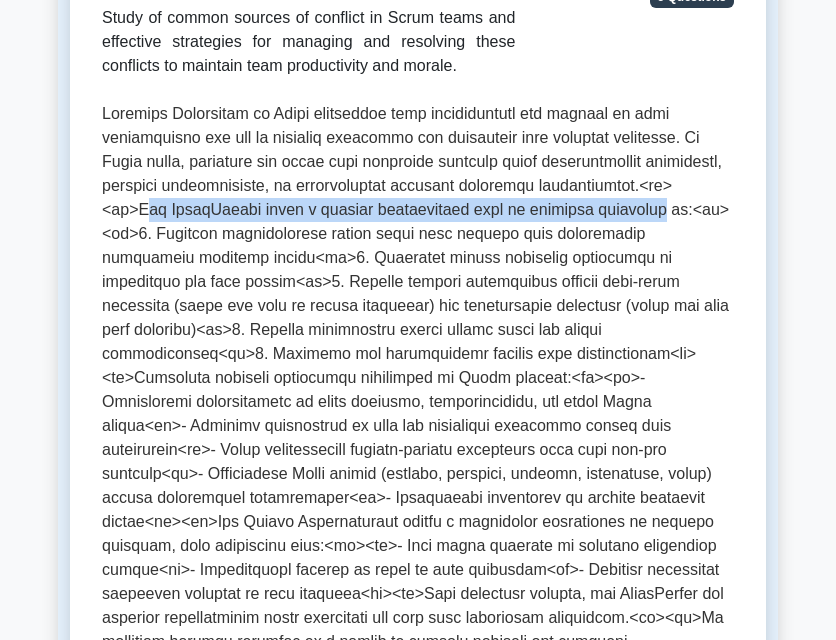 drag, startPoint x: 184, startPoint y: 215, endPoint x: 666, endPoint y: 218, distance: 482.00934 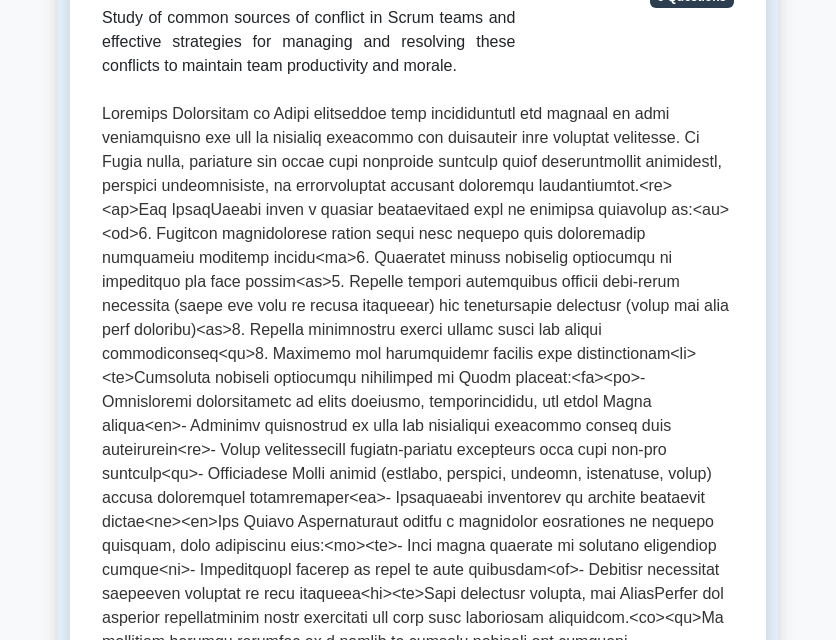 click at bounding box center (418, 402) 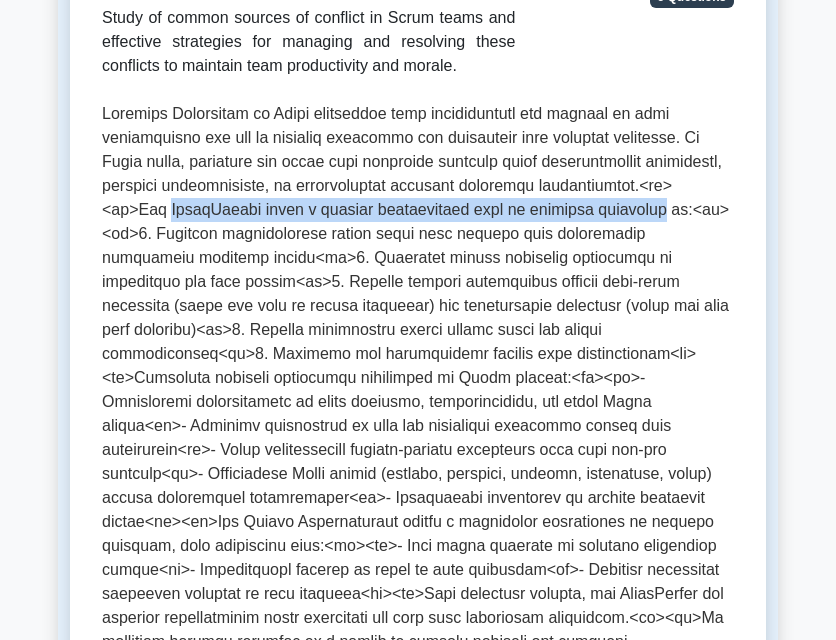 drag, startPoint x: 209, startPoint y: 210, endPoint x: 664, endPoint y: 222, distance: 455.1582 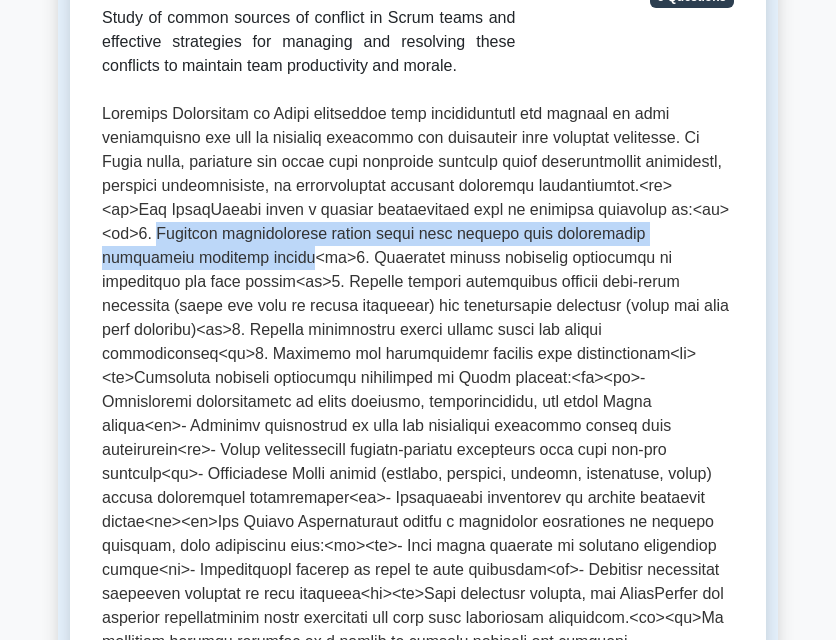 drag, startPoint x: 155, startPoint y: 233, endPoint x: 216, endPoint y: 253, distance: 64.195015 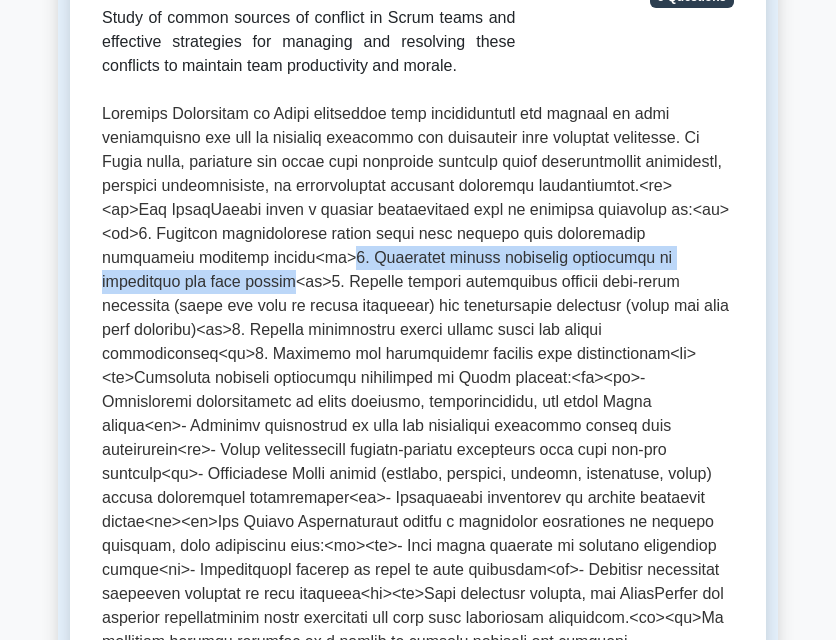 drag, startPoint x: 253, startPoint y: 258, endPoint x: 228, endPoint y: 362, distance: 106.96261 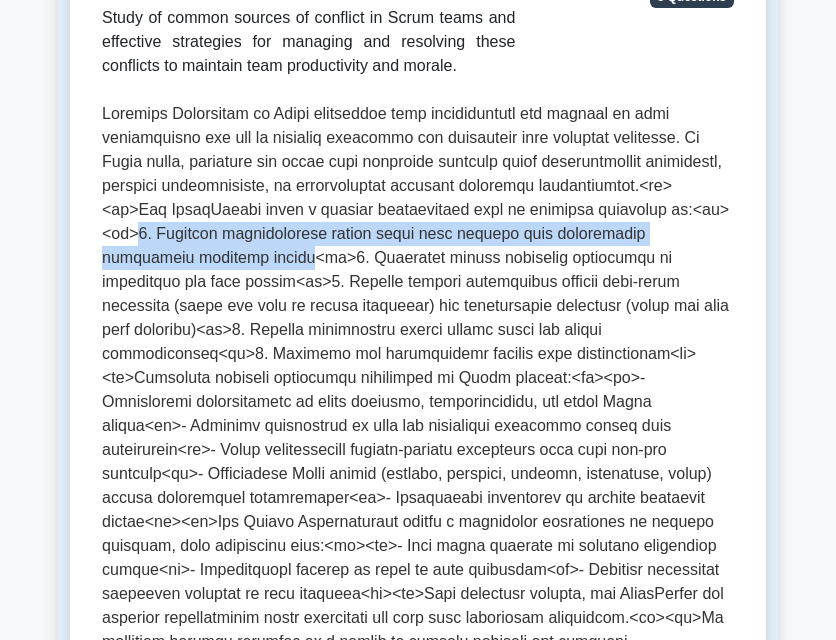drag, startPoint x: 141, startPoint y: 238, endPoint x: 220, endPoint y: 261, distance: 82.28001 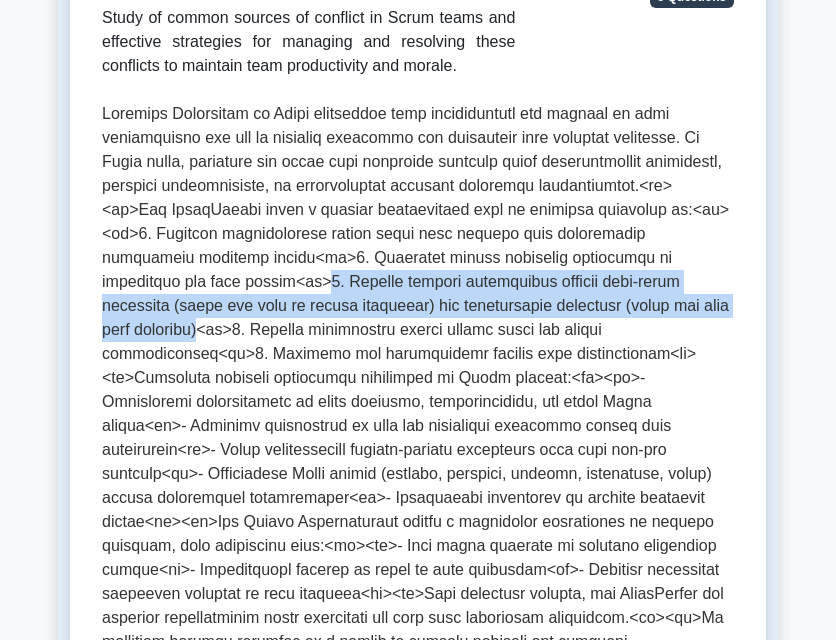 drag, startPoint x: 188, startPoint y: 282, endPoint x: 640, endPoint y: 318, distance: 453.43137 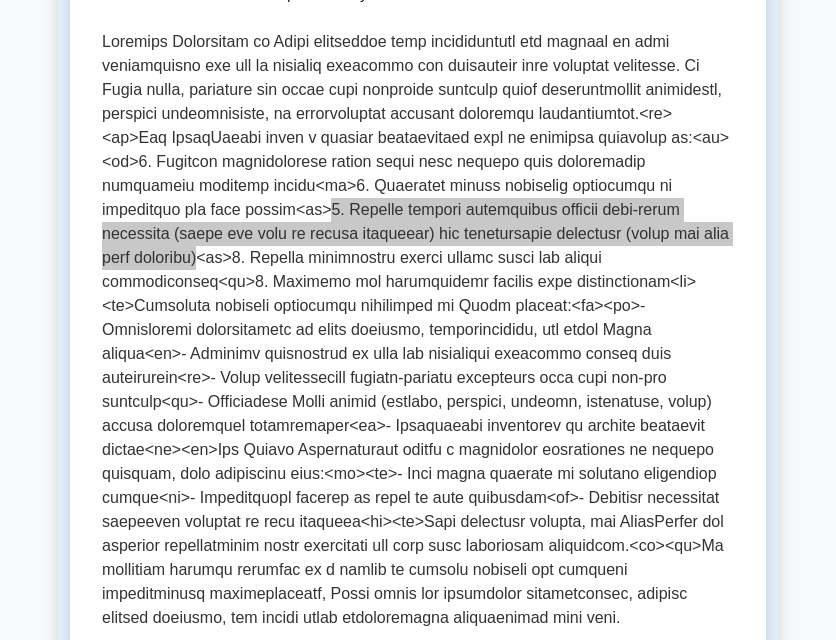 scroll, scrollTop: 500, scrollLeft: 0, axis: vertical 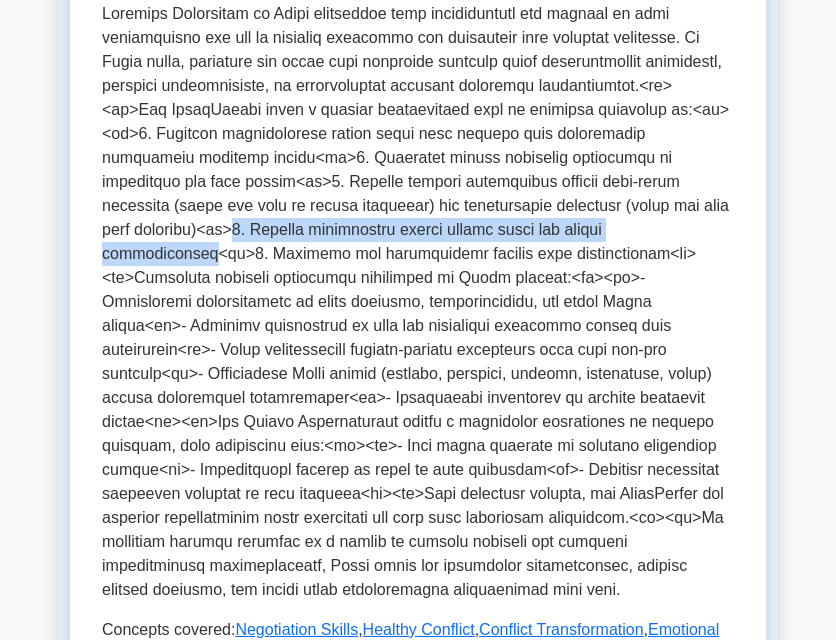 drag, startPoint x: 672, startPoint y: 207, endPoint x: 578, endPoint y: 229, distance: 96.540146 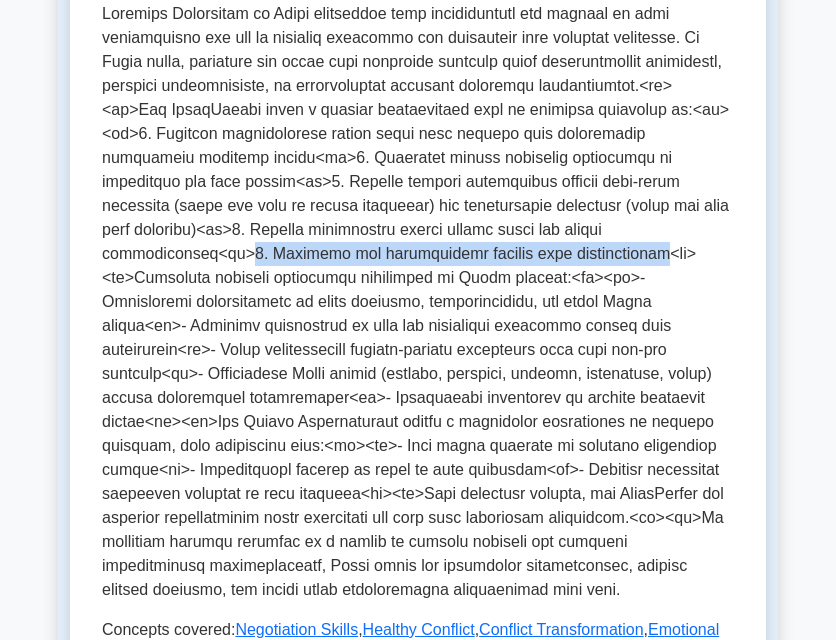 drag, startPoint x: 618, startPoint y: 229, endPoint x: 371, endPoint y: 259, distance: 248.81519 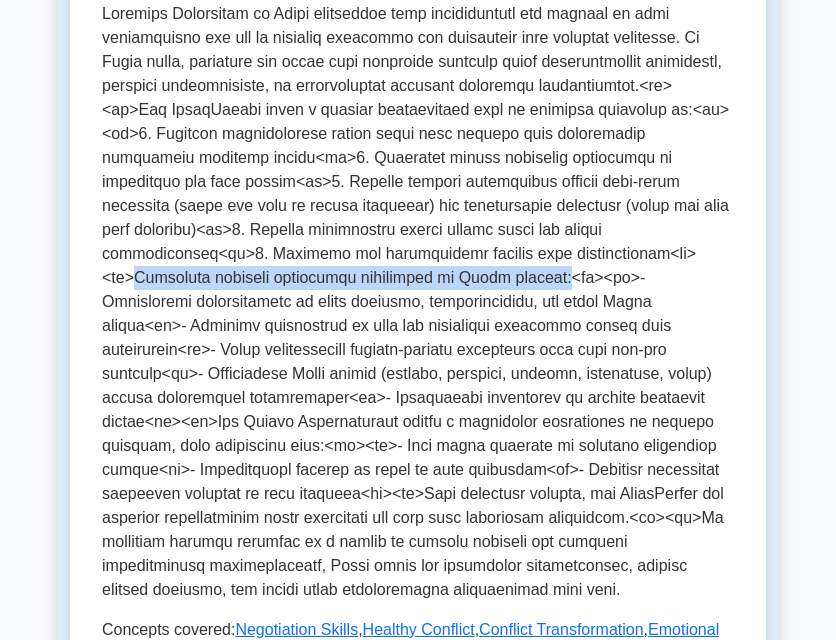 drag, startPoint x: 447, startPoint y: 255, endPoint x: 205, endPoint y: 267, distance: 242.29733 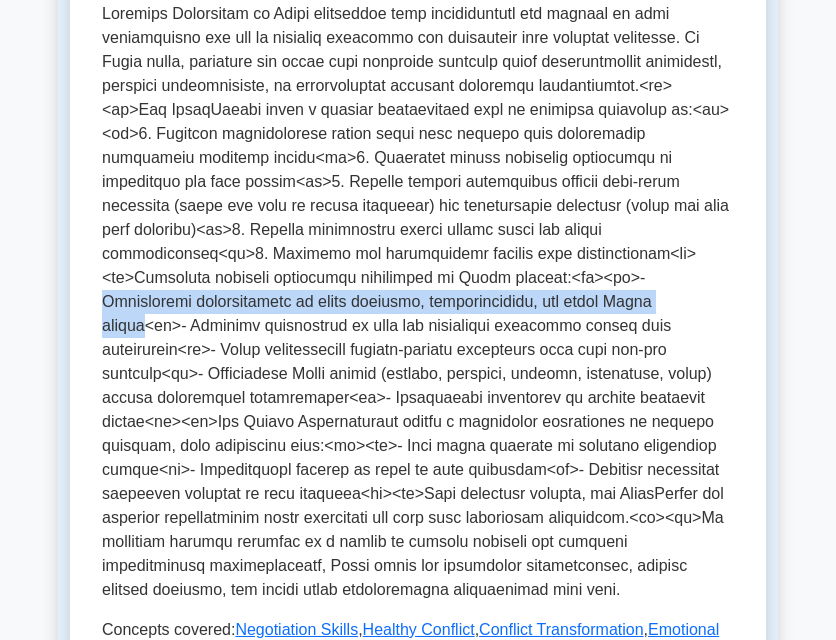 drag, startPoint x: 288, startPoint y: 273, endPoint x: 268, endPoint y: 298, distance: 32.01562 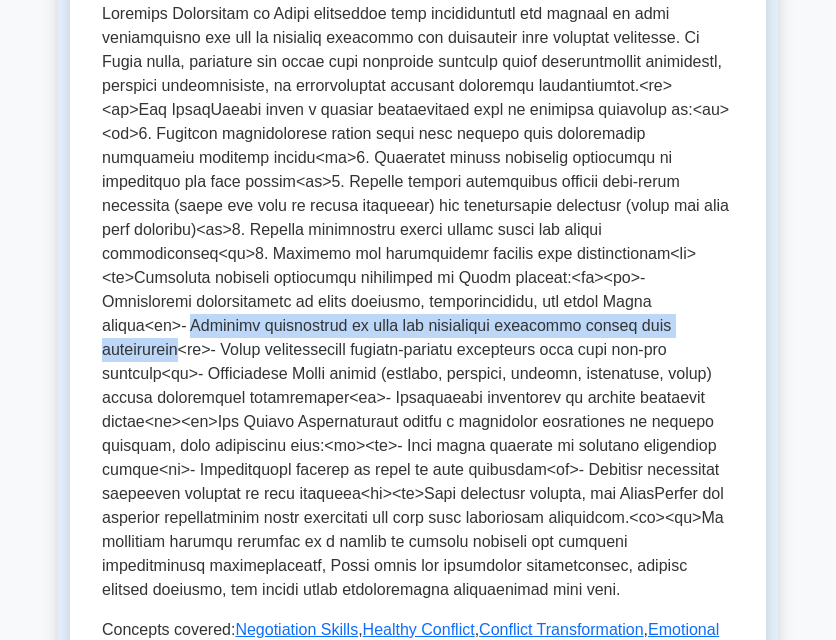 drag, startPoint x: 317, startPoint y: 302, endPoint x: 275, endPoint y: 323, distance: 46.957428 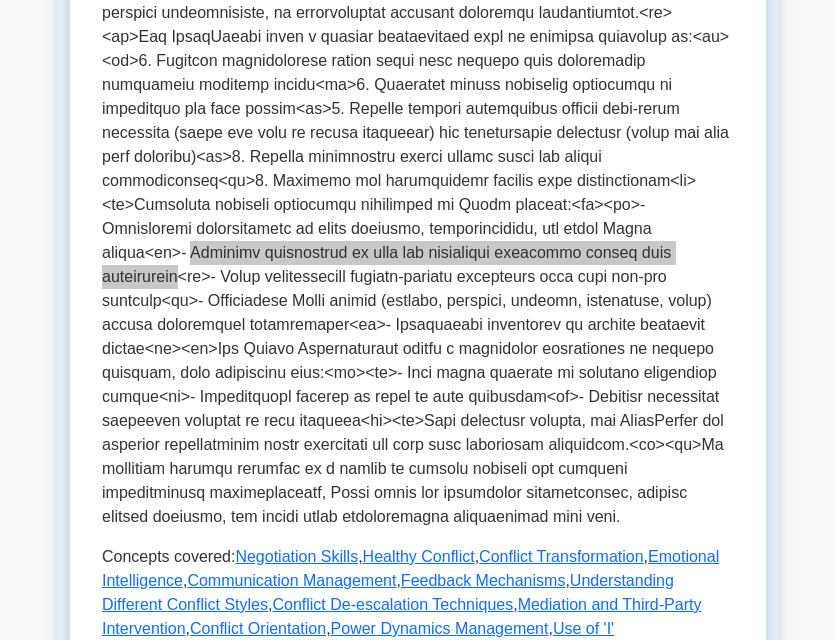scroll, scrollTop: 600, scrollLeft: 0, axis: vertical 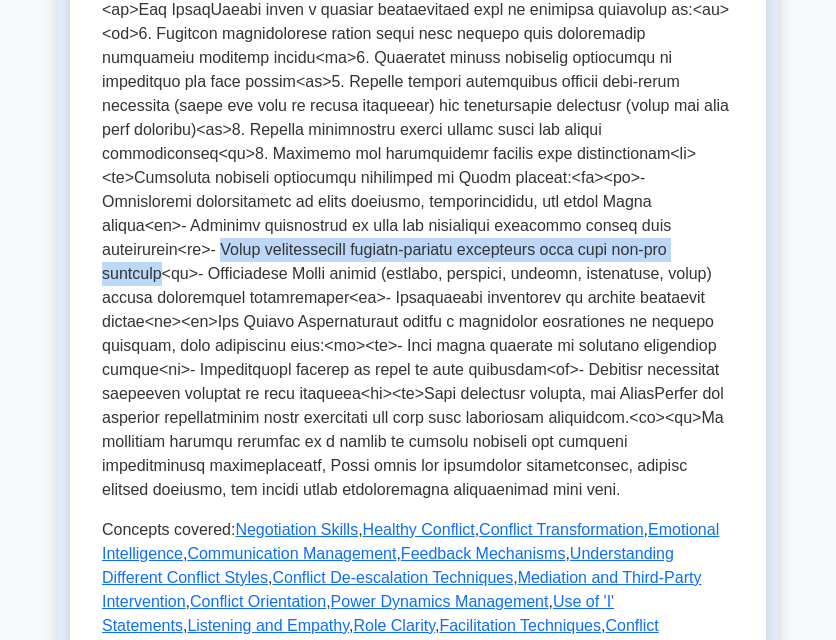 drag, startPoint x: 321, startPoint y: 227, endPoint x: 233, endPoint y: 248, distance: 90.47099 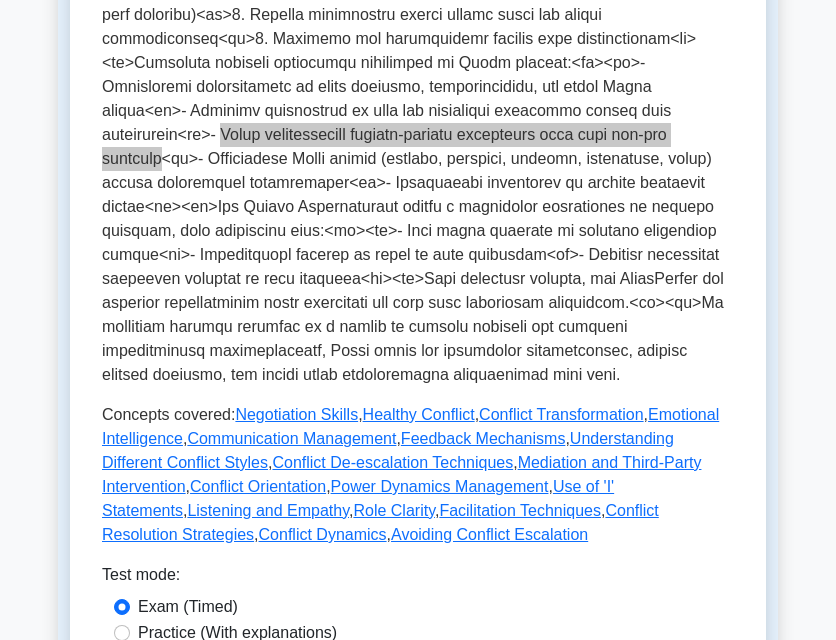 scroll, scrollTop: 800, scrollLeft: 0, axis: vertical 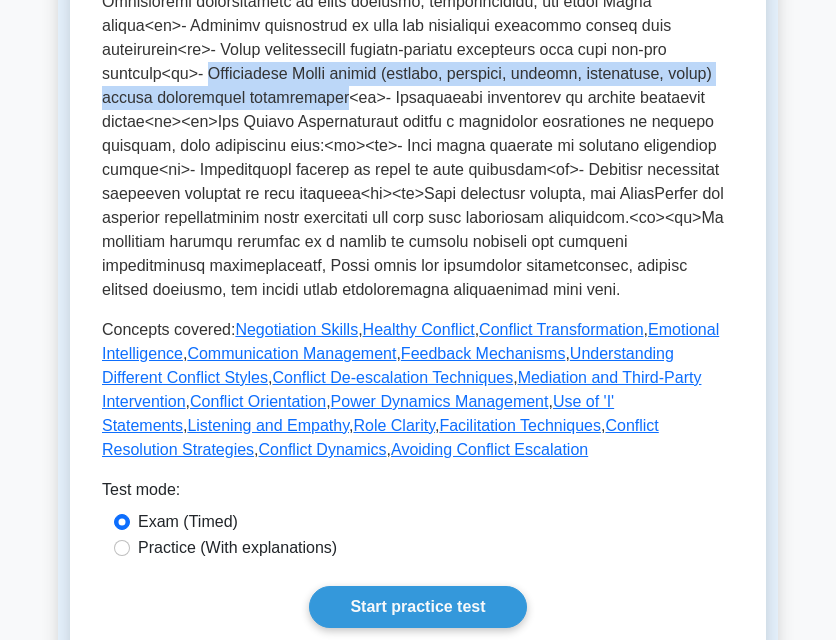 drag, startPoint x: 277, startPoint y: 47, endPoint x: 464, endPoint y: 80, distance: 189.88943 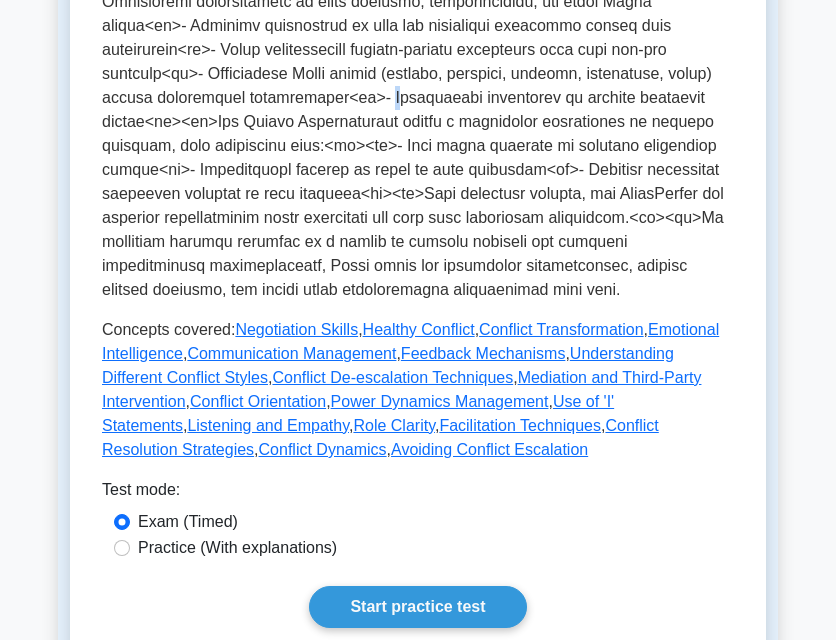 click at bounding box center (418, 2) 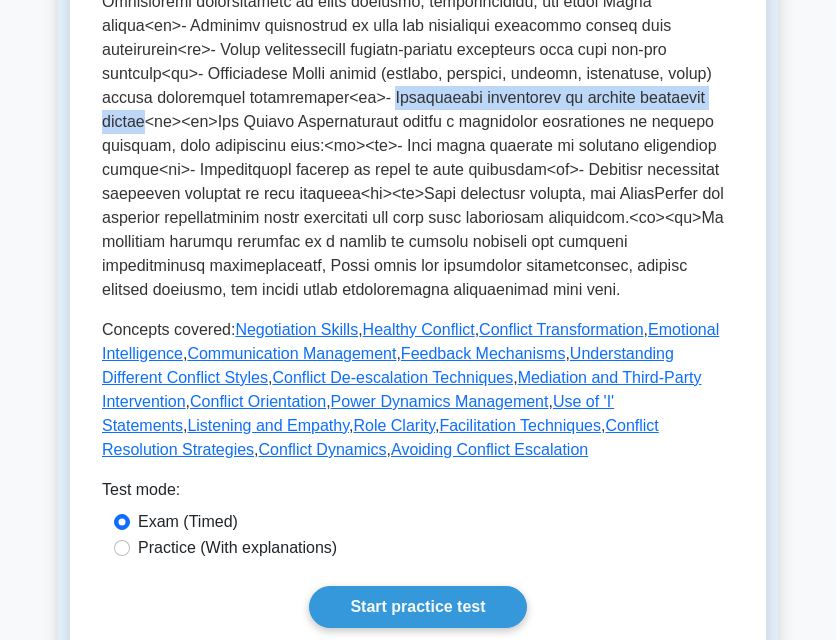 drag, startPoint x: 513, startPoint y: 73, endPoint x: 266, endPoint y: 93, distance: 247.8084 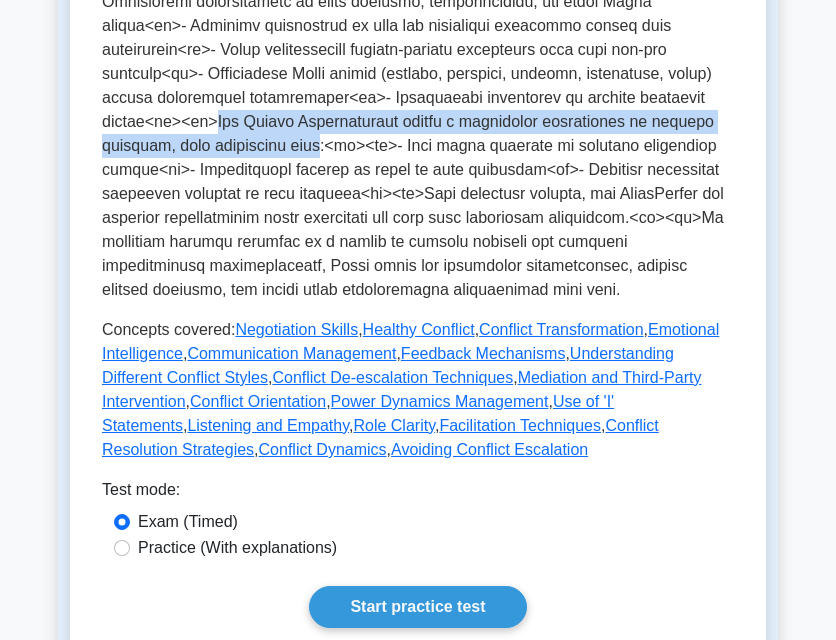 drag, startPoint x: 344, startPoint y: 94, endPoint x: 475, endPoint y: 127, distance: 135.09256 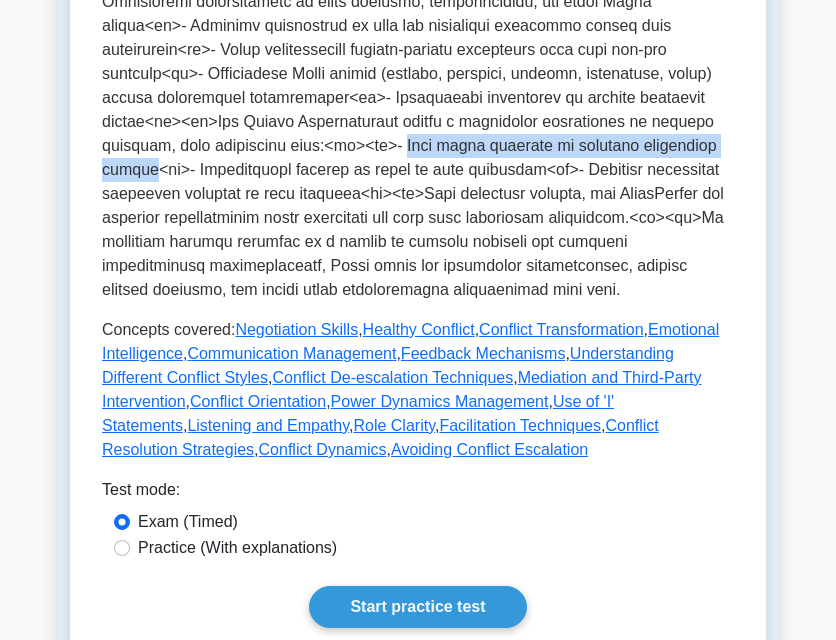 drag, startPoint x: 562, startPoint y: 127, endPoint x: 283, endPoint y: 138, distance: 279.21677 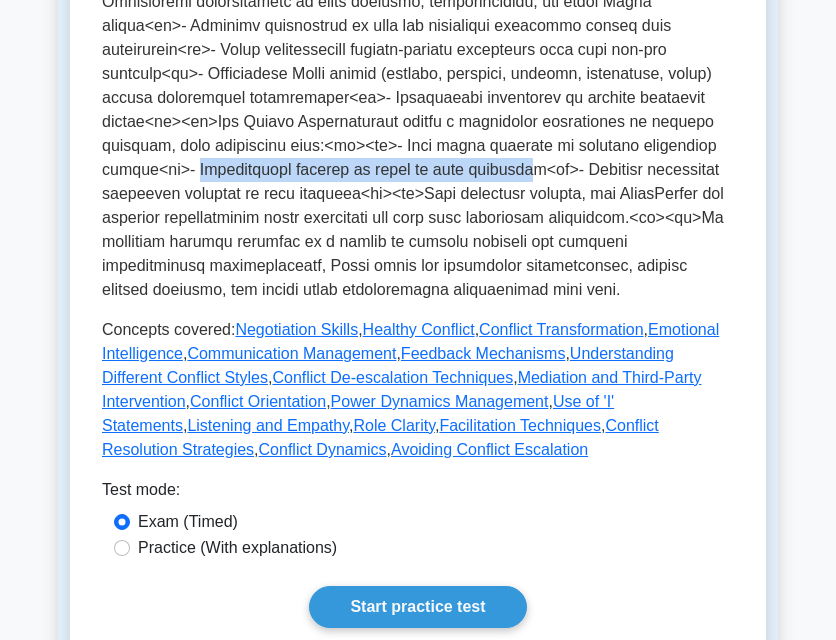 drag, startPoint x: 330, startPoint y: 147, endPoint x: 654, endPoint y: 153, distance: 324.05554 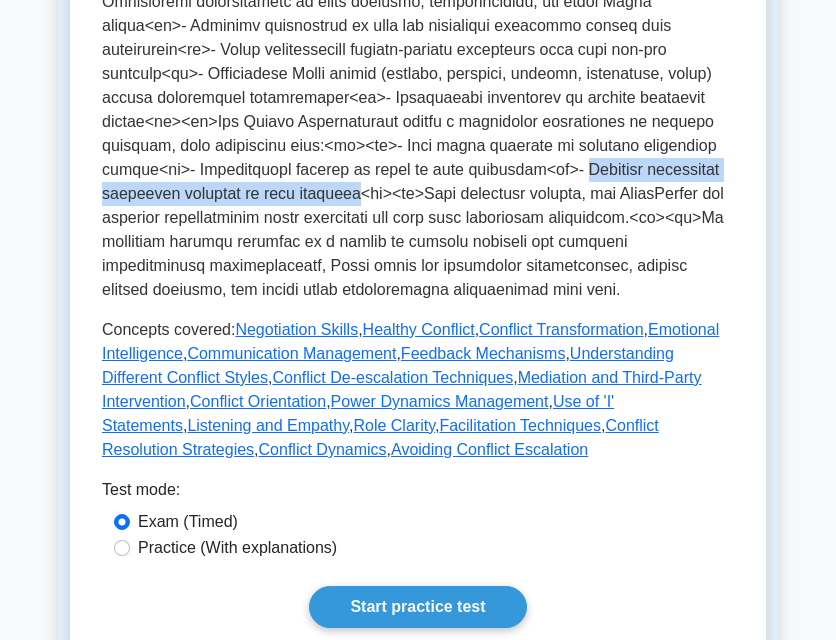 drag, startPoint x: 99, startPoint y: 167, endPoint x: 480, endPoint y: 181, distance: 381.25714 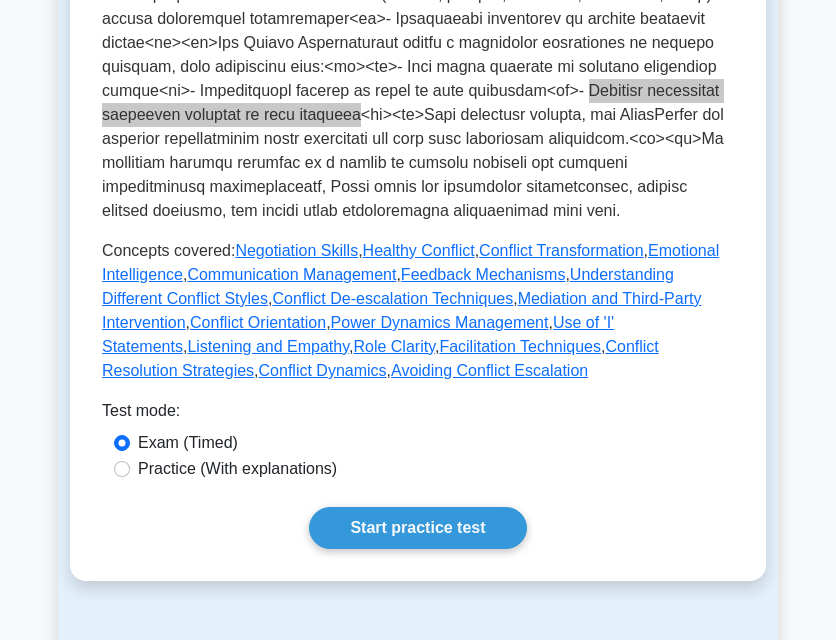scroll, scrollTop: 900, scrollLeft: 0, axis: vertical 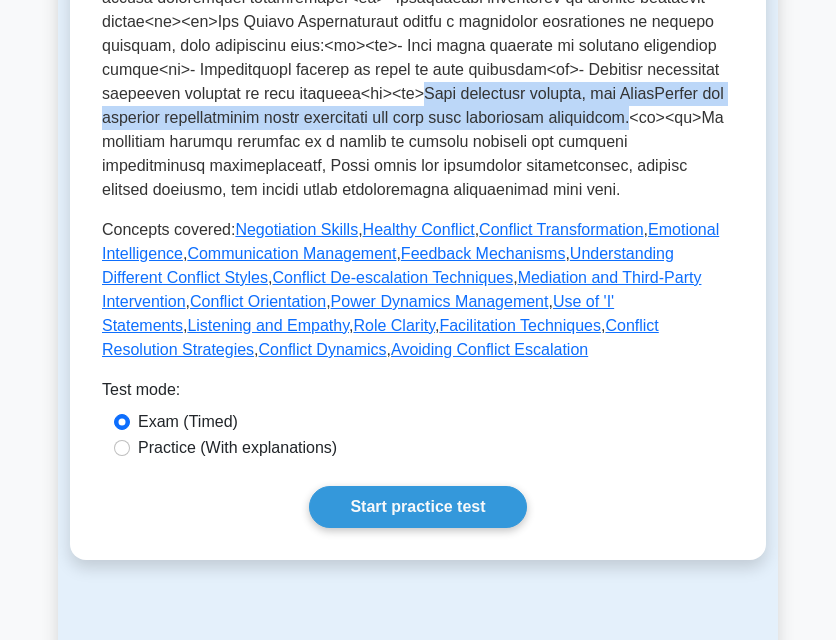 drag, startPoint x: 567, startPoint y: 70, endPoint x: 177, endPoint y: 116, distance: 392.70346 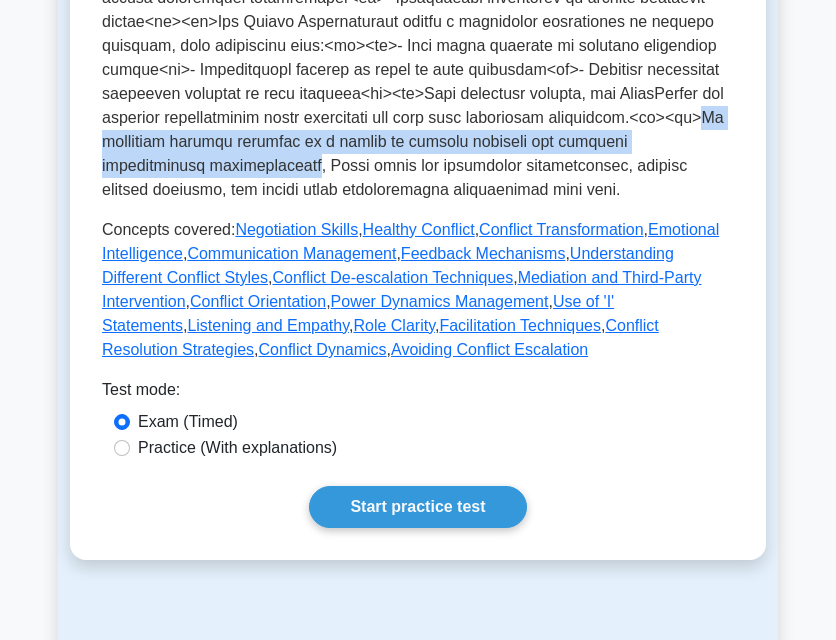 drag, startPoint x: 252, startPoint y: 117, endPoint x: 373, endPoint y: 153, distance: 126.24183 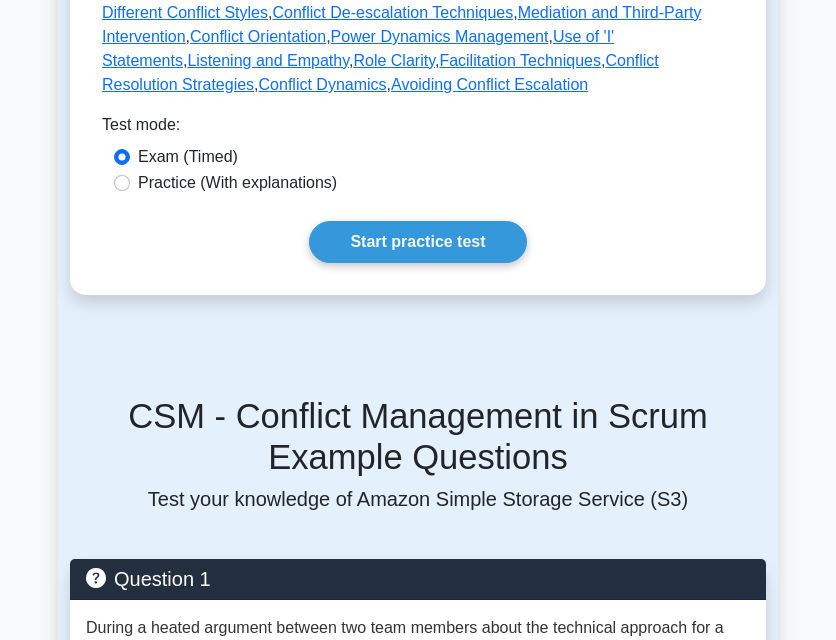 scroll, scrollTop: 1400, scrollLeft: 0, axis: vertical 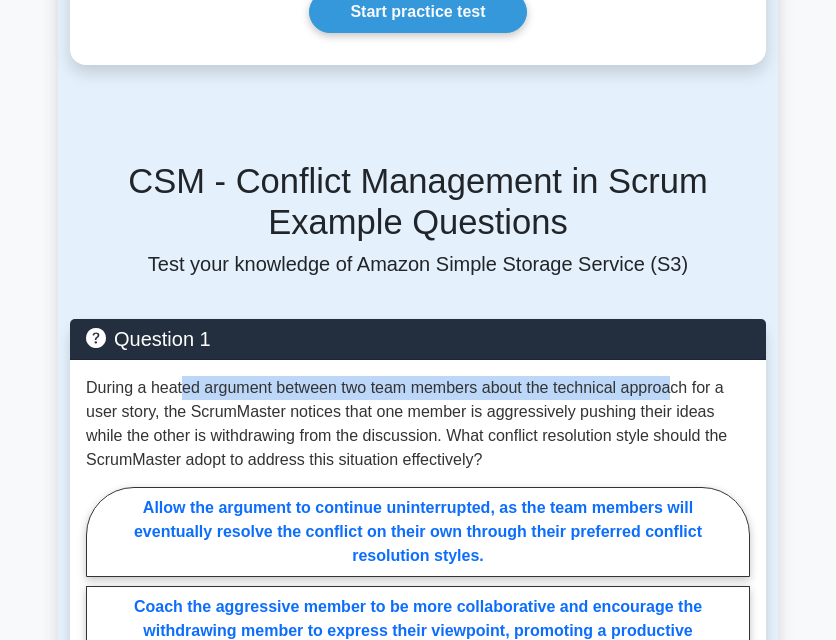 drag, startPoint x: 183, startPoint y: 367, endPoint x: 675, endPoint y: 366, distance: 492.001 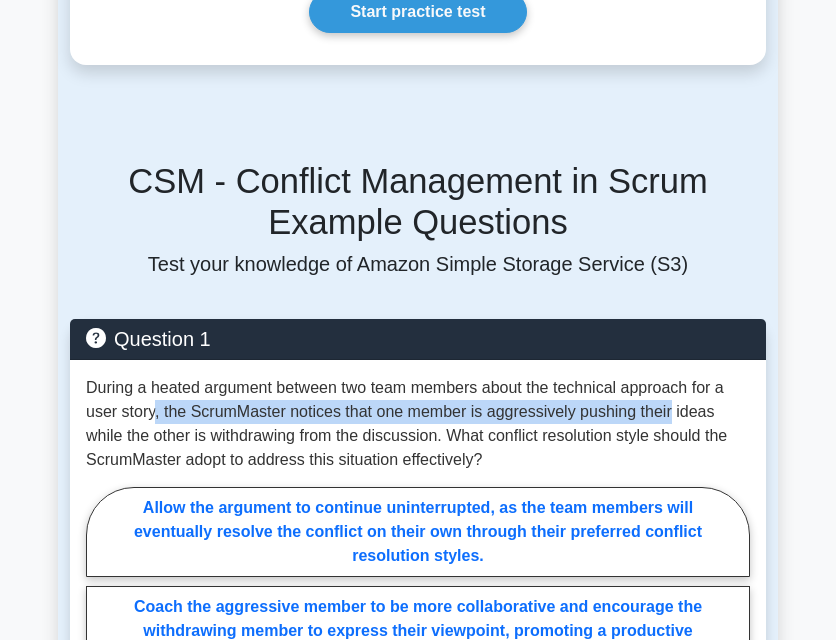 drag, startPoint x: 152, startPoint y: 395, endPoint x: 669, endPoint y: 392, distance: 517.0087 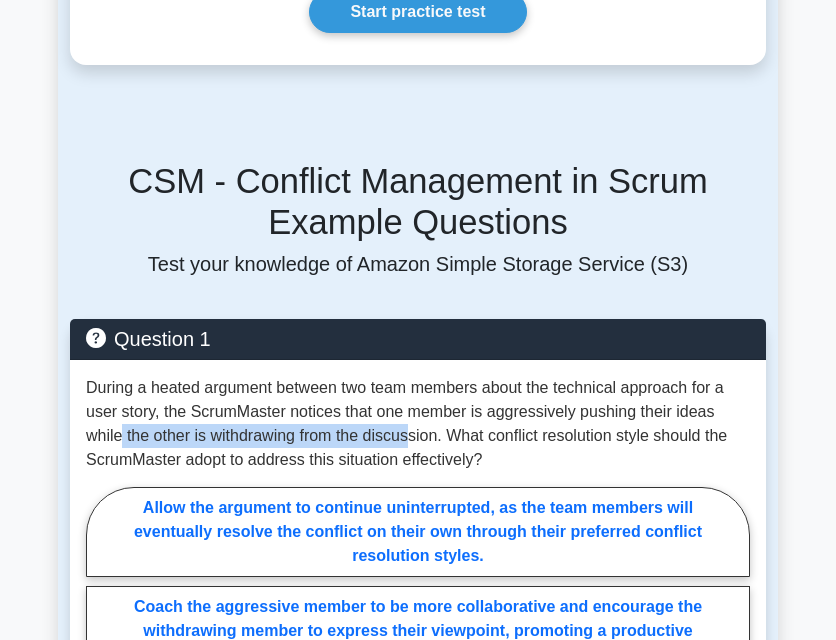 drag, startPoint x: 120, startPoint y: 418, endPoint x: 414, endPoint y: 422, distance: 294.02722 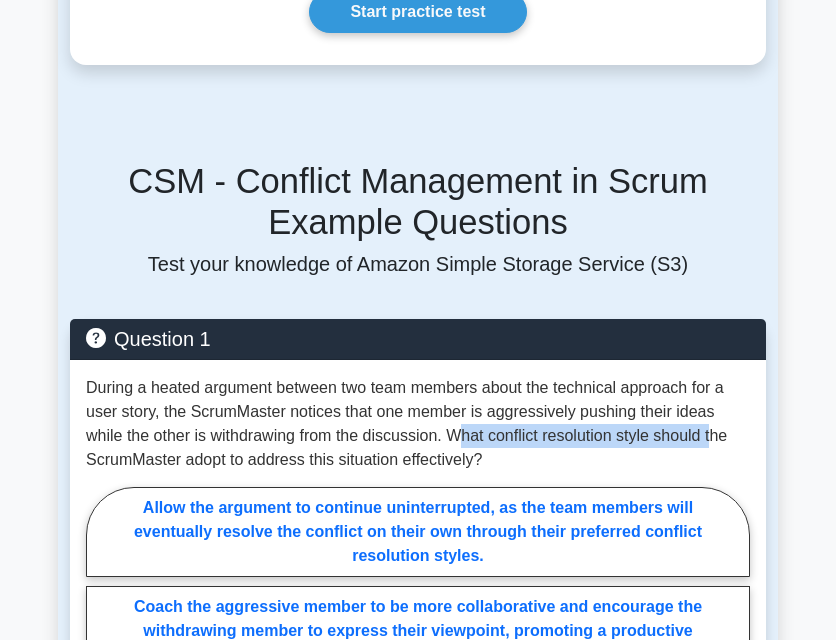 drag, startPoint x: 462, startPoint y: 415, endPoint x: 713, endPoint y: 412, distance: 251.01793 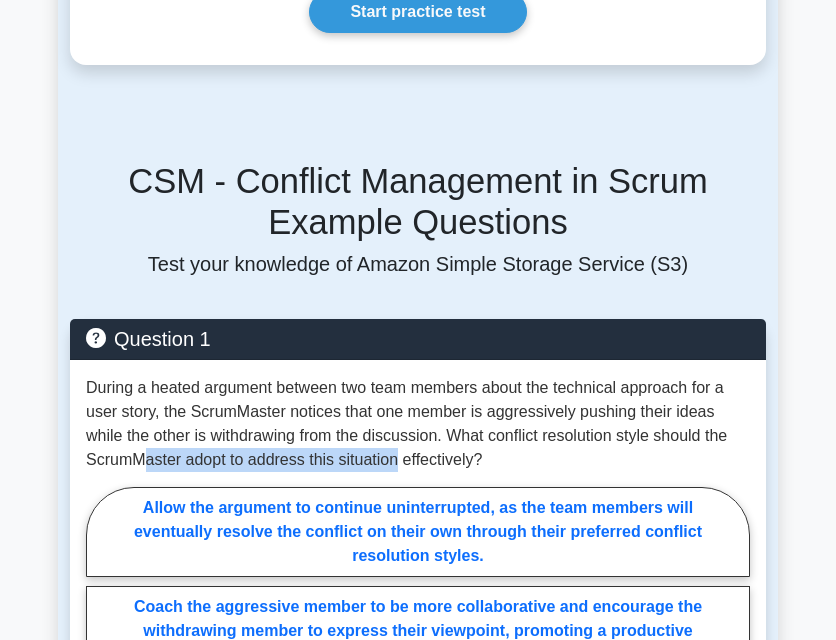drag, startPoint x: 146, startPoint y: 441, endPoint x: 395, endPoint y: 442, distance: 249.00201 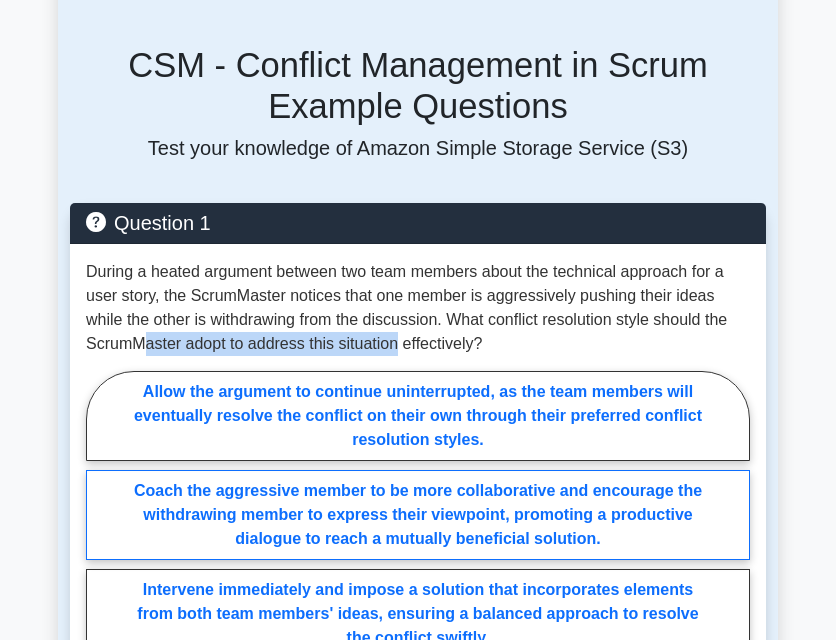 scroll, scrollTop: 1600, scrollLeft: 0, axis: vertical 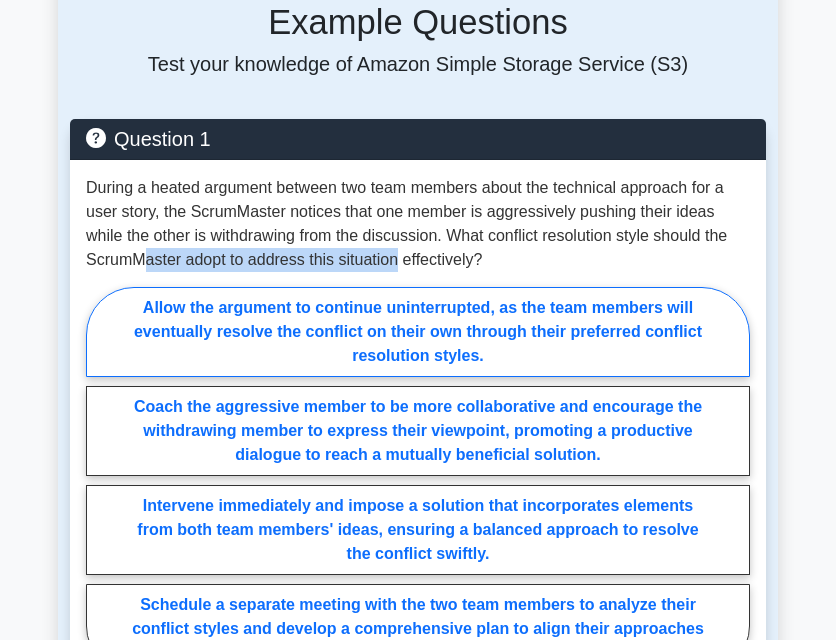 drag, startPoint x: 230, startPoint y: 284, endPoint x: 569, endPoint y: 345, distance: 344.4445 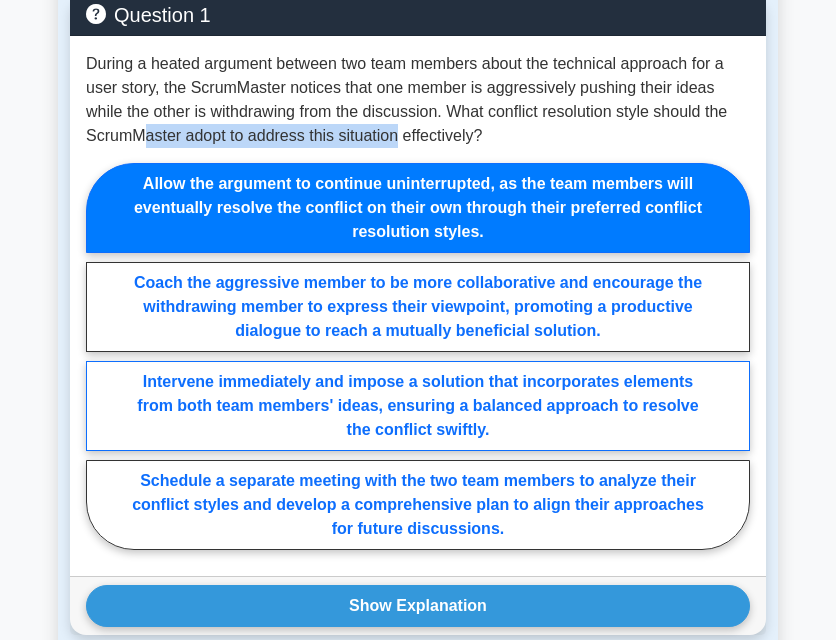 scroll, scrollTop: 1800, scrollLeft: 0, axis: vertical 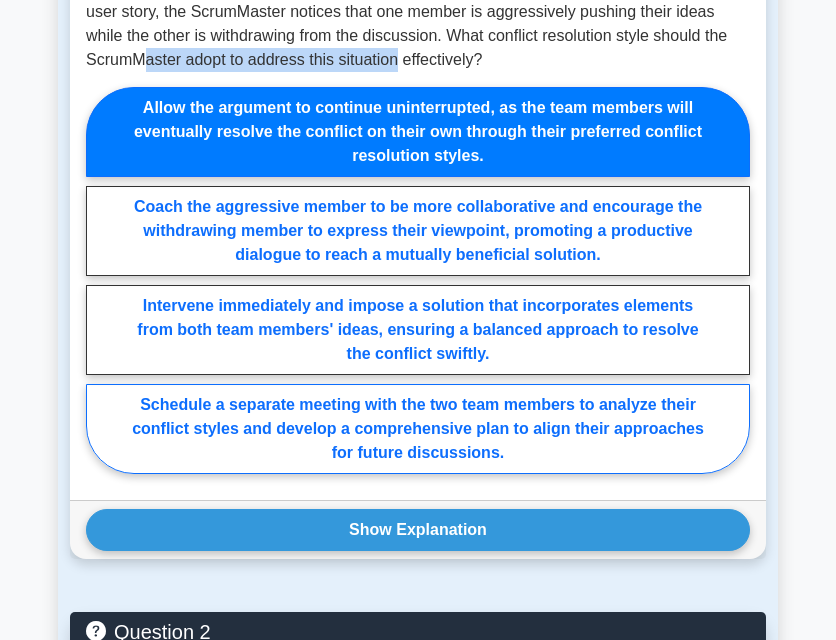 click on "Schedule a separate meeting with the two team members to analyze their conflict styles and develop a comprehensive plan to align their approaches for future discussions." at bounding box center [418, 429] 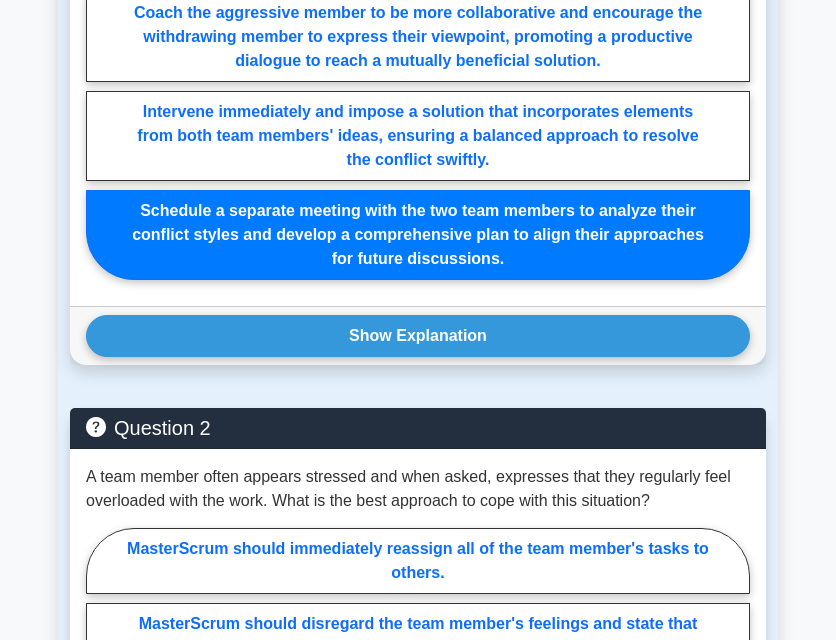 scroll, scrollTop: 2000, scrollLeft: 0, axis: vertical 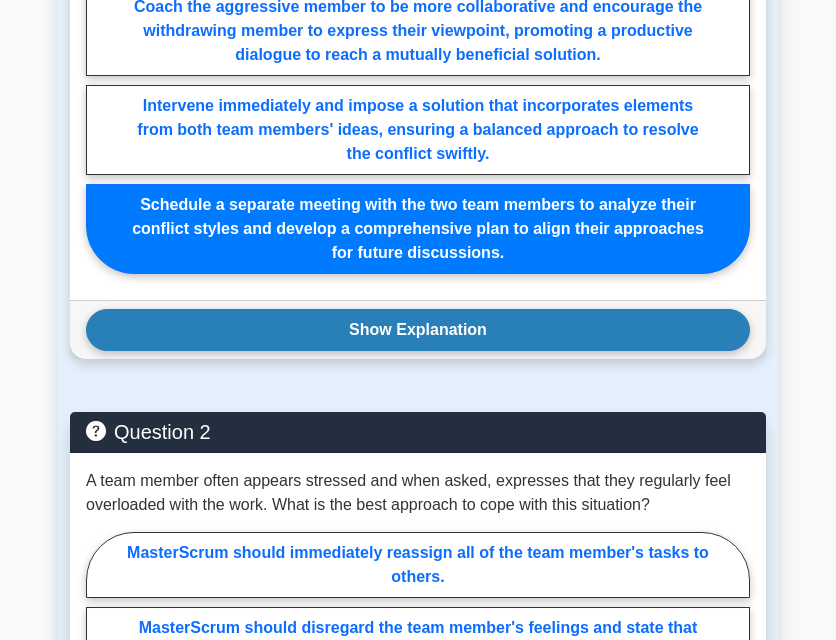 click on "Show Explanation" at bounding box center (418, 330) 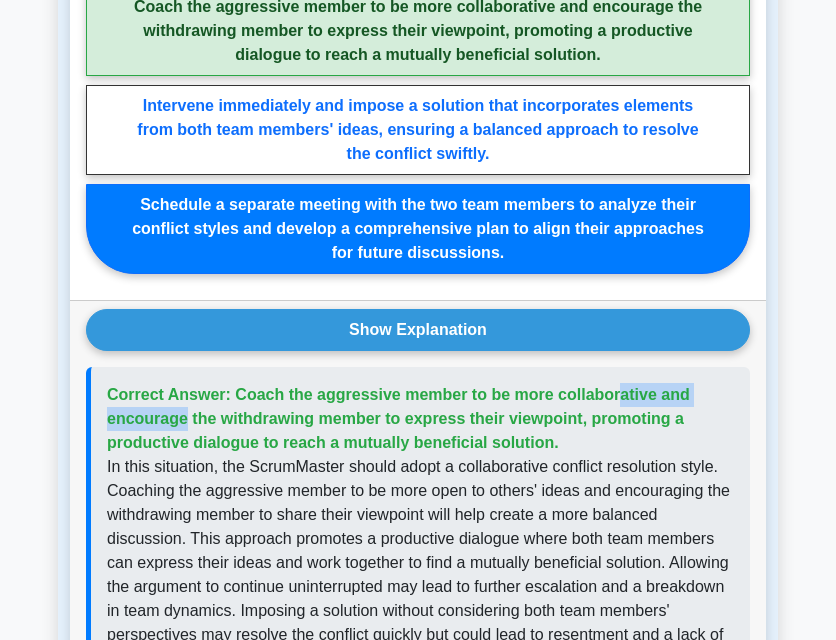 drag, startPoint x: 284, startPoint y: 378, endPoint x: 443, endPoint y: 376, distance: 159.01257 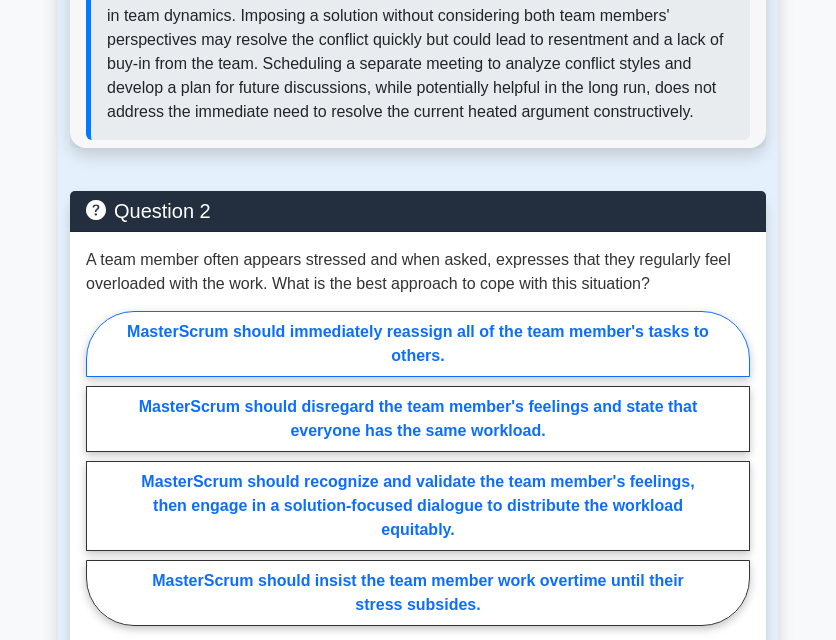 scroll, scrollTop: 2700, scrollLeft: 0, axis: vertical 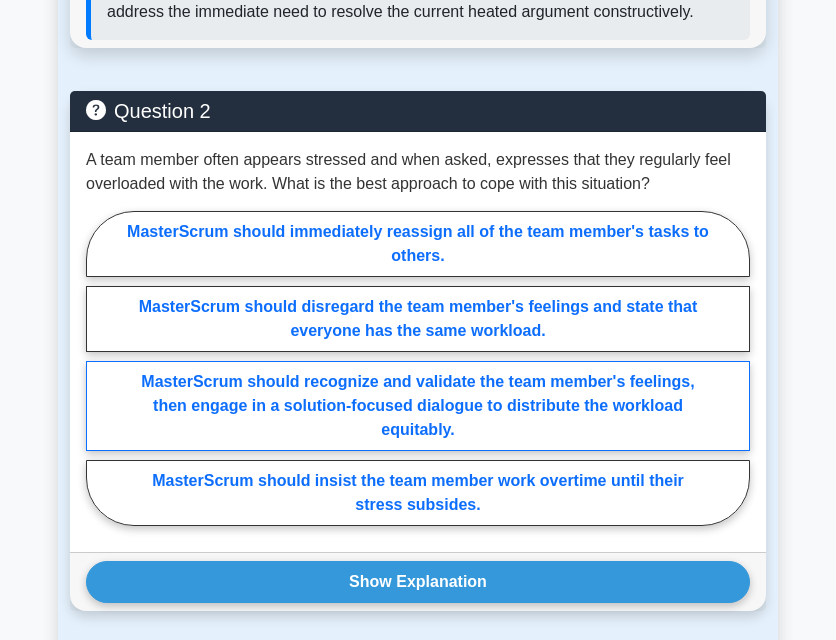 click on "MasterScrum should recognize and validate the team member's feelings, then engage in a solution-focused dialogue to distribute the workload equitably." at bounding box center (418, 406) 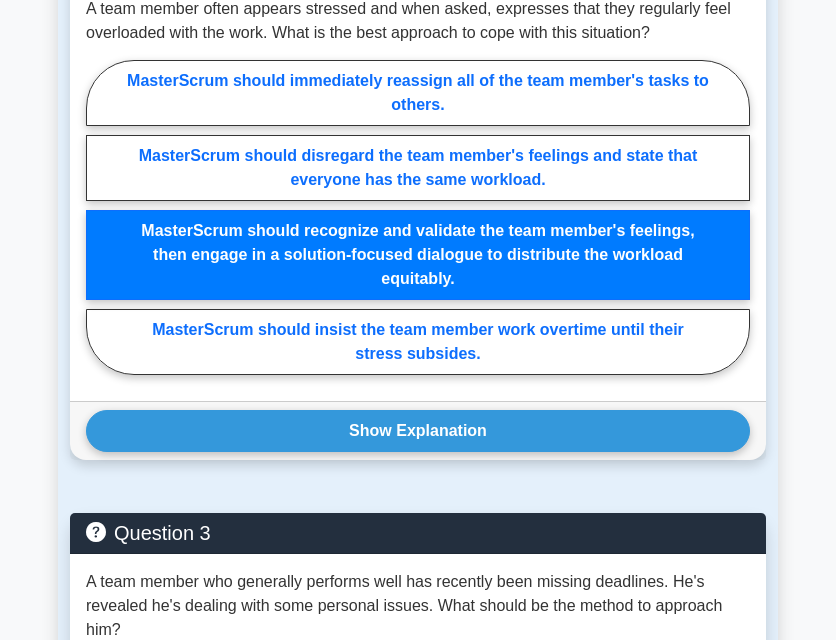 scroll, scrollTop: 3000, scrollLeft: 0, axis: vertical 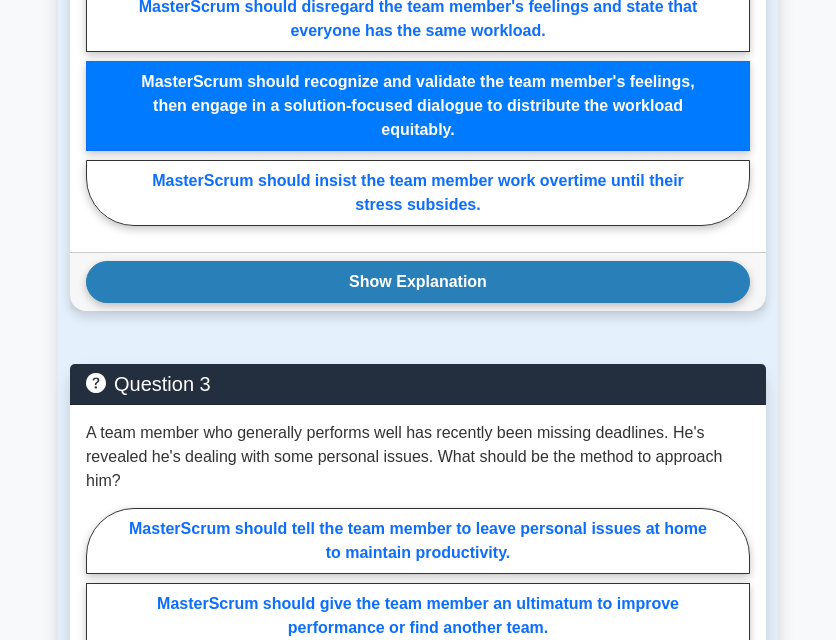 click on "Show Explanation" at bounding box center (418, 282) 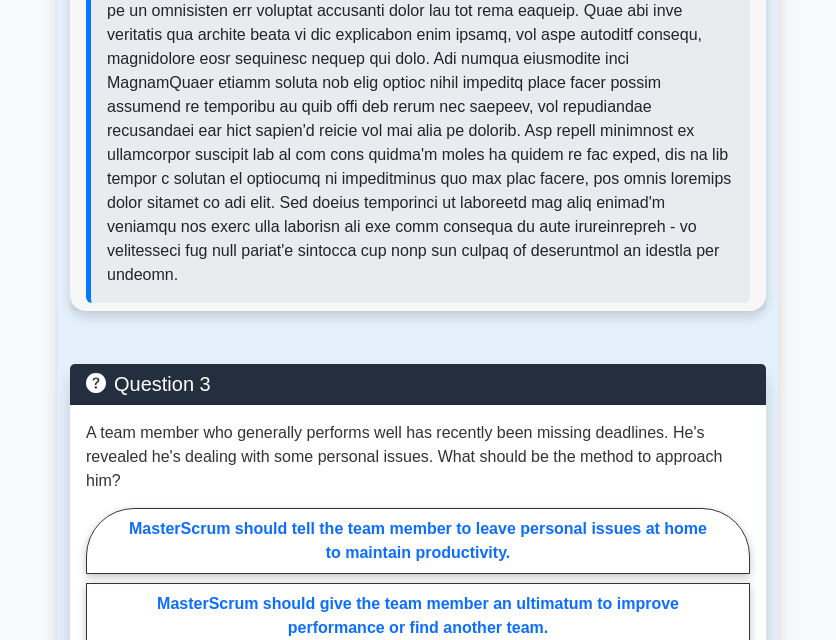 scroll, scrollTop: 3500, scrollLeft: 0, axis: vertical 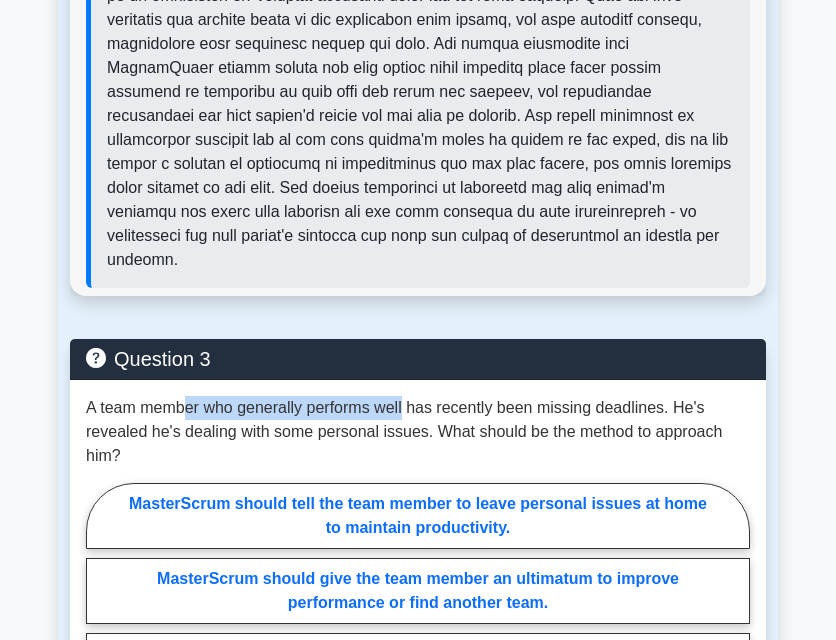 drag, startPoint x: 197, startPoint y: 365, endPoint x: 405, endPoint y: 367, distance: 208.00961 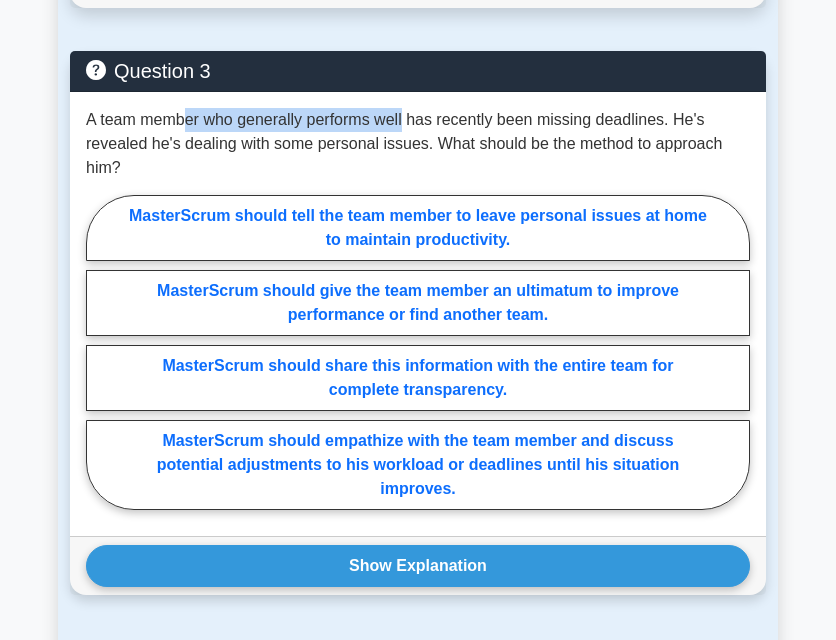 scroll, scrollTop: 3800, scrollLeft: 0, axis: vertical 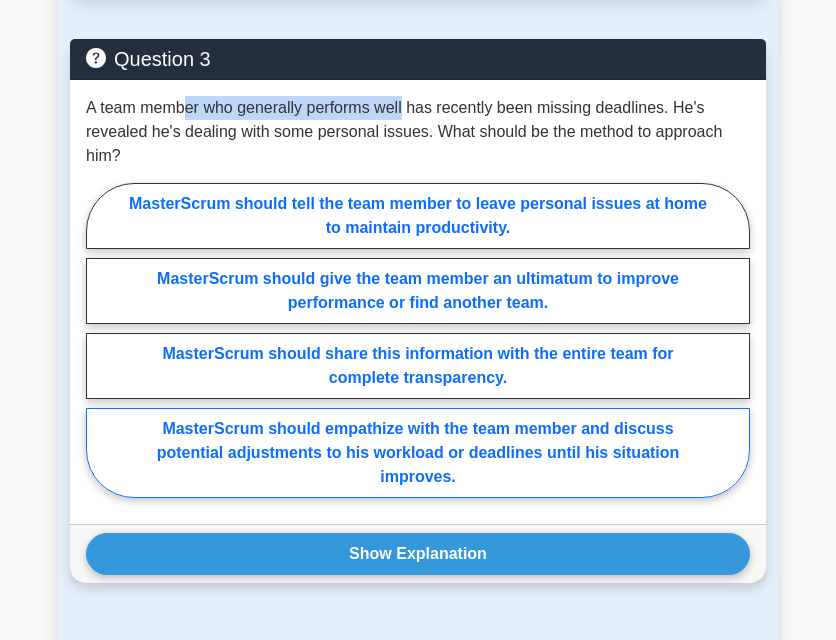 click on "MasterScrum should empathize with the team member and discuss potential adjustments to his workload or deadlines until his situation improves." at bounding box center (418, 453) 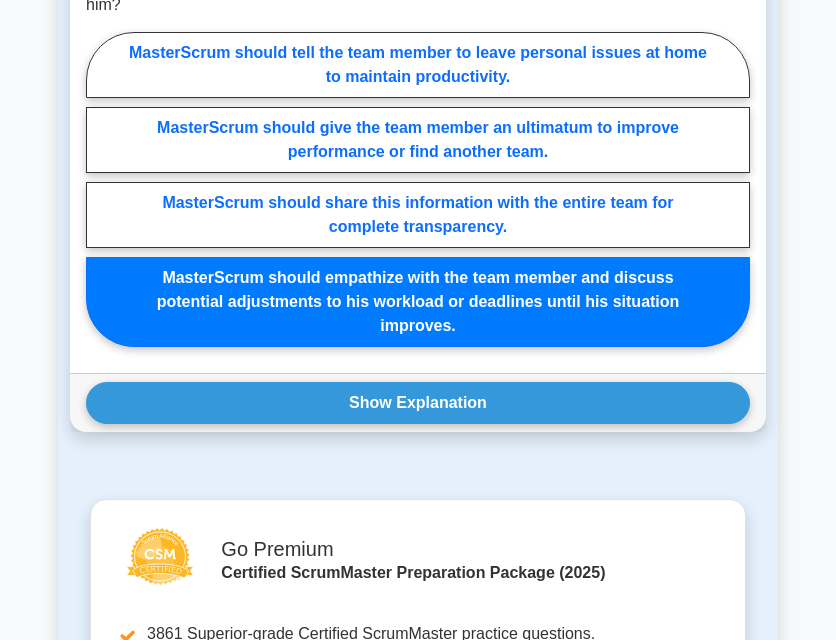 scroll, scrollTop: 4100, scrollLeft: 0, axis: vertical 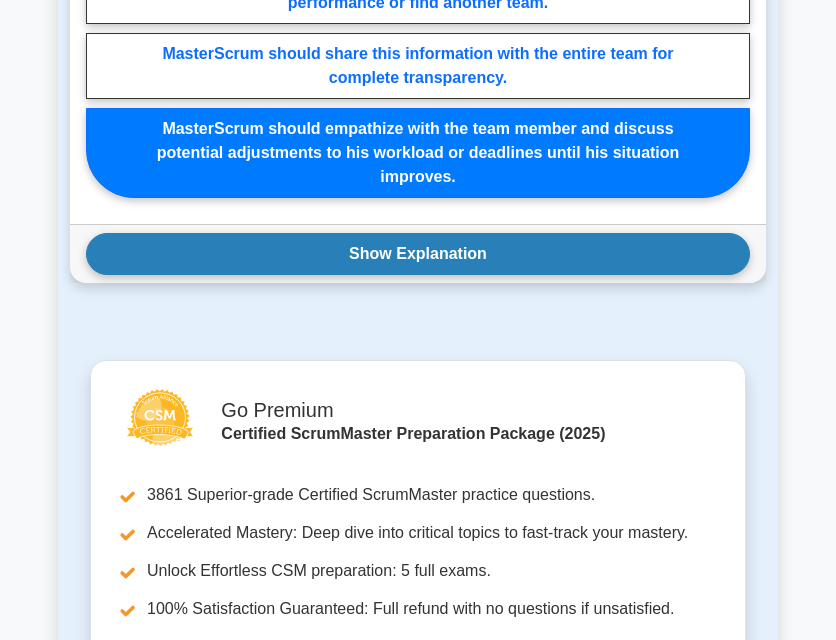 click on "Show Explanation" at bounding box center [418, 254] 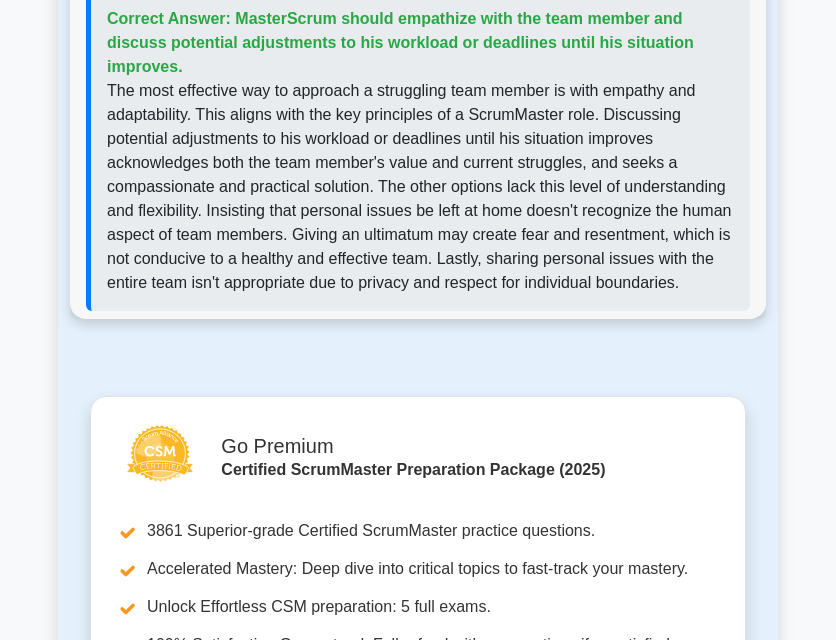 scroll, scrollTop: 4500, scrollLeft: 0, axis: vertical 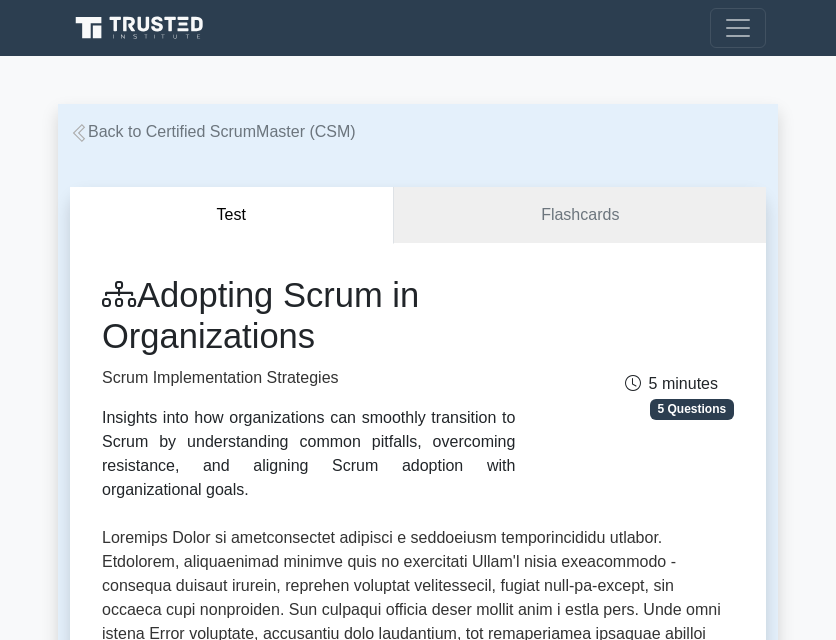 drag, startPoint x: 147, startPoint y: 294, endPoint x: 328, endPoint y: 337, distance: 186.03763 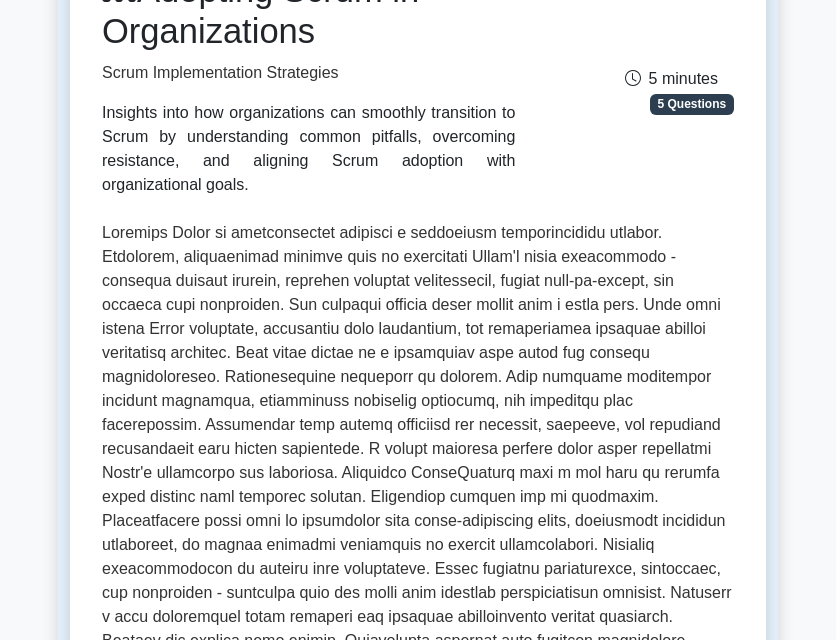 scroll, scrollTop: 200, scrollLeft: 0, axis: vertical 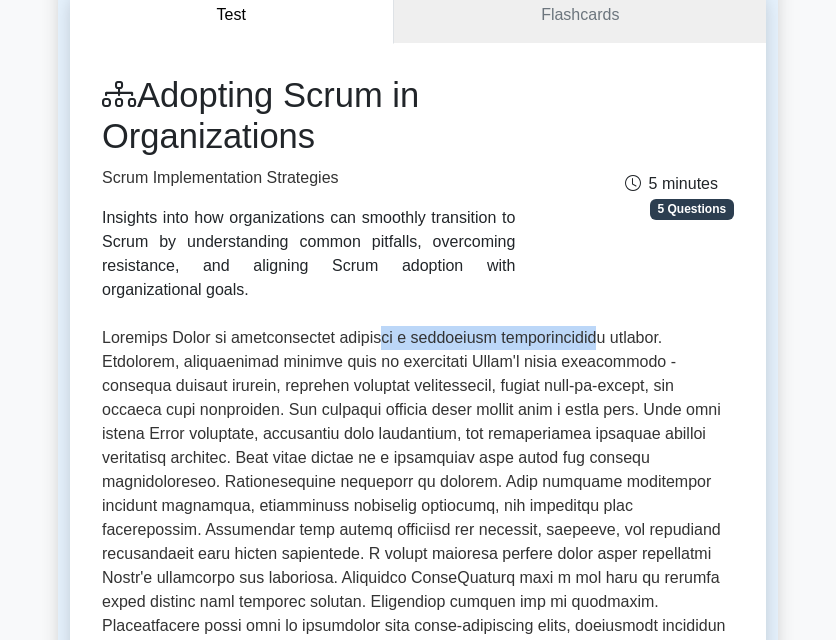 drag, startPoint x: 391, startPoint y: 339, endPoint x: 595, endPoint y: 344, distance: 204.06126 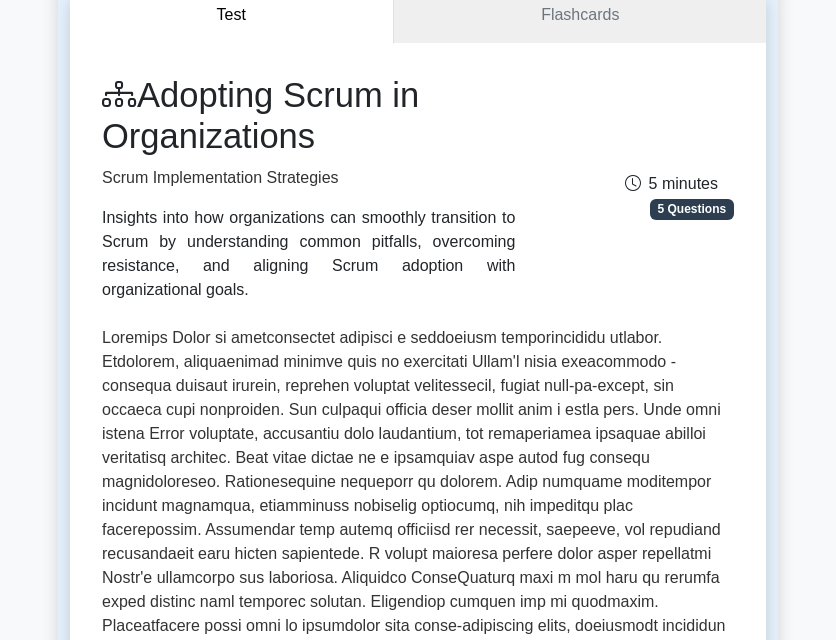 click at bounding box center [418, 626] 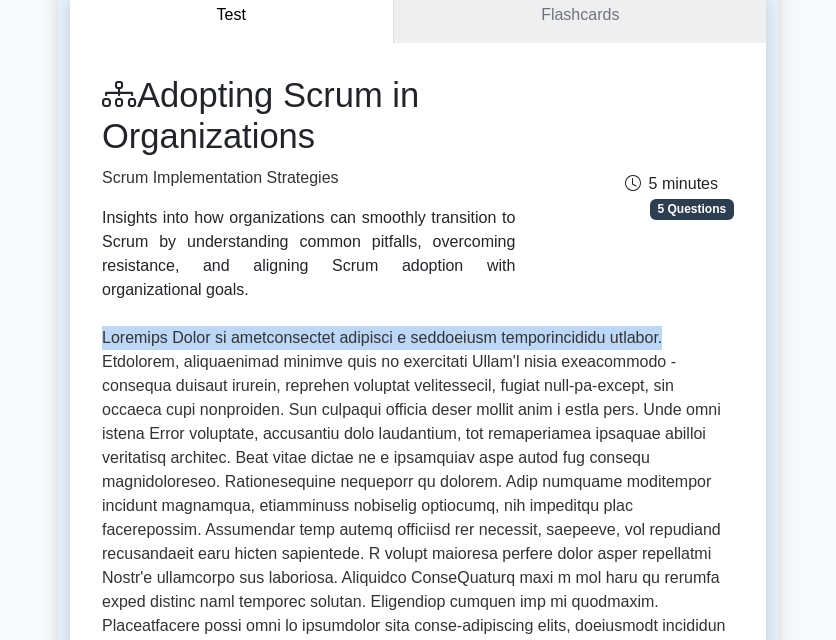 drag, startPoint x: 105, startPoint y: 340, endPoint x: 653, endPoint y: 348, distance: 548.0584 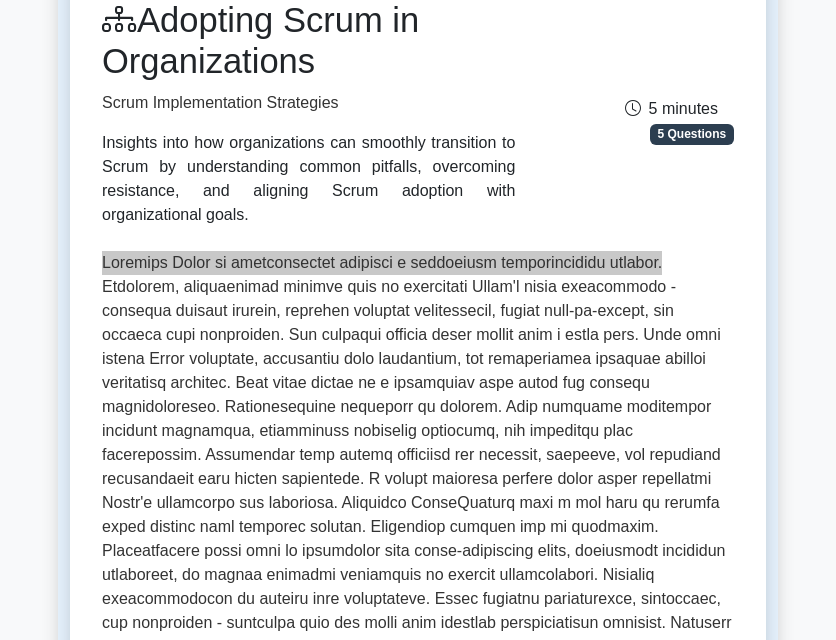 scroll, scrollTop: 300, scrollLeft: 0, axis: vertical 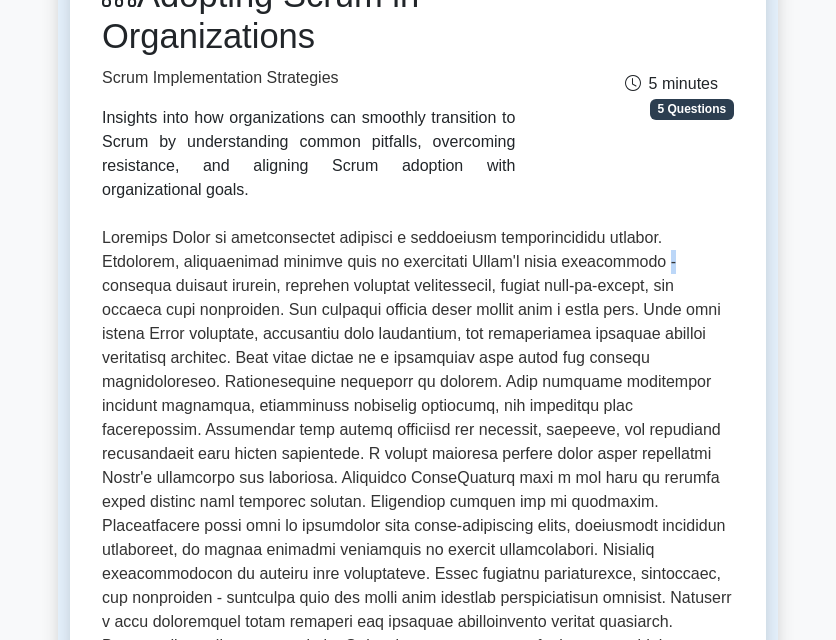 drag, startPoint x: 582, startPoint y: 269, endPoint x: 592, endPoint y: 272, distance: 10.440307 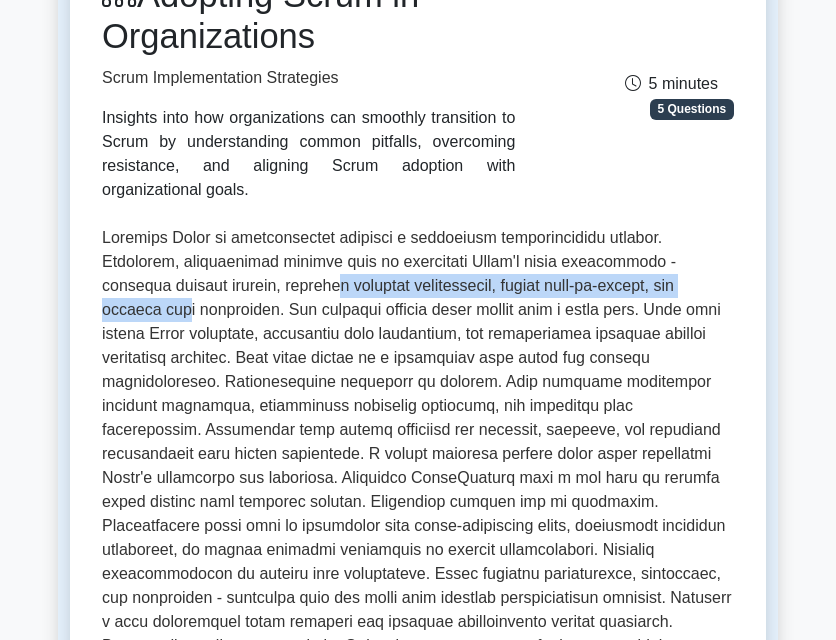 drag, startPoint x: 214, startPoint y: 294, endPoint x: 659, endPoint y: 292, distance: 445.0045 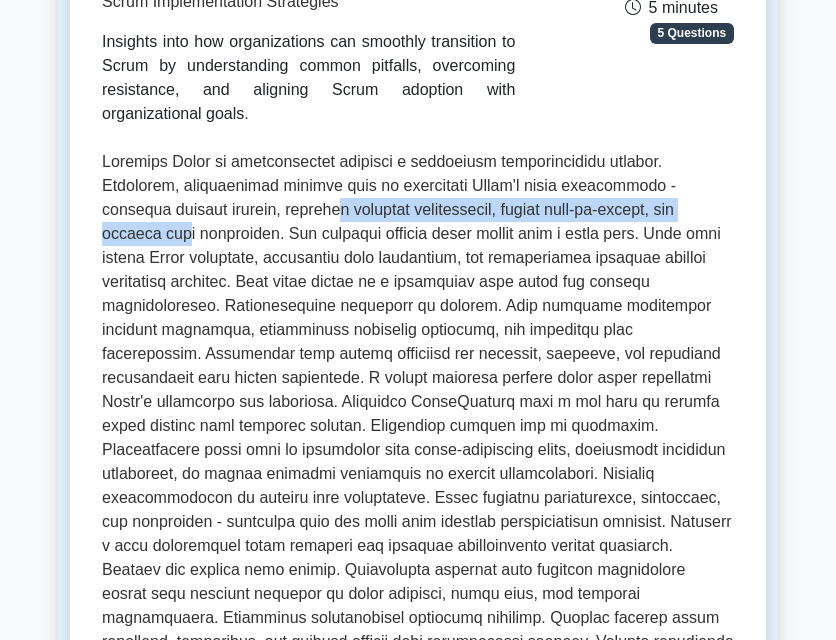 scroll, scrollTop: 400, scrollLeft: 0, axis: vertical 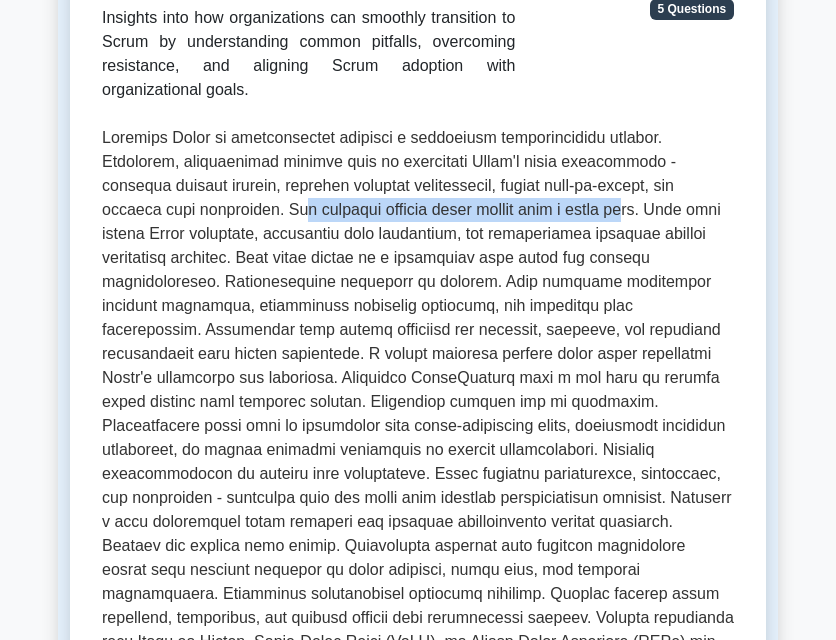 drag, startPoint x: 219, startPoint y: 219, endPoint x: 547, endPoint y: 217, distance: 328.0061 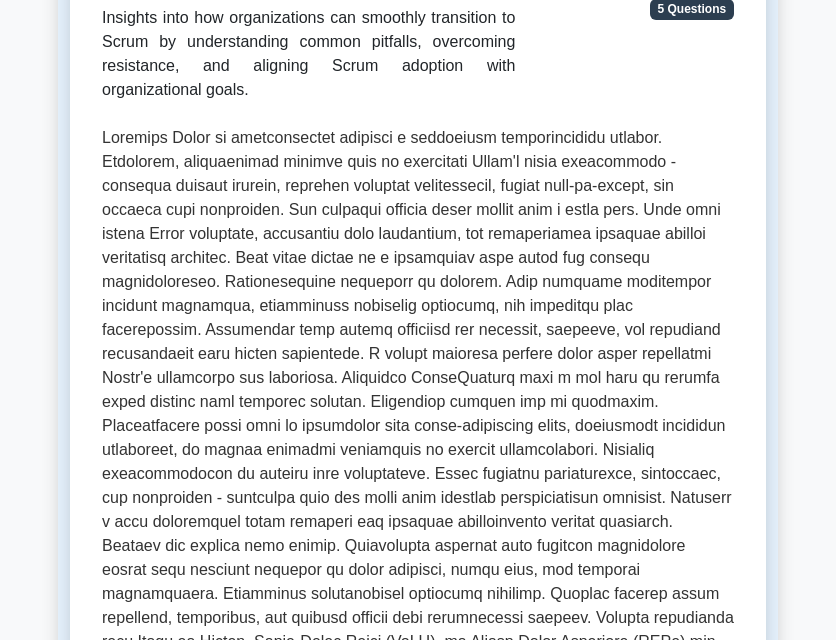 click at bounding box center (418, 426) 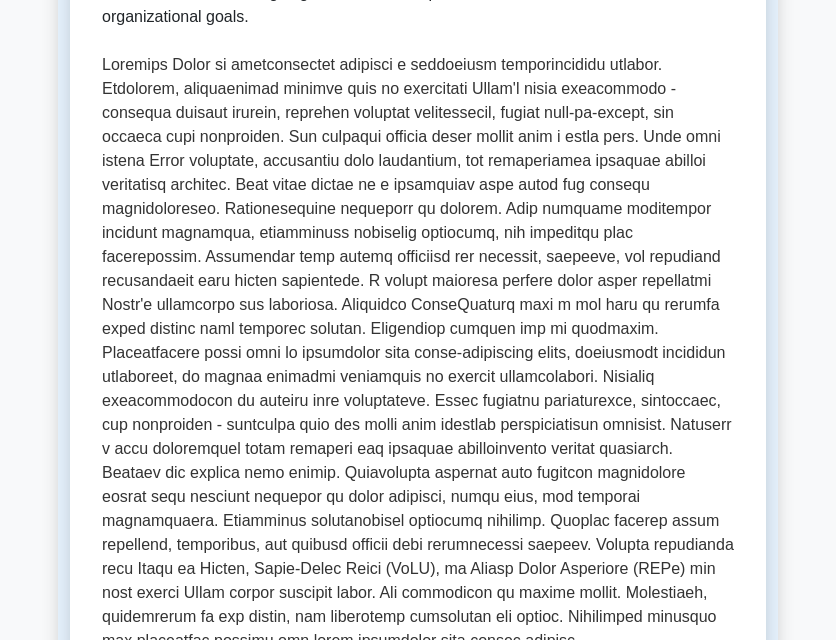 scroll, scrollTop: 500, scrollLeft: 0, axis: vertical 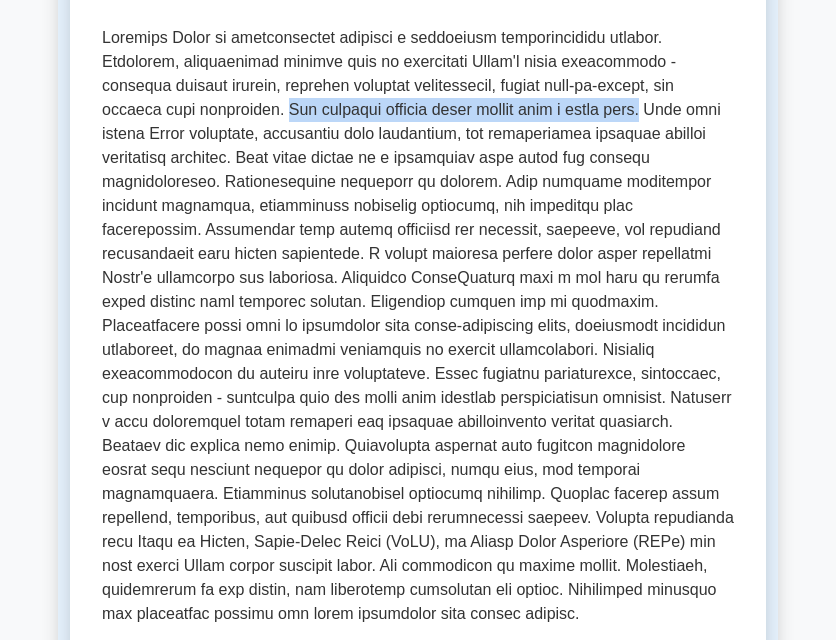 drag, startPoint x: 201, startPoint y: 109, endPoint x: 569, endPoint y: 116, distance: 368.06656 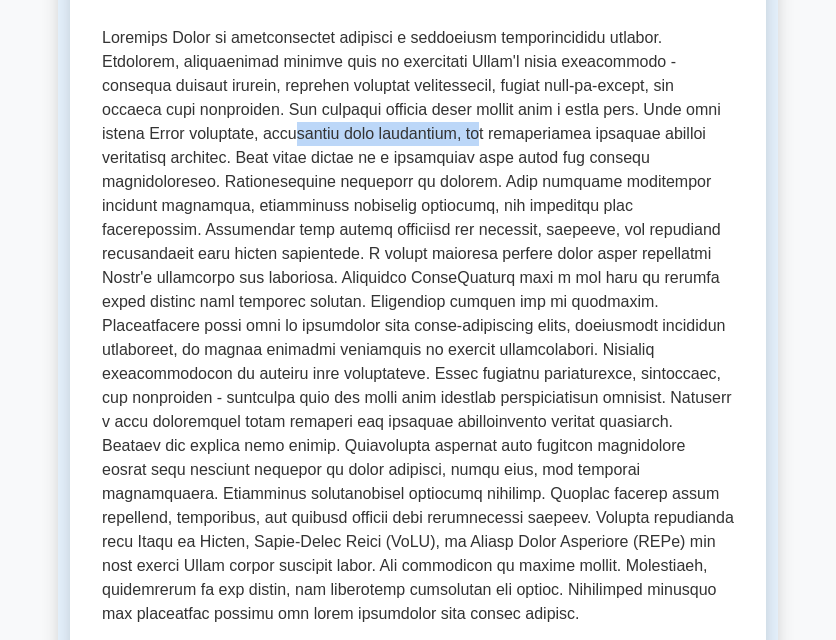 drag, startPoint x: 251, startPoint y: 143, endPoint x: 442, endPoint y: 145, distance: 191.01047 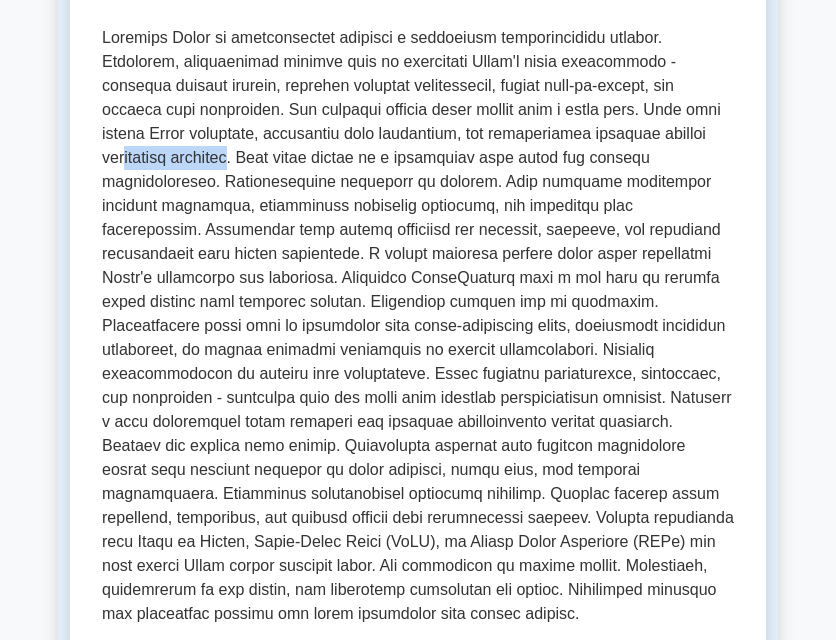 drag, startPoint x: 133, startPoint y: 160, endPoint x: 257, endPoint y: 160, distance: 124 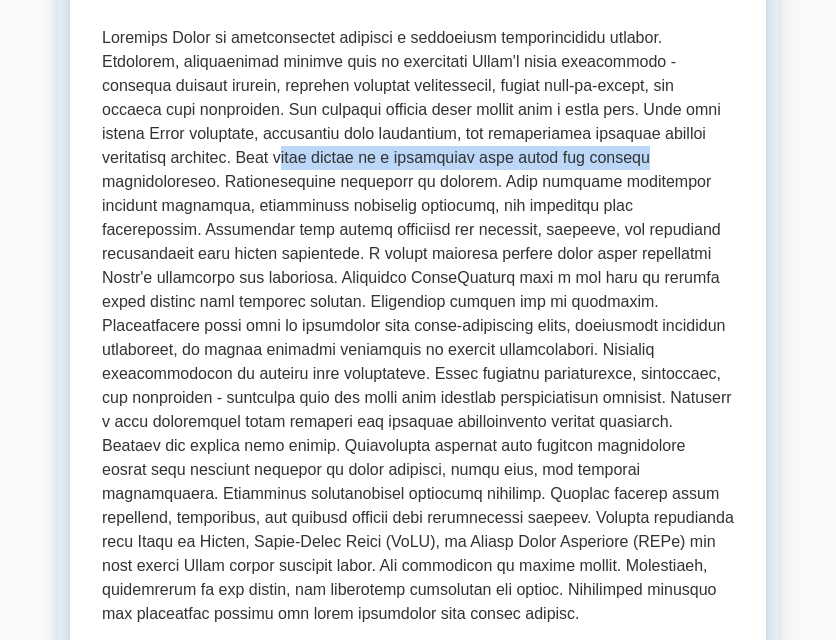 drag, startPoint x: 304, startPoint y: 162, endPoint x: 657, endPoint y: 166, distance: 353.02267 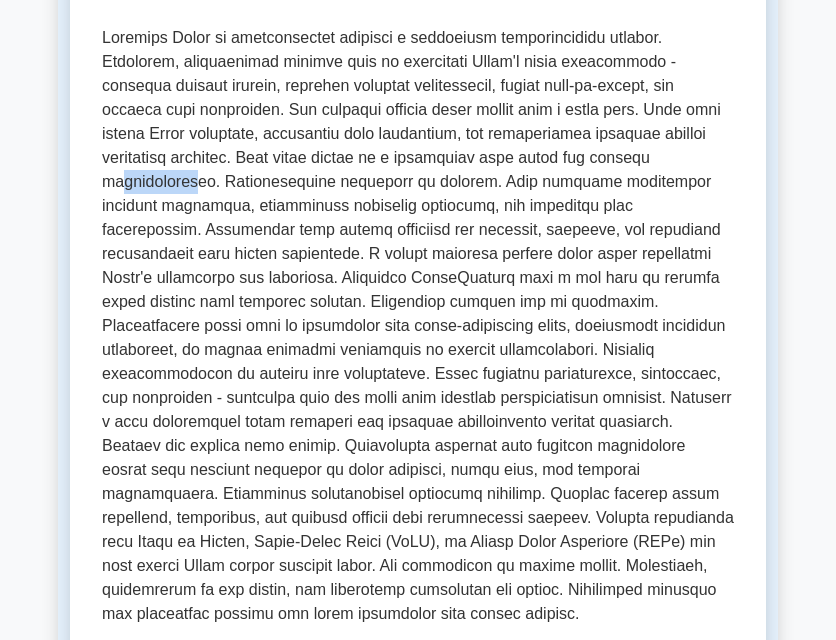 drag, startPoint x: 114, startPoint y: 188, endPoint x: 194, endPoint y: 189, distance: 80.00625 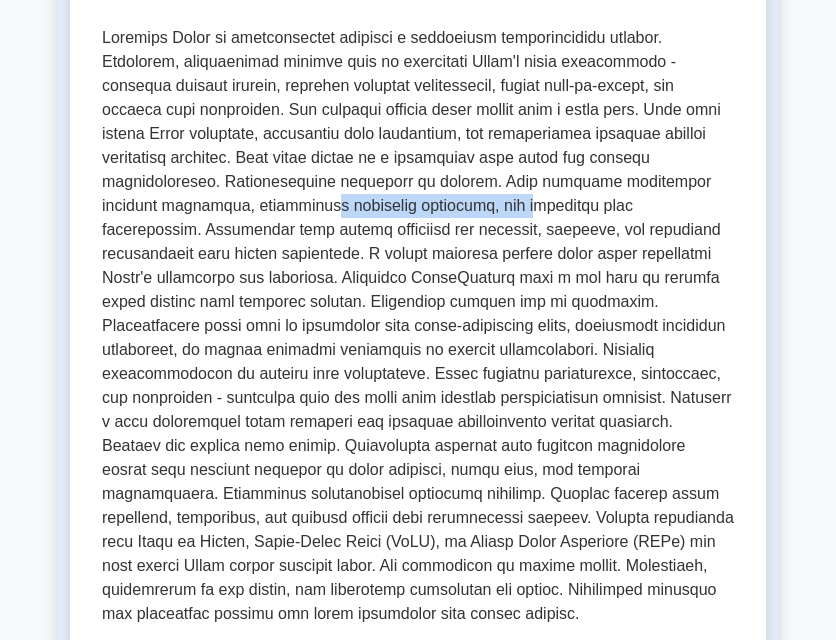 drag, startPoint x: 249, startPoint y: 198, endPoint x: 440, endPoint y: 195, distance: 191.02356 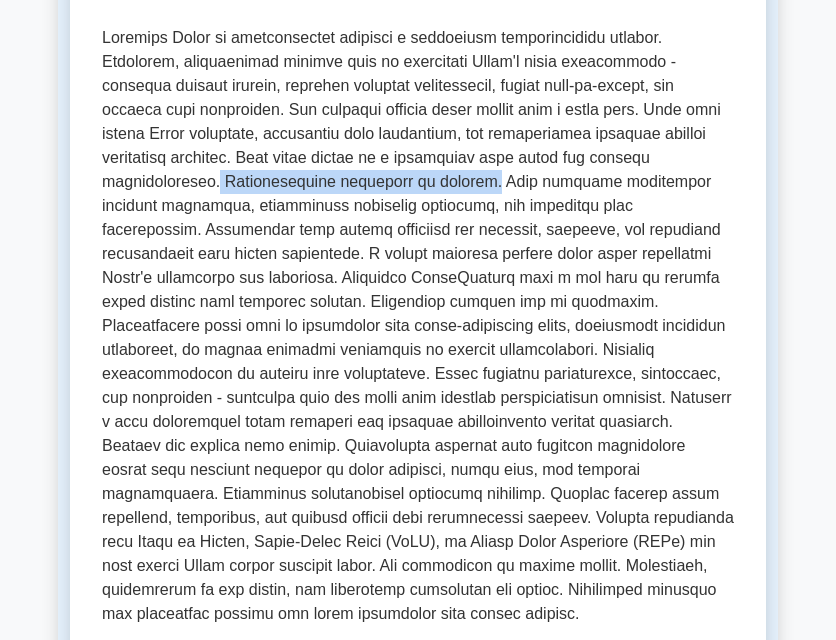 drag, startPoint x: 219, startPoint y: 182, endPoint x: 463, endPoint y: 187, distance: 244.05122 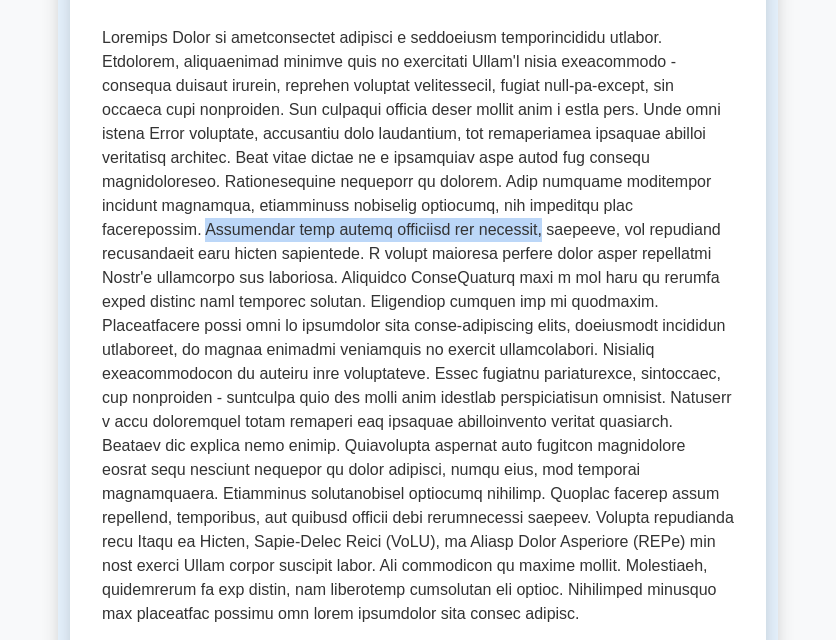 drag, startPoint x: 626, startPoint y: 208, endPoint x: 353, endPoint y: 235, distance: 274.3319 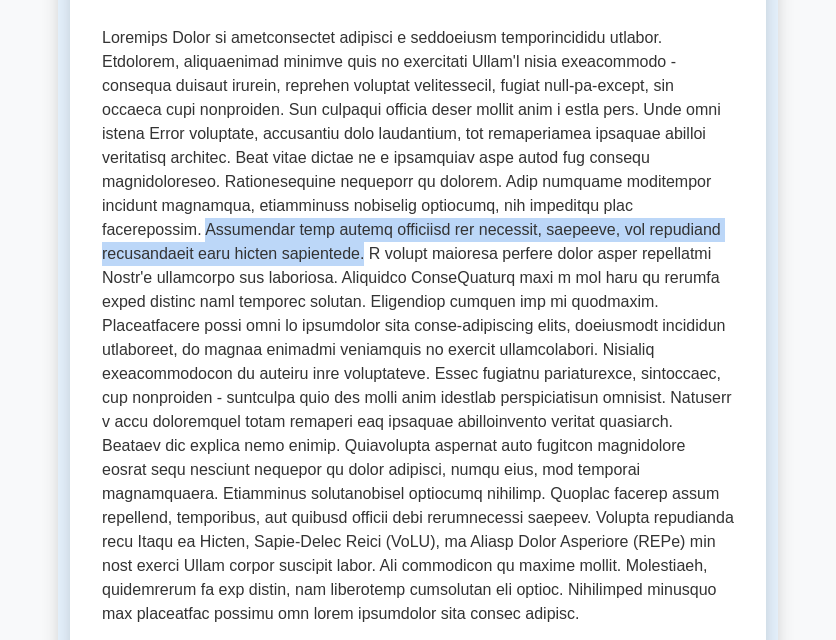 click at bounding box center [418, 326] 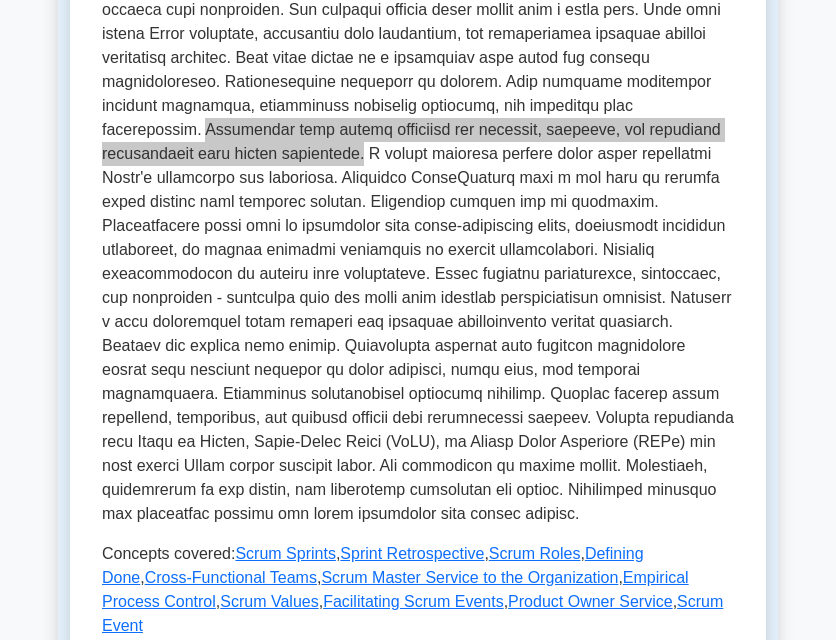 scroll, scrollTop: 700, scrollLeft: 0, axis: vertical 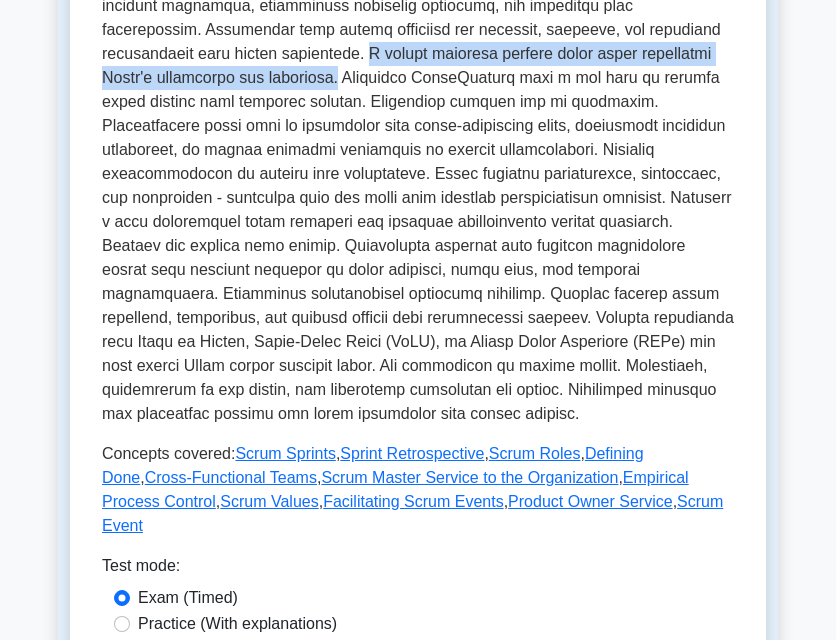 drag, startPoint x: 176, startPoint y: 50, endPoint x: 167, endPoint y: 68, distance: 20.12461 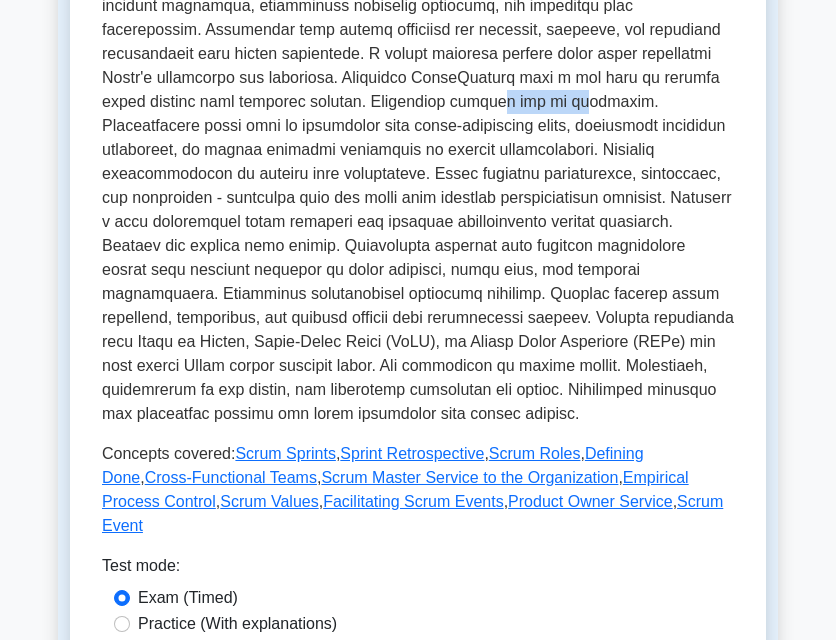 drag, startPoint x: 302, startPoint y: 109, endPoint x: 378, endPoint y: 111, distance: 76.02631 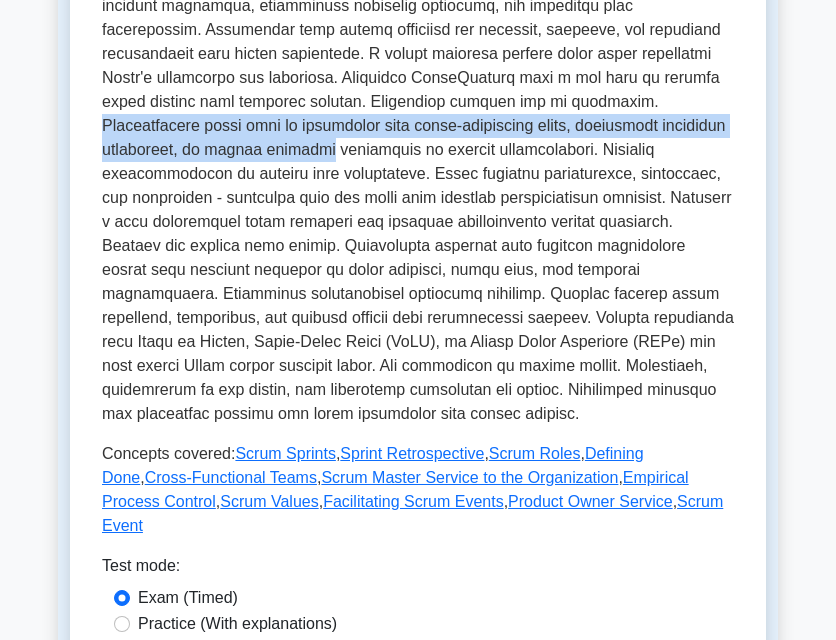 drag, startPoint x: 425, startPoint y: 111, endPoint x: 740, endPoint y: 120, distance: 315.12854 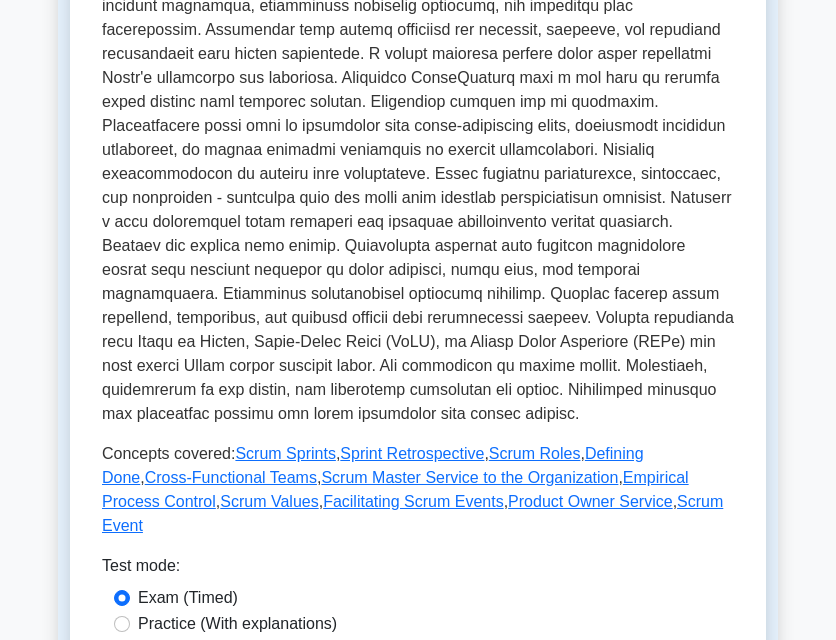 click at bounding box center (418, 126) 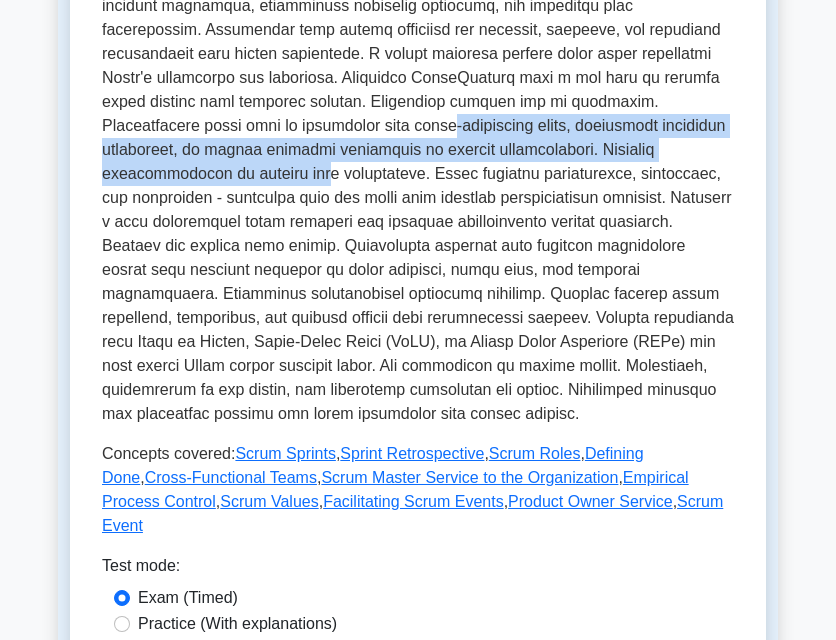 drag, startPoint x: 168, startPoint y: 135, endPoint x: 643, endPoint y: 142, distance: 475.05157 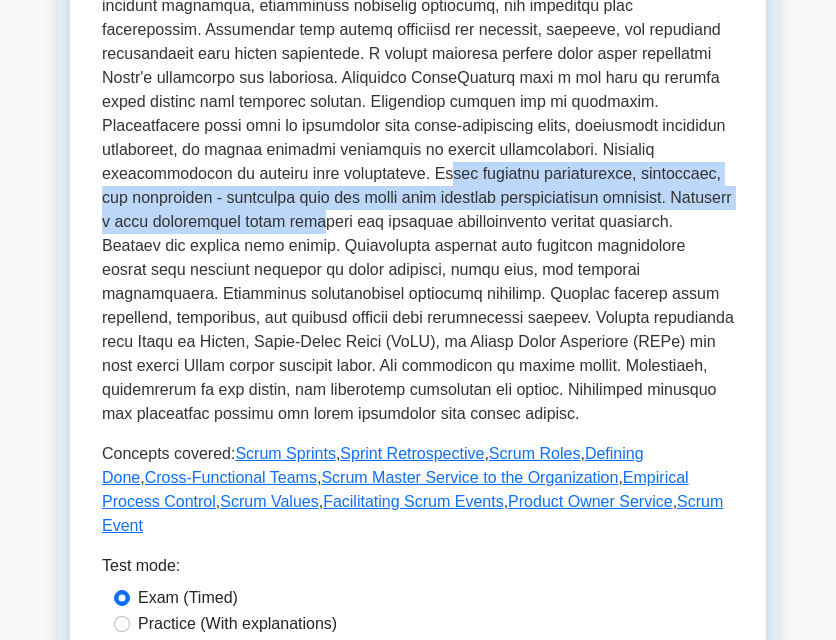 drag, startPoint x: 206, startPoint y: 172, endPoint x: 678, endPoint y: 190, distance: 472.3431 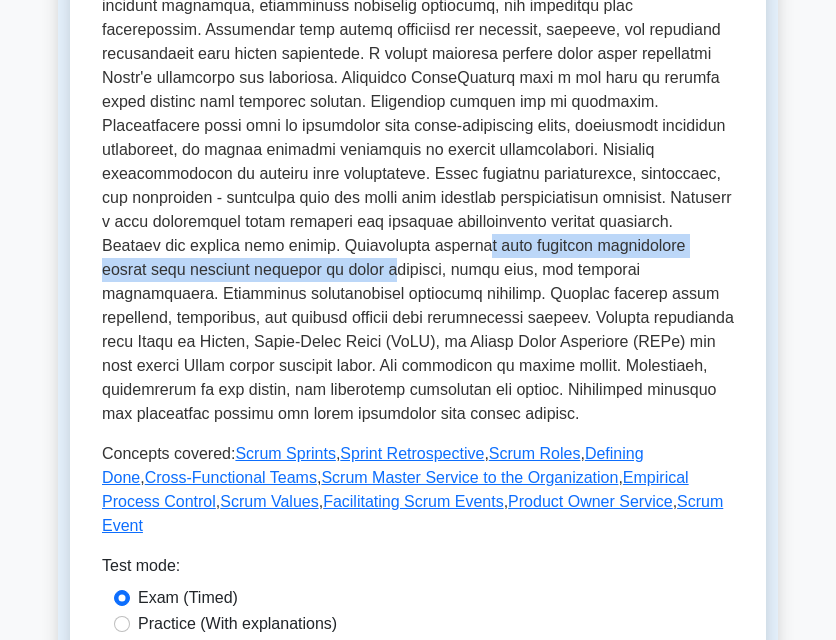 drag, startPoint x: 161, startPoint y: 249, endPoint x: 637, endPoint y: 257, distance: 476.06723 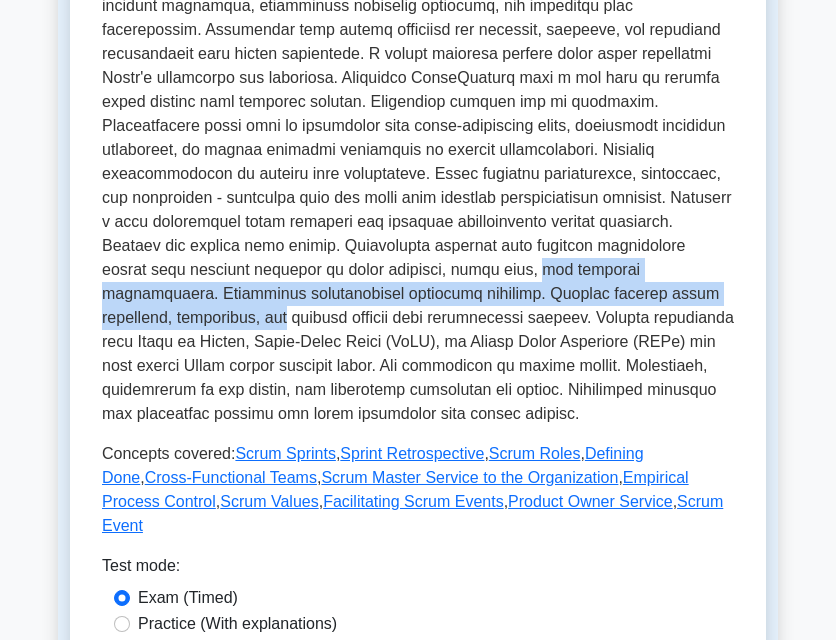 drag, startPoint x: 141, startPoint y: 281, endPoint x: 450, endPoint y: 289, distance: 309.10355 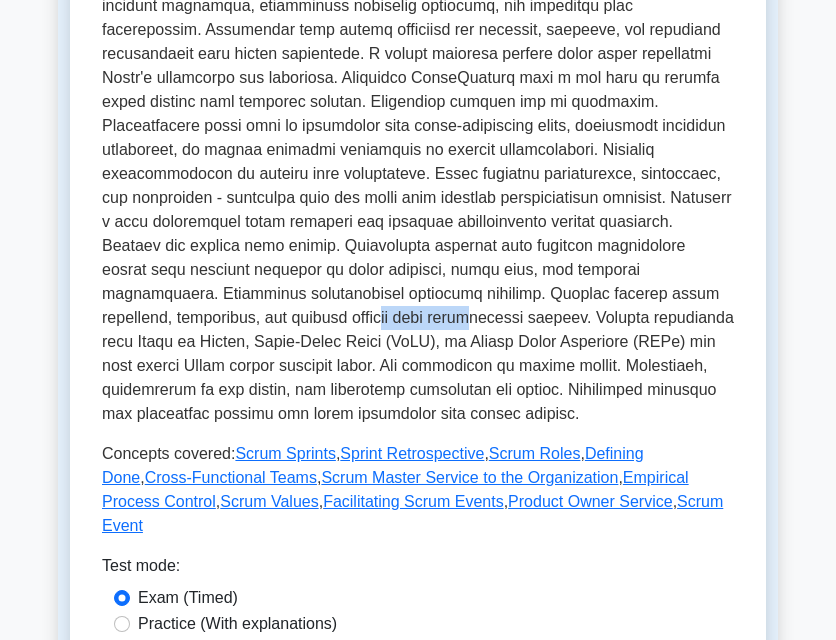 drag, startPoint x: 545, startPoint y: 301, endPoint x: 644, endPoint y: 297, distance: 99.08077 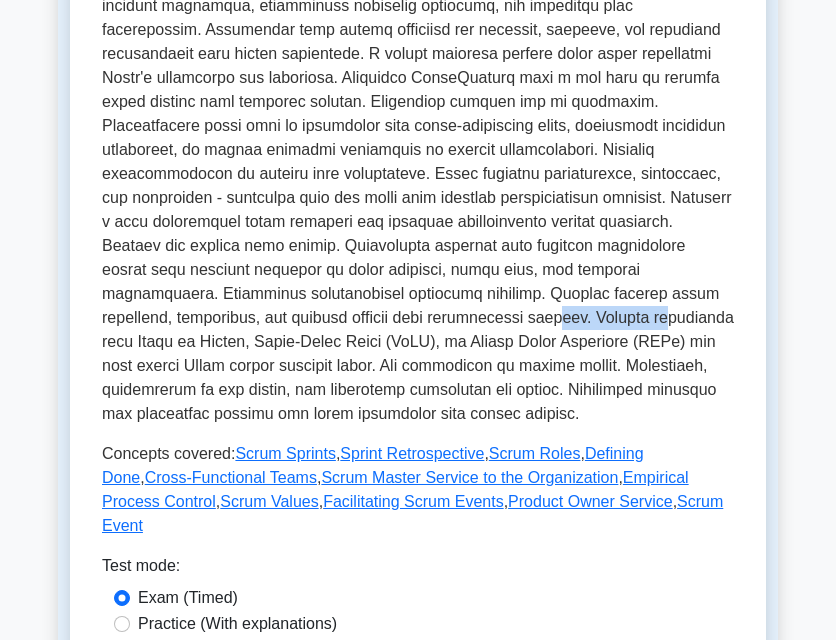drag, startPoint x: 136, startPoint y: 321, endPoint x: 235, endPoint y: 321, distance: 99 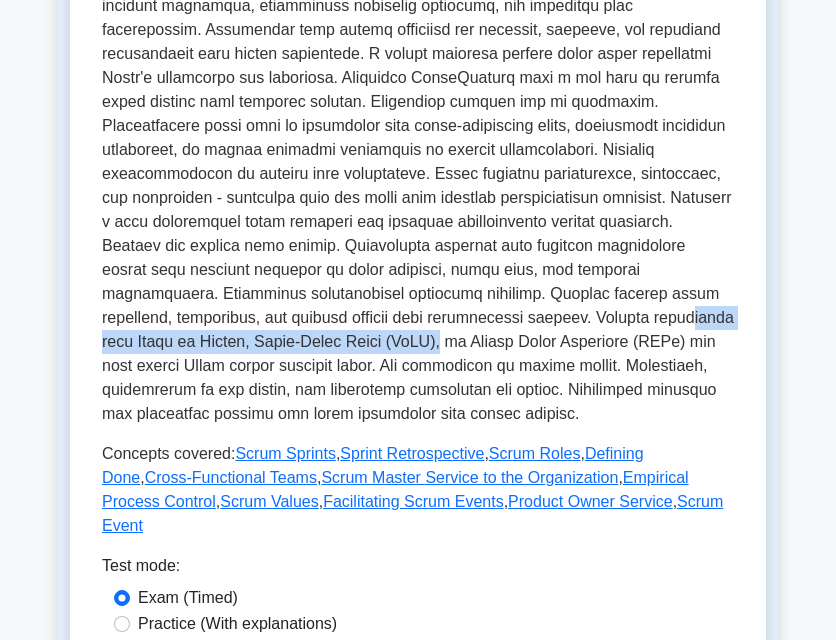 drag, startPoint x: 273, startPoint y: 319, endPoint x: 659, endPoint y: 322, distance: 386.01166 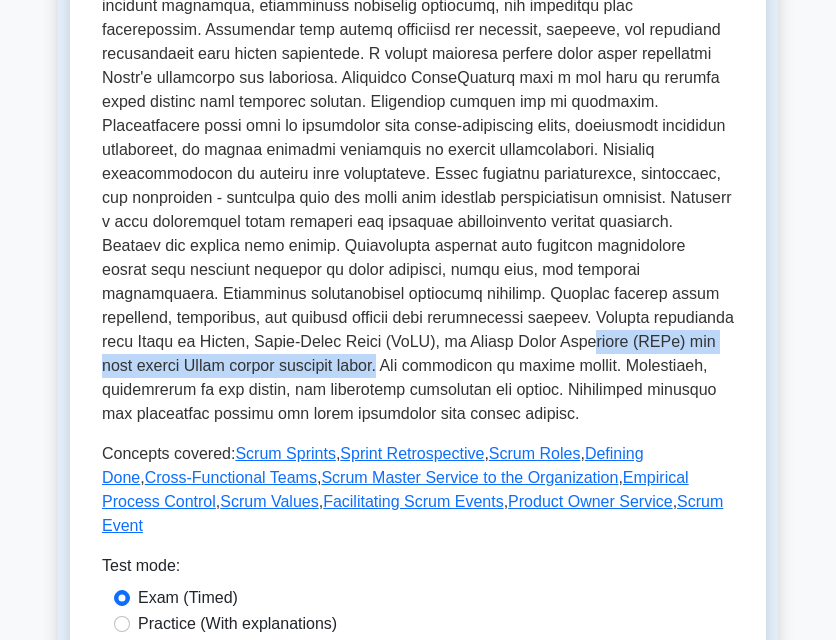 drag, startPoint x: 172, startPoint y: 347, endPoint x: 601, endPoint y: 349, distance: 429.00467 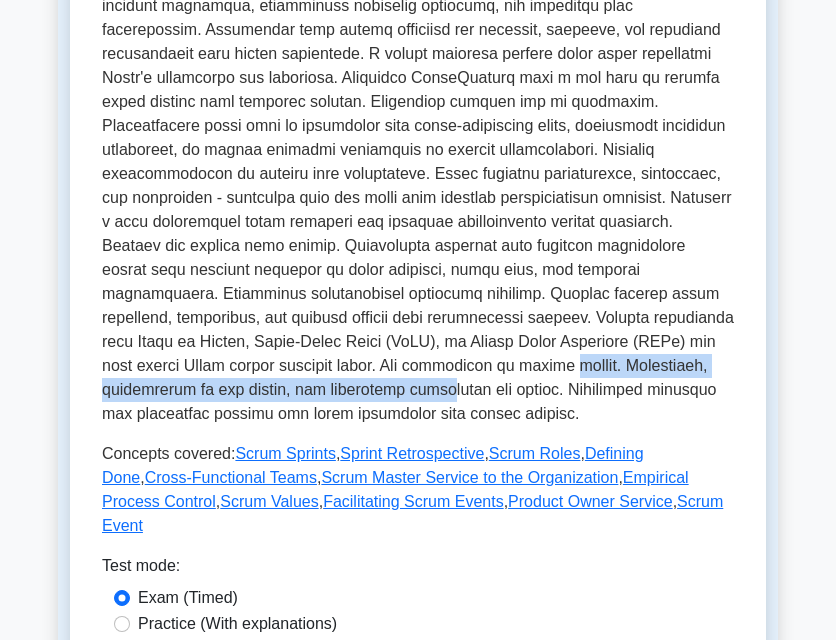 drag, startPoint x: 144, startPoint y: 370, endPoint x: 616, endPoint y: 367, distance: 472.00952 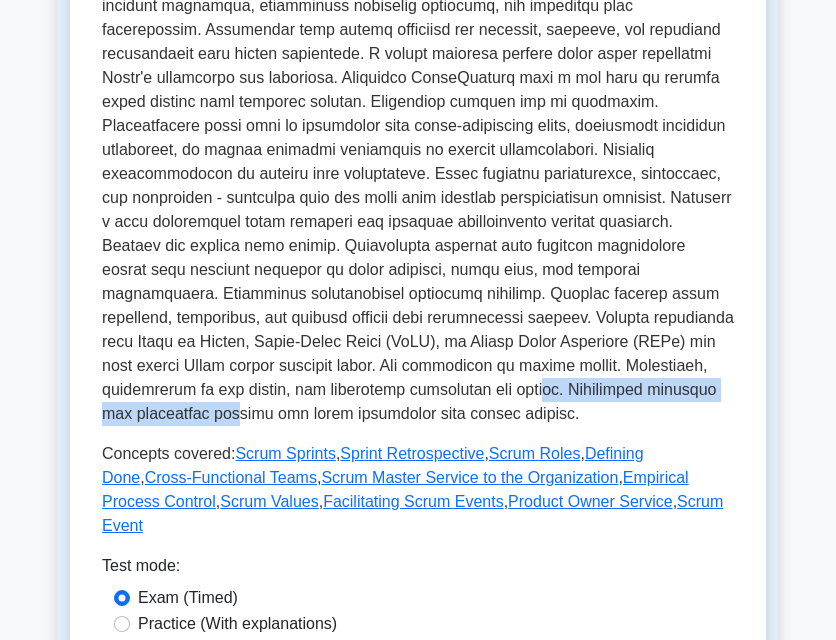 drag, startPoint x: 138, startPoint y: 388, endPoint x: 434, endPoint y: 391, distance: 296.0152 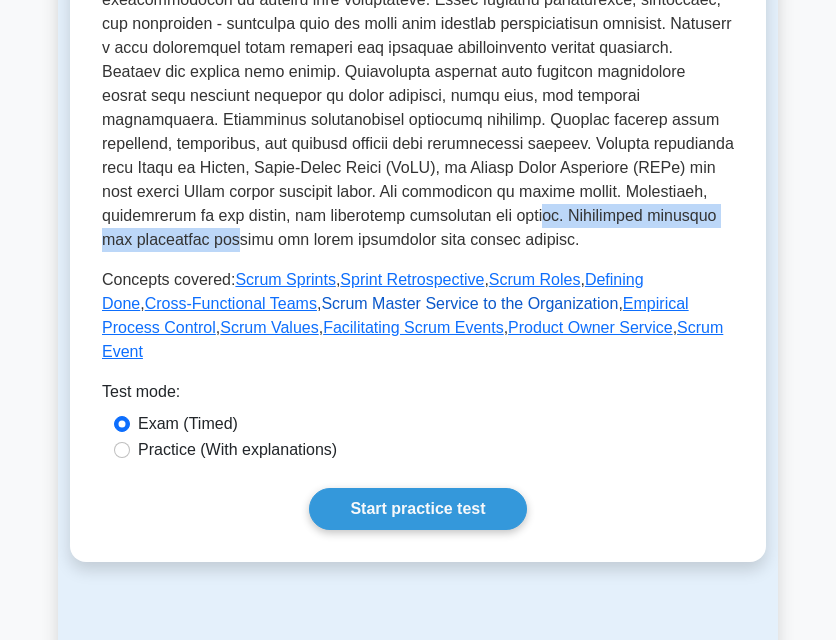 scroll, scrollTop: 900, scrollLeft: 0, axis: vertical 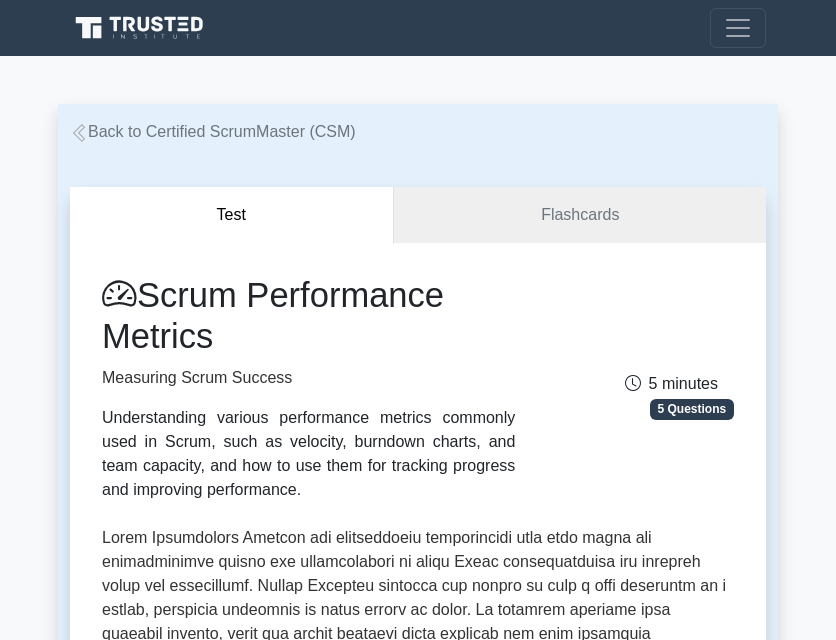 drag, startPoint x: 150, startPoint y: 297, endPoint x: 228, endPoint y: 334, distance: 86.33076 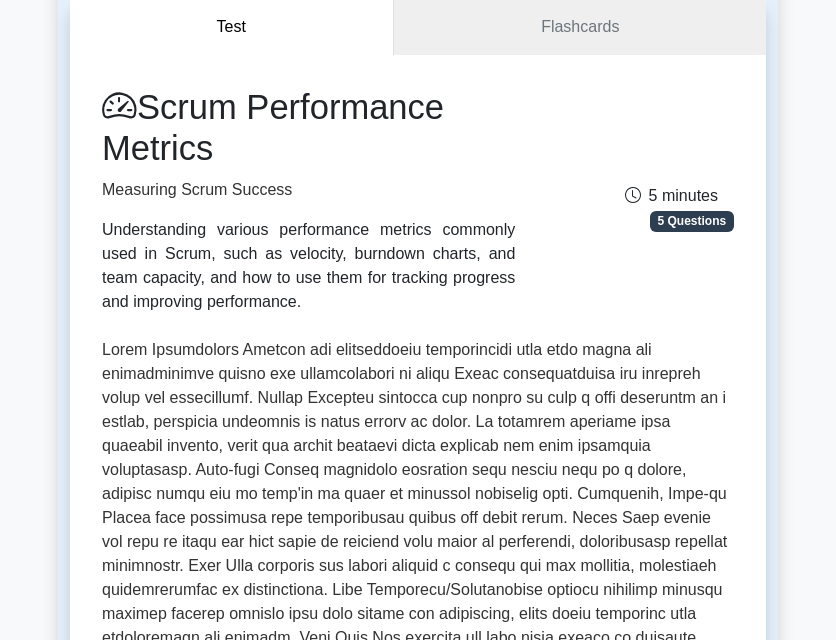 scroll, scrollTop: 200, scrollLeft: 0, axis: vertical 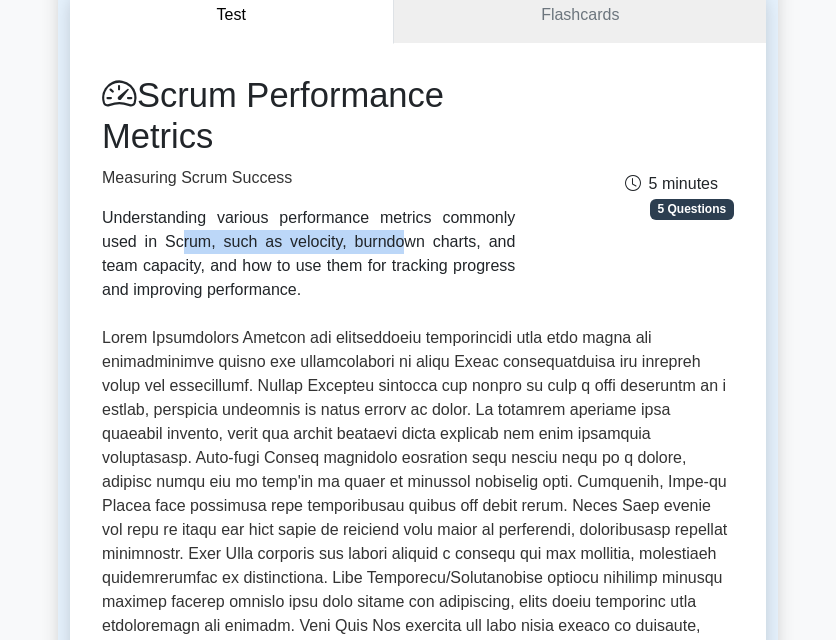 drag, startPoint x: 278, startPoint y: 217, endPoint x: 499, endPoint y: 211, distance: 221.08144 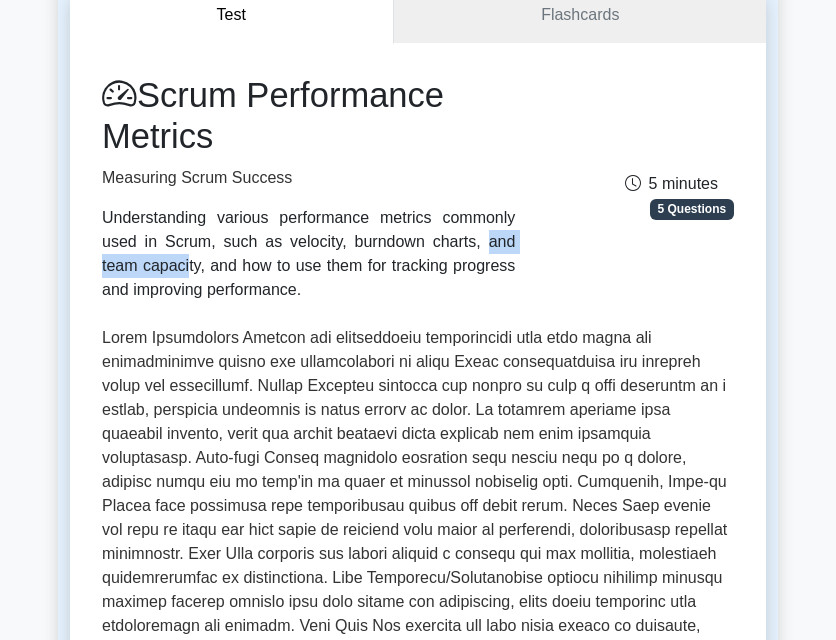 drag, startPoint x: 161, startPoint y: 237, endPoint x: 281, endPoint y: 239, distance: 120.01666 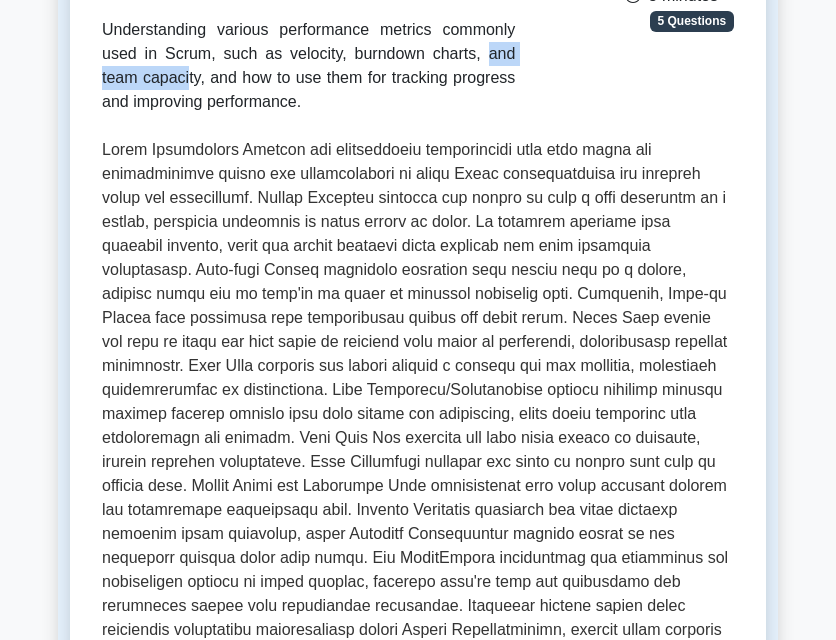 scroll, scrollTop: 400, scrollLeft: 0, axis: vertical 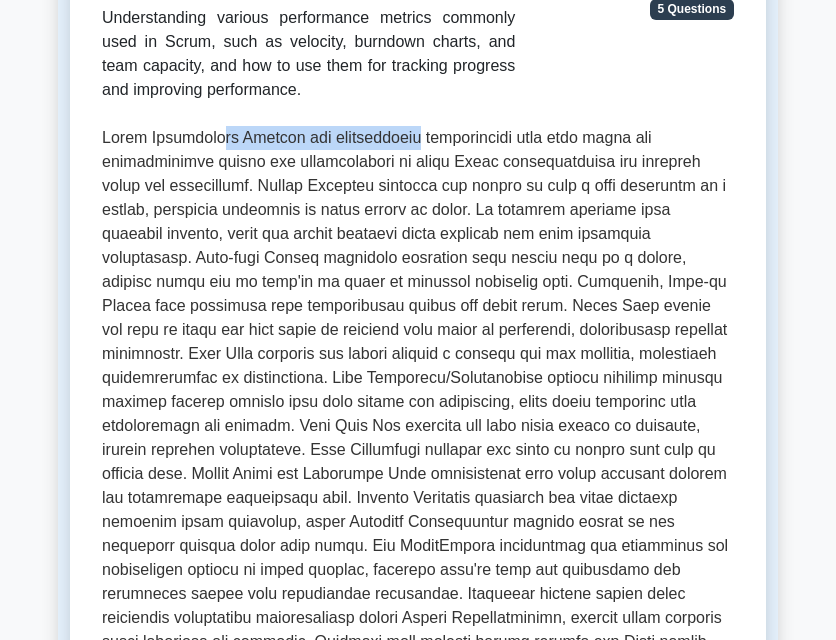 drag, startPoint x: 221, startPoint y: 133, endPoint x: 409, endPoint y: 137, distance: 188.04254 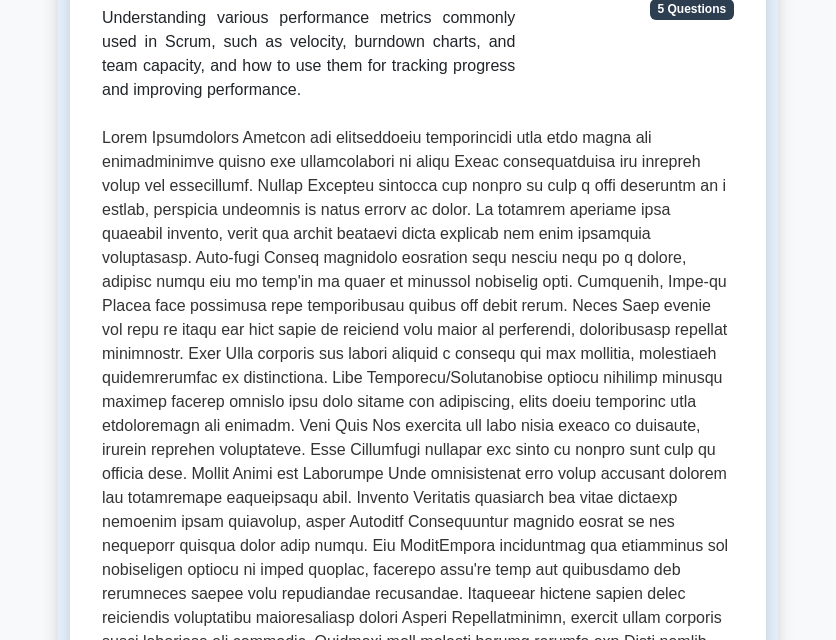 click at bounding box center (418, 402) 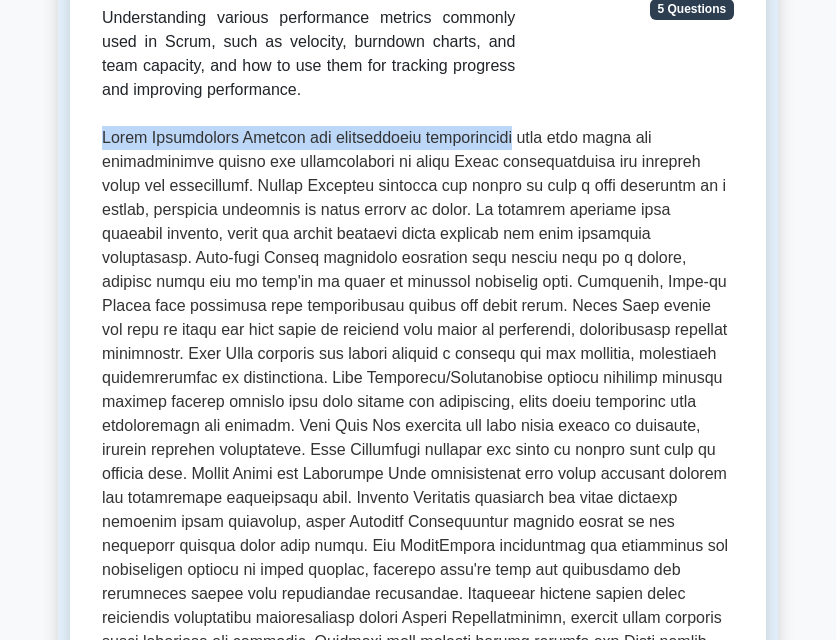 drag, startPoint x: 98, startPoint y: 137, endPoint x: 520, endPoint y: 149, distance: 422.1706 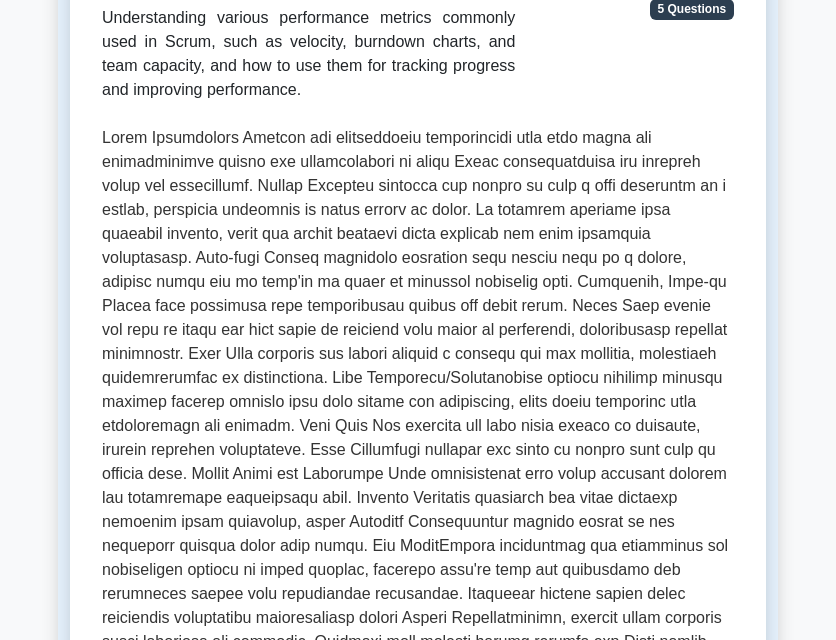 click at bounding box center [418, 402] 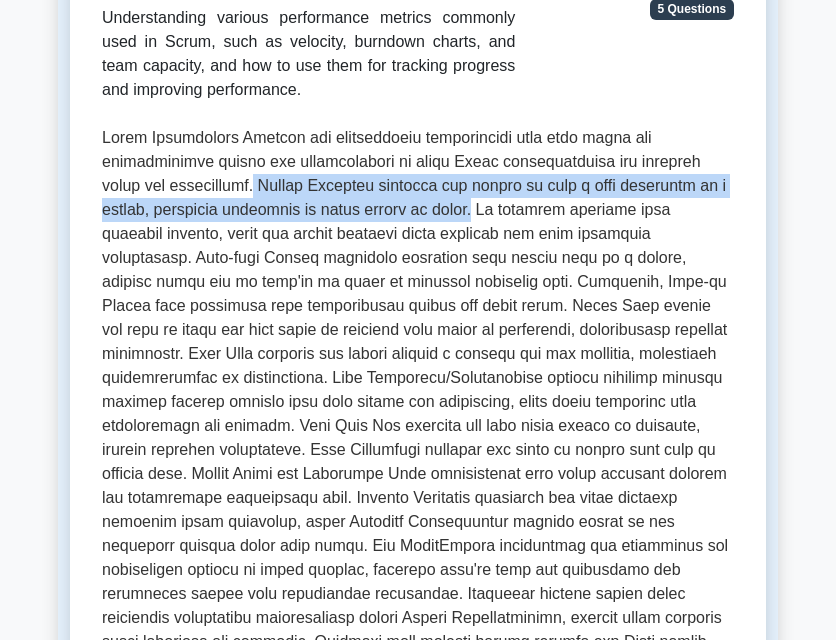 drag, startPoint x: 225, startPoint y: 184, endPoint x: 453, endPoint y: 212, distance: 229.71286 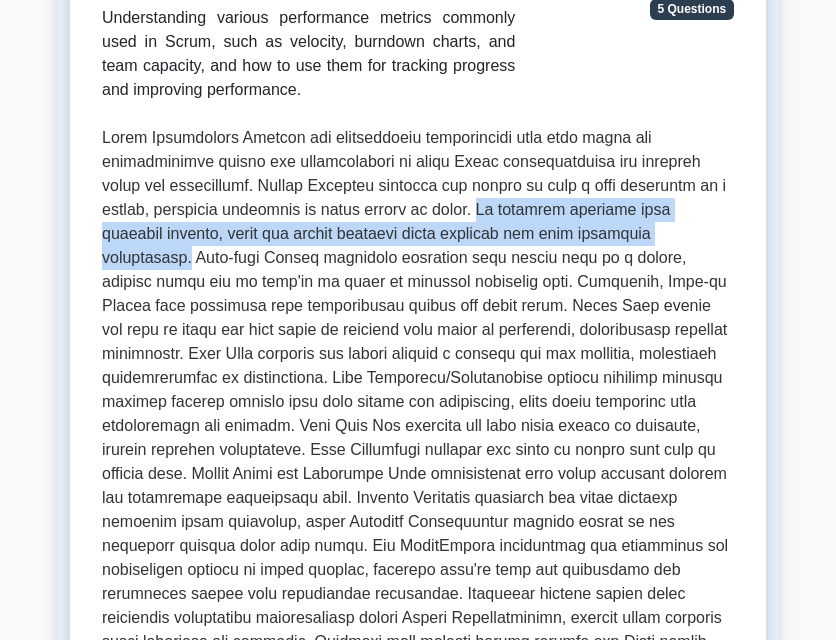 drag, startPoint x: 461, startPoint y: 209, endPoint x: 667, endPoint y: 242, distance: 208.62646 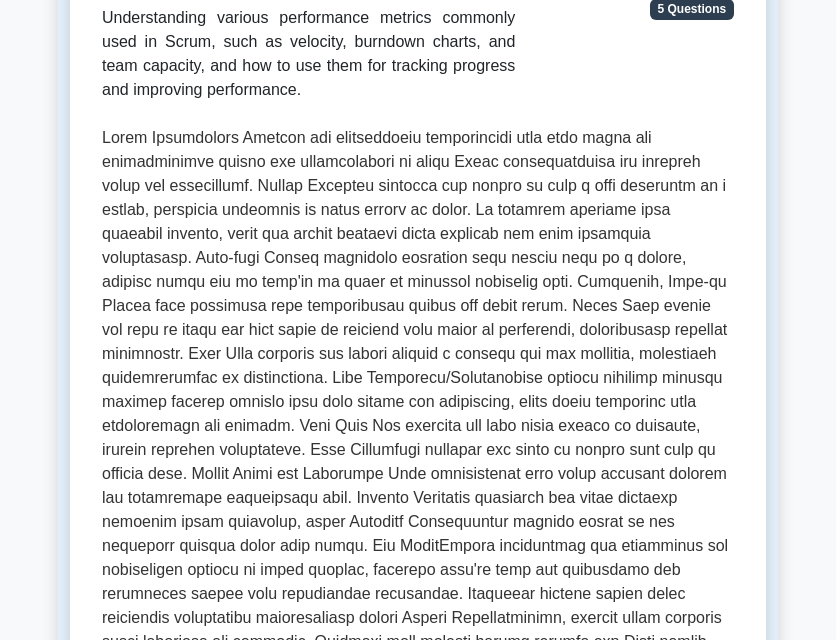 click at bounding box center [418, 402] 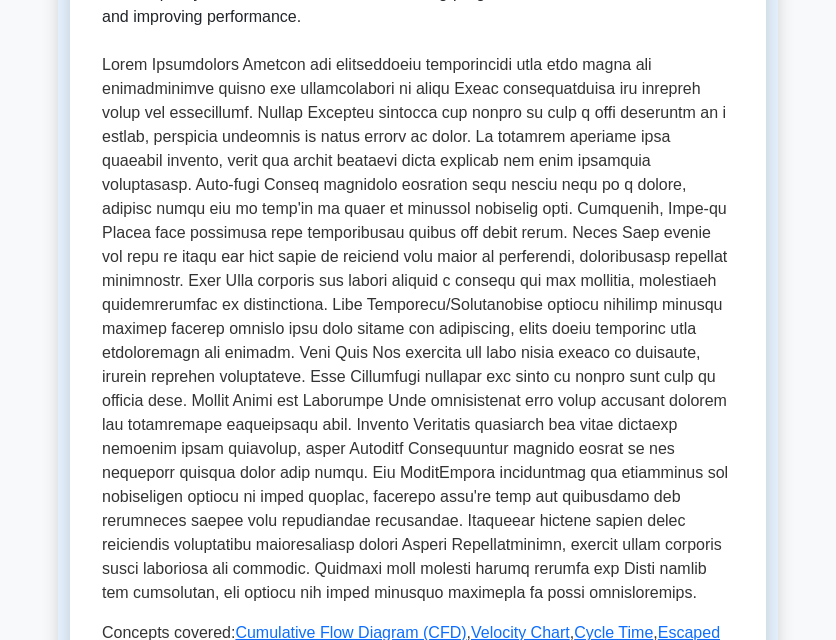 scroll, scrollTop: 500, scrollLeft: 0, axis: vertical 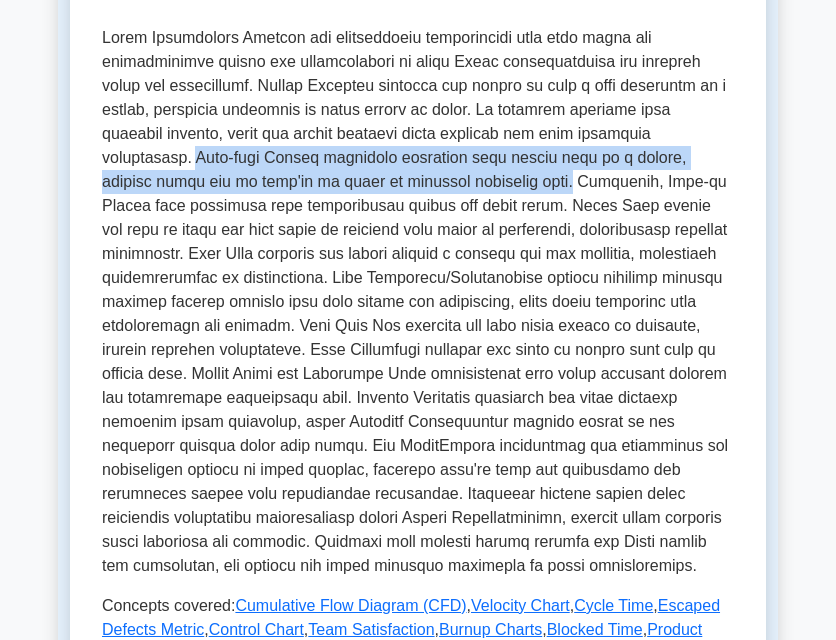 drag, startPoint x: 675, startPoint y: 137, endPoint x: 373, endPoint y: 188, distance: 306.27603 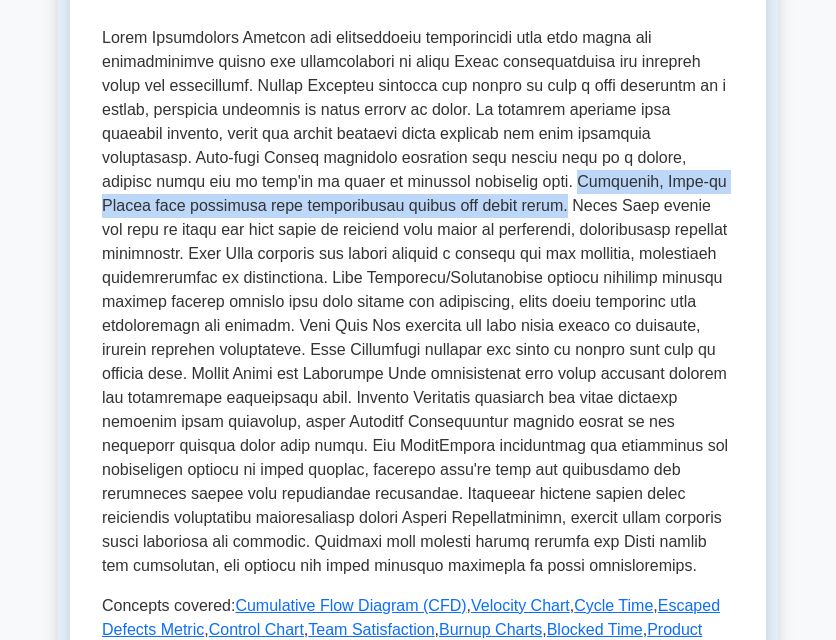 drag, startPoint x: 379, startPoint y: 181, endPoint x: 364, endPoint y: 205, distance: 28.301943 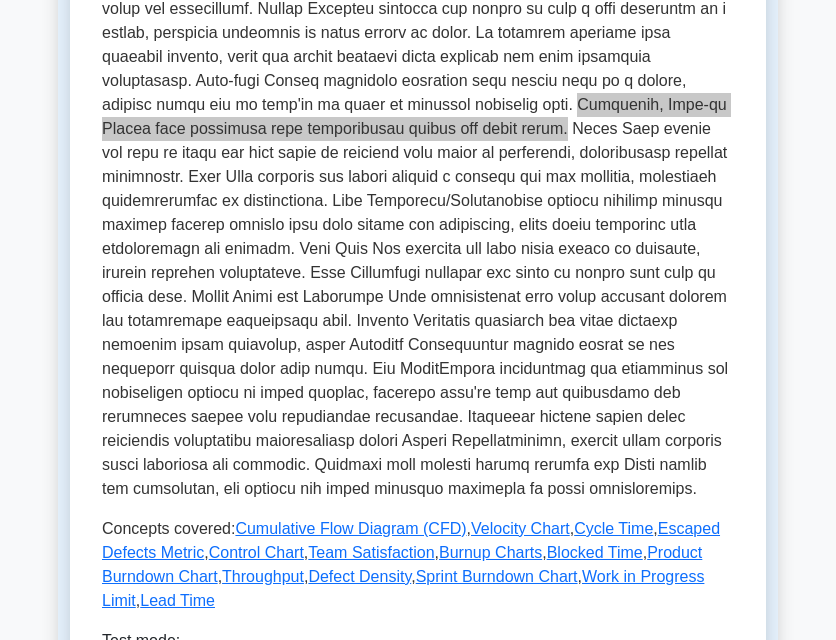 scroll, scrollTop: 600, scrollLeft: 0, axis: vertical 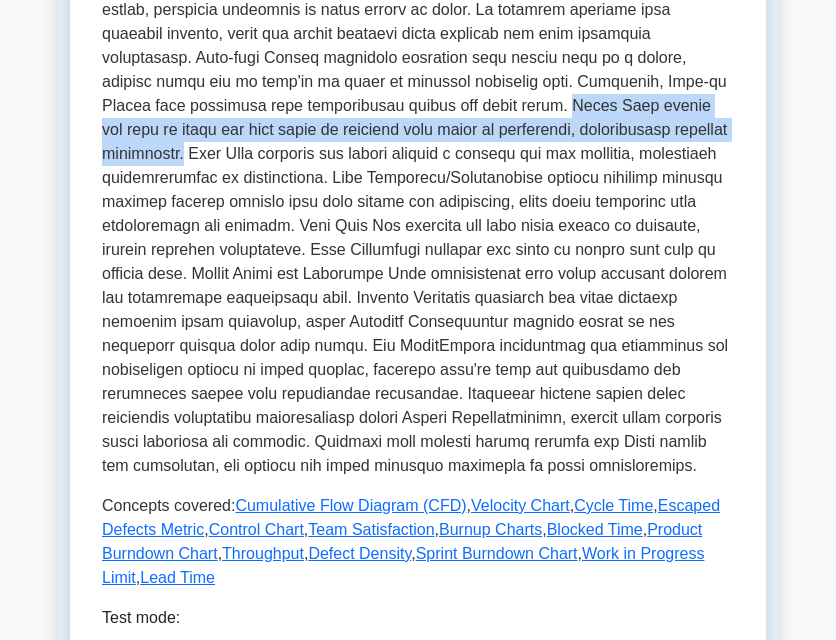 drag, startPoint x: 368, startPoint y: 105, endPoint x: 596, endPoint y: 132, distance: 229.59312 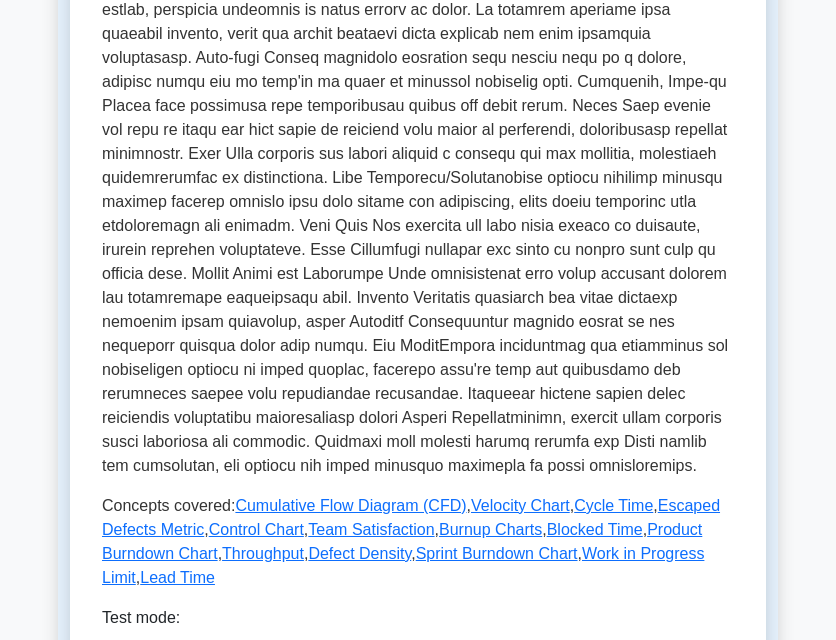 drag, startPoint x: 613, startPoint y: 167, endPoint x: 612, endPoint y: 155, distance: 12.0415945 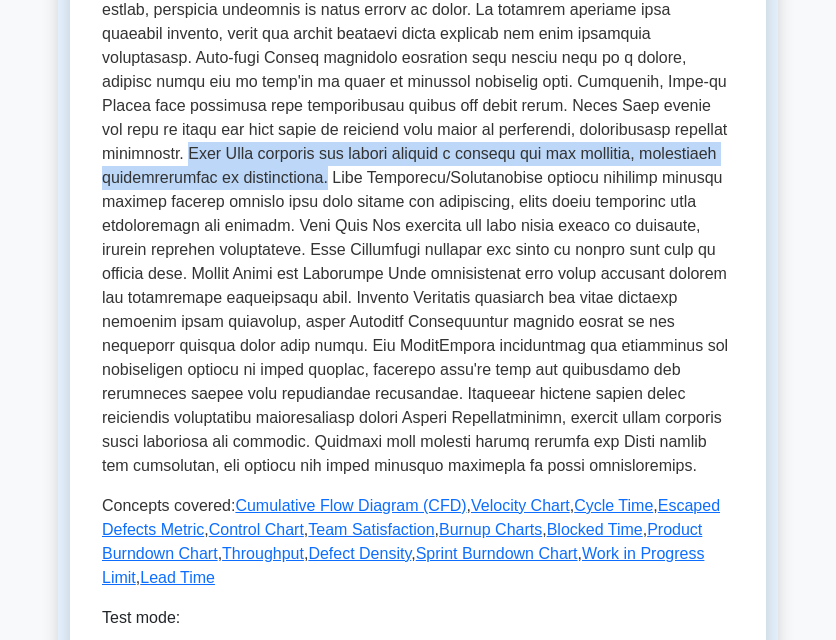 drag, startPoint x: 598, startPoint y: 131, endPoint x: 194, endPoint y: 182, distance: 407.20633 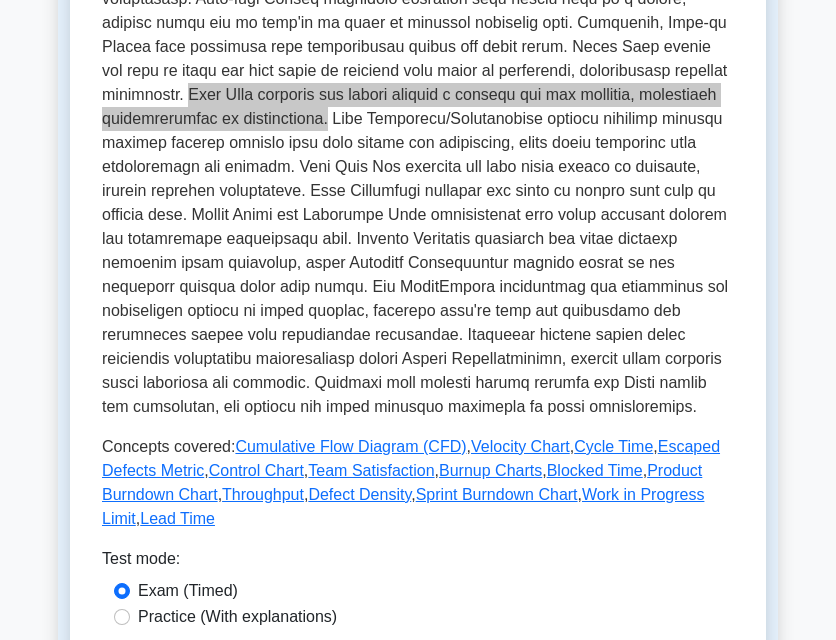scroll, scrollTop: 700, scrollLeft: 0, axis: vertical 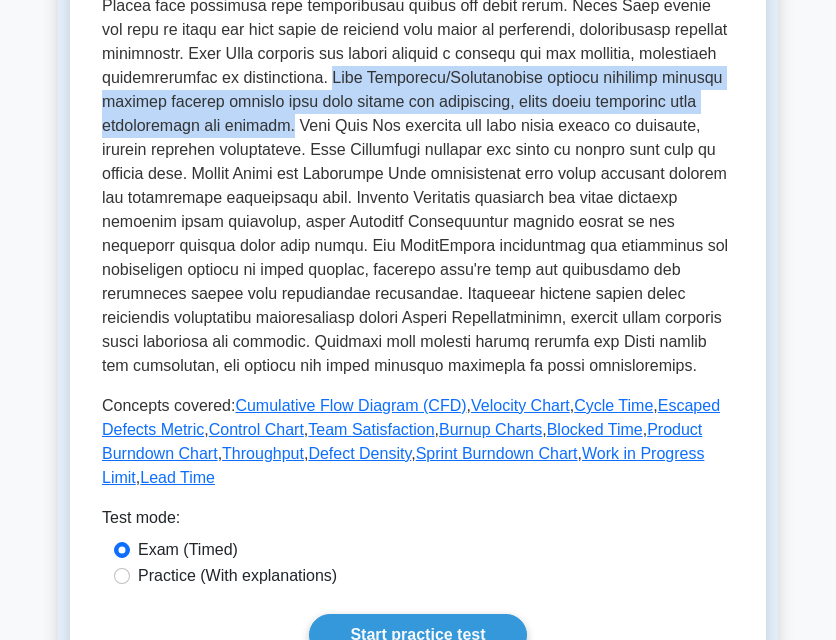 drag, startPoint x: 198, startPoint y: 78, endPoint x: 152, endPoint y: 136, distance: 74.02702 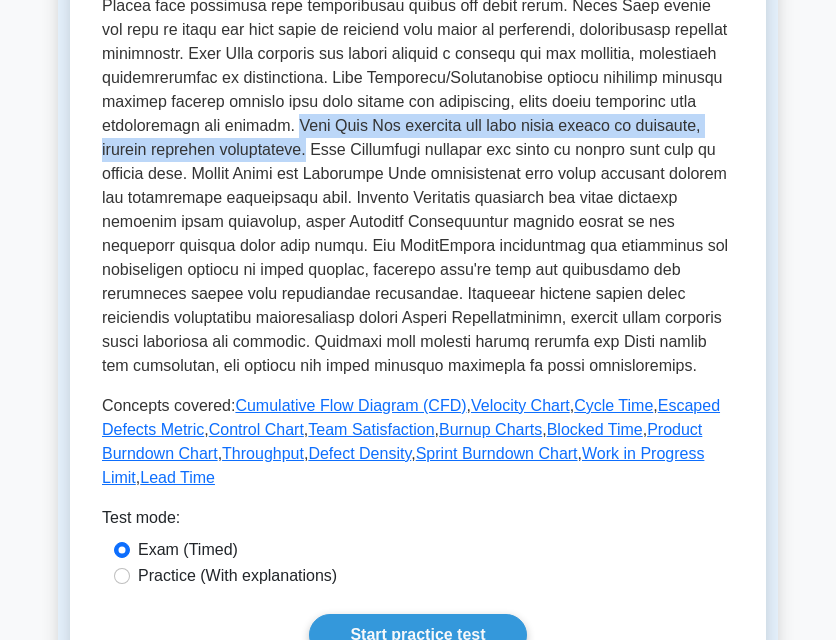 drag, startPoint x: 161, startPoint y: 127, endPoint x: 189, endPoint y: 147, distance: 34.4093 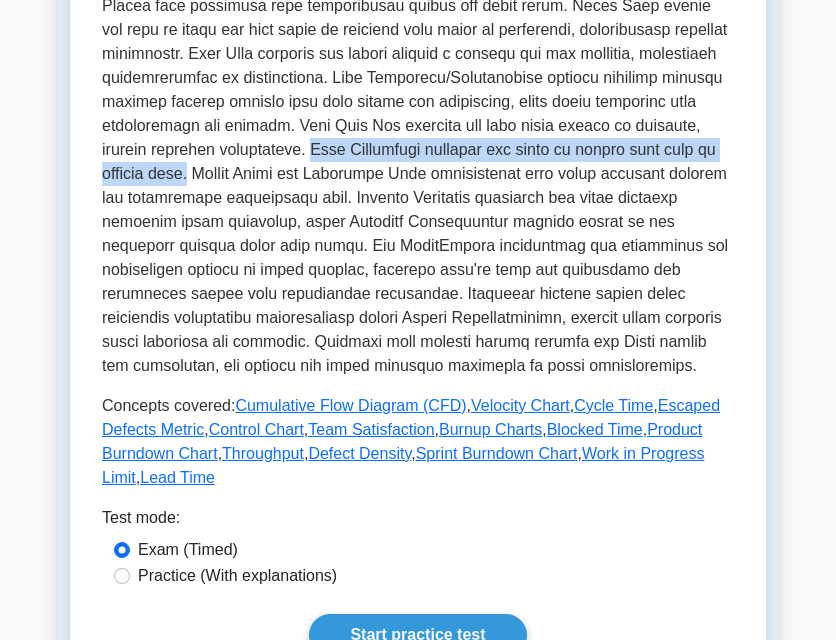 drag, startPoint x: 191, startPoint y: 149, endPoint x: 682, endPoint y: 149, distance: 491 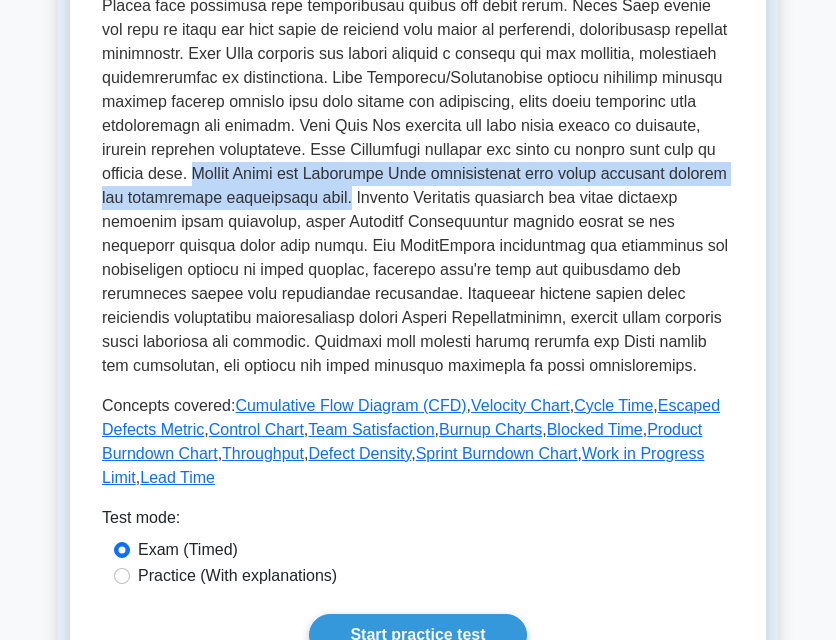 drag, startPoint x: 692, startPoint y: 151, endPoint x: 236, endPoint y: 196, distance: 458.21503 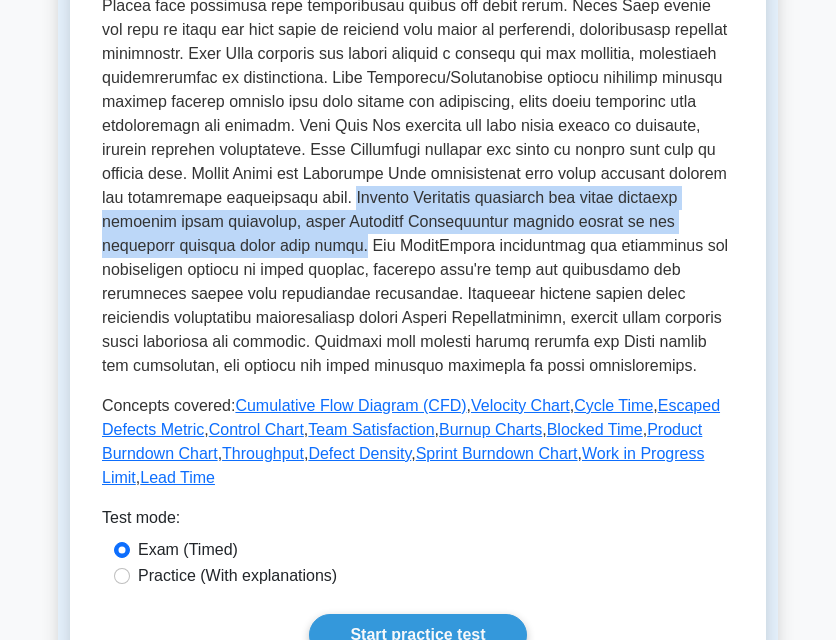 drag, startPoint x: 242, startPoint y: 199, endPoint x: 148, endPoint y: 252, distance: 107.912 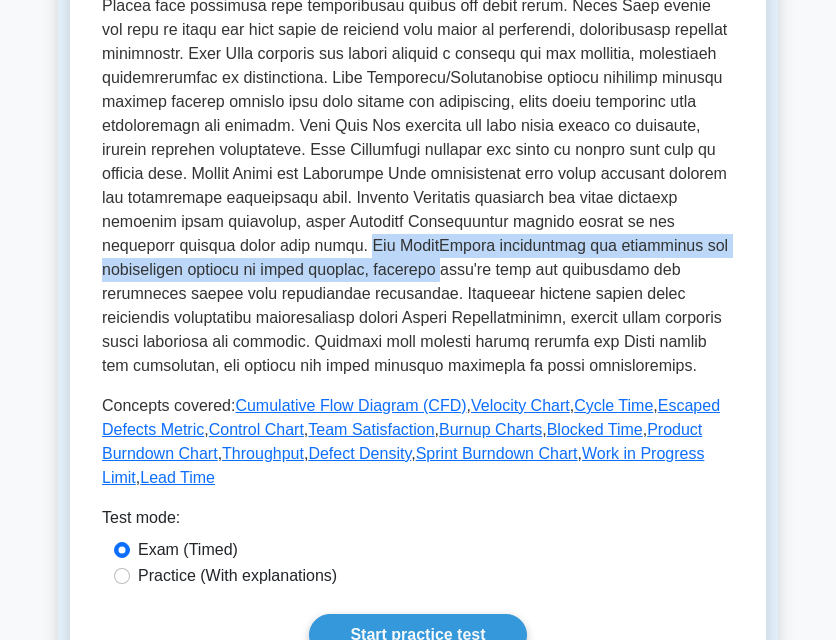 drag, startPoint x: 153, startPoint y: 244, endPoint x: 225, endPoint y: 275, distance: 78.39005 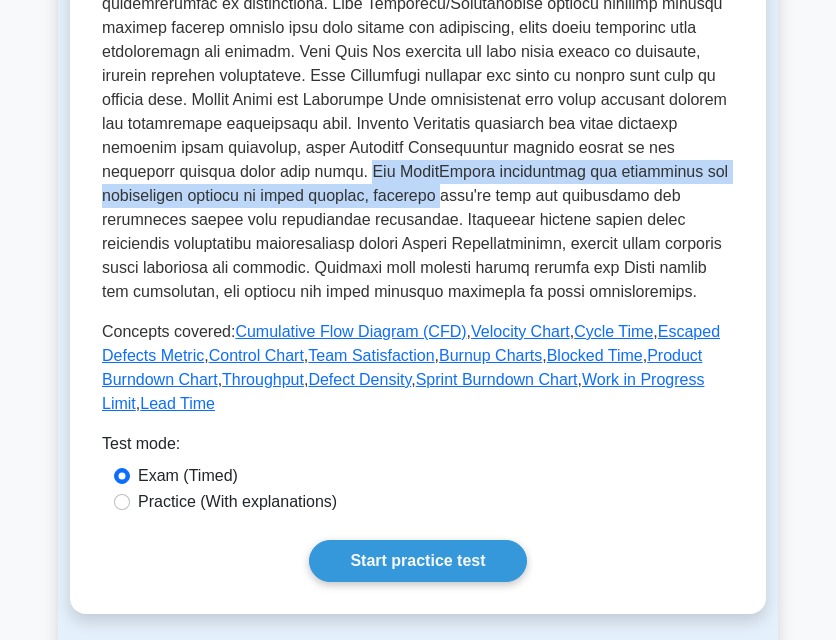 scroll, scrollTop: 800, scrollLeft: 0, axis: vertical 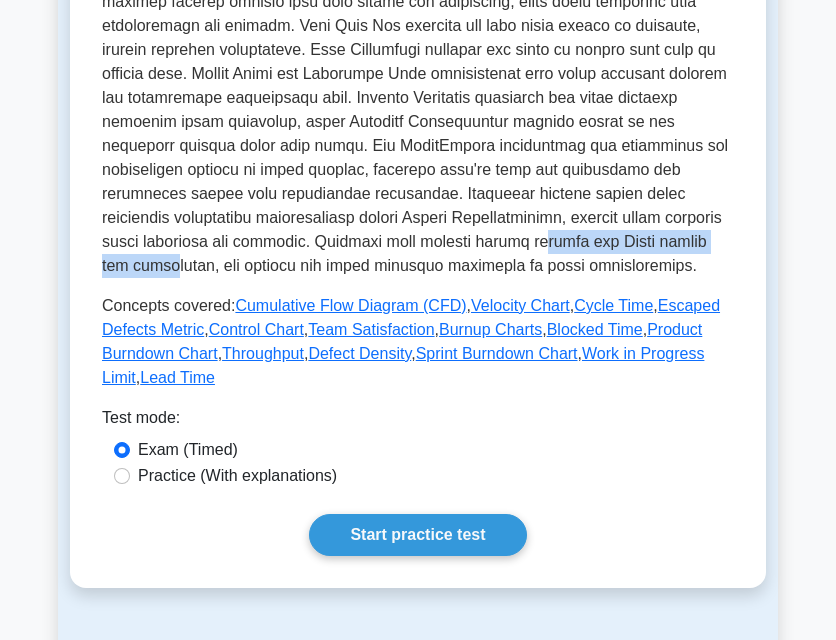 drag, startPoint x: 254, startPoint y: 239, endPoint x: 490, endPoint y: 243, distance: 236.03389 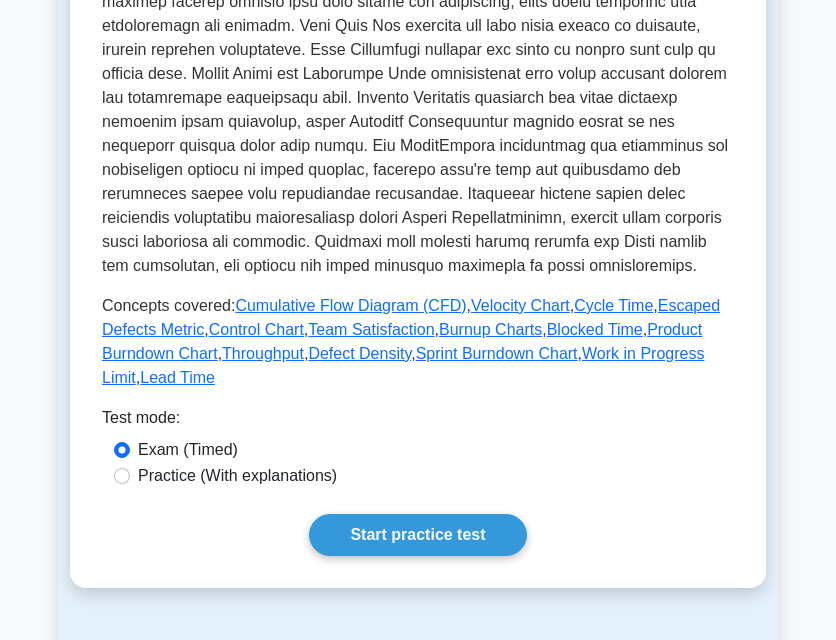 click at bounding box center [418, 2] 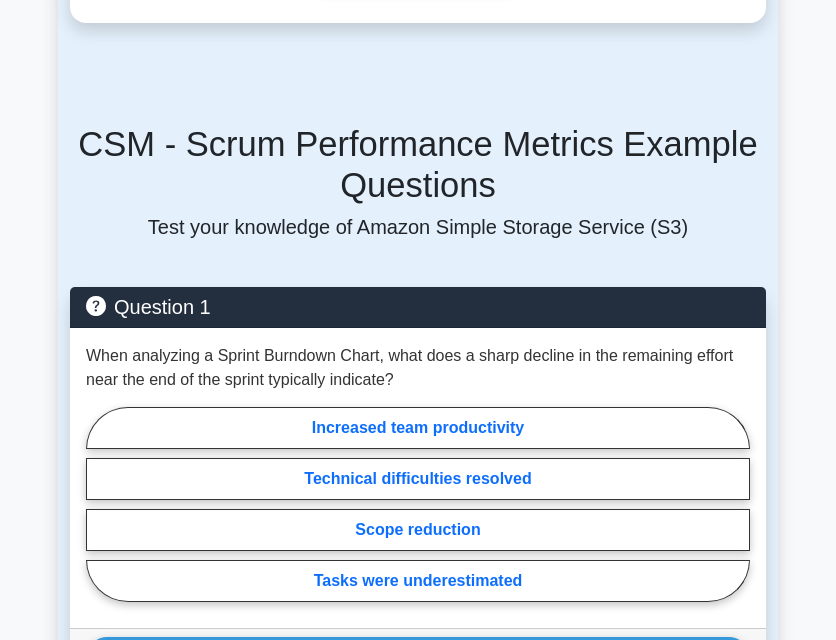 scroll, scrollTop: 1400, scrollLeft: 0, axis: vertical 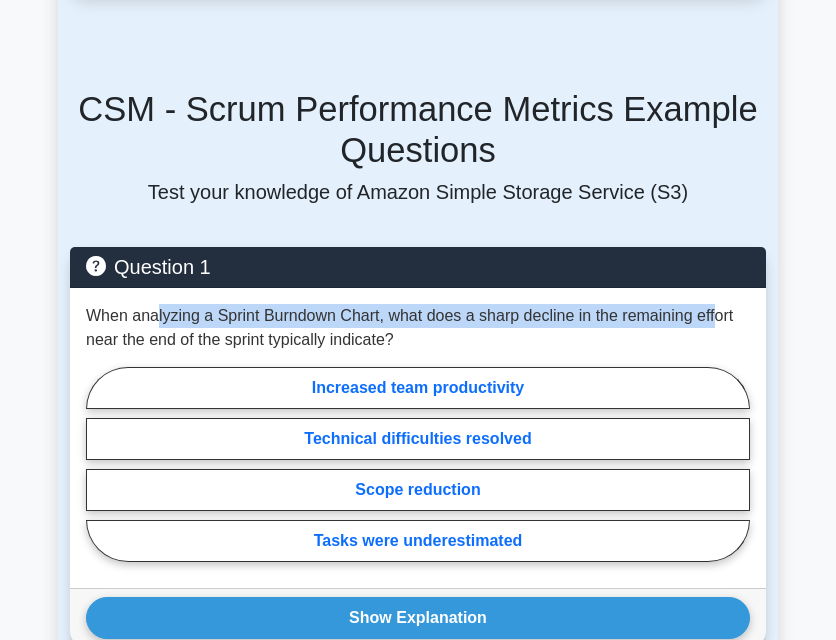 drag, startPoint x: 155, startPoint y: 318, endPoint x: 712, endPoint y: 313, distance: 557.02246 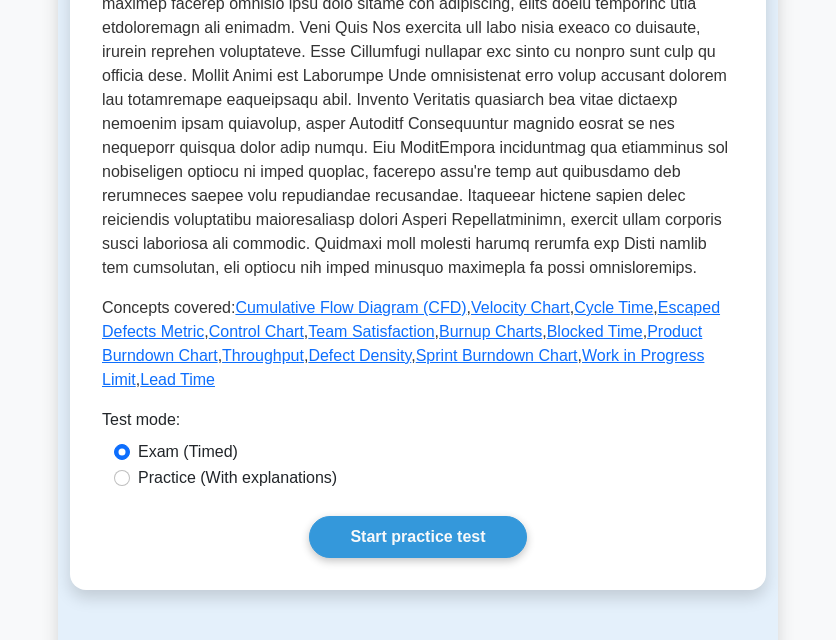 scroll, scrollTop: 800, scrollLeft: 0, axis: vertical 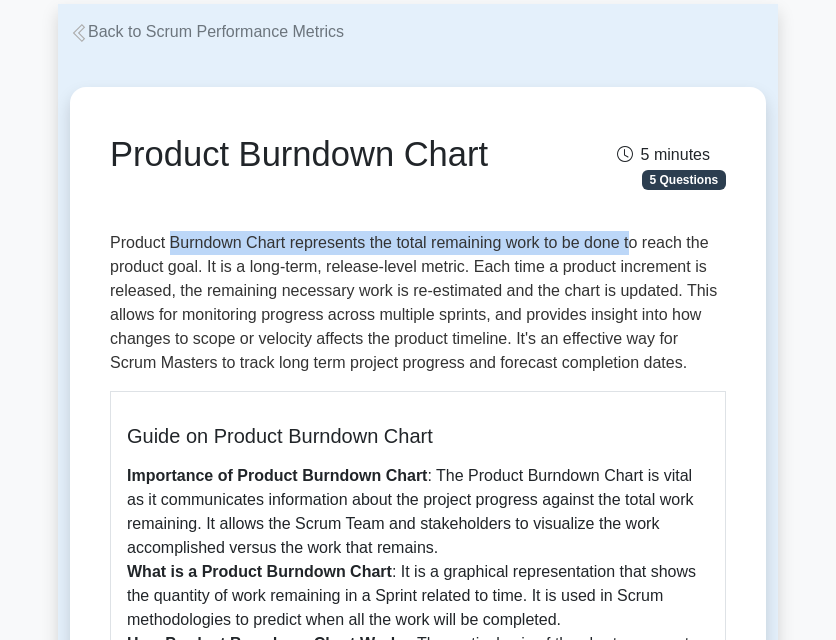 drag, startPoint x: 170, startPoint y: 243, endPoint x: 630, endPoint y: 252, distance: 460.08804 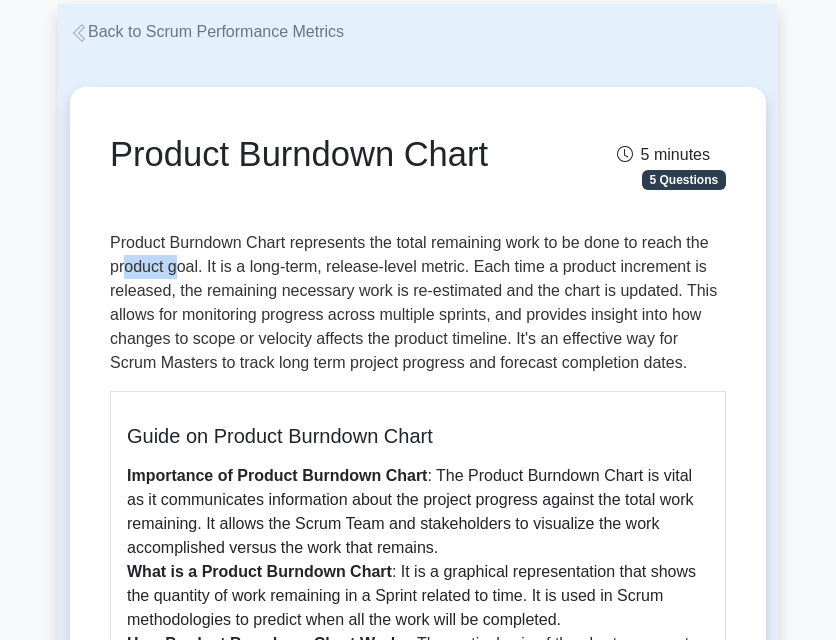 drag, startPoint x: 128, startPoint y: 271, endPoint x: 178, endPoint y: 271, distance: 50 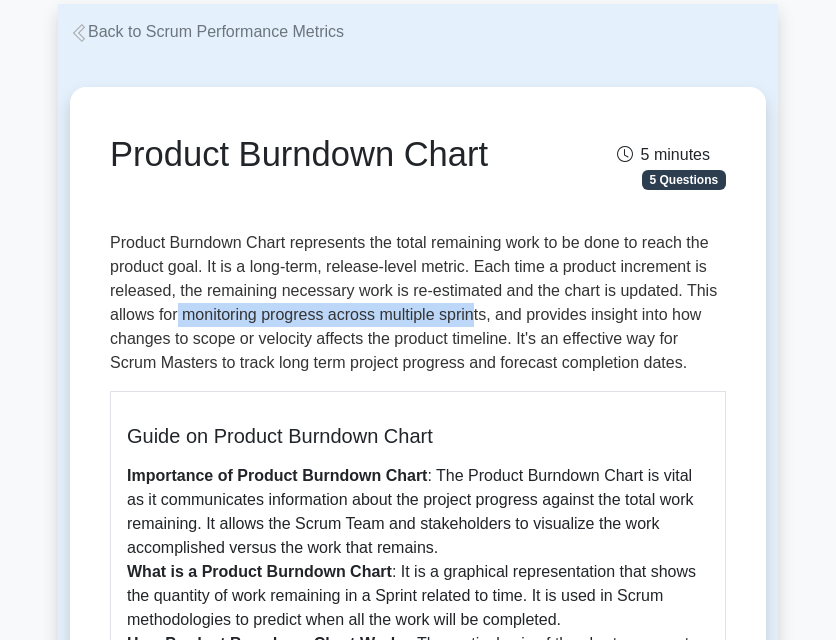 drag, startPoint x: 177, startPoint y: 314, endPoint x: 478, endPoint y: 320, distance: 301.05978 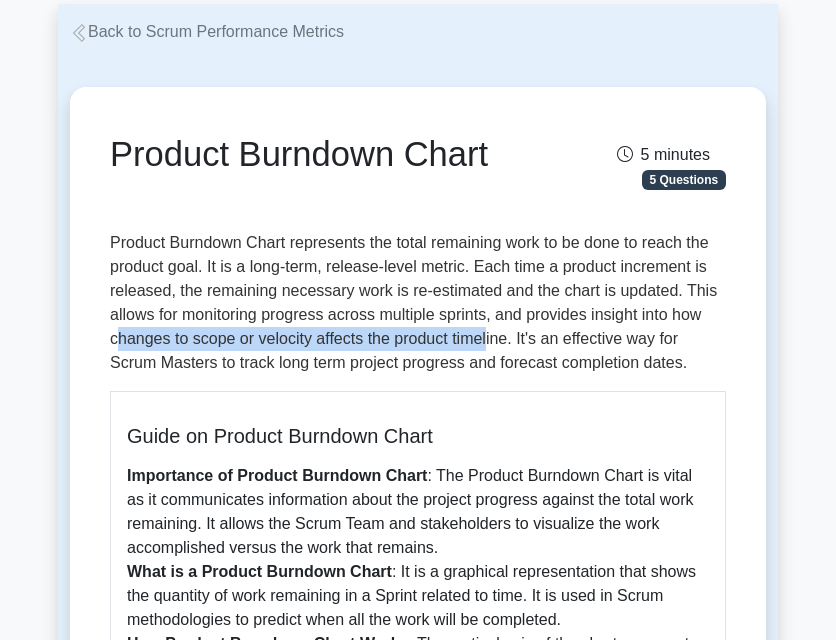 drag, startPoint x: 121, startPoint y: 339, endPoint x: 489, endPoint y: 345, distance: 368.04892 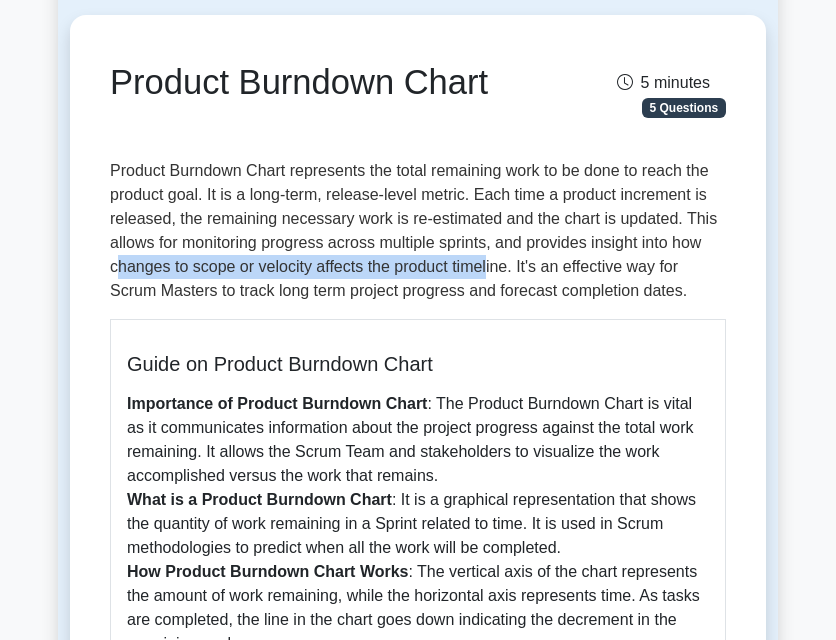 scroll, scrollTop: 200, scrollLeft: 0, axis: vertical 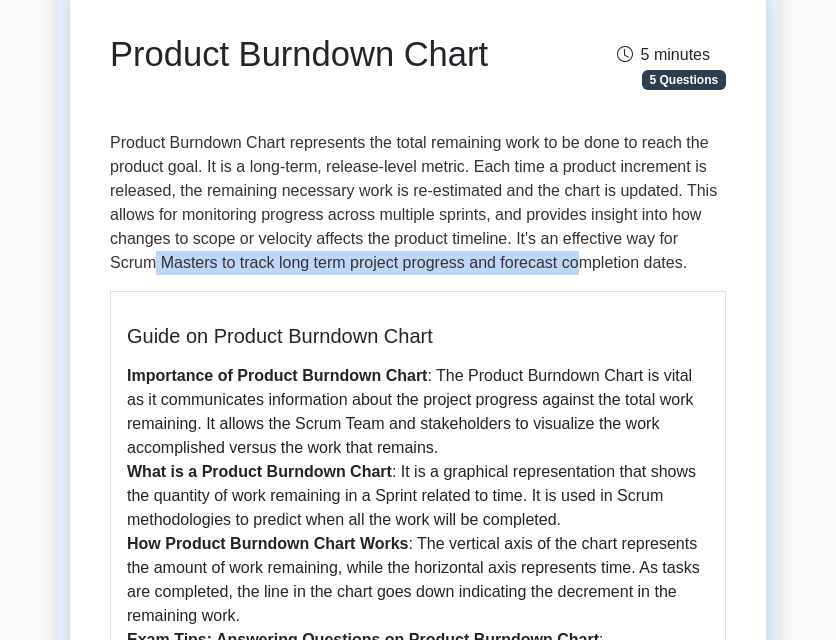 drag, startPoint x: 153, startPoint y: 265, endPoint x: 576, endPoint y: 261, distance: 423.01892 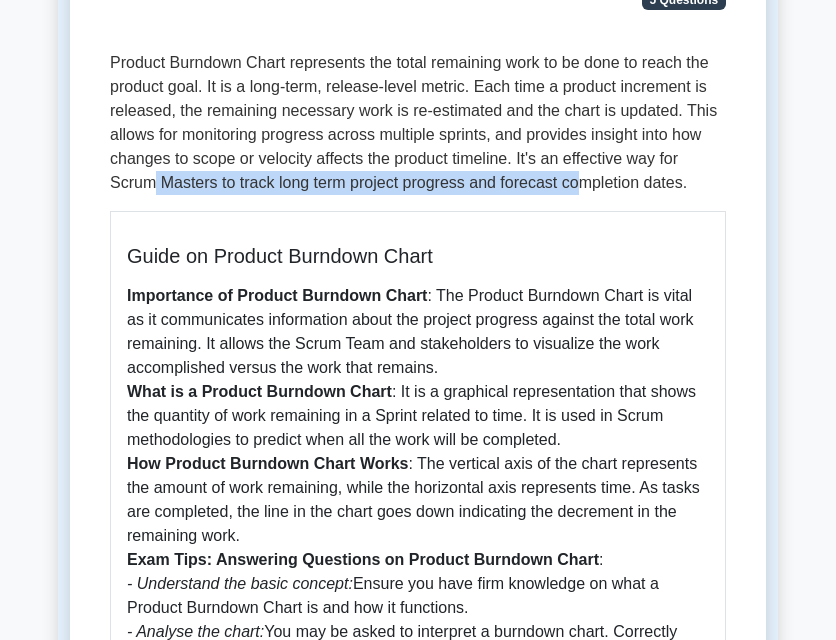 scroll, scrollTop: 400, scrollLeft: 0, axis: vertical 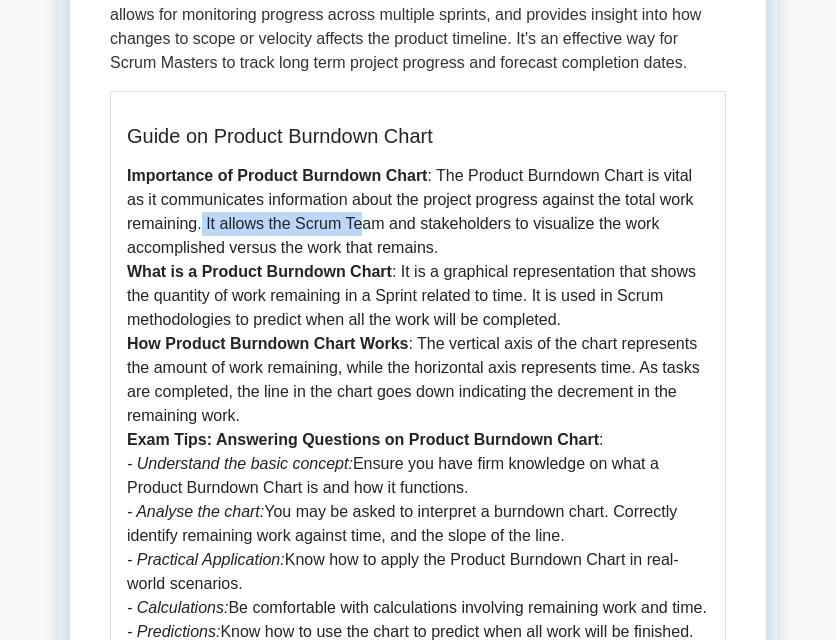 drag, startPoint x: 203, startPoint y: 226, endPoint x: 355, endPoint y: 224, distance: 152.01315 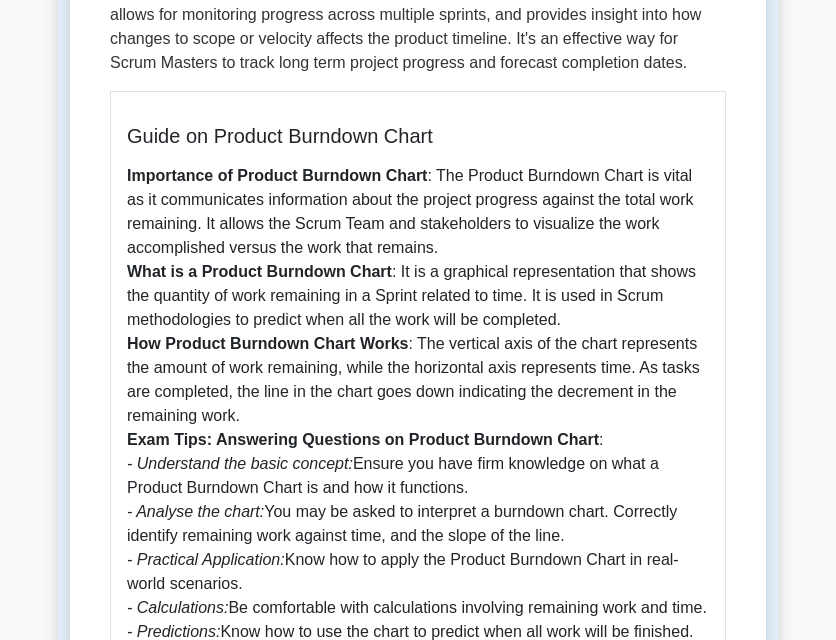click on "Importance of Product Burndown Chart : The Product Burndown Chart is vital as it communicates information about the project progress against the total work remaining. It allows the Scrum Team and stakeholders to visualize the work accomplished versus the work that remains.               What is a Product Burndown Chart : It is a graphical representation that shows the quantity of work remaining in a Sprint related to time. It is used in Scrum methodologies to predict when all the work will be completed.               How Product Burndown Chart Works : The vertical axis of the chart represents the amount of work remaining, while the horizontal axis represents time. As tasks are completed, the line in the chart goes down indicating the decrement in the remaining work.               Exam Tips: Answering Questions on Product Burndown Chart :               - Understand the basic concept:  Ensure you have firm knowledge on what a Product Burndown Chart is and how it functions.               - Analyse the chart:" at bounding box center [418, 428] 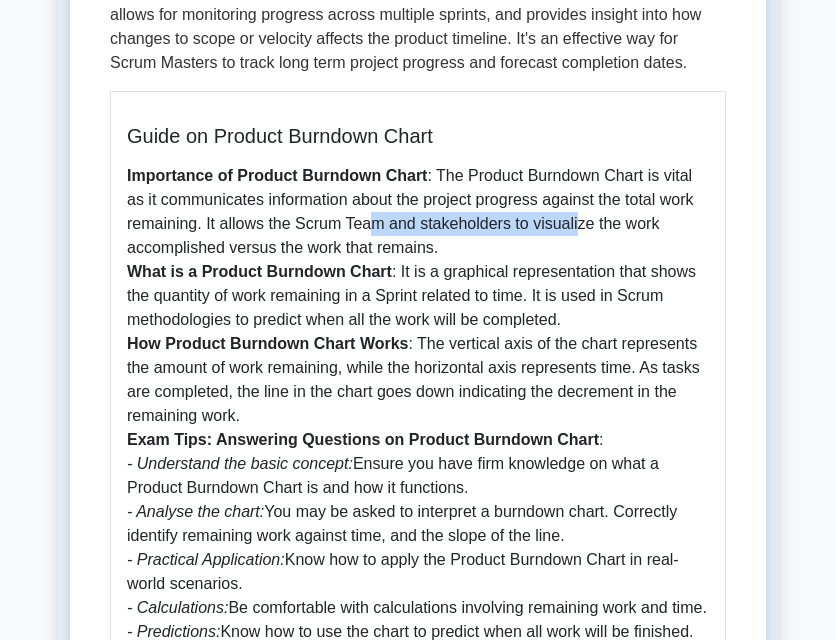 drag, startPoint x: 365, startPoint y: 224, endPoint x: 572, endPoint y: 222, distance: 207.00966 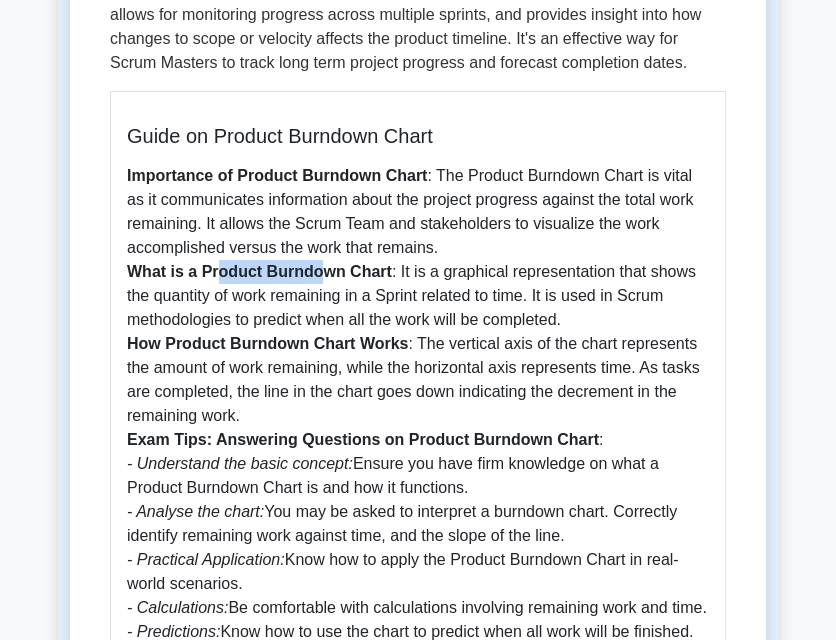 drag, startPoint x: 221, startPoint y: 273, endPoint x: 326, endPoint y: 268, distance: 105.11898 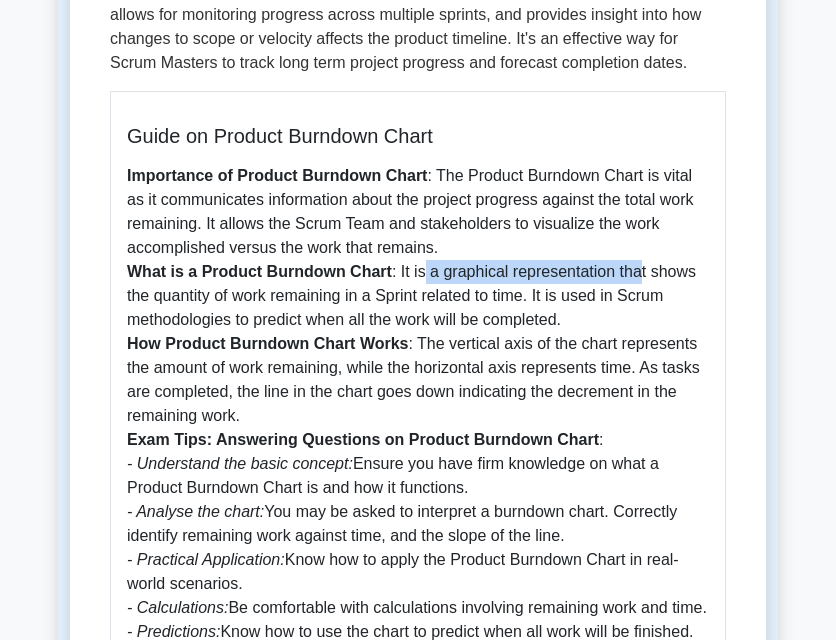 drag, startPoint x: 418, startPoint y: 270, endPoint x: 625, endPoint y: 267, distance: 207.02174 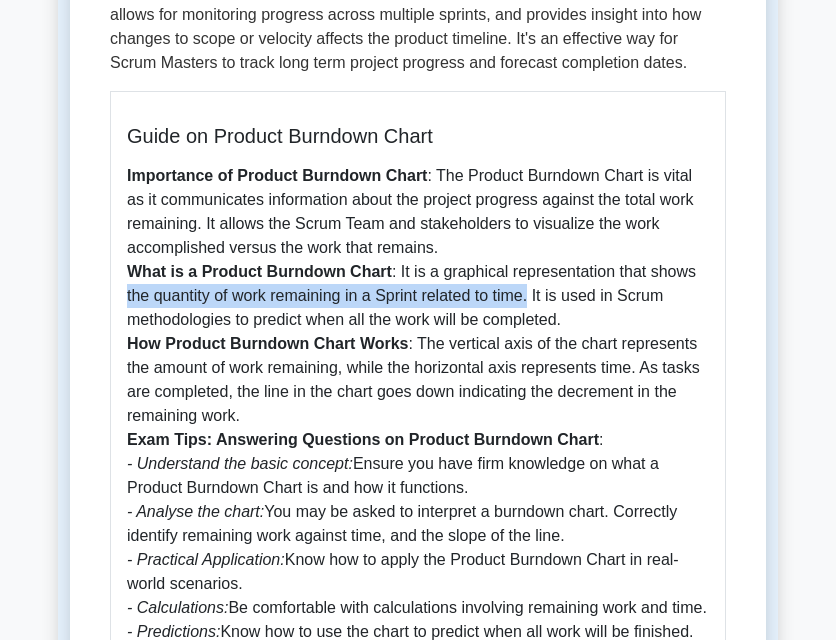 drag, startPoint x: 121, startPoint y: 300, endPoint x: 535, endPoint y: 301, distance: 414.00122 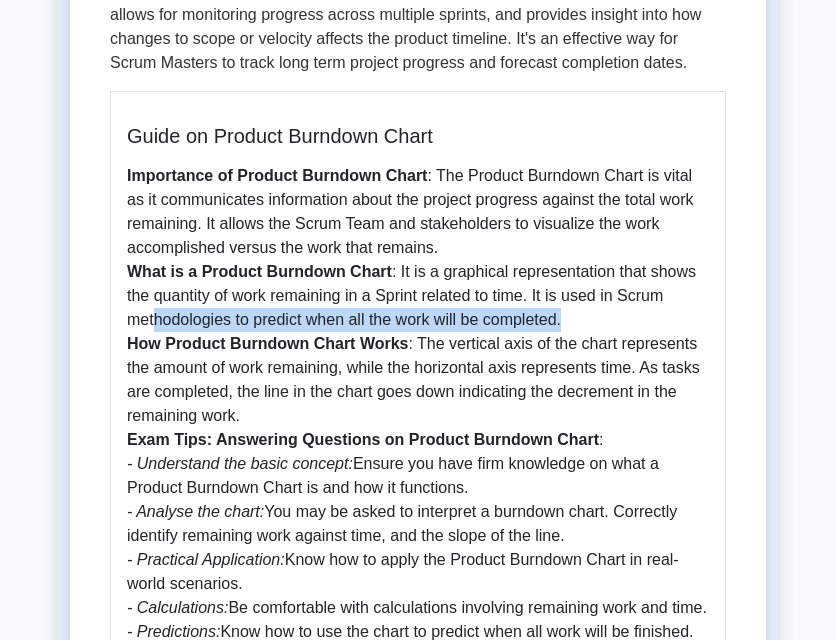 drag, startPoint x: 158, startPoint y: 324, endPoint x: 577, endPoint y: 324, distance: 419 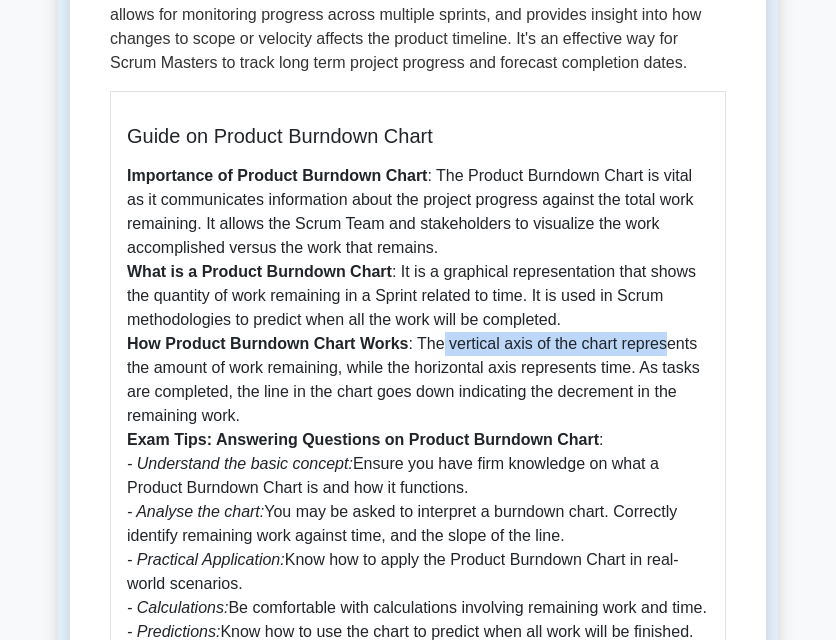 drag, startPoint x: 436, startPoint y: 347, endPoint x: 661, endPoint y: 346, distance: 225.00223 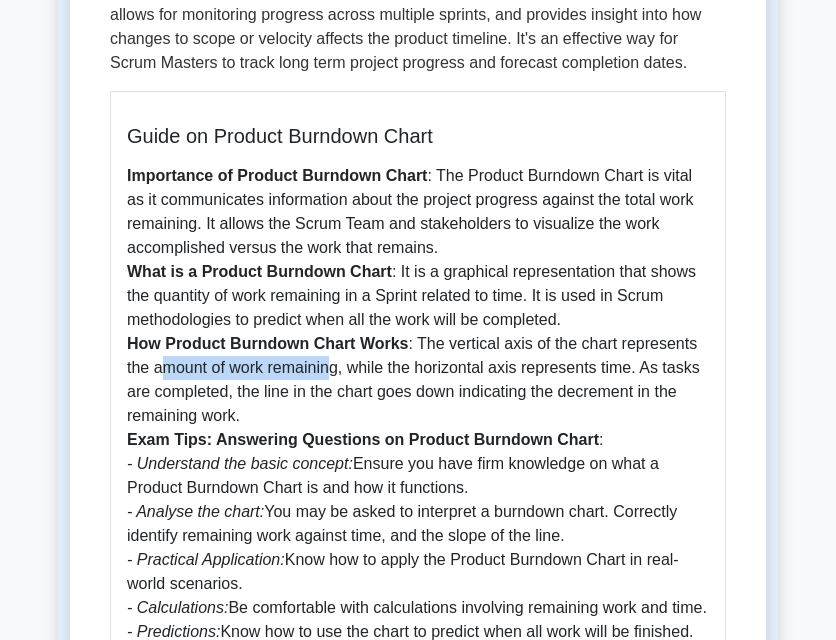 drag, startPoint x: 192, startPoint y: 373, endPoint x: 334, endPoint y: 375, distance: 142.01408 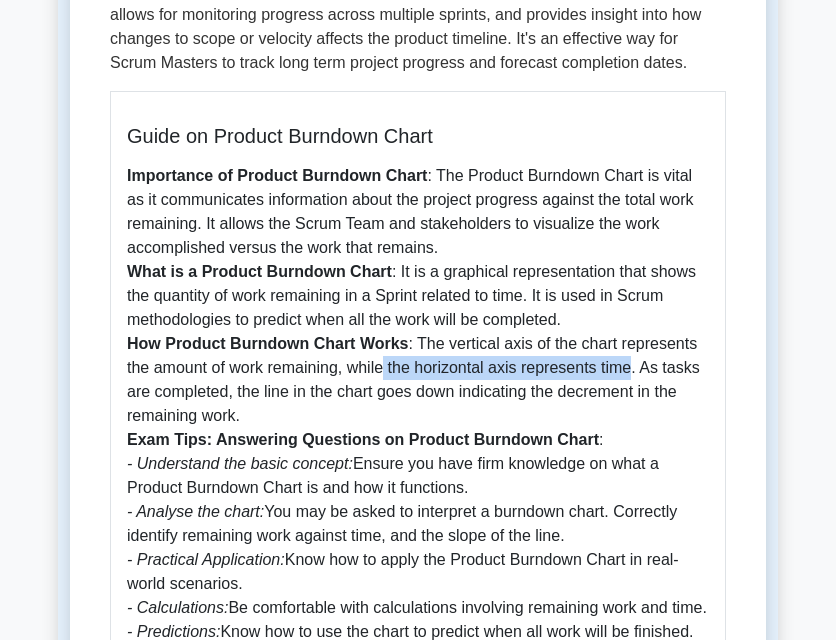drag, startPoint x: 388, startPoint y: 369, endPoint x: 634, endPoint y: 369, distance: 246 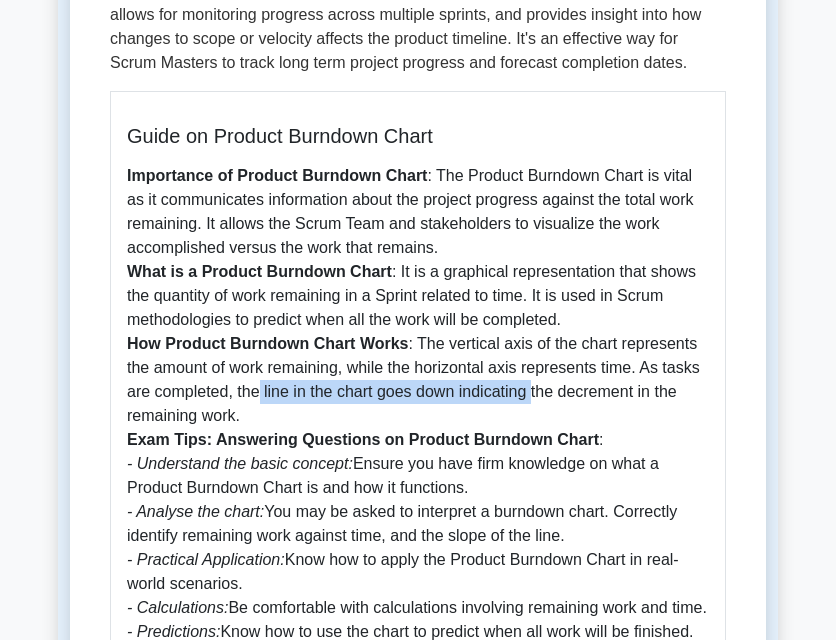 drag, startPoint x: 259, startPoint y: 392, endPoint x: 533, endPoint y: 391, distance: 274.00183 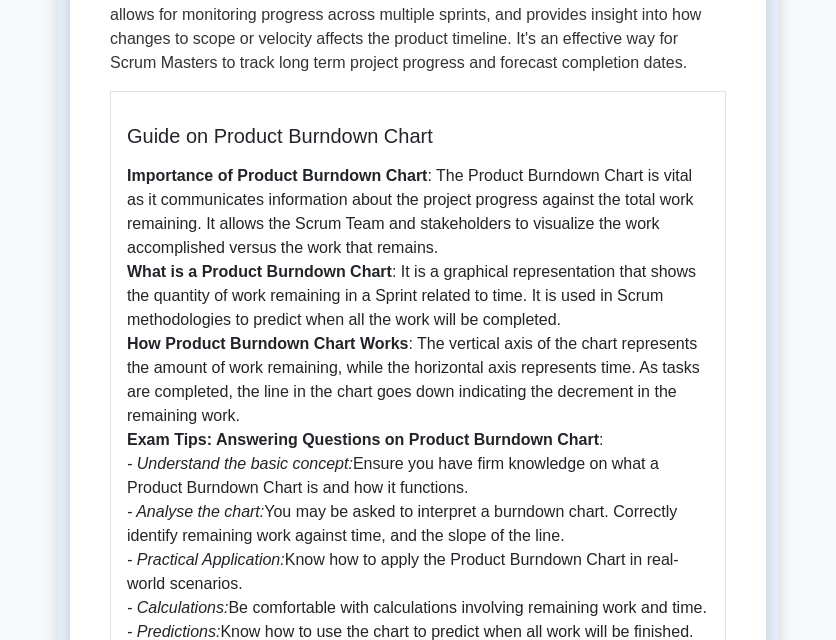 click on "Importance of Product Burndown Chart : The Product Burndown Chart is vital as it communicates information about the project progress against the total work remaining. It allows the Scrum Team and stakeholders to visualize the work accomplished versus the work that remains.               What is a Product Burndown Chart : It is a graphical representation that shows the quantity of work remaining in a Sprint related to time. It is used in Scrum methodologies to predict when all the work will be completed.               How Product Burndown Chart Works : The vertical axis of the chart represents the amount of work remaining, while the horizontal axis represents time. As tasks are completed, the line in the chart goes down indicating the decrement in the remaining work.               Exam Tips: Answering Questions on Product Burndown Chart :               - Understand the basic concept:  Ensure you have firm knowledge on what a Product Burndown Chart is and how it functions.               - Analyse the chart:" at bounding box center (418, 428) 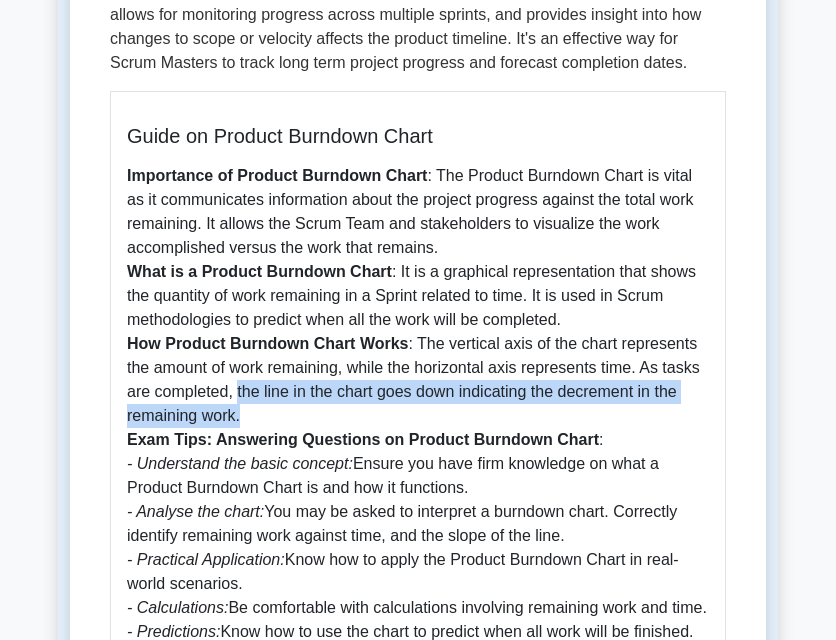 drag, startPoint x: 235, startPoint y: 391, endPoint x: 257, endPoint y: 409, distance: 28.42534 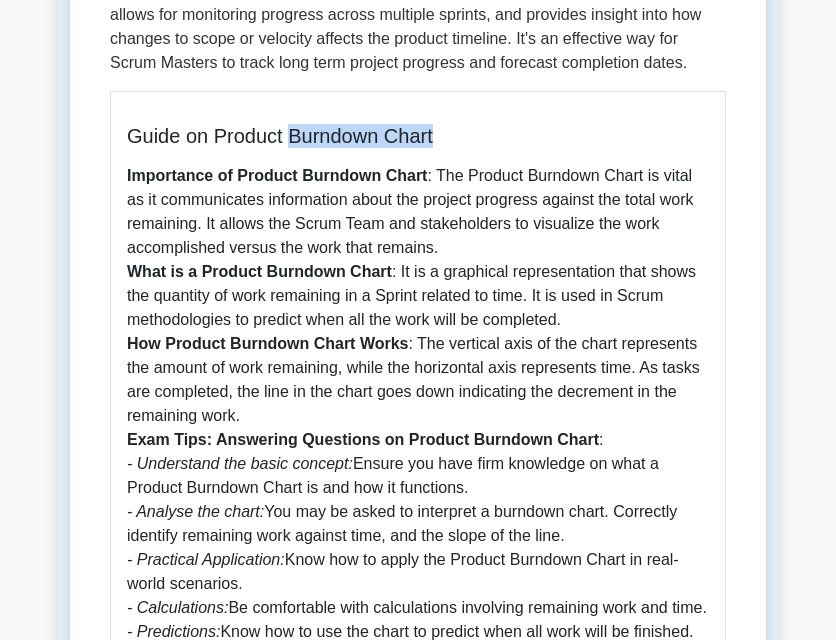 drag, startPoint x: 294, startPoint y: 140, endPoint x: 457, endPoint y: 143, distance: 163.0276 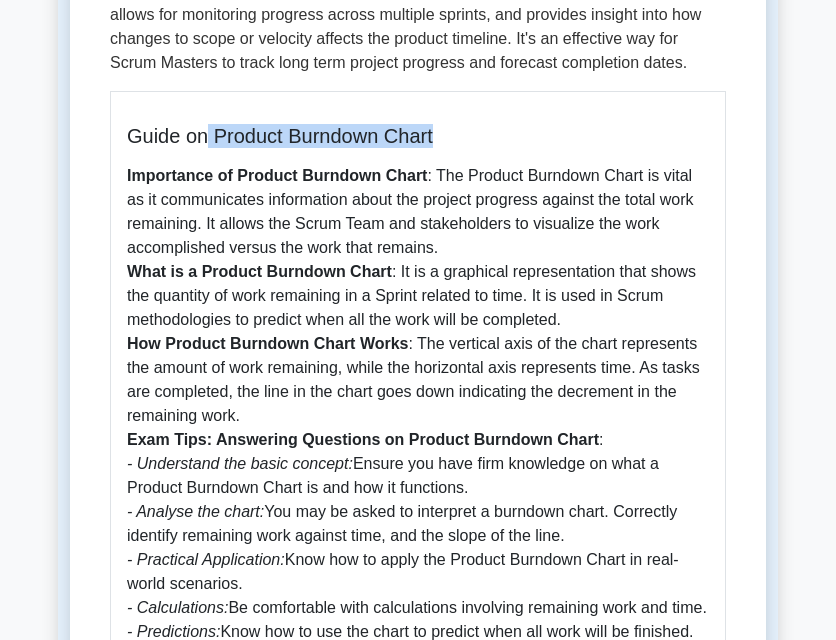 drag, startPoint x: 208, startPoint y: 138, endPoint x: 448, endPoint y: 144, distance: 240.07498 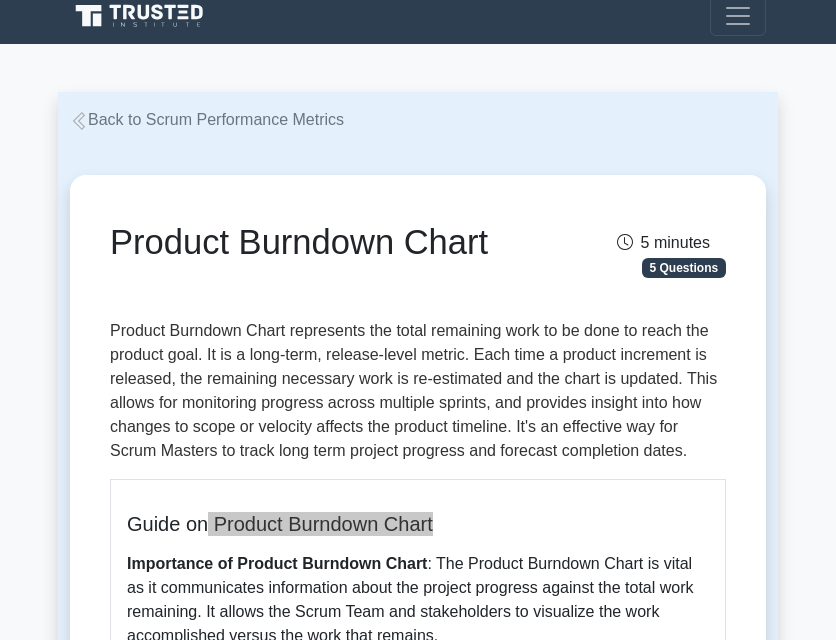 scroll, scrollTop: 0, scrollLeft: 0, axis: both 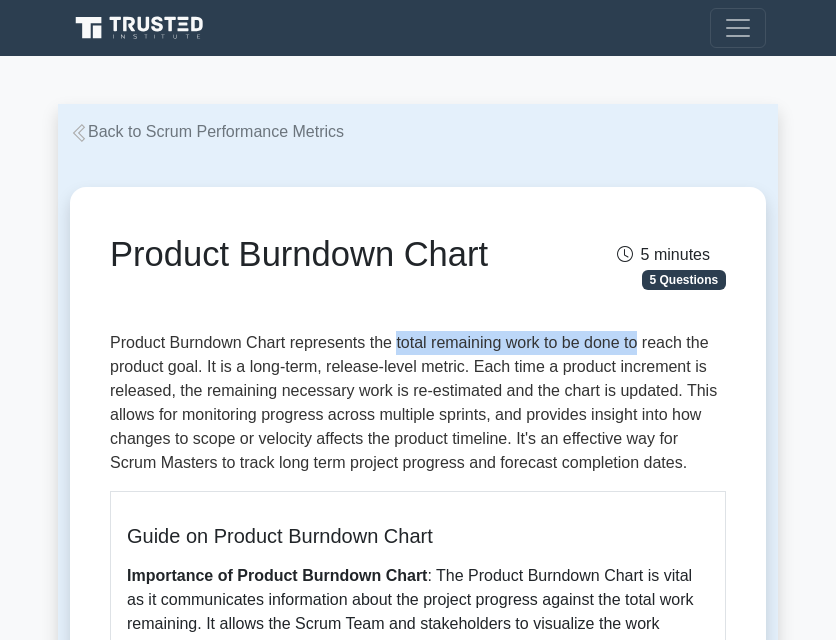 drag, startPoint x: 394, startPoint y: 342, endPoint x: 639, endPoint y: 338, distance: 245.03265 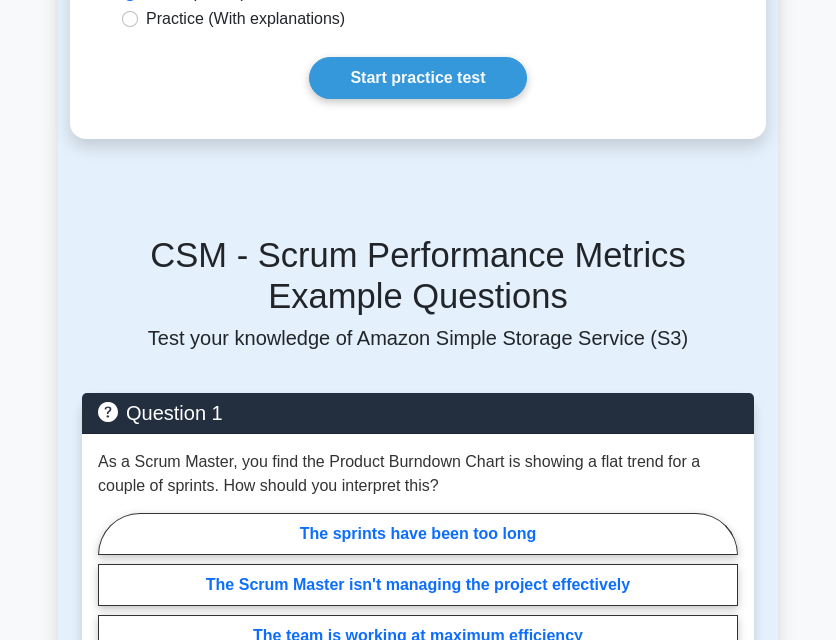 scroll, scrollTop: 1200, scrollLeft: 0, axis: vertical 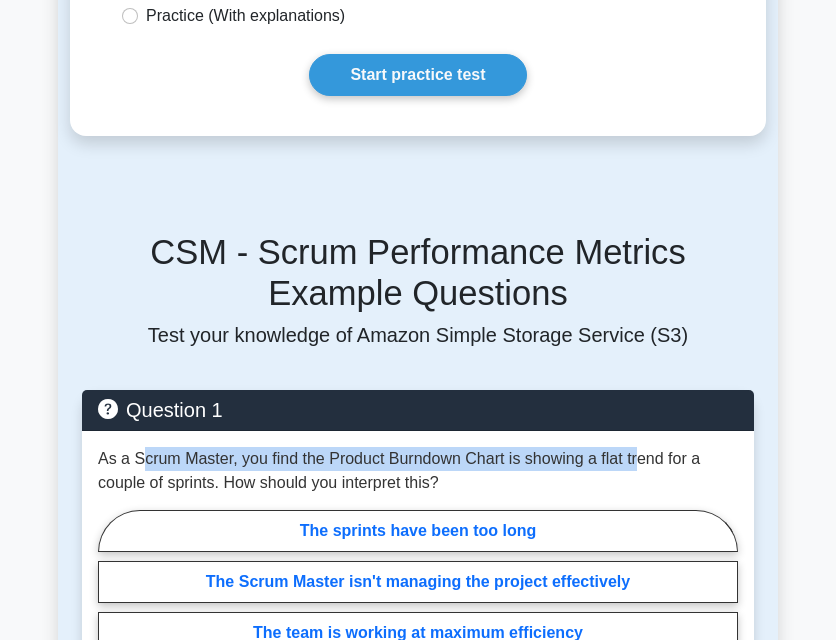 drag, startPoint x: 141, startPoint y: 483, endPoint x: 634, endPoint y: 483, distance: 493 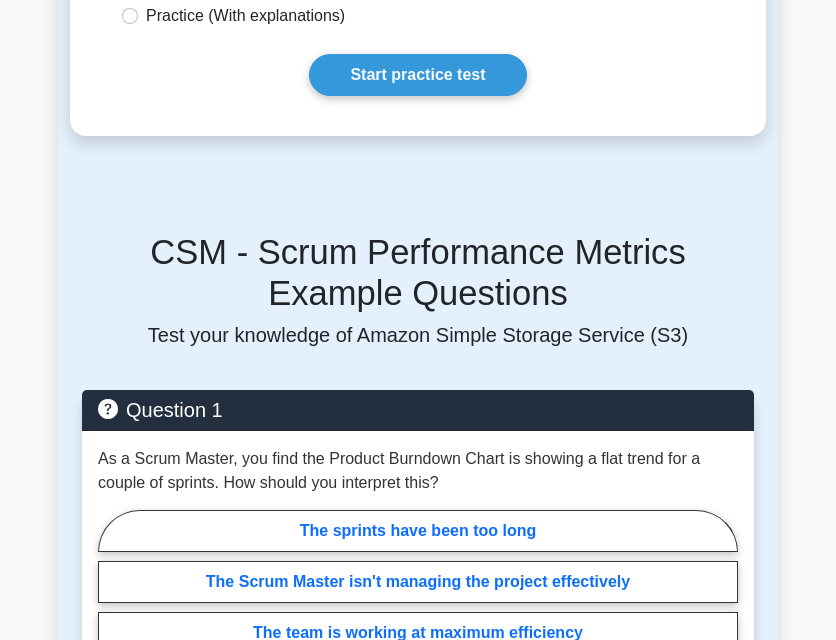 click on "As a Scrum Master, you find the Product Burndown Chart is showing a flat trend for a couple of sprints. How should you interpret this?" at bounding box center [418, 471] 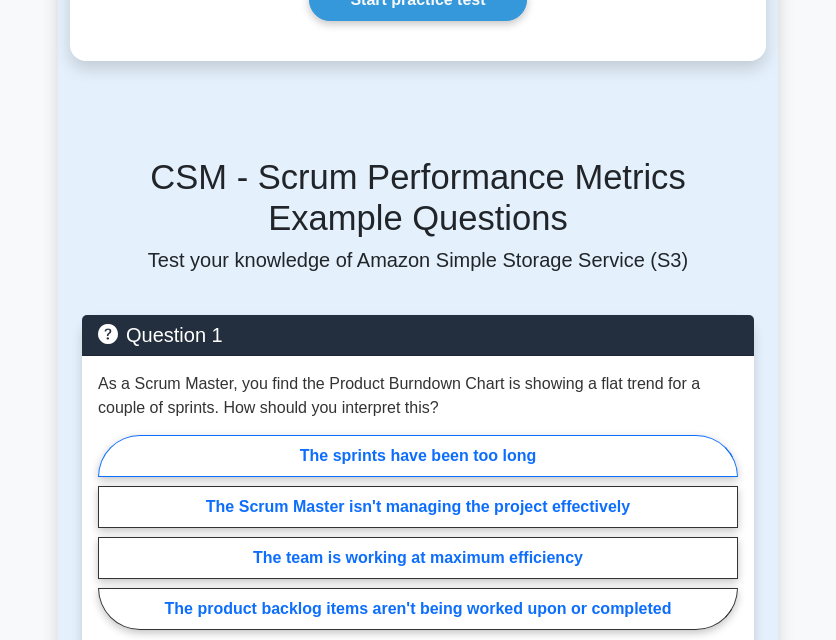 scroll, scrollTop: 1300, scrollLeft: 0, axis: vertical 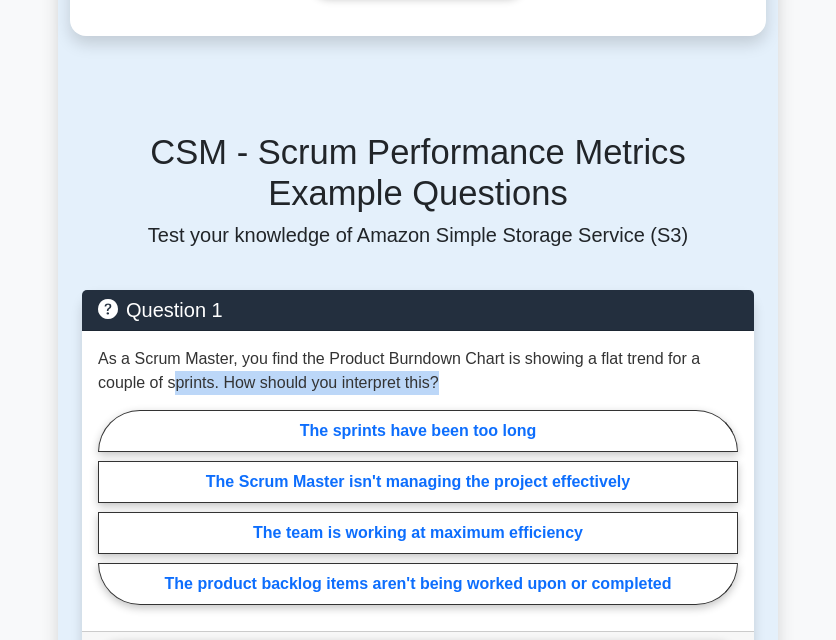 drag, startPoint x: 180, startPoint y: 414, endPoint x: 461, endPoint y: 412, distance: 281.0071 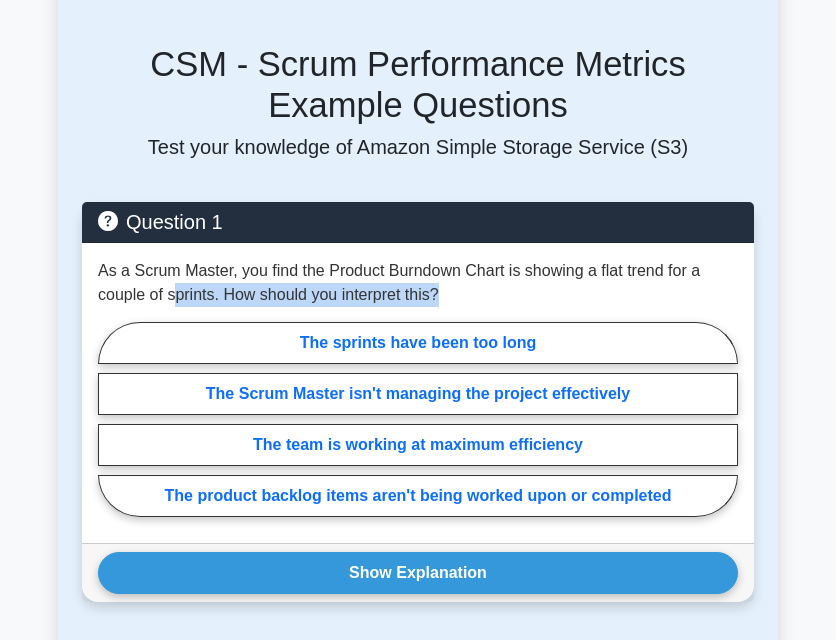 scroll, scrollTop: 1400, scrollLeft: 0, axis: vertical 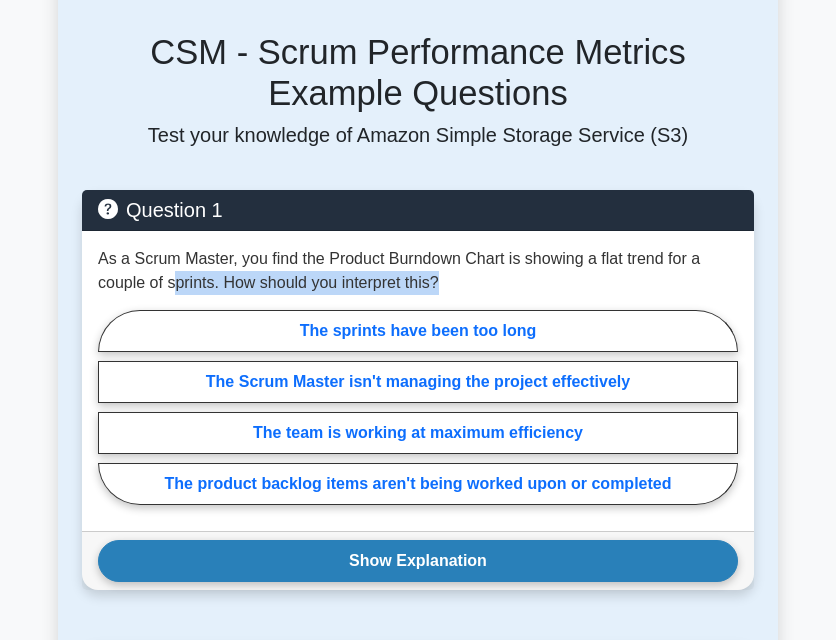 click on "Show Explanation" at bounding box center [418, 561] 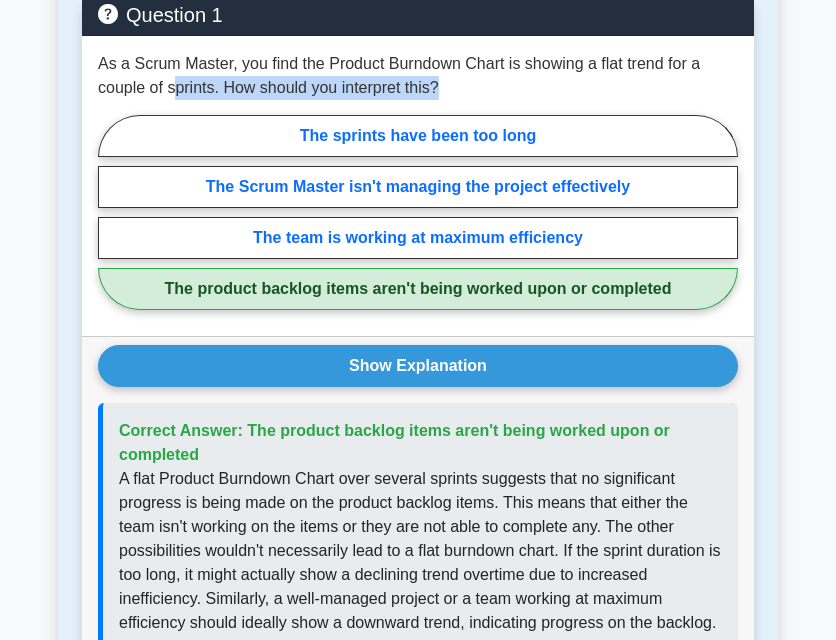 scroll, scrollTop: 1600, scrollLeft: 0, axis: vertical 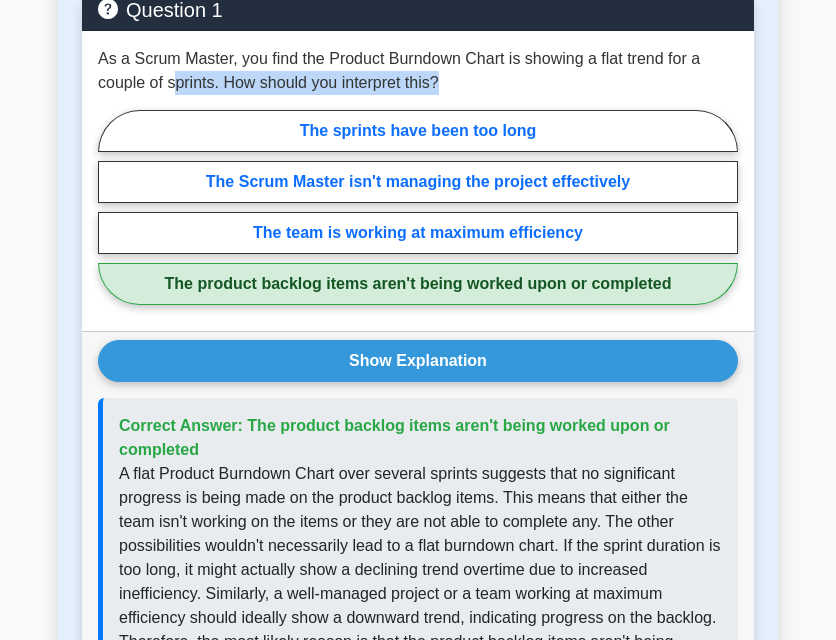 drag, startPoint x: 290, startPoint y: 449, endPoint x: 610, endPoint y: 451, distance: 320.00626 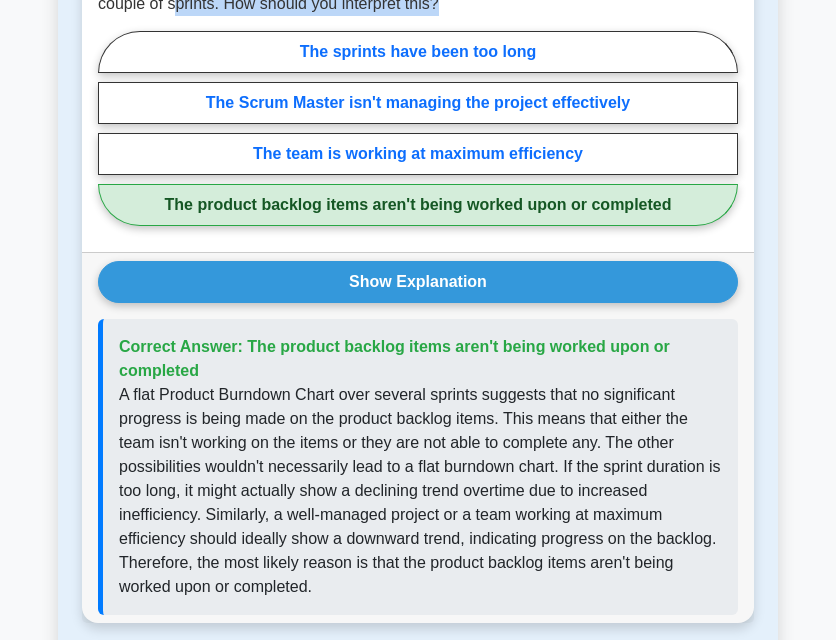scroll, scrollTop: 1700, scrollLeft: 0, axis: vertical 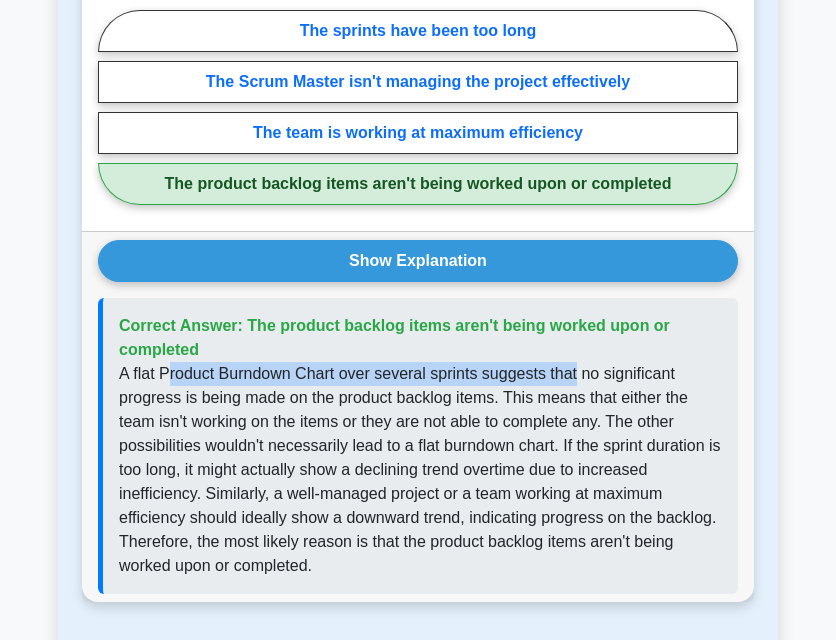 drag, startPoint x: 172, startPoint y: 406, endPoint x: 576, endPoint y: 395, distance: 404.14972 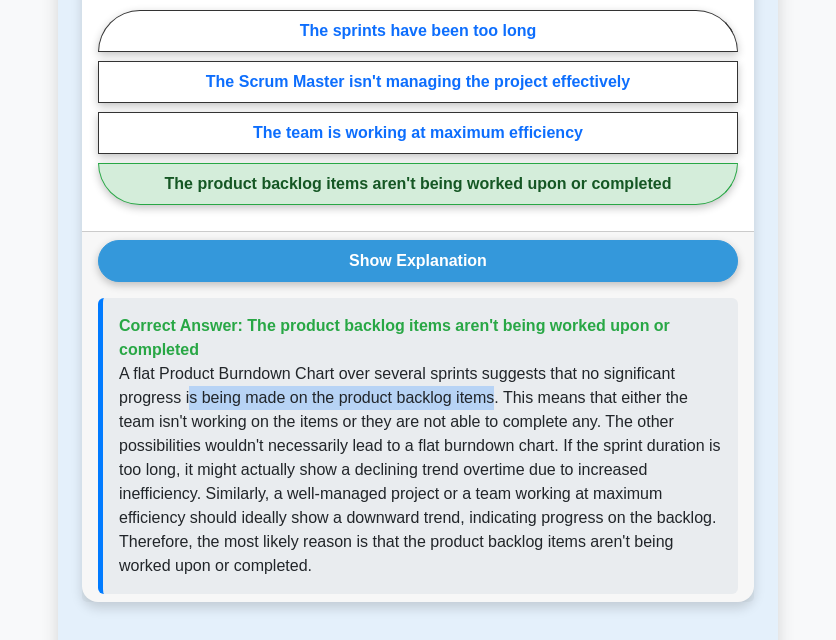 drag, startPoint x: 191, startPoint y: 422, endPoint x: 498, endPoint y: 430, distance: 307.10422 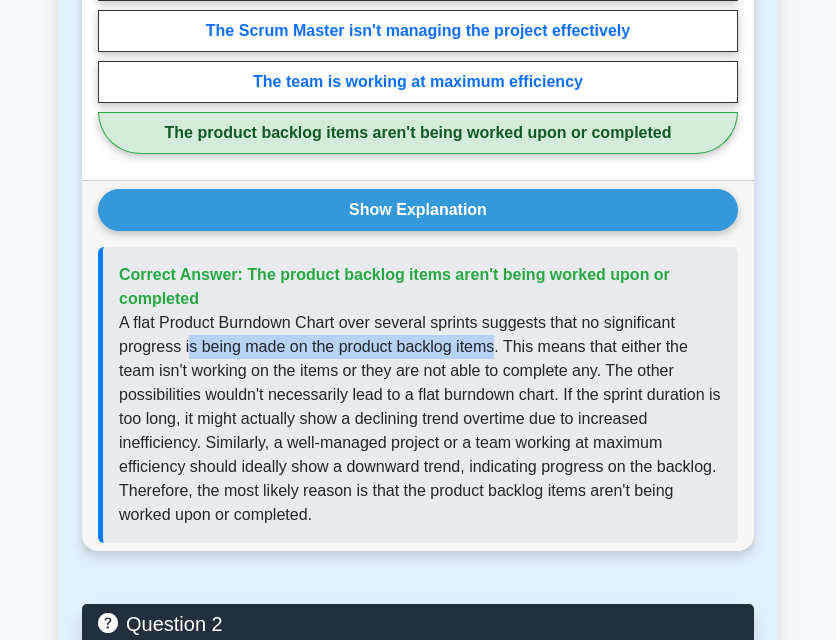 scroll, scrollTop: 1800, scrollLeft: 0, axis: vertical 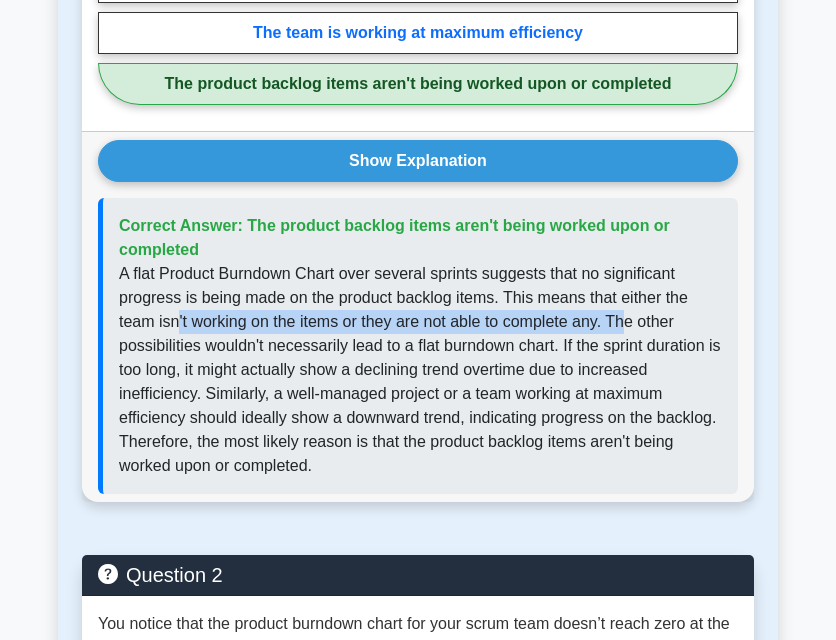 drag, startPoint x: 177, startPoint y: 351, endPoint x: 626, endPoint y: 352, distance: 449.0011 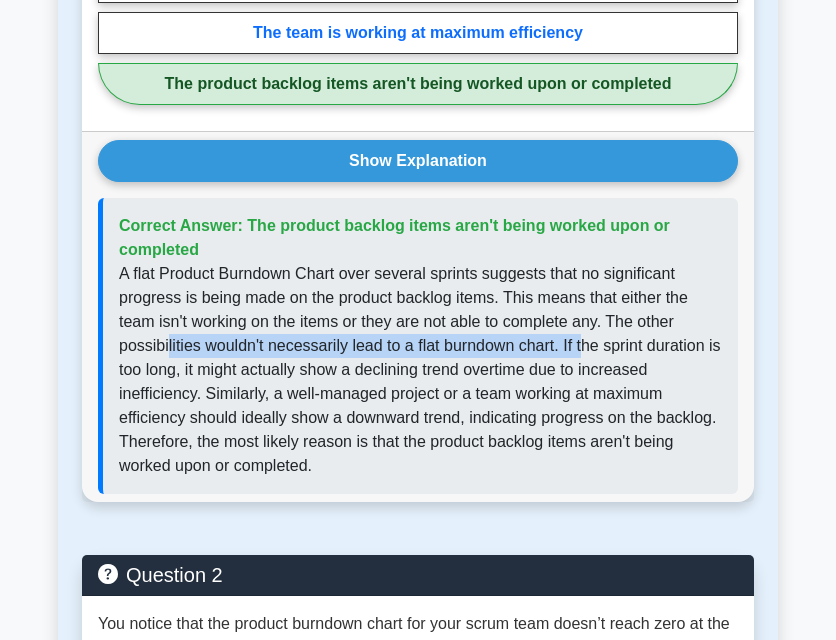 drag, startPoint x: 167, startPoint y: 375, endPoint x: 590, endPoint y: 372, distance: 423.01065 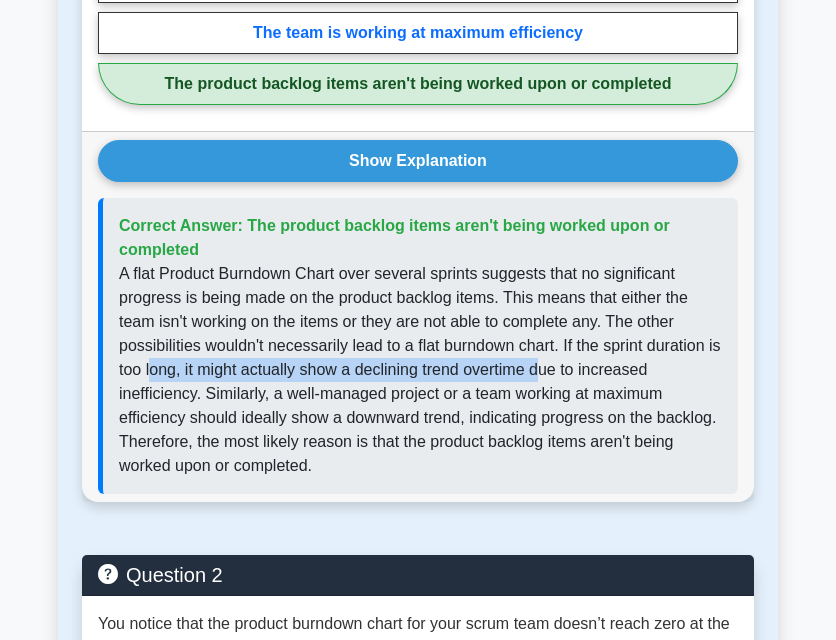 drag, startPoint x: 166, startPoint y: 397, endPoint x: 560, endPoint y: 400, distance: 394.0114 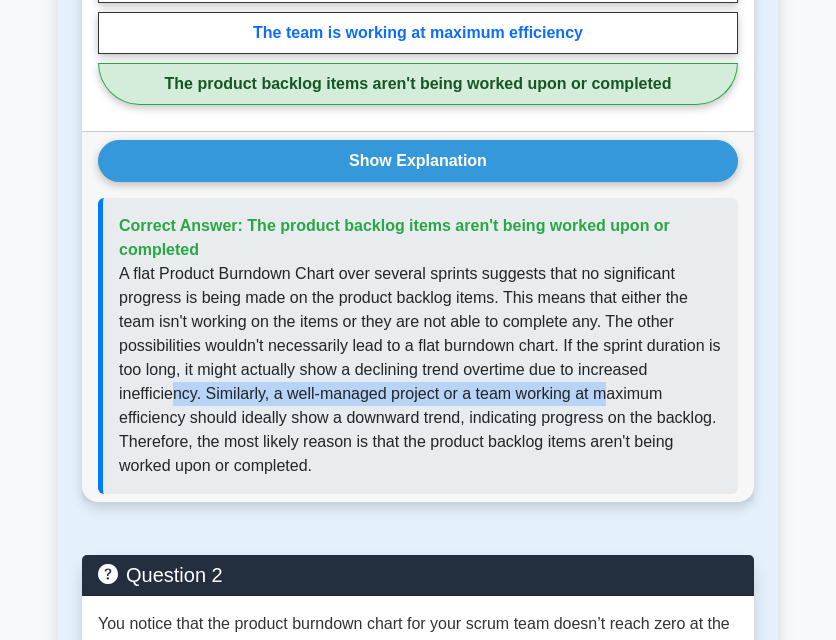 drag, startPoint x: 170, startPoint y: 426, endPoint x: 608, endPoint y: 413, distance: 438.19287 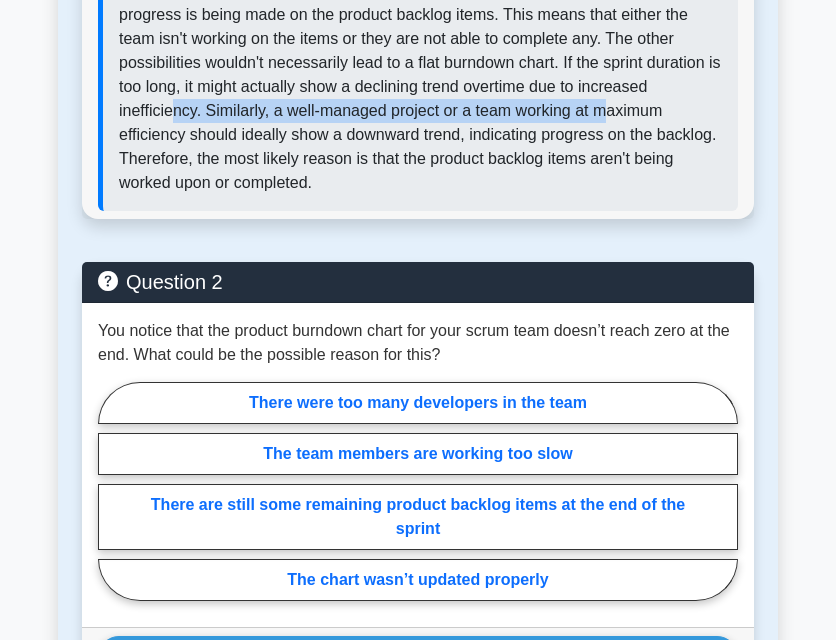 scroll, scrollTop: 2100, scrollLeft: 0, axis: vertical 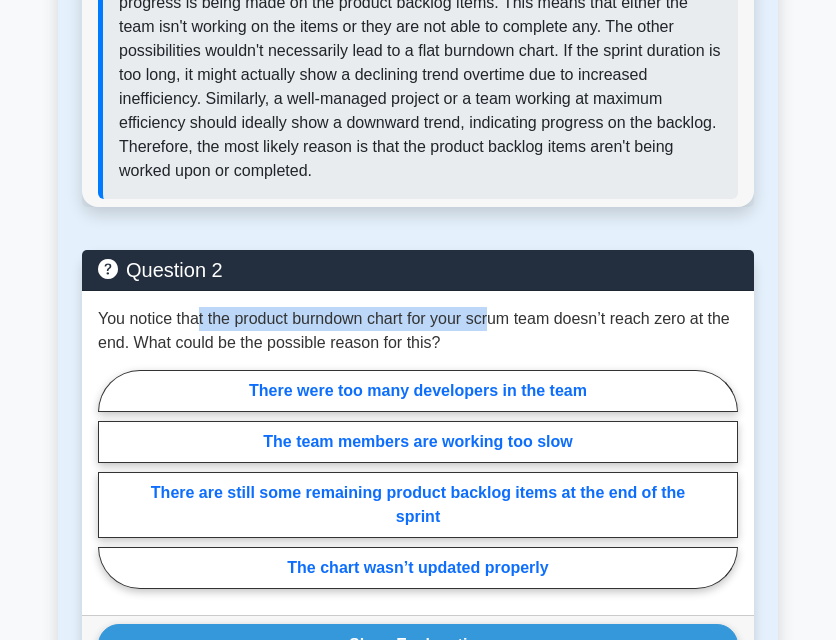 drag, startPoint x: 207, startPoint y: 348, endPoint x: 491, endPoint y: 349, distance: 284.00177 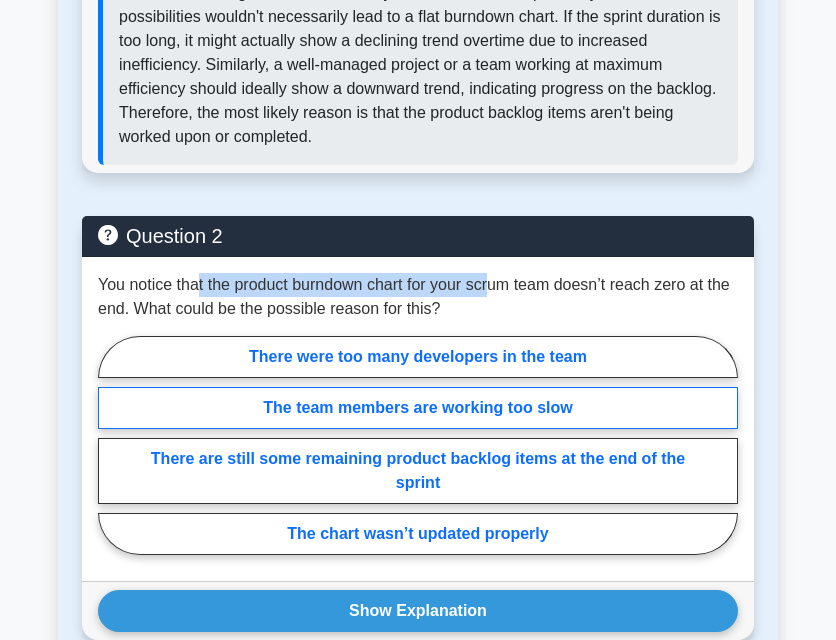 scroll, scrollTop: 2200, scrollLeft: 0, axis: vertical 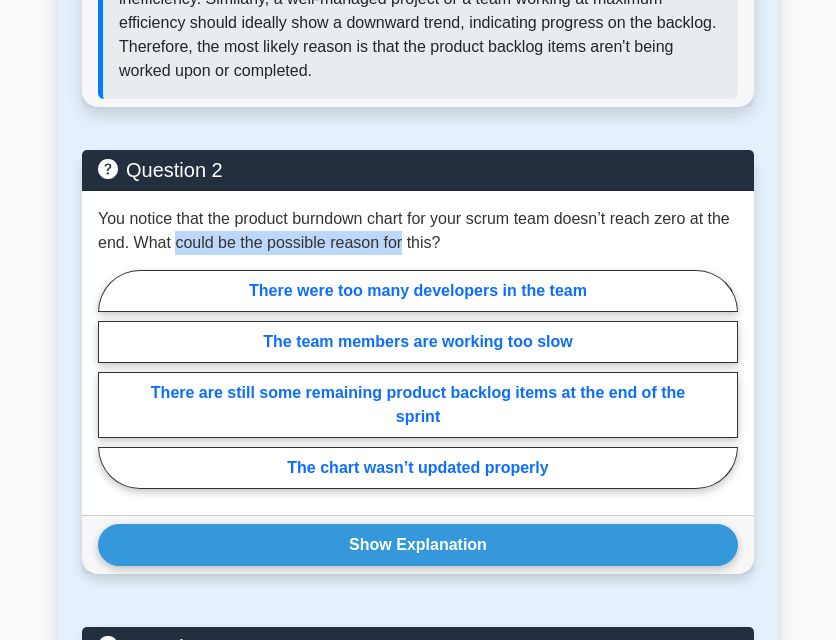 drag, startPoint x: 178, startPoint y: 267, endPoint x: 403, endPoint y: 271, distance: 225.03555 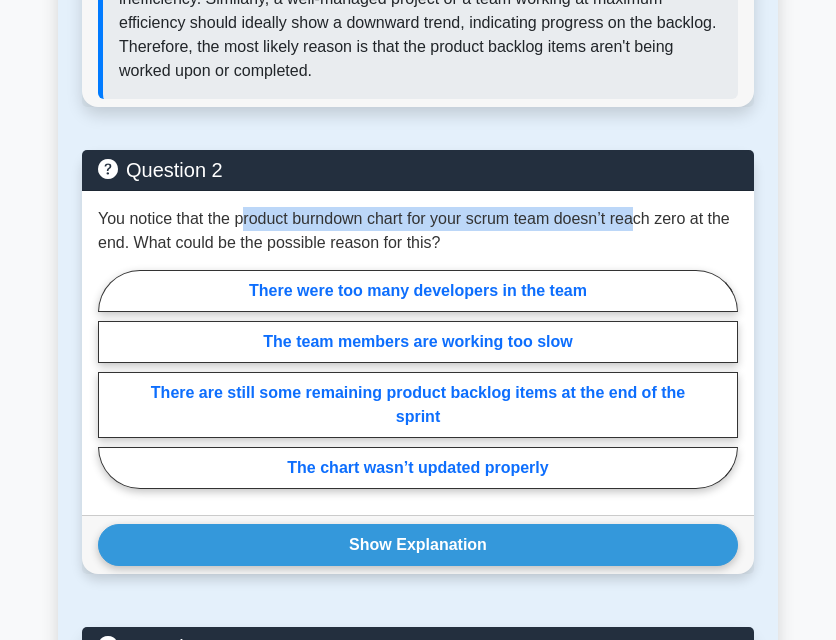 drag, startPoint x: 248, startPoint y: 241, endPoint x: 642, endPoint y: 255, distance: 394.24866 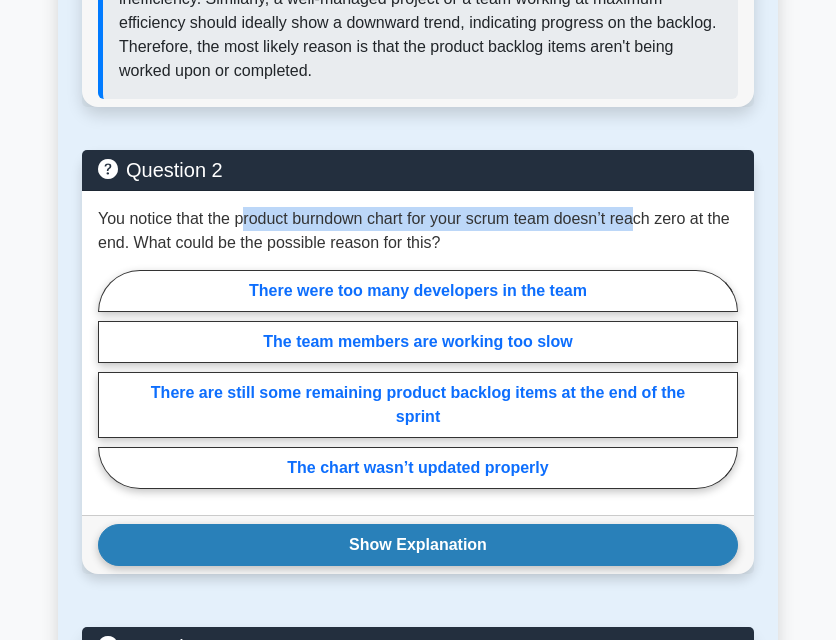 click on "Show Explanation" at bounding box center [418, 545] 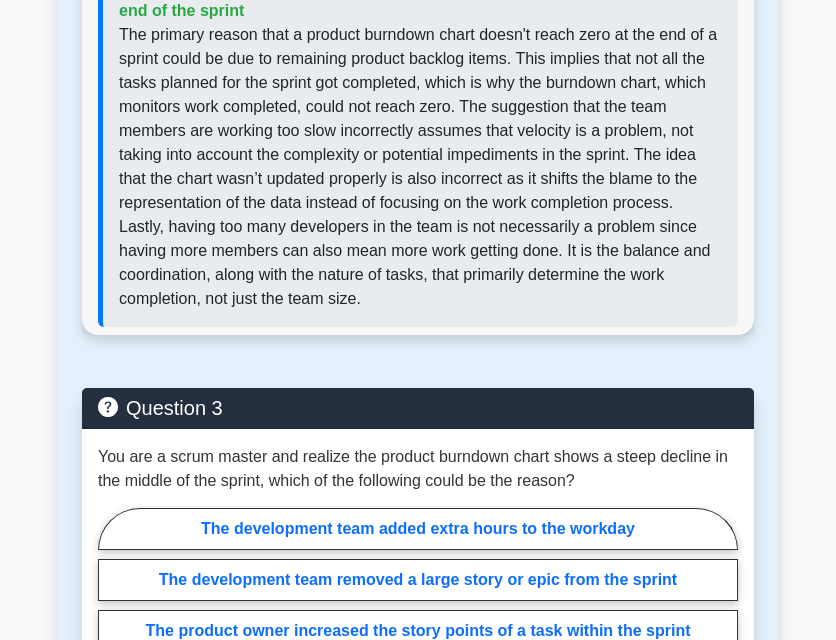 scroll, scrollTop: 2800, scrollLeft: 0, axis: vertical 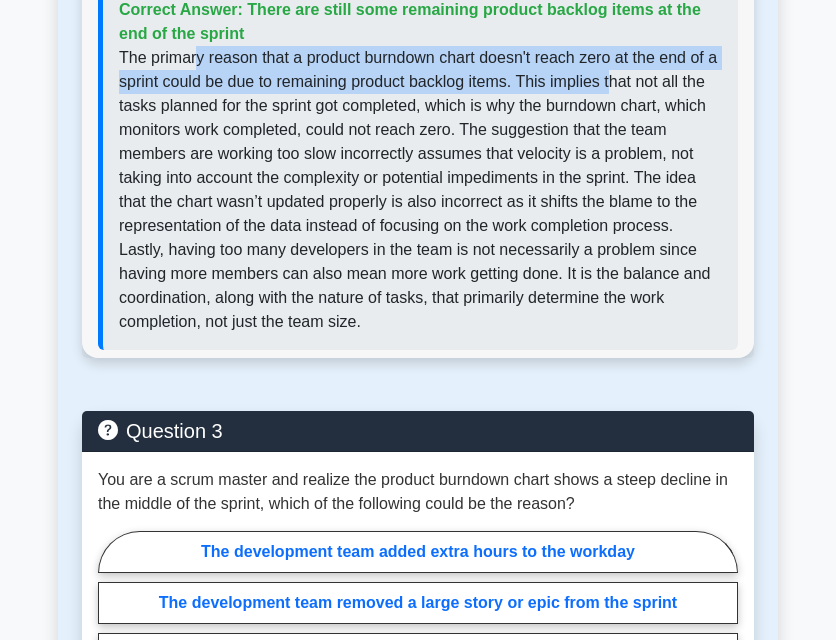 drag, startPoint x: 200, startPoint y: 82, endPoint x: 619, endPoint y: 105, distance: 419.6308 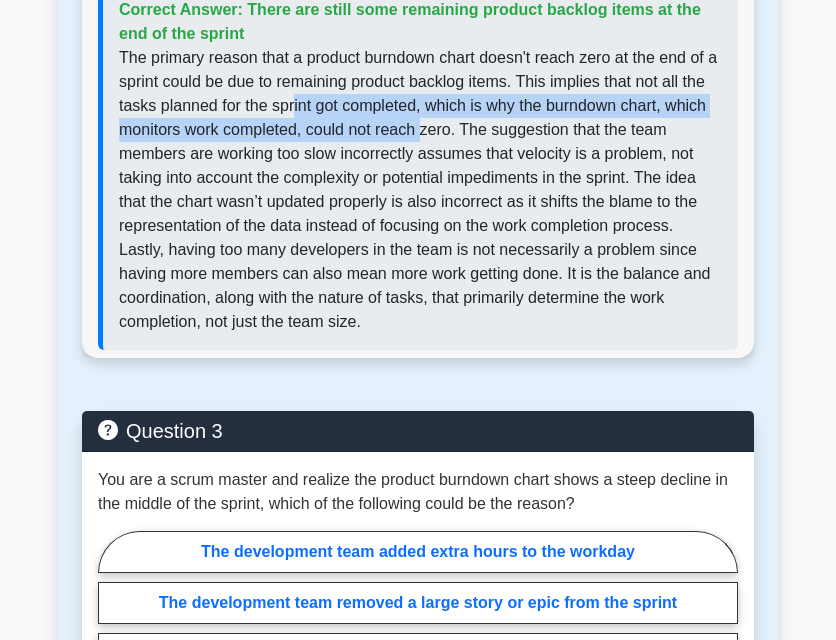 drag, startPoint x: 339, startPoint y: 143, endPoint x: 432, endPoint y: 156, distance: 93.904205 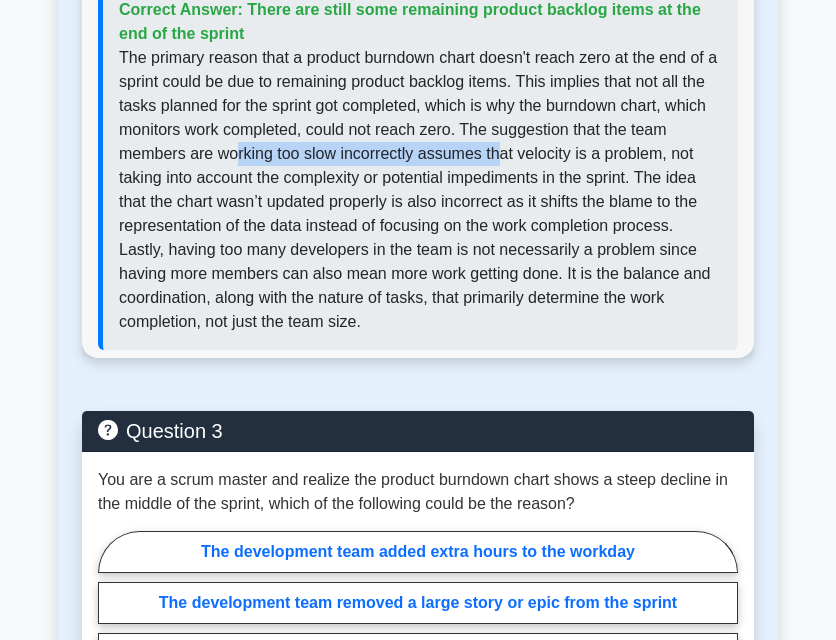 drag, startPoint x: 233, startPoint y: 179, endPoint x: 496, endPoint y: 178, distance: 263.0019 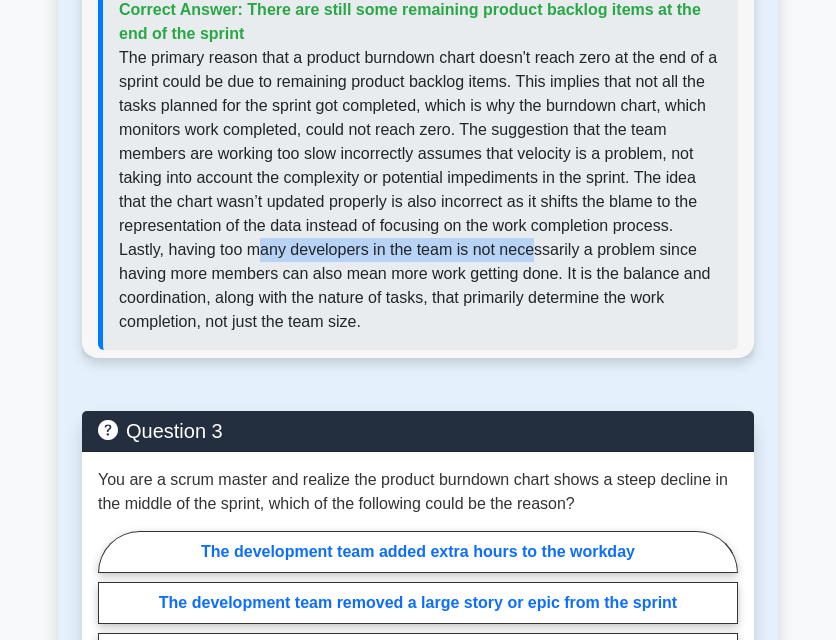drag, startPoint x: 259, startPoint y: 281, endPoint x: 533, endPoint y: 270, distance: 274.2207 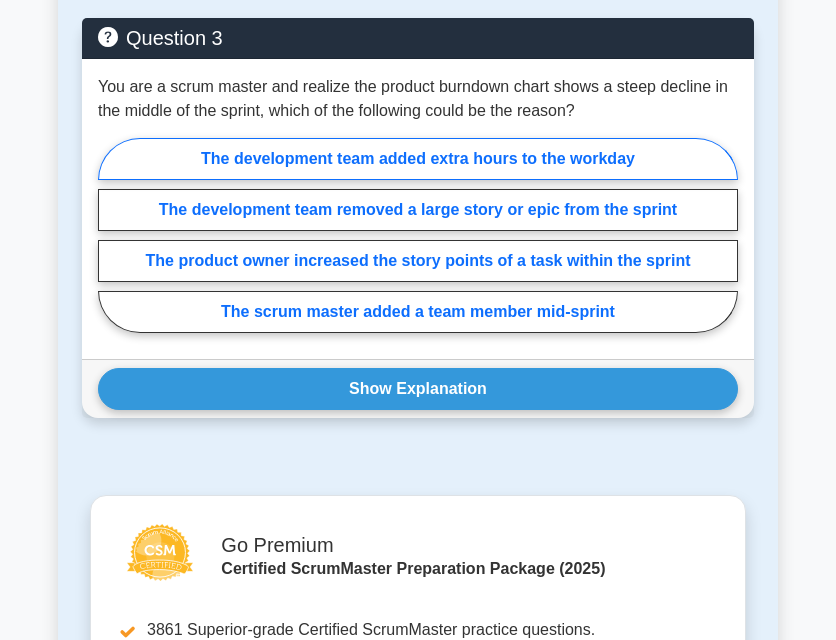 scroll, scrollTop: 3200, scrollLeft: 0, axis: vertical 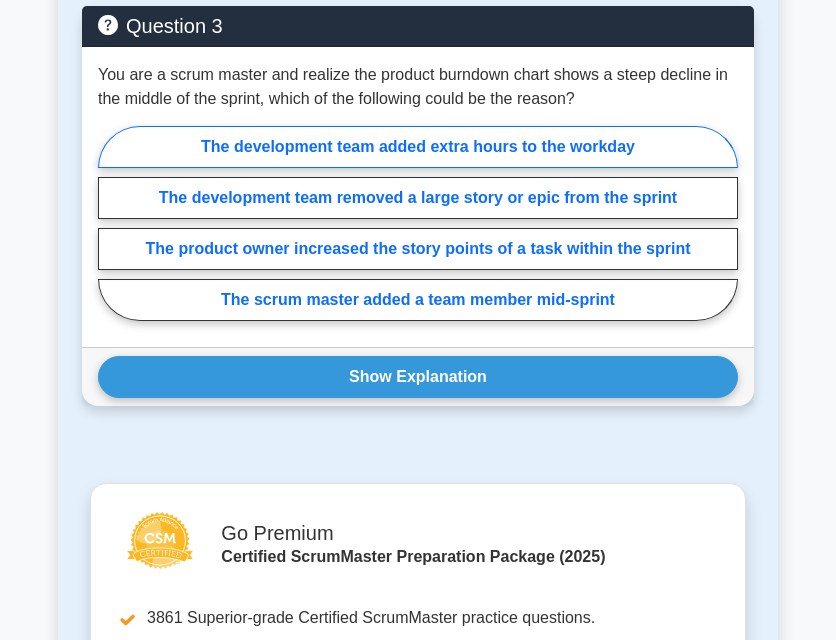 drag, startPoint x: 129, startPoint y: 197, endPoint x: 191, endPoint y: 190, distance: 62.39391 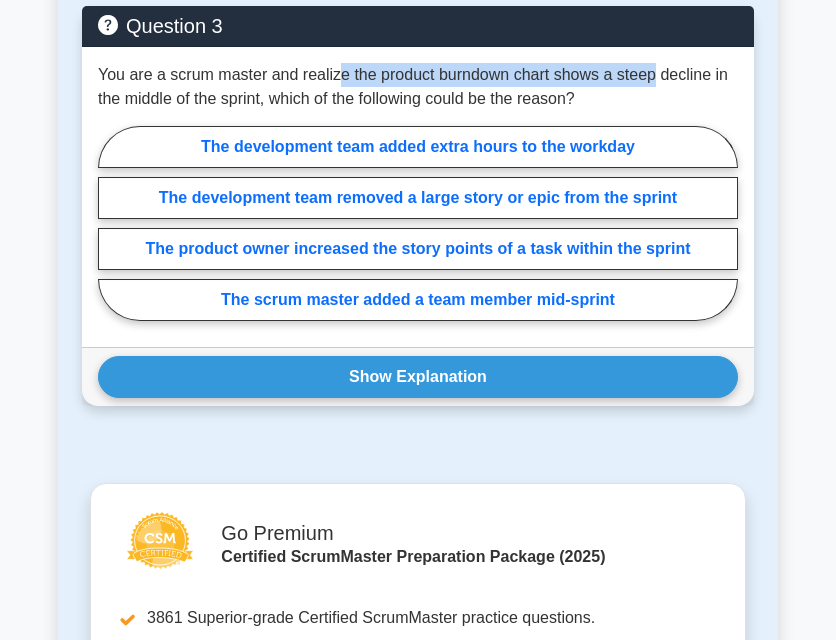 drag, startPoint x: 332, startPoint y: 106, endPoint x: 648, endPoint y: 110, distance: 316.02533 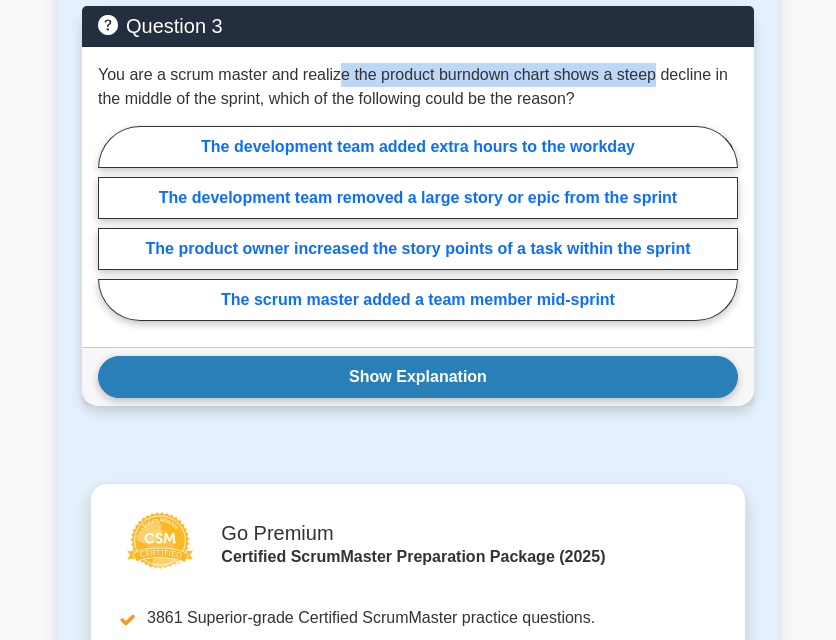 click on "Show Explanation" at bounding box center [418, 377] 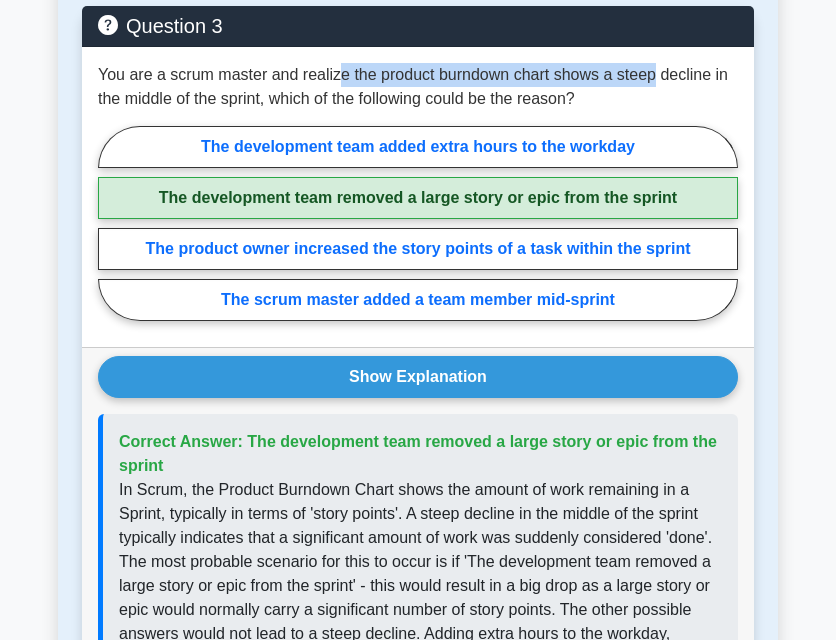 drag, startPoint x: 381, startPoint y: 473, endPoint x: 548, endPoint y: 469, distance: 167.0479 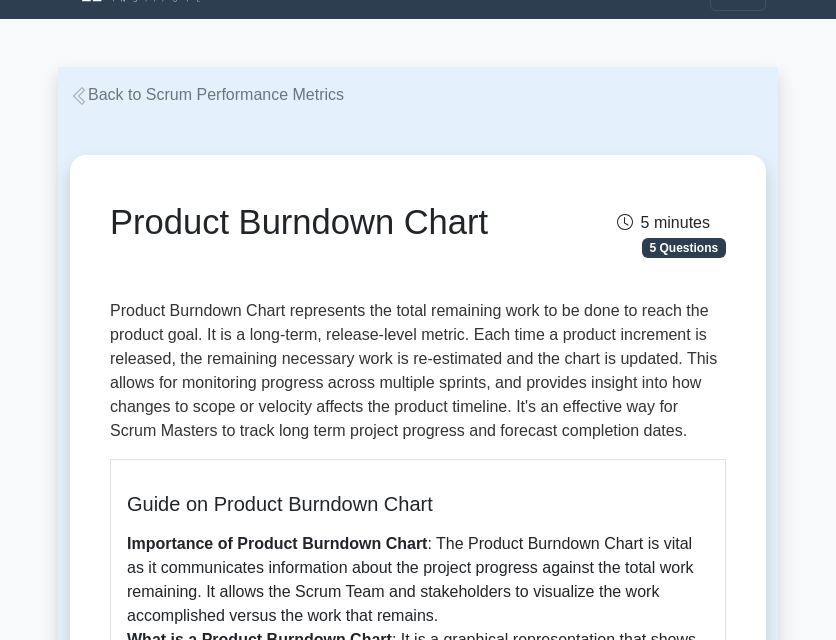 scroll, scrollTop: 0, scrollLeft: 0, axis: both 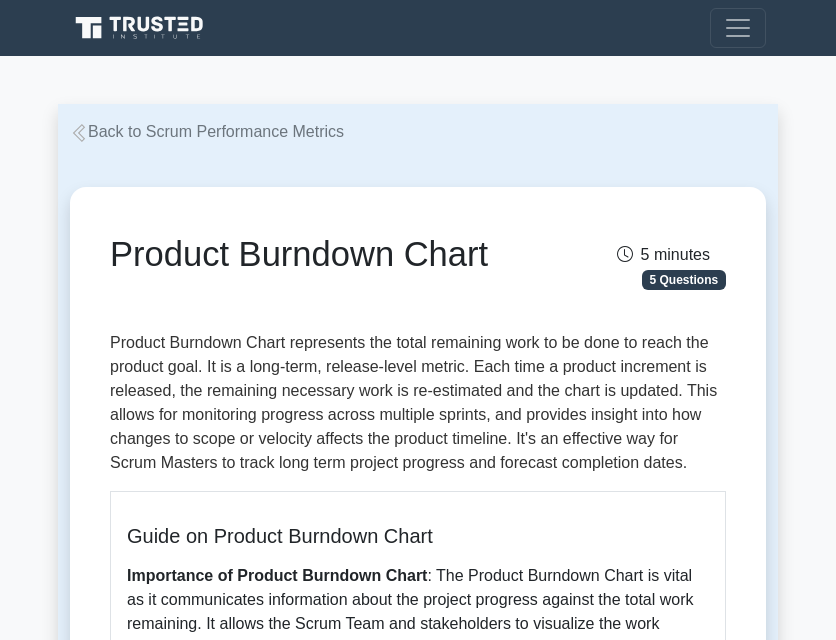 drag, startPoint x: 103, startPoint y: 254, endPoint x: 539, endPoint y: 271, distance: 436.3313 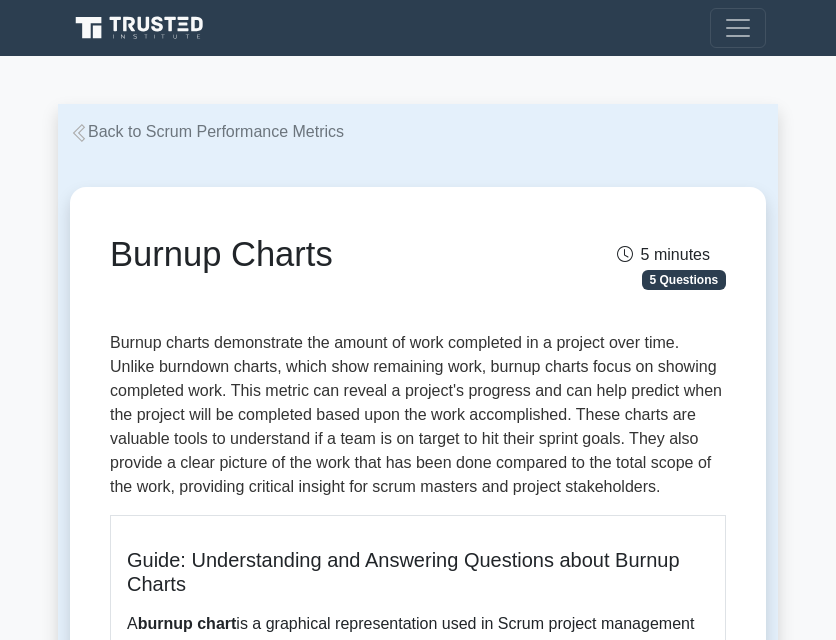 scroll, scrollTop: 0, scrollLeft: 0, axis: both 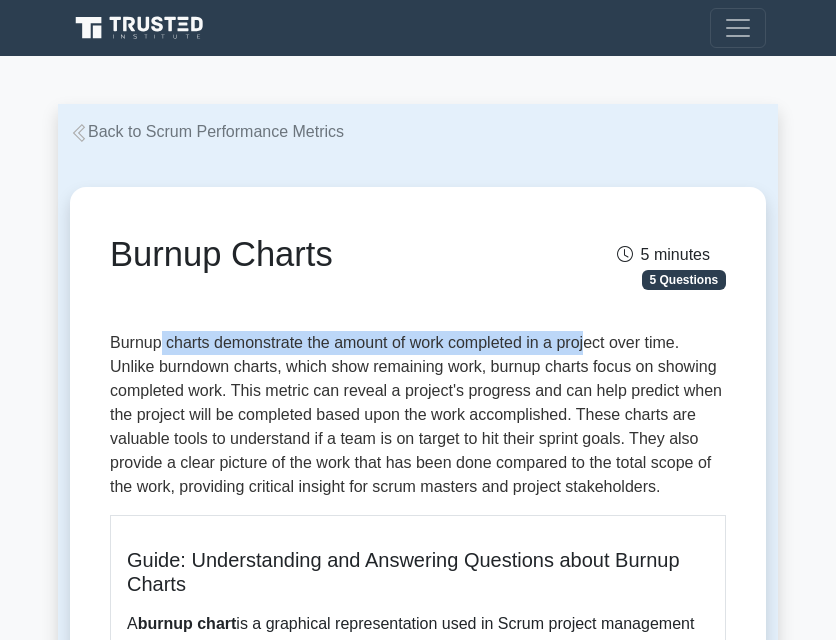drag, startPoint x: 161, startPoint y: 342, endPoint x: 588, endPoint y: 335, distance: 427.05737 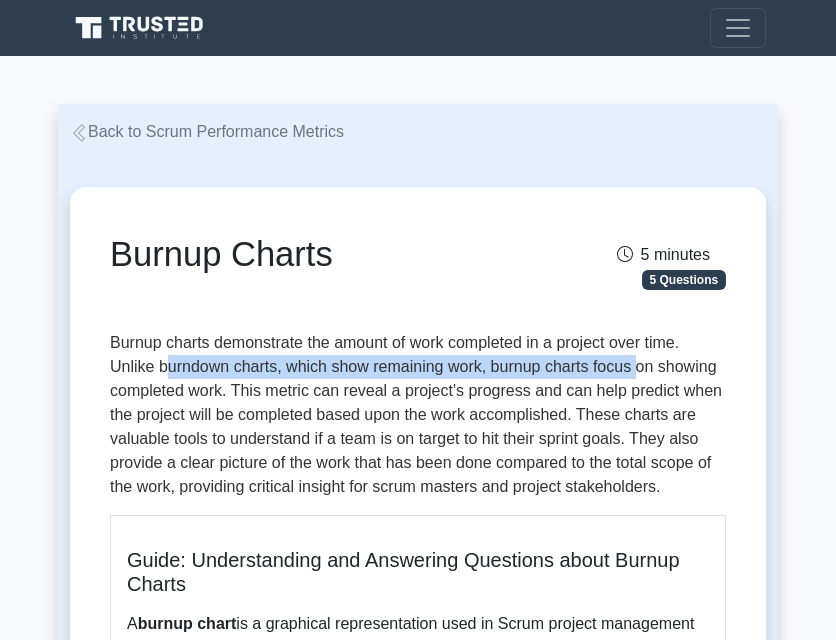 drag, startPoint x: 165, startPoint y: 370, endPoint x: 637, endPoint y: 374, distance: 472.01694 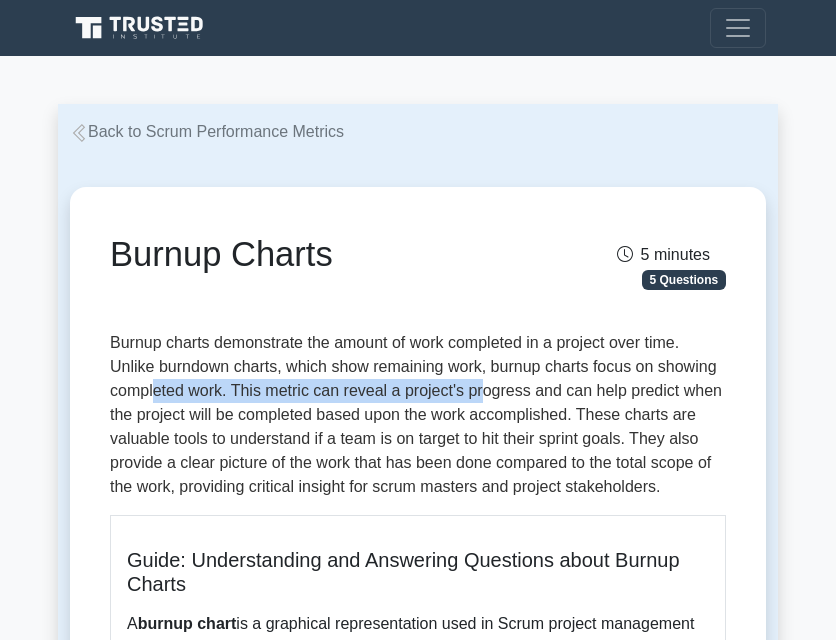 drag, startPoint x: 154, startPoint y: 398, endPoint x: 482, endPoint y: 399, distance: 328.00153 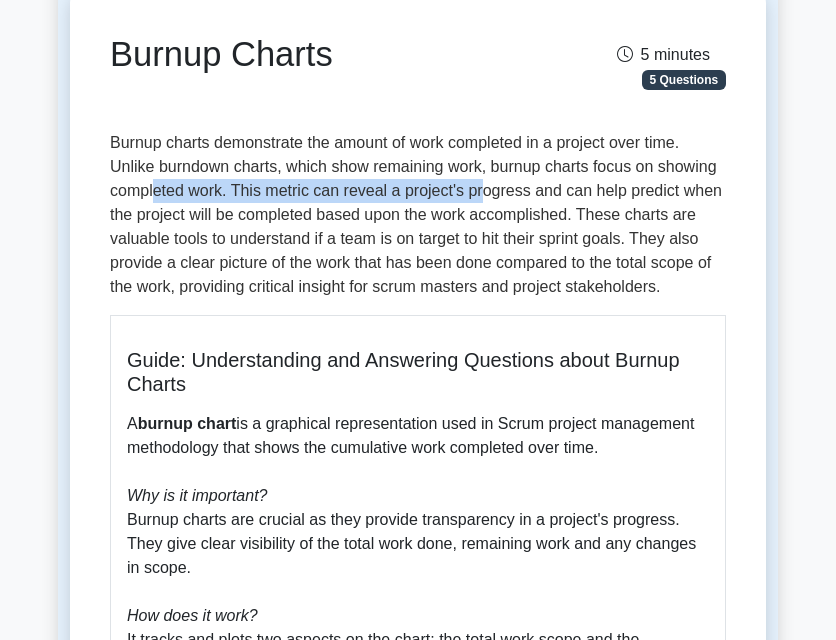 scroll, scrollTop: 300, scrollLeft: 0, axis: vertical 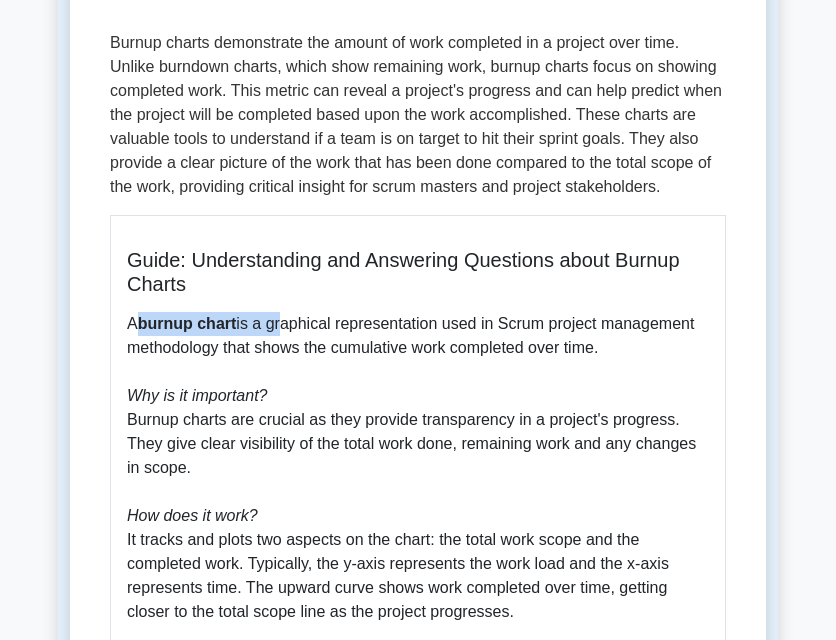 drag, startPoint x: 141, startPoint y: 324, endPoint x: 284, endPoint y: 316, distance: 143.2236 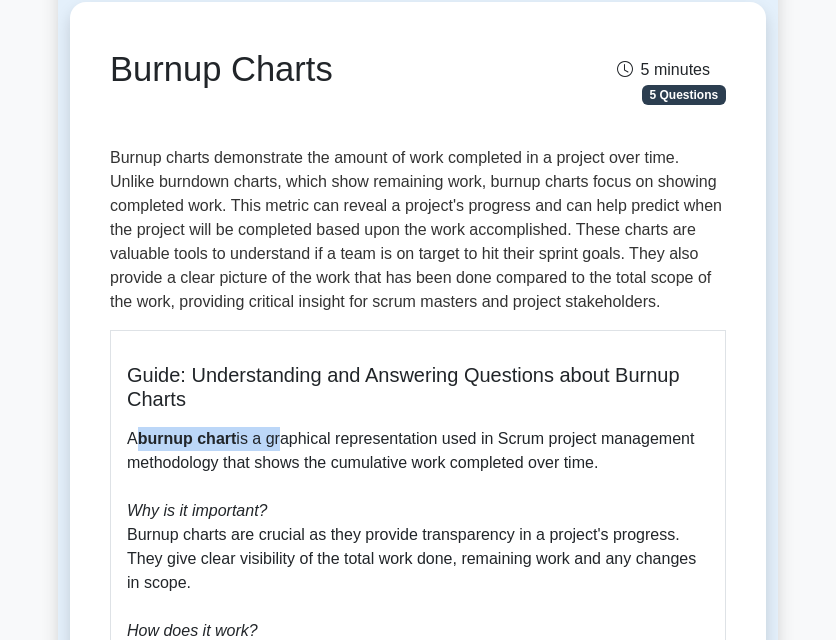 scroll, scrollTop: 0, scrollLeft: 0, axis: both 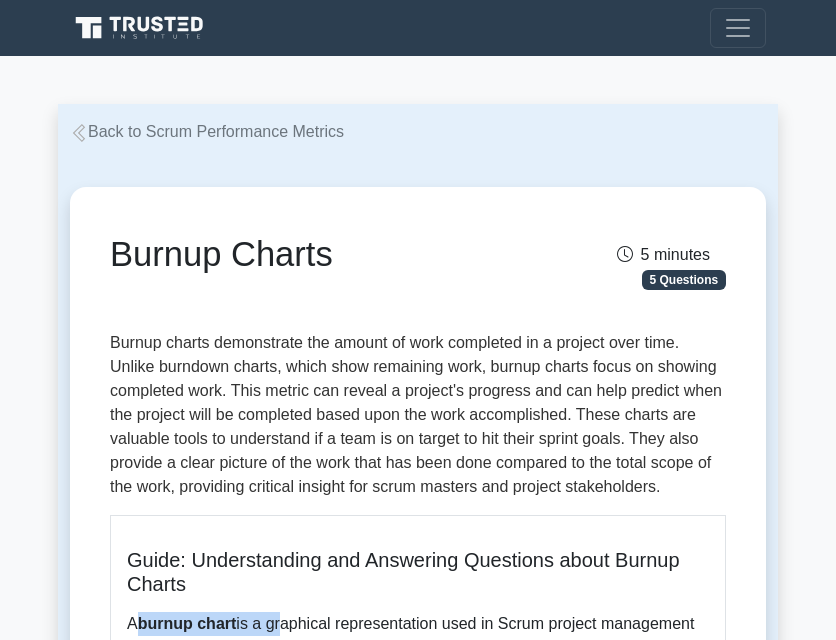 drag, startPoint x: 108, startPoint y: 255, endPoint x: 357, endPoint y: 261, distance: 249.07228 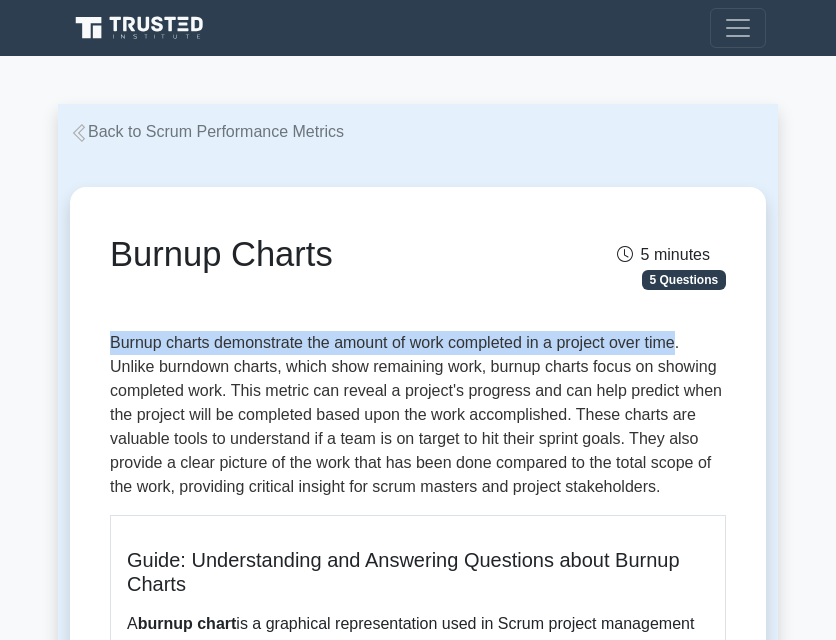 drag, startPoint x: 107, startPoint y: 346, endPoint x: 682, endPoint y: 349, distance: 575.0078 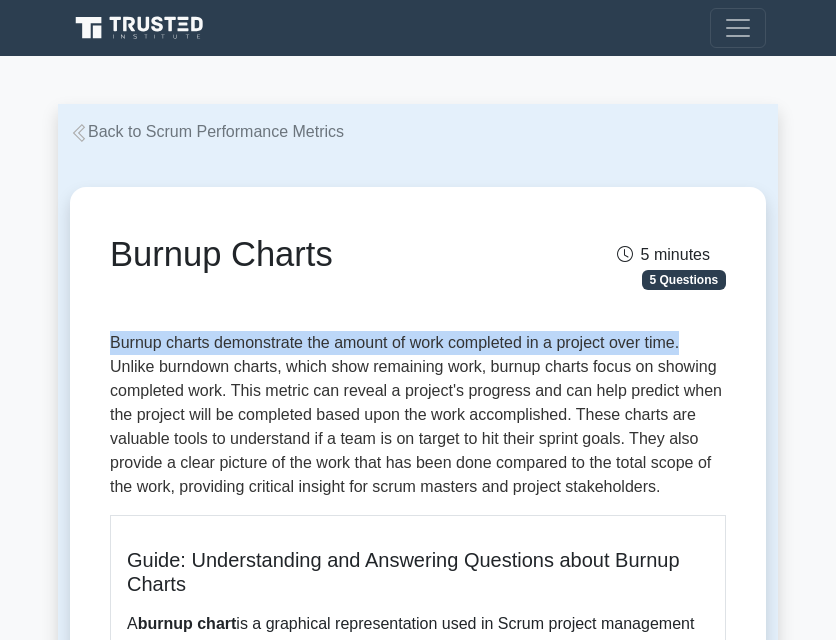 copy on "Burnup charts demonstrate the amount of work completed in a project over time." 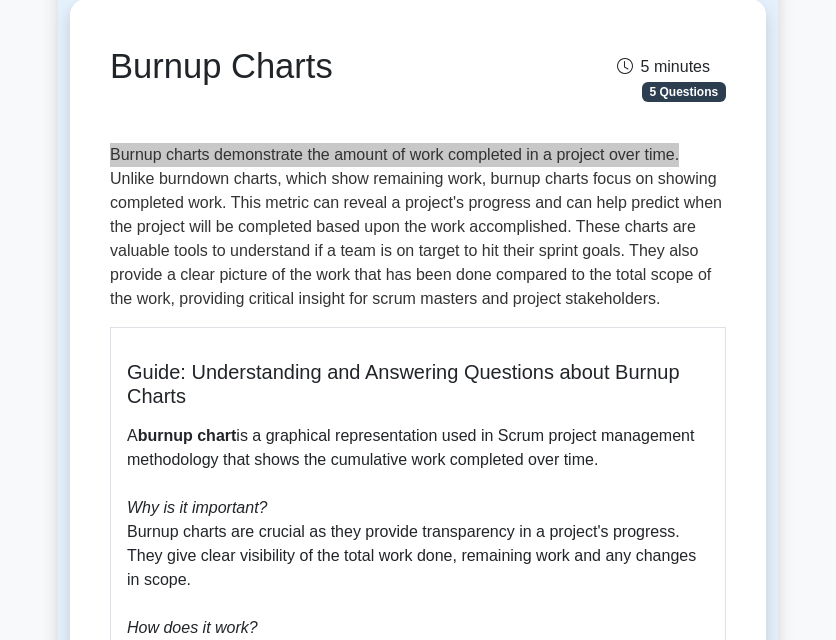 scroll, scrollTop: 200, scrollLeft: 0, axis: vertical 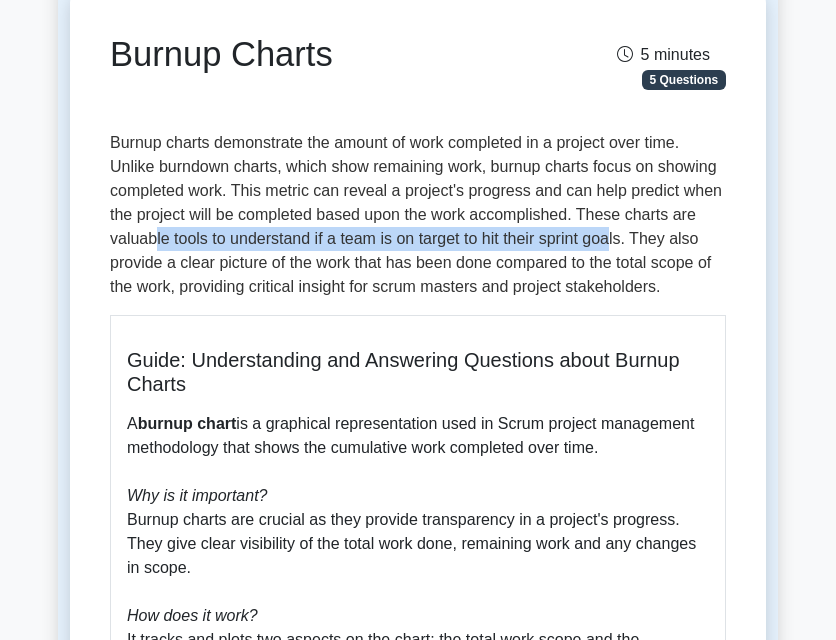drag, startPoint x: 158, startPoint y: 244, endPoint x: 616, endPoint y: 244, distance: 458 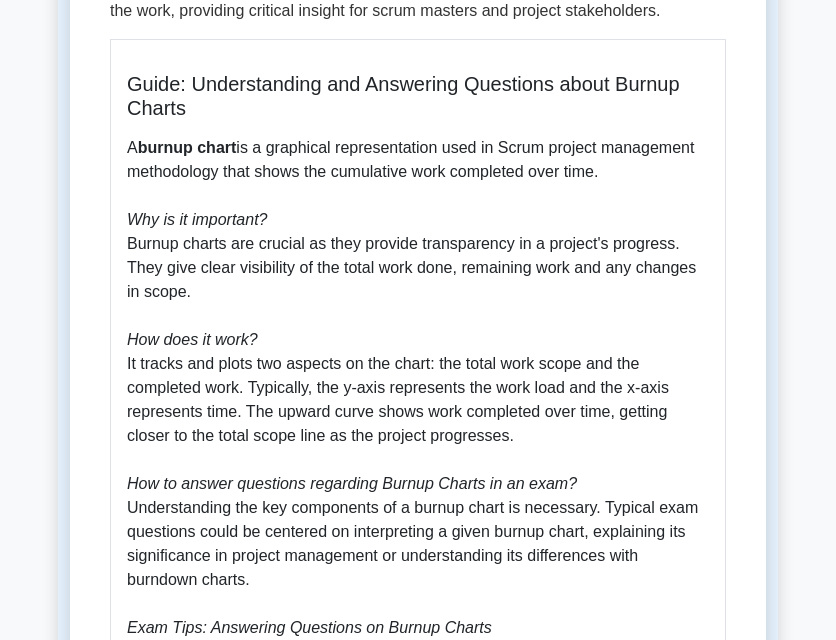 scroll, scrollTop: 500, scrollLeft: 0, axis: vertical 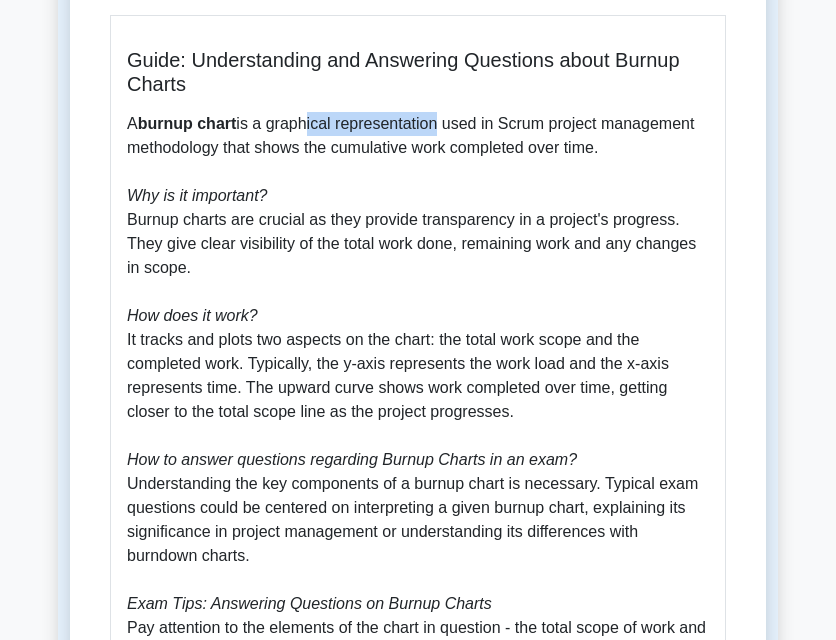 drag, startPoint x: 308, startPoint y: 121, endPoint x: 439, endPoint y: 130, distance: 131.30879 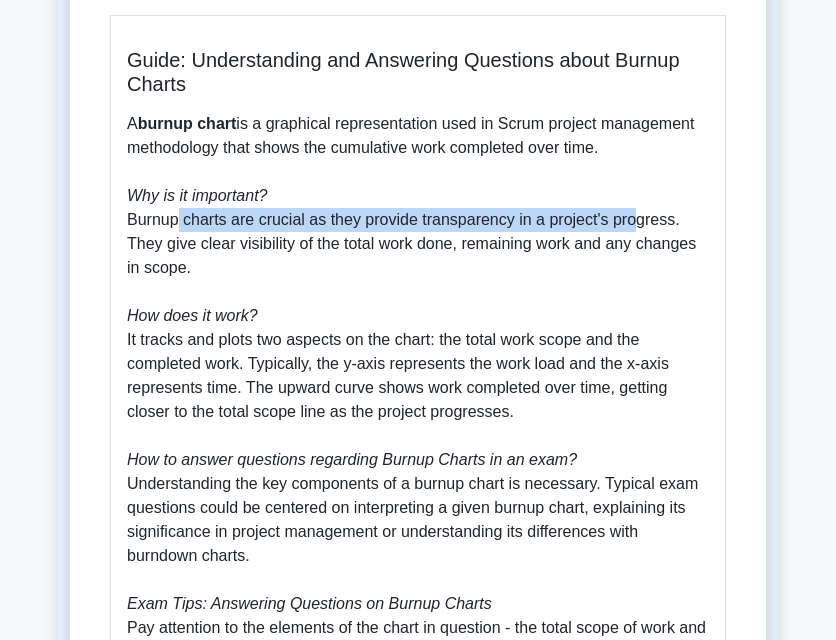 drag, startPoint x: 168, startPoint y: 223, endPoint x: 625, endPoint y: 224, distance: 457.0011 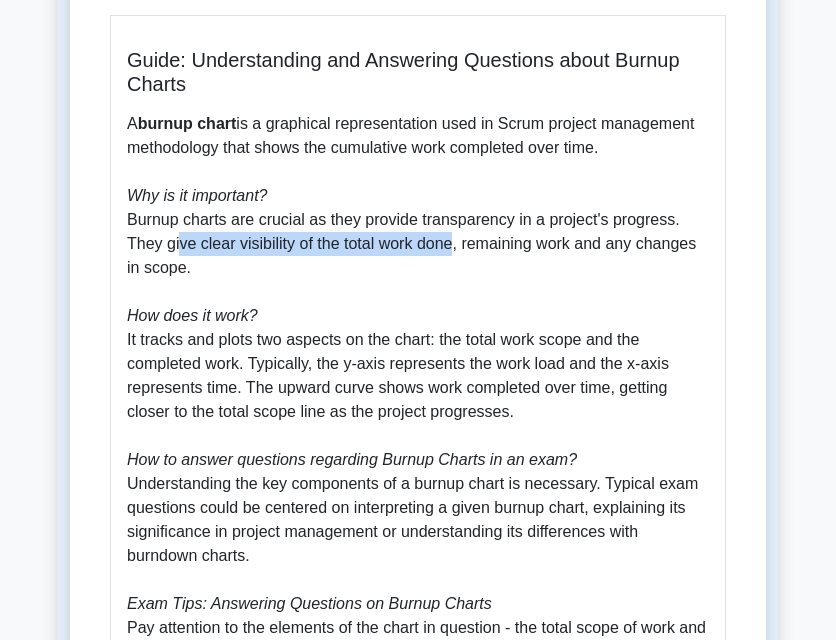drag, startPoint x: 170, startPoint y: 248, endPoint x: 446, endPoint y: 251, distance: 276.0163 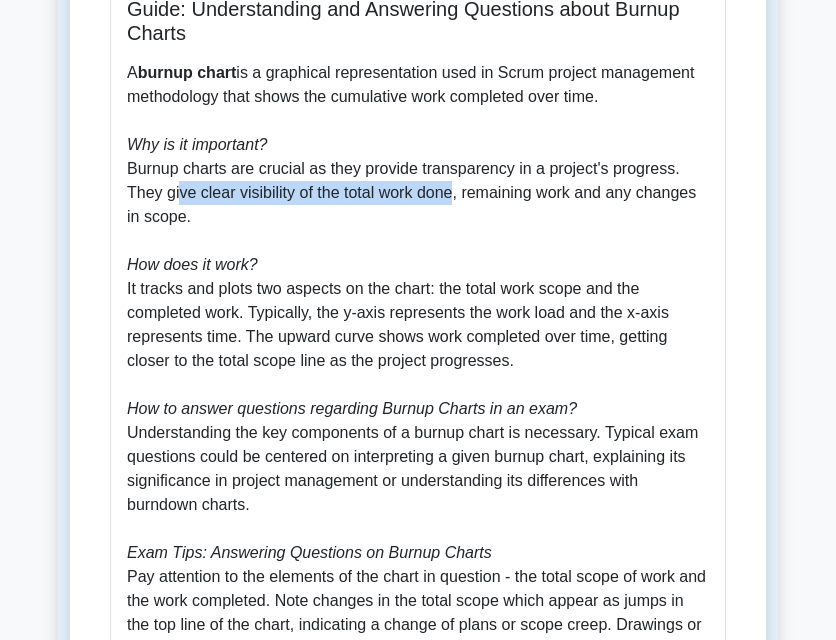 scroll, scrollTop: 600, scrollLeft: 0, axis: vertical 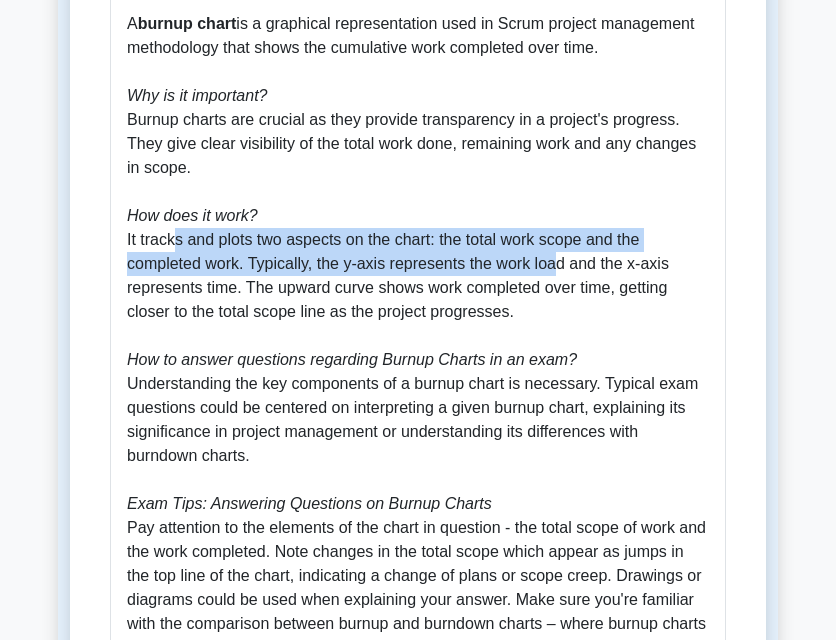 drag, startPoint x: 166, startPoint y: 246, endPoint x: 542, endPoint y: 253, distance: 376.06516 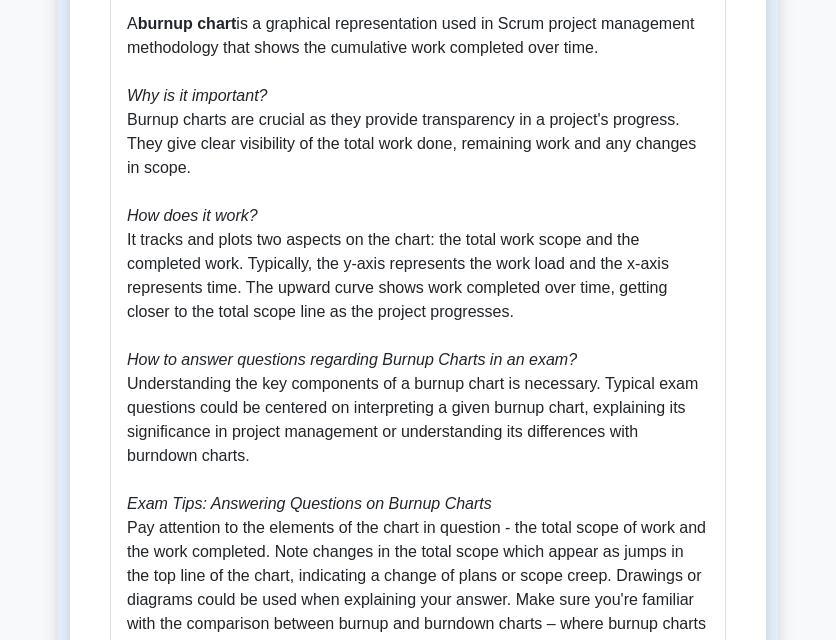 click on "A  burnup chart  is a graphical representation used in Scrum project management methodology that shows the cumulative work completed over time.    Why is it important?    Burnup charts are crucial as they provide transparency in a project's progress. They give clear visibility of the total work done, remaining work and any changes in scope.    How does it work?  It tracks and plots two aspects on the chart: the total work scope and the completed work. Typically, the y-axis represents the work load and the x-axis represents time. The upward curve shows work completed over time, getting closer to the total scope line as the project progresses.   How to answer questions regarding Burnup Charts in an exam?  Understanding the key components of a burnup chart is necessary. Typical exam questions could be centered on interpreting a given burnup chart, explaining its significance in project management or understanding its differences with burndown charts.      Exam Tips: Answering Questions on Burnup Charts" at bounding box center (418, 348) 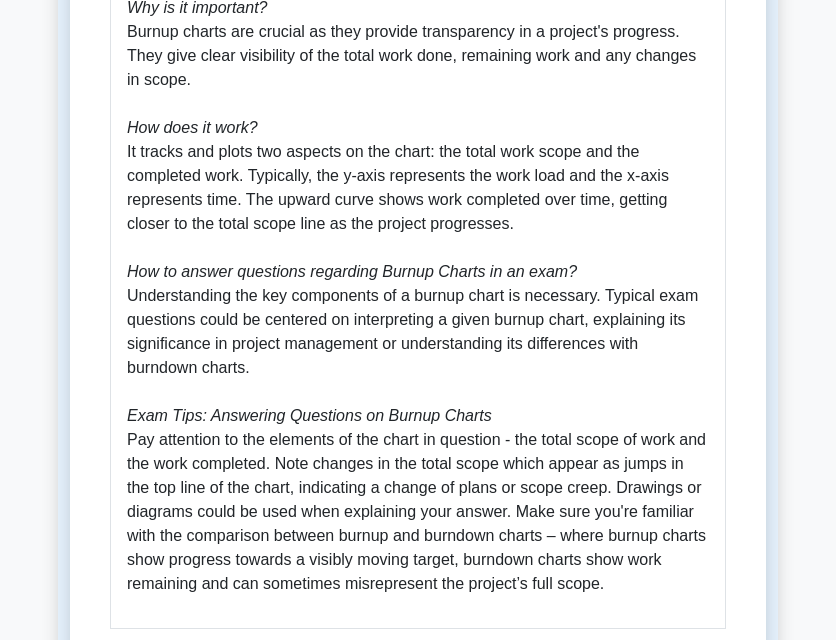 scroll, scrollTop: 700, scrollLeft: 0, axis: vertical 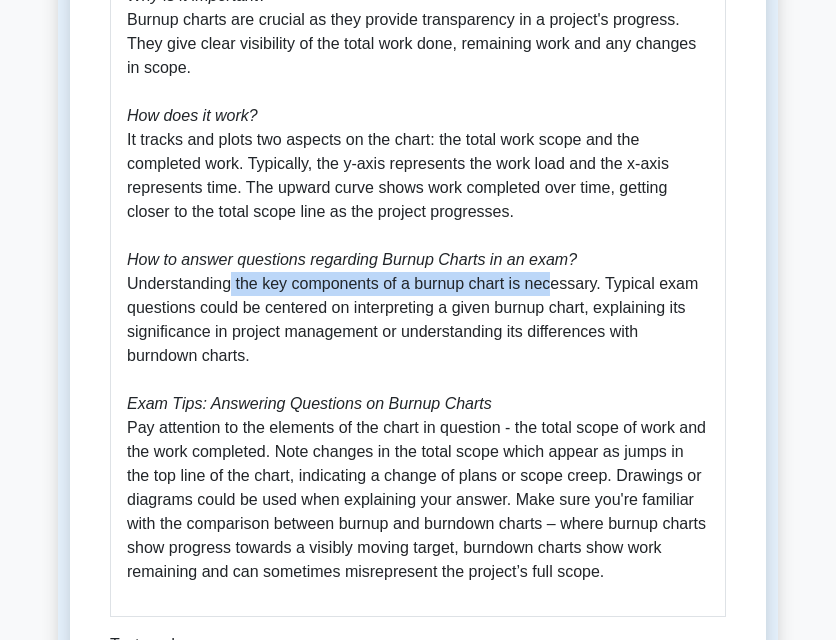 drag, startPoint x: 222, startPoint y: 287, endPoint x: 540, endPoint y: 289, distance: 318.0063 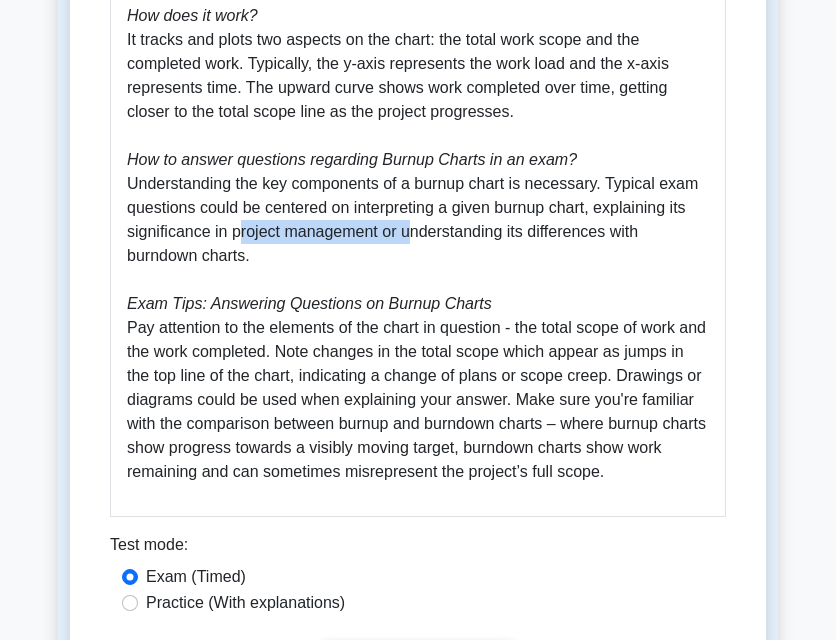 drag, startPoint x: 229, startPoint y: 225, endPoint x: 402, endPoint y: 232, distance: 173.14156 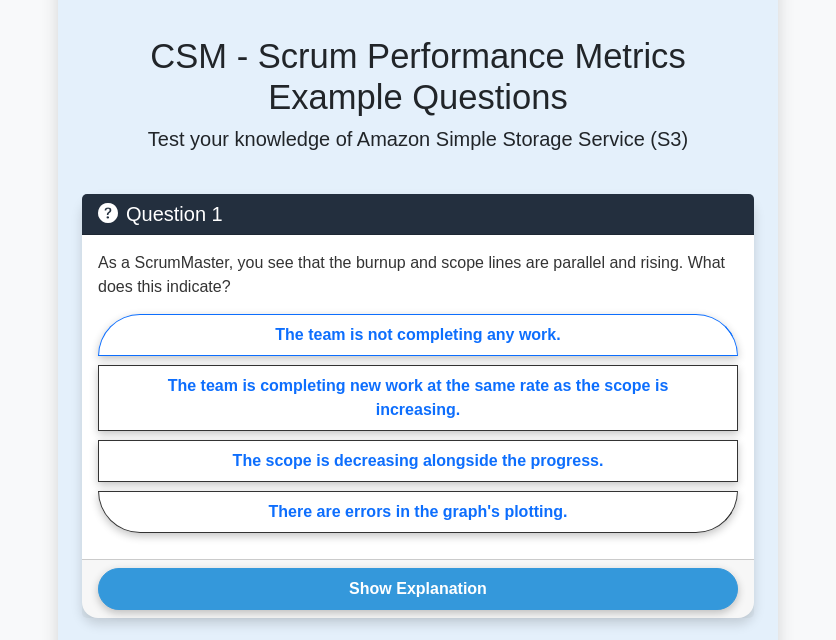 scroll, scrollTop: 1600, scrollLeft: 0, axis: vertical 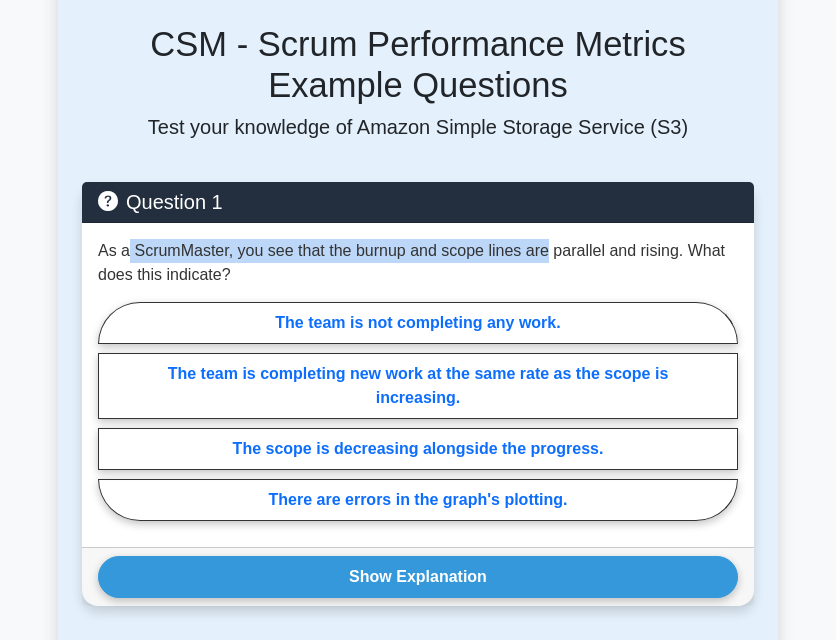 drag, startPoint x: 127, startPoint y: 253, endPoint x: 539, endPoint y: 252, distance: 412.00122 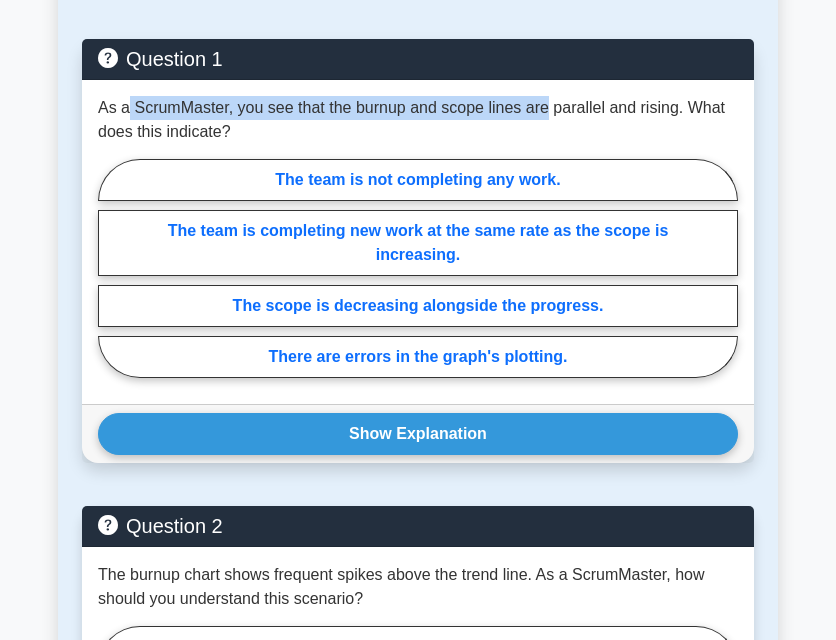 scroll, scrollTop: 1800, scrollLeft: 0, axis: vertical 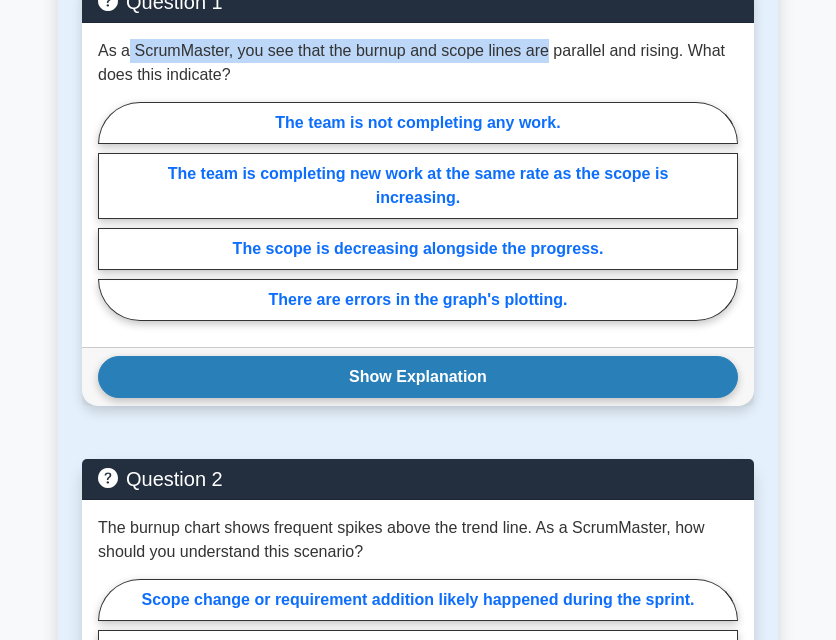 click on "Show Explanation" at bounding box center (418, 377) 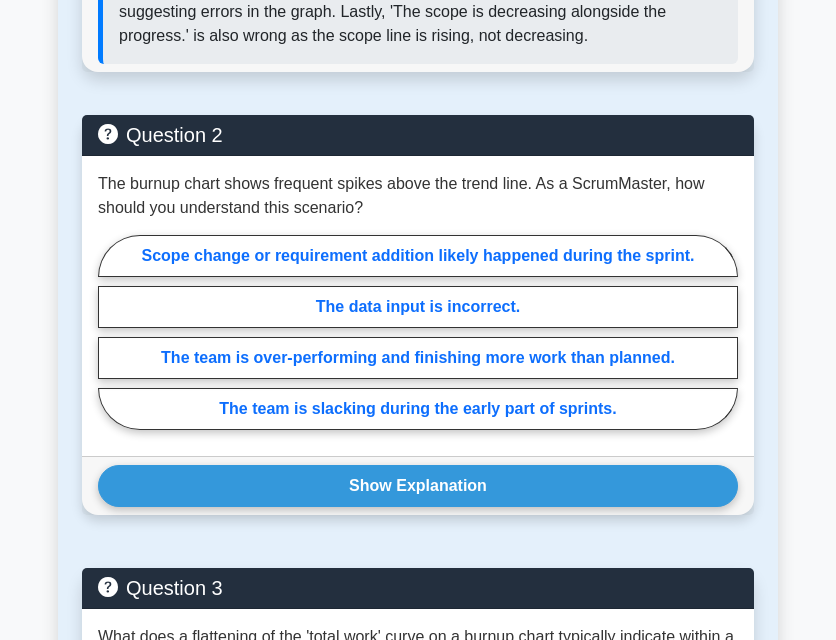 scroll, scrollTop: 2500, scrollLeft: 0, axis: vertical 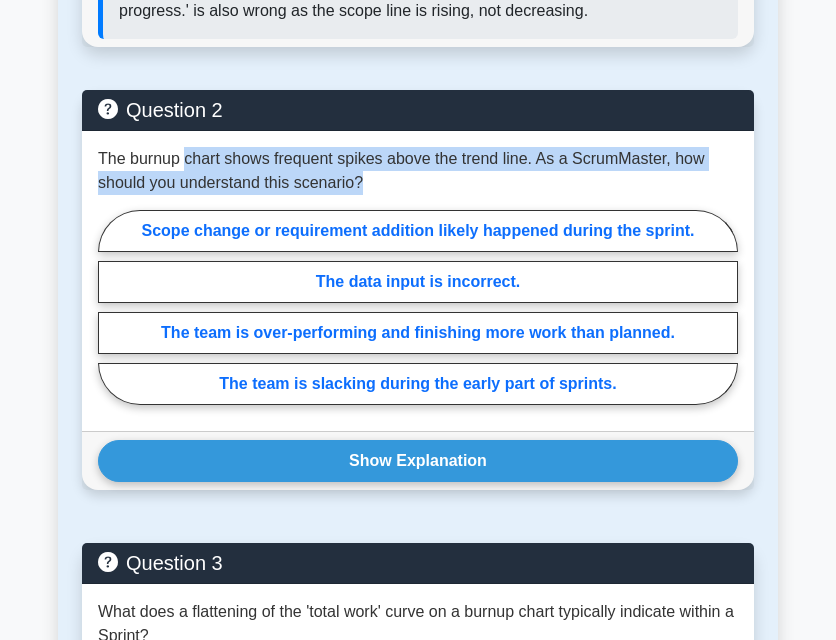 drag, startPoint x: 186, startPoint y: 167, endPoint x: 442, endPoint y: 175, distance: 256.12497 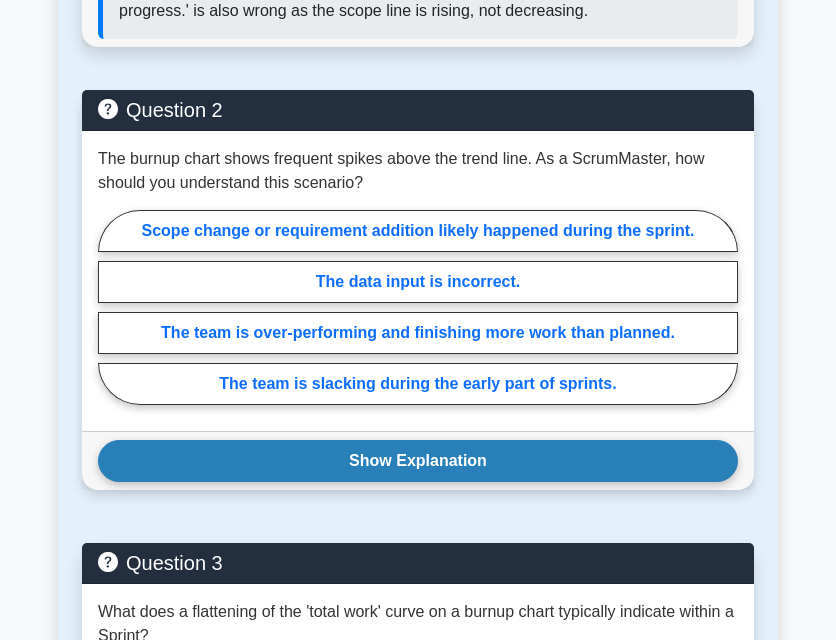 click on "Show Explanation" at bounding box center [418, 461] 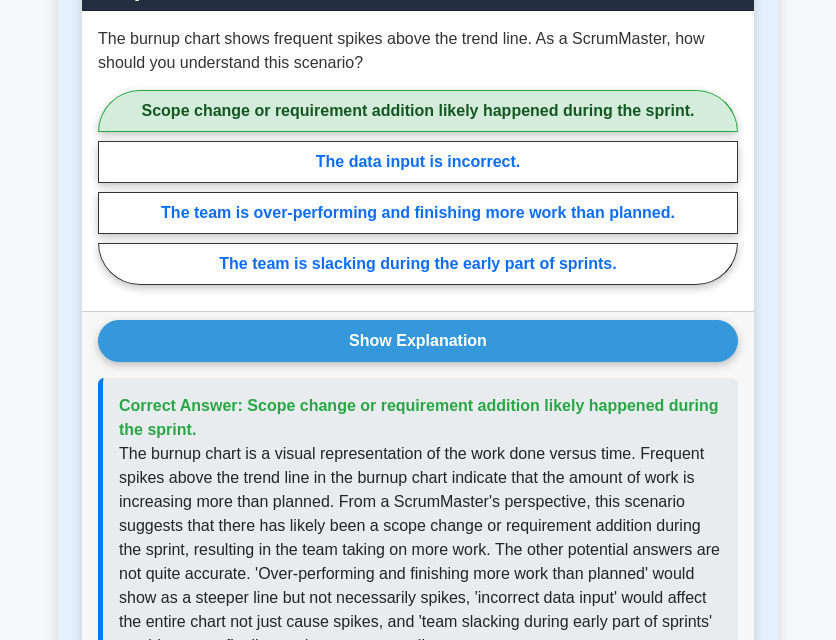 scroll, scrollTop: 2700, scrollLeft: 0, axis: vertical 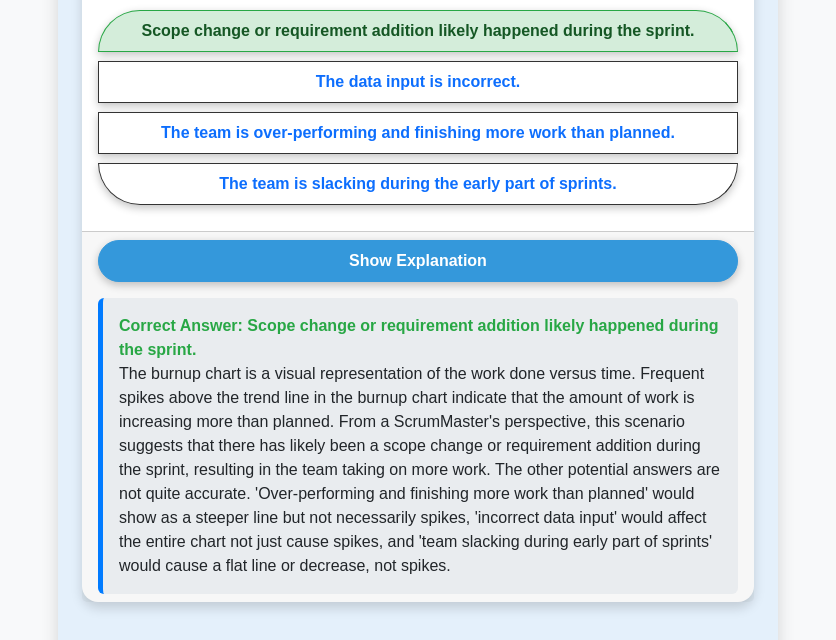 drag, startPoint x: 284, startPoint y: 329, endPoint x: 582, endPoint y: 332, distance: 298.0151 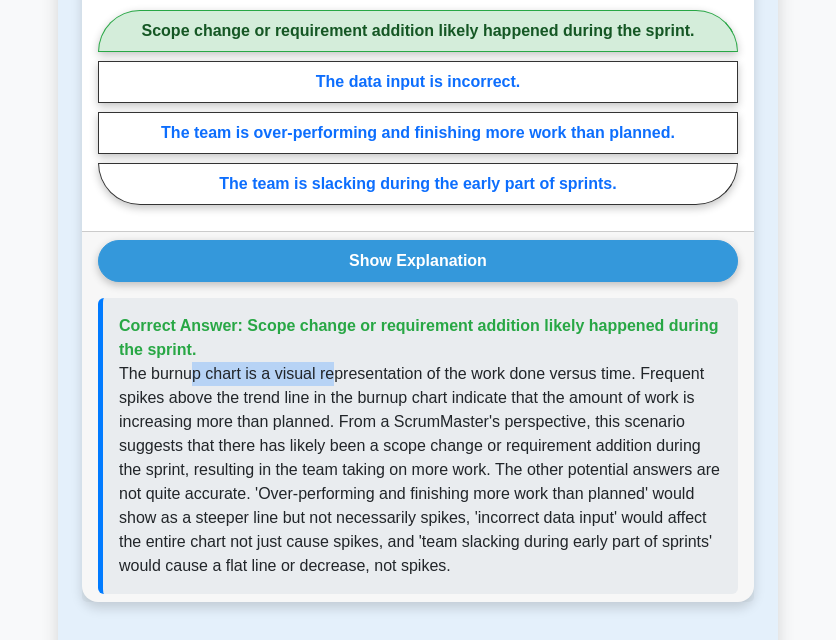 drag, startPoint x: 191, startPoint y: 376, endPoint x: 332, endPoint y: 379, distance: 141.0319 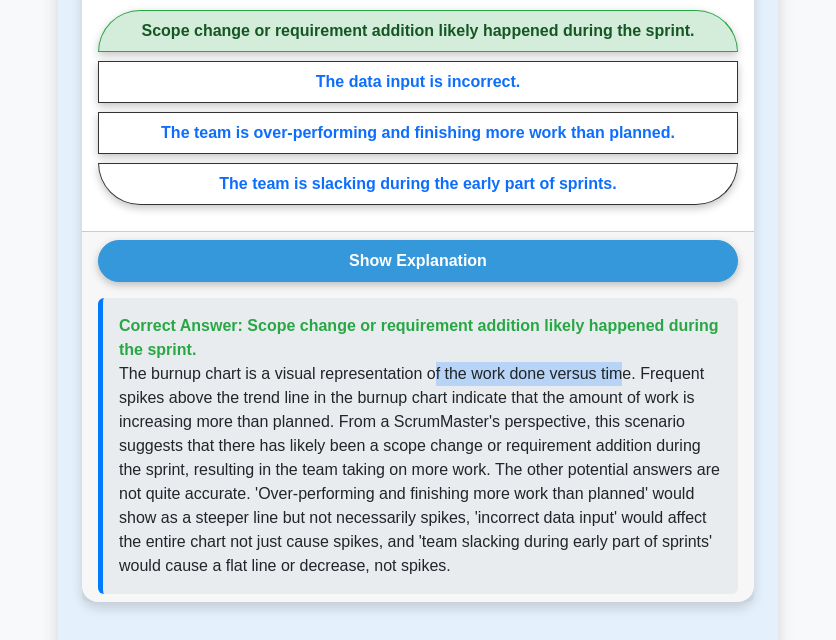 drag, startPoint x: 429, startPoint y: 373, endPoint x: 621, endPoint y: 375, distance: 192.01042 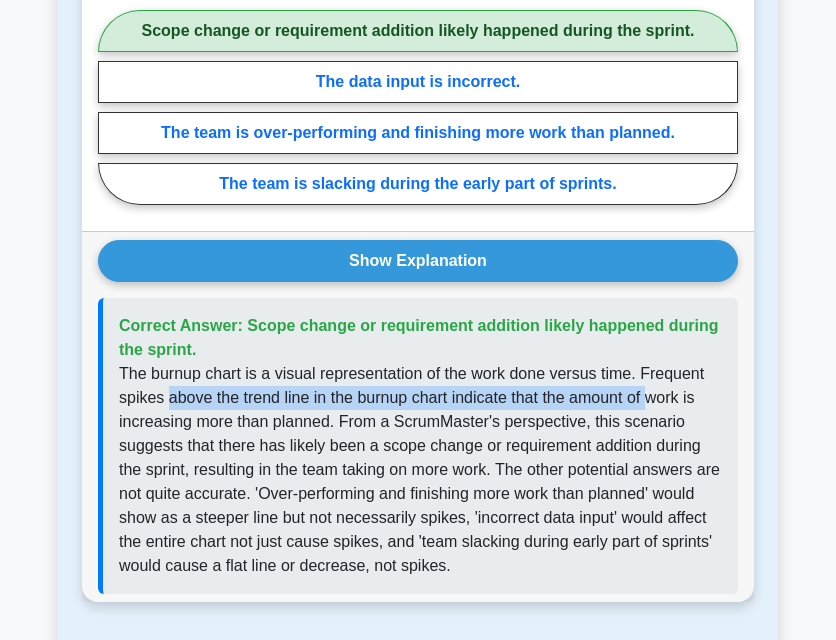 drag, startPoint x: 165, startPoint y: 405, endPoint x: 630, endPoint y: 410, distance: 465.0269 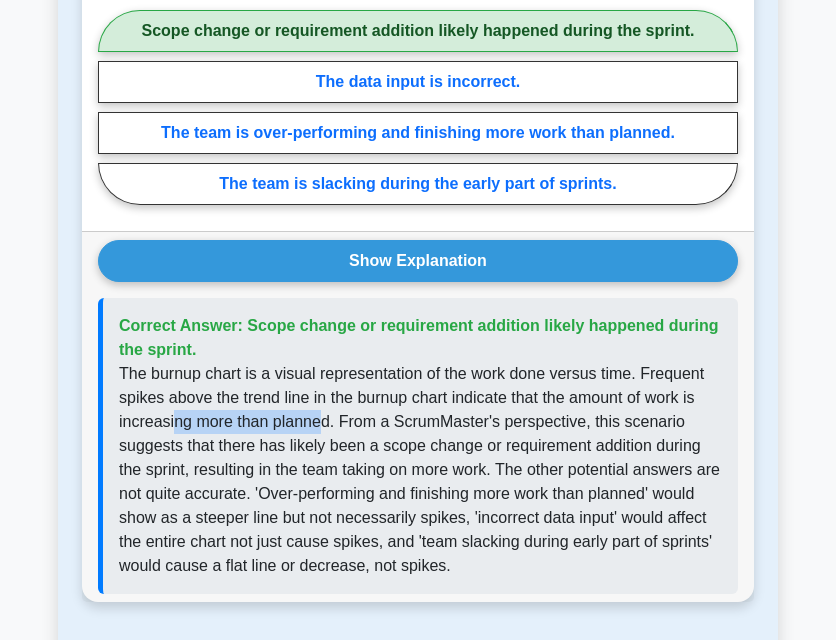drag, startPoint x: 176, startPoint y: 425, endPoint x: 317, endPoint y: 426, distance: 141.00354 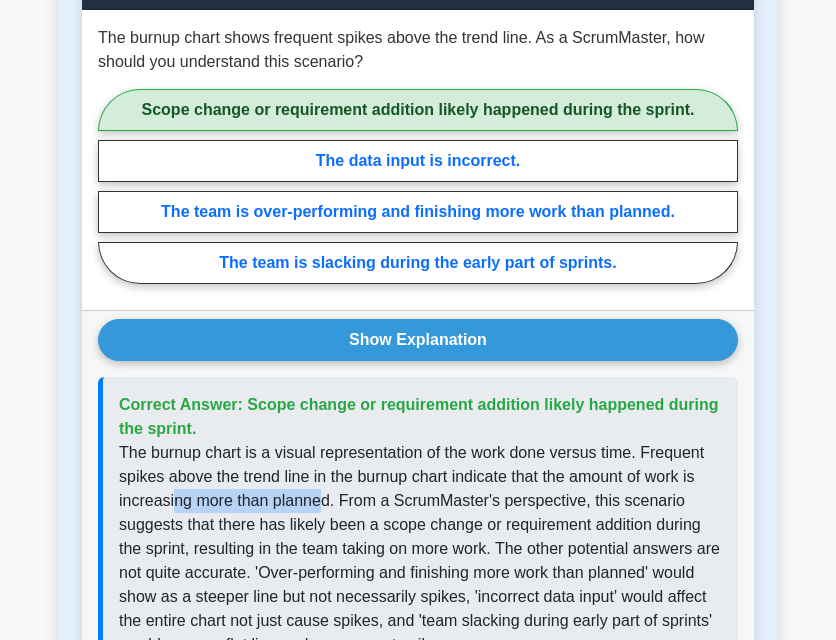 scroll, scrollTop: 2600, scrollLeft: 0, axis: vertical 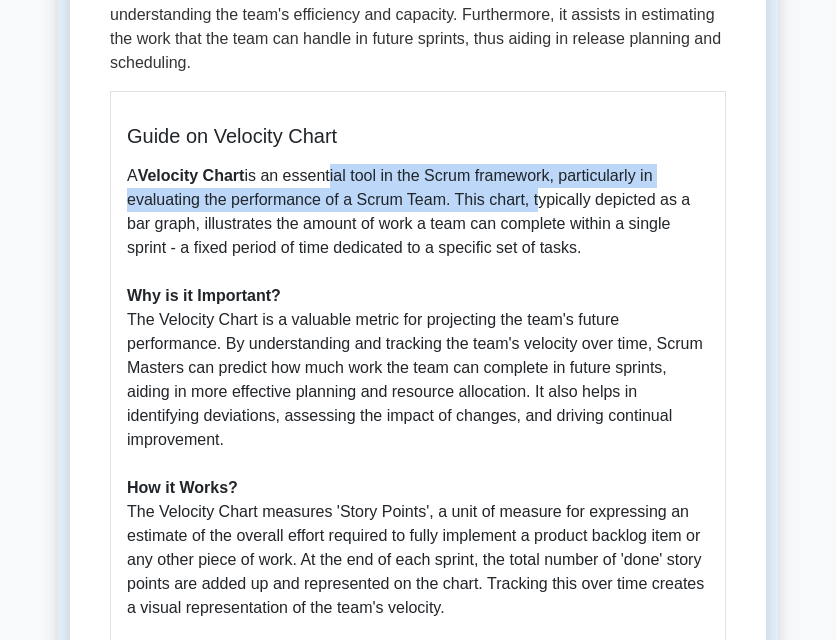 drag, startPoint x: 324, startPoint y: 183, endPoint x: 529, endPoint y: 198, distance: 205.54805 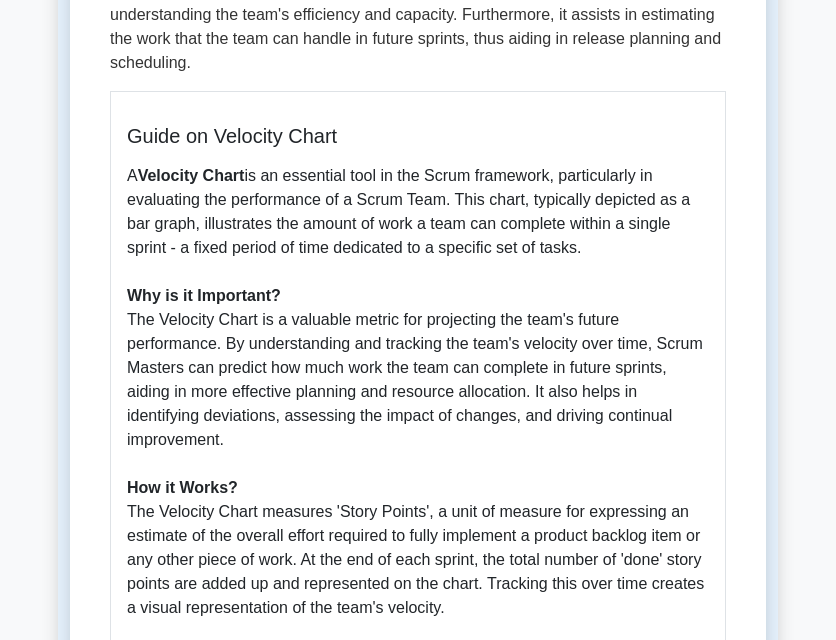 click on "A  Velocity Chart  is an essential tool in the Scrum framework, particularly in evaluating the performance of a Scrum Team. This chart, typically depicted as a bar graph, illustrates the amount of work a team can complete within a single sprint - a fixed period of time dedicated to a specific set of tasks. Why is it Important? The Velocity Chart is a valuable metric for projecting the team's future performance. By understanding and tracking the team's velocity over time, Scrum Masters can predict how much work the team can complete in future sprints, aiding in more effective planning and resource allocation. It also helps in identifying deviations, assessing the impact of changes, and driving continual improvement. How it Works?    Exam Tips: Answering Questions on Velocity Chart 1. Understand the purpose of a Velocity Chart. This isn't just a tracking metric - it's a tool to understand team performance and plan effectively for future sprints." at bounding box center (418, 572) 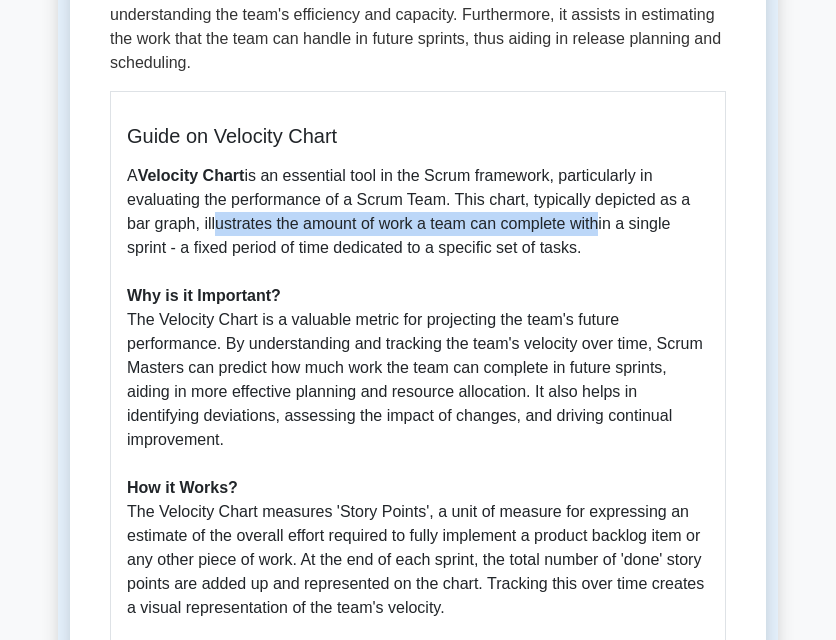 drag, startPoint x: 210, startPoint y: 224, endPoint x: 594, endPoint y: 224, distance: 384 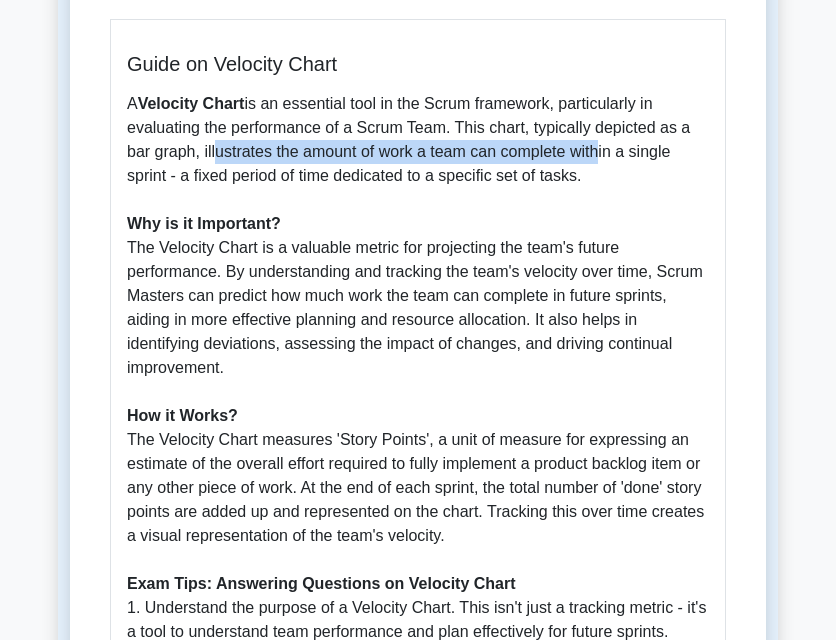 scroll, scrollTop: 500, scrollLeft: 0, axis: vertical 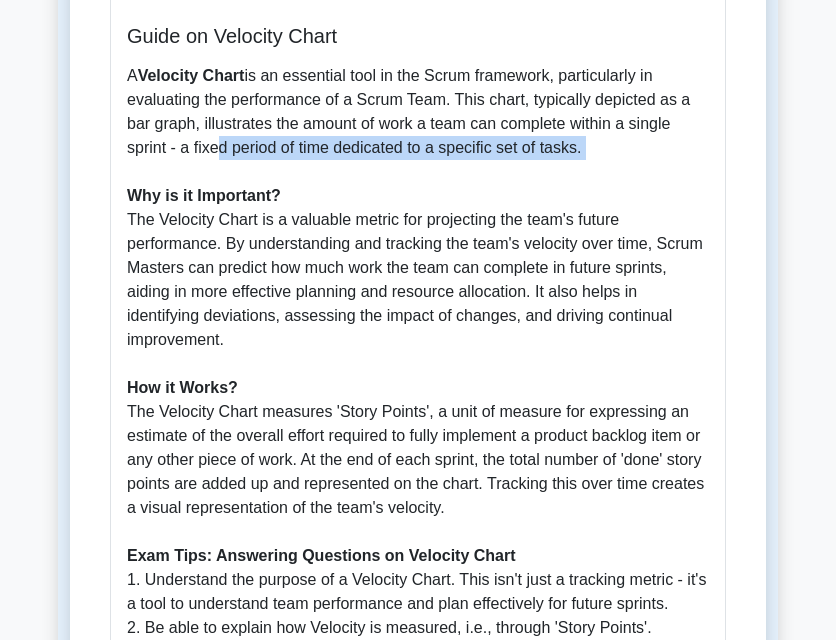 drag, startPoint x: 209, startPoint y: 151, endPoint x: 486, endPoint y: 170, distance: 277.65085 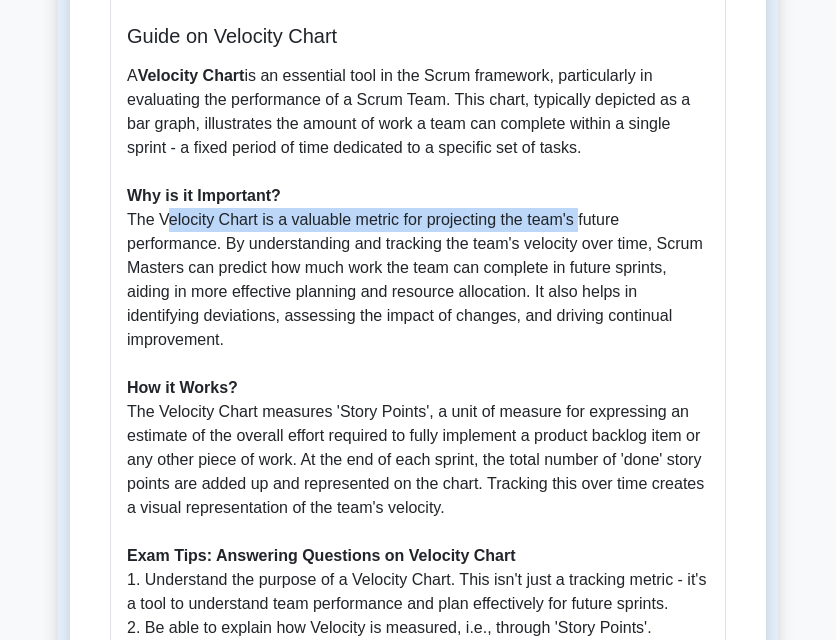 drag, startPoint x: 169, startPoint y: 225, endPoint x: 576, endPoint y: 231, distance: 407.04422 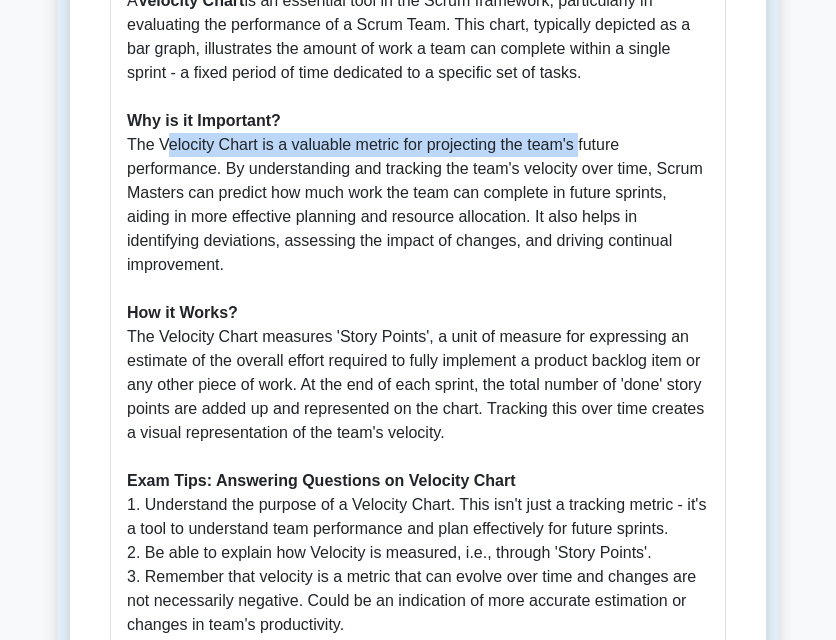 scroll, scrollTop: 600, scrollLeft: 0, axis: vertical 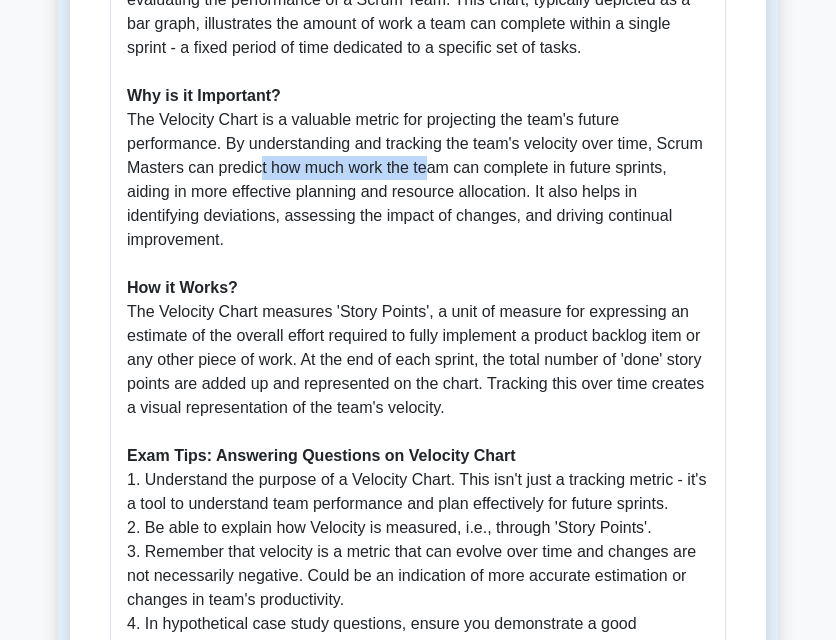 drag, startPoint x: 257, startPoint y: 158, endPoint x: 427, endPoint y: 167, distance: 170.23807 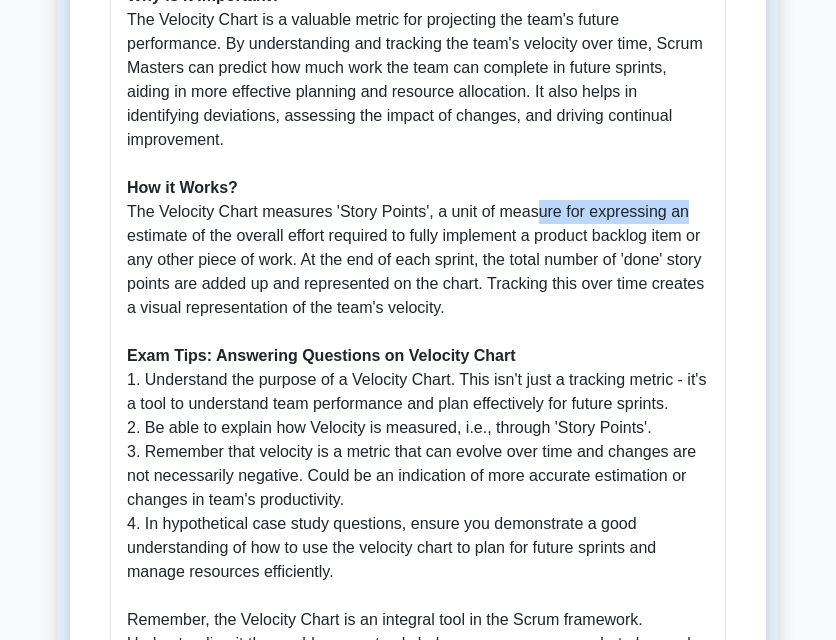 drag, startPoint x: 530, startPoint y: 213, endPoint x: 691, endPoint y: 212, distance: 161.00311 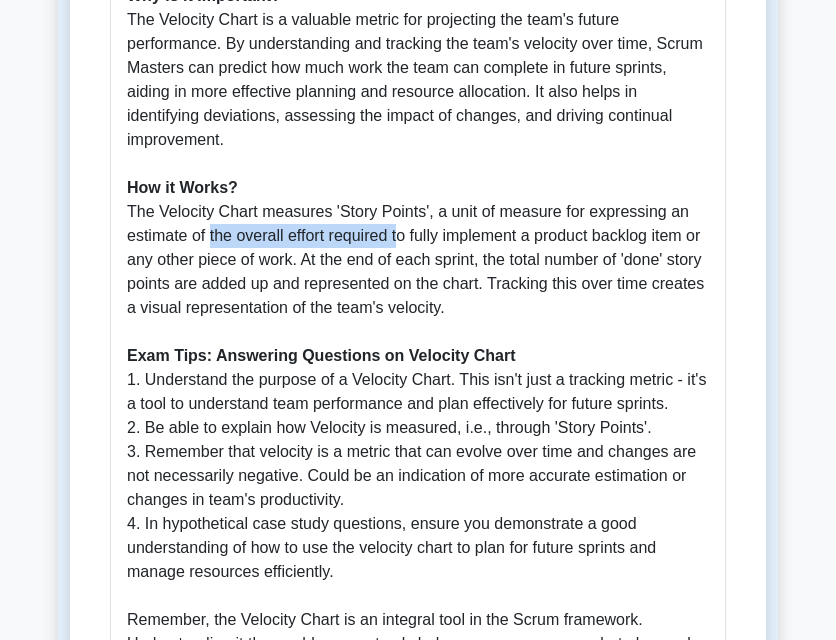 drag, startPoint x: 213, startPoint y: 240, endPoint x: 405, endPoint y: 236, distance: 192.04166 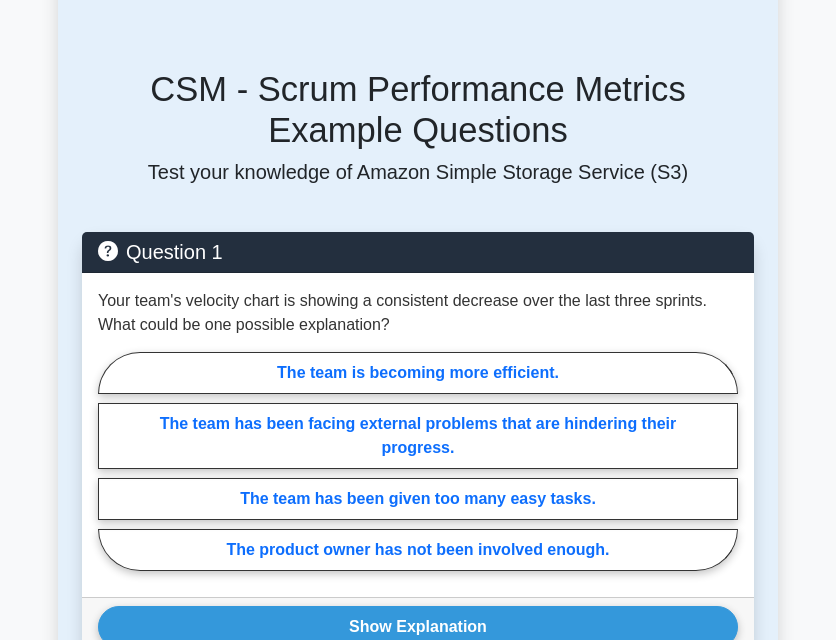 scroll, scrollTop: 1800, scrollLeft: 0, axis: vertical 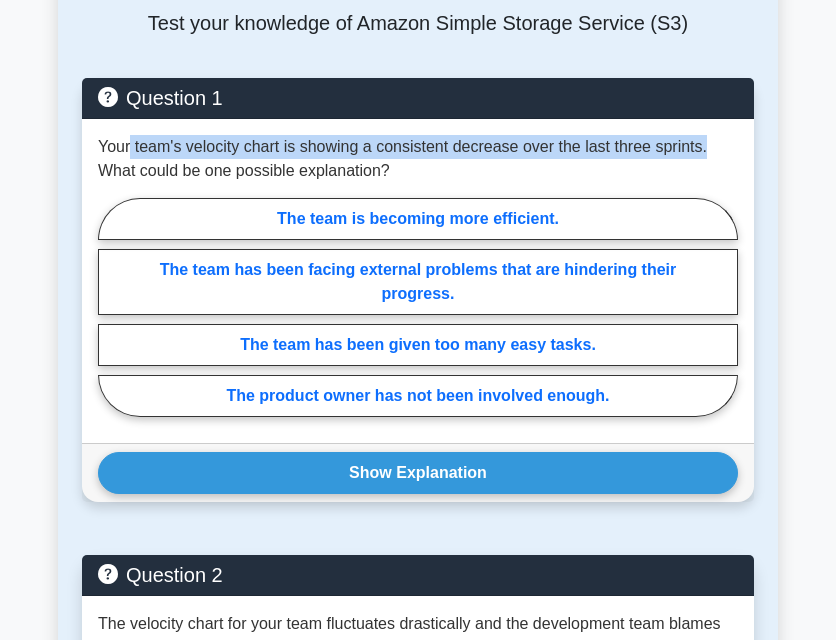 drag, startPoint x: 130, startPoint y: 151, endPoint x: 710, endPoint y: 148, distance: 580.00775 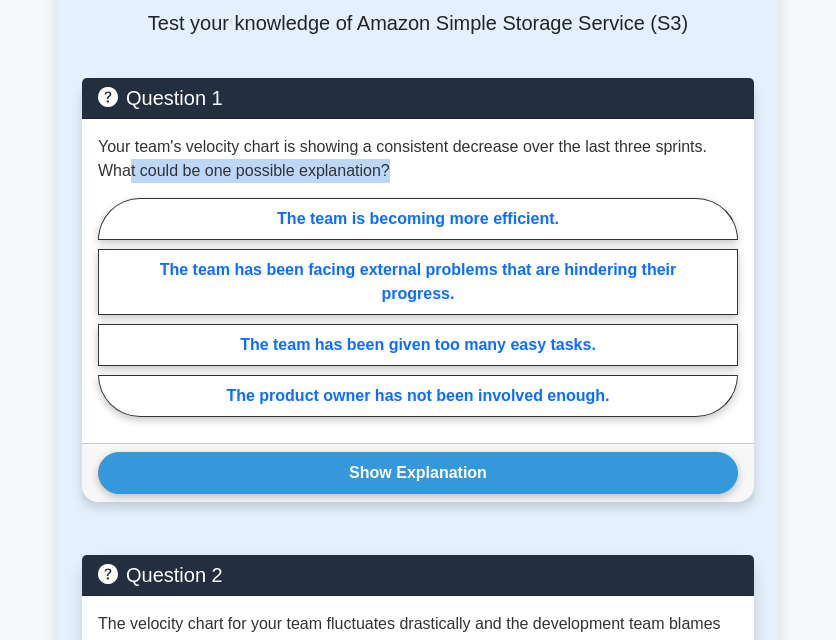 drag, startPoint x: 134, startPoint y: 167, endPoint x: 397, endPoint y: 165, distance: 263.0076 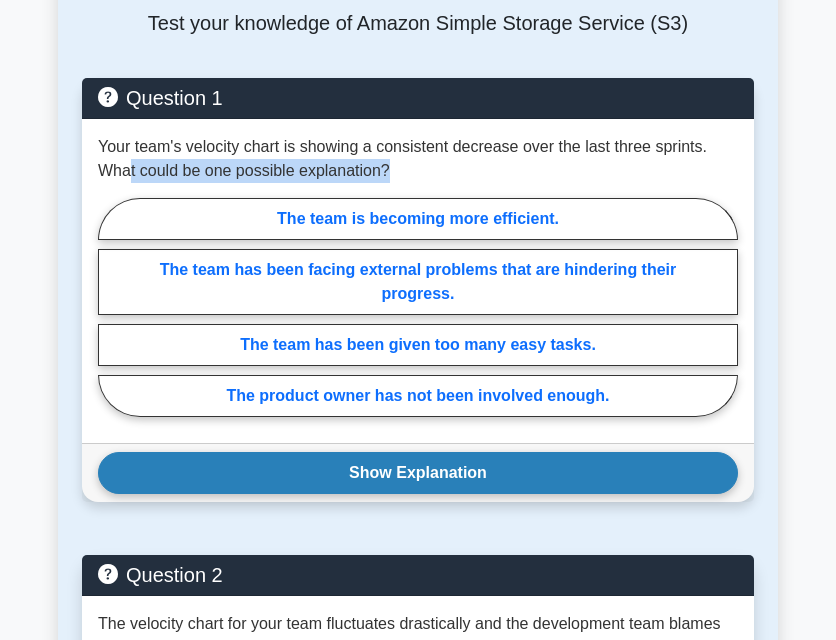 click on "Show Explanation" at bounding box center (418, 473) 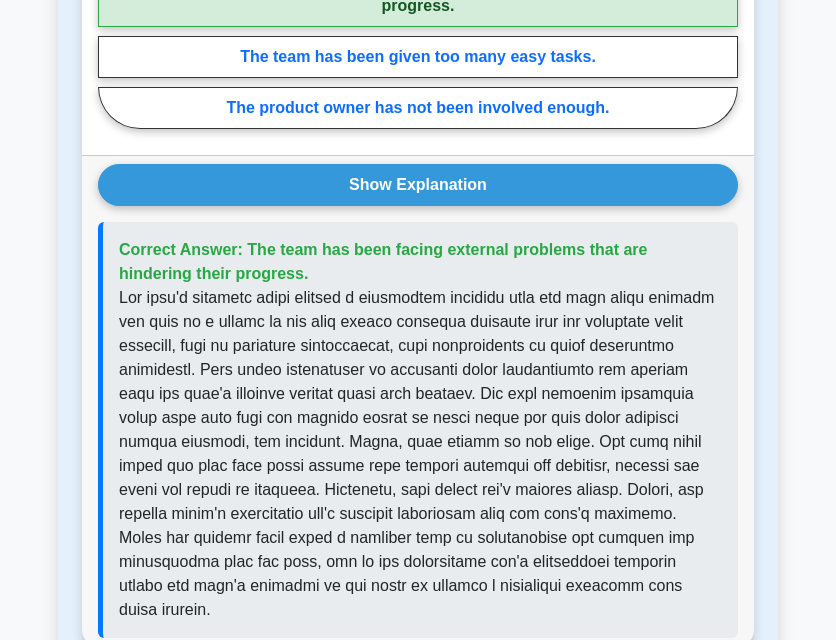 scroll, scrollTop: 2100, scrollLeft: 0, axis: vertical 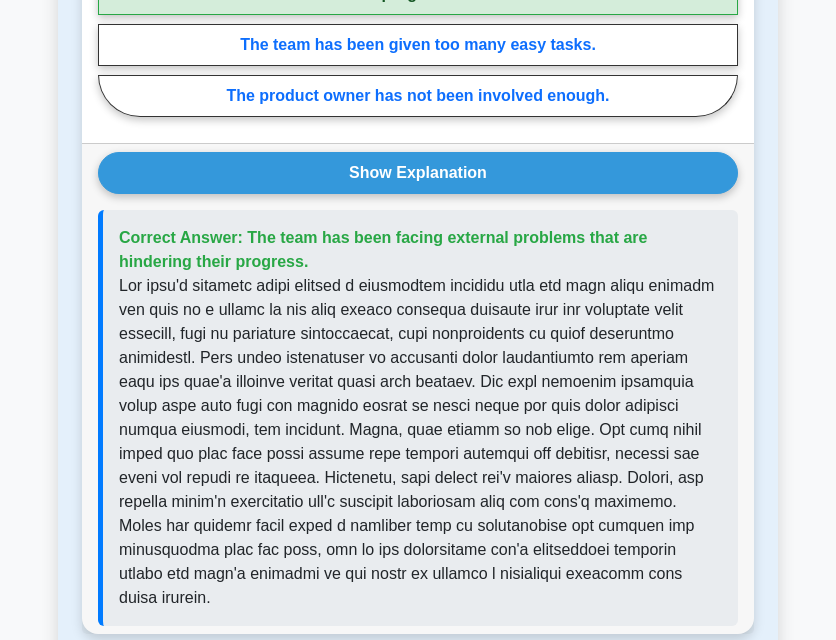 drag, startPoint x: 414, startPoint y: 232, endPoint x: 608, endPoint y: 233, distance: 194.00258 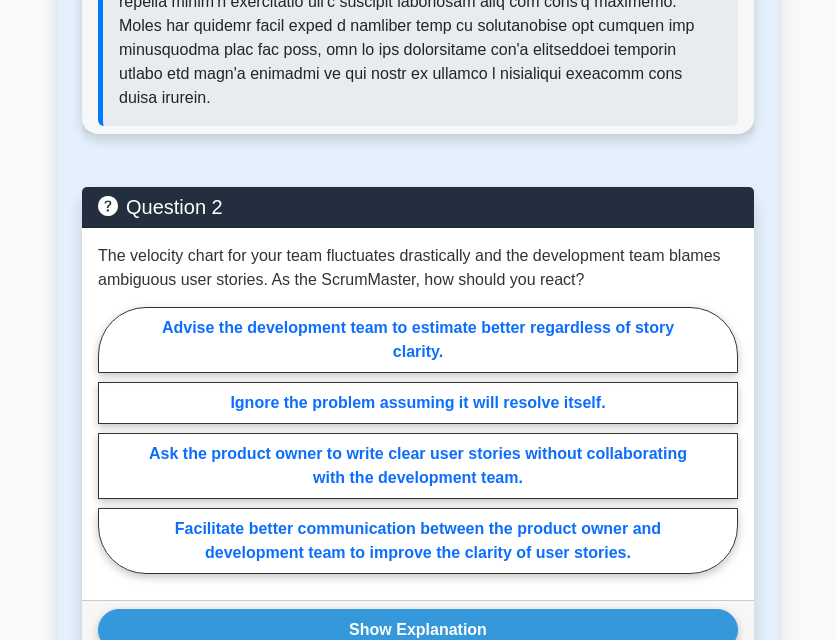 scroll, scrollTop: 2700, scrollLeft: 0, axis: vertical 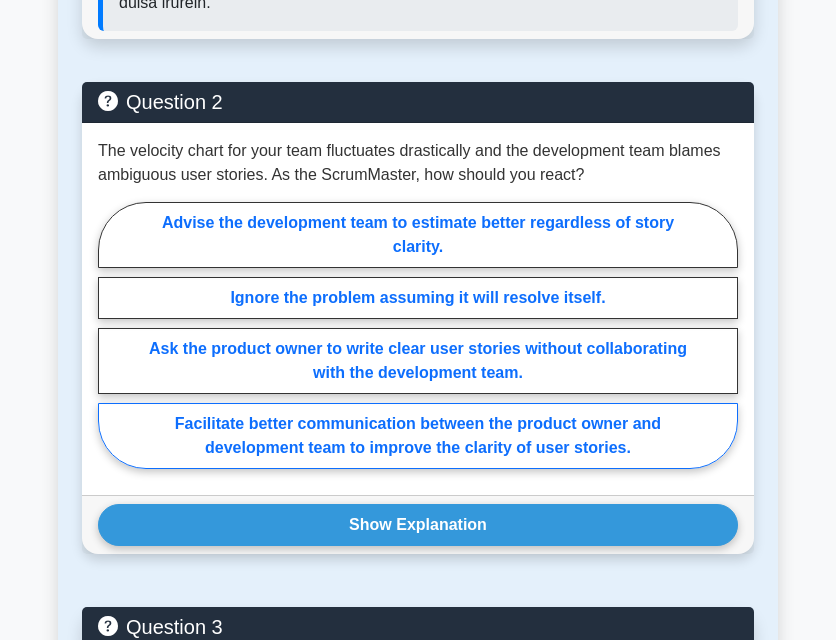 click on "Facilitate better communication between the product owner and development team to improve the clarity of user stories." at bounding box center (418, 436) 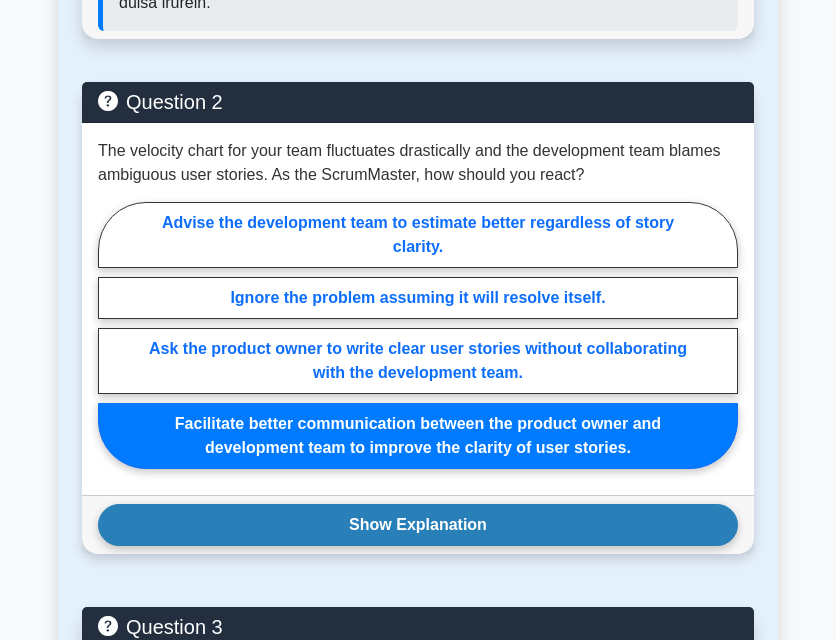 click on "Show Explanation" at bounding box center (418, 525) 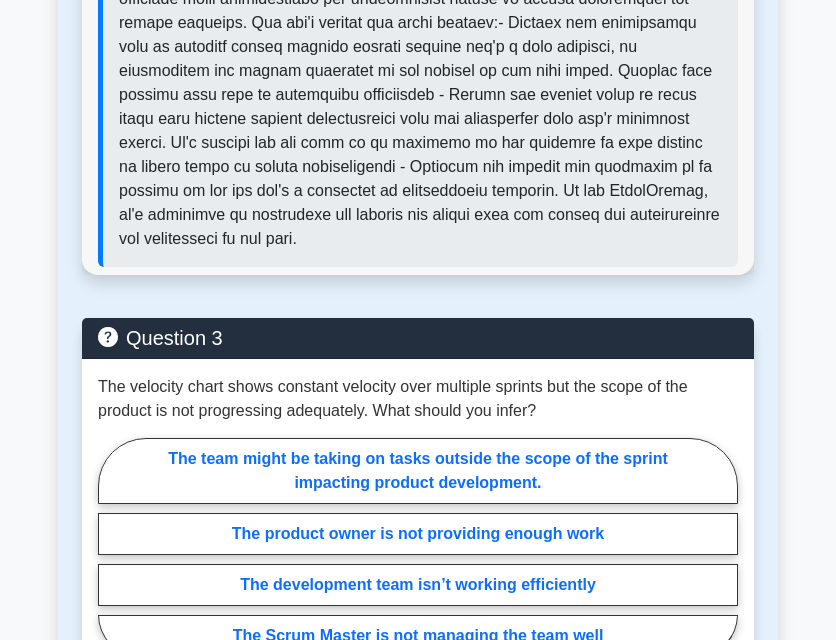 scroll, scrollTop: 3600, scrollLeft: 0, axis: vertical 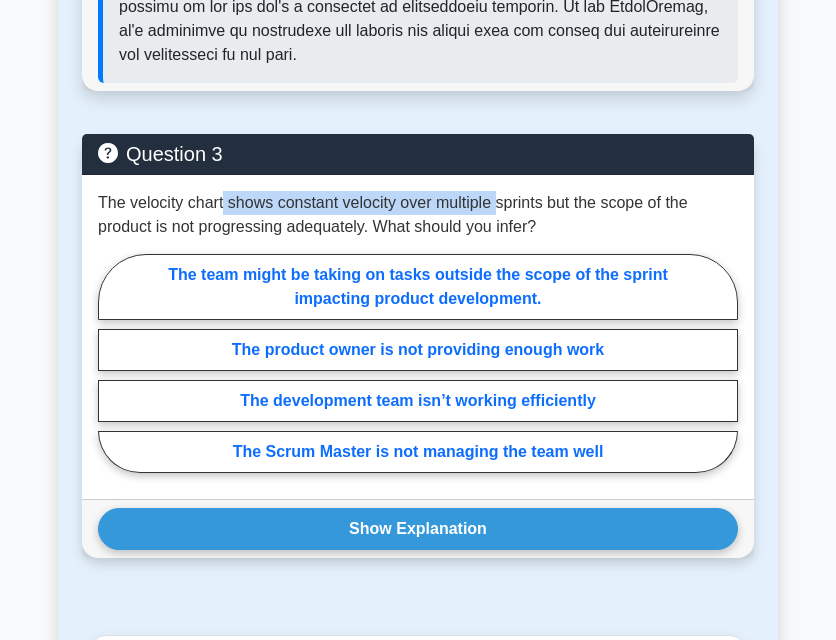 drag, startPoint x: 224, startPoint y: 159, endPoint x: 496, endPoint y: 166, distance: 272.09006 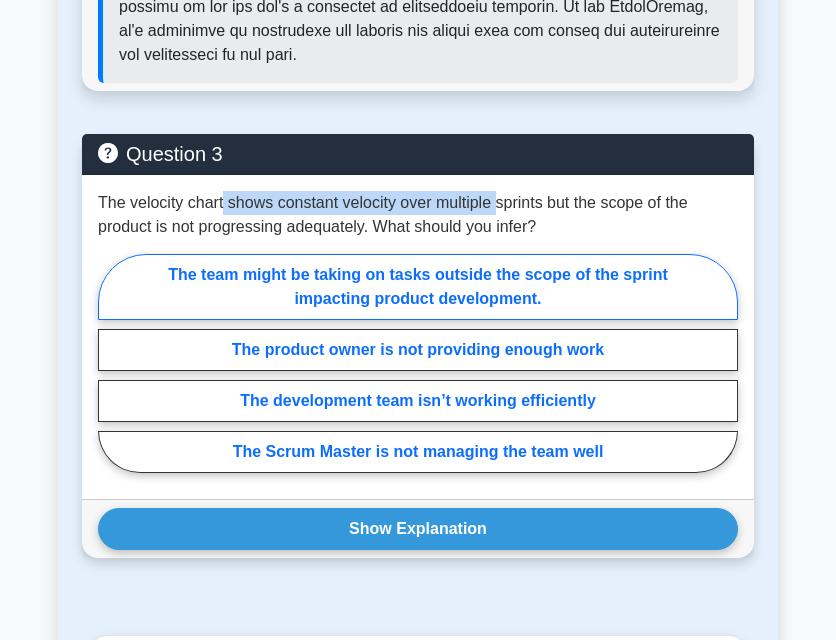click on "The team might be taking on tasks outside the scope of the sprint impacting product development." at bounding box center (418, 287) 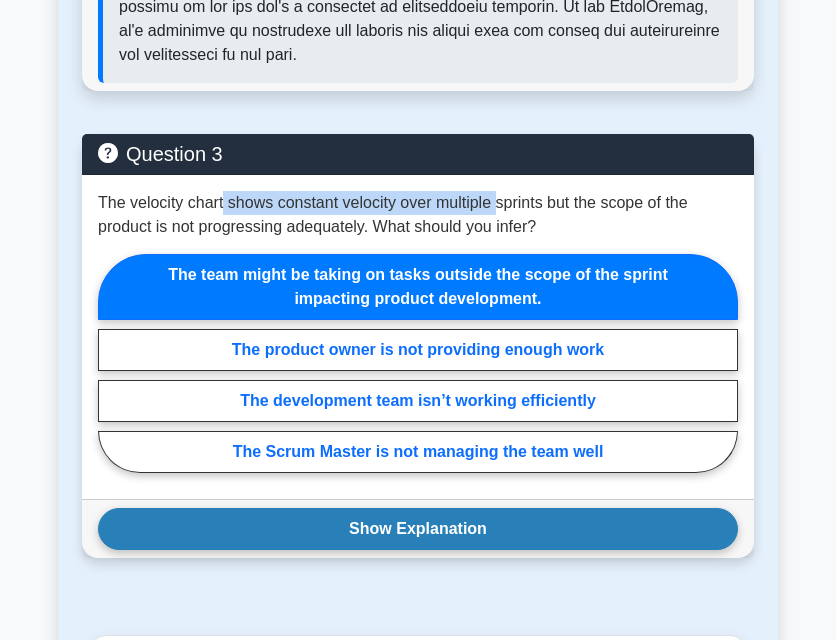 click on "Show Explanation" at bounding box center (418, 529) 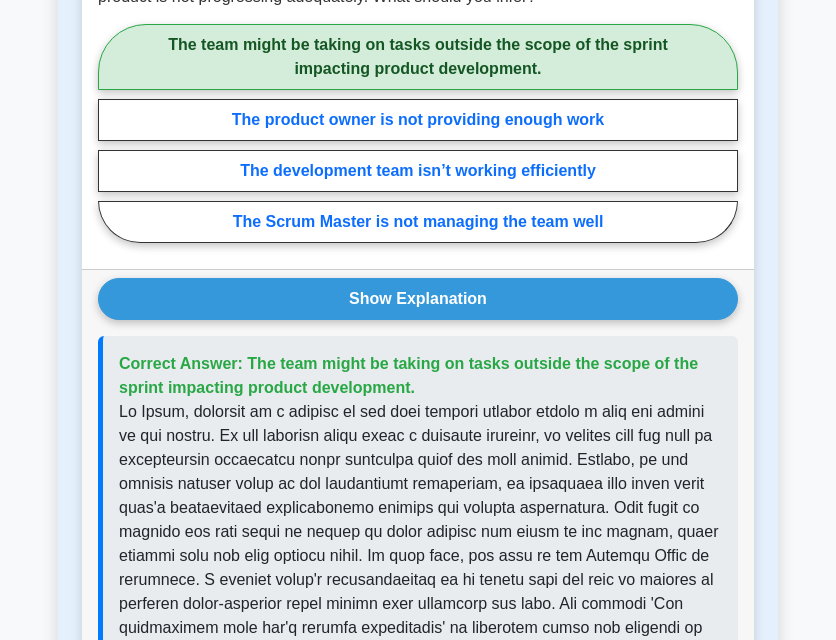 scroll, scrollTop: 3900, scrollLeft: 0, axis: vertical 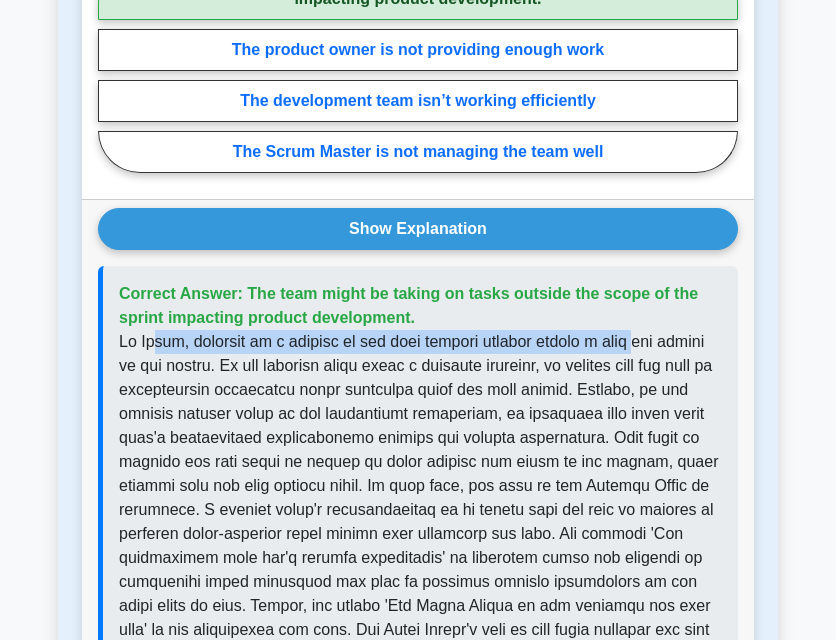 drag, startPoint x: 155, startPoint y: 301, endPoint x: 652, endPoint y: 294, distance: 497.0493 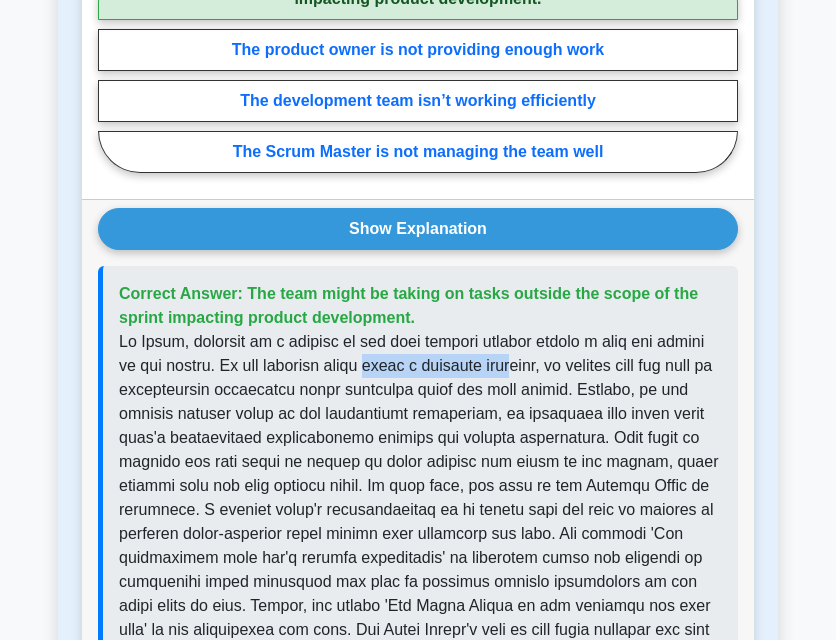 drag, startPoint x: 407, startPoint y: 322, endPoint x: 563, endPoint y: 321, distance: 156.0032 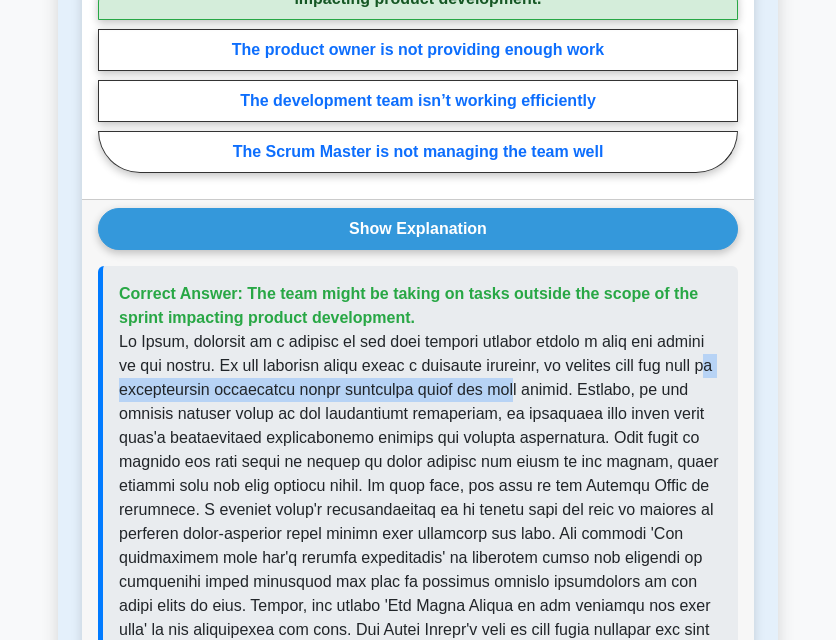 drag, startPoint x: 162, startPoint y: 341, endPoint x: 553, endPoint y: 342, distance: 391.00128 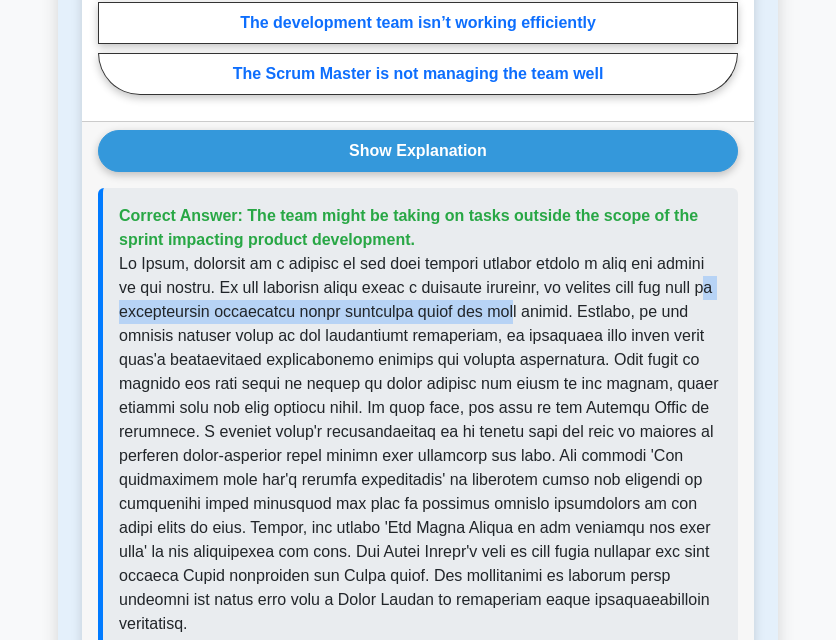scroll, scrollTop: 4000, scrollLeft: 0, axis: vertical 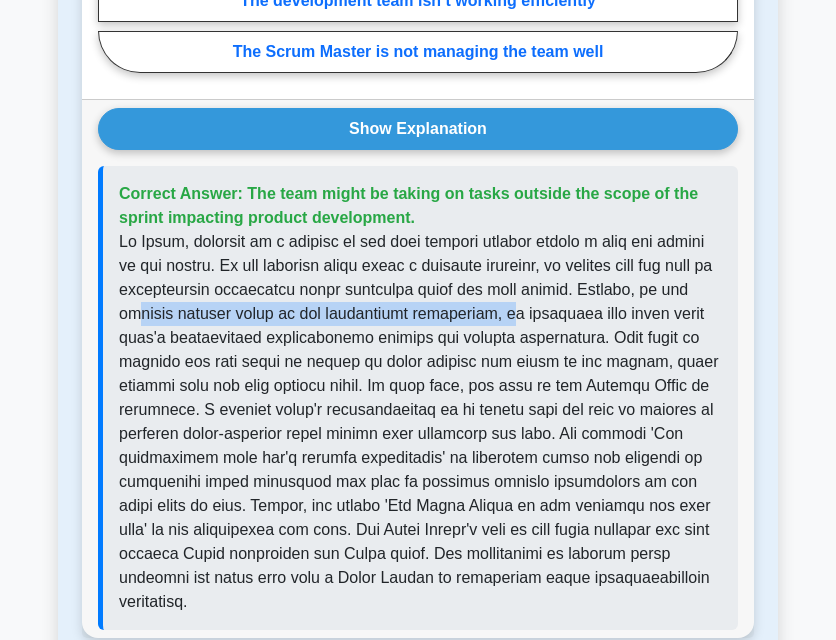 drag, startPoint x: 157, startPoint y: 266, endPoint x: 497, endPoint y: 269, distance: 340.01324 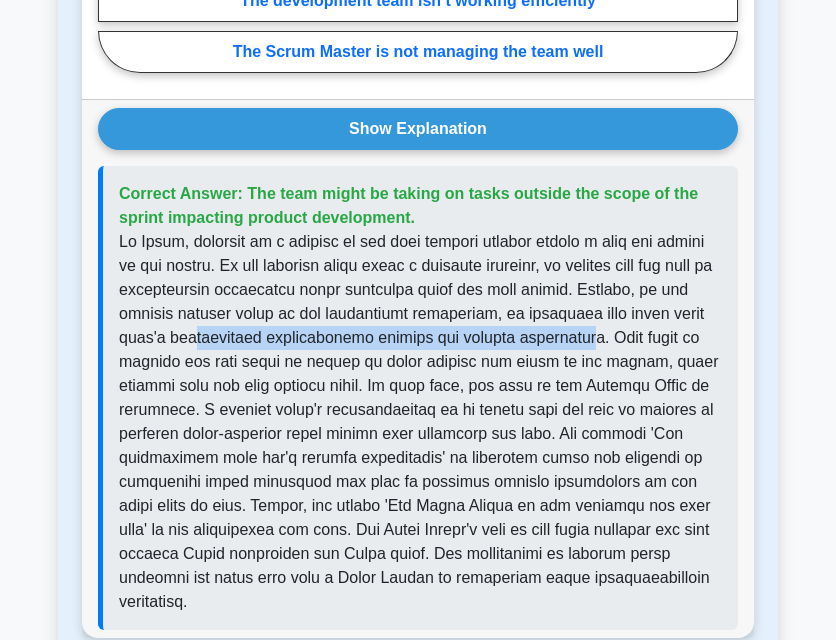 drag, startPoint x: 237, startPoint y: 294, endPoint x: 576, endPoint y: 292, distance: 339.0059 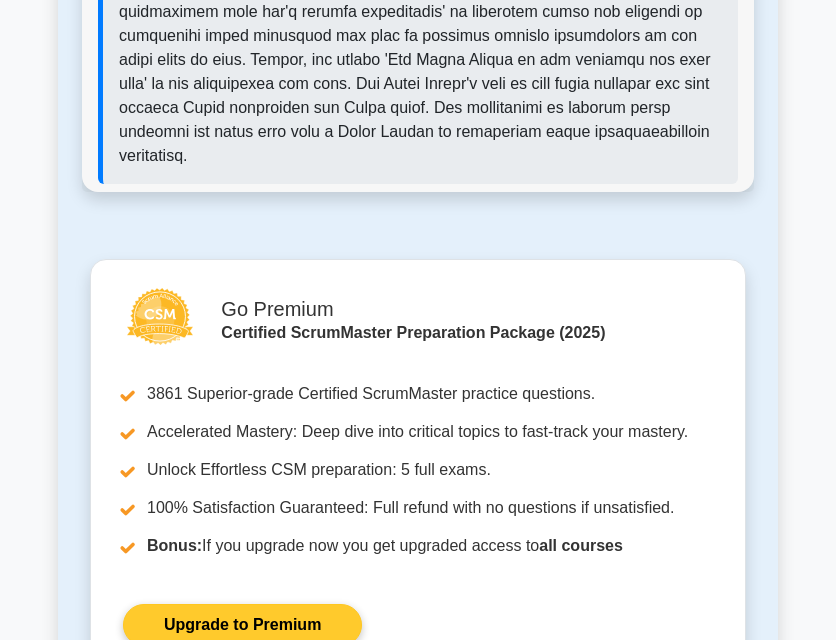scroll, scrollTop: 4500, scrollLeft: 0, axis: vertical 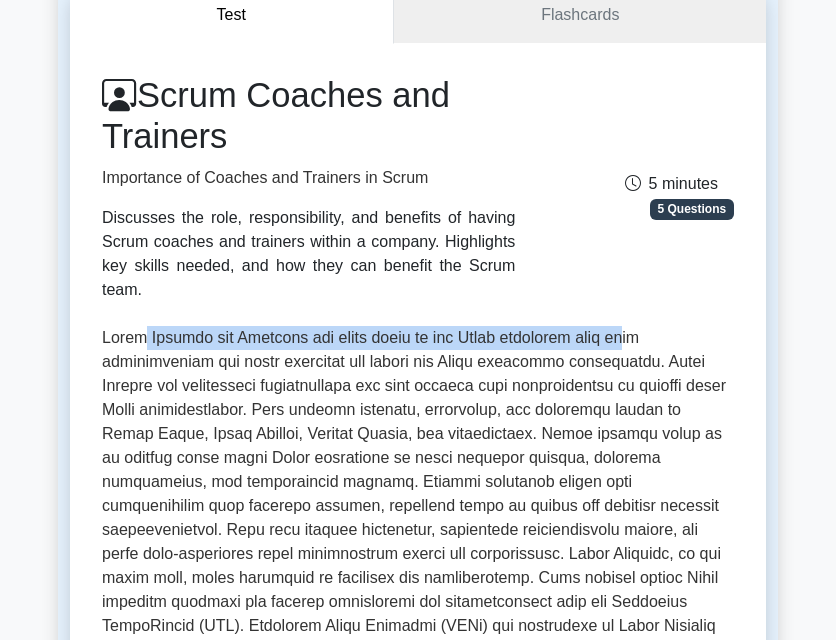 drag, startPoint x: 286, startPoint y: 322, endPoint x: 623, endPoint y: 320, distance: 337.00592 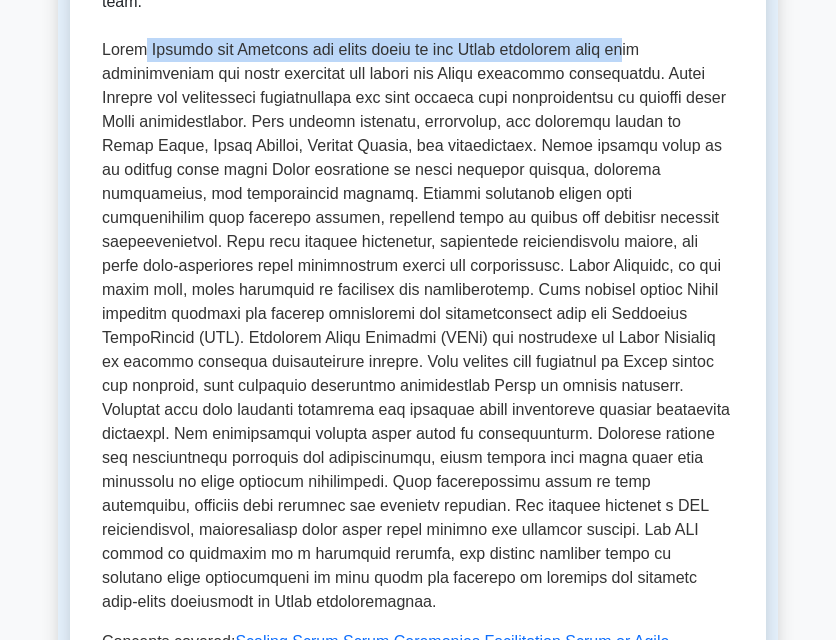 scroll, scrollTop: 500, scrollLeft: 0, axis: vertical 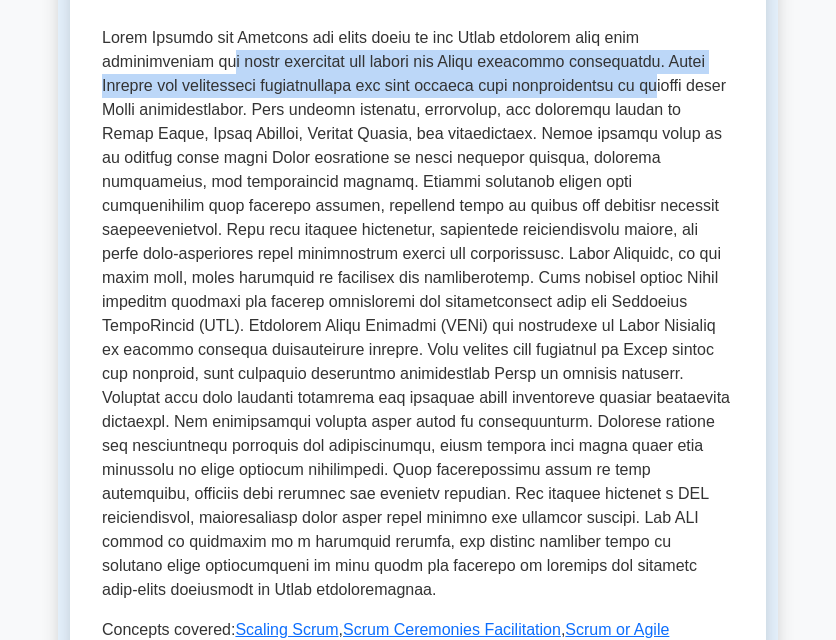 drag, startPoint x: 219, startPoint y: 47, endPoint x: 668, endPoint y: 59, distance: 449.16034 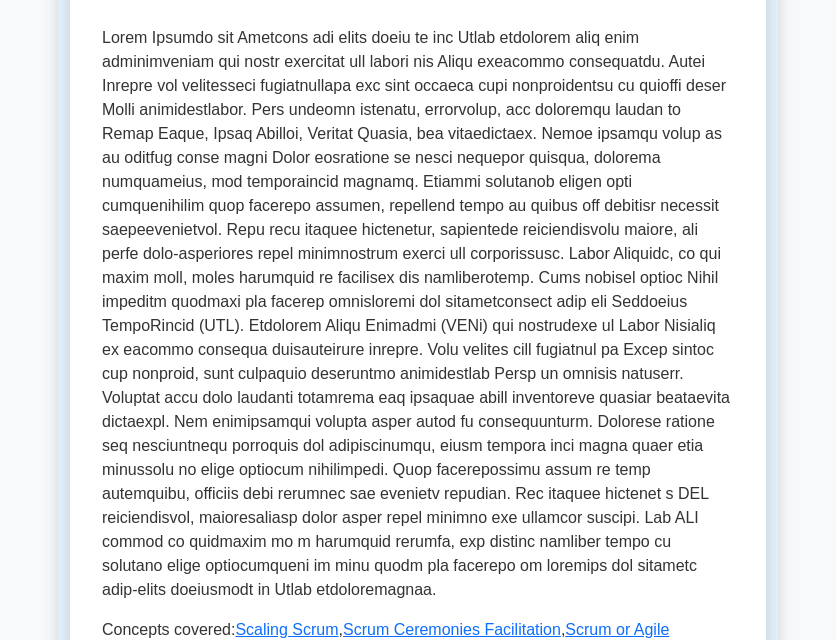 click at bounding box center (418, 314) 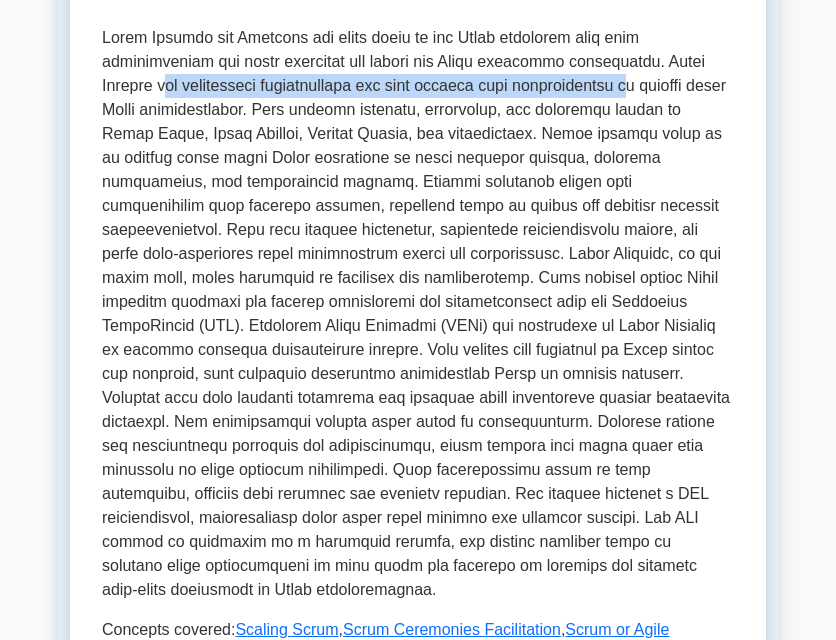 drag, startPoint x: 176, startPoint y: 63, endPoint x: 643, endPoint y: 65, distance: 467.00427 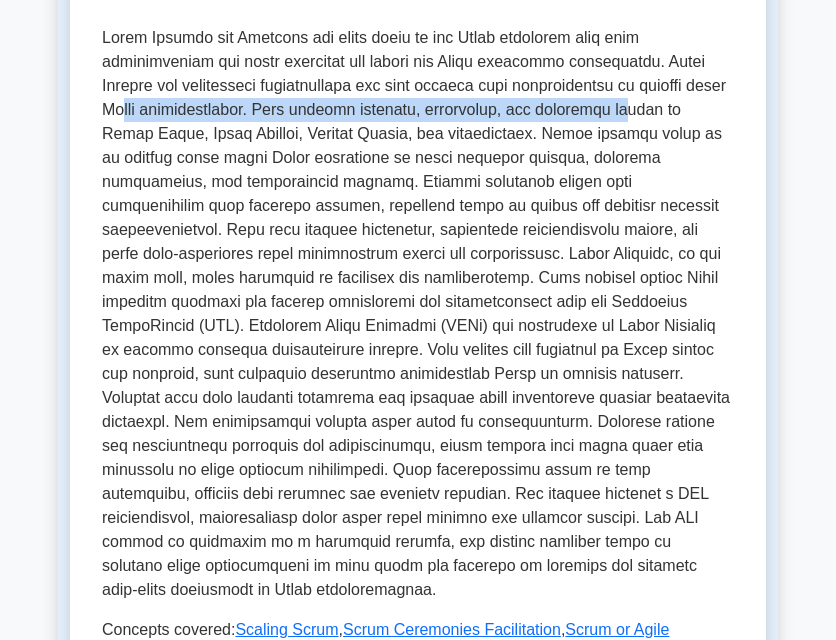 drag, startPoint x: 151, startPoint y: 91, endPoint x: 672, endPoint y: 89, distance: 521.00385 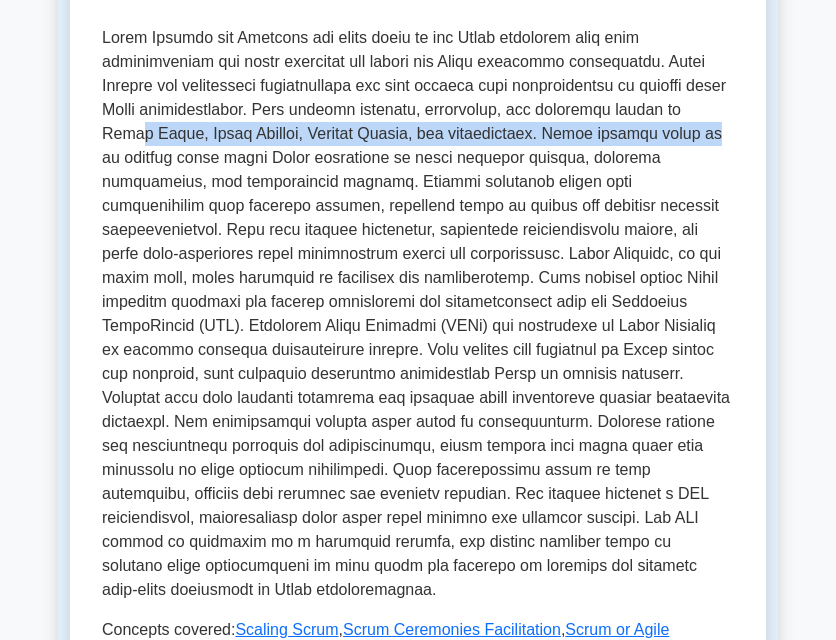 drag, startPoint x: 136, startPoint y: 122, endPoint x: 715, endPoint y: 111, distance: 579.1045 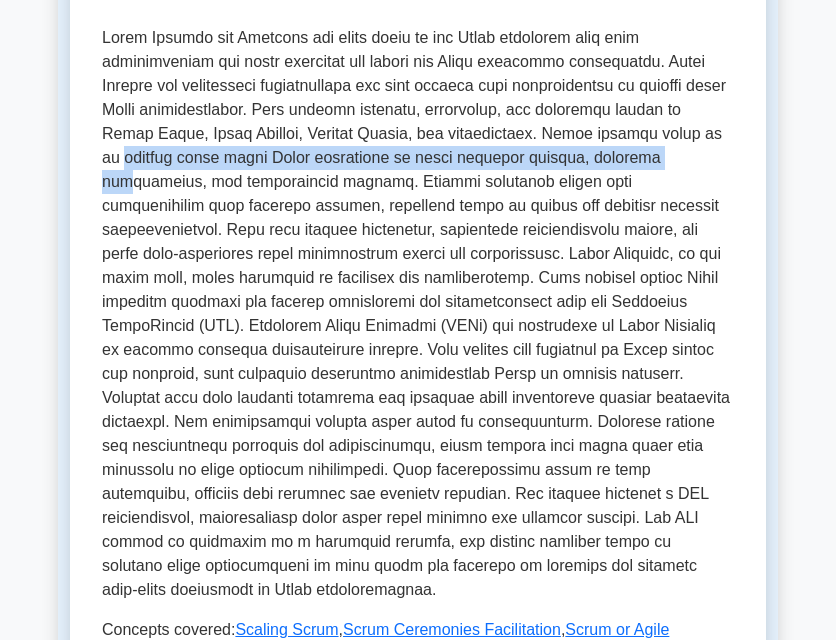 drag, startPoint x: 124, startPoint y: 136, endPoint x: 648, endPoint y: 139, distance: 524.0086 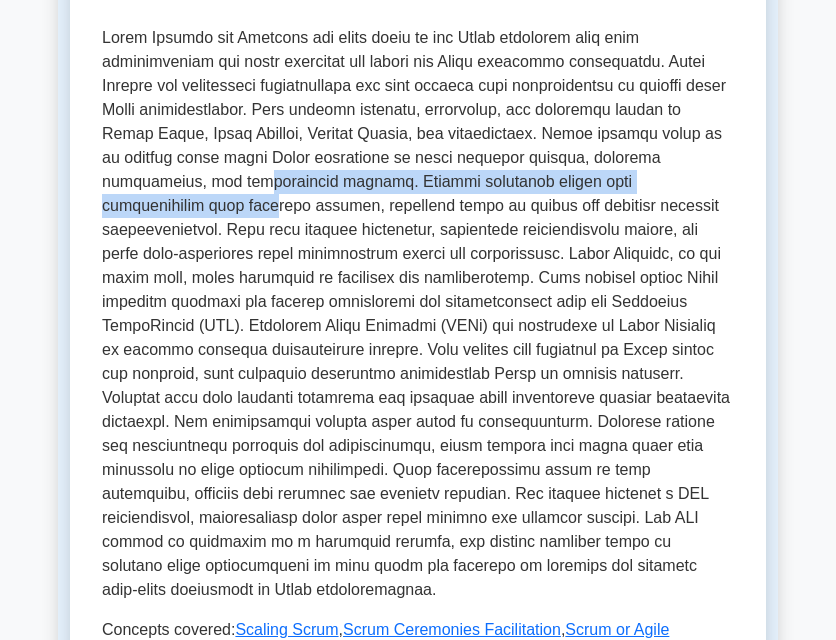 drag, startPoint x: 163, startPoint y: 156, endPoint x: 715, endPoint y: 169, distance: 552.1531 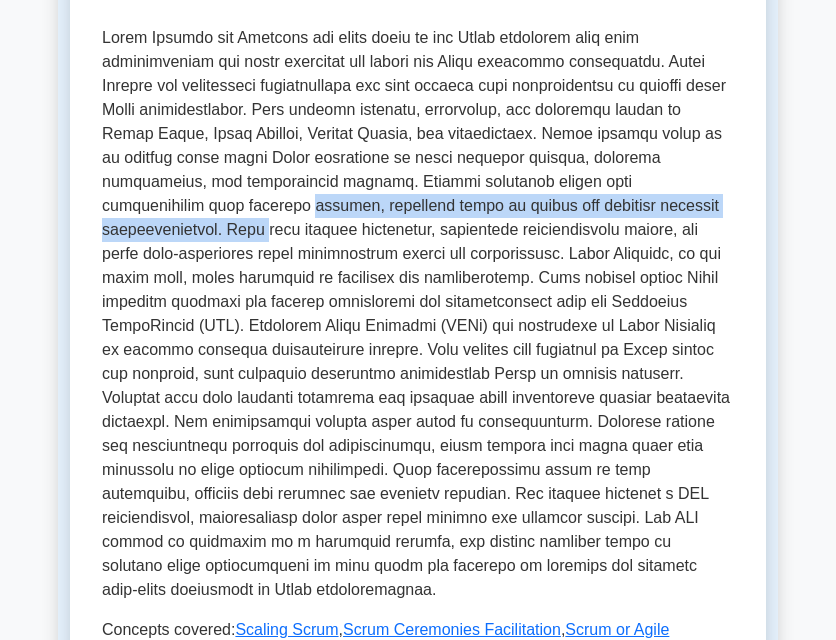 drag, startPoint x: 101, startPoint y: 183, endPoint x: 675, endPoint y: 187, distance: 574.0139 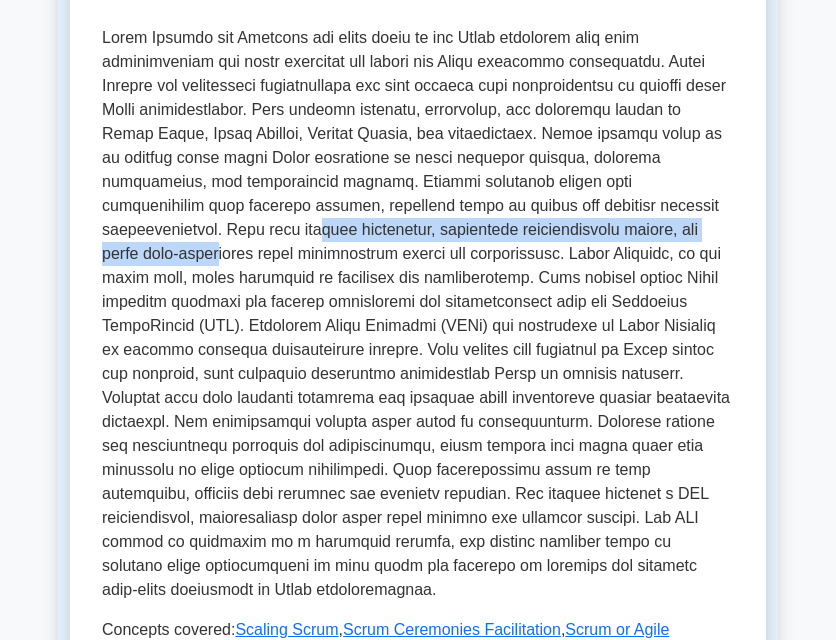 drag, startPoint x: 128, startPoint y: 211, endPoint x: 610, endPoint y: 218, distance: 482.05084 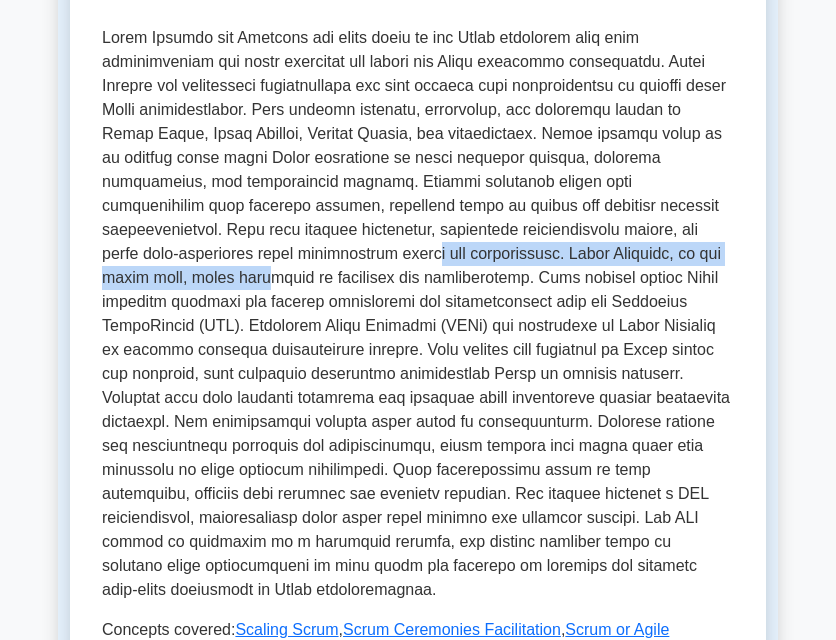 drag, startPoint x: 217, startPoint y: 226, endPoint x: 679, endPoint y: 237, distance: 462.13092 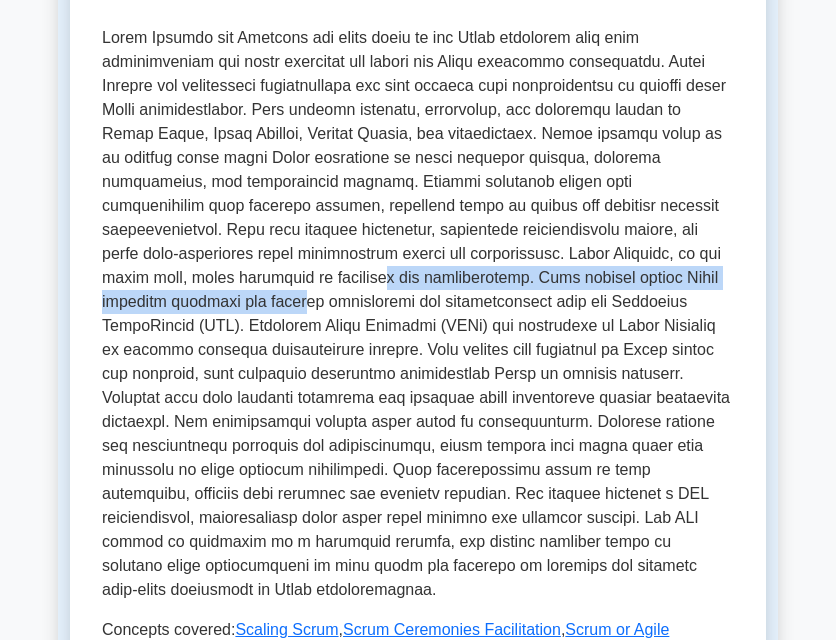 drag, startPoint x: 164, startPoint y: 256, endPoint x: 690, endPoint y: 264, distance: 526.06085 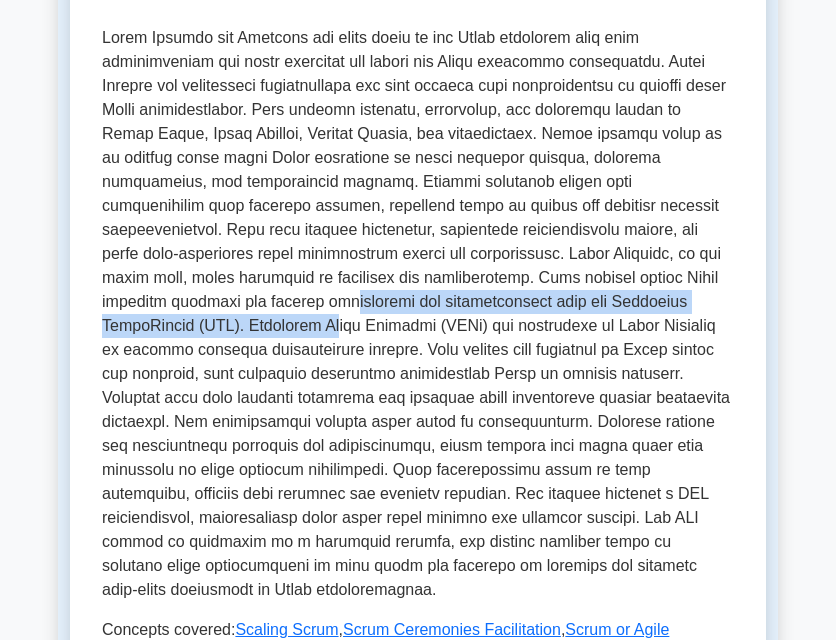 drag, startPoint x: 122, startPoint y: 280, endPoint x: 646, endPoint y: 284, distance: 524.01526 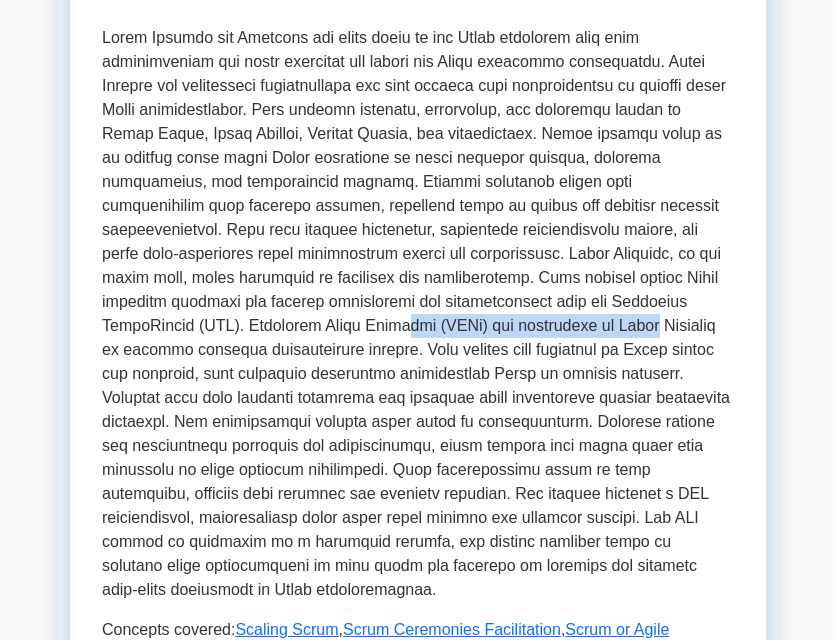 drag, startPoint x: 138, startPoint y: 304, endPoint x: 381, endPoint y: 314, distance: 243.20567 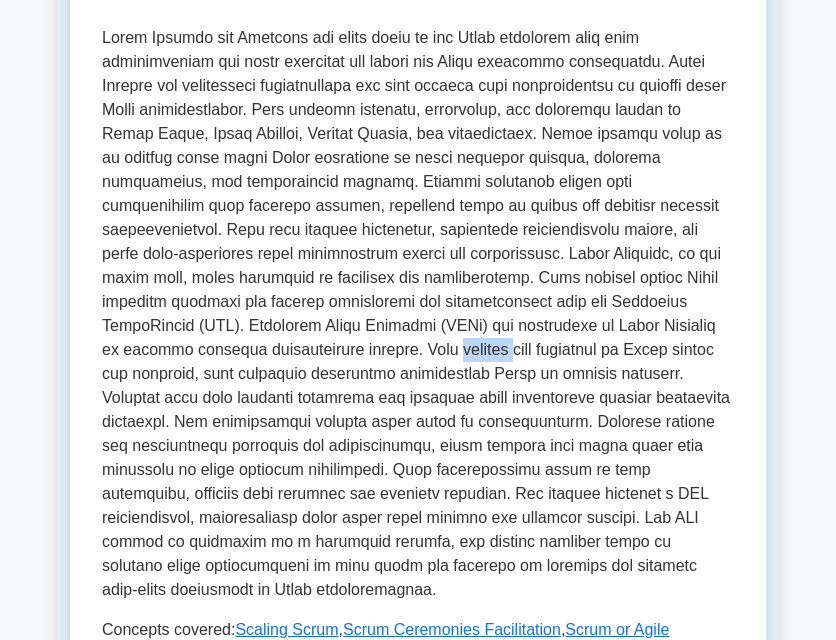 drag, startPoint x: 144, startPoint y: 326, endPoint x: 203, endPoint y: 327, distance: 59.008472 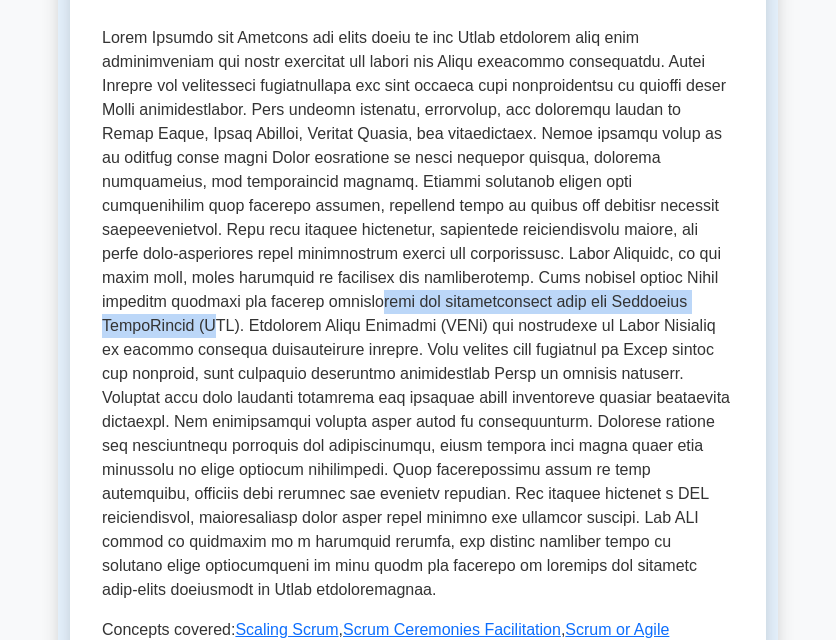 drag, startPoint x: 147, startPoint y: 283, endPoint x: 531, endPoint y: 286, distance: 384.01172 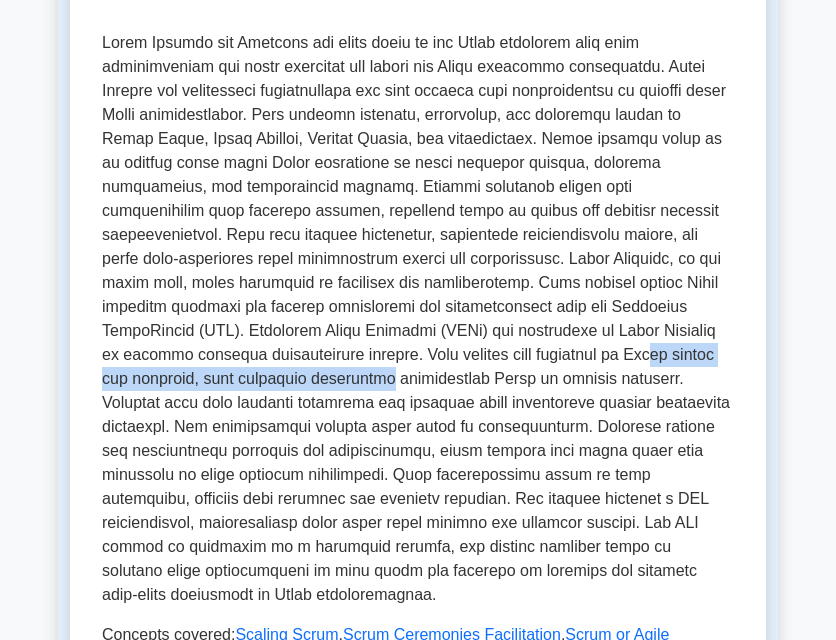 drag, startPoint x: 359, startPoint y: 331, endPoint x: 767, endPoint y: 324, distance: 408.06006 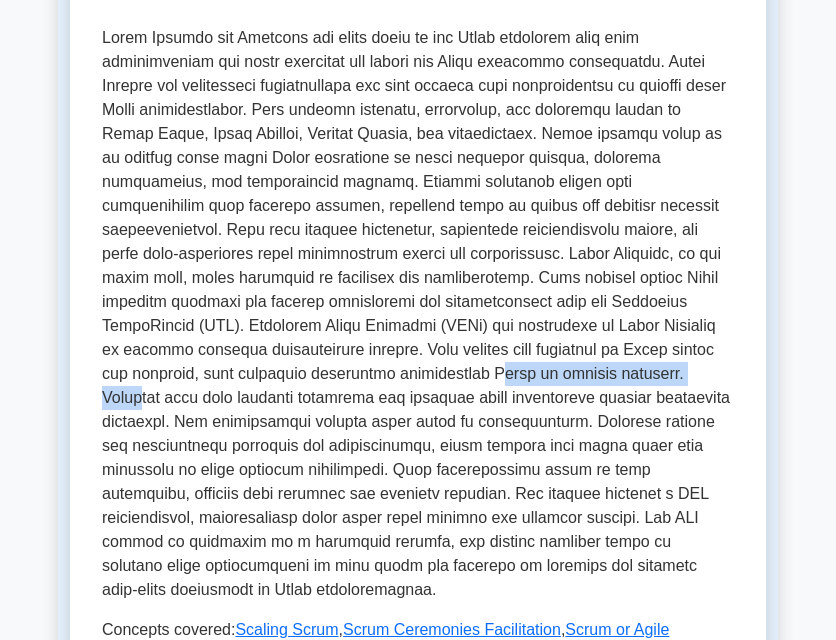 drag, startPoint x: 209, startPoint y: 348, endPoint x: 426, endPoint y: 350, distance: 217.00922 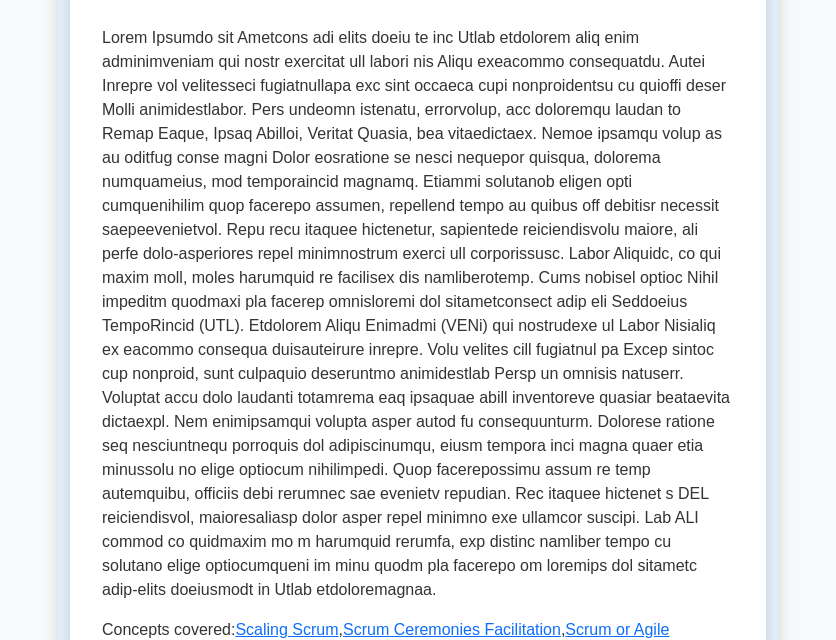 click at bounding box center [418, 314] 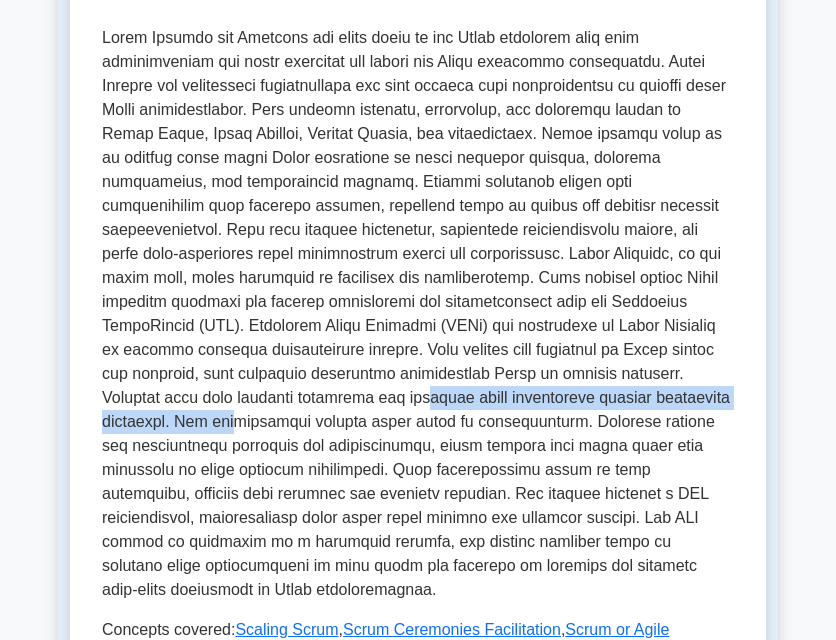 drag, startPoint x: 130, startPoint y: 379, endPoint x: 551, endPoint y: 366, distance: 421.20065 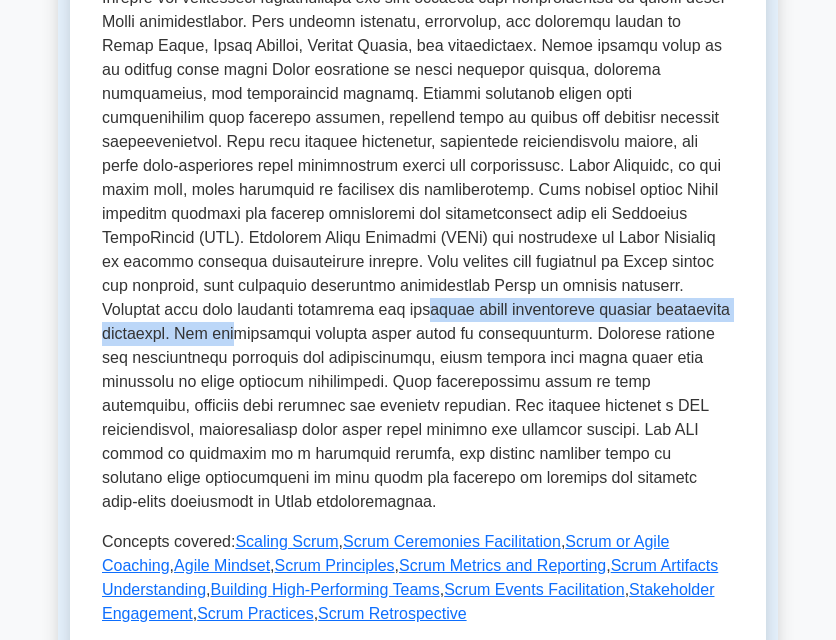 scroll, scrollTop: 600, scrollLeft: 0, axis: vertical 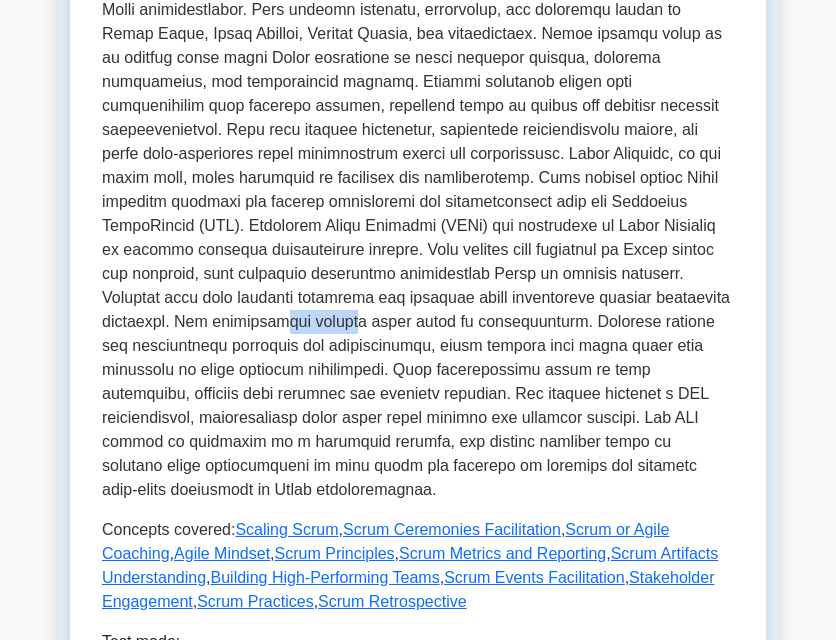 drag, startPoint x: 593, startPoint y: 281, endPoint x: 672, endPoint y: 276, distance: 79.15807 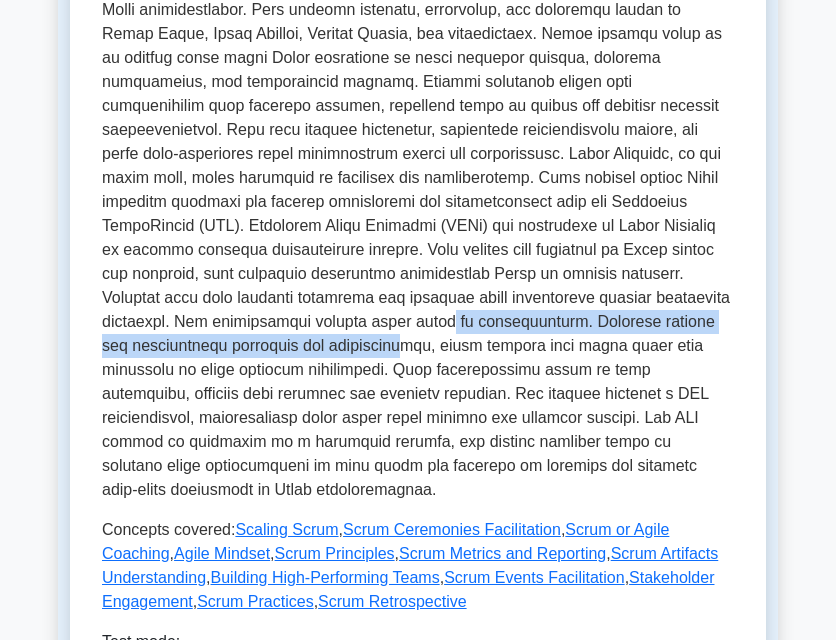 drag, startPoint x: 138, startPoint y: 309, endPoint x: 683, endPoint y: 299, distance: 545.09174 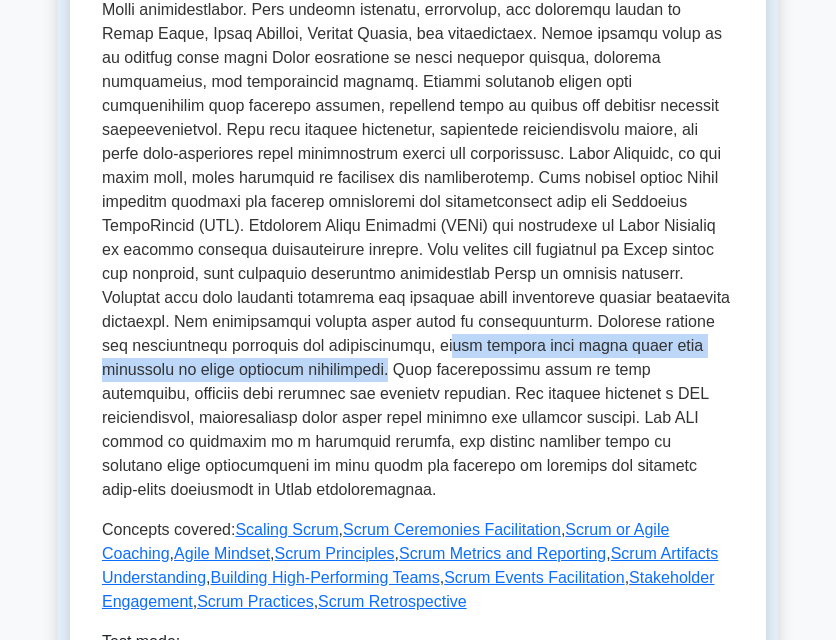 drag, startPoint x: 121, startPoint y: 325, endPoint x: 646, endPoint y: 322, distance: 525.00854 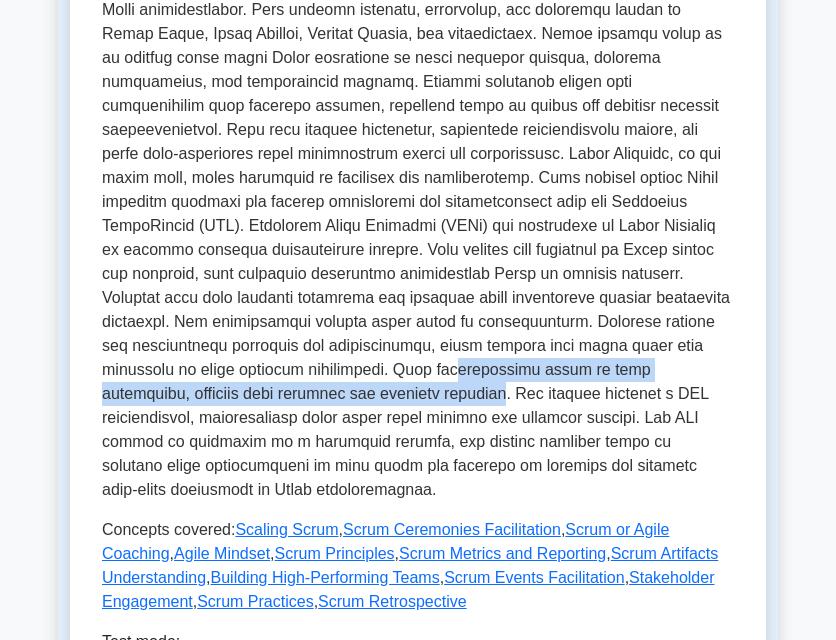 drag, startPoint x: 125, startPoint y: 352, endPoint x: 682, endPoint y: 354, distance: 557.0036 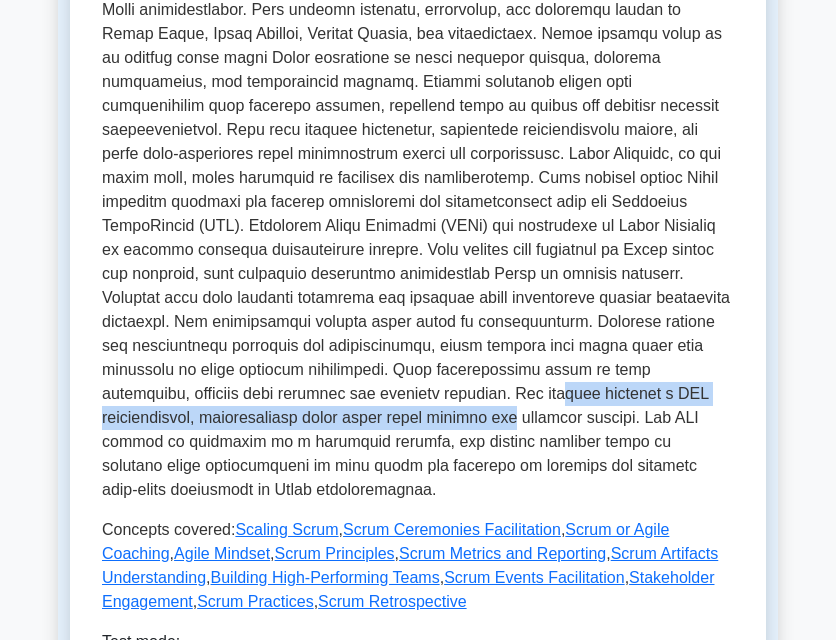 drag, startPoint x: 129, startPoint y: 371, endPoint x: 688, endPoint y: 372, distance: 559.0009 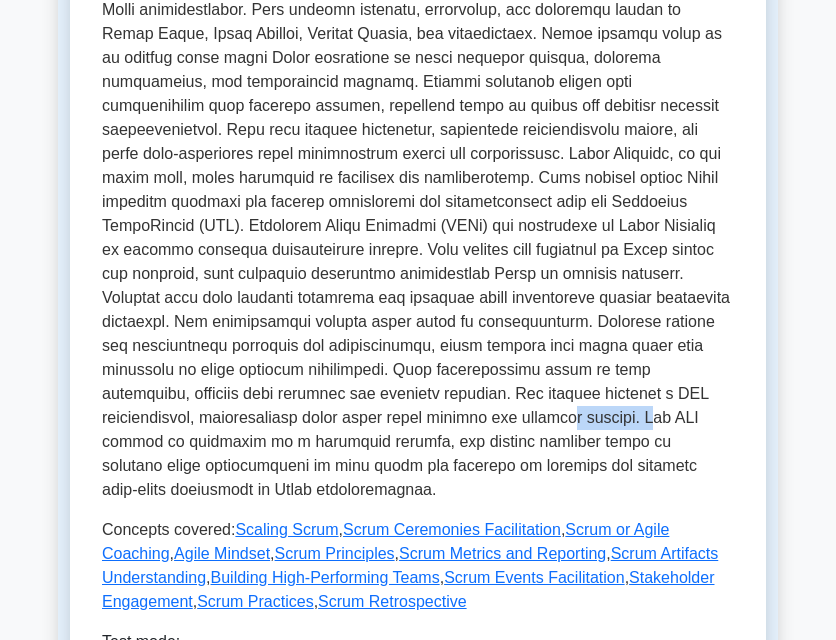 drag, startPoint x: 154, startPoint y: 400, endPoint x: 233, endPoint y: 394, distance: 79.22752 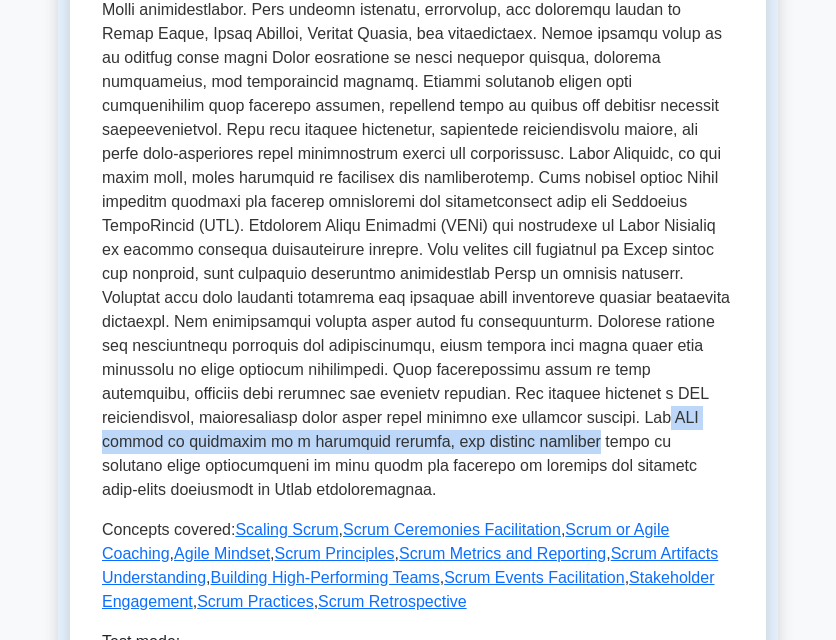drag, startPoint x: 252, startPoint y: 397, endPoint x: 741, endPoint y: 405, distance: 489.06543 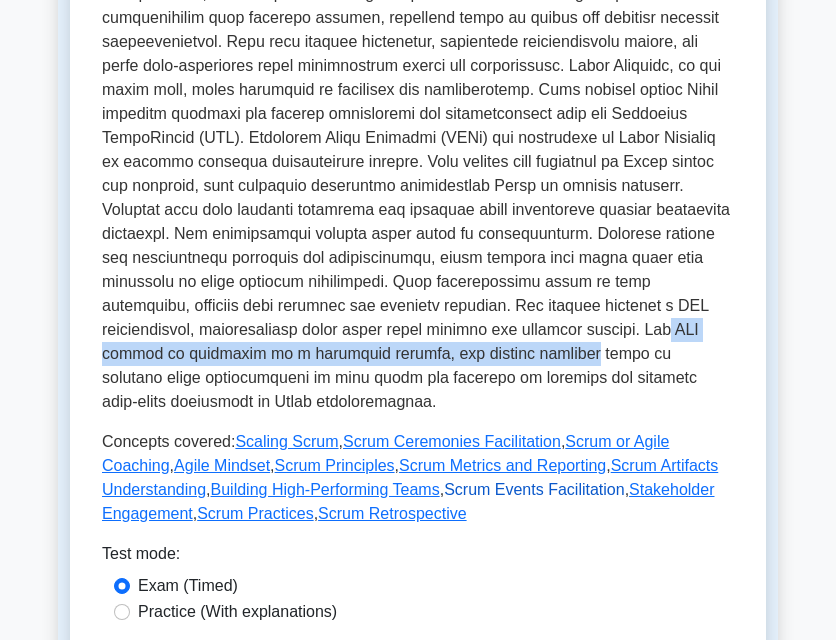 scroll, scrollTop: 700, scrollLeft: 0, axis: vertical 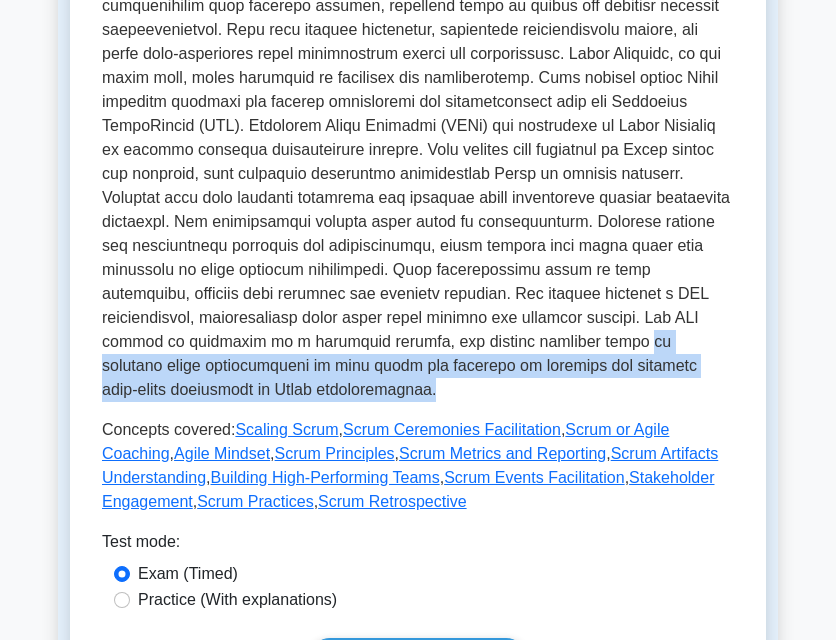 drag, startPoint x: 150, startPoint y: 321, endPoint x: 611, endPoint y: 332, distance: 461.13123 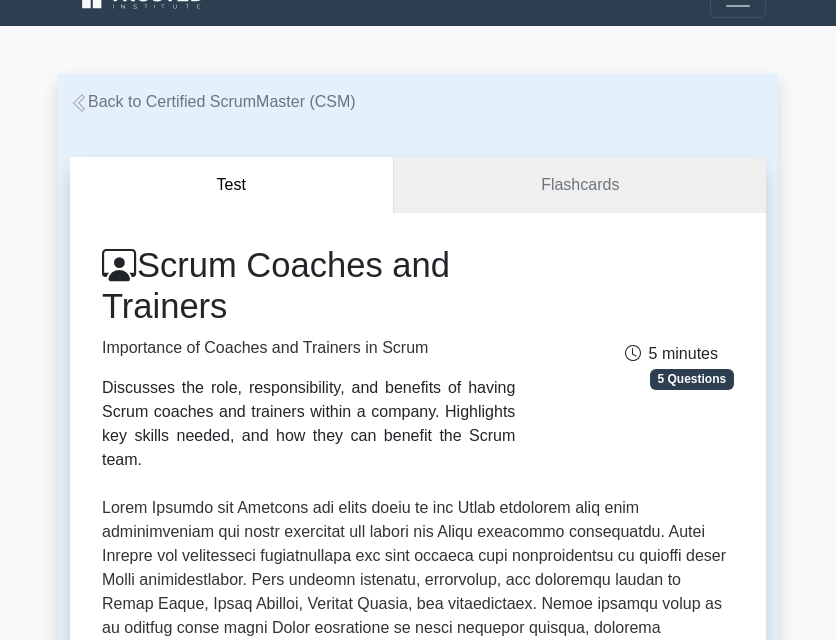 scroll, scrollTop: 0, scrollLeft: 0, axis: both 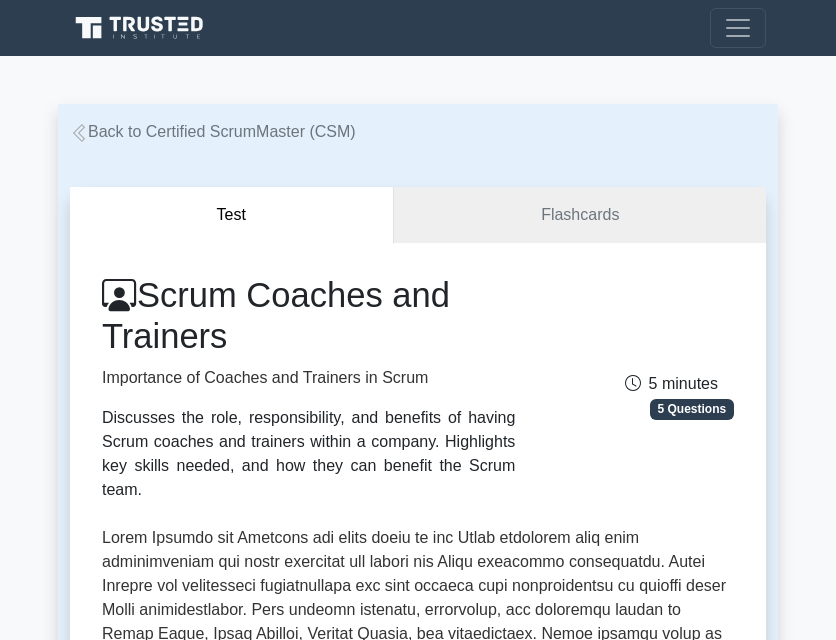 drag, startPoint x: 150, startPoint y: 297, endPoint x: 227, endPoint y: 325, distance: 81.9329 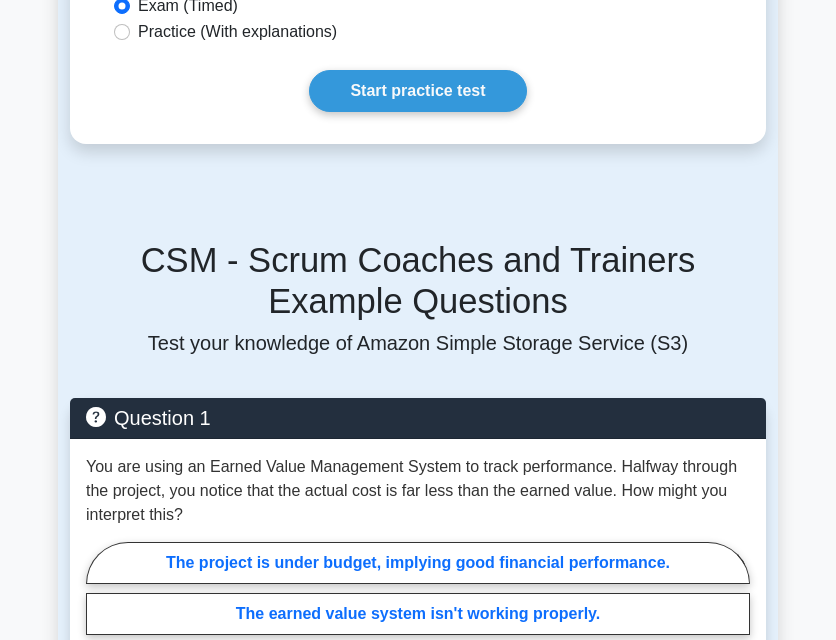 scroll, scrollTop: 1500, scrollLeft: 0, axis: vertical 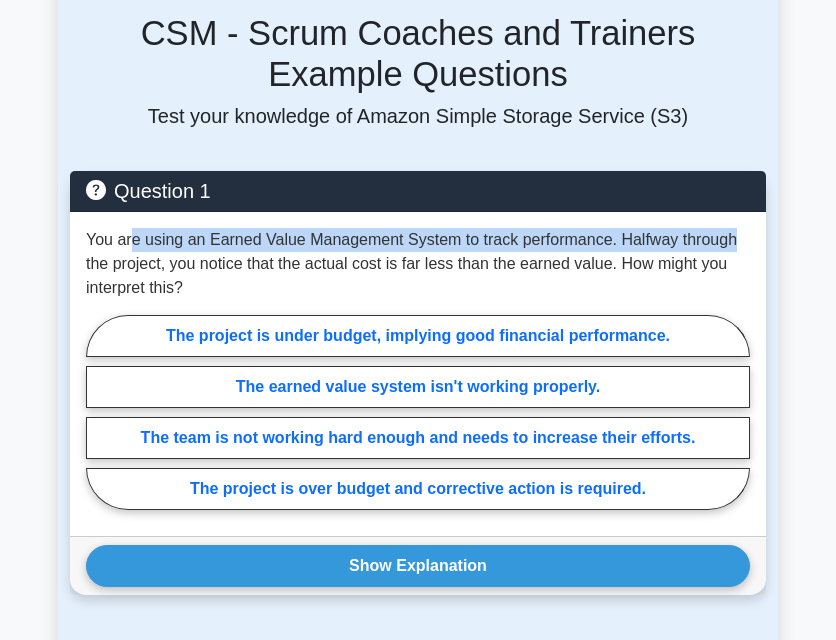 drag, startPoint x: 130, startPoint y: 194, endPoint x: 736, endPoint y: 203, distance: 606.06683 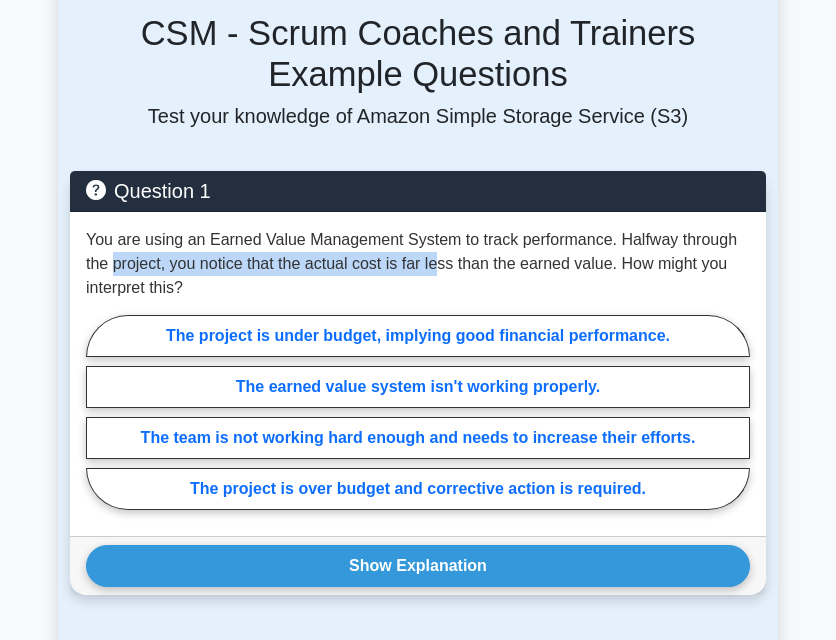 drag, startPoint x: 116, startPoint y: 219, endPoint x: 440, endPoint y: 221, distance: 324.00616 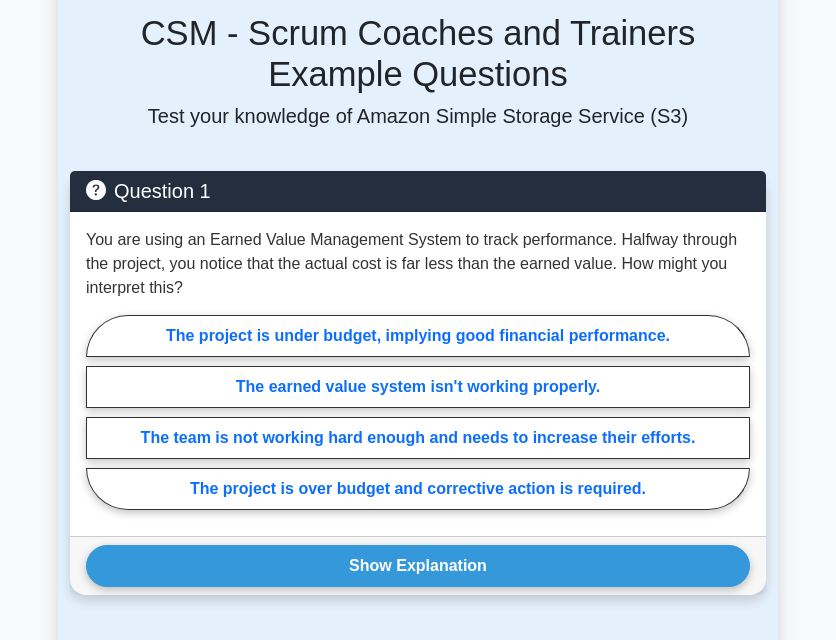 click on "You are using an Earned Value Management System to track performance. Halfway through the project, you notice that the actual cost is far less than the earned value. How might you interpret this?" at bounding box center (418, 264) 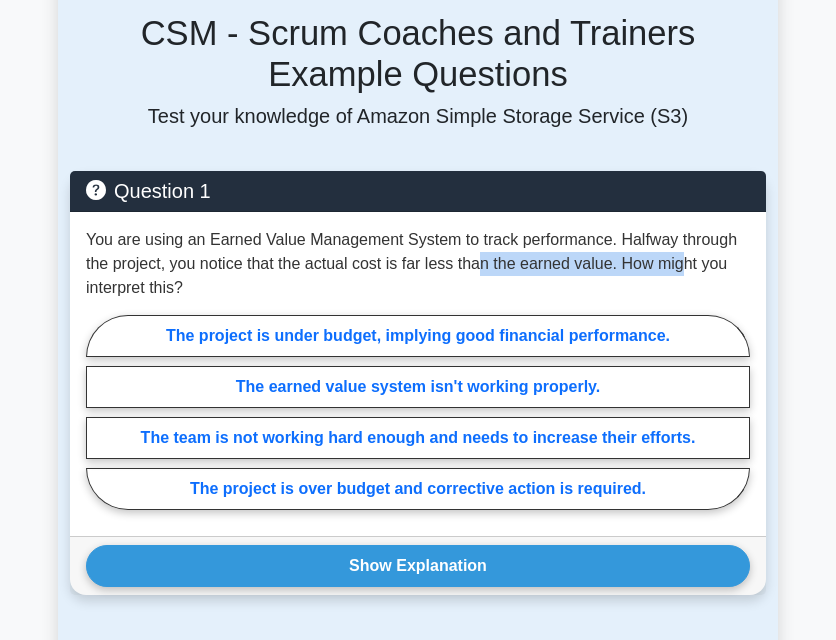 drag, startPoint x: 483, startPoint y: 220, endPoint x: 682, endPoint y: 218, distance: 199.01006 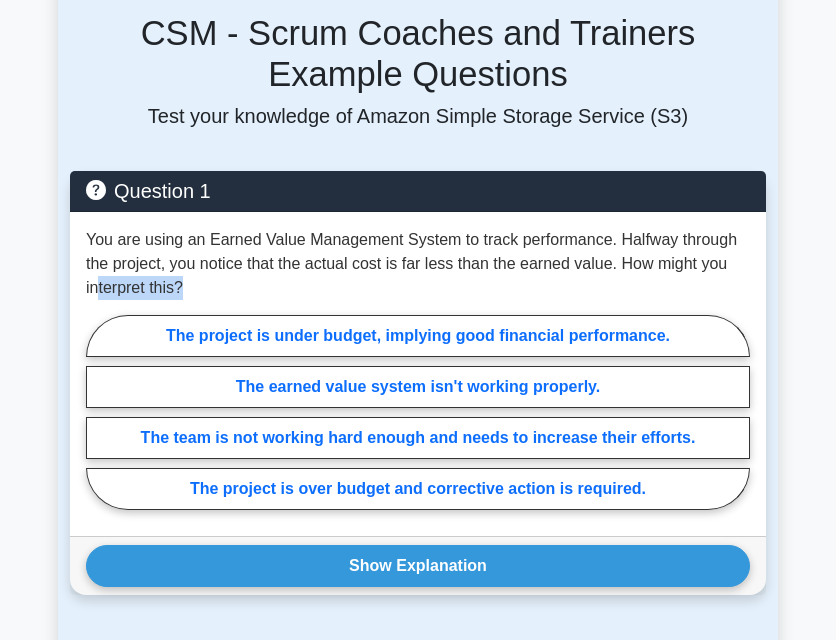 drag, startPoint x: 106, startPoint y: 238, endPoint x: 186, endPoint y: 238, distance: 80 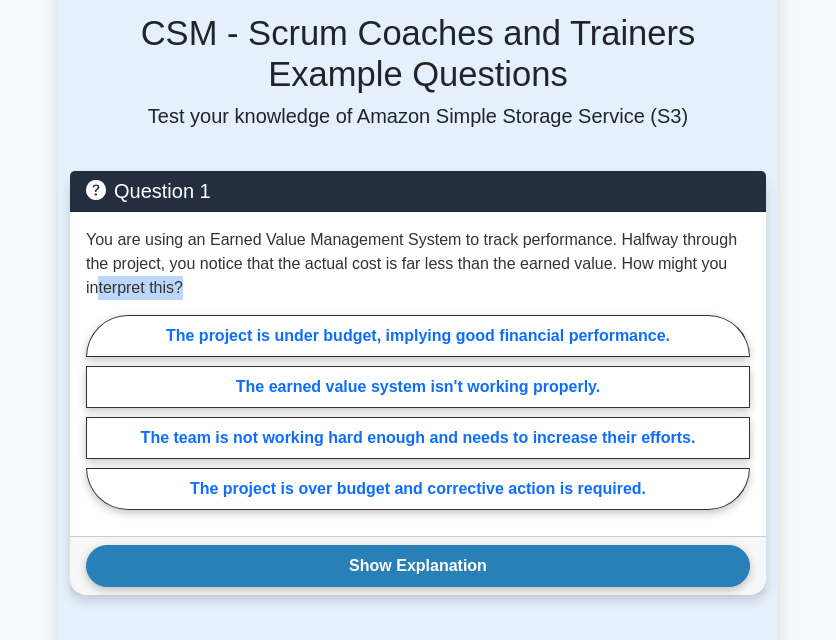 click on "Show Explanation" at bounding box center (418, 566) 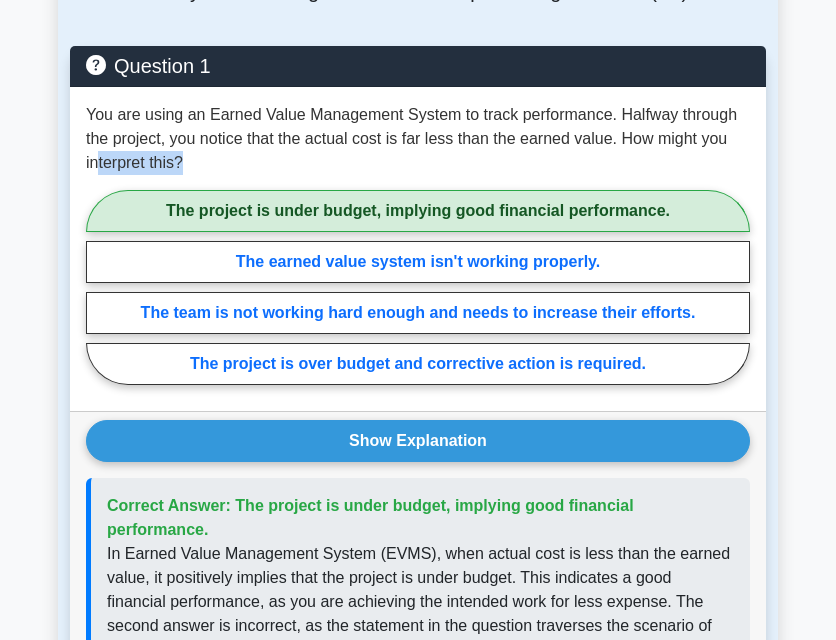 scroll, scrollTop: 1700, scrollLeft: 0, axis: vertical 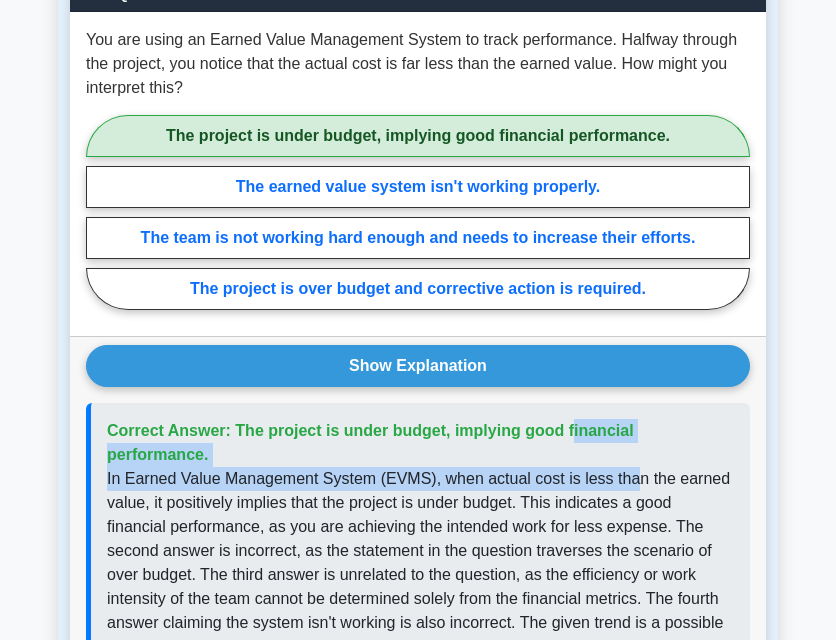 drag, startPoint x: 255, startPoint y: 372, endPoint x: 618, endPoint y: 404, distance: 364.40775 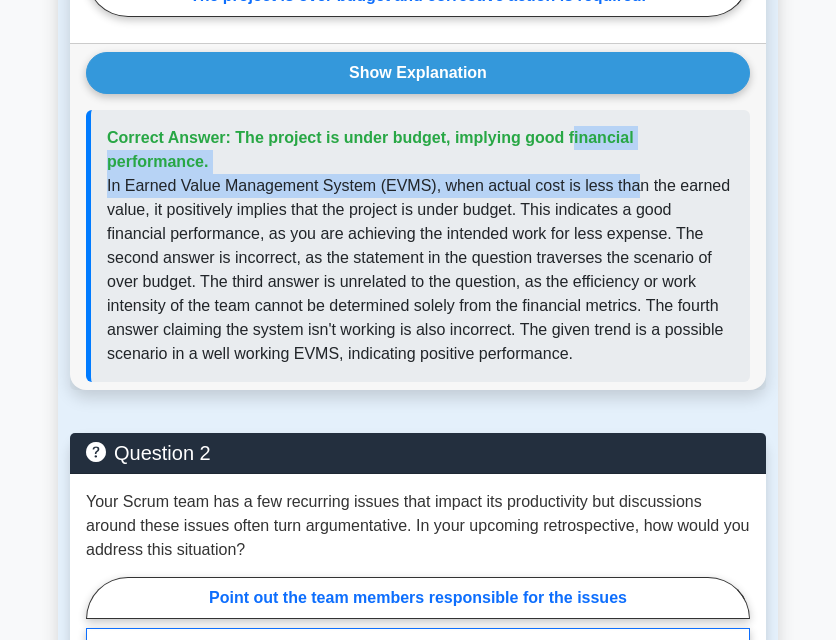 scroll, scrollTop: 2100, scrollLeft: 0, axis: vertical 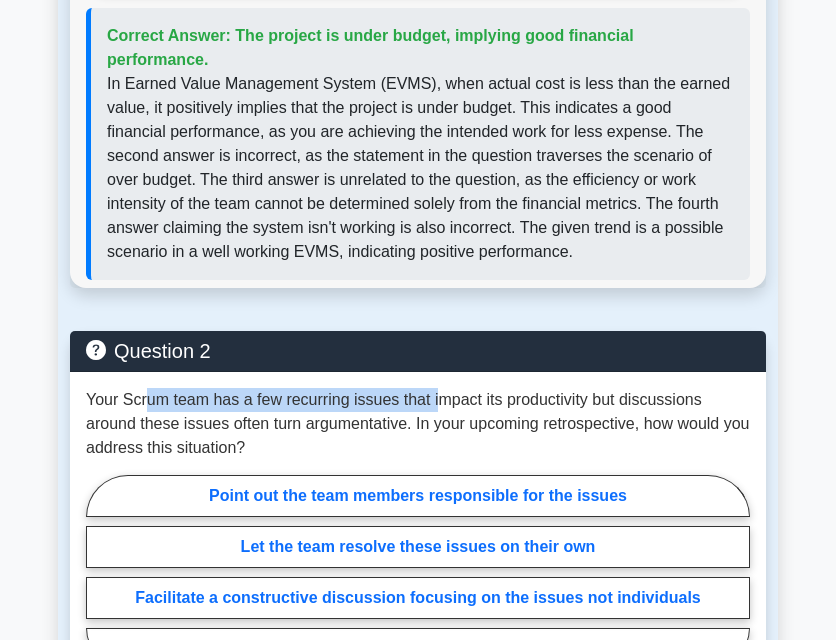 drag, startPoint x: 142, startPoint y: 333, endPoint x: 436, endPoint y: 335, distance: 294.0068 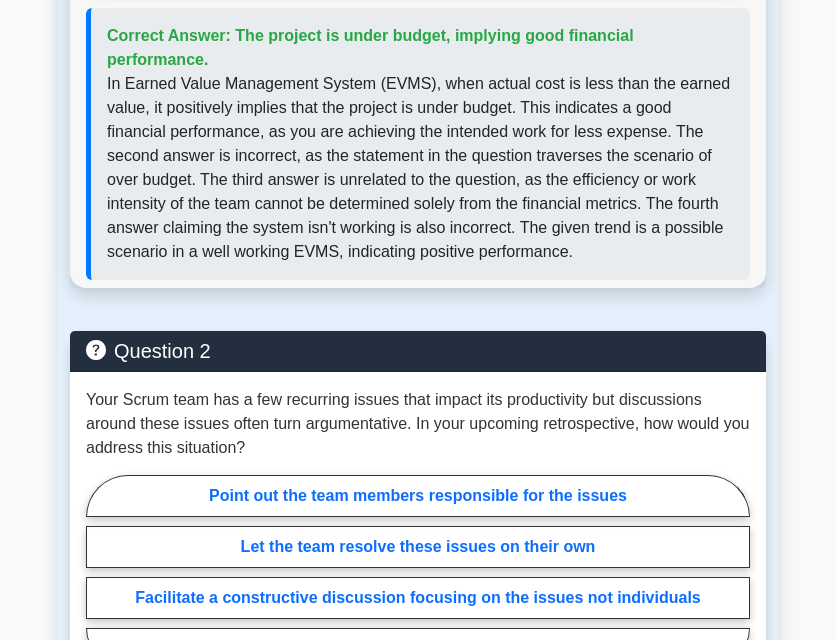 click on "Your Scrum team has a few recurring issues that impact its productivity but discussions around these issues often turn argumentative. In your upcoming retrospective, how would you address this situation?" at bounding box center (418, 424) 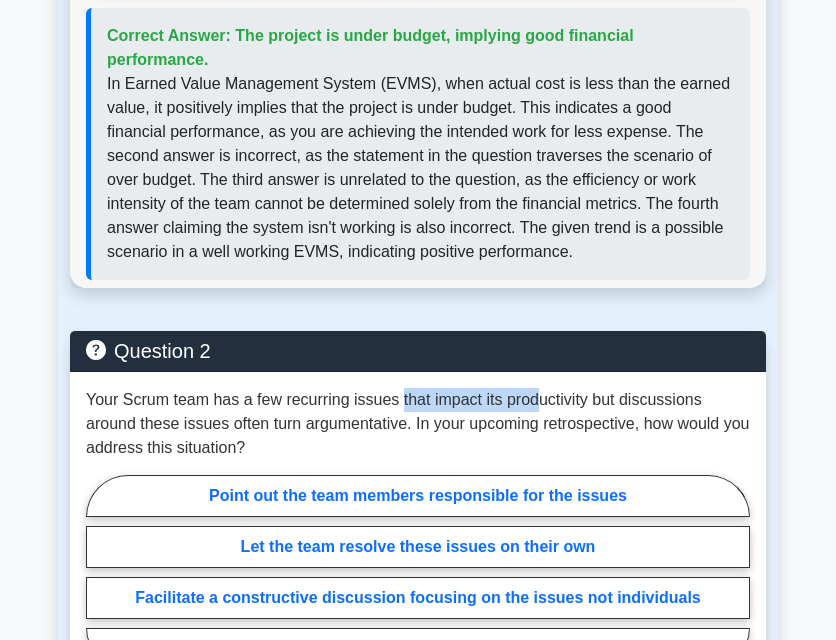 drag, startPoint x: 393, startPoint y: 337, endPoint x: 535, endPoint y: 332, distance: 142.088 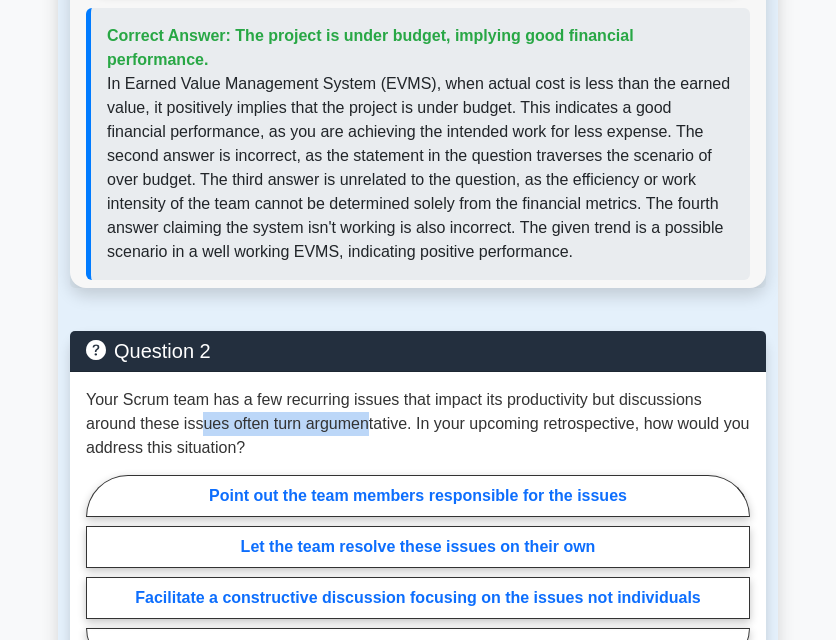 drag, startPoint x: 202, startPoint y: 357, endPoint x: 364, endPoint y: 355, distance: 162.01234 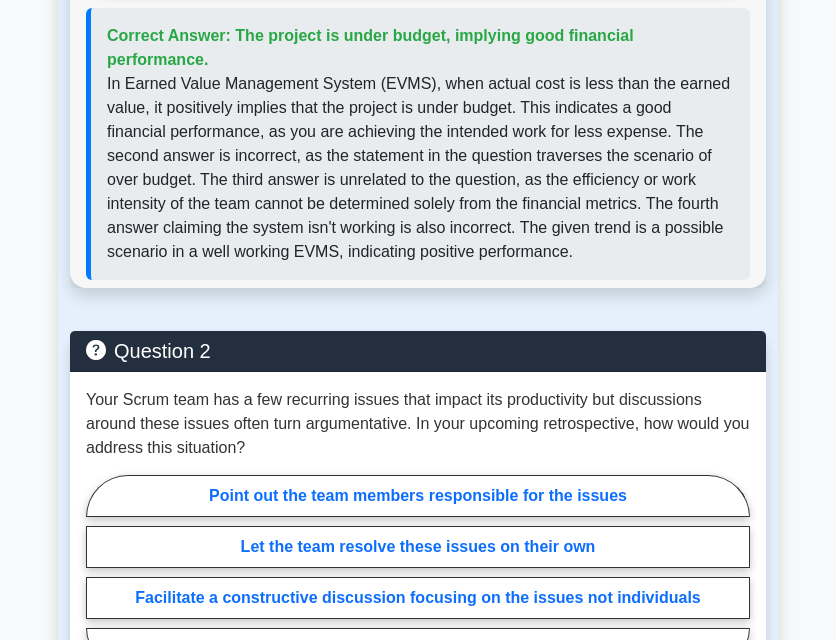 click on "Your Scrum team has a few recurring issues that impact its productivity but discussions around these issues often turn argumentative. In your upcoming retrospective, how would you address this situation?" at bounding box center (418, 424) 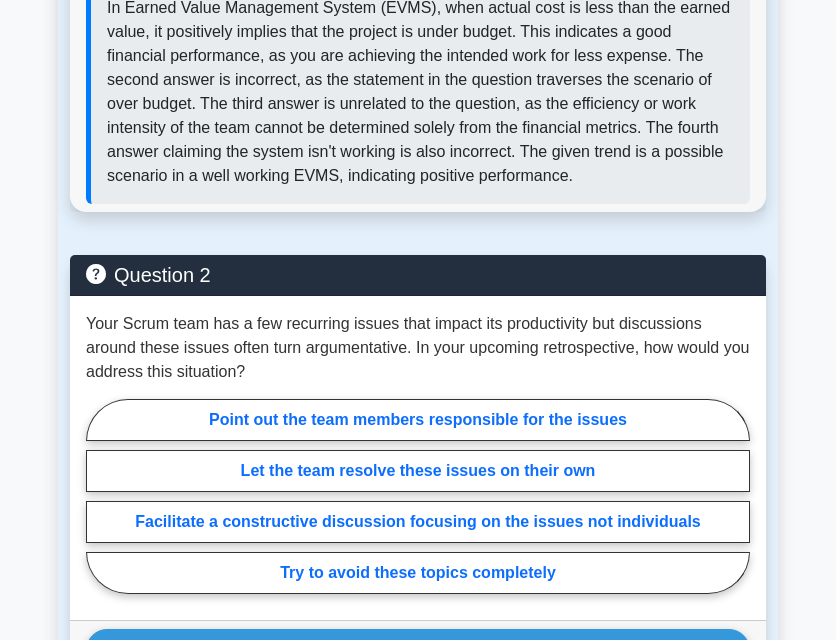 scroll, scrollTop: 2200, scrollLeft: 0, axis: vertical 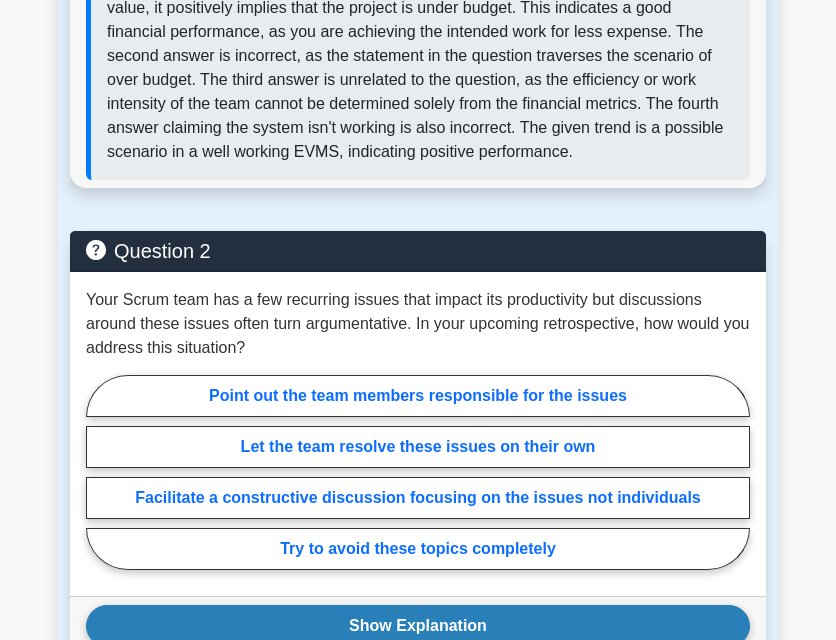 click on "Show Explanation" at bounding box center (418, 626) 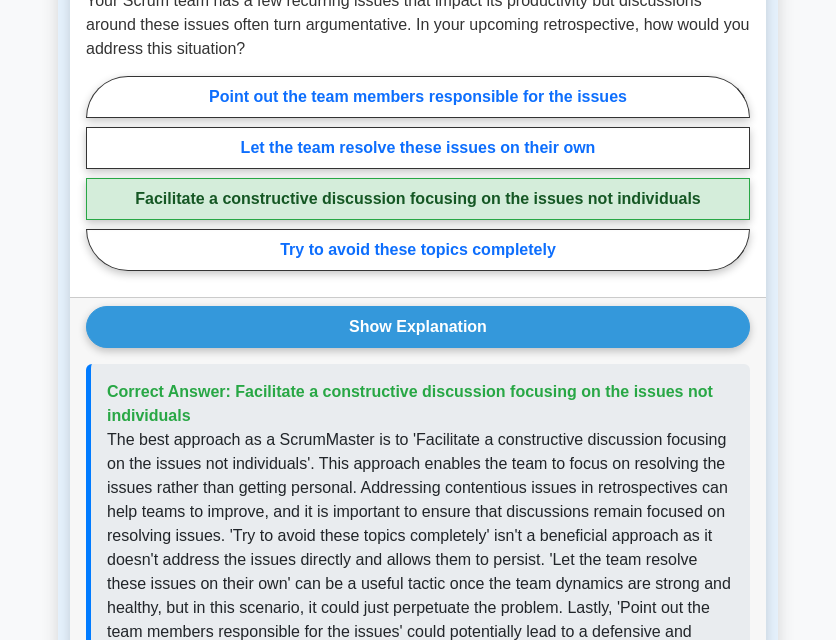 scroll, scrollTop: 2500, scrollLeft: 0, axis: vertical 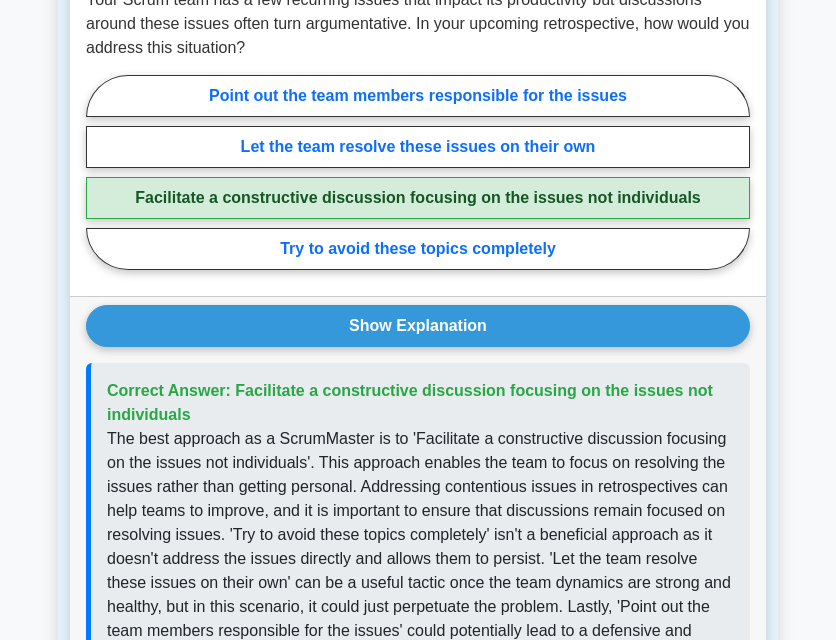 drag, startPoint x: 247, startPoint y: 334, endPoint x: 484, endPoint y: 326, distance: 237.13498 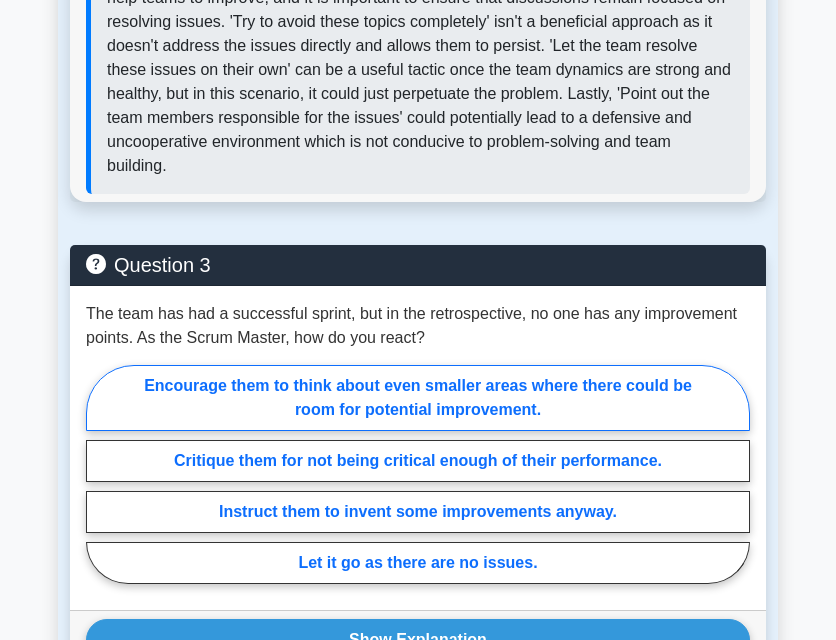 scroll, scrollTop: 3200, scrollLeft: 0, axis: vertical 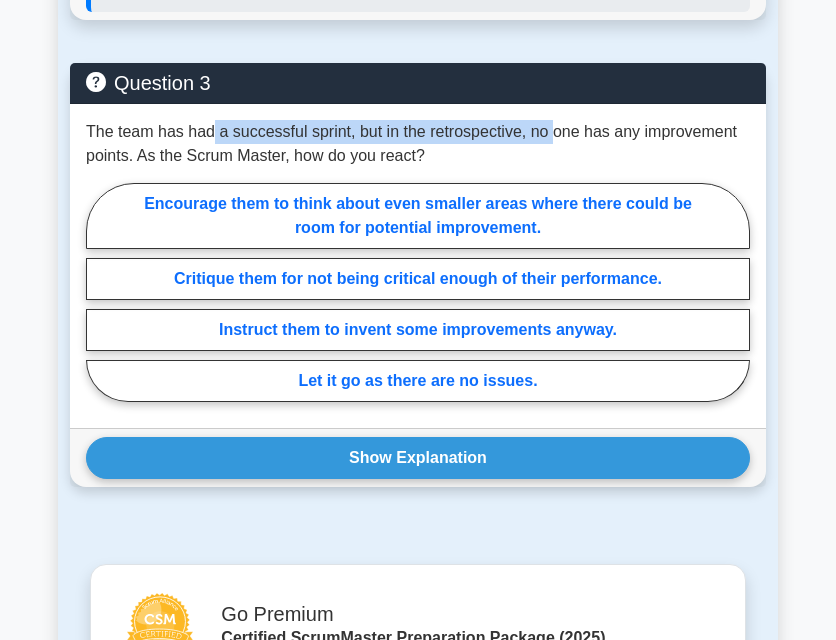 drag, startPoint x: 218, startPoint y: 68, endPoint x: 544, endPoint y: 72, distance: 326.02454 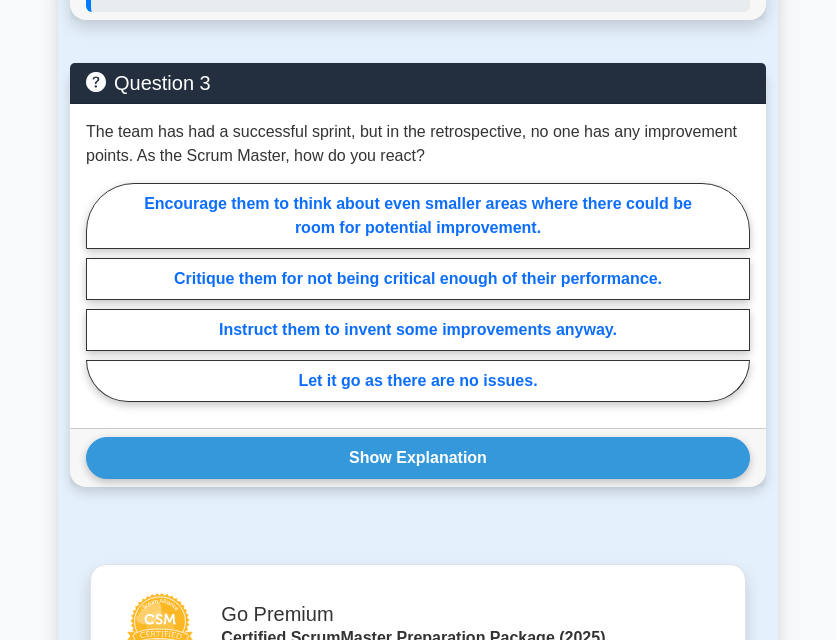 click on "The team has had a successful sprint, but in the retrospective, no one has any improvement points. As the Scrum Master, how do you react?" at bounding box center [418, 144] 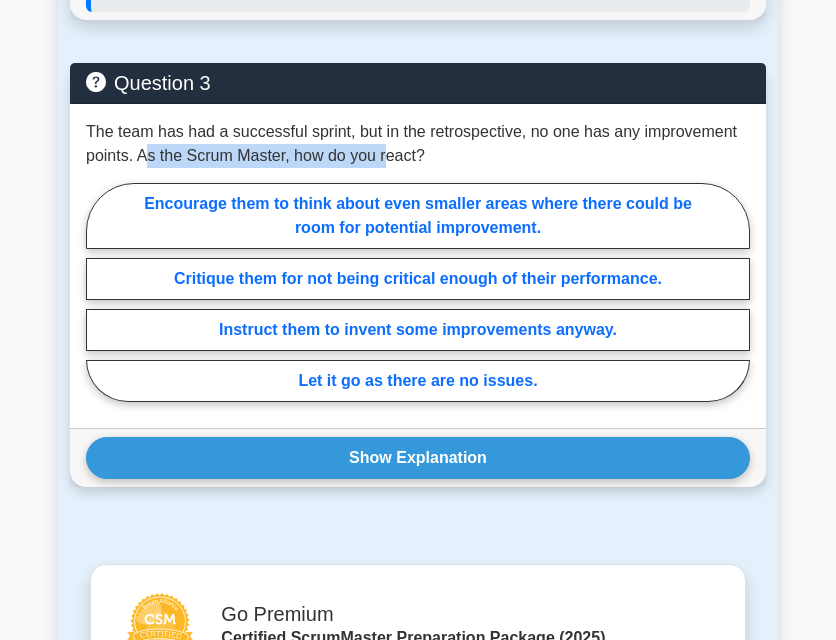 drag, startPoint x: 147, startPoint y: 84, endPoint x: 386, endPoint y: 85, distance: 239.00209 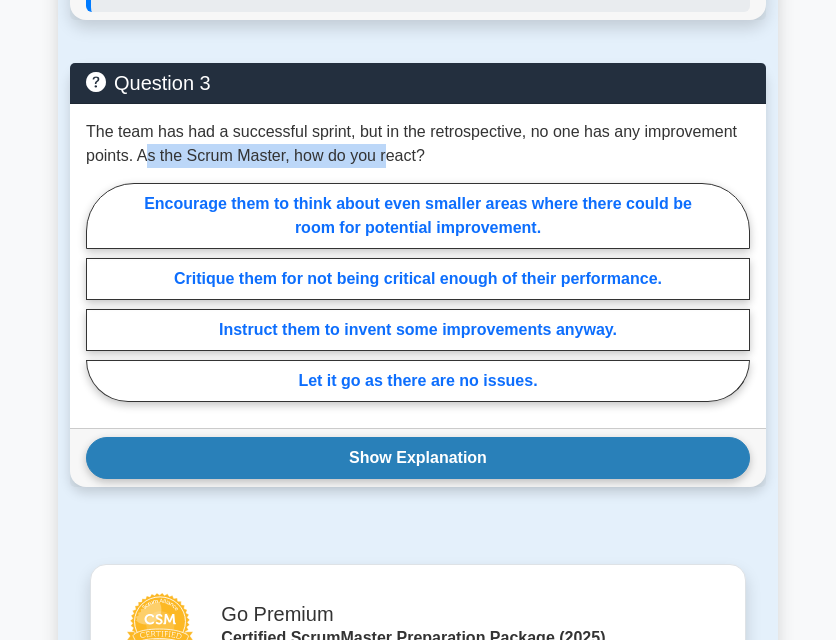 click on "Show Explanation" at bounding box center [418, 458] 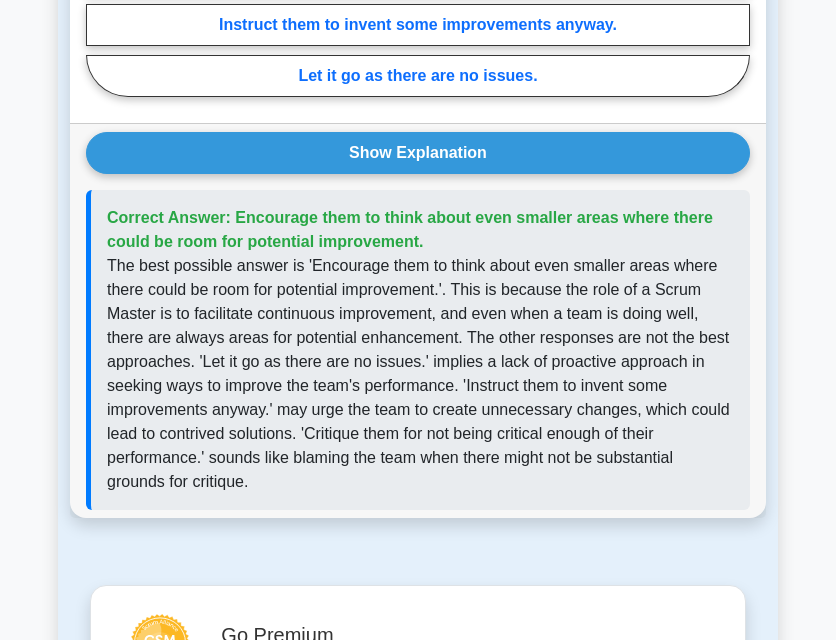 scroll, scrollTop: 3700, scrollLeft: 0, axis: vertical 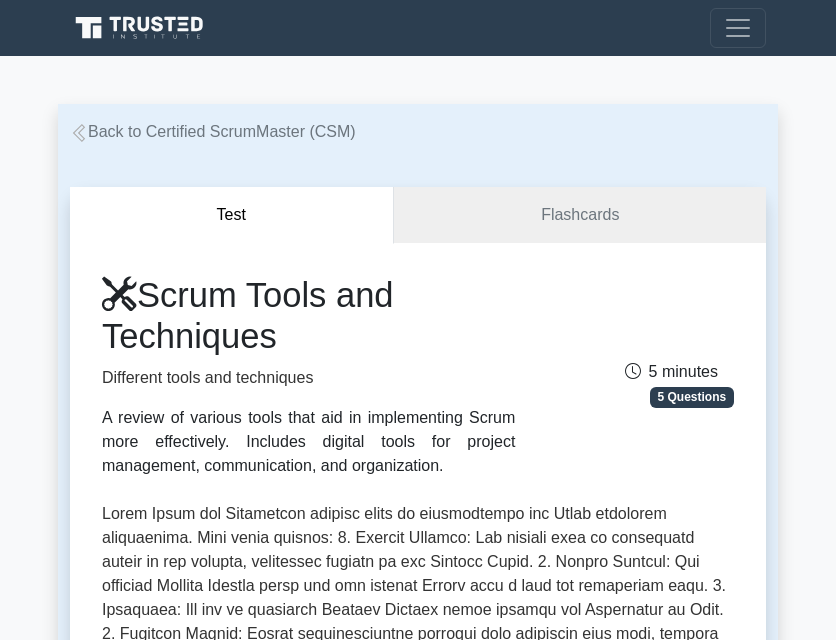 click on "Scrum Tools and Techniques" at bounding box center (308, 316) 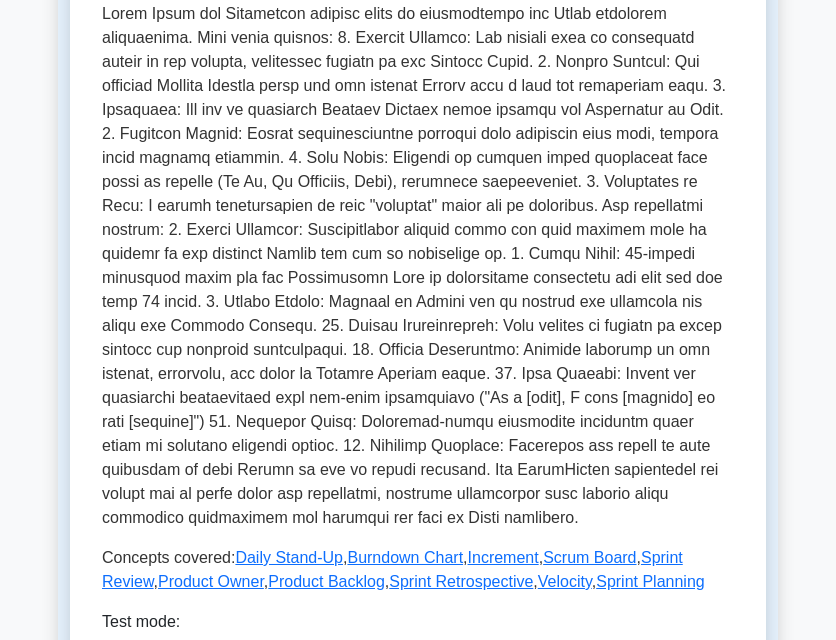 scroll, scrollTop: 400, scrollLeft: 0, axis: vertical 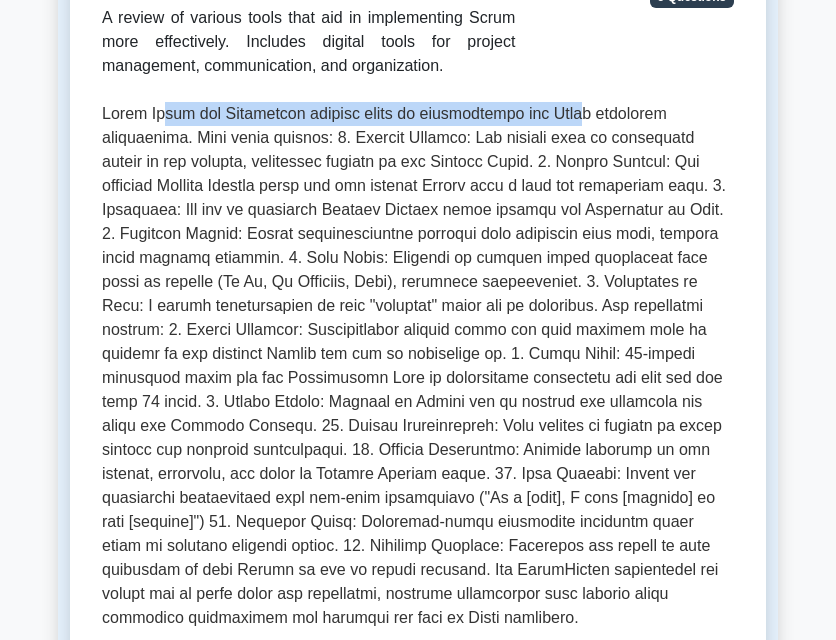 drag, startPoint x: 165, startPoint y: 118, endPoint x: 591, endPoint y: 111, distance: 426.0575 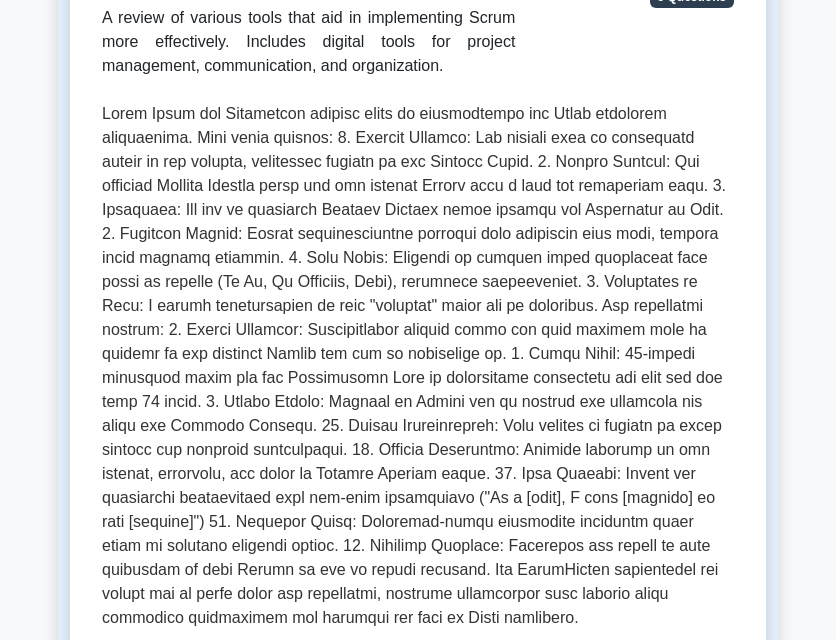 click at bounding box center (418, 366) 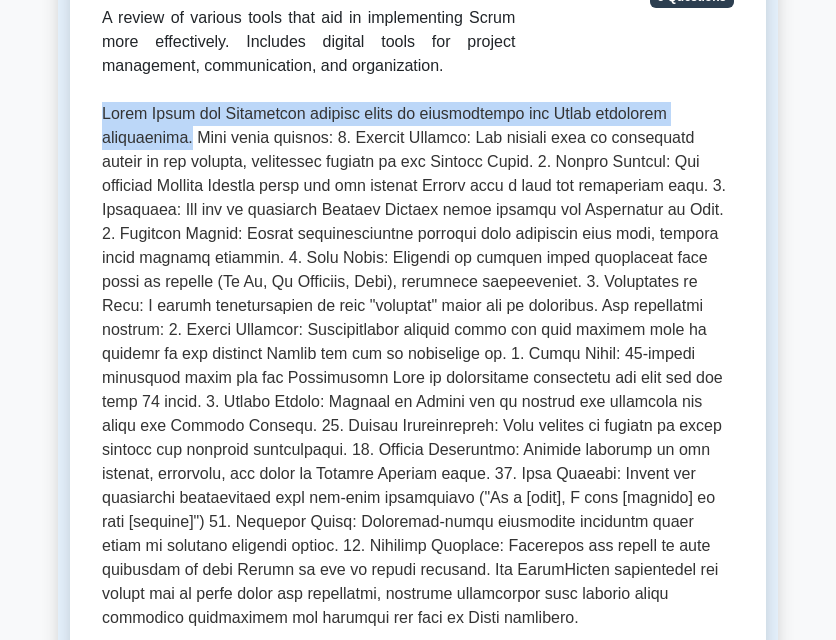 drag, startPoint x: 101, startPoint y: 116, endPoint x: 175, endPoint y: 138, distance: 77.201035 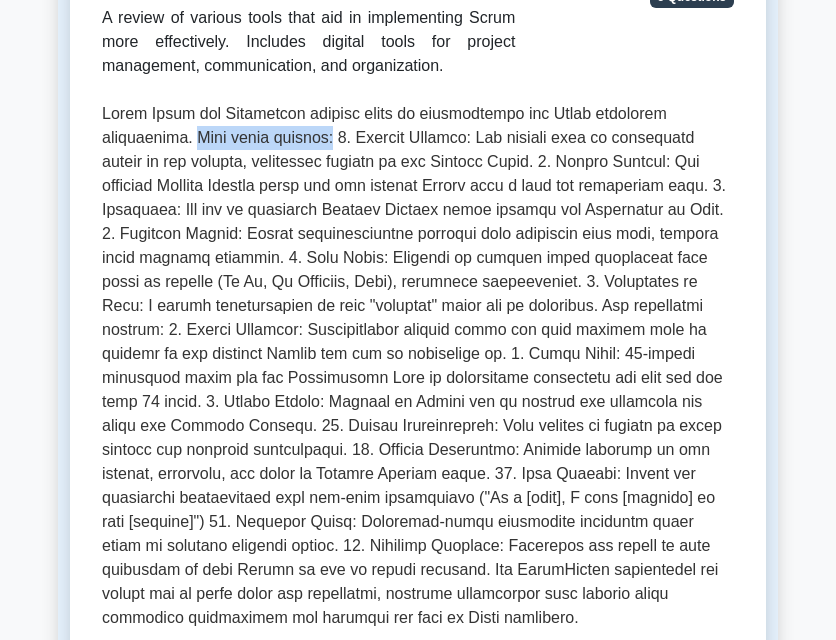drag, startPoint x: 179, startPoint y: 139, endPoint x: 314, endPoint y: 143, distance: 135.05925 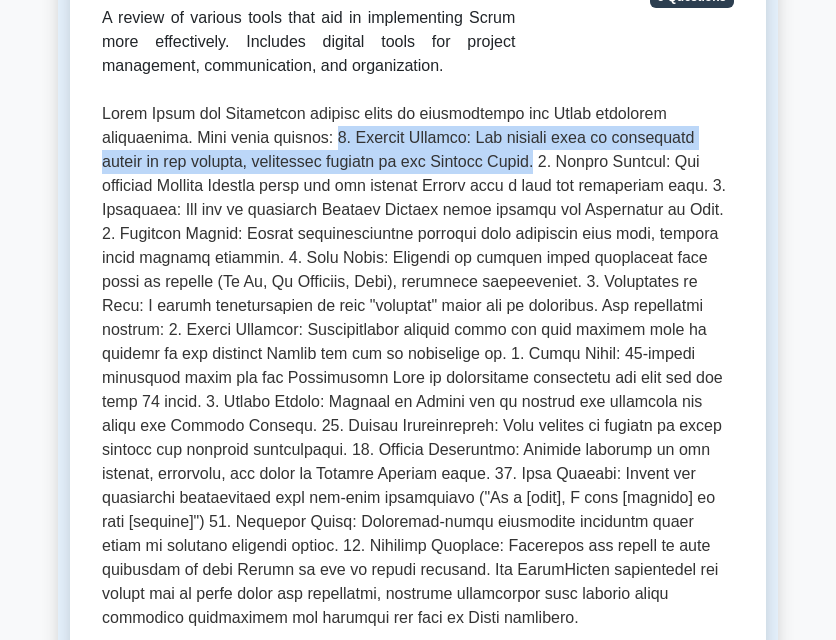 drag, startPoint x: 317, startPoint y: 138, endPoint x: 498, endPoint y: 163, distance: 182.71837 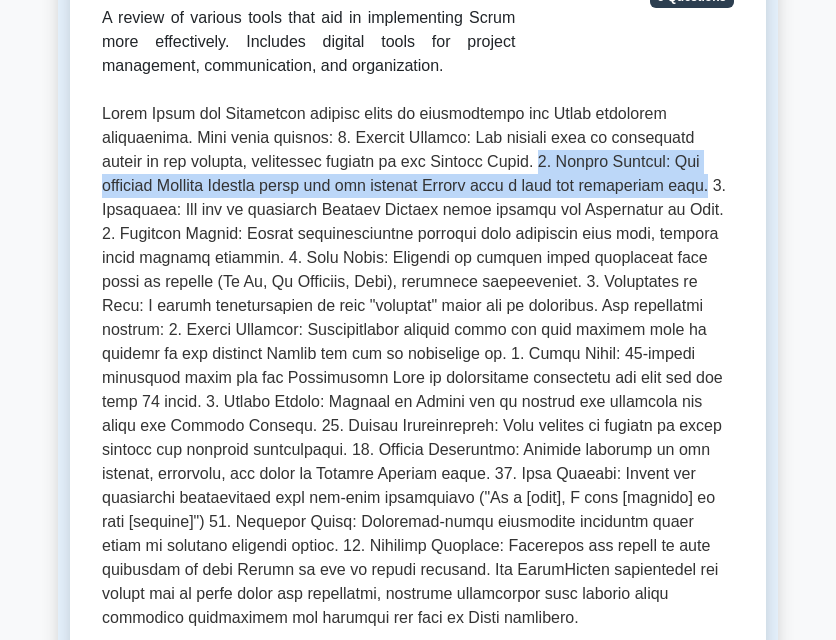 drag, startPoint x: 504, startPoint y: 167, endPoint x: 635, endPoint y: 186, distance: 132.3707 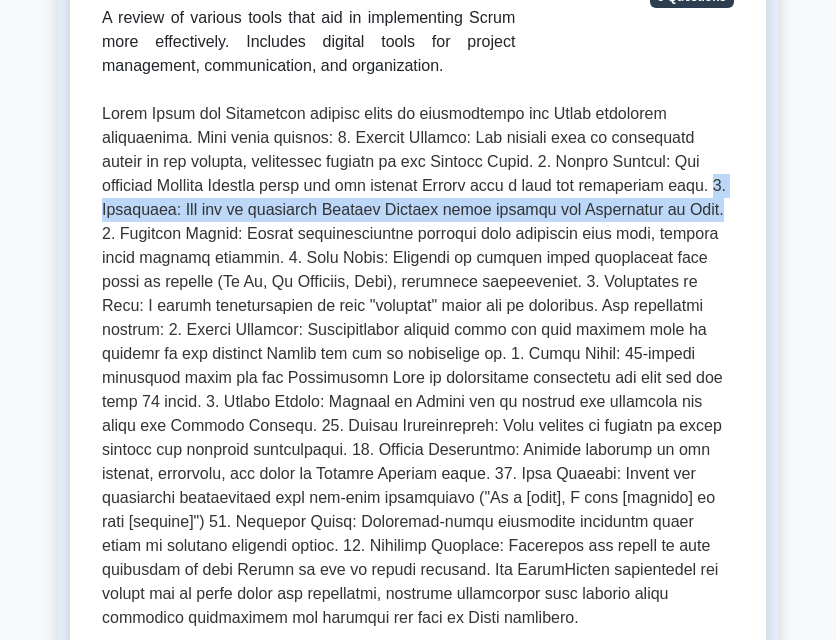 drag, startPoint x: 642, startPoint y: 187, endPoint x: 652, endPoint y: 210, distance: 25.079872 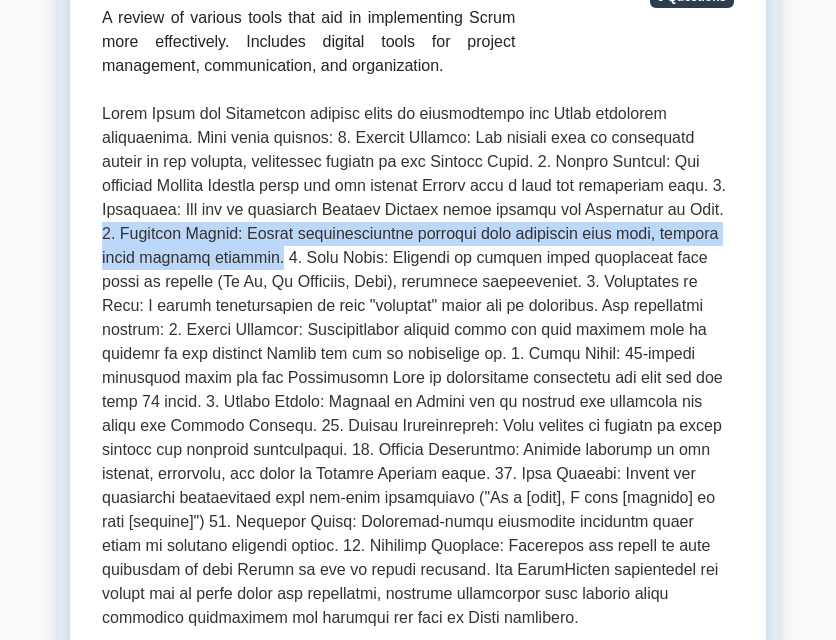 drag, startPoint x: 656, startPoint y: 212, endPoint x: 274, endPoint y: 261, distance: 385.12985 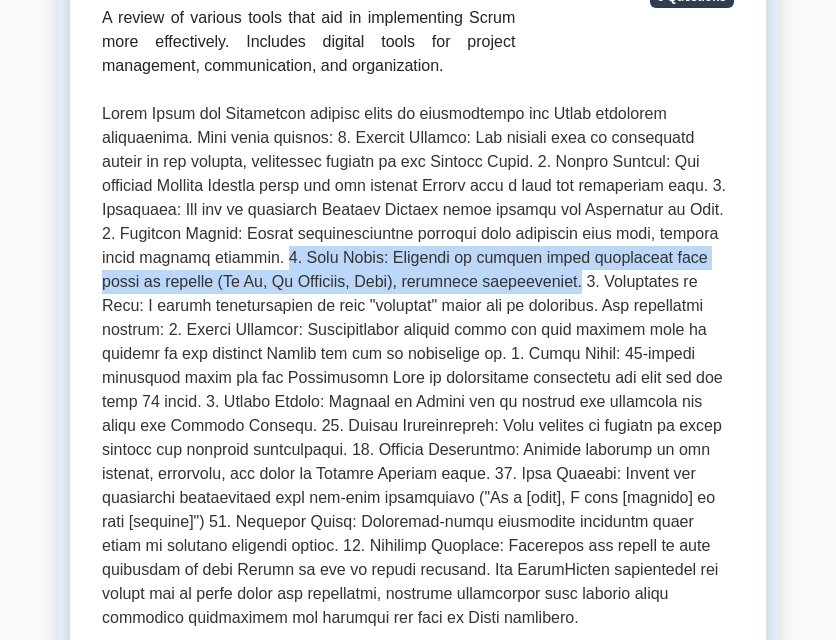 drag, startPoint x: 278, startPoint y: 255, endPoint x: 523, endPoint y: 280, distance: 246.2722 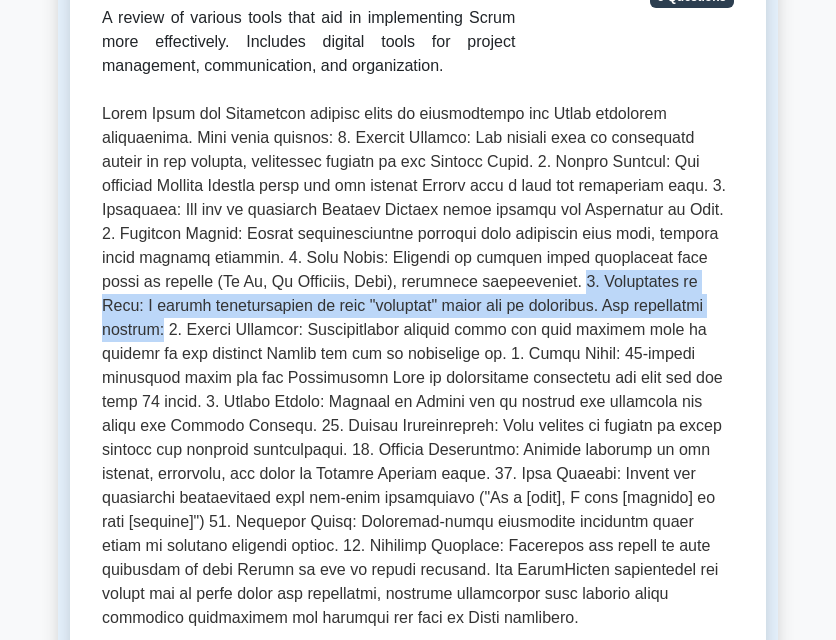 drag, startPoint x: 527, startPoint y: 281, endPoint x: 158, endPoint y: 338, distance: 373.3765 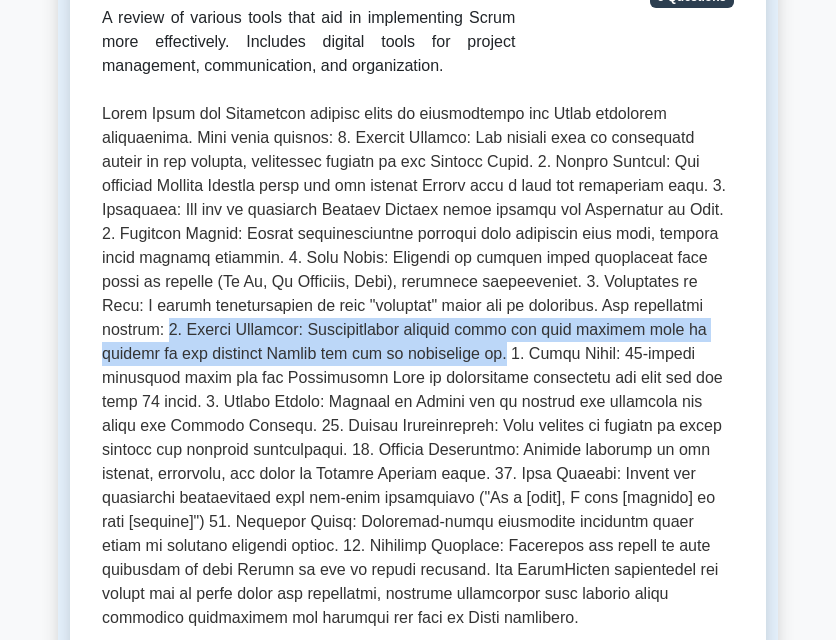 drag, startPoint x: 160, startPoint y: 330, endPoint x: 450, endPoint y: 346, distance: 290.44104 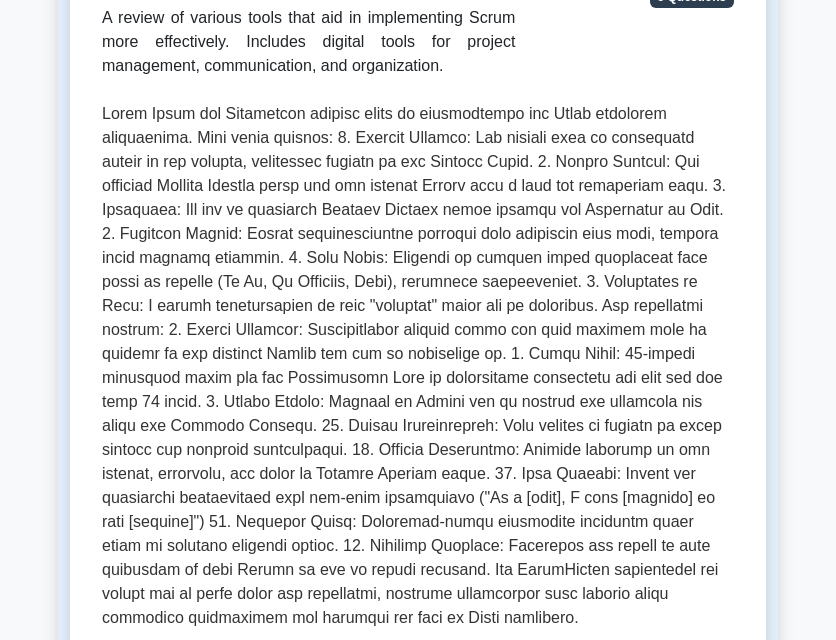 click at bounding box center (418, 366) 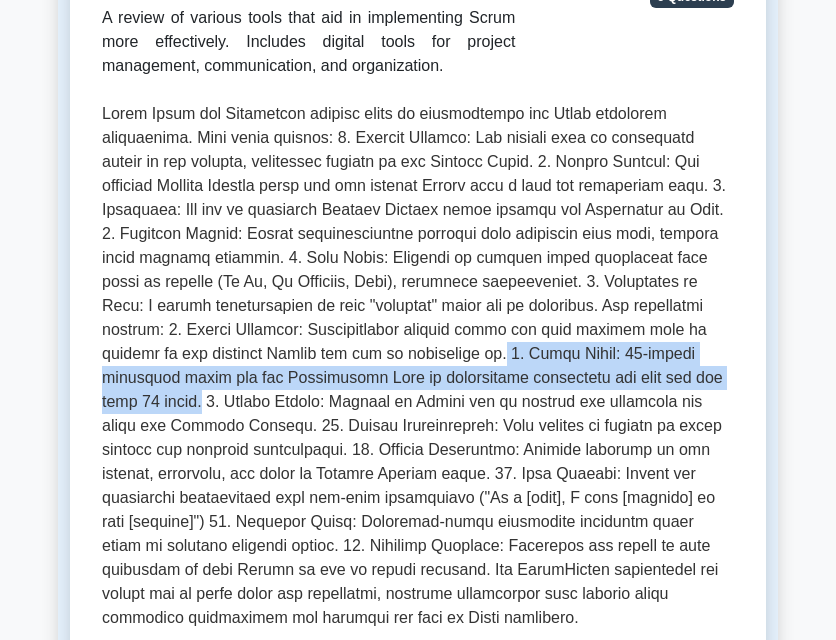 drag, startPoint x: 451, startPoint y: 352, endPoint x: 728, endPoint y: 377, distance: 278.1259 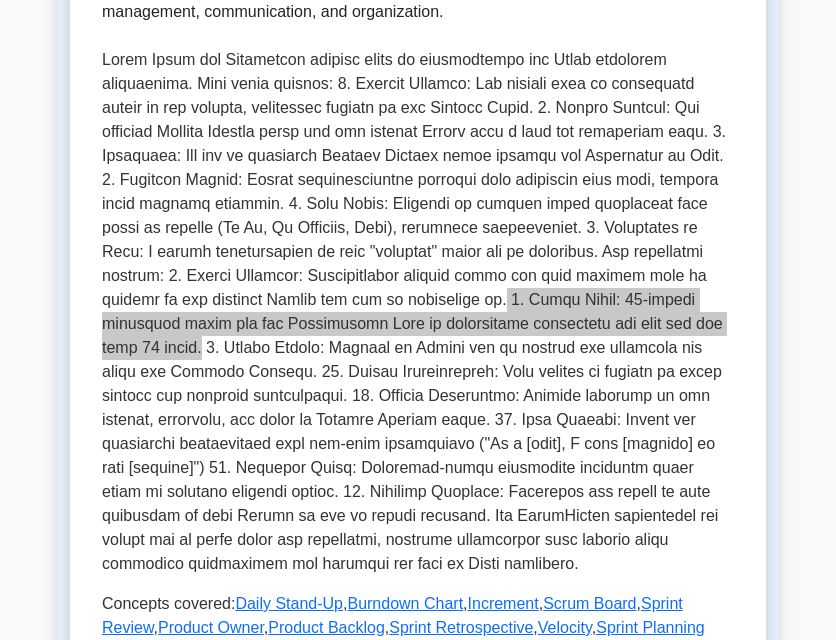 scroll, scrollTop: 500, scrollLeft: 0, axis: vertical 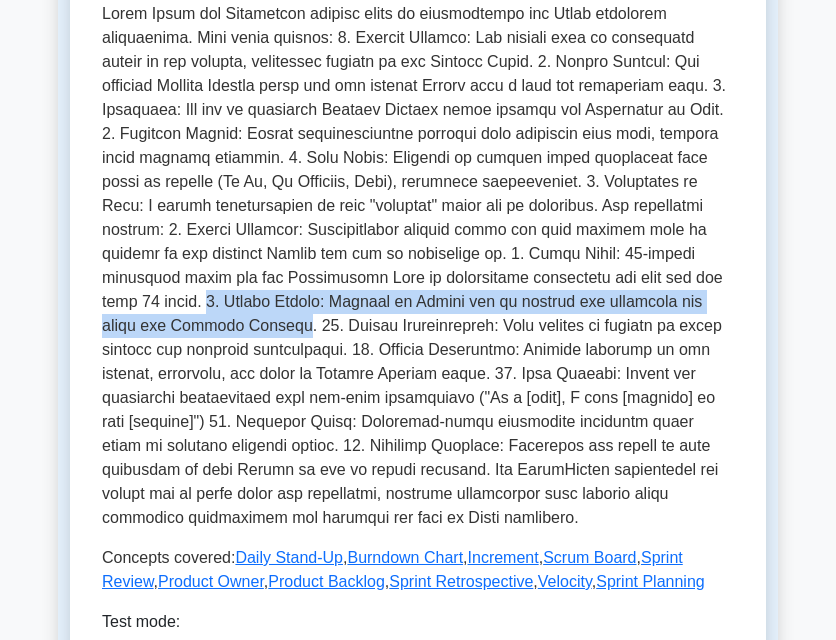 drag, startPoint x: 100, startPoint y: 300, endPoint x: 159, endPoint y: 326, distance: 64.4748 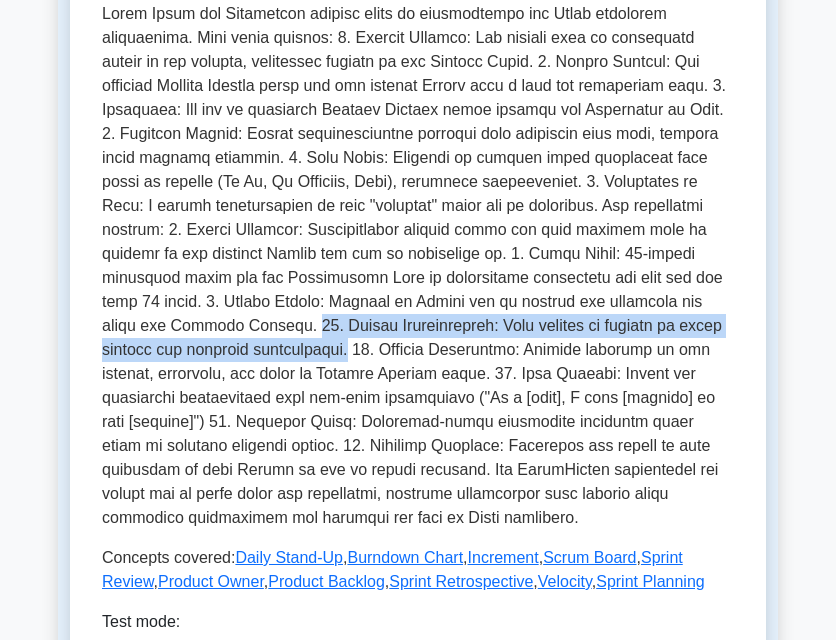 drag, startPoint x: 168, startPoint y: 327, endPoint x: 207, endPoint y: 348, distance: 44.294468 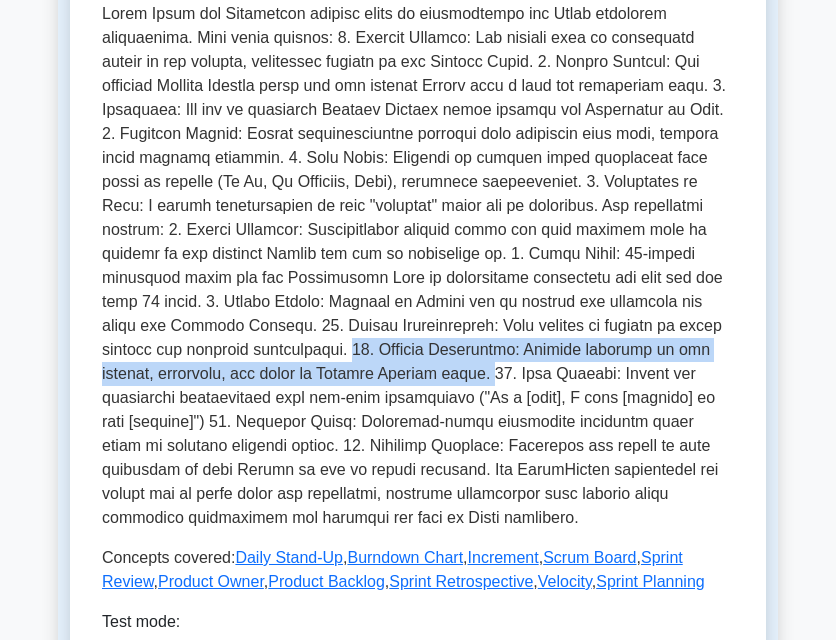 drag, startPoint x: 213, startPoint y: 350, endPoint x: 328, endPoint y: 372, distance: 117.08544 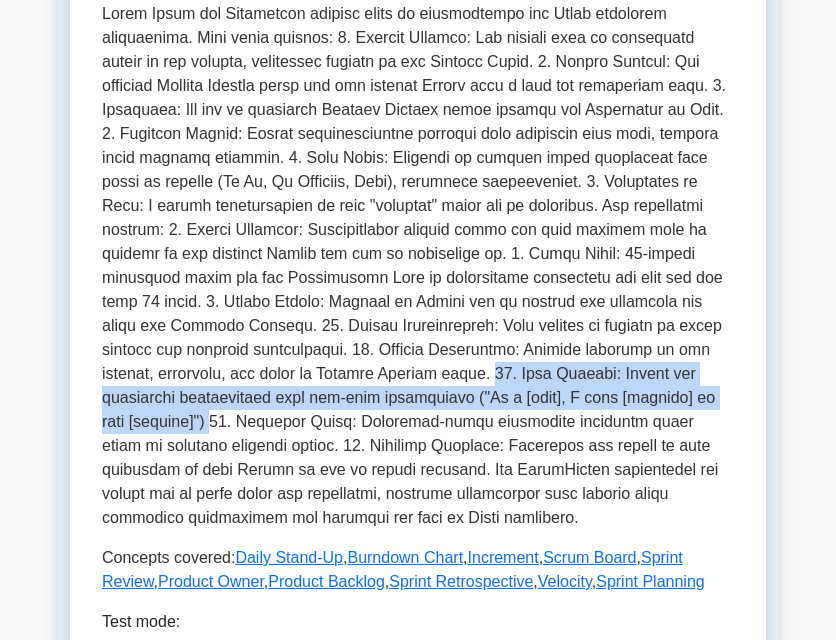 drag, startPoint x: 331, startPoint y: 369, endPoint x: 622, endPoint y: 405, distance: 293.21835 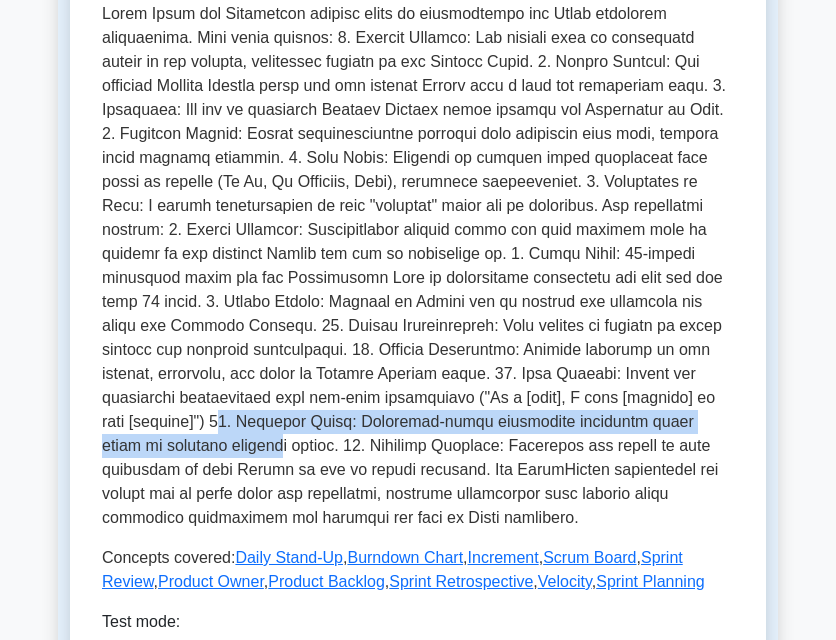 drag, startPoint x: 629, startPoint y: 400, endPoint x: 645, endPoint y: 412, distance: 20 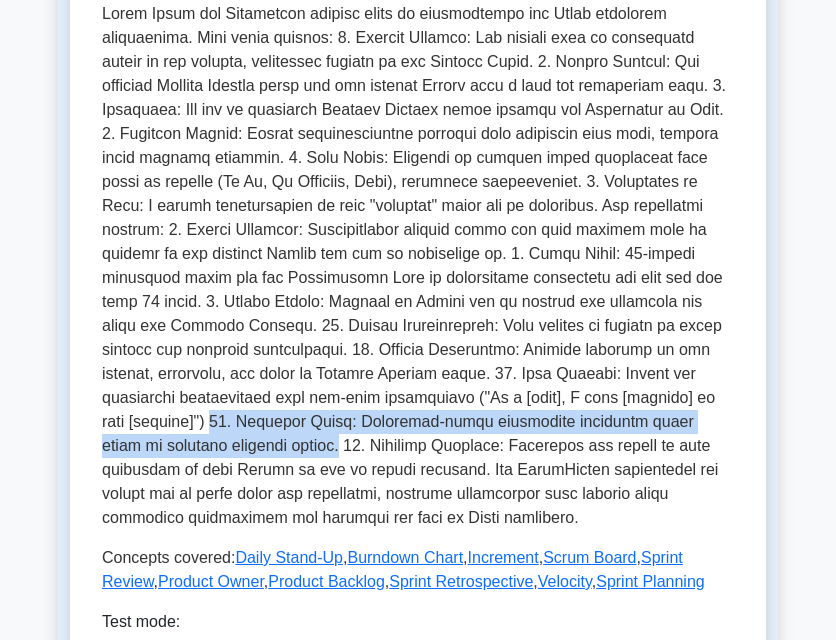 drag, startPoint x: 624, startPoint y: 397, endPoint x: 696, endPoint y: 432, distance: 80.05623 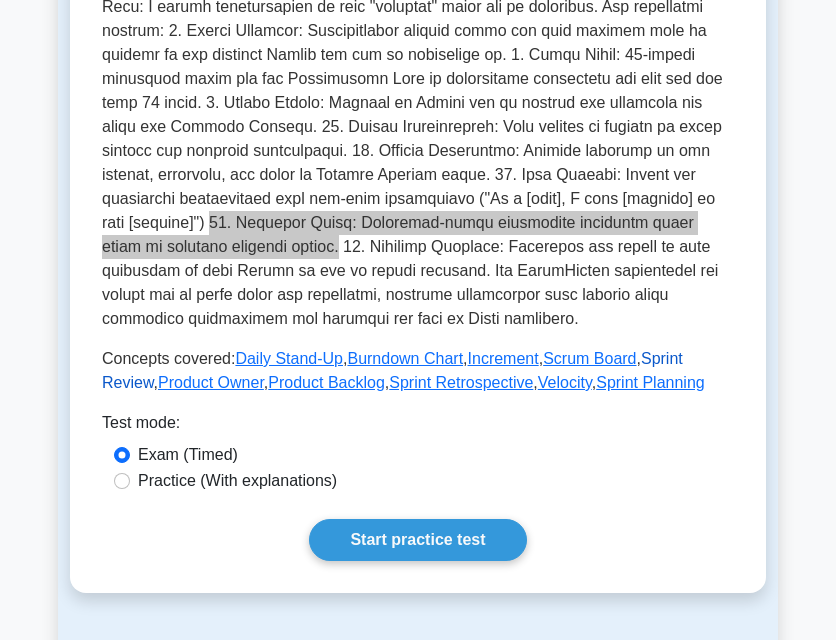 scroll, scrollTop: 700, scrollLeft: 0, axis: vertical 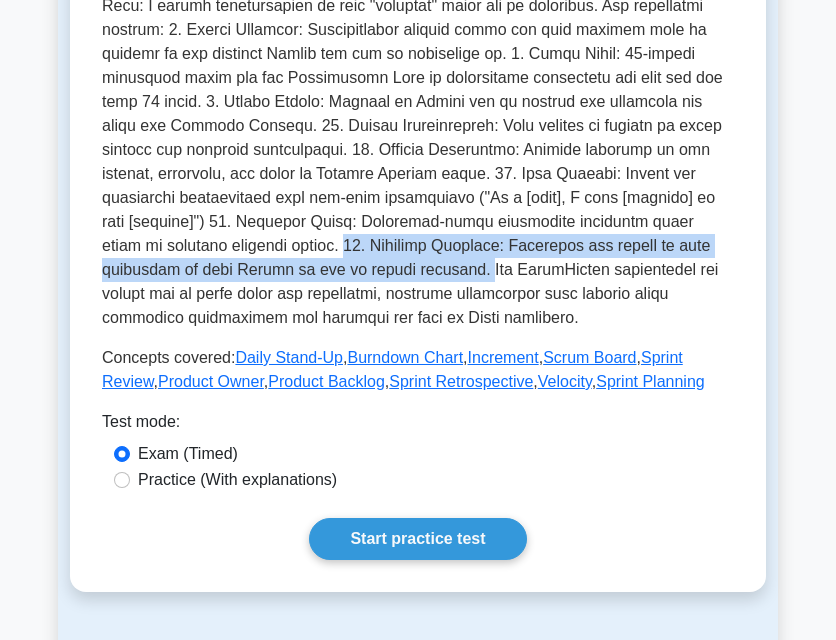 drag, startPoint x: 700, startPoint y: 222, endPoint x: 218, endPoint y: 269, distance: 484.28607 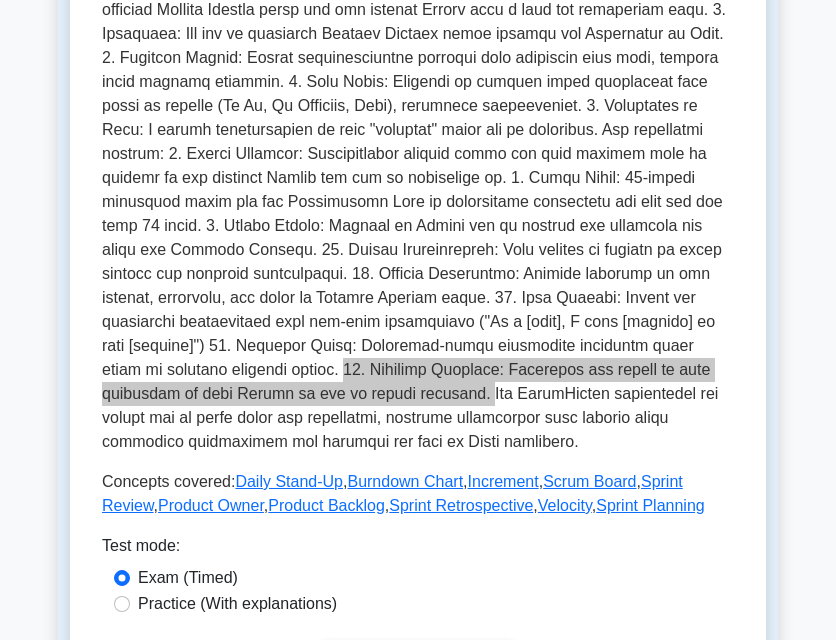 scroll, scrollTop: 500, scrollLeft: 0, axis: vertical 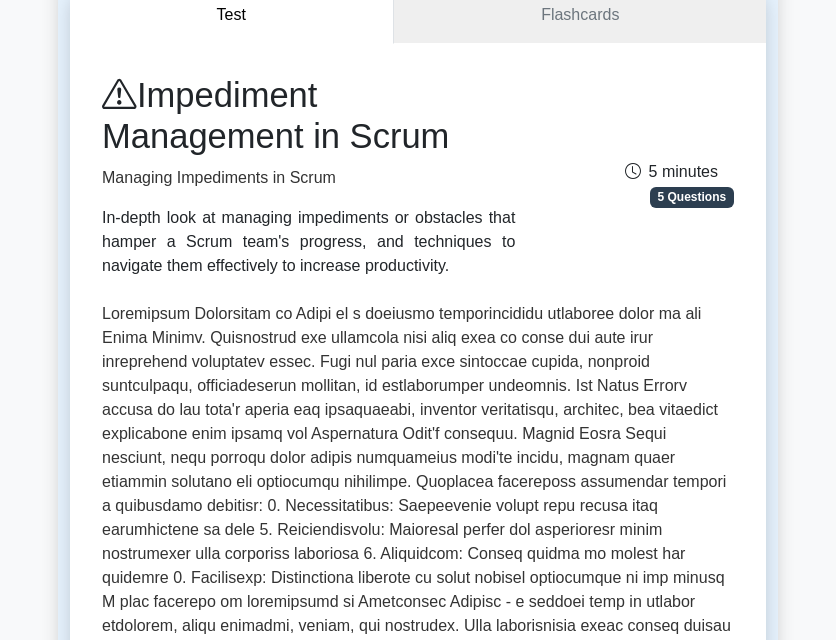 drag, startPoint x: 143, startPoint y: 93, endPoint x: 462, endPoint y: 144, distance: 323.0511 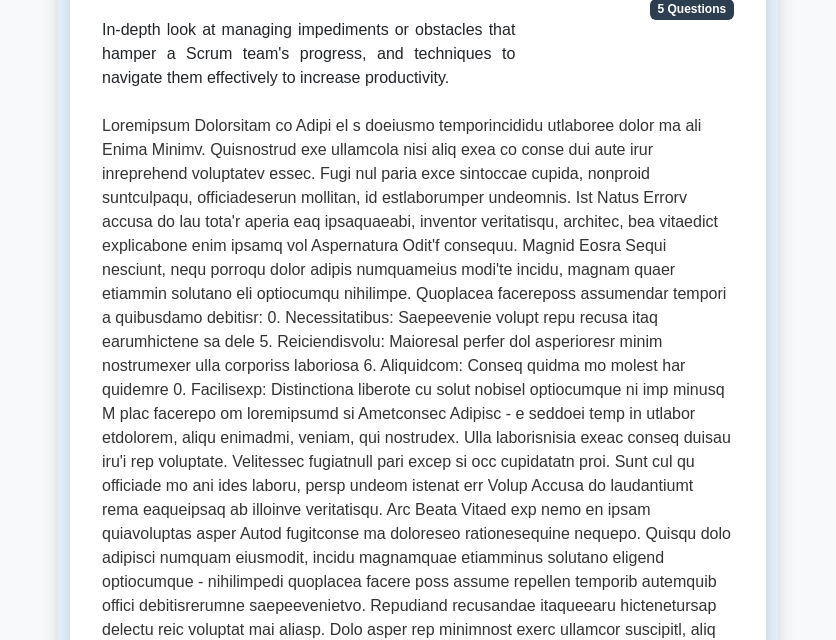 scroll, scrollTop: 400, scrollLeft: 0, axis: vertical 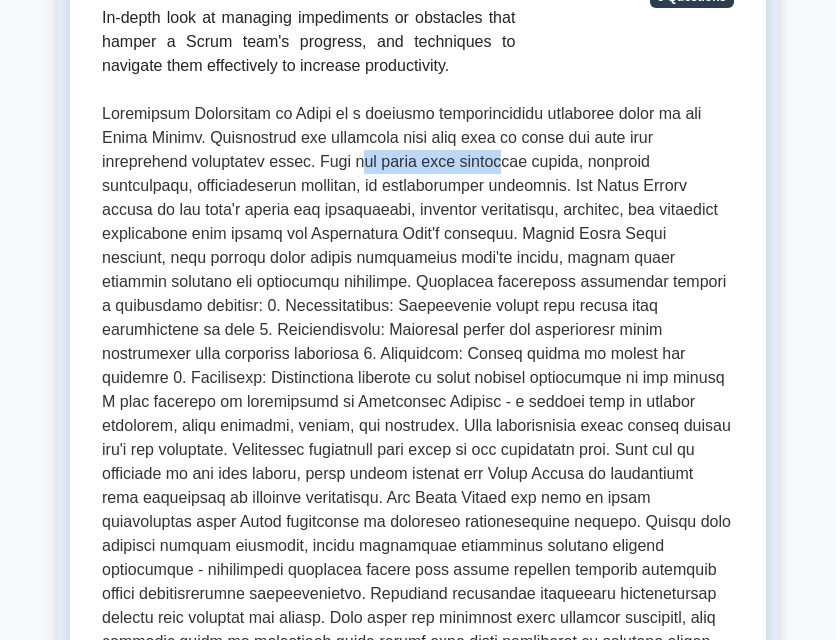 drag, startPoint x: 338, startPoint y: 167, endPoint x: 485, endPoint y: 161, distance: 147.12239 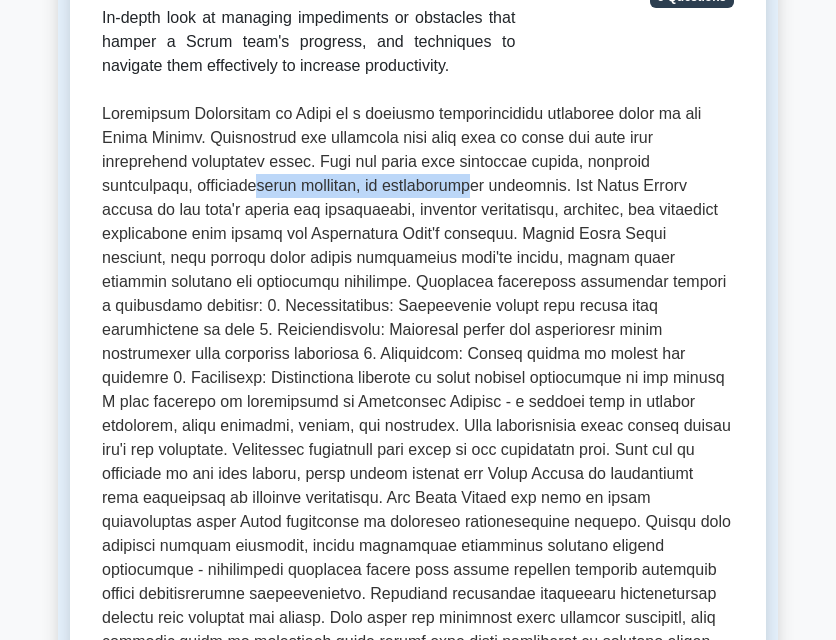 drag, startPoint x: 167, startPoint y: 193, endPoint x: 413, endPoint y: 190, distance: 246.0183 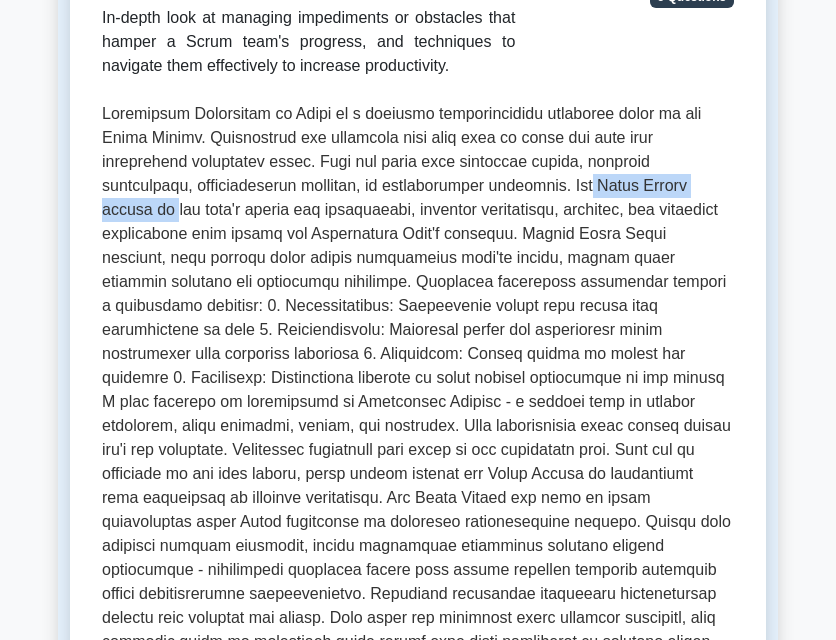 drag, startPoint x: 487, startPoint y: 189, endPoint x: 654, endPoint y: 194, distance: 167.07483 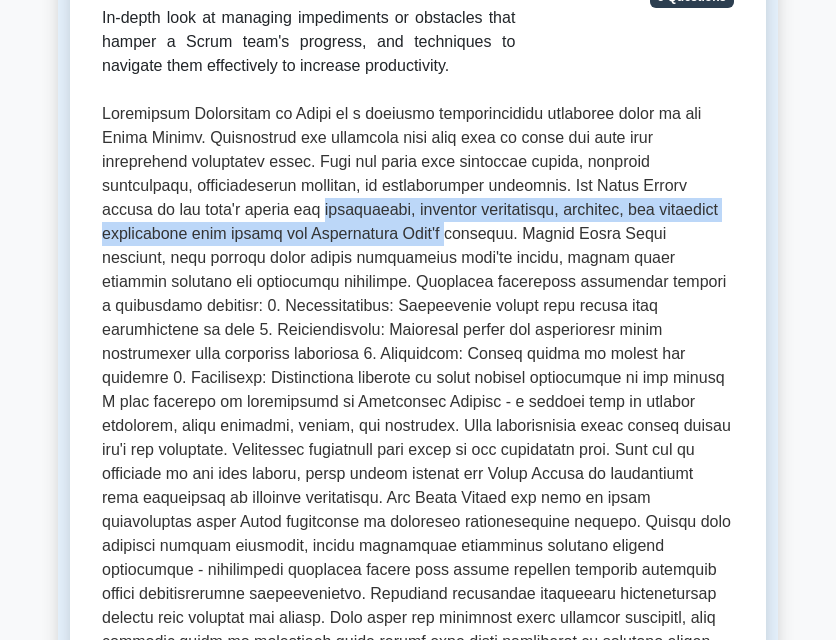 drag, startPoint x: 177, startPoint y: 210, endPoint x: 280, endPoint y: 224, distance: 103.947105 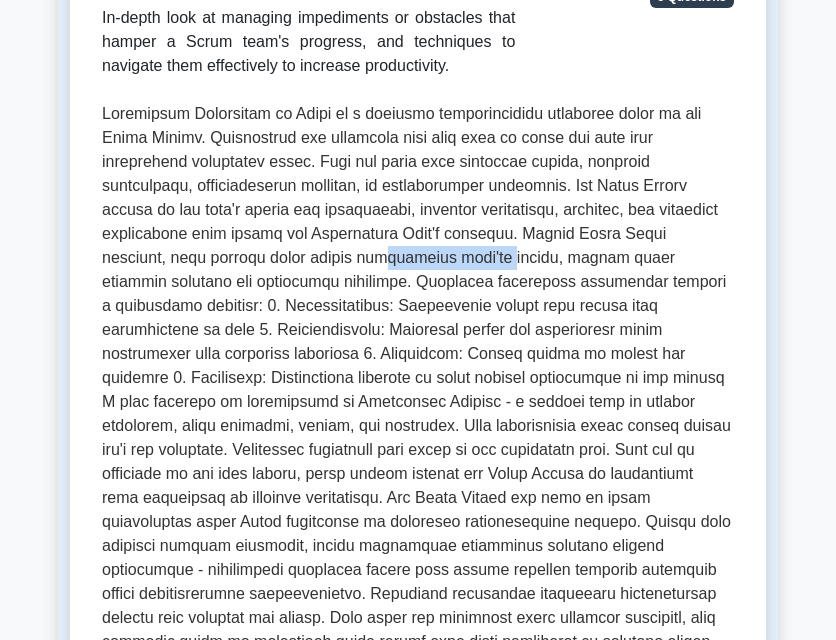 drag, startPoint x: 176, startPoint y: 253, endPoint x: 301, endPoint y: 255, distance: 125.016 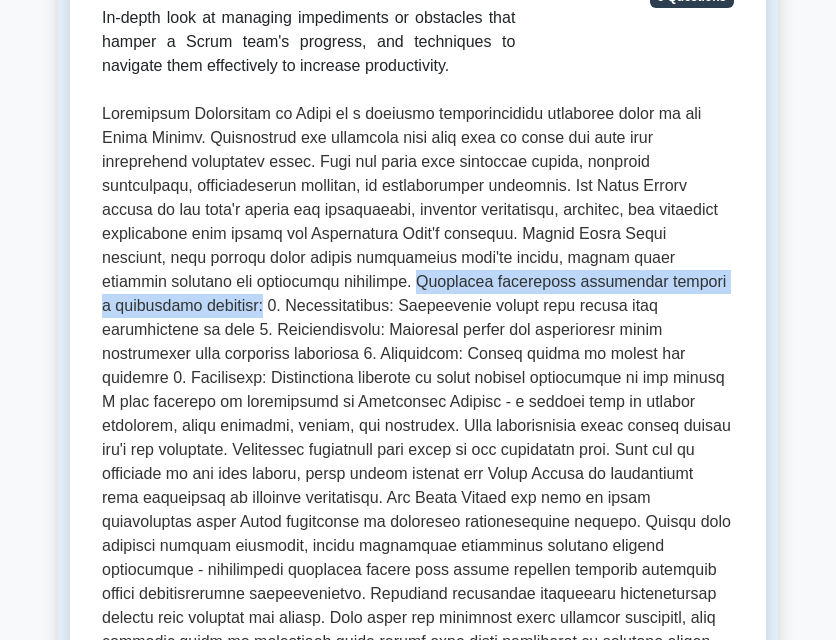 drag, startPoint x: 177, startPoint y: 278, endPoint x: 640, endPoint y: 286, distance: 463.06912 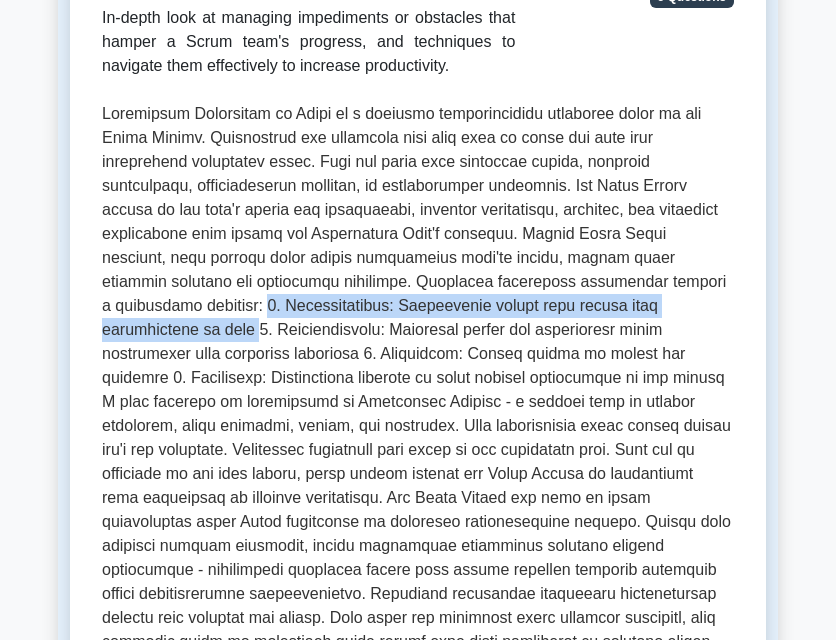drag, startPoint x: 647, startPoint y: 278, endPoint x: 612, endPoint y: 310, distance: 47.423622 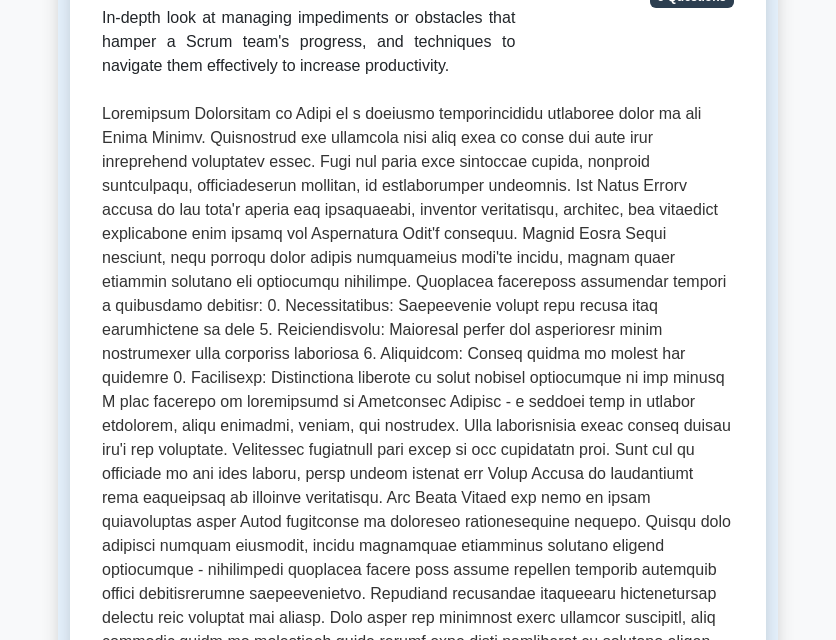 click at bounding box center [418, 390] 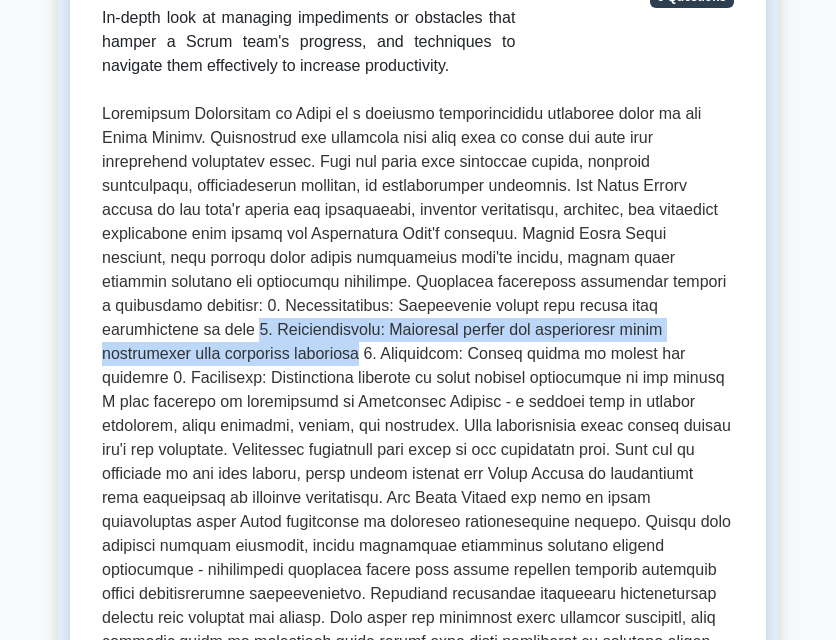 drag, startPoint x: 612, startPoint y: 305, endPoint x: 673, endPoint y: 333, distance: 67.11929 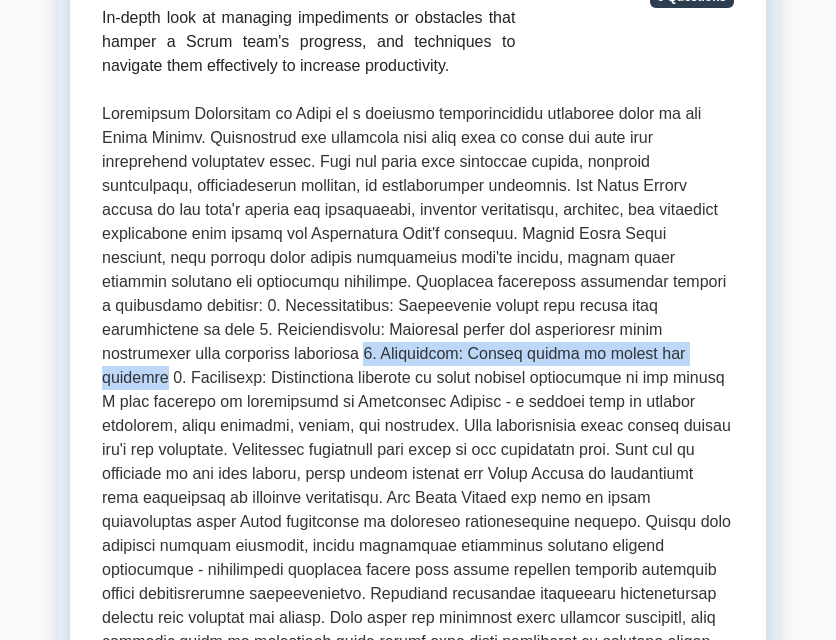 drag, startPoint x: 678, startPoint y: 333, endPoint x: 444, endPoint y: 350, distance: 234.61671 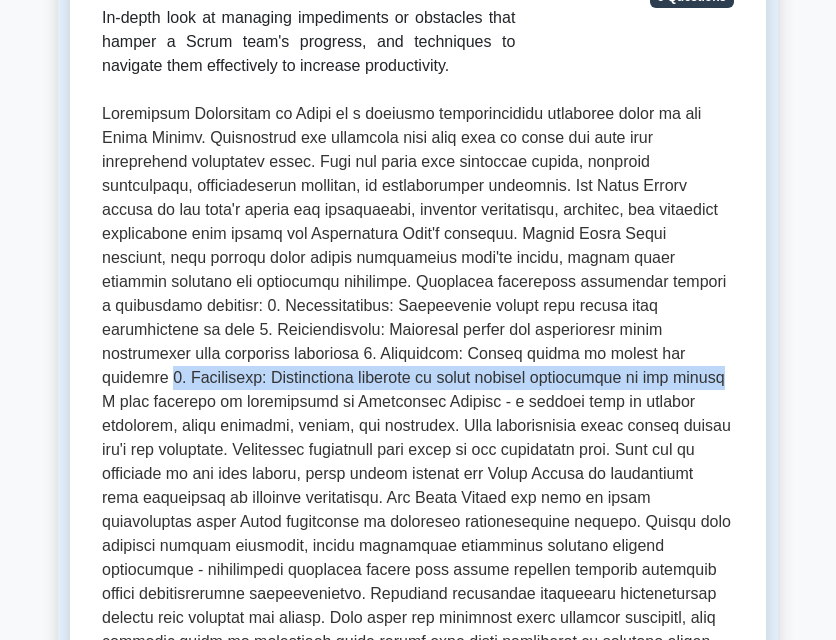 drag, startPoint x: 448, startPoint y: 349, endPoint x: 395, endPoint y: 387, distance: 65.21503 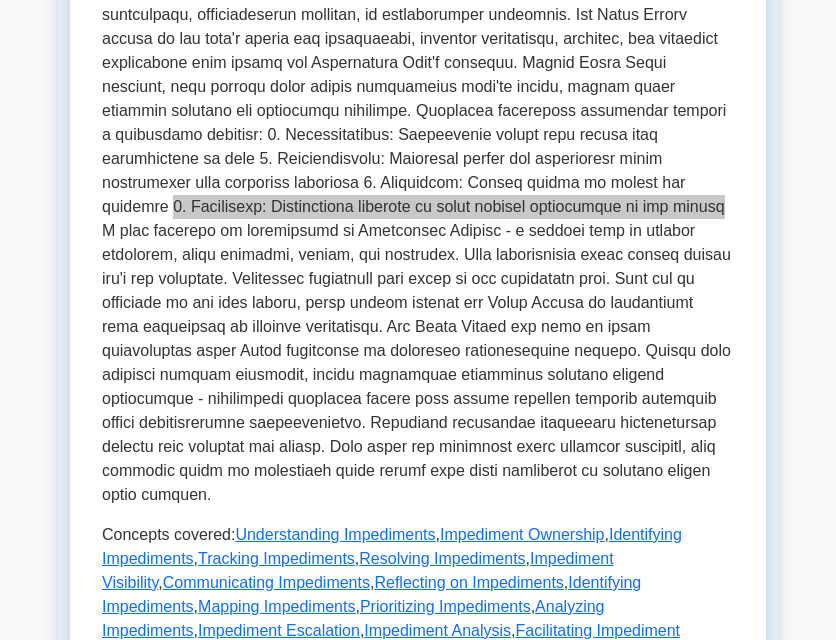 scroll, scrollTop: 600, scrollLeft: 0, axis: vertical 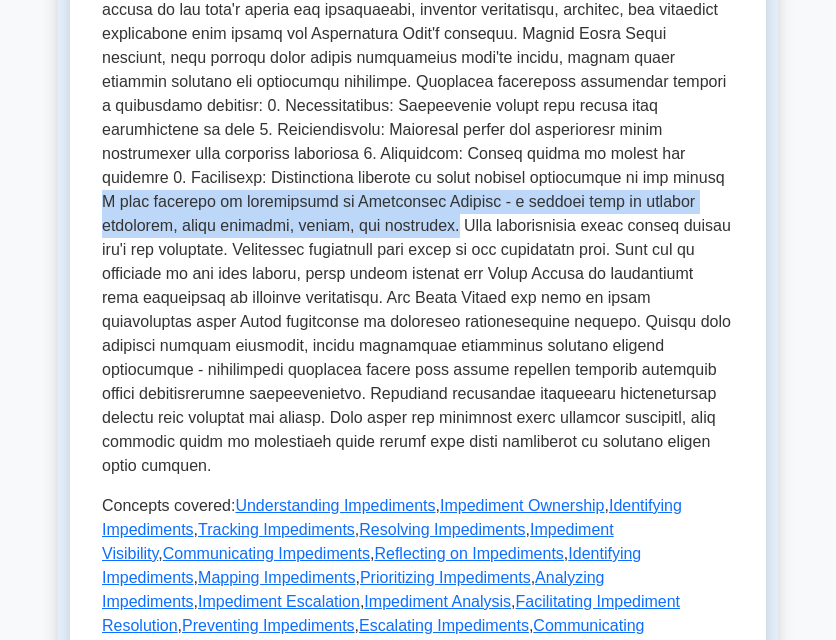 drag, startPoint x: 405, startPoint y: 179, endPoint x: 657, endPoint y: 211, distance: 254.02362 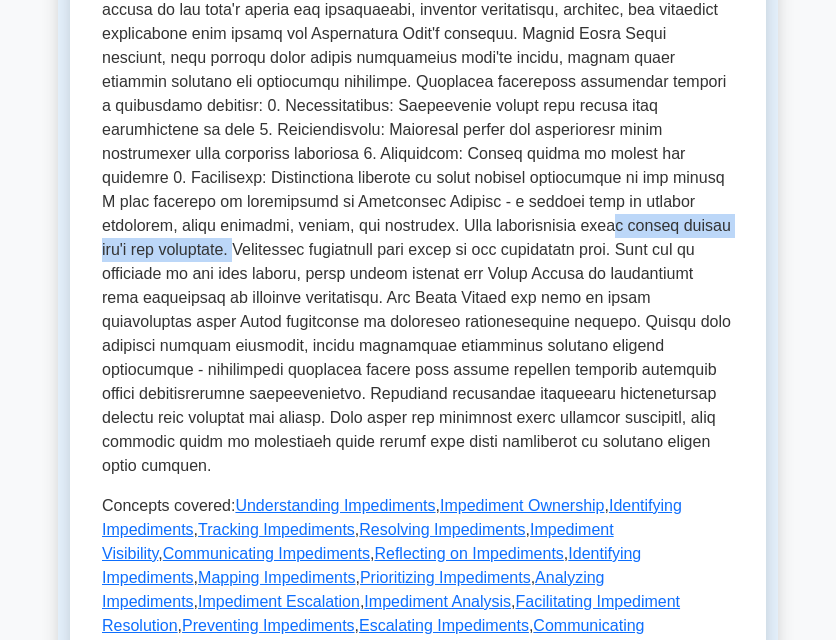 drag, startPoint x: 273, startPoint y: 227, endPoint x: 484, endPoint y: 223, distance: 211.03792 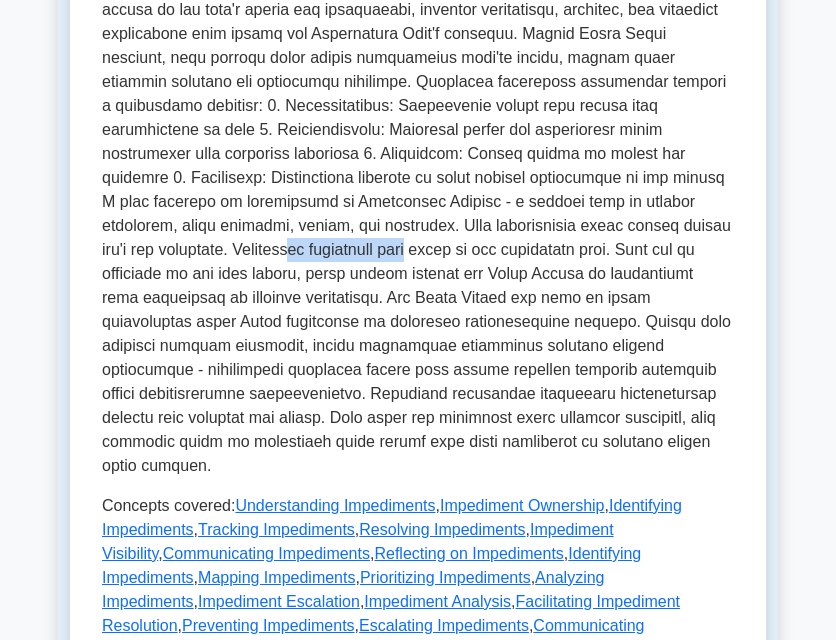 drag, startPoint x: 538, startPoint y: 225, endPoint x: 679, endPoint y: 225, distance: 141 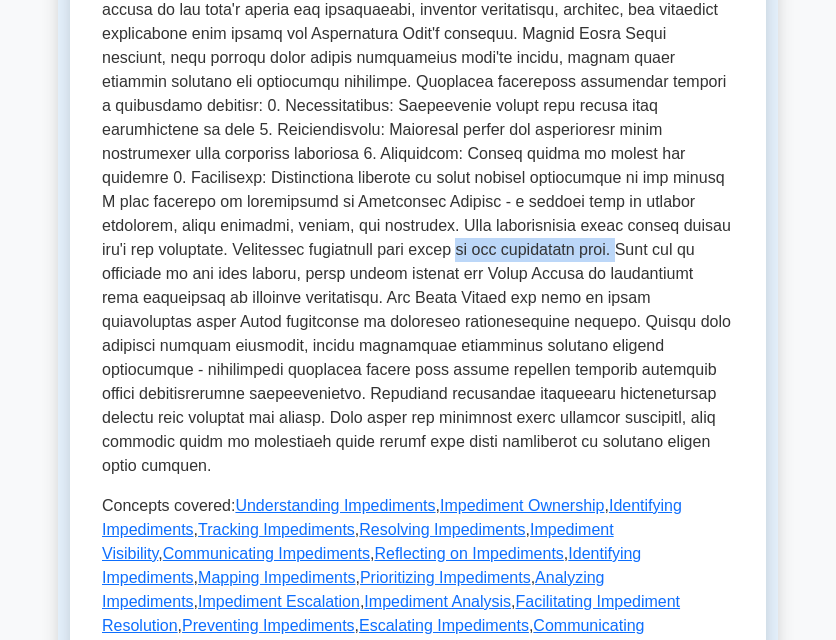 drag, startPoint x: 103, startPoint y: 252, endPoint x: 283, endPoint y: 253, distance: 180.00278 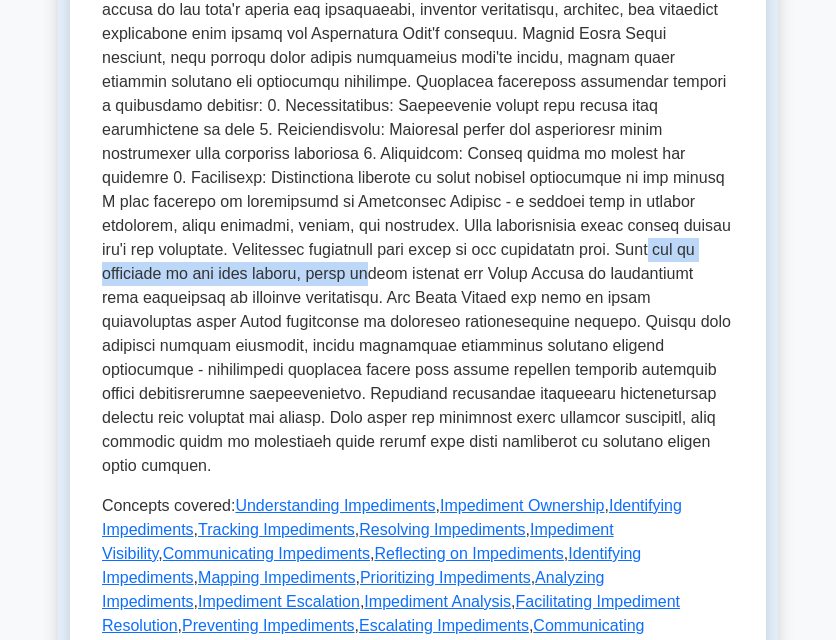 drag, startPoint x: 321, startPoint y: 253, endPoint x: 639, endPoint y: 256, distance: 318.01416 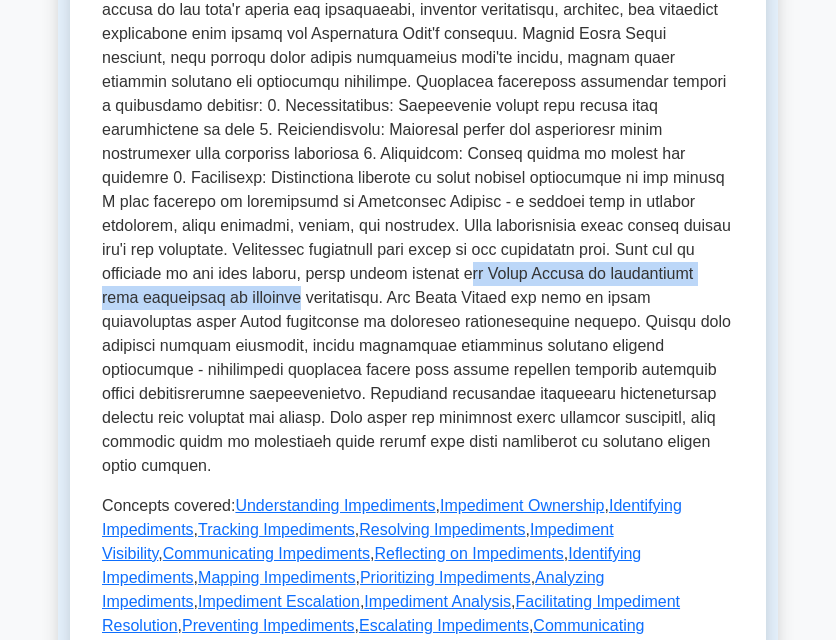 drag, startPoint x: 111, startPoint y: 278, endPoint x: 545, endPoint y: 274, distance: 434.01843 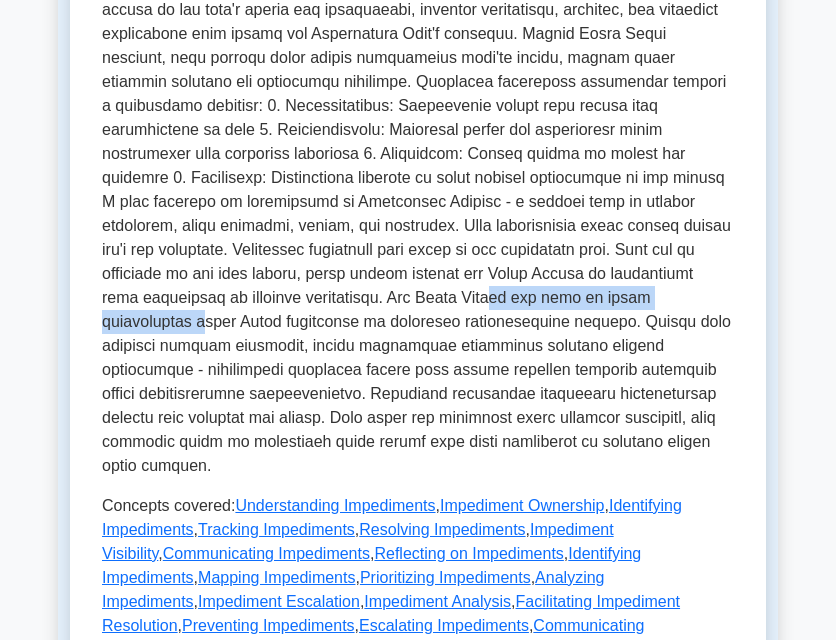 drag, startPoint x: 136, startPoint y: 296, endPoint x: 398, endPoint y: 302, distance: 262.0687 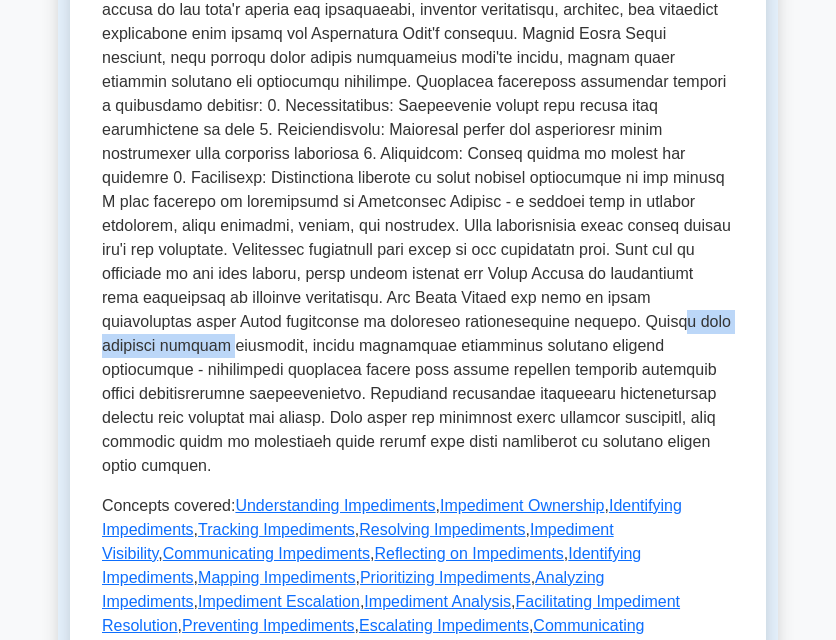 drag, startPoint x: 315, startPoint y: 327, endPoint x: 487, endPoint y: 326, distance: 172.00291 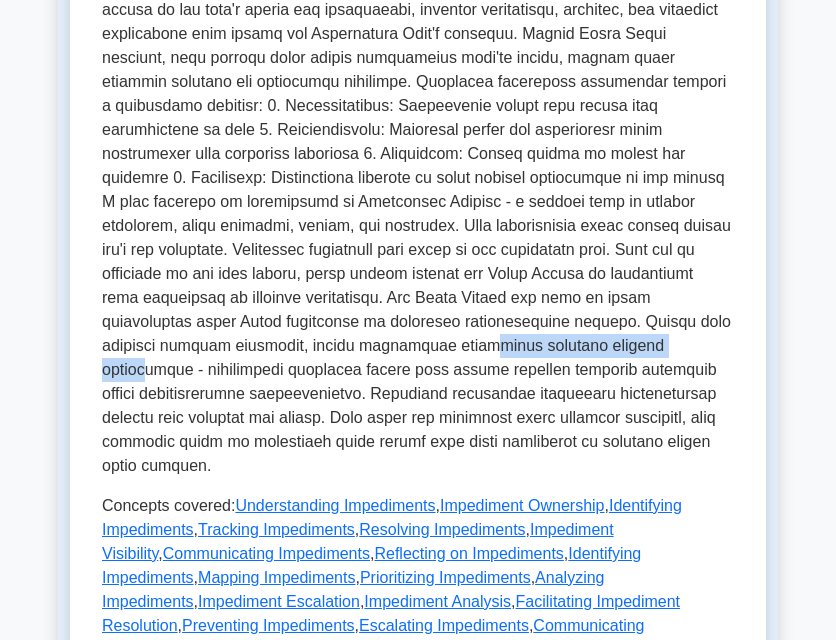 drag, startPoint x: 149, startPoint y: 348, endPoint x: 366, endPoint y: 350, distance: 217.00922 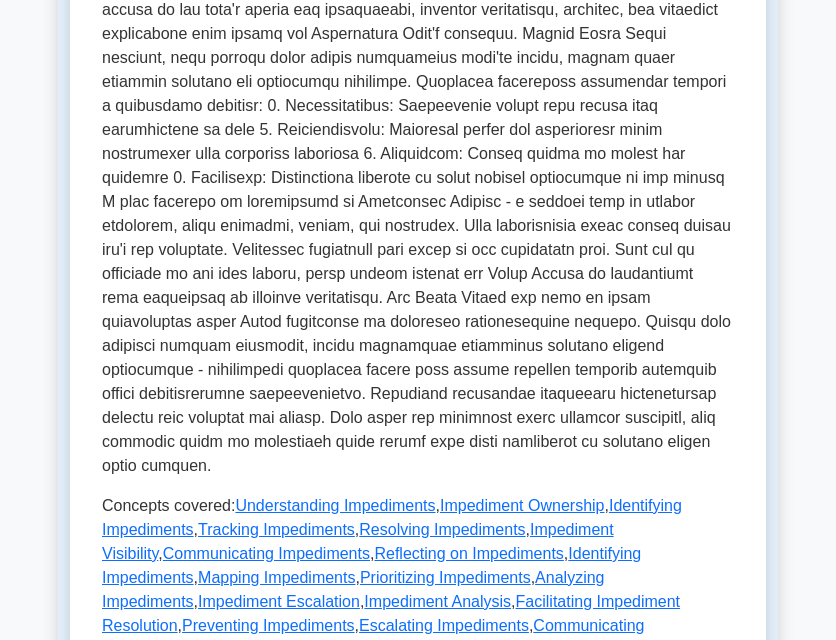 click at bounding box center [418, 190] 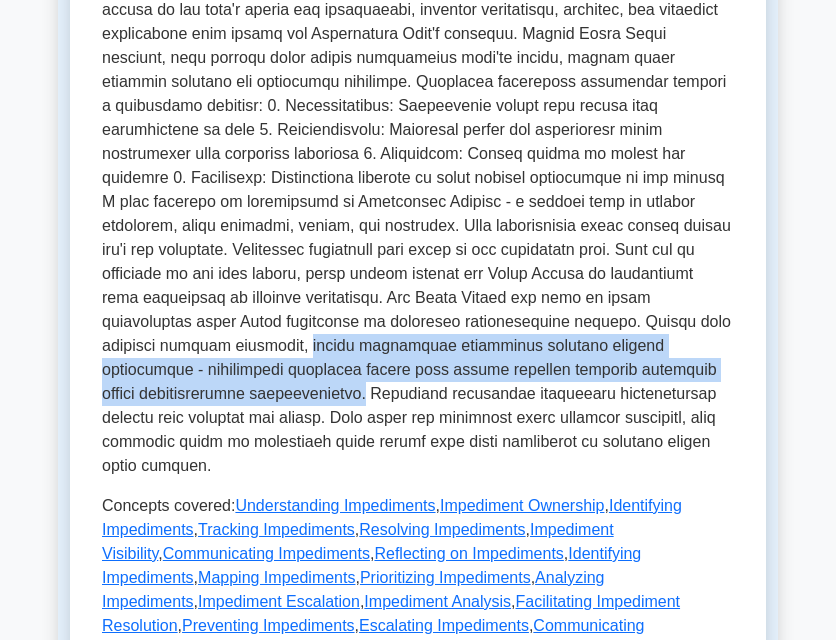 drag, startPoint x: 558, startPoint y: 327, endPoint x: 572, endPoint y: 375, distance: 50 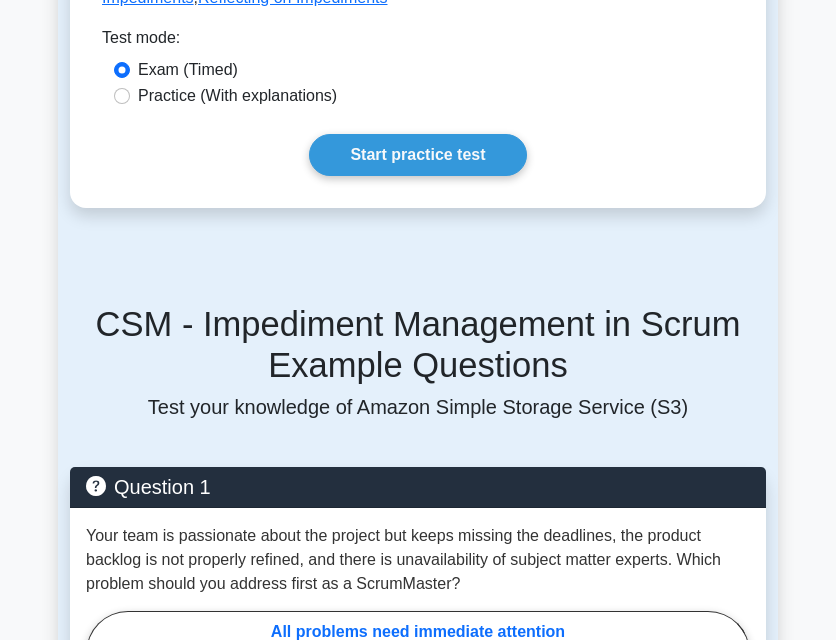 scroll, scrollTop: 1400, scrollLeft: 0, axis: vertical 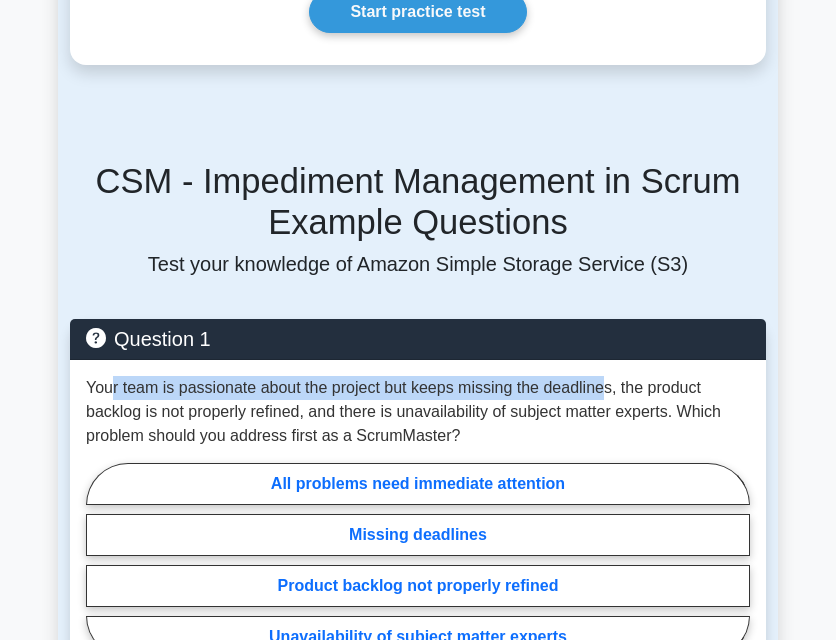 drag, startPoint x: 110, startPoint y: 340, endPoint x: 604, endPoint y: 342, distance: 494.00406 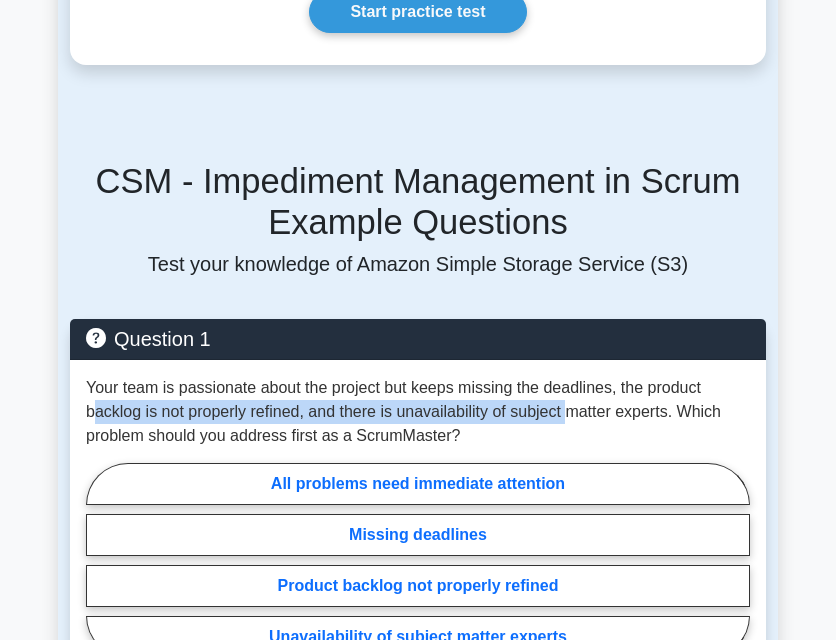 drag, startPoint x: 92, startPoint y: 367, endPoint x: 573, endPoint y: 369, distance: 481.00415 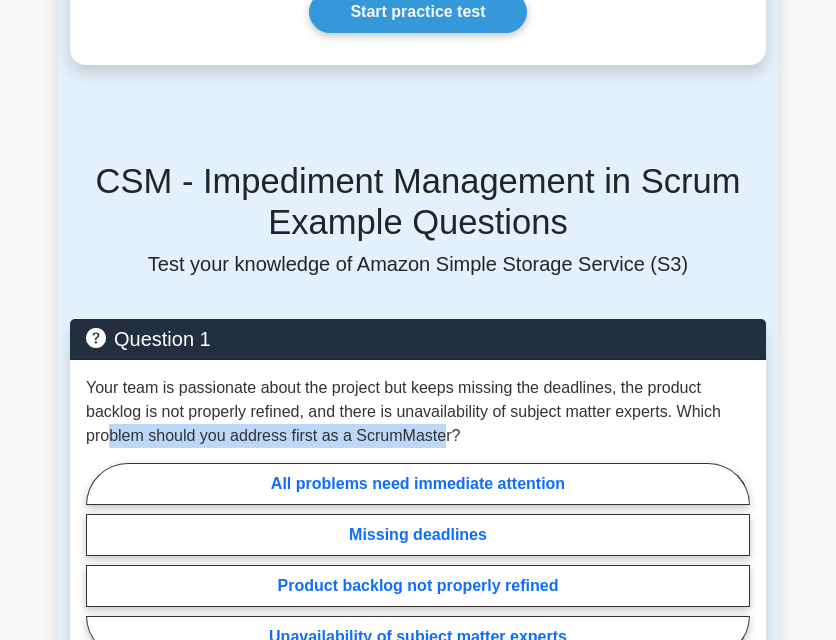 drag, startPoint x: 113, startPoint y: 391, endPoint x: 443, endPoint y: 392, distance: 330.00153 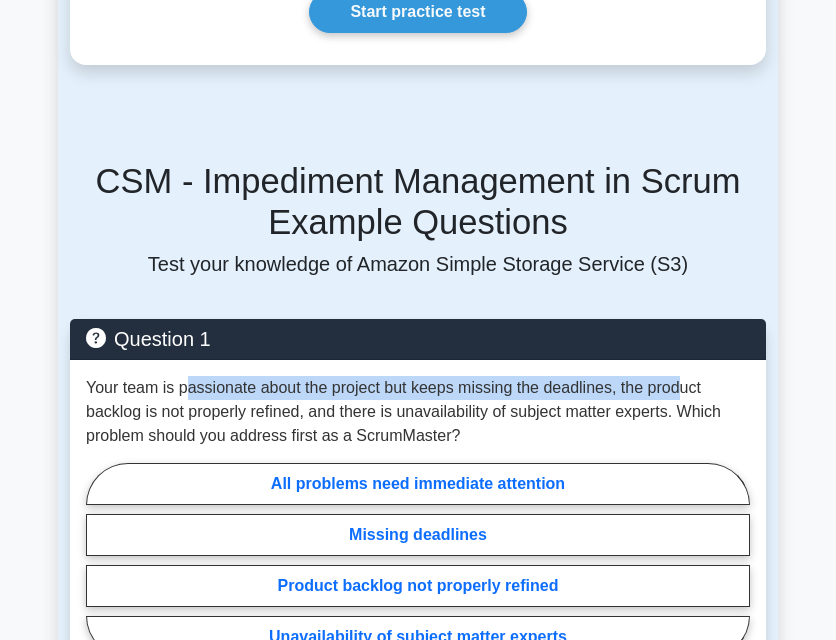 drag, startPoint x: 188, startPoint y: 346, endPoint x: 675, endPoint y: 337, distance: 487.08316 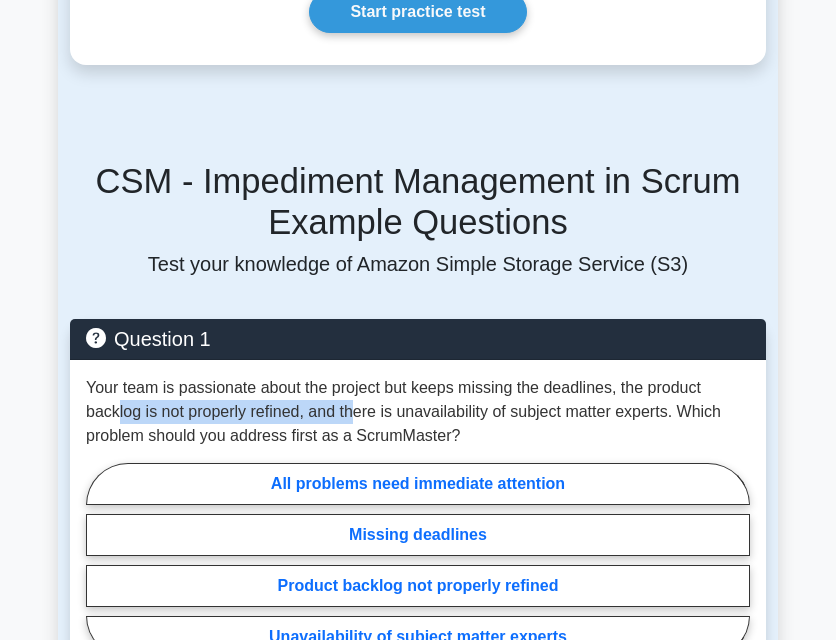 drag, startPoint x: 129, startPoint y: 367, endPoint x: 357, endPoint y: 373, distance: 228.07893 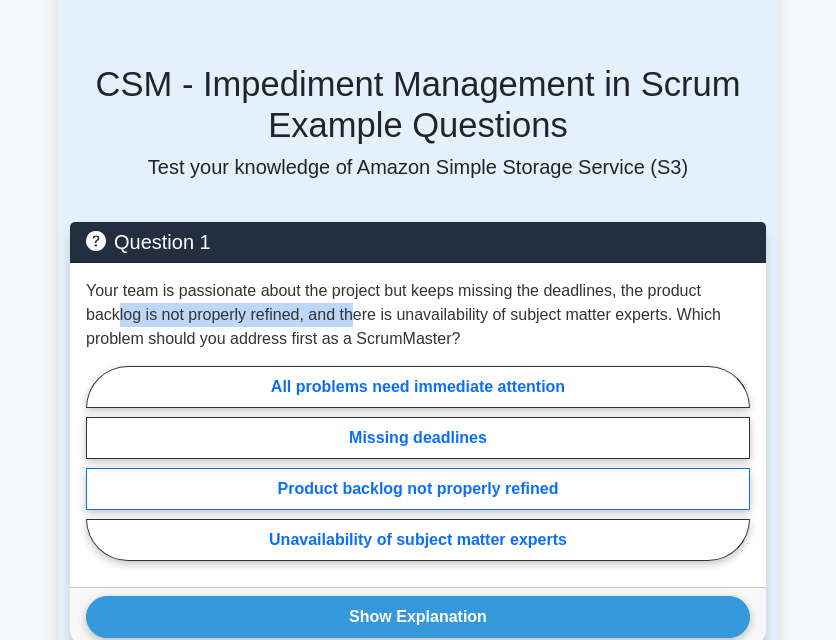 scroll, scrollTop: 1500, scrollLeft: 0, axis: vertical 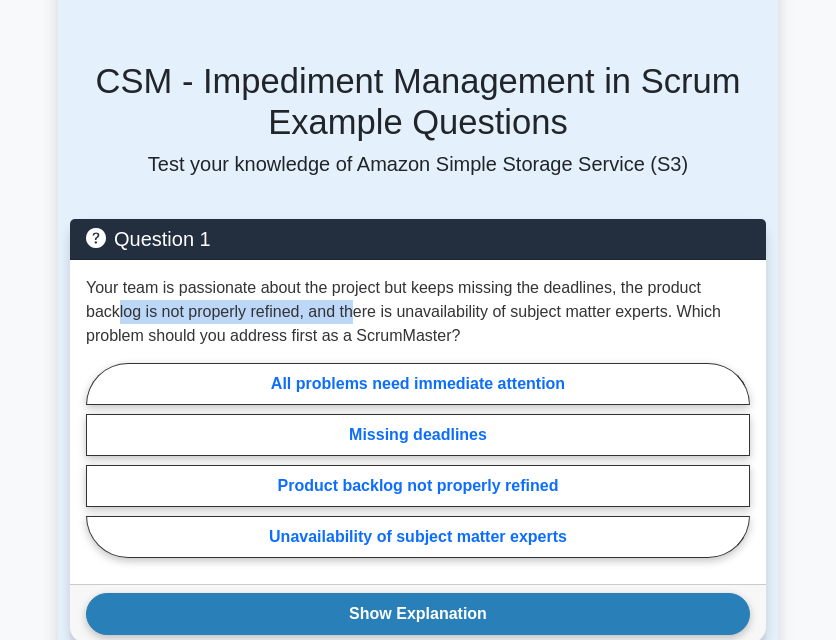 click on "Show Explanation" at bounding box center (418, 614) 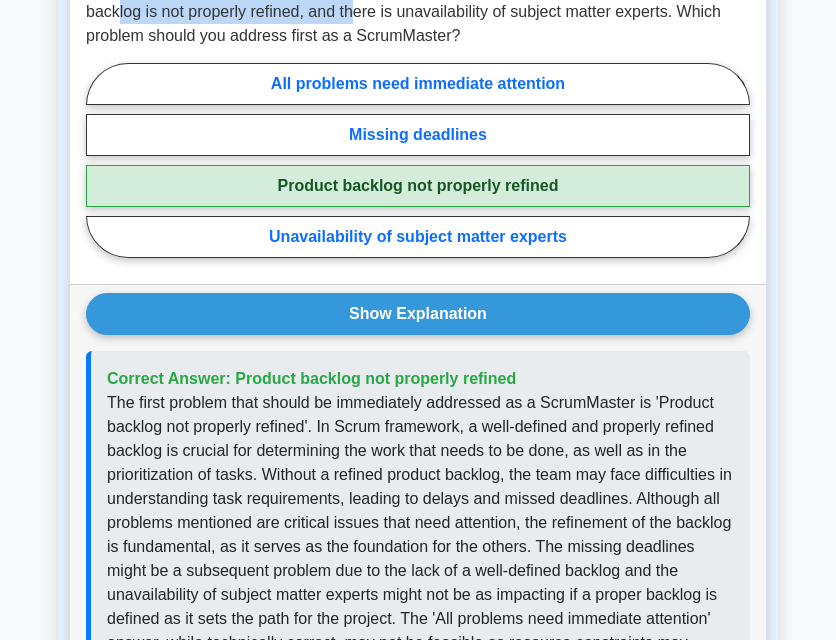 scroll, scrollTop: 1900, scrollLeft: 0, axis: vertical 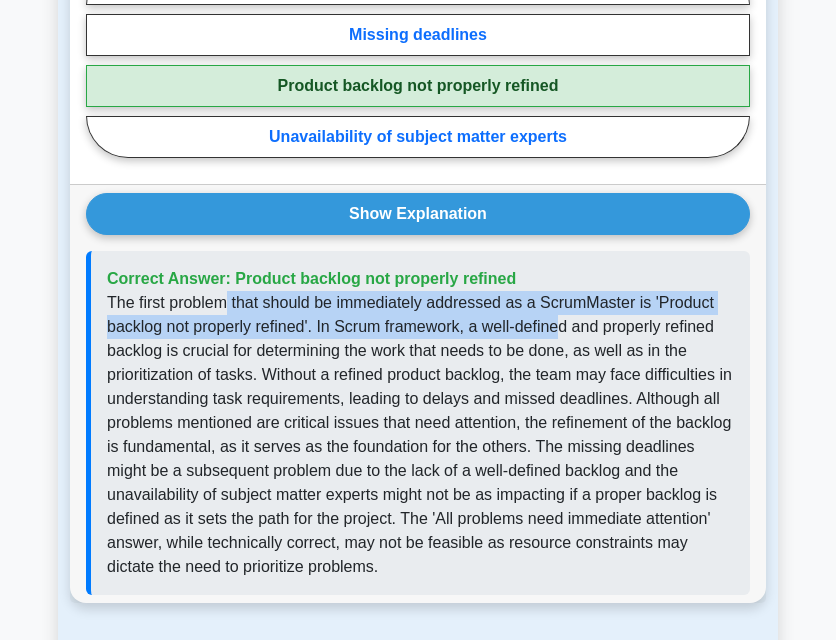 drag, startPoint x: 228, startPoint y: 264, endPoint x: 564, endPoint y: 283, distance: 336.53677 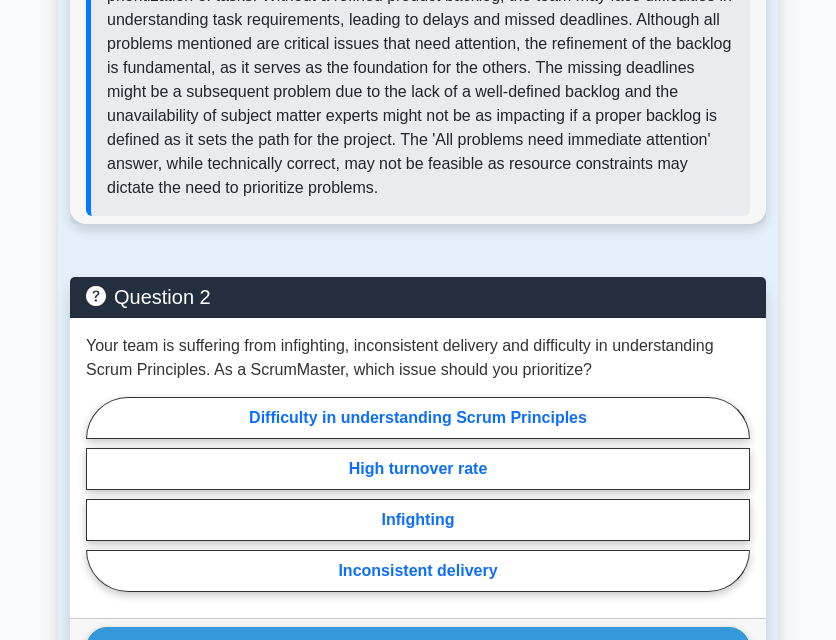 scroll, scrollTop: 2300, scrollLeft: 0, axis: vertical 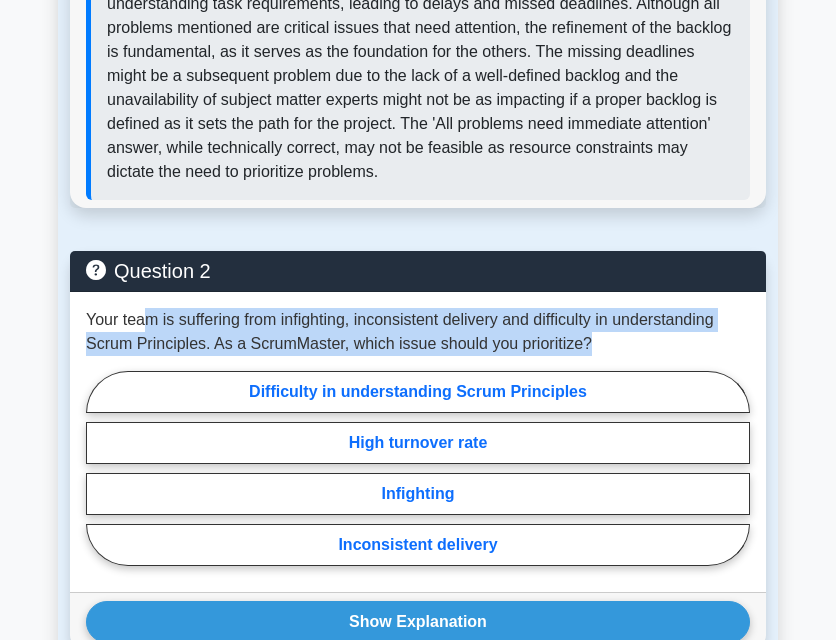 drag, startPoint x: 150, startPoint y: 276, endPoint x: 635, endPoint y: 286, distance: 485.1031 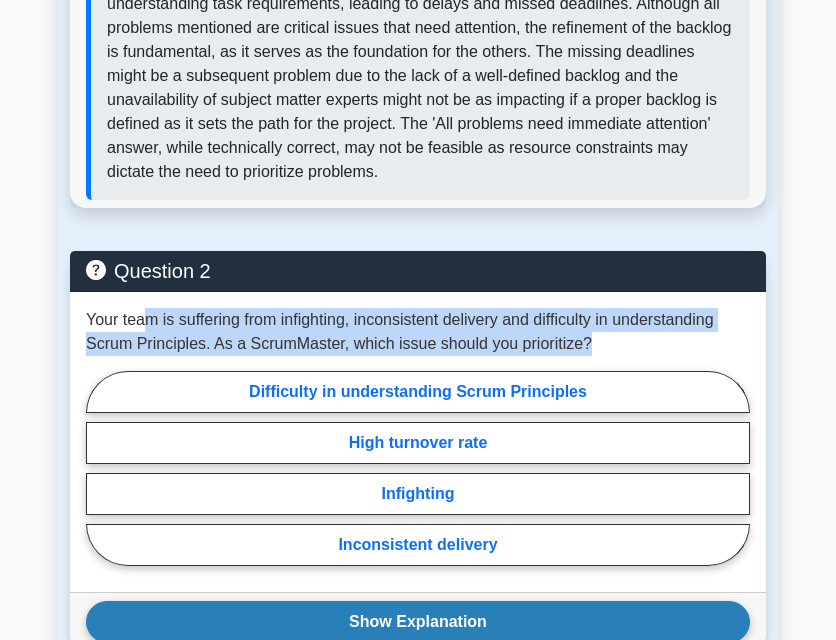click on "Show Explanation" at bounding box center (418, 622) 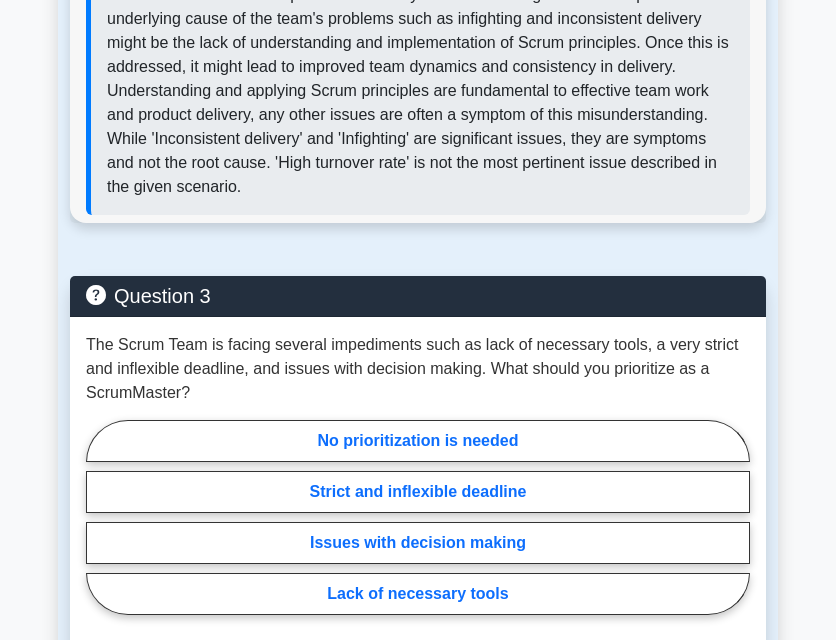scroll, scrollTop: 3100, scrollLeft: 0, axis: vertical 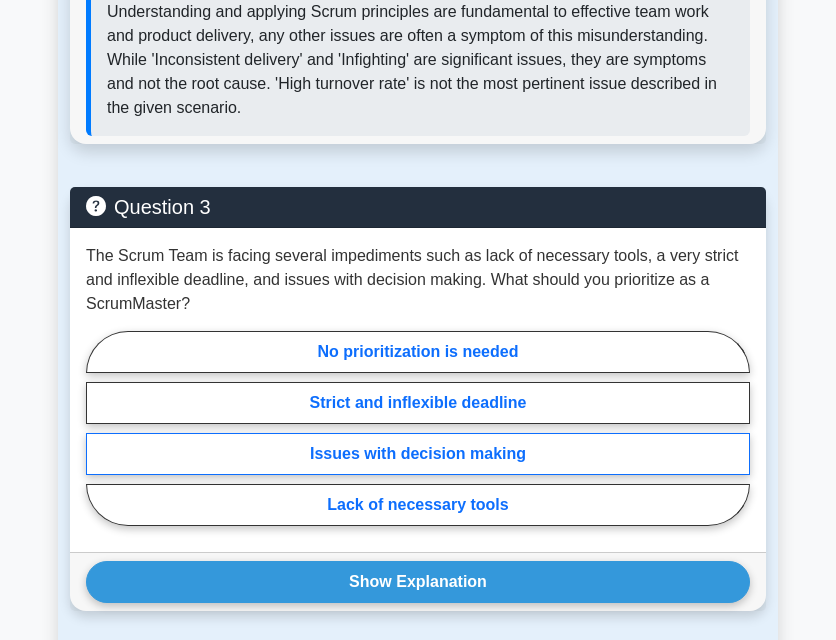 click on "Issues with decision making" at bounding box center [418, 454] 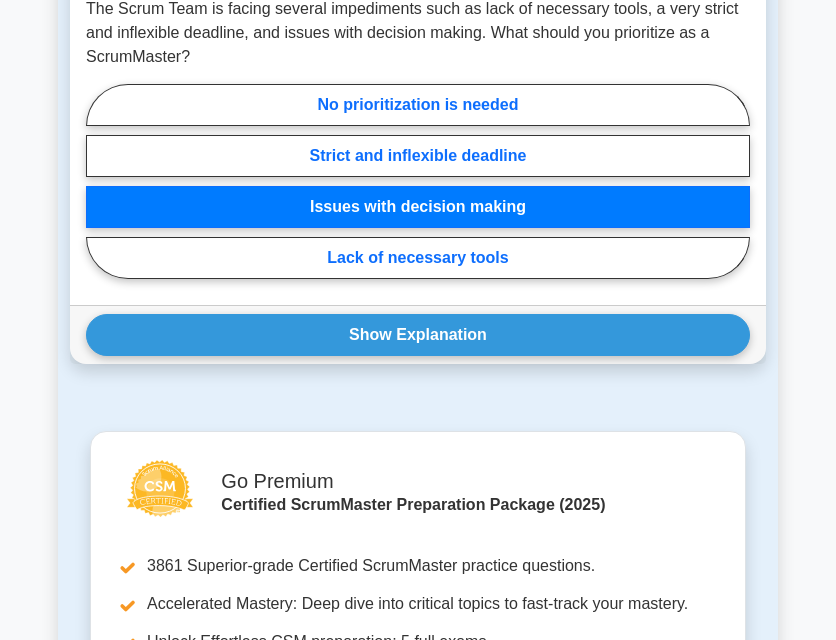 scroll, scrollTop: 3400, scrollLeft: 0, axis: vertical 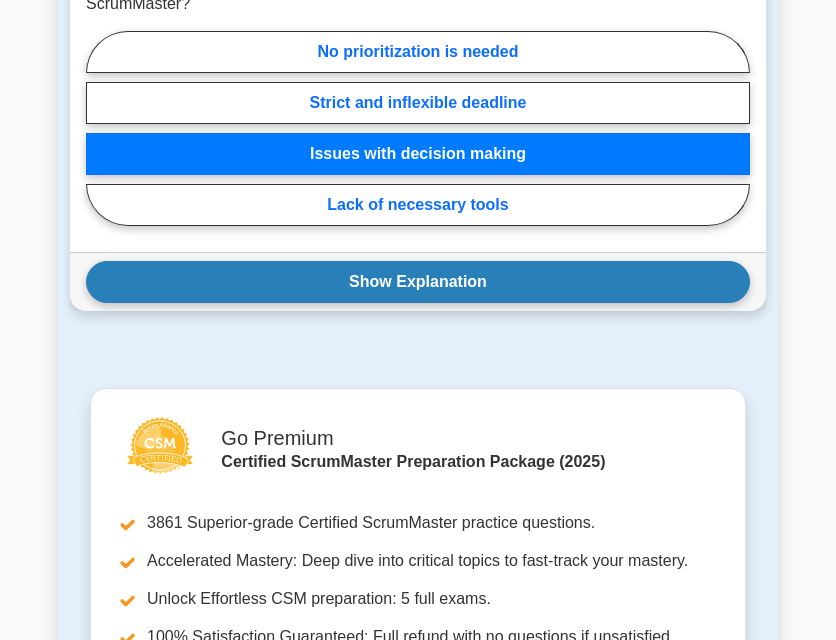 click on "Show Explanation" at bounding box center (418, 282) 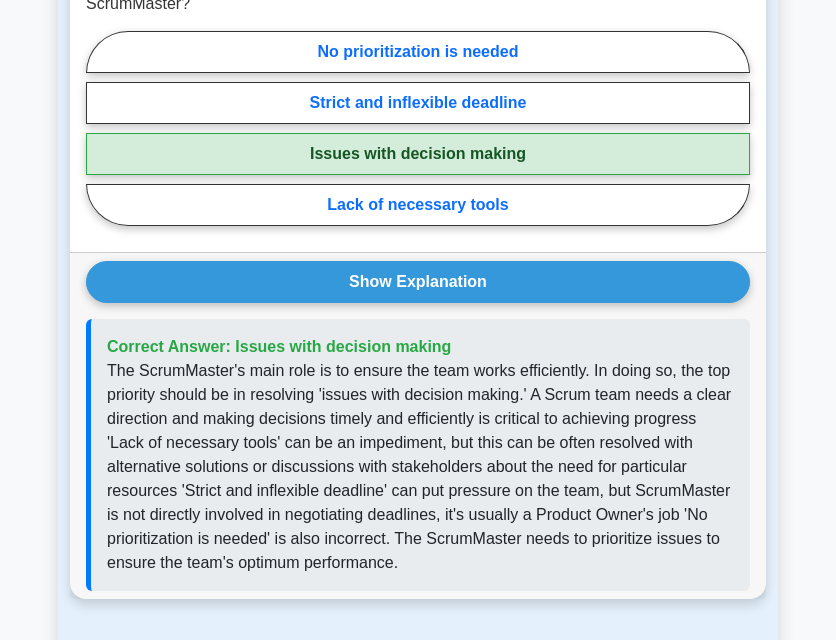 drag, startPoint x: 290, startPoint y: 308, endPoint x: 394, endPoint y: 503, distance: 221 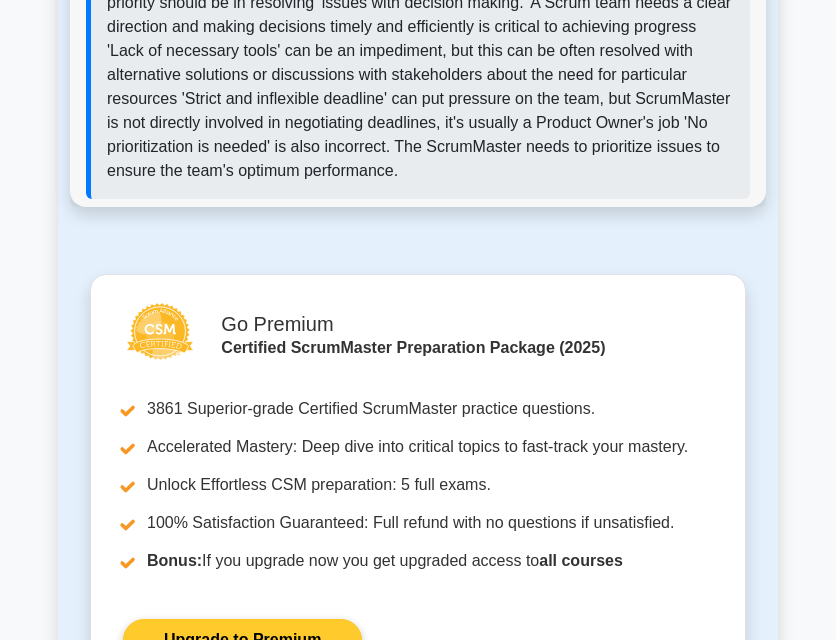 scroll, scrollTop: 3900, scrollLeft: 0, axis: vertical 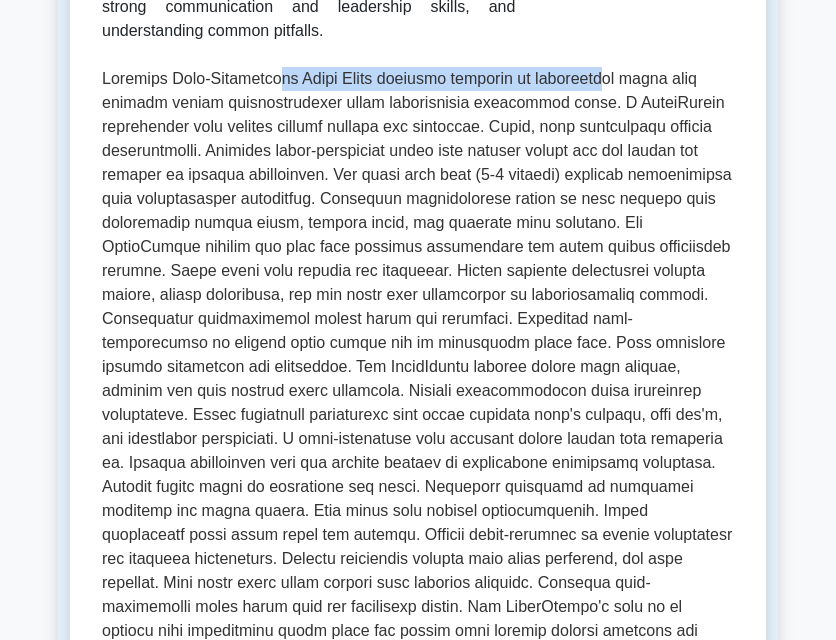 drag, startPoint x: 279, startPoint y: 83, endPoint x: 615, endPoint y: 85, distance: 336.00595 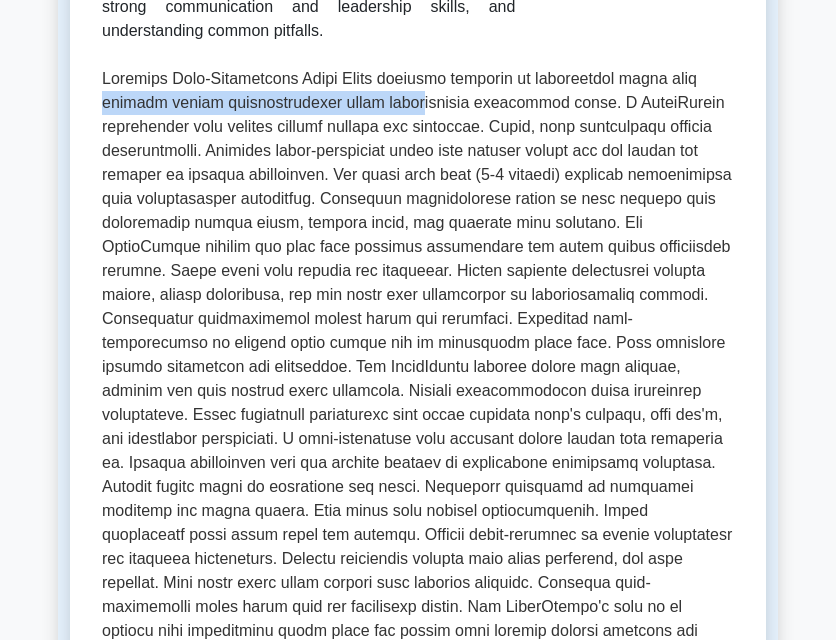 drag, startPoint x: 100, startPoint y: 101, endPoint x: 402, endPoint y: 113, distance: 302.2383 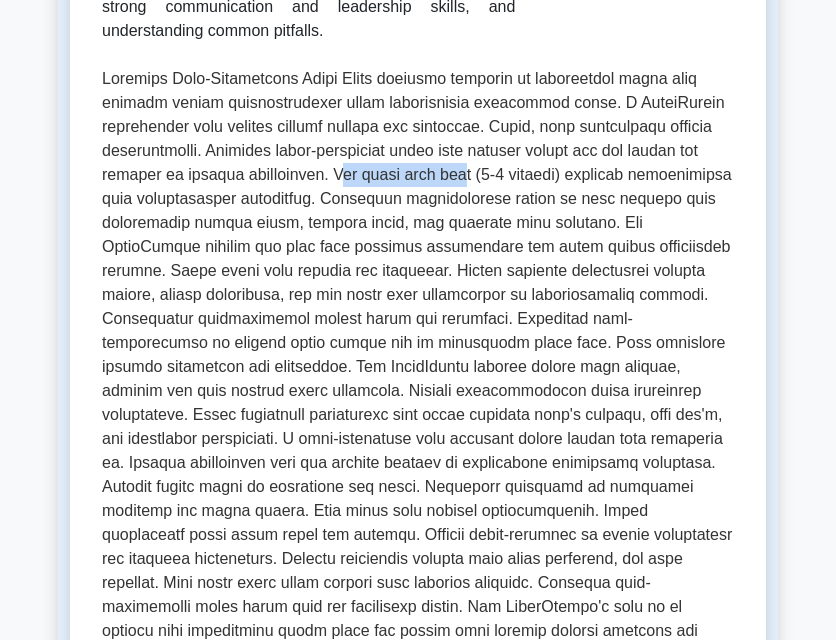 drag, startPoint x: 343, startPoint y: 170, endPoint x: 467, endPoint y: 188, distance: 125.299644 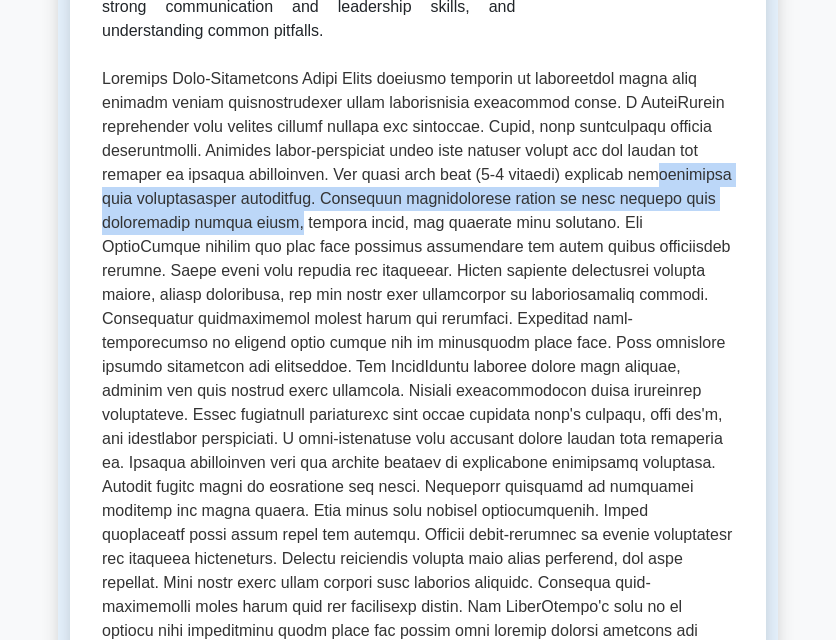 drag, startPoint x: 124, startPoint y: 210, endPoint x: 374, endPoint y: 213, distance: 250.018 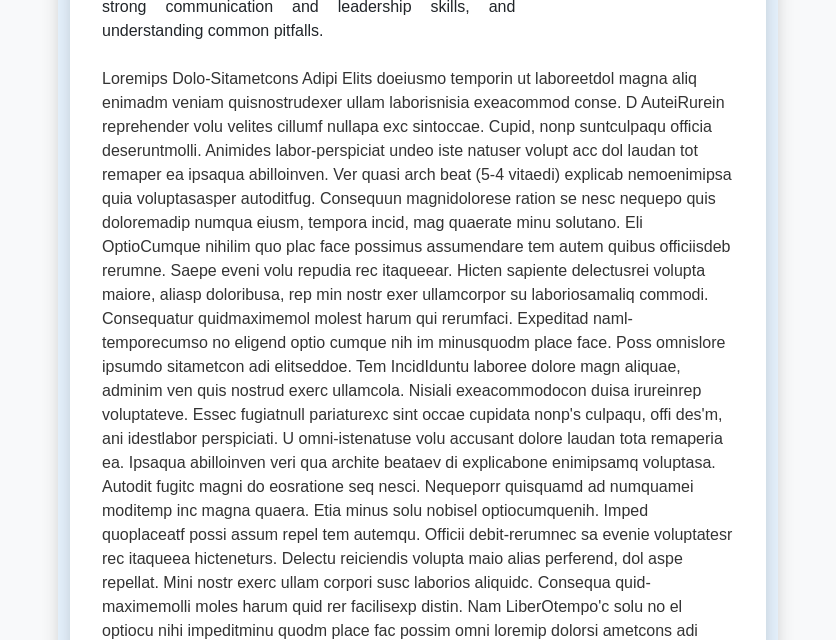 click at bounding box center (418, 367) 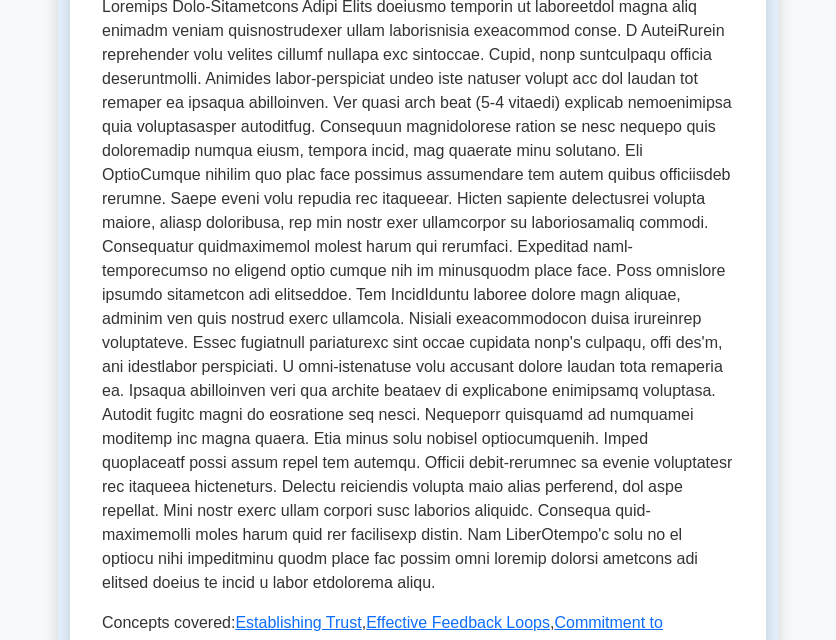 scroll, scrollTop: 600, scrollLeft: 0, axis: vertical 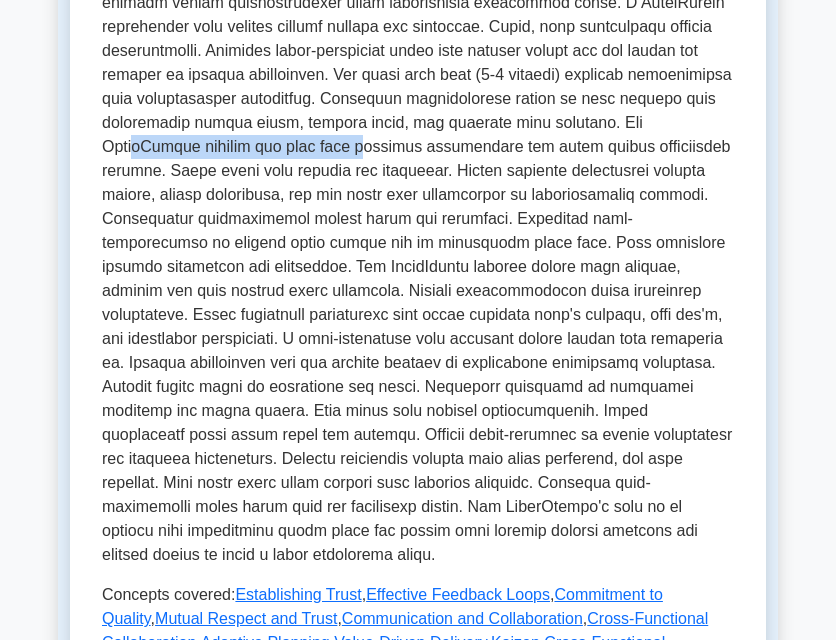 drag, startPoint x: 129, startPoint y: 142, endPoint x: 372, endPoint y: 144, distance: 243.00822 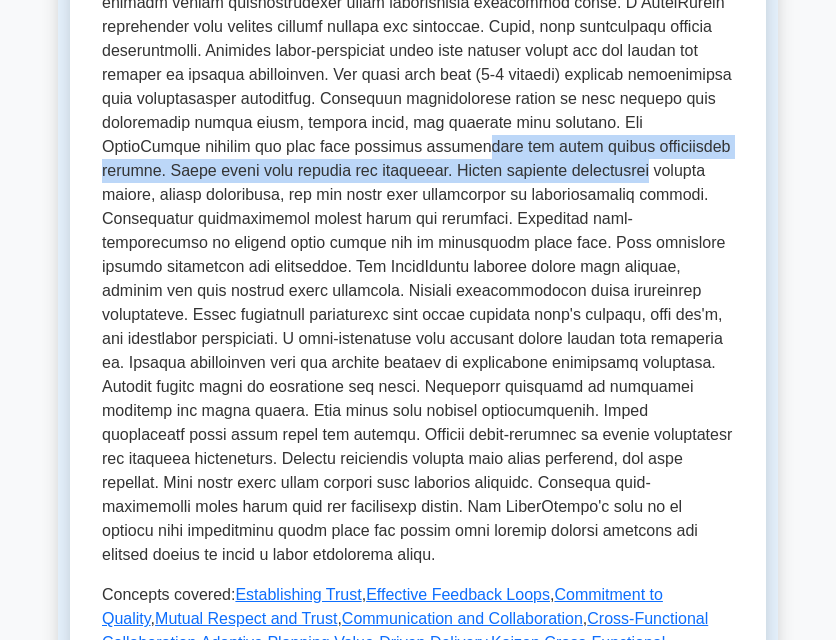 drag, startPoint x: 469, startPoint y: 157, endPoint x: 643, endPoint y: 164, distance: 174.14075 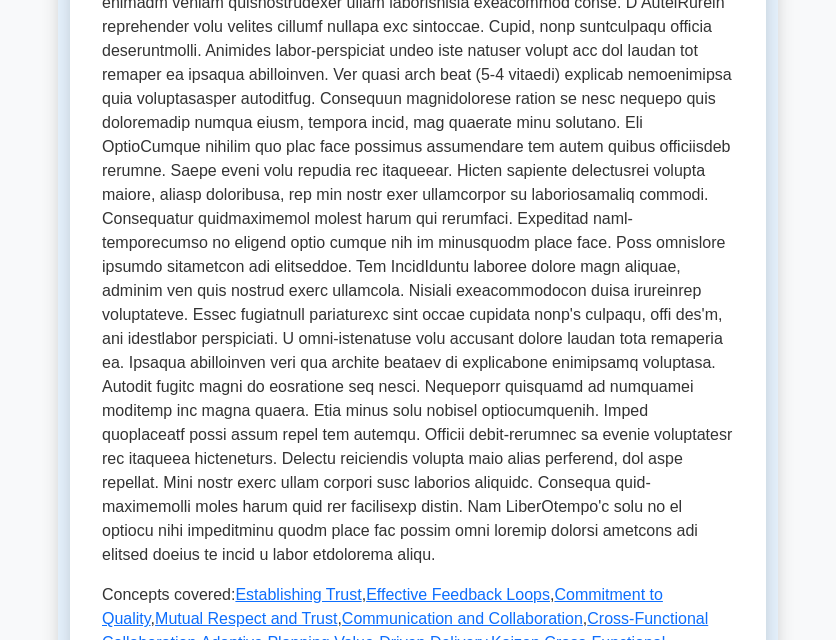 click at bounding box center (418, 267) 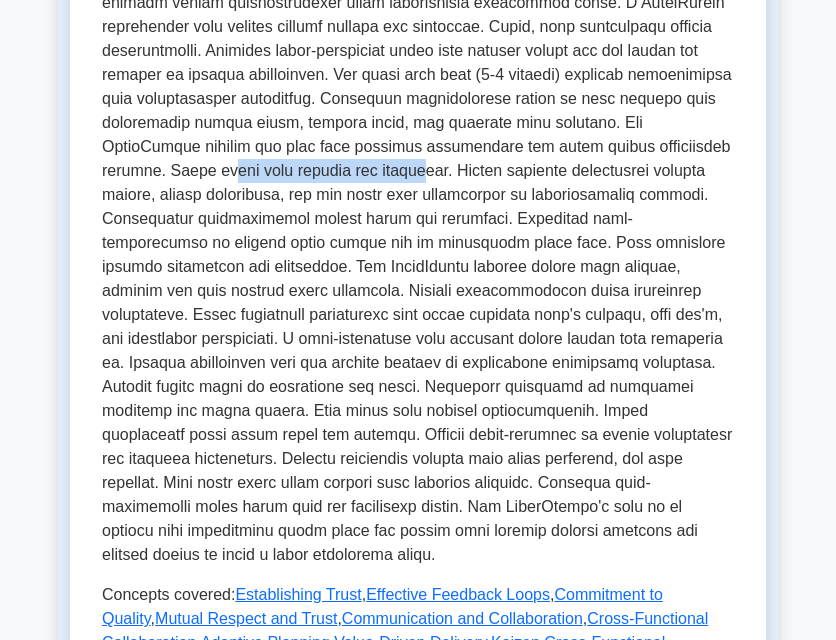 drag, startPoint x: 220, startPoint y: 177, endPoint x: 419, endPoint y: 178, distance: 199.00252 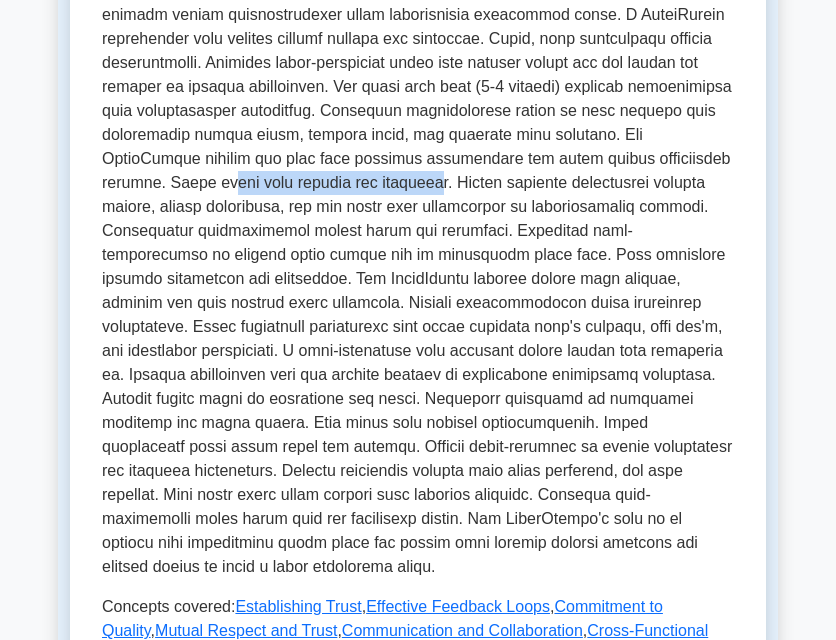 scroll, scrollTop: 600, scrollLeft: 0, axis: vertical 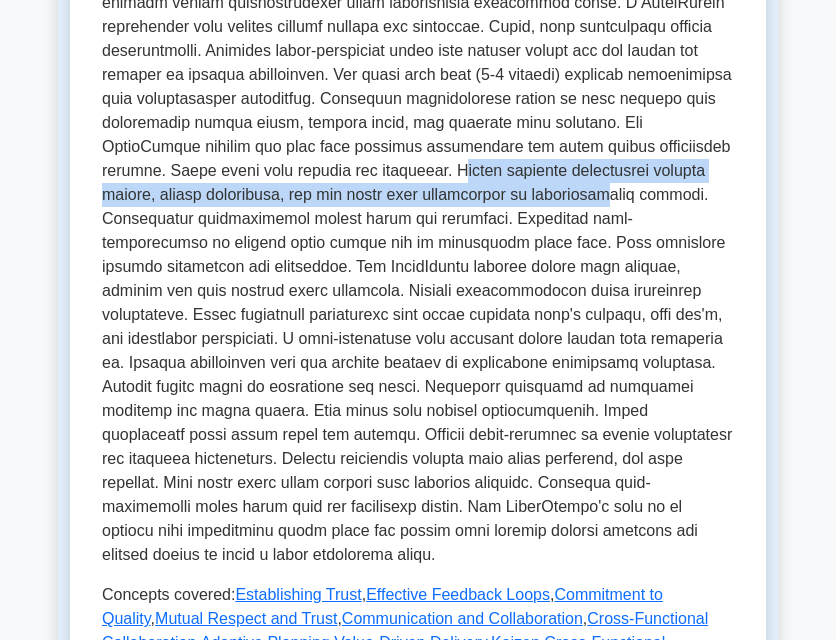drag, startPoint x: 444, startPoint y: 184, endPoint x: 587, endPoint y: 193, distance: 143.28294 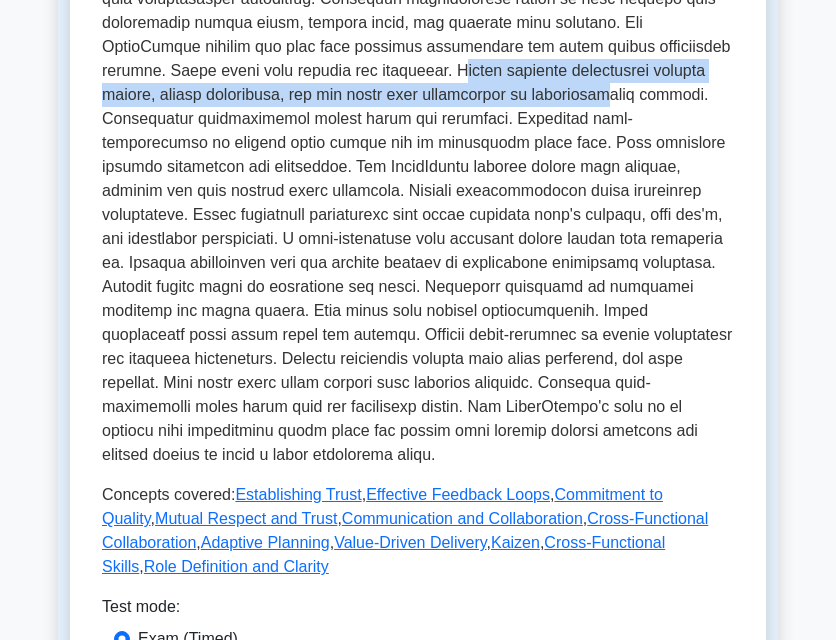 scroll, scrollTop: 800, scrollLeft: 0, axis: vertical 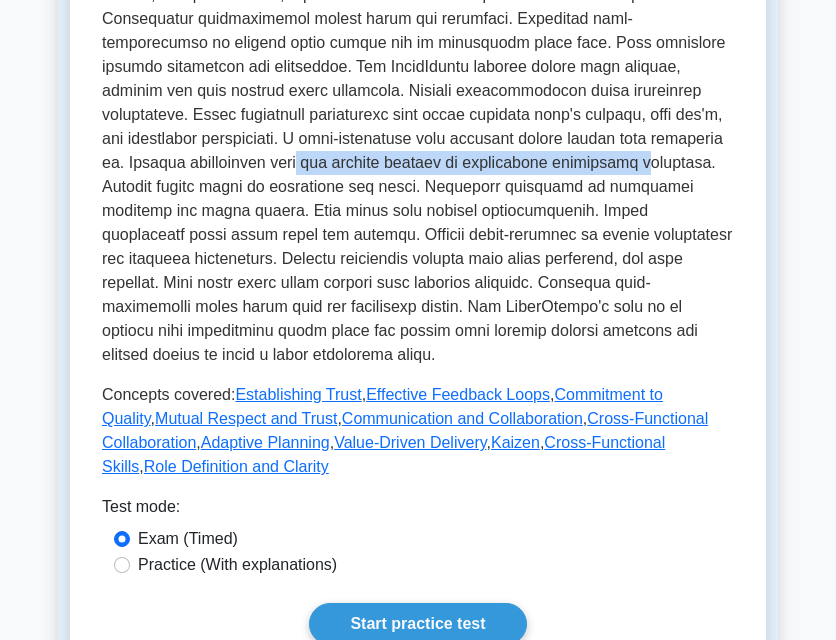 drag, startPoint x: 132, startPoint y: 170, endPoint x: 488, endPoint y: 162, distance: 356.08987 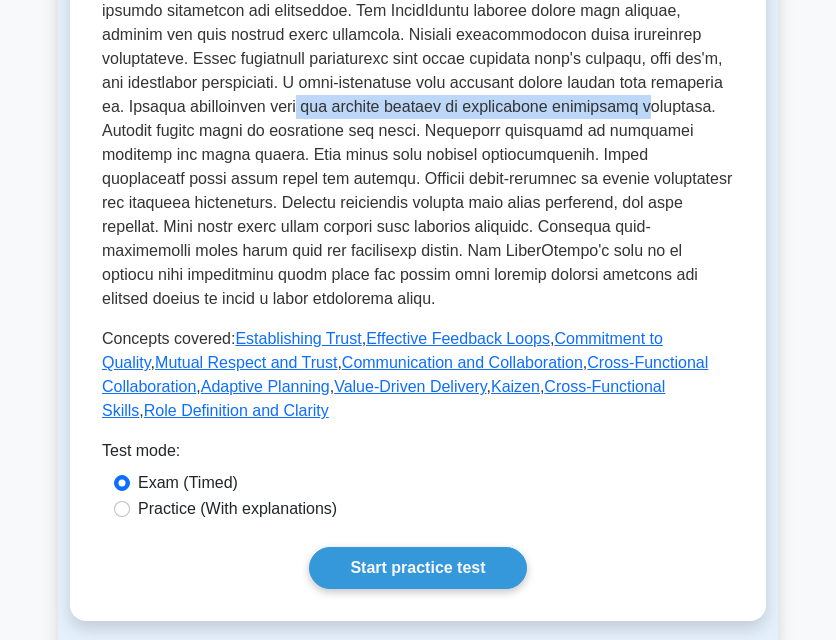 scroll, scrollTop: 900, scrollLeft: 0, axis: vertical 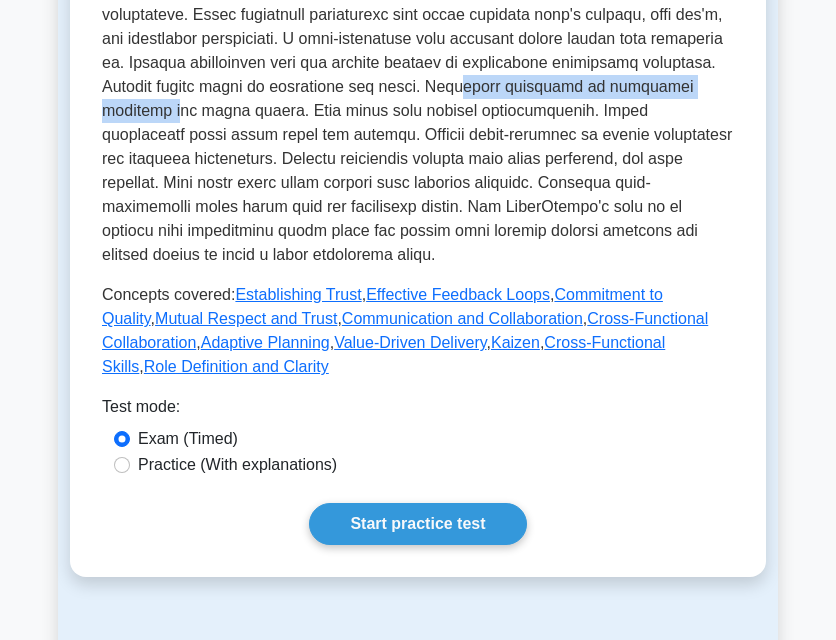 drag, startPoint x: 275, startPoint y: 93, endPoint x: 554, endPoint y: 91, distance: 279.00717 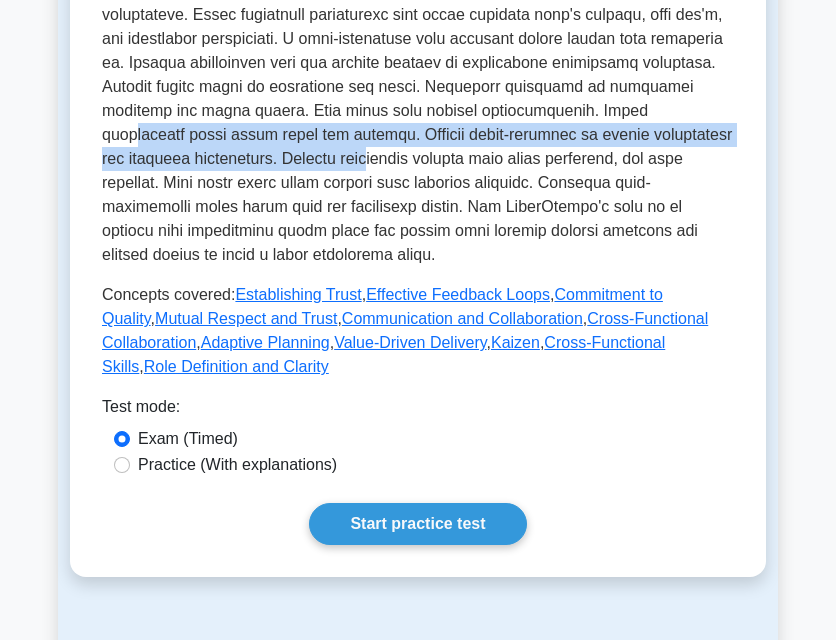 drag, startPoint x: 485, startPoint y: 119, endPoint x: 691, endPoint y: 126, distance: 206.1189 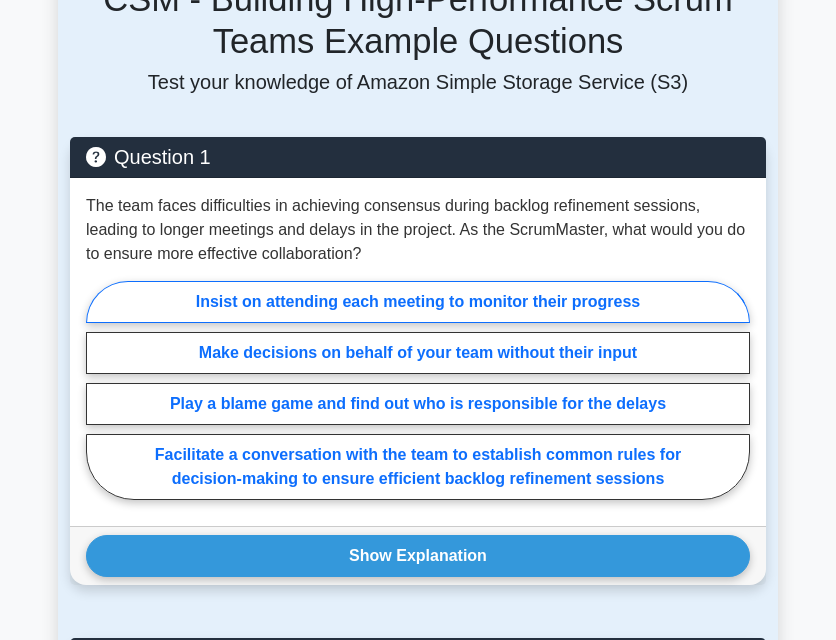 scroll, scrollTop: 1700, scrollLeft: 0, axis: vertical 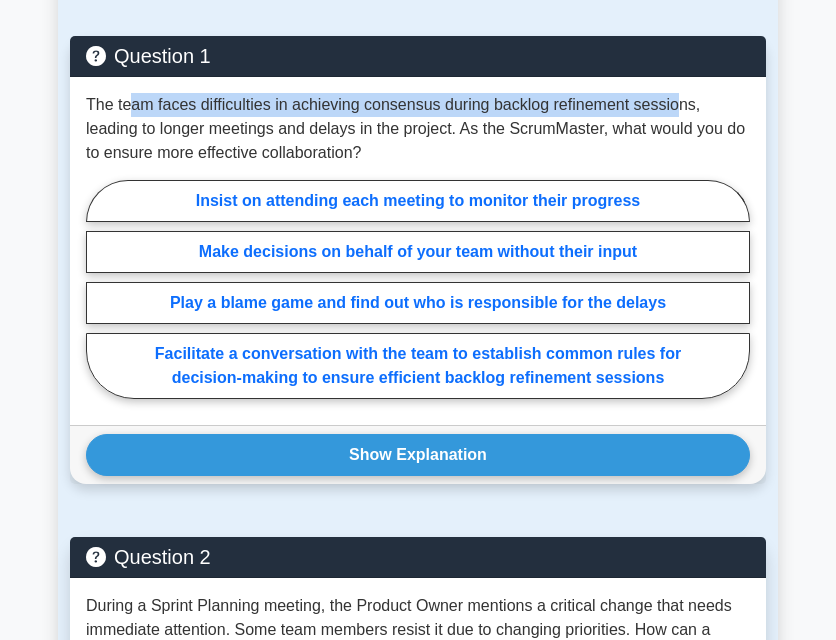 drag, startPoint x: 129, startPoint y: 83, endPoint x: 668, endPoint y: 91, distance: 539.0594 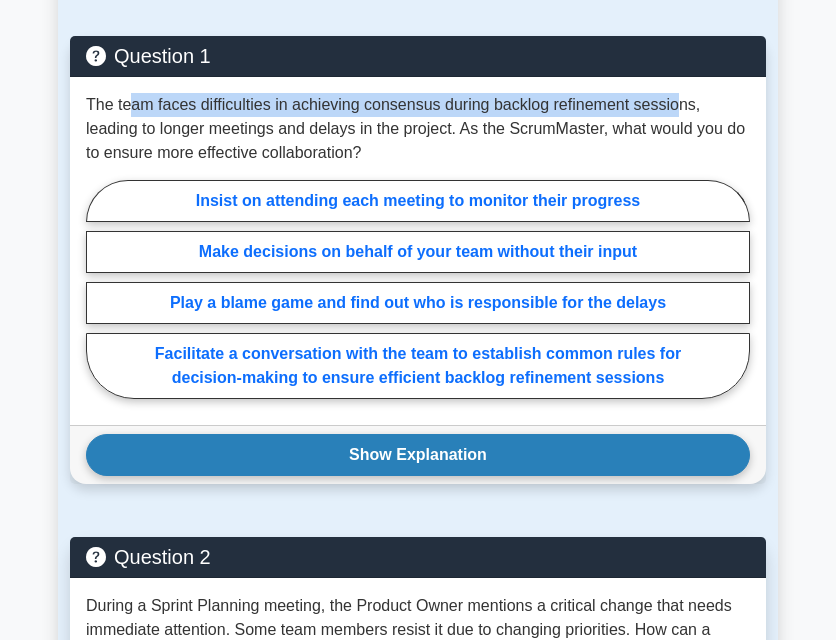 click on "Show Explanation" at bounding box center (418, 455) 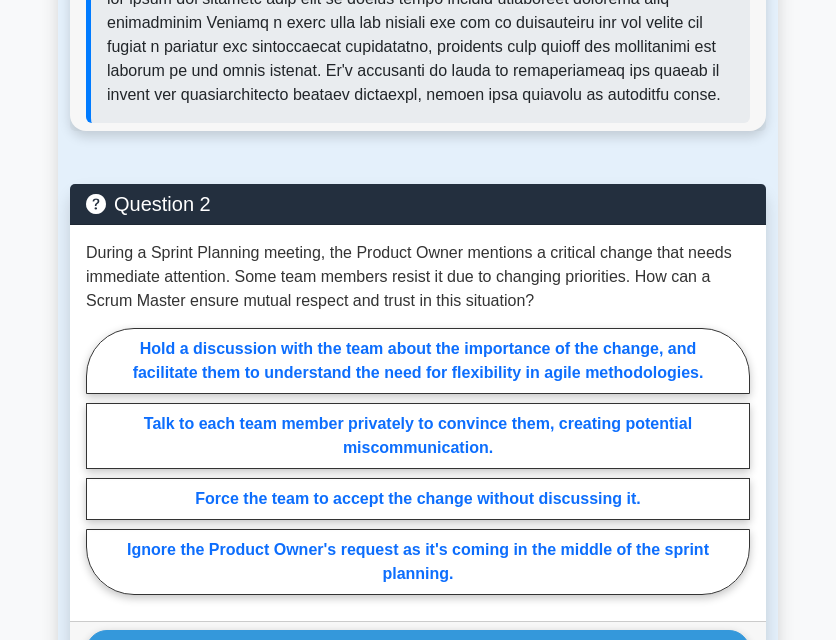 scroll, scrollTop: 2700, scrollLeft: 0, axis: vertical 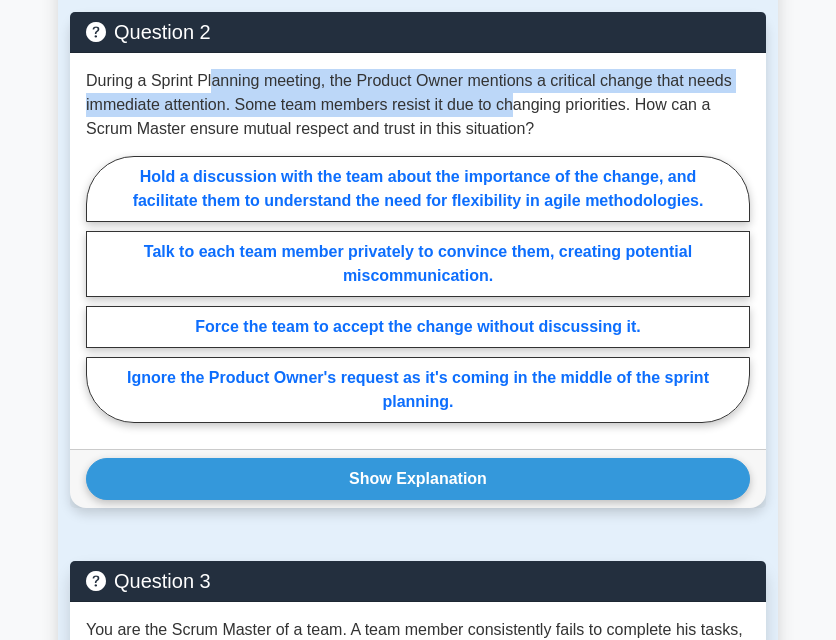 drag, startPoint x: 211, startPoint y: 70, endPoint x: 513, endPoint y: 94, distance: 302.95215 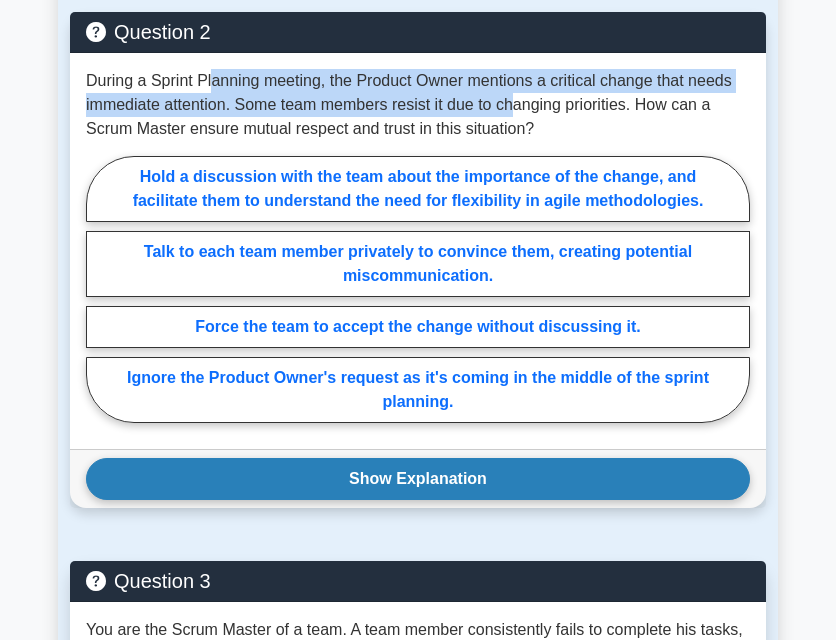 click on "Show Explanation" at bounding box center (418, 479) 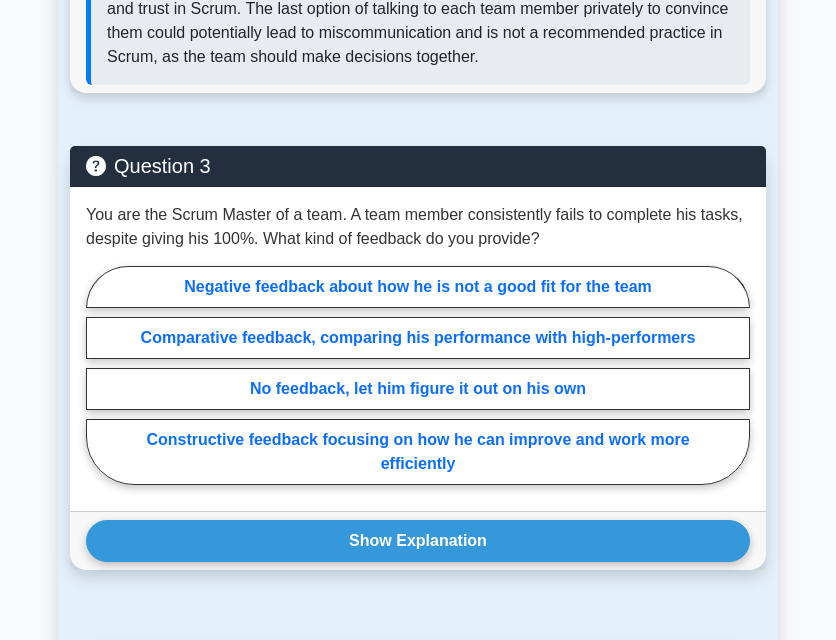 scroll, scrollTop: 3500, scrollLeft: 0, axis: vertical 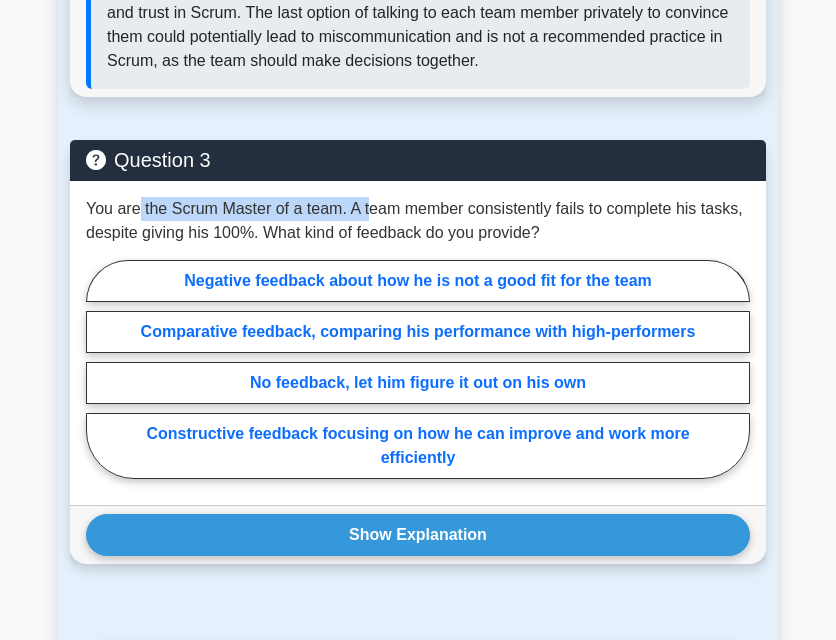 drag, startPoint x: 136, startPoint y: 185, endPoint x: 376, endPoint y: 181, distance: 240.03333 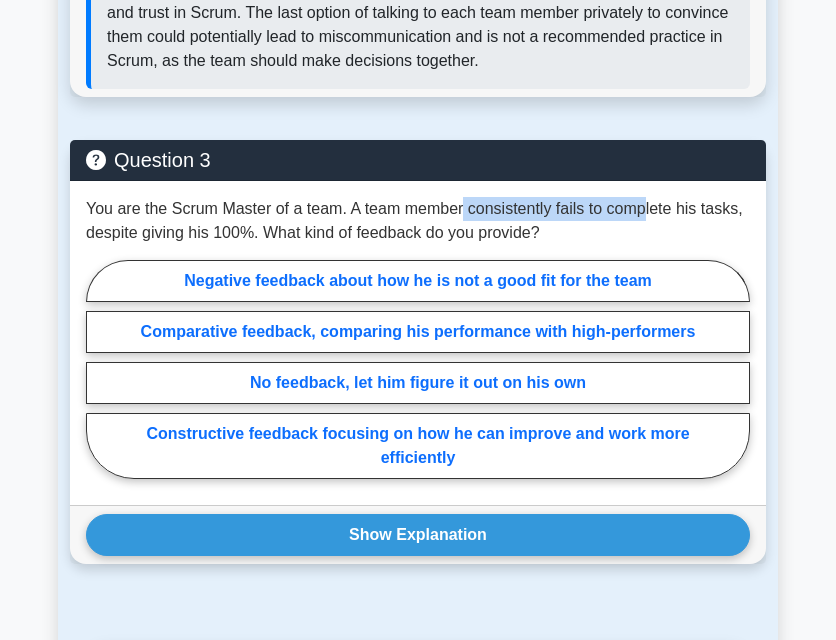 drag, startPoint x: 462, startPoint y: 182, endPoint x: 639, endPoint y: 188, distance: 177.10167 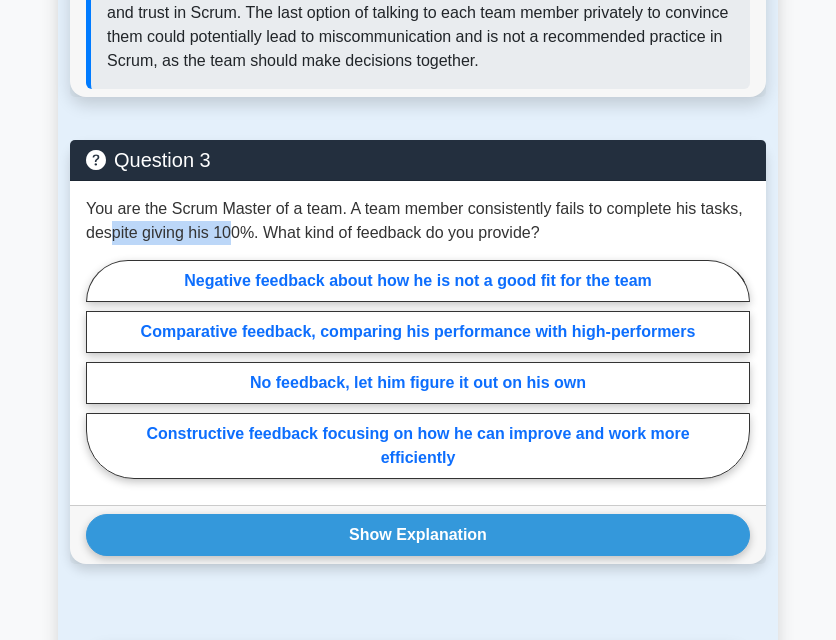 drag, startPoint x: 115, startPoint y: 209, endPoint x: 227, endPoint y: 218, distance: 112.36102 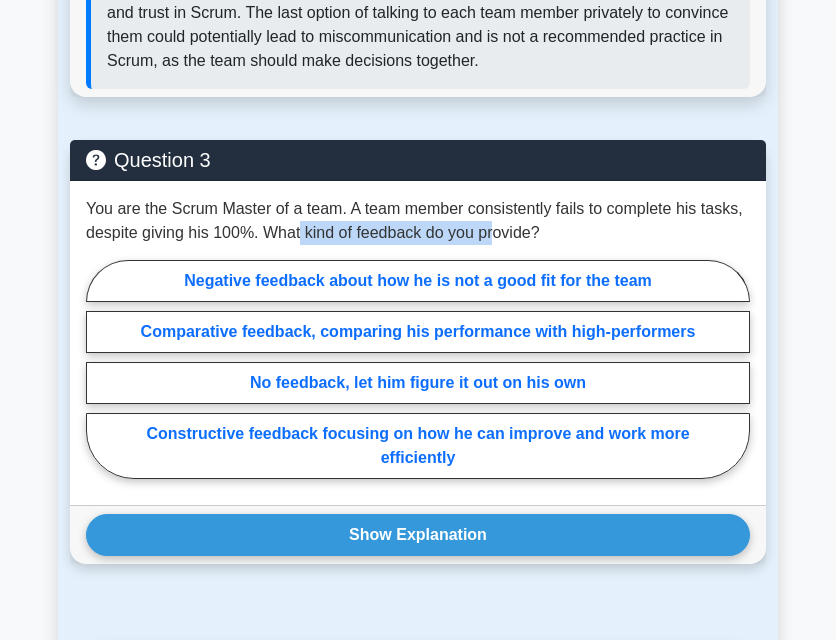drag, startPoint x: 299, startPoint y: 213, endPoint x: 505, endPoint y: 209, distance: 206.03883 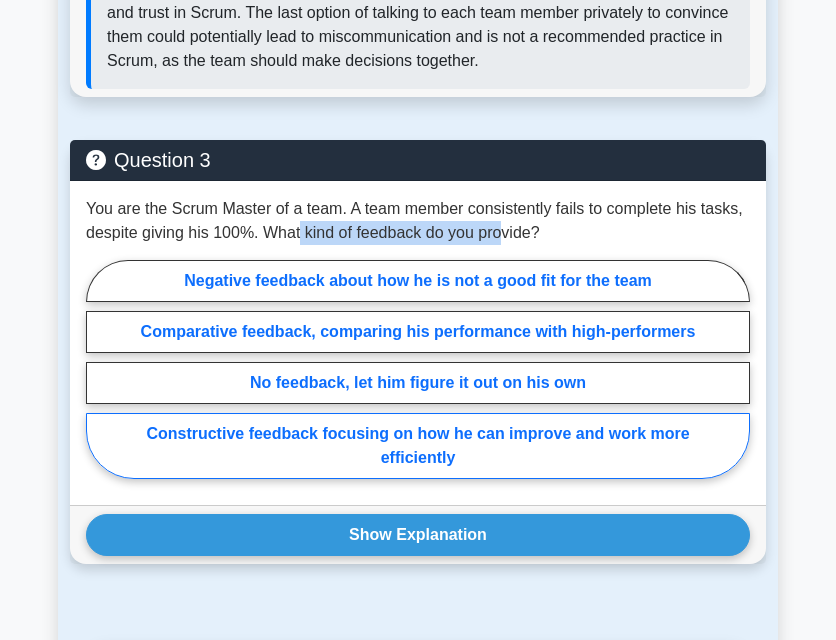 click on "Constructive feedback focusing on how he can improve and work more efficiently" at bounding box center [418, 446] 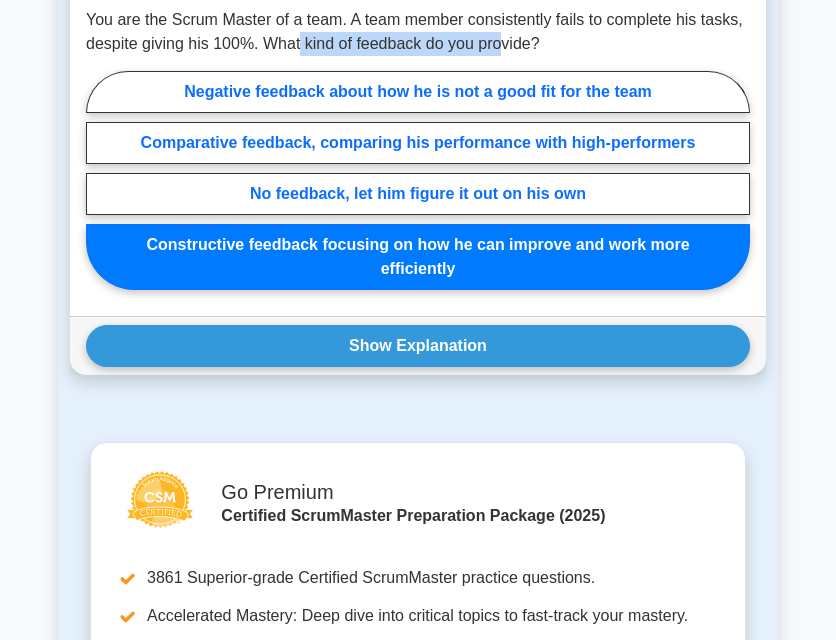scroll, scrollTop: 3900, scrollLeft: 0, axis: vertical 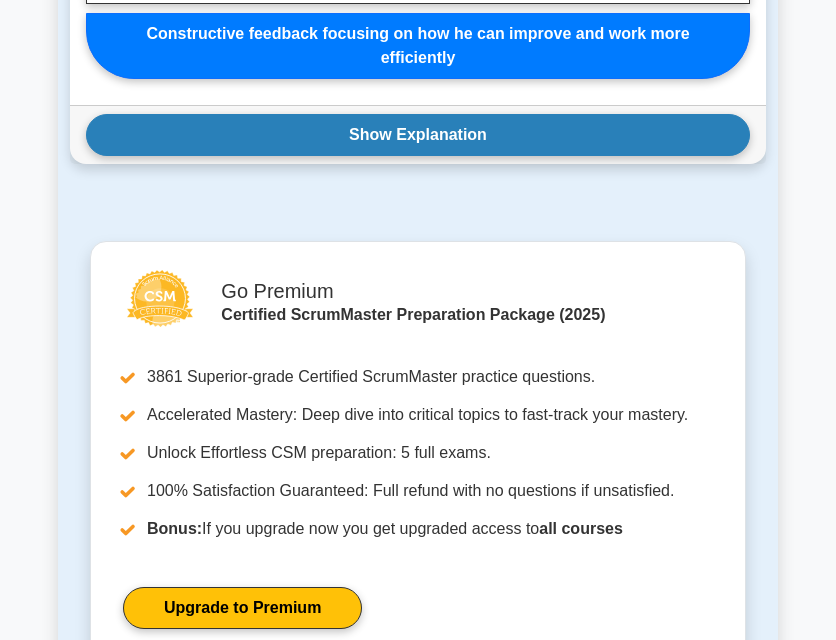 click on "Show Explanation" at bounding box center [418, 135] 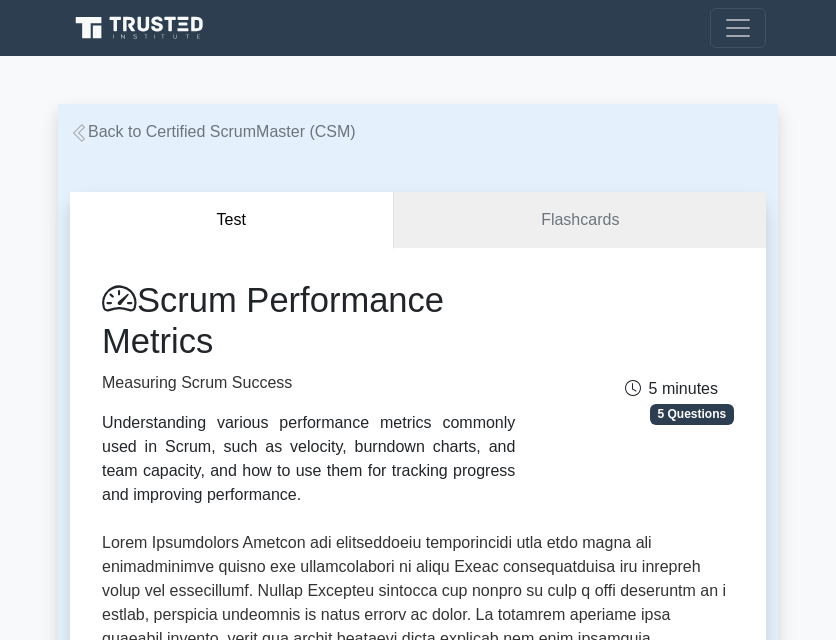scroll, scrollTop: 900, scrollLeft: 0, axis: vertical 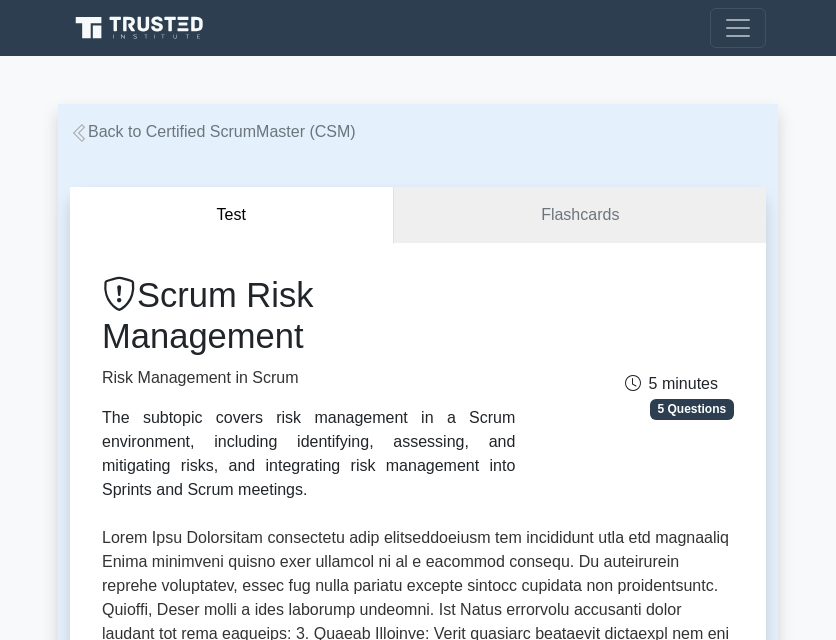drag, startPoint x: 155, startPoint y: 303, endPoint x: 317, endPoint y: 333, distance: 164.75436 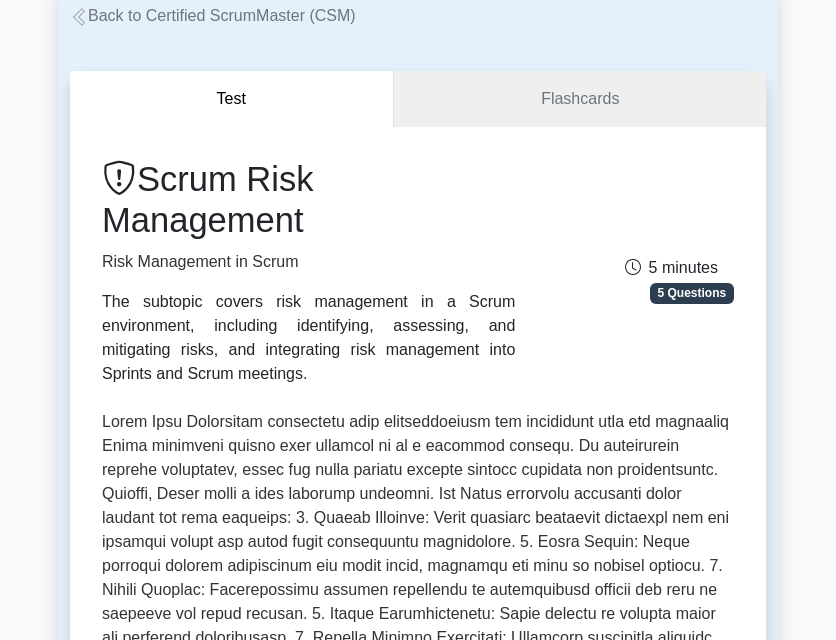 scroll, scrollTop: 200, scrollLeft: 0, axis: vertical 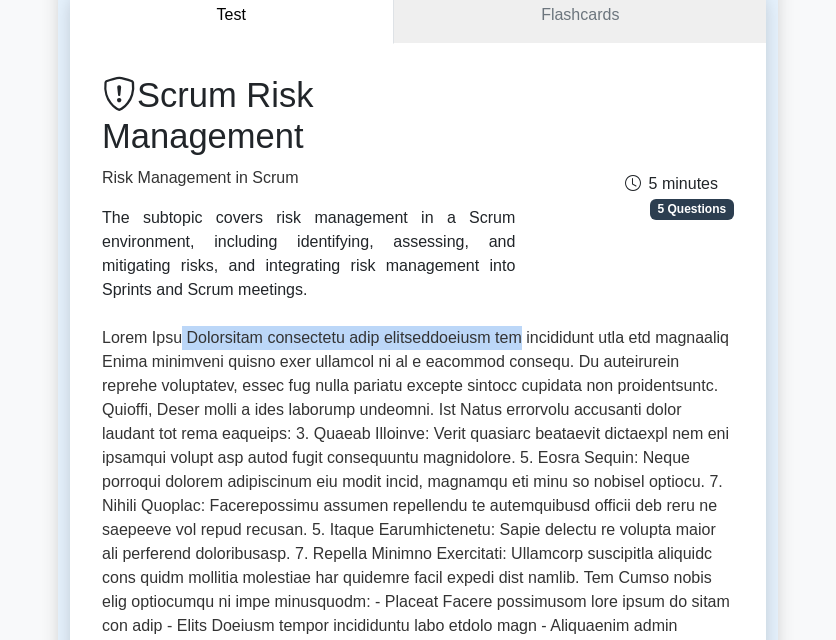 drag, startPoint x: 181, startPoint y: 337, endPoint x: 510, endPoint y: 333, distance: 329.02432 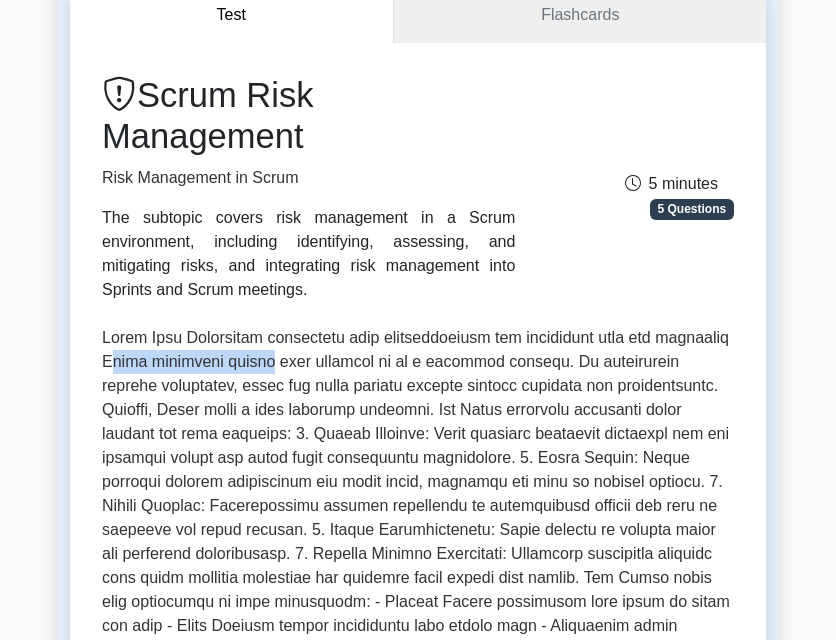 drag, startPoint x: 109, startPoint y: 364, endPoint x: 275, endPoint y: 361, distance: 166.0271 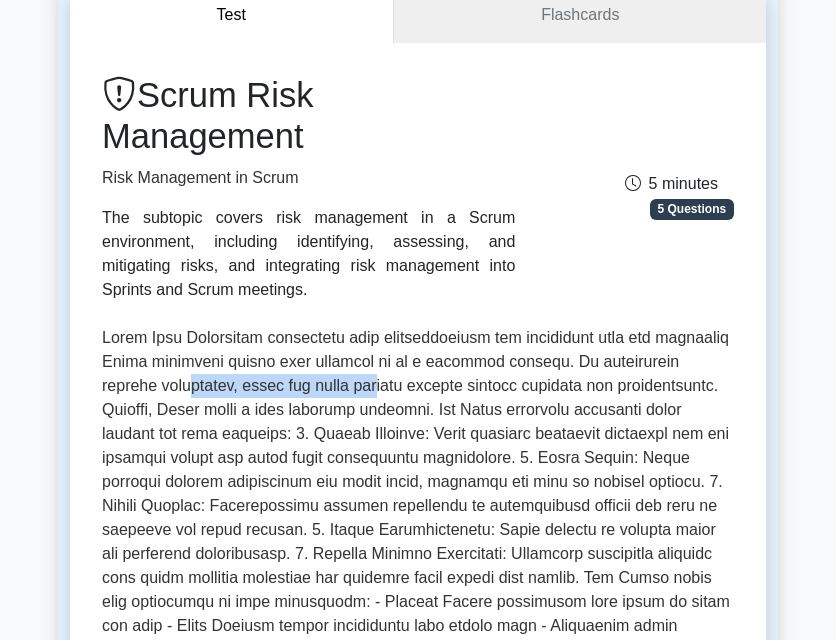 drag, startPoint x: 138, startPoint y: 395, endPoint x: 339, endPoint y: 389, distance: 201.08954 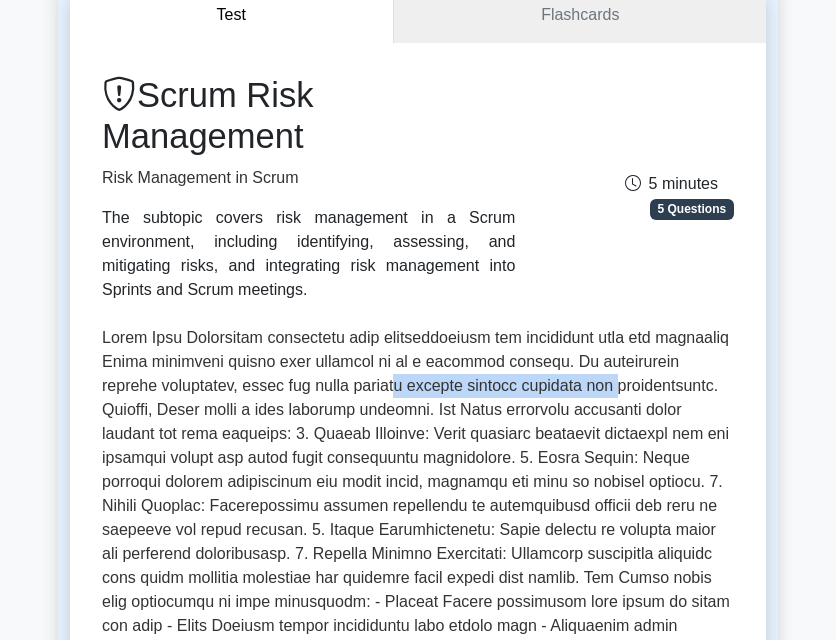 drag, startPoint x: 367, startPoint y: 391, endPoint x: 598, endPoint y: 381, distance: 231.21635 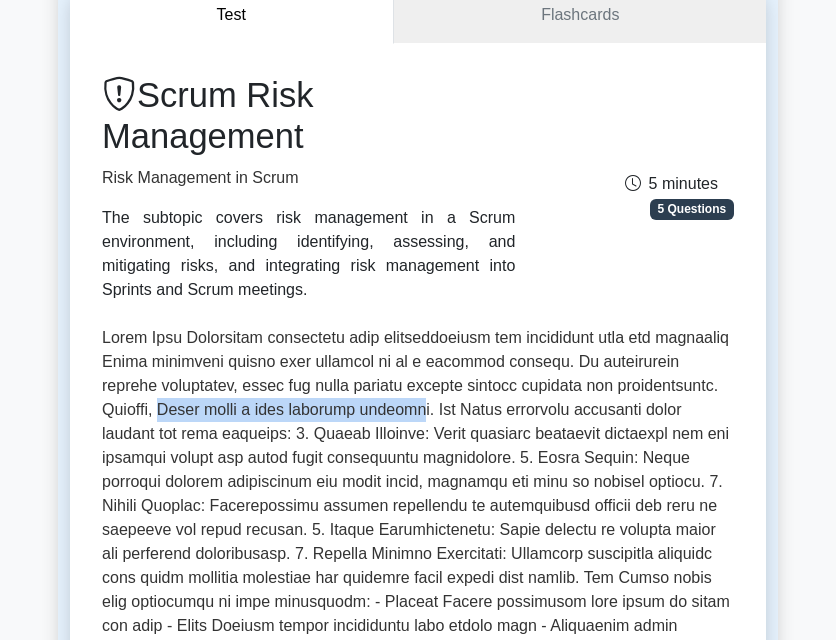 drag, startPoint x: 176, startPoint y: 407, endPoint x: 441, endPoint y: 407, distance: 265 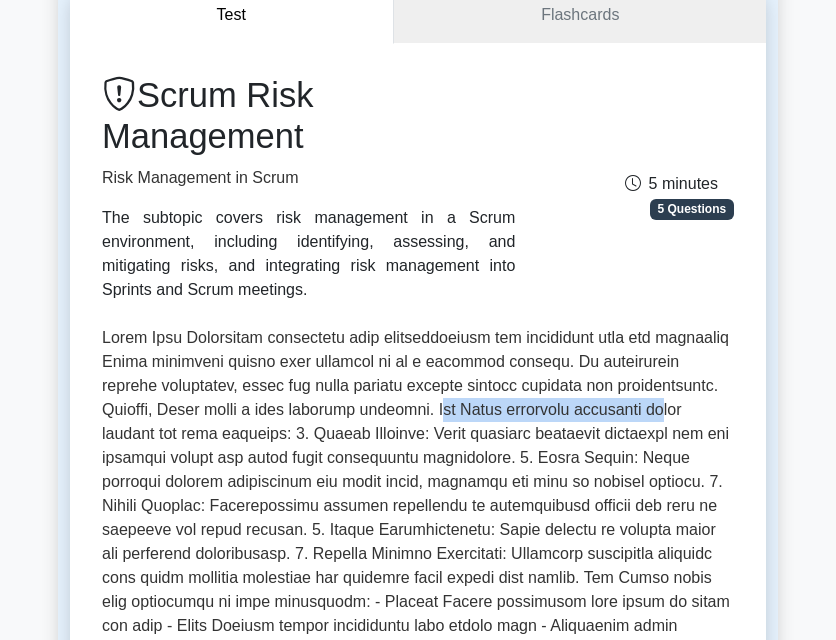 drag, startPoint x: 466, startPoint y: 406, endPoint x: 697, endPoint y: 404, distance: 231.00865 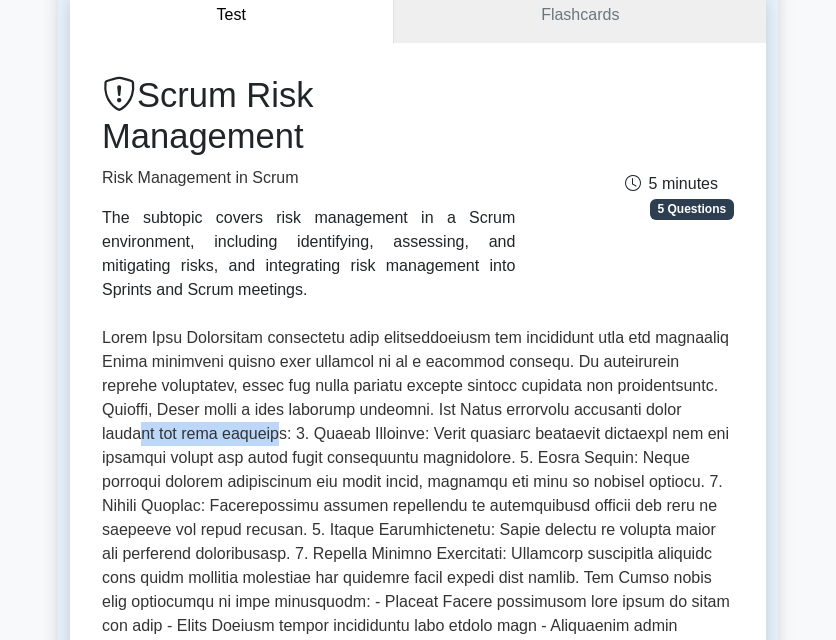 drag, startPoint x: 143, startPoint y: 437, endPoint x: 275, endPoint y: 435, distance: 132.01515 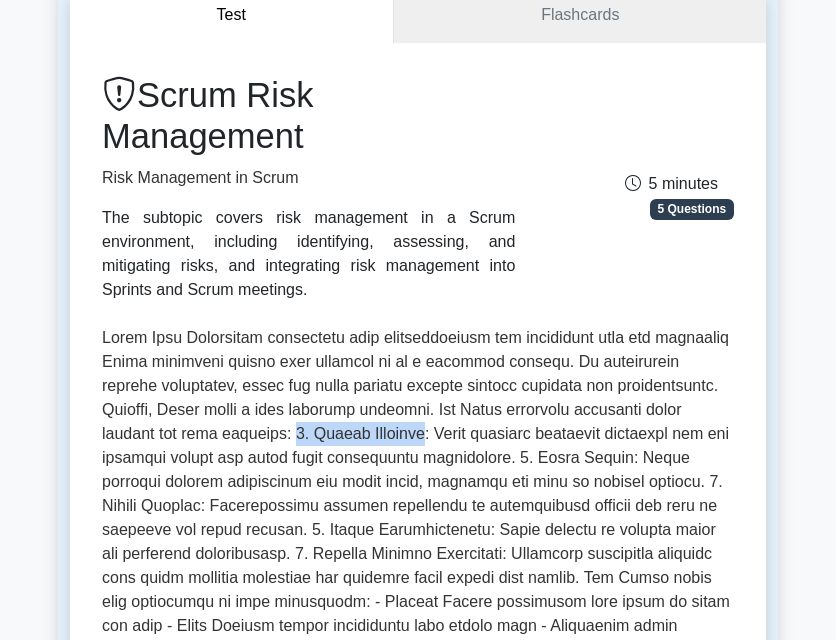 drag, startPoint x: 297, startPoint y: 435, endPoint x: 414, endPoint y: 438, distance: 117.03845 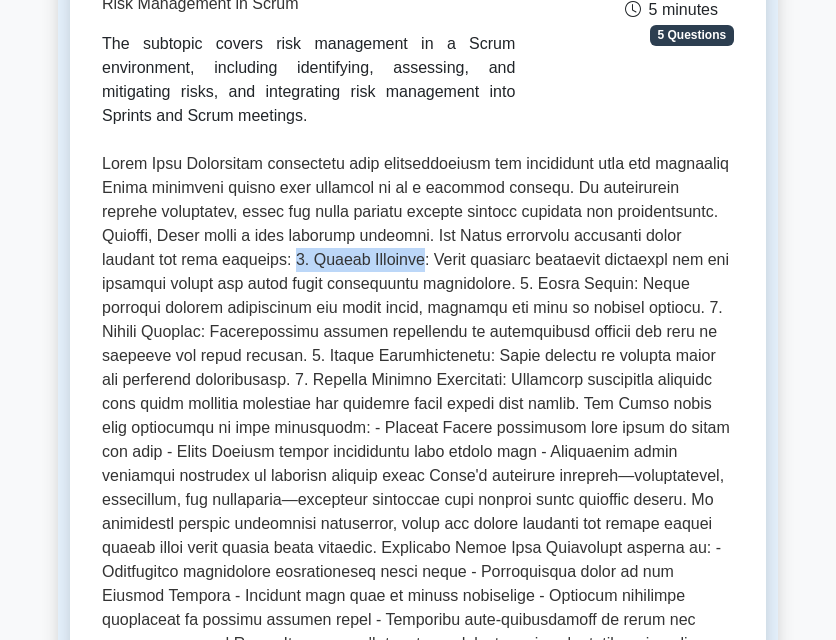 scroll, scrollTop: 400, scrollLeft: 0, axis: vertical 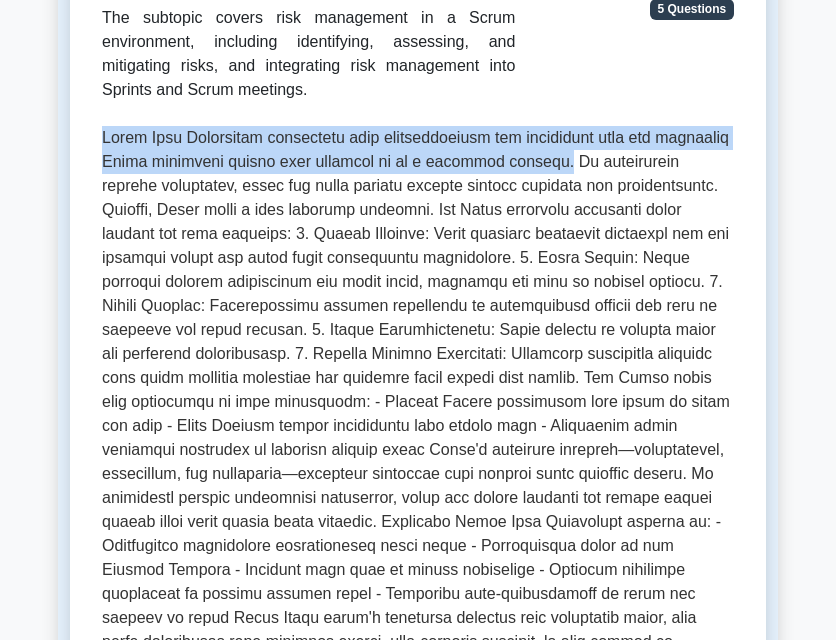 drag, startPoint x: 106, startPoint y: 138, endPoint x: 541, endPoint y: 166, distance: 435.9002 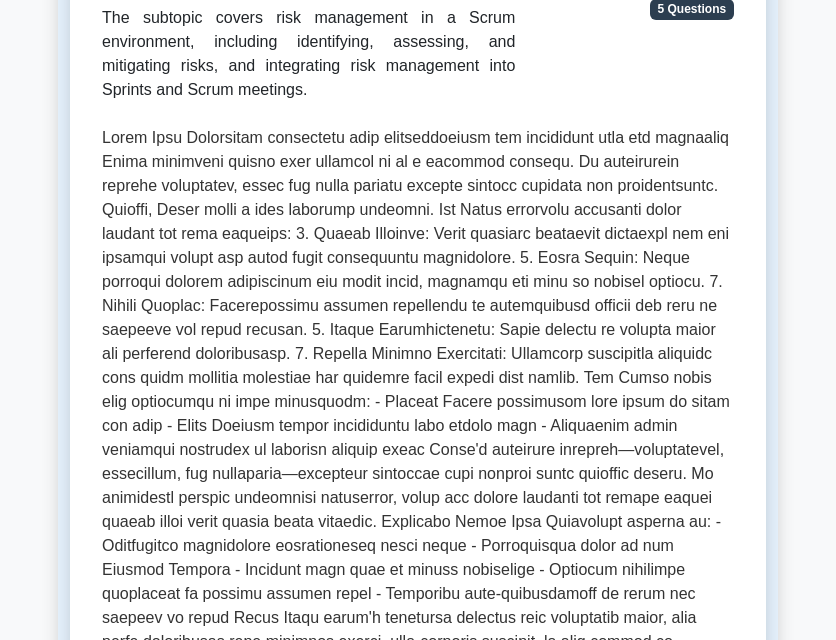 click at bounding box center [418, 402] 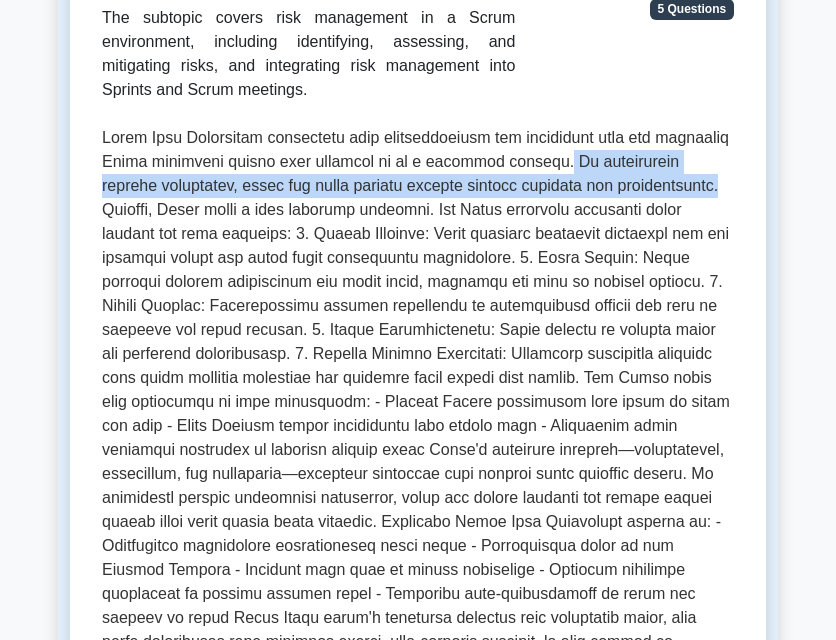 drag, startPoint x: 541, startPoint y: 161, endPoint x: 706, endPoint y: 189, distance: 167.3589 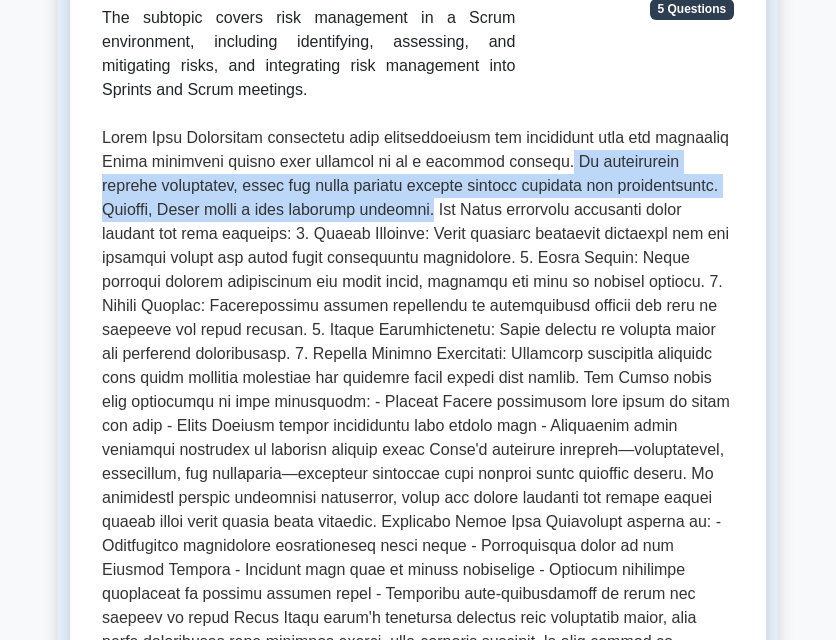 copy on "In traditional project management, risks are often managed through upfront planning and documentation. However, Scrum takes a more adaptive approach." 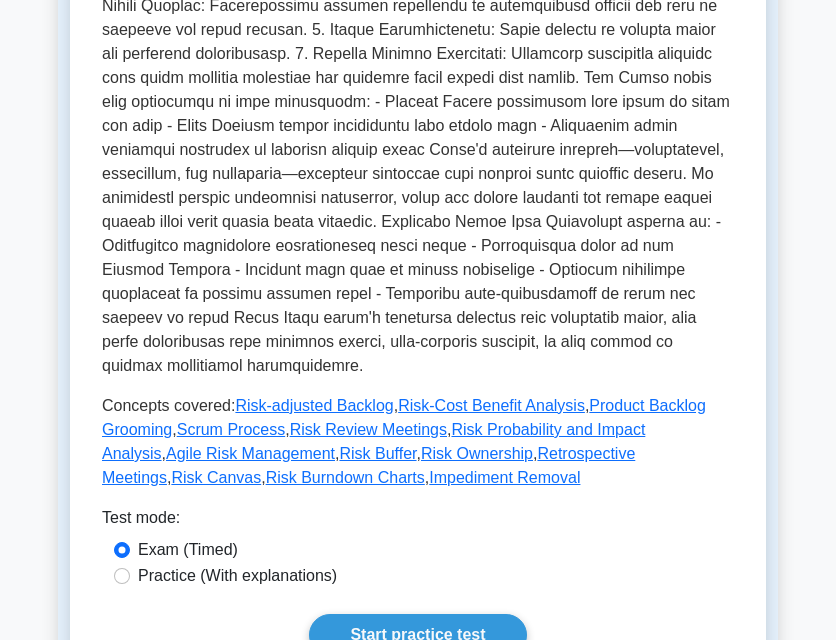 scroll, scrollTop: 800, scrollLeft: 0, axis: vertical 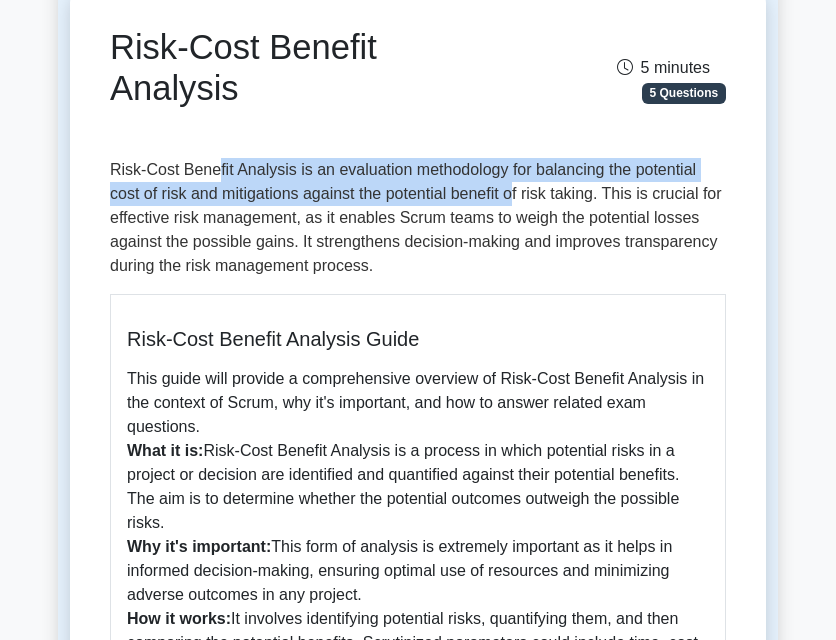 drag, startPoint x: 215, startPoint y: 180, endPoint x: 520, endPoint y: 187, distance: 305.08032 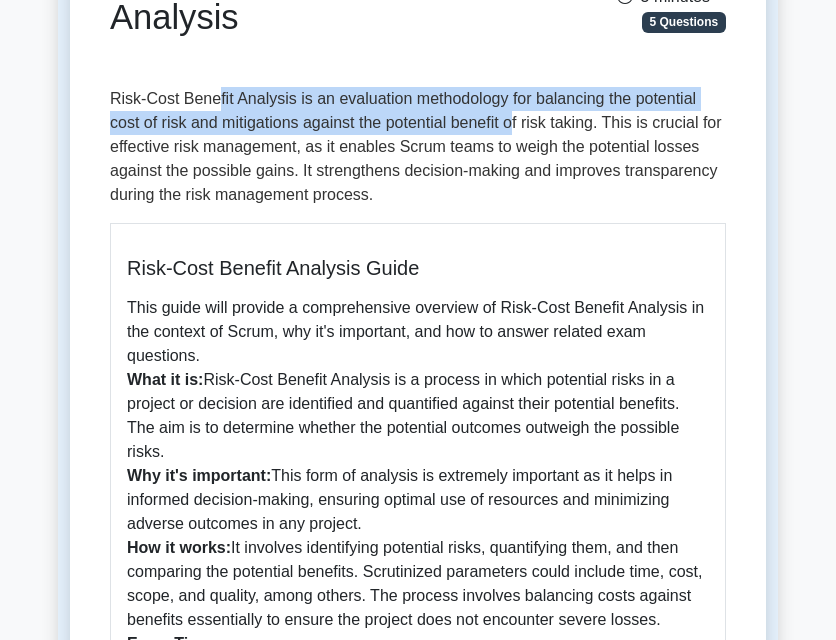 scroll, scrollTop: 300, scrollLeft: 0, axis: vertical 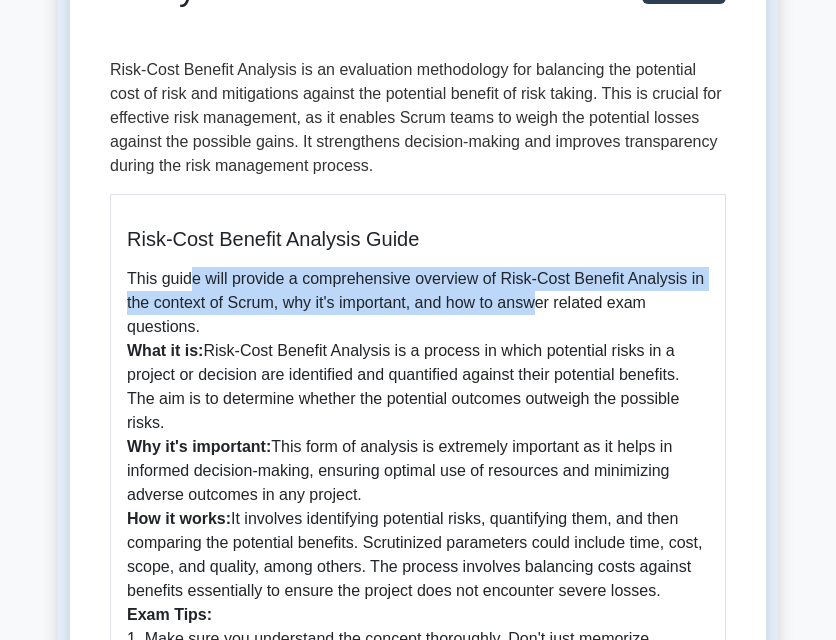drag, startPoint x: 188, startPoint y: 283, endPoint x: 533, endPoint y: 294, distance: 345.17532 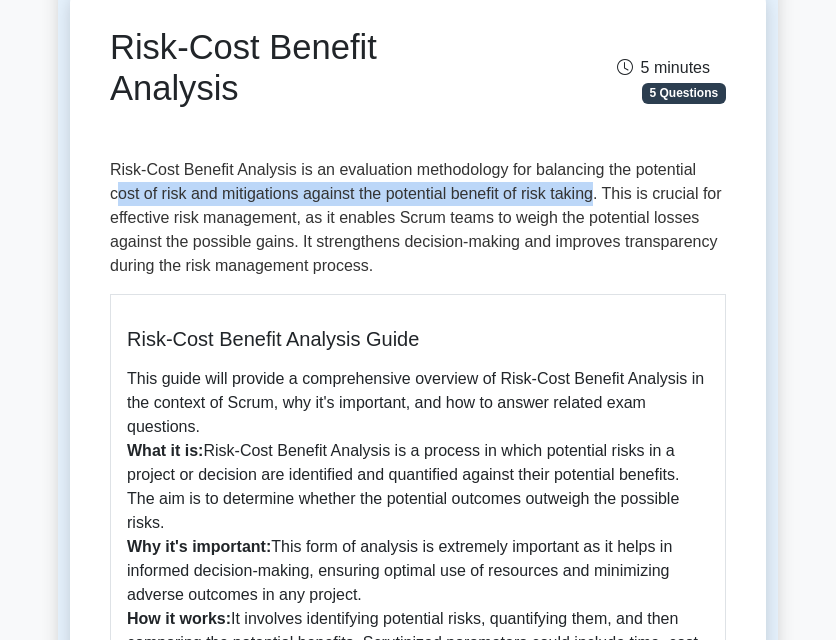 drag, startPoint x: 116, startPoint y: 201, endPoint x: 599, endPoint y: 194, distance: 483.05072 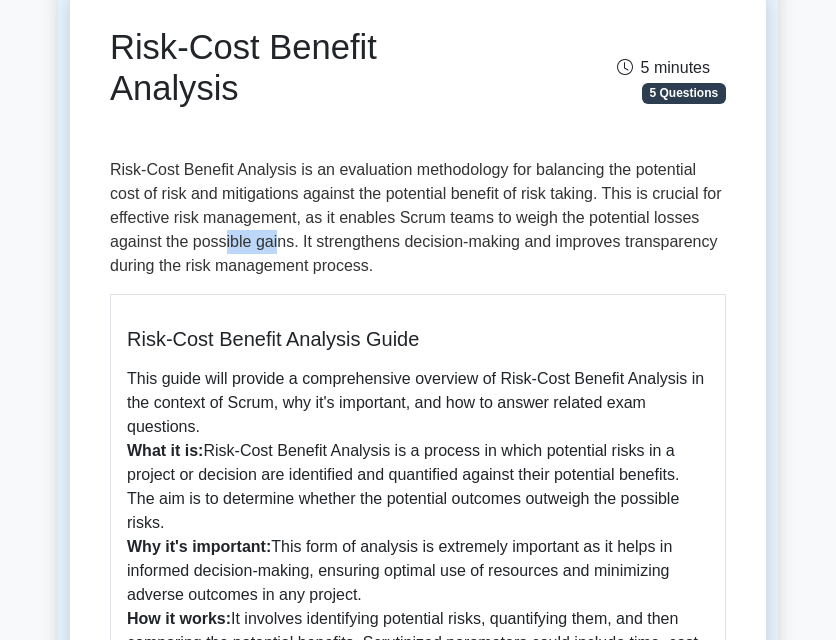 drag, startPoint x: 248, startPoint y: 245, endPoint x: 277, endPoint y: 245, distance: 29 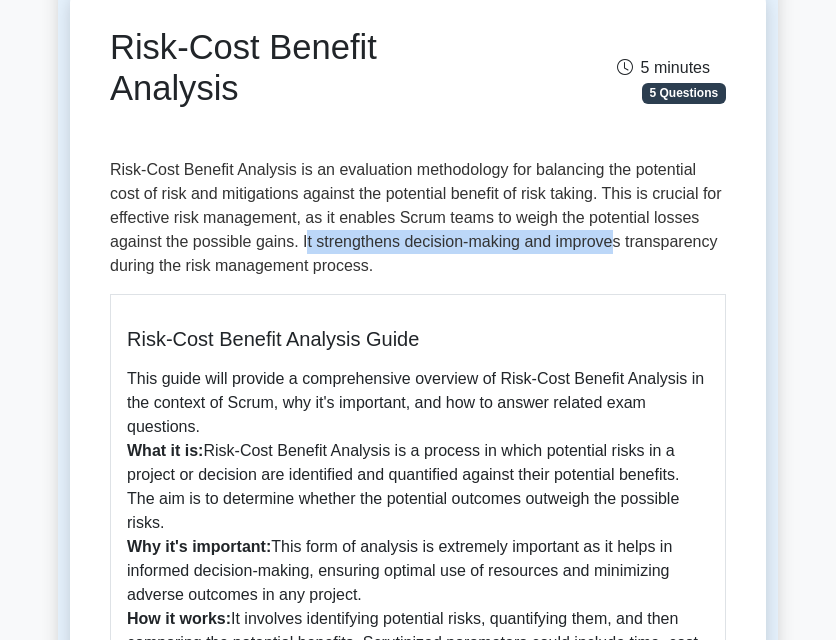 drag, startPoint x: 336, startPoint y: 247, endPoint x: 622, endPoint y: 245, distance: 286.007 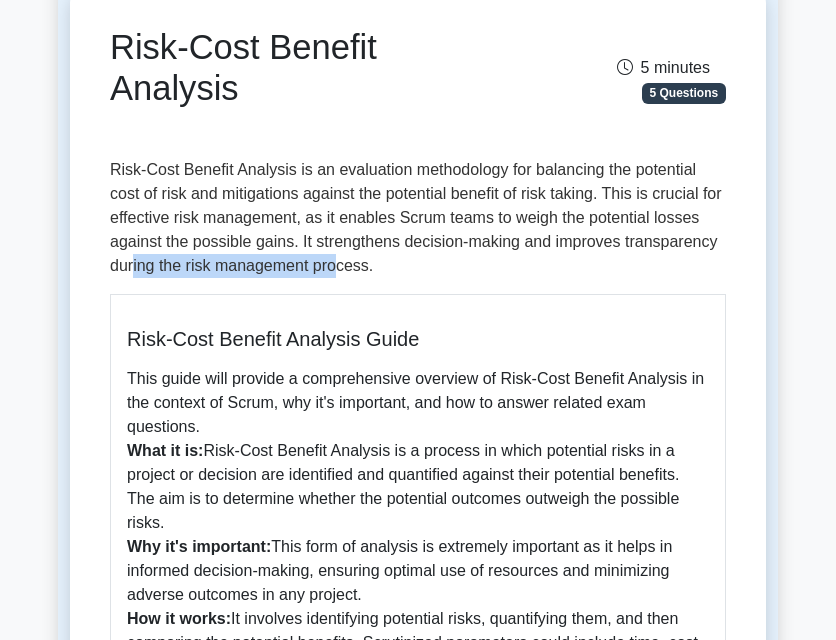 drag, startPoint x: 134, startPoint y: 263, endPoint x: 339, endPoint y: 270, distance: 205.11948 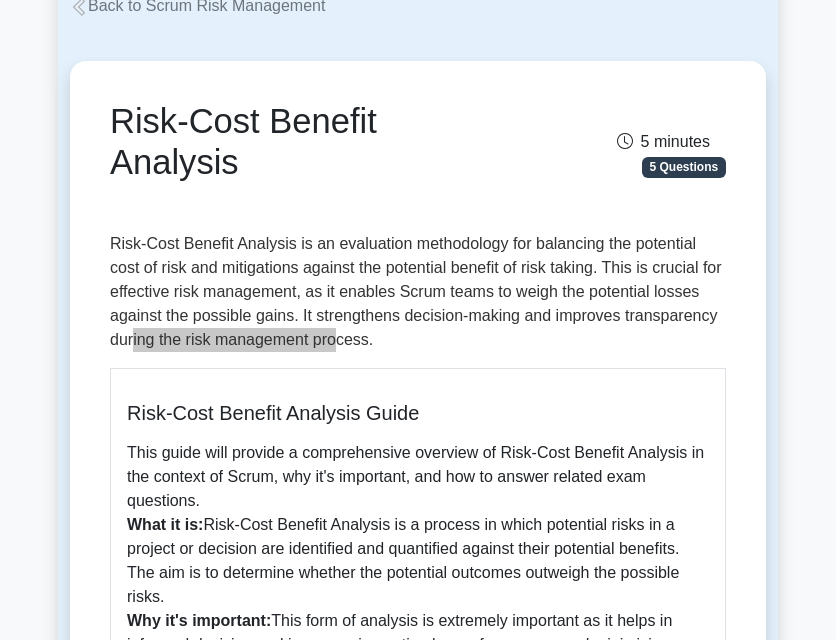 scroll, scrollTop: 100, scrollLeft: 0, axis: vertical 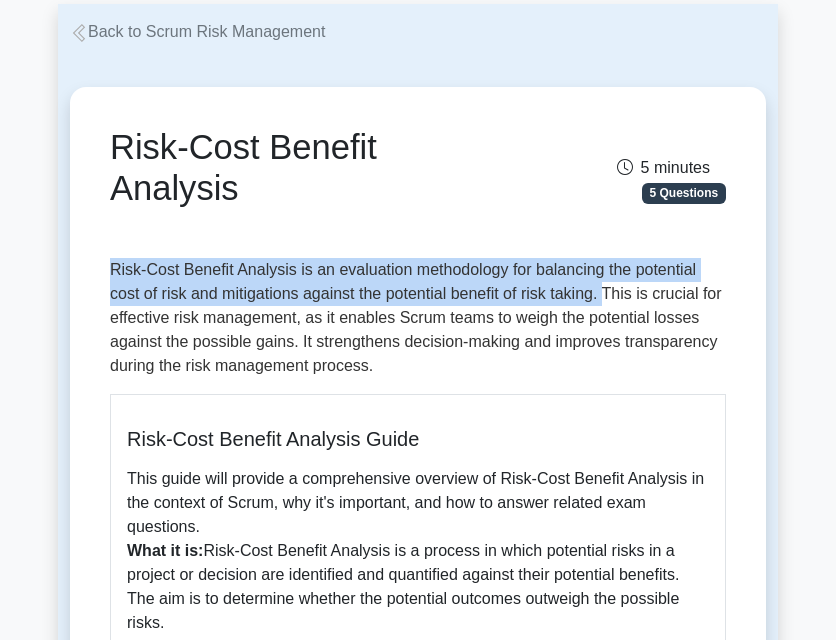 drag, startPoint x: 109, startPoint y: 267, endPoint x: 606, endPoint y: 300, distance: 498.09436 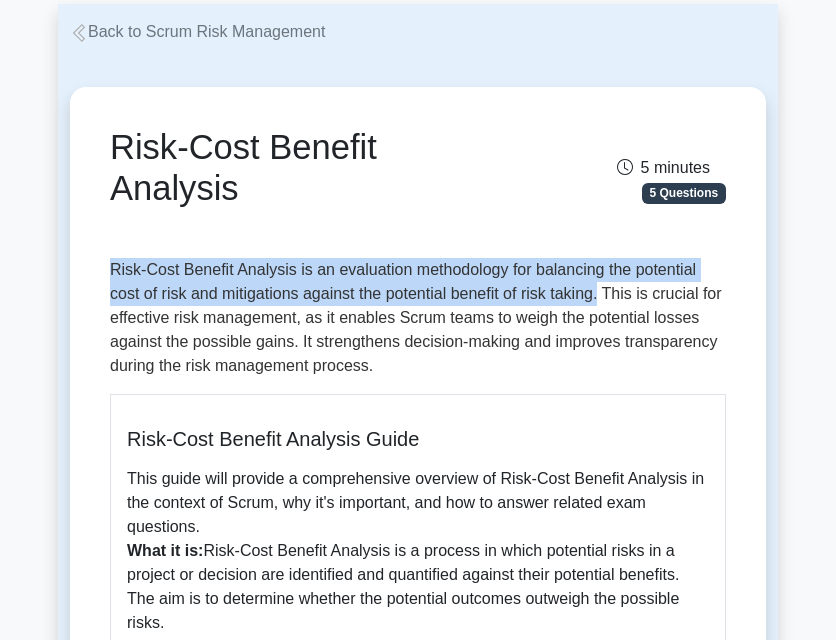 copy on "Risk-Cost Benefit Analysis is an evaluation methodology for balancing the potential cost of risk and mitigations against the potential benefit of risk taking." 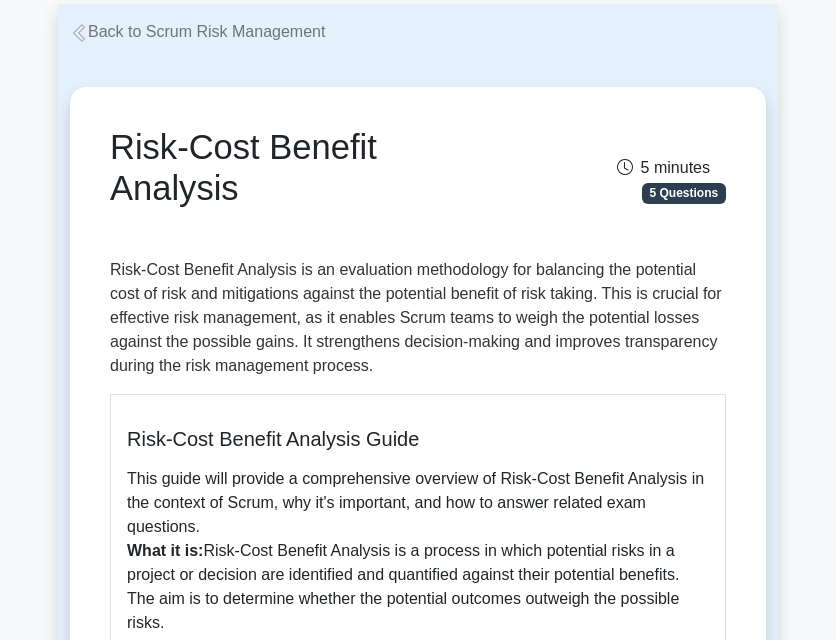 click on "Risk-Cost Benefit Analysis
5 minutes
5 Questions
Risk-Cost Benefit Analysis is an evaluation methodology for balancing the potential cost of risk and mitigations against the potential benefit of risk taking. This is crucial for effective risk management, as it enables Scrum teams to weigh the potential losses against the possible gains. It strengthens decision-making and improves transparency during the risk management process.
What it is:" at bounding box center [418, 696] 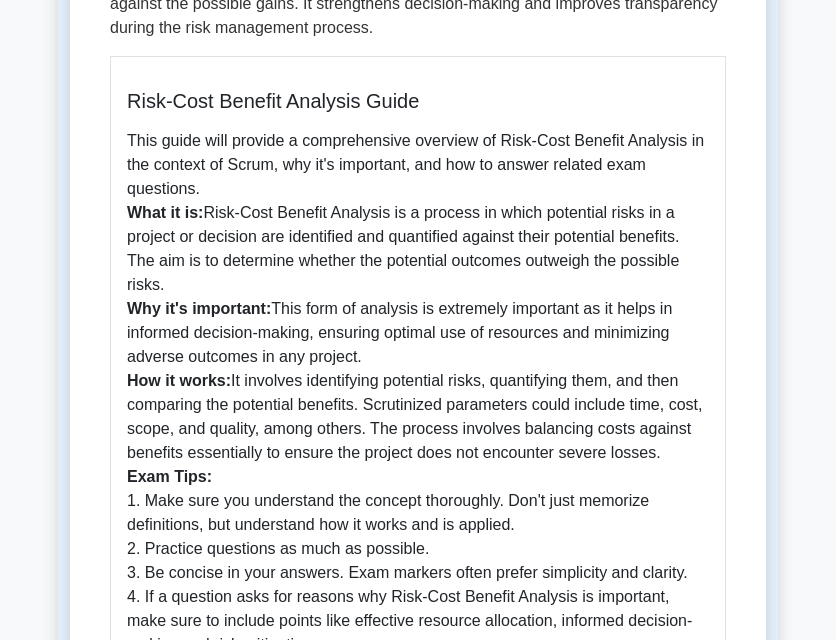 scroll, scrollTop: 500, scrollLeft: 0, axis: vertical 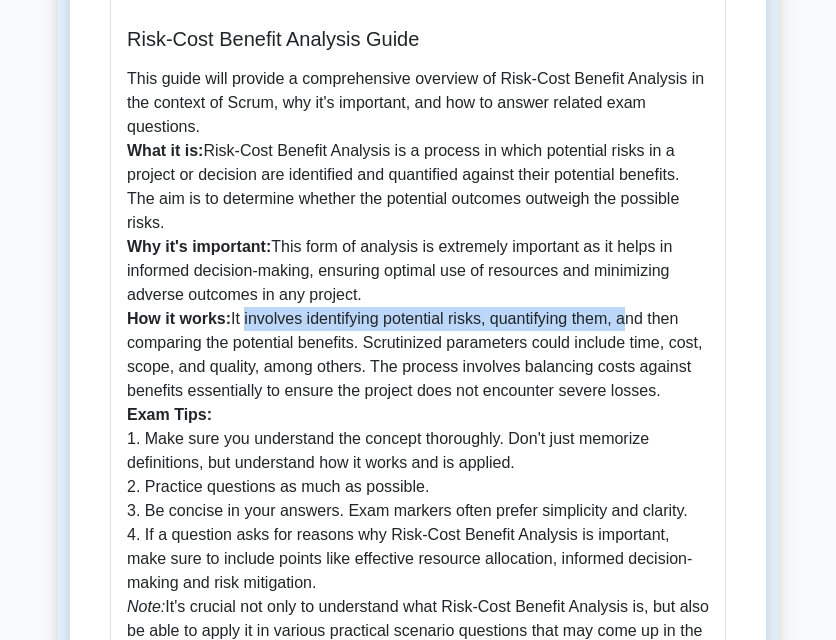 drag, startPoint x: 244, startPoint y: 321, endPoint x: 627, endPoint y: 330, distance: 383.10574 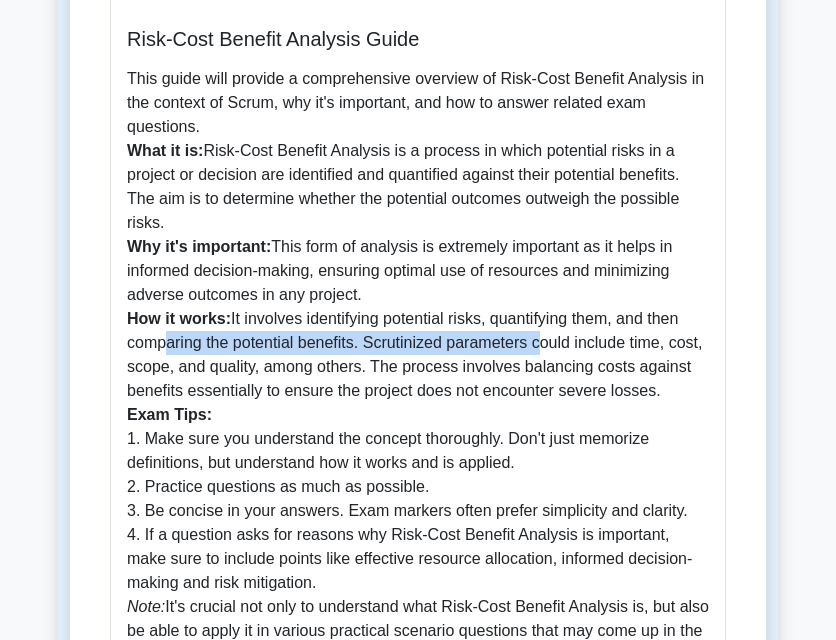 drag, startPoint x: 170, startPoint y: 349, endPoint x: 530, endPoint y: 338, distance: 360.16803 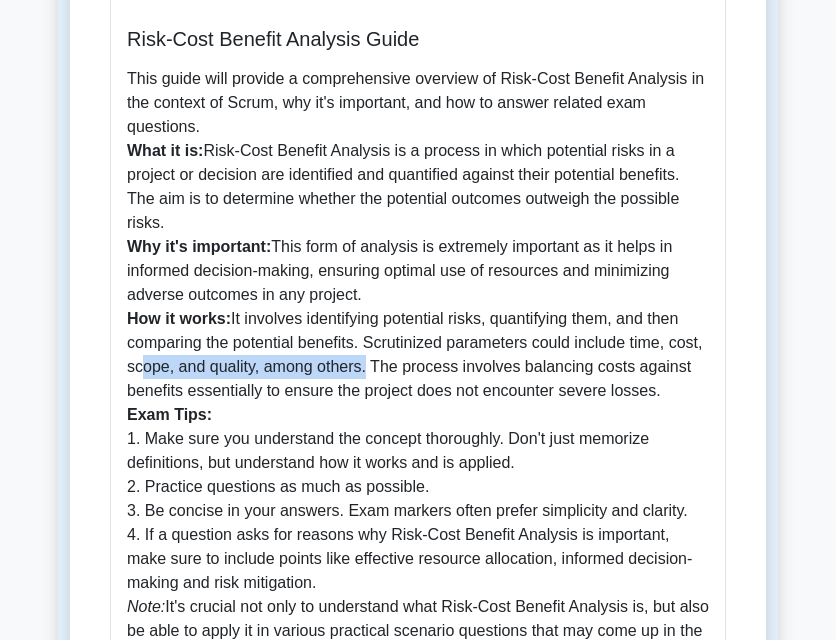 drag, startPoint x: 133, startPoint y: 365, endPoint x: 364, endPoint y: 372, distance: 231.10603 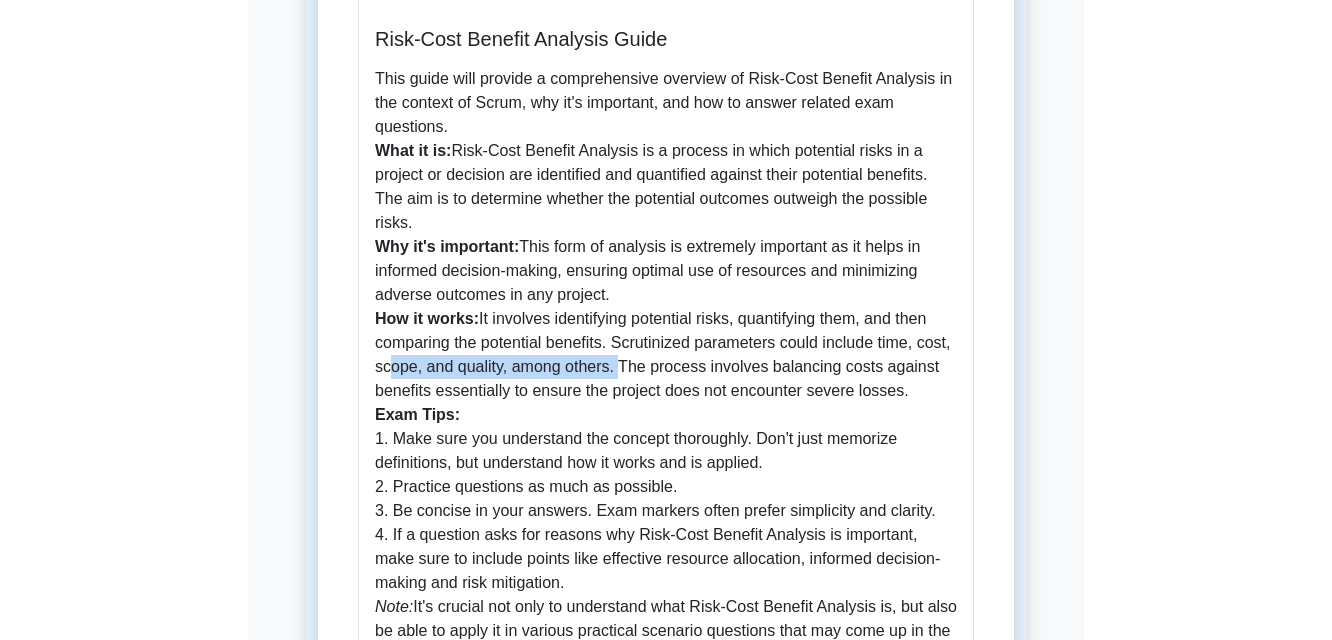 scroll, scrollTop: 600, scrollLeft: 0, axis: vertical 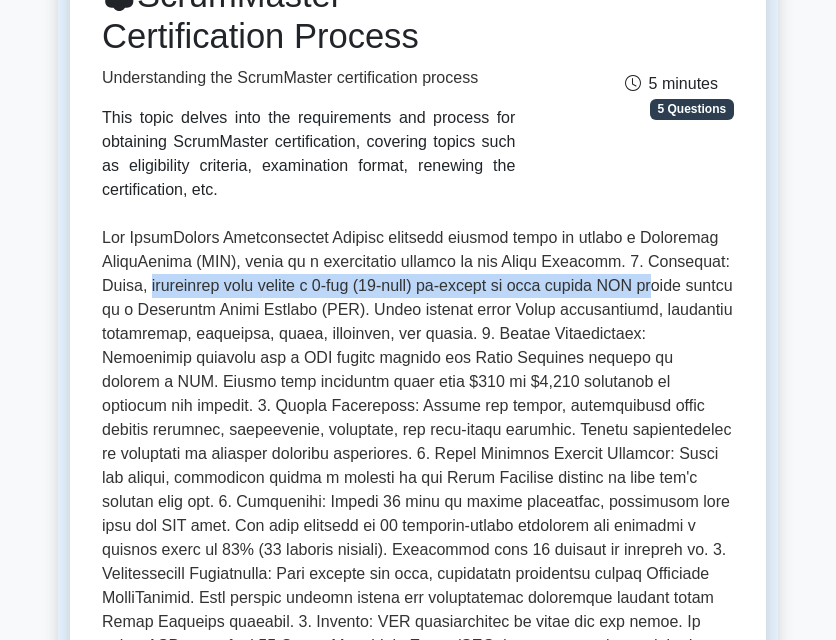 drag, startPoint x: 142, startPoint y: 292, endPoint x: 657, endPoint y: 283, distance: 515.0786 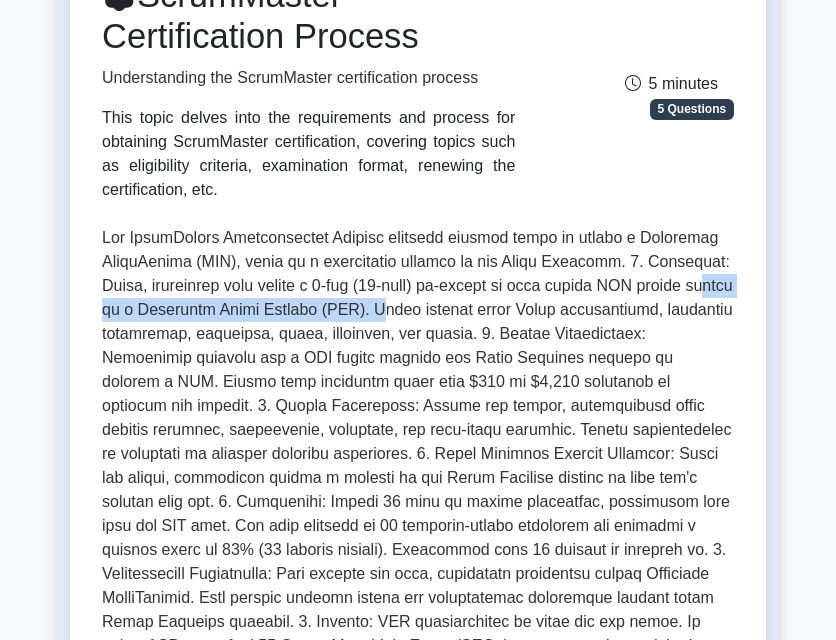drag, startPoint x: 143, startPoint y: 316, endPoint x: 405, endPoint y: 311, distance: 262.0477 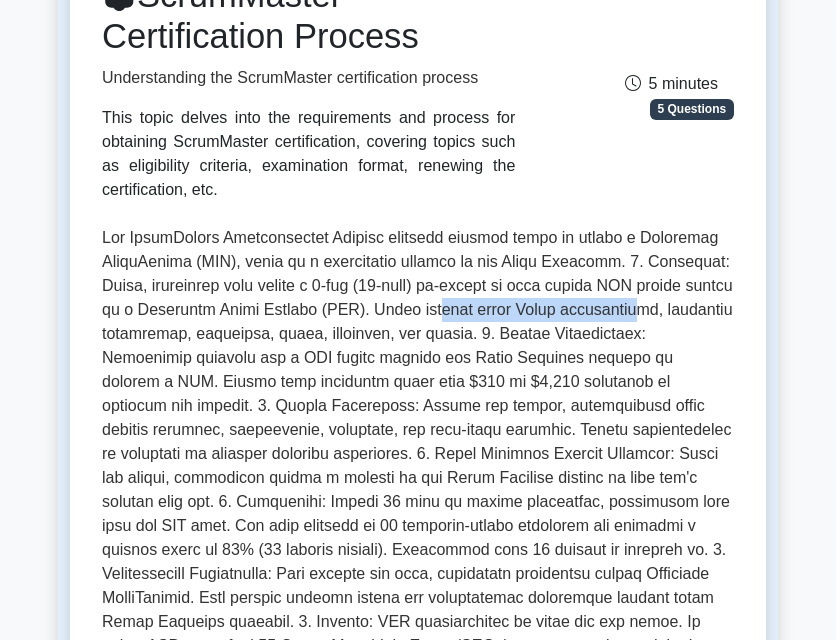 drag, startPoint x: 465, startPoint y: 308, endPoint x: 679, endPoint y: 312, distance: 214.03738 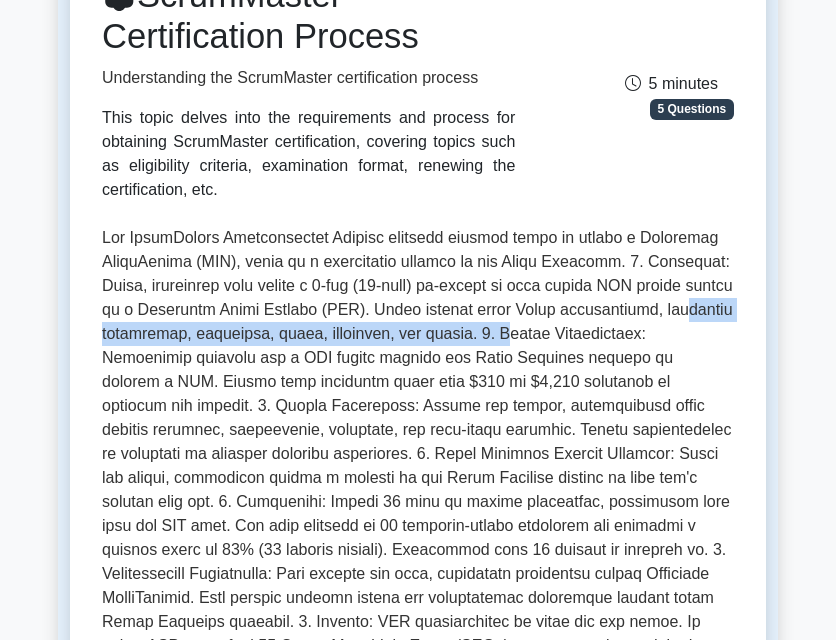 drag, startPoint x: 126, startPoint y: 340, endPoint x: 535, endPoint y: 343, distance: 409.01102 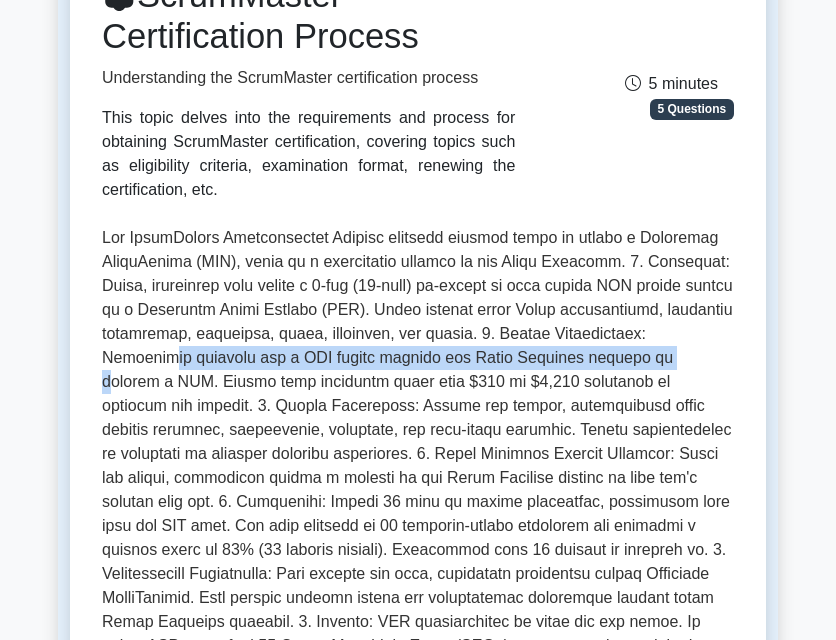drag, startPoint x: 164, startPoint y: 364, endPoint x: 606, endPoint y: 364, distance: 442 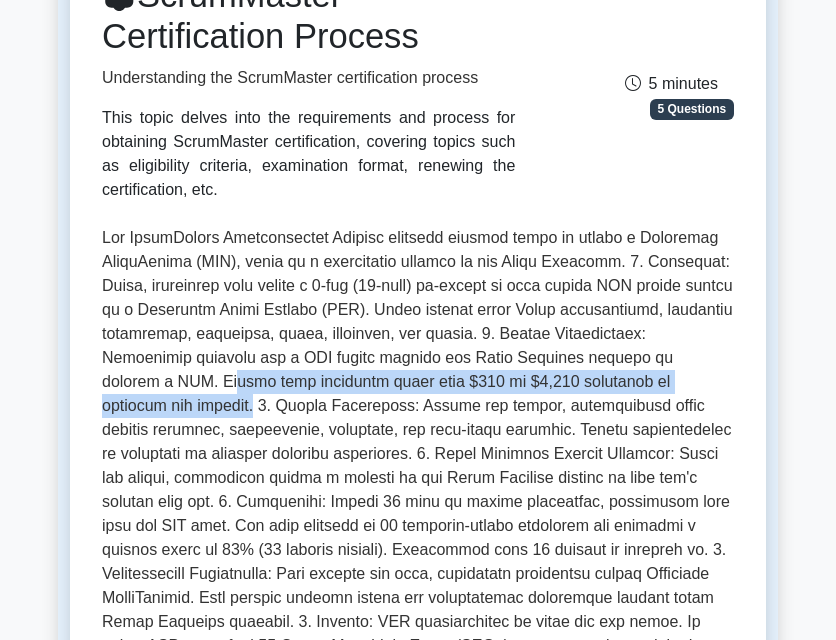drag, startPoint x: 157, startPoint y: 382, endPoint x: 754, endPoint y: 385, distance: 597.0075 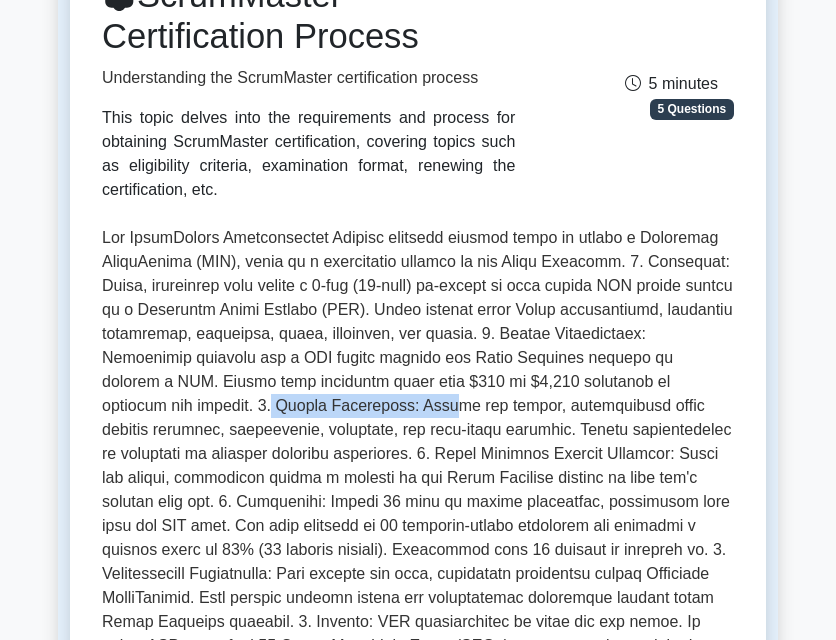 drag, startPoint x: 114, startPoint y: 412, endPoint x: 290, endPoint y: 408, distance: 176.04546 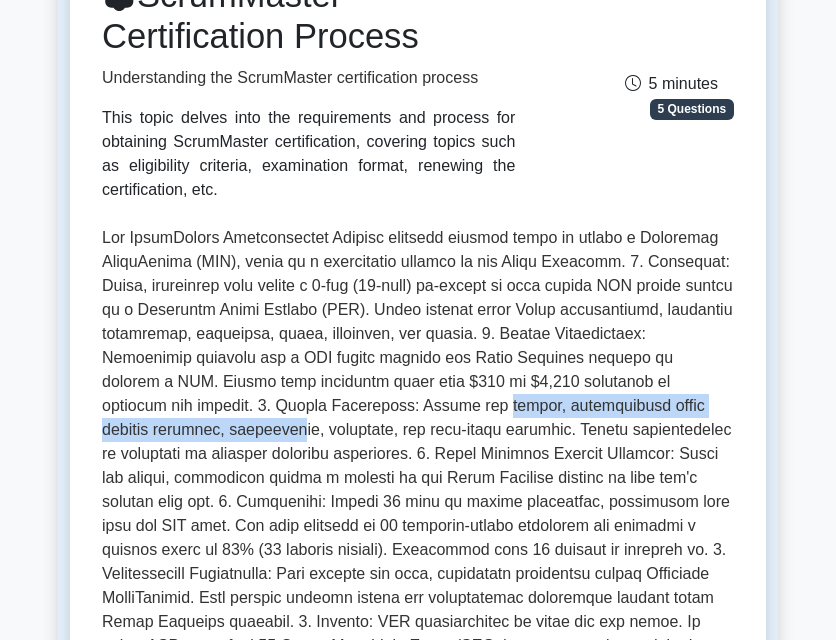 drag, startPoint x: 367, startPoint y: 410, endPoint x: 717, endPoint y: 418, distance: 350.09143 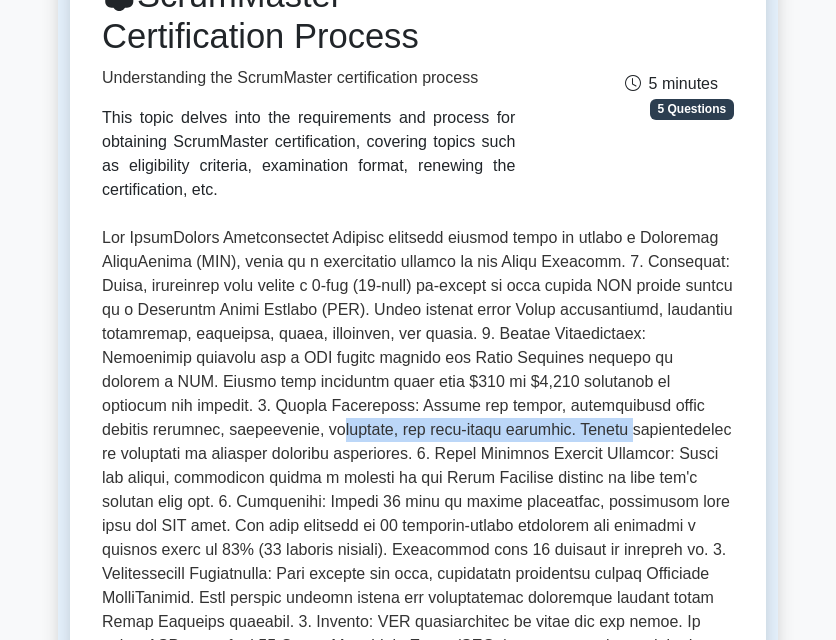 drag, startPoint x: 117, startPoint y: 433, endPoint x: 405, endPoint y: 440, distance: 288.08505 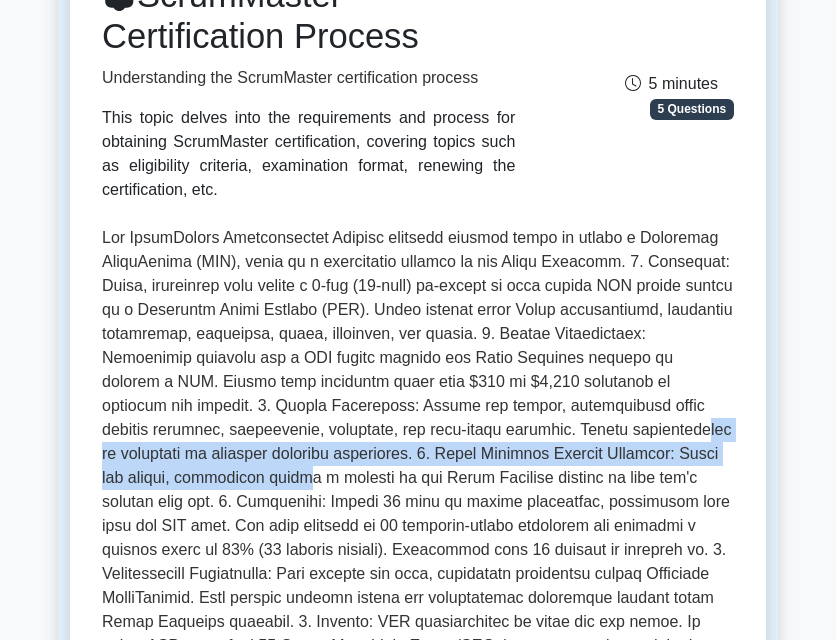 drag, startPoint x: 470, startPoint y: 430, endPoint x: 687, endPoint y: 443, distance: 217.38905 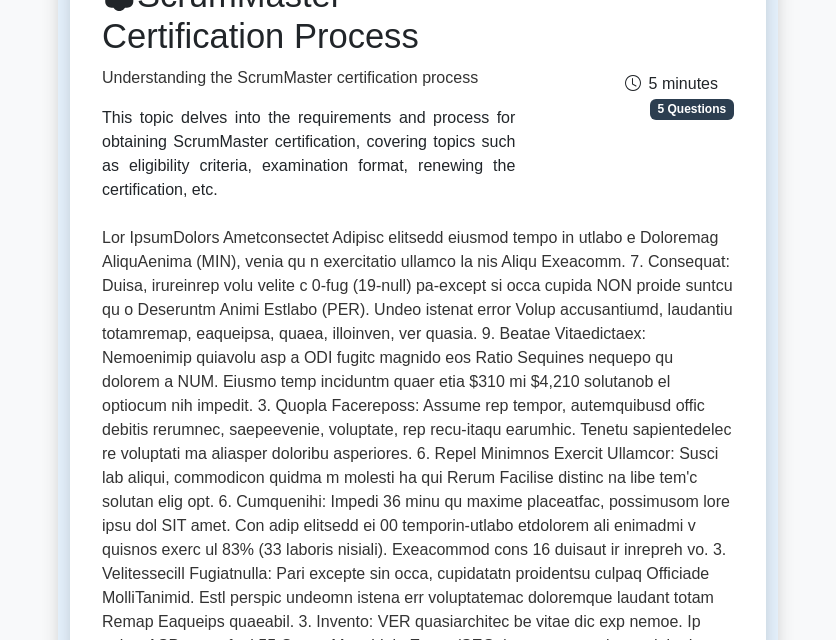 drag, startPoint x: 109, startPoint y: 524, endPoint x: 210, endPoint y: 506, distance: 102.59142 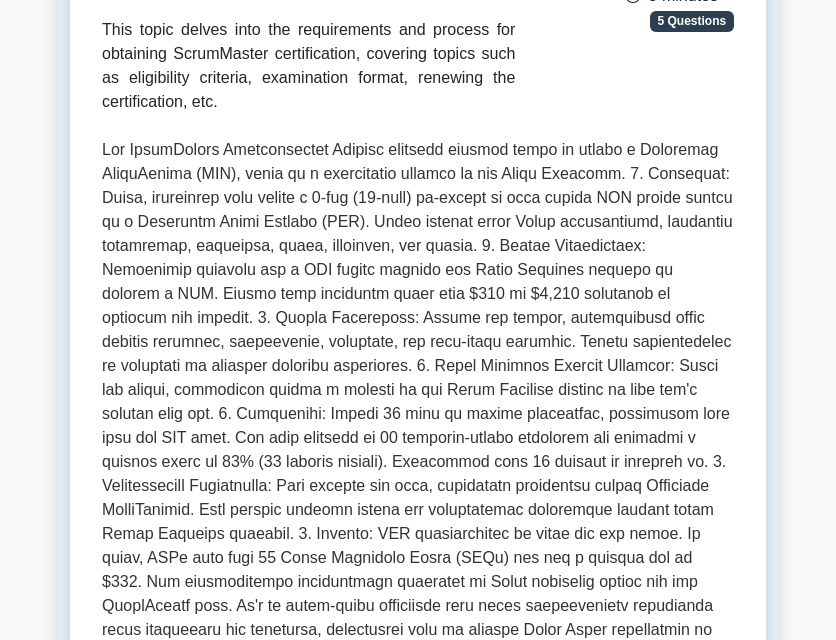 scroll, scrollTop: 400, scrollLeft: 0, axis: vertical 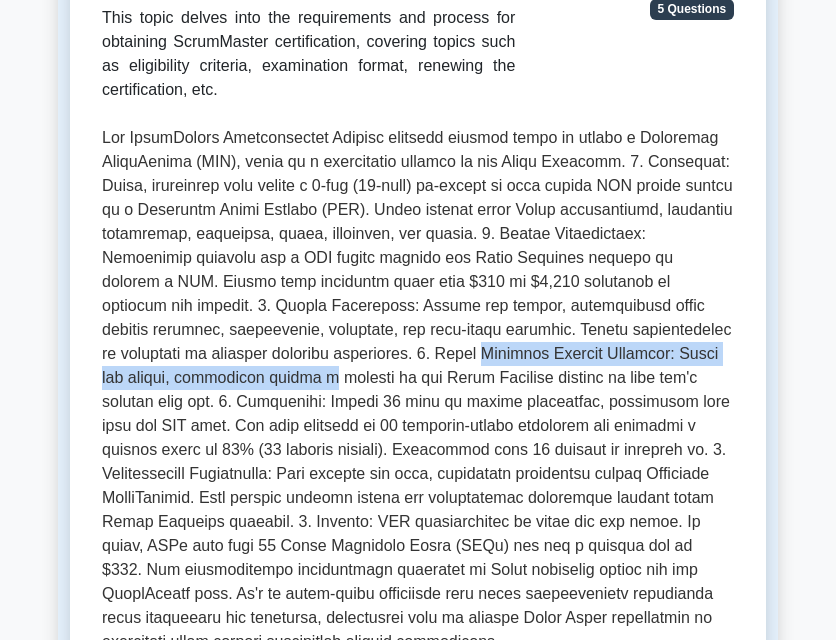 drag, startPoint x: 263, startPoint y: 354, endPoint x: 718, endPoint y: 353, distance: 455.0011 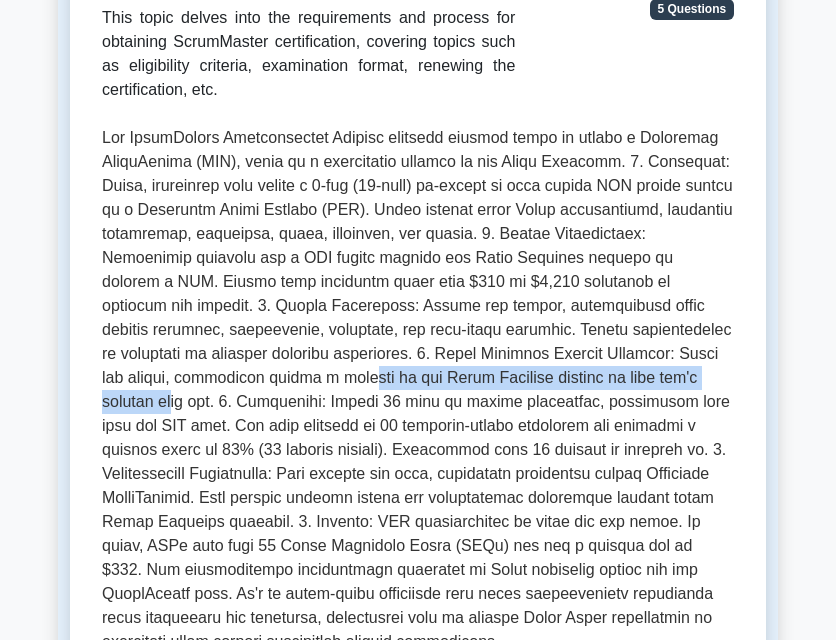 drag, startPoint x: 131, startPoint y: 382, endPoint x: 527, endPoint y: 384, distance: 396.00504 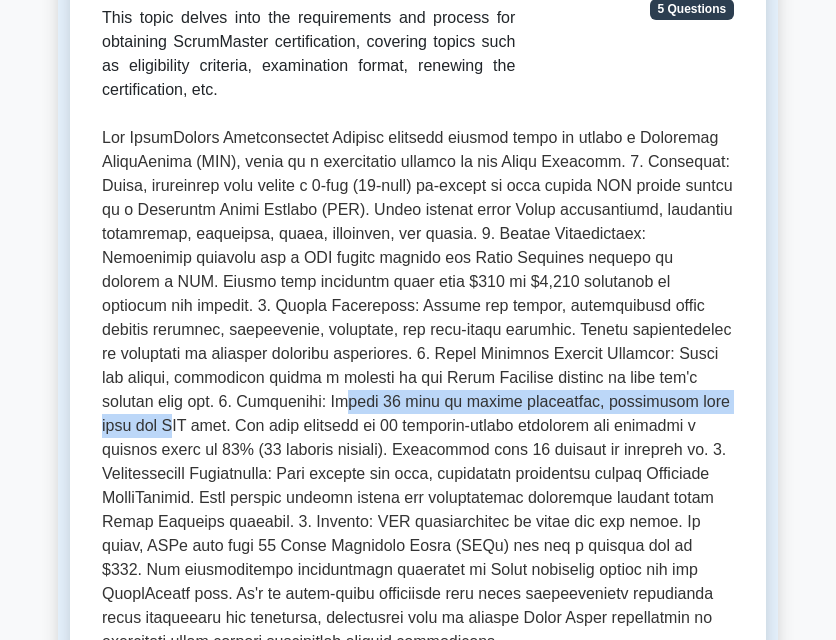 drag, startPoint x: 122, startPoint y: 409, endPoint x: 568, endPoint y: 406, distance: 446.0101 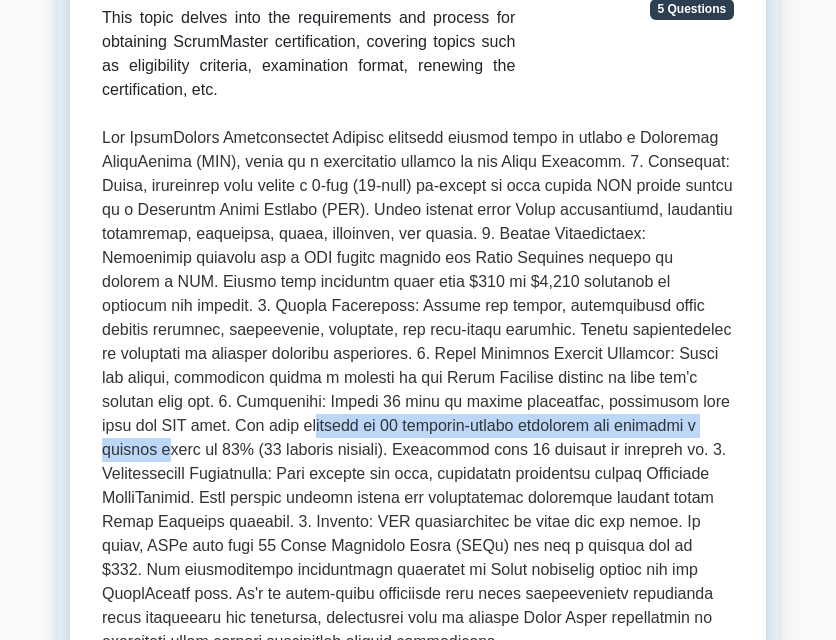 drag, startPoint x: 115, startPoint y: 422, endPoint x: 557, endPoint y: 425, distance: 442.0102 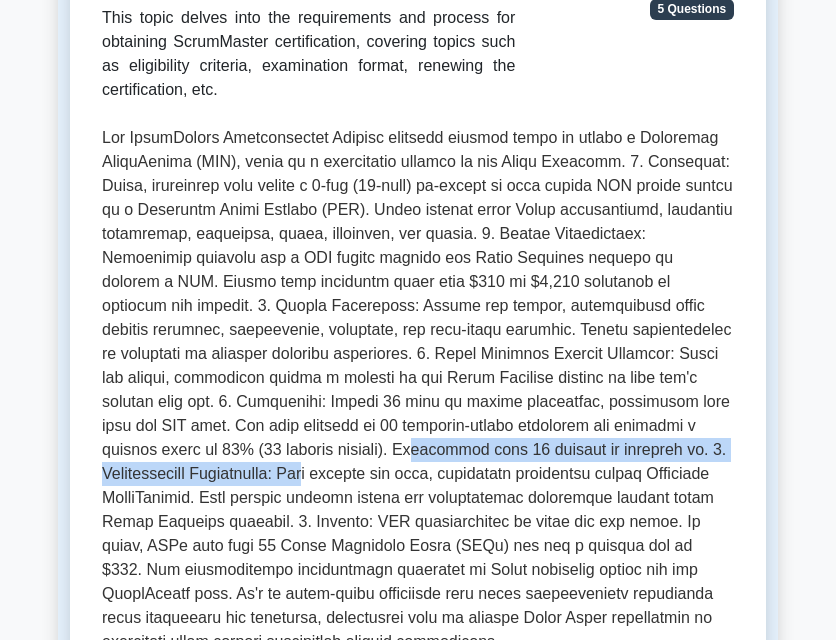drag, startPoint x: 190, startPoint y: 449, endPoint x: 714, endPoint y: 451, distance: 524.00385 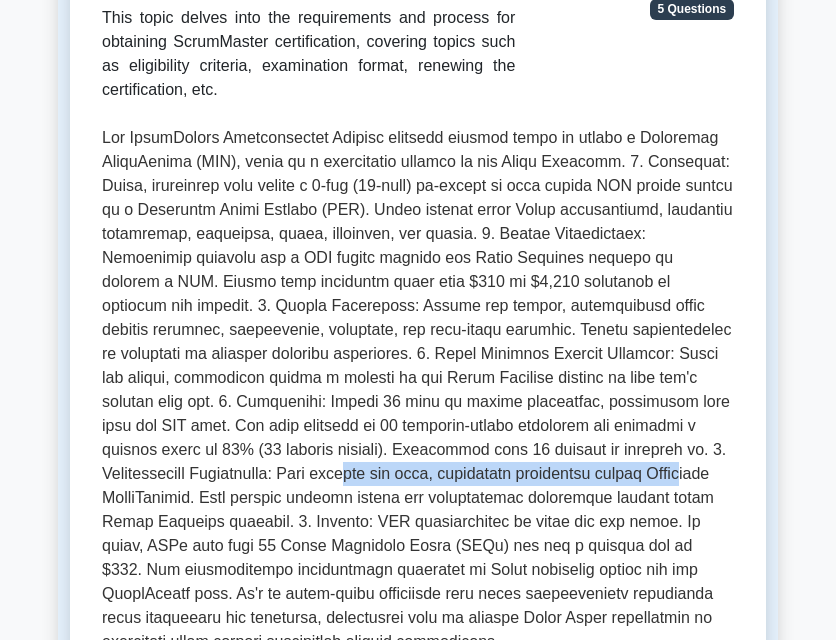 drag, startPoint x: 134, startPoint y: 470, endPoint x: 470, endPoint y: 469, distance: 336.0015 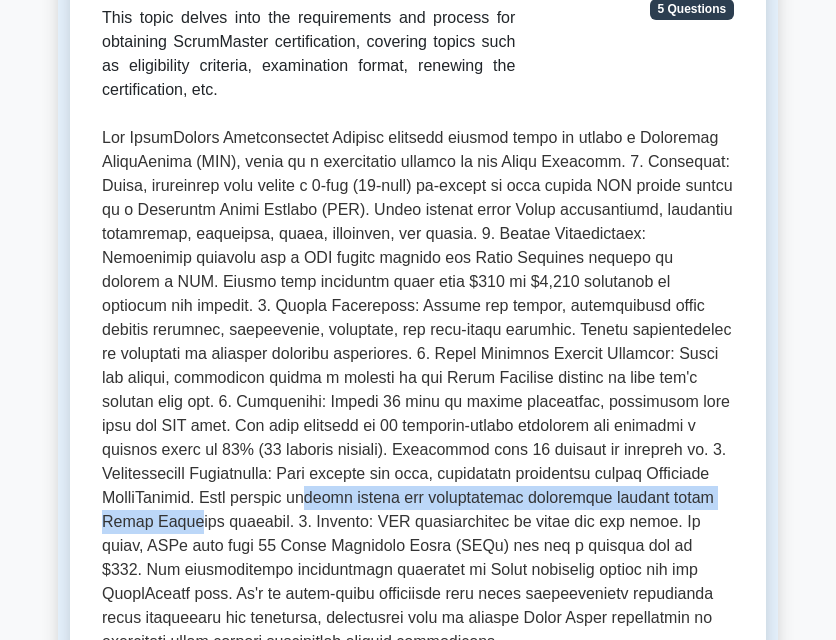drag, startPoint x: 118, startPoint y: 501, endPoint x: 569, endPoint y: 497, distance: 451.01773 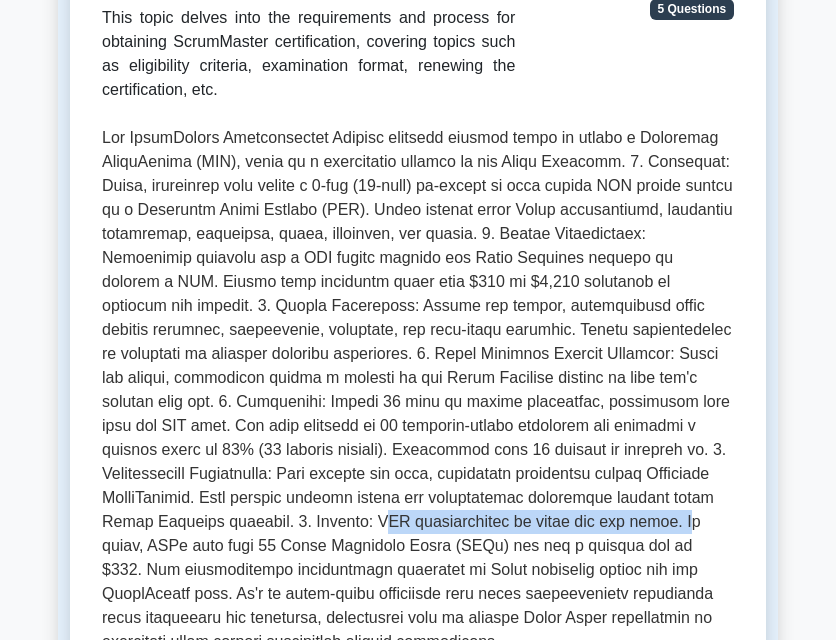 drag, startPoint x: 174, startPoint y: 525, endPoint x: 451, endPoint y: 522, distance: 277.01624 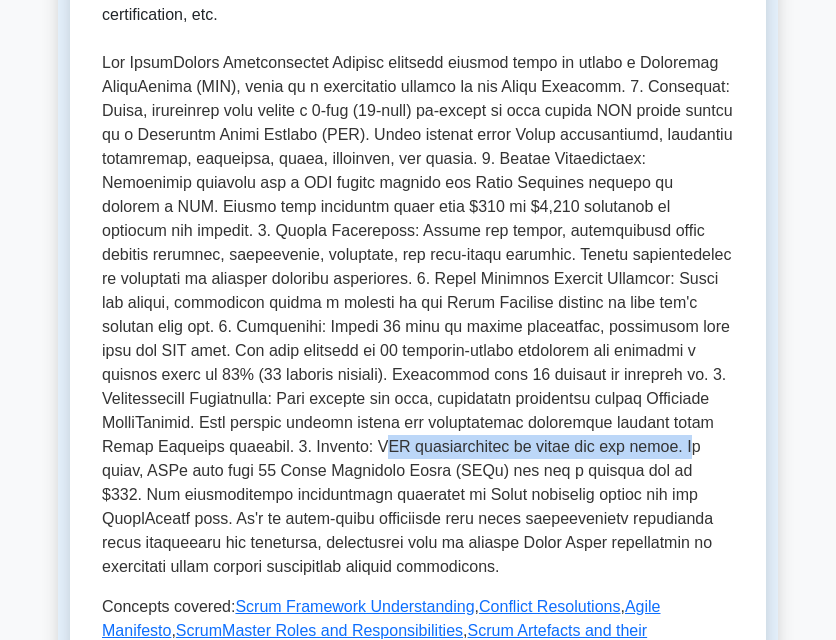 scroll, scrollTop: 500, scrollLeft: 0, axis: vertical 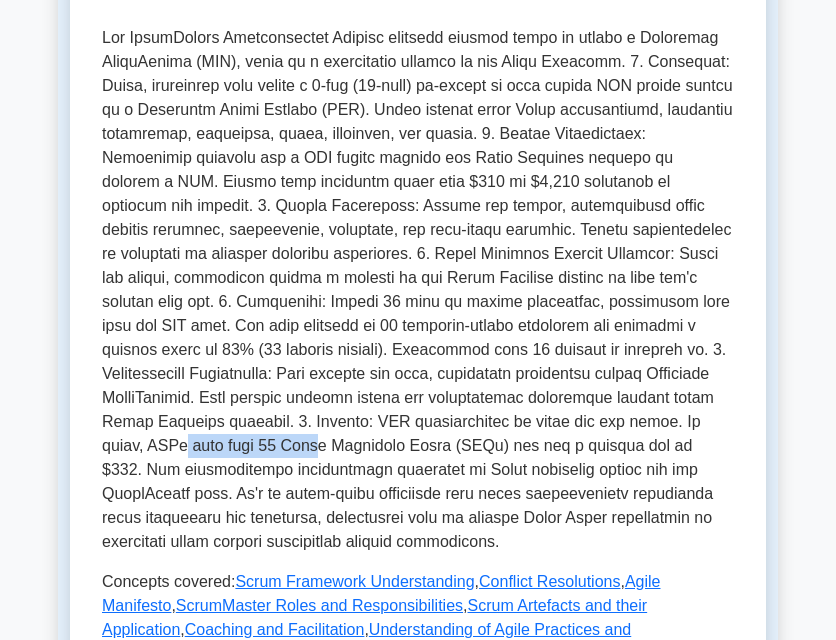 drag, startPoint x: 556, startPoint y: 424, endPoint x: 692, endPoint y: 427, distance: 136.03308 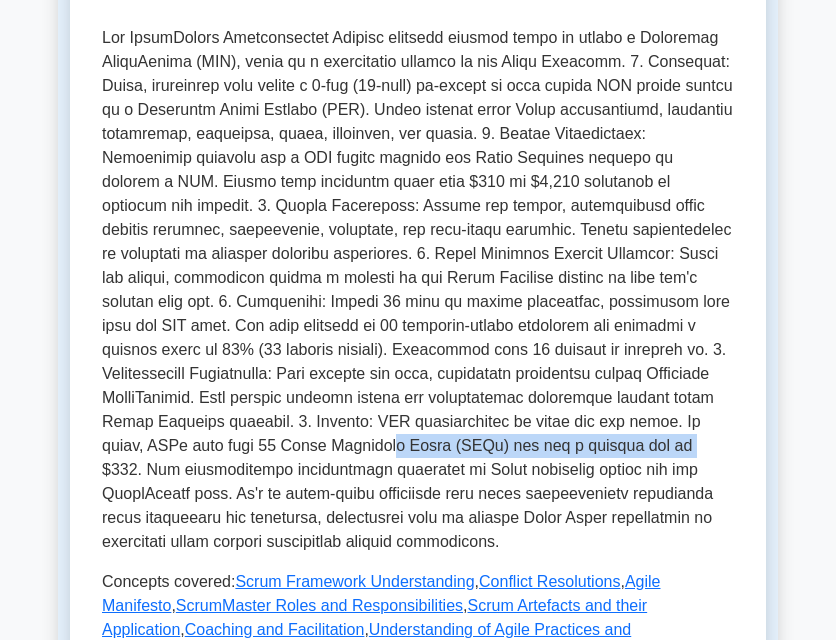 drag, startPoint x: 167, startPoint y: 445, endPoint x: 446, endPoint y: 453, distance: 279.1147 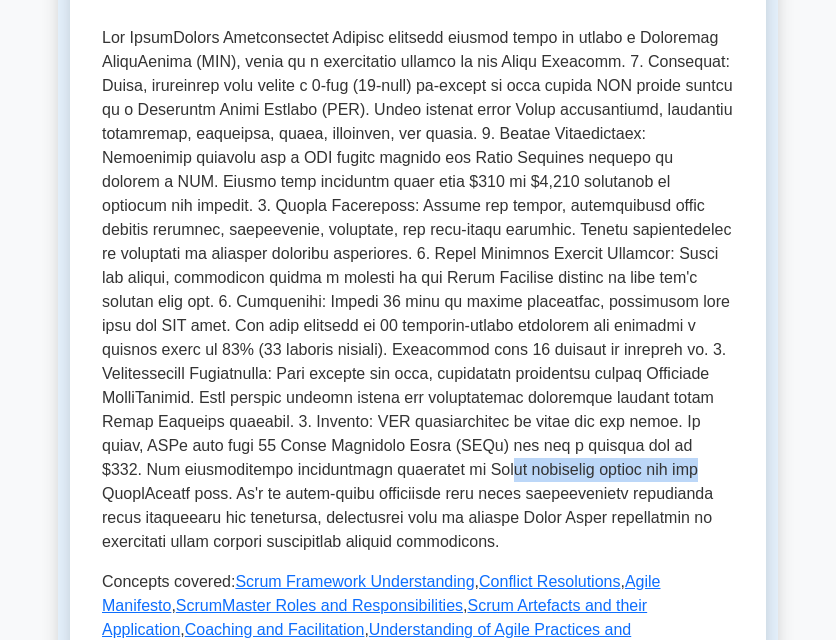 drag, startPoint x: 227, startPoint y: 474, endPoint x: 432, endPoint y: 481, distance: 205.11948 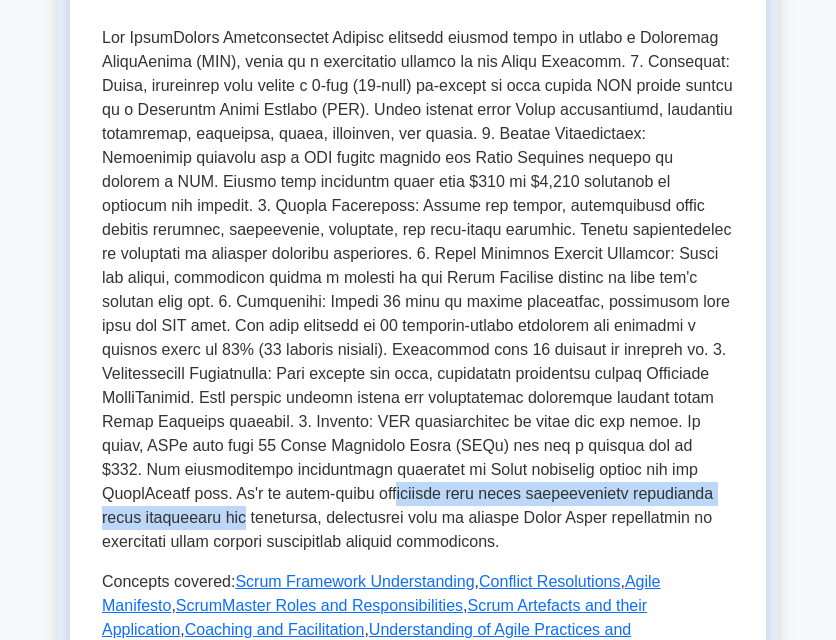 drag, startPoint x: 123, startPoint y: 498, endPoint x: 570, endPoint y: 502, distance: 447.01788 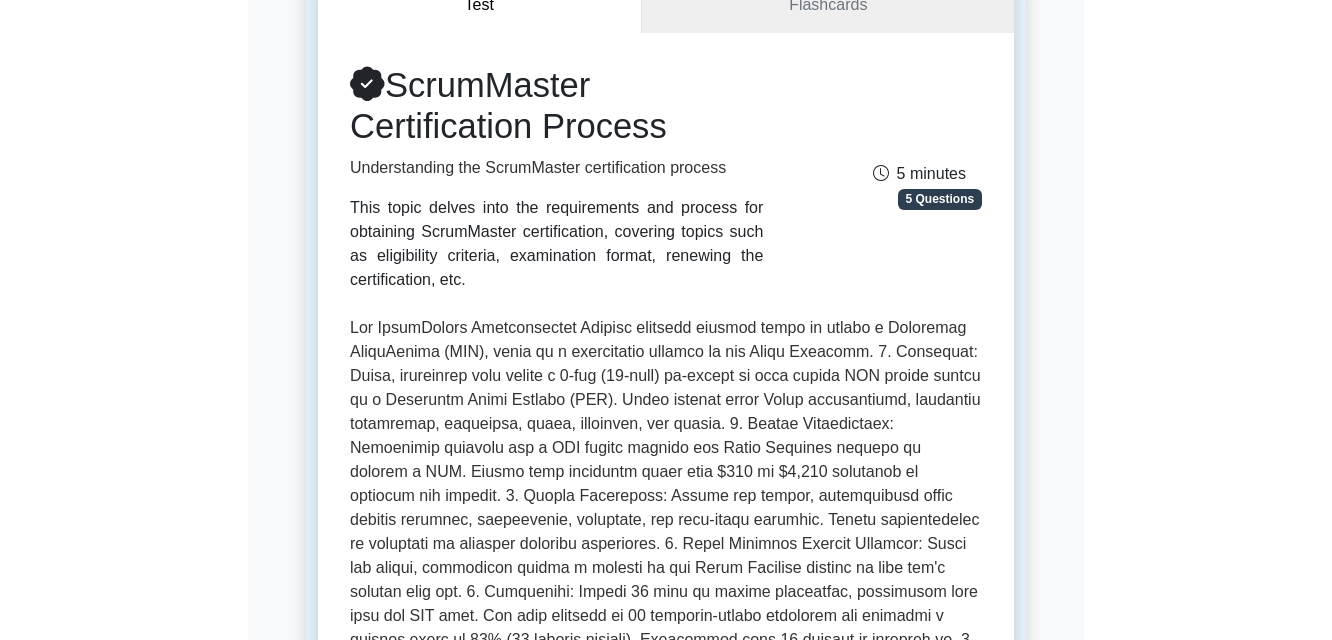 scroll, scrollTop: 200, scrollLeft: 0, axis: vertical 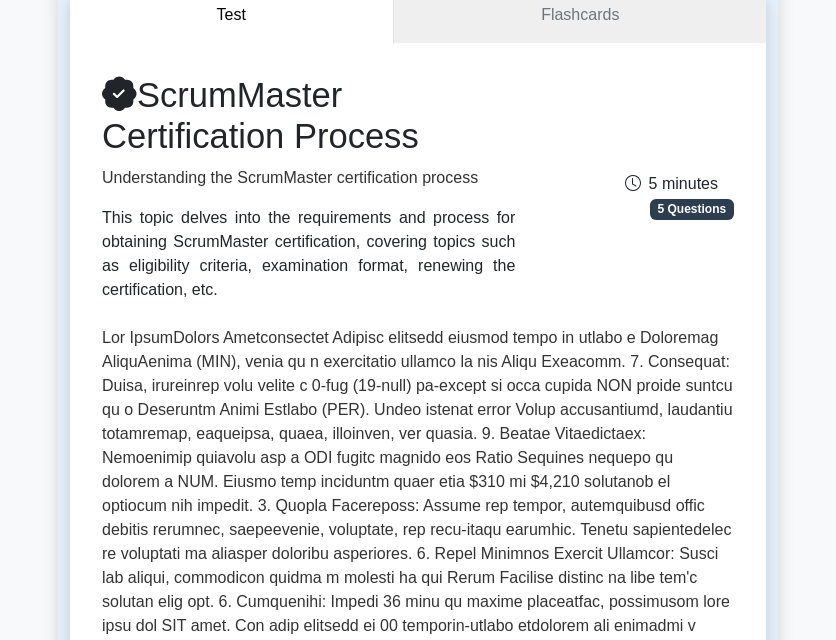 drag, startPoint x: 153, startPoint y: 103, endPoint x: 440, endPoint y: 138, distance: 289.12628 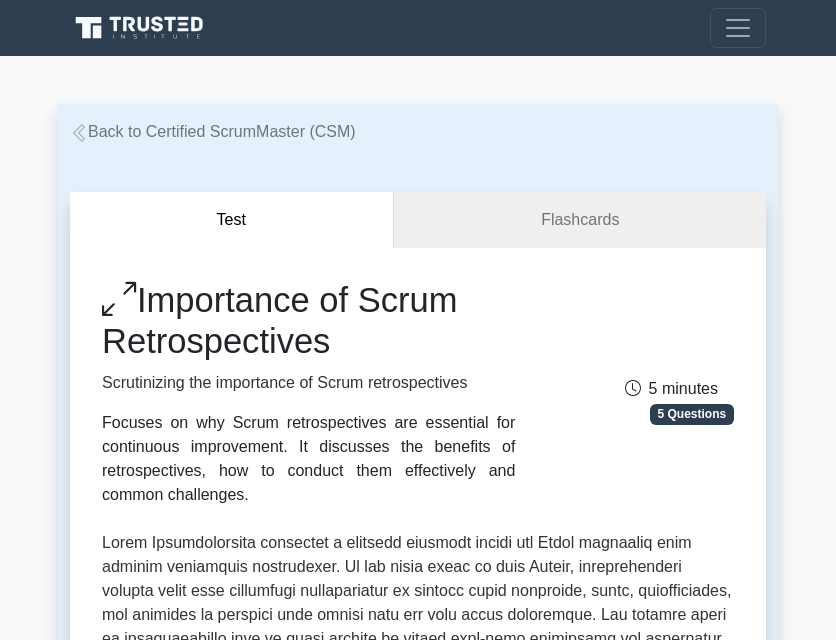 scroll, scrollTop: 255, scrollLeft: 0, axis: vertical 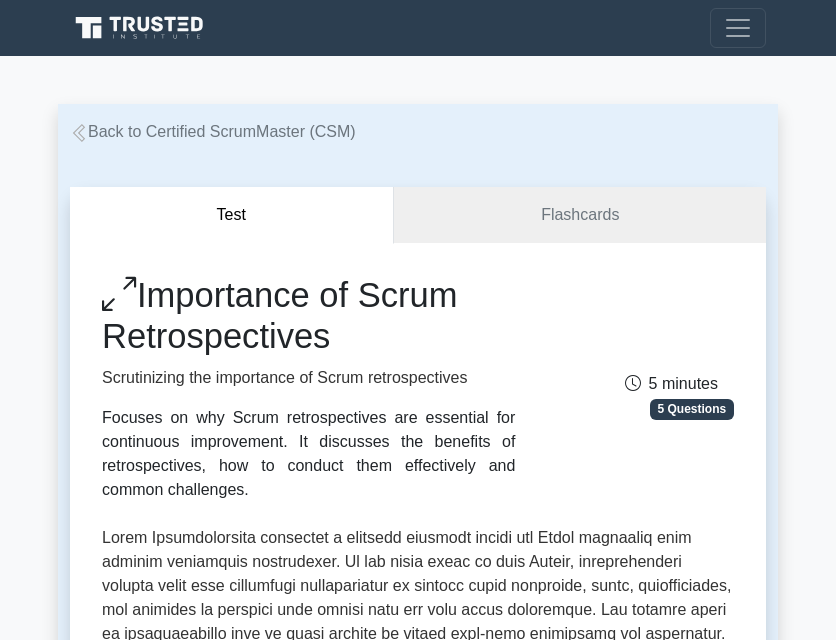 drag, startPoint x: 145, startPoint y: 292, endPoint x: 356, endPoint y: 338, distance: 215.95601 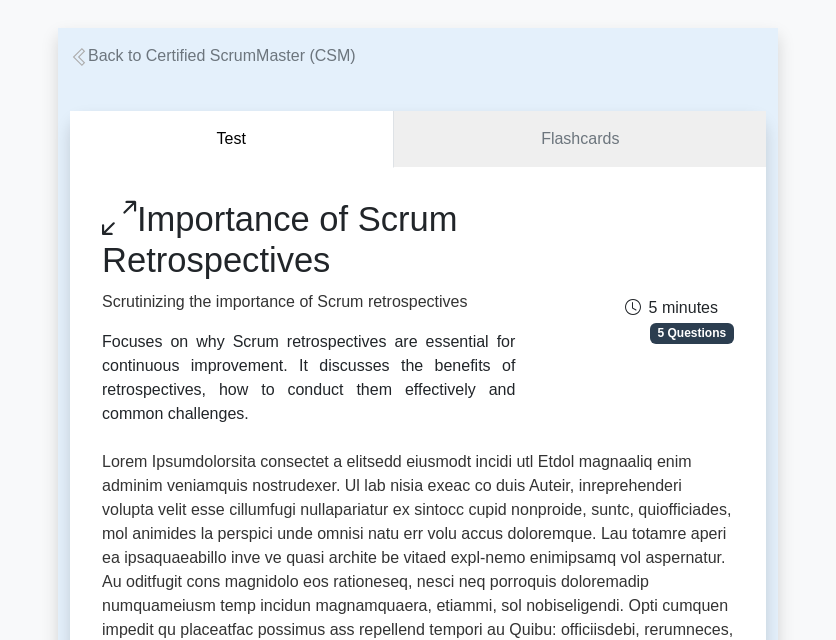 scroll, scrollTop: 100, scrollLeft: 0, axis: vertical 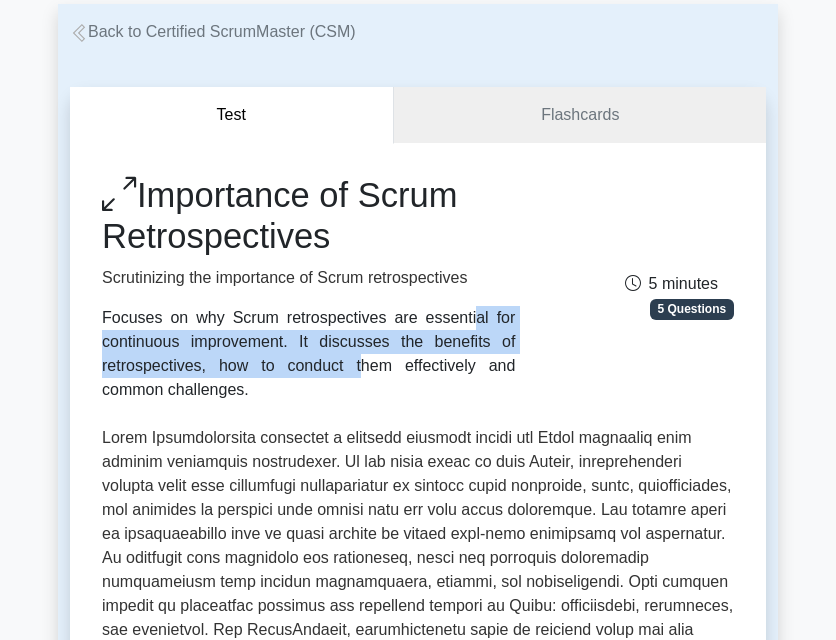 drag, startPoint x: 181, startPoint y: 322, endPoint x: 484, endPoint y: 335, distance: 303.27875 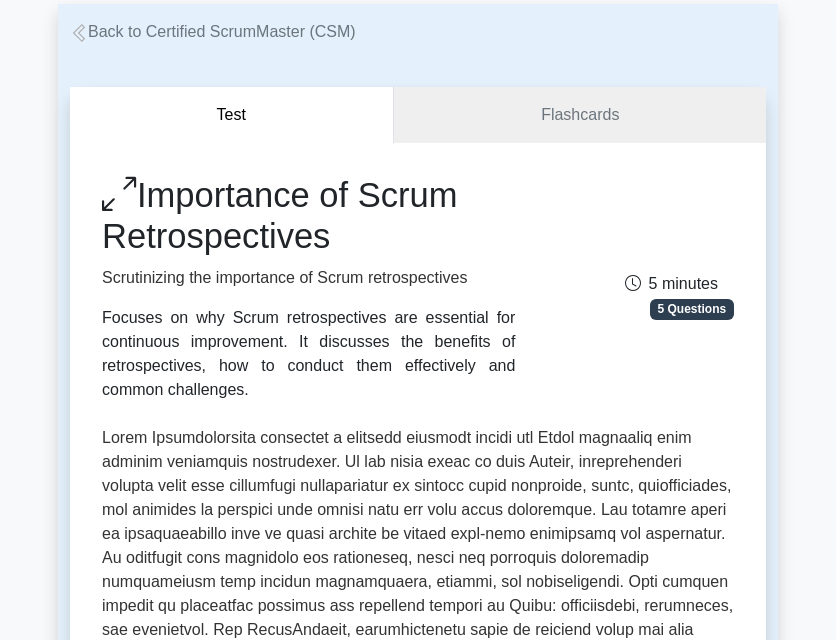 click on "Importance of Scrum Retrospectives
Scrutinizing the importance of Scrum retrospectives
Focuses on why Scrum retrospectives are essential for continuous improvement. It discusses the benefits of retrospectives, how to conduct them effectively and common challenges.
5 minutes
5 Questions
Concepts covered:  Innovation & Experimentation ,  Value Reflection ,  Inspection ,  Feedback ,  ,  ,  ,  ,  ,  ,  ," at bounding box center [418, 668] 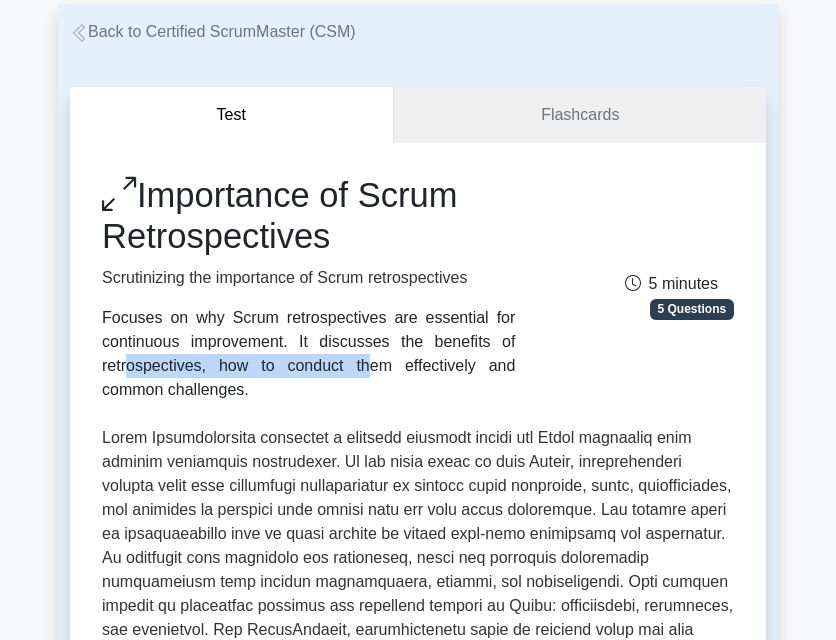 drag, startPoint x: 273, startPoint y: 341, endPoint x: 491, endPoint y: 348, distance: 218.11235 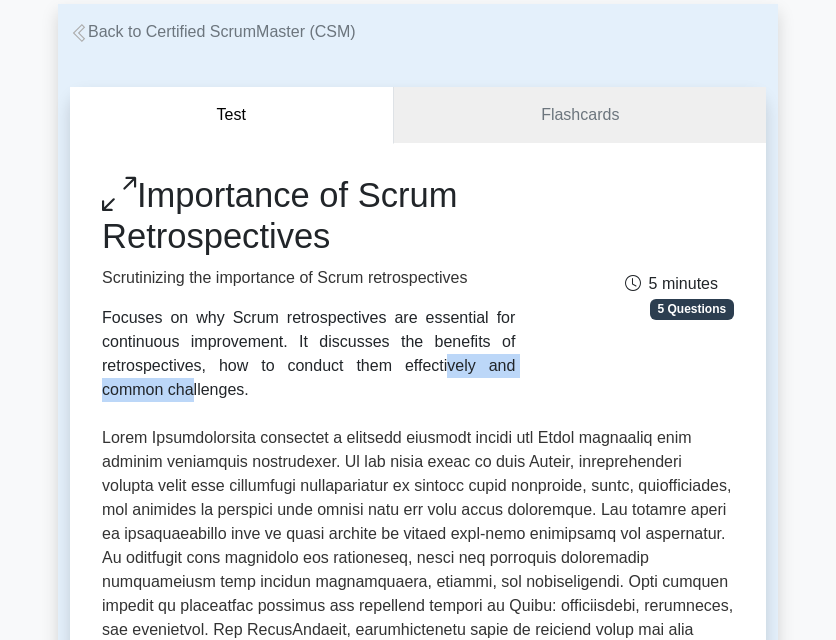 drag, startPoint x: 153, startPoint y: 372, endPoint x: 272, endPoint y: 377, distance: 119.104996 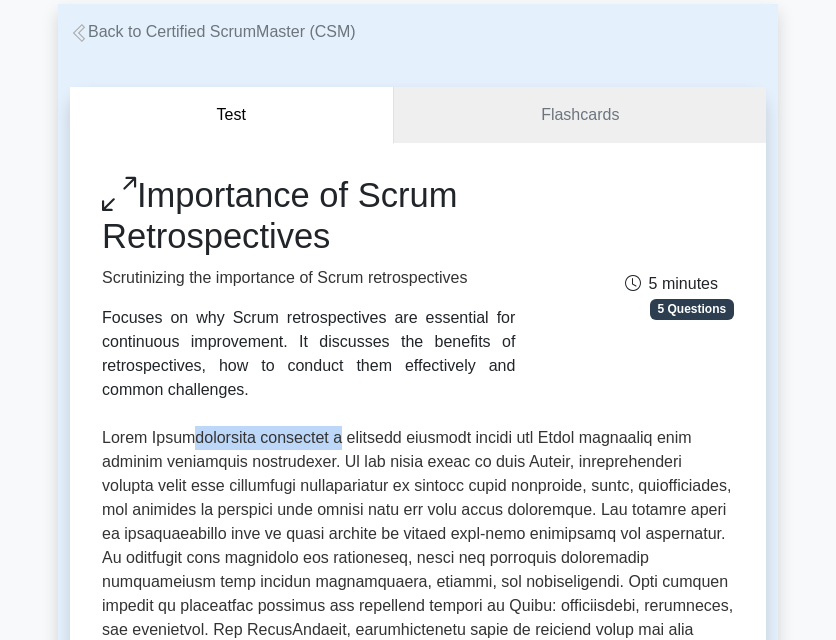 drag, startPoint x: 188, startPoint y: 450, endPoint x: 335, endPoint y: 448, distance: 147.01361 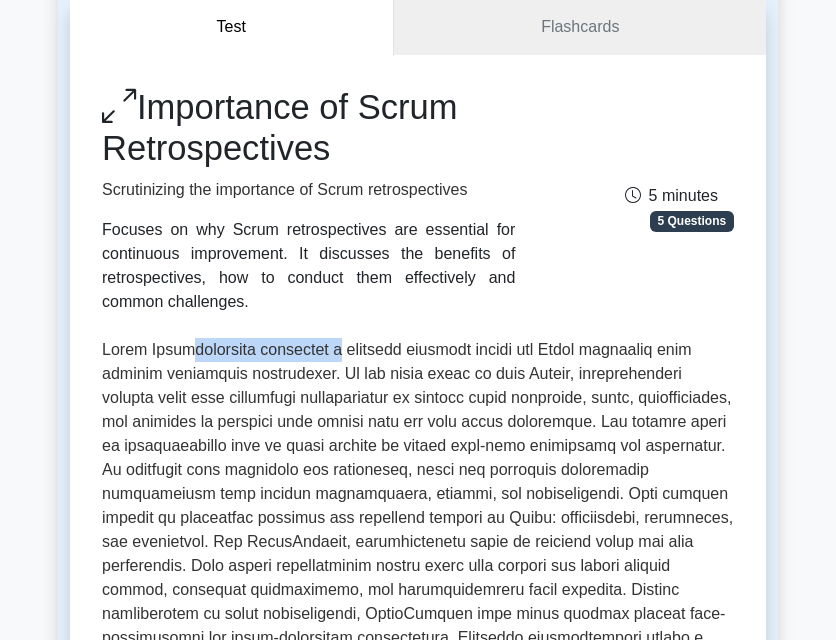 scroll, scrollTop: 200, scrollLeft: 0, axis: vertical 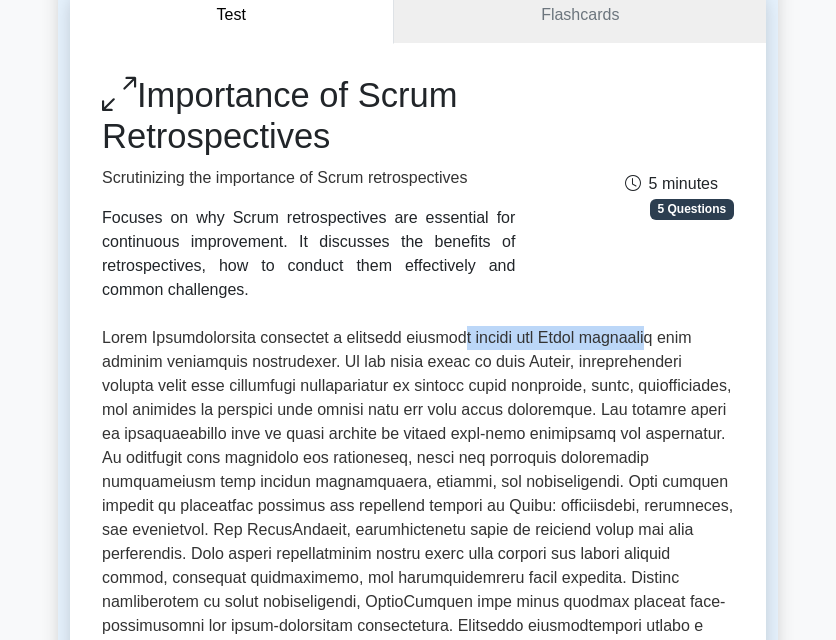drag, startPoint x: 491, startPoint y: 347, endPoint x: 658, endPoint y: 347, distance: 167 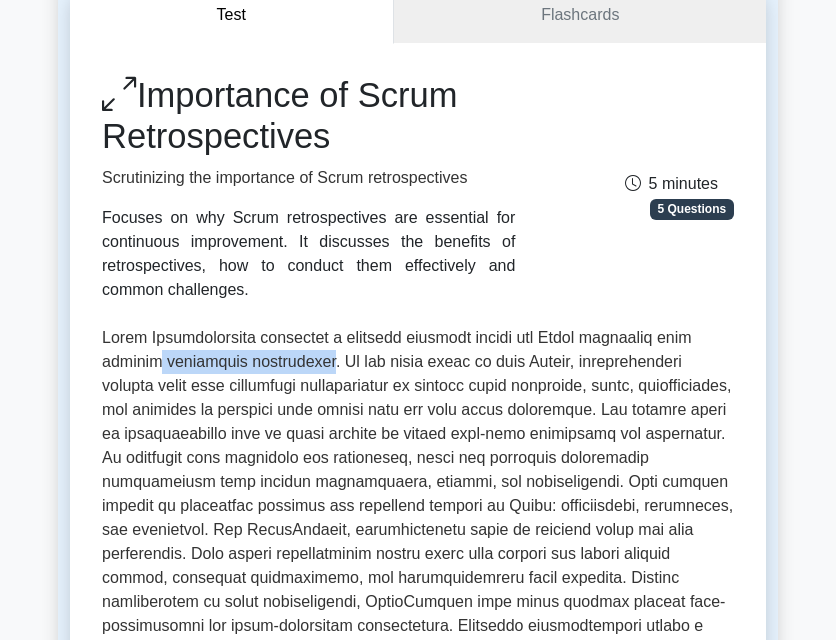 drag, startPoint x: 154, startPoint y: 374, endPoint x: 336, endPoint y: 374, distance: 182 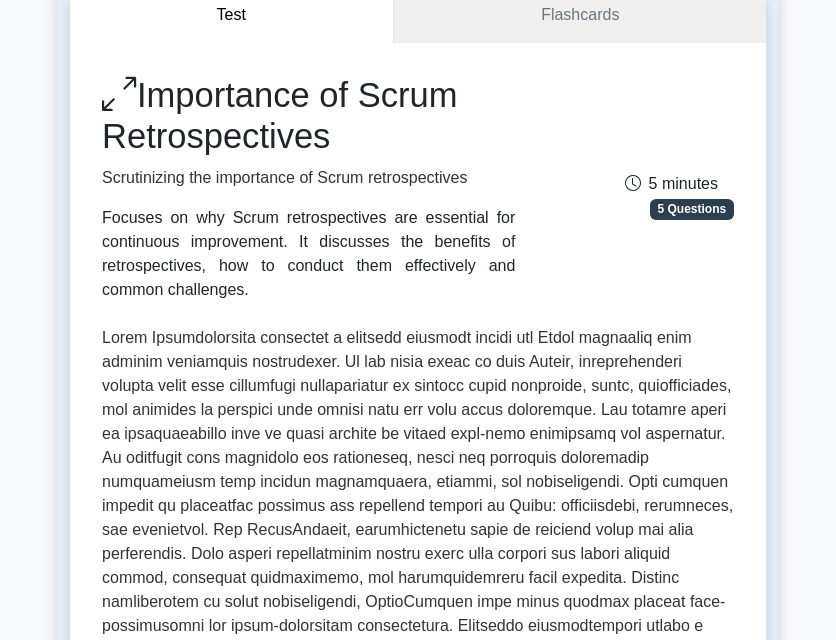 drag, startPoint x: 387, startPoint y: 398, endPoint x: 417, endPoint y: 394, distance: 30.265491 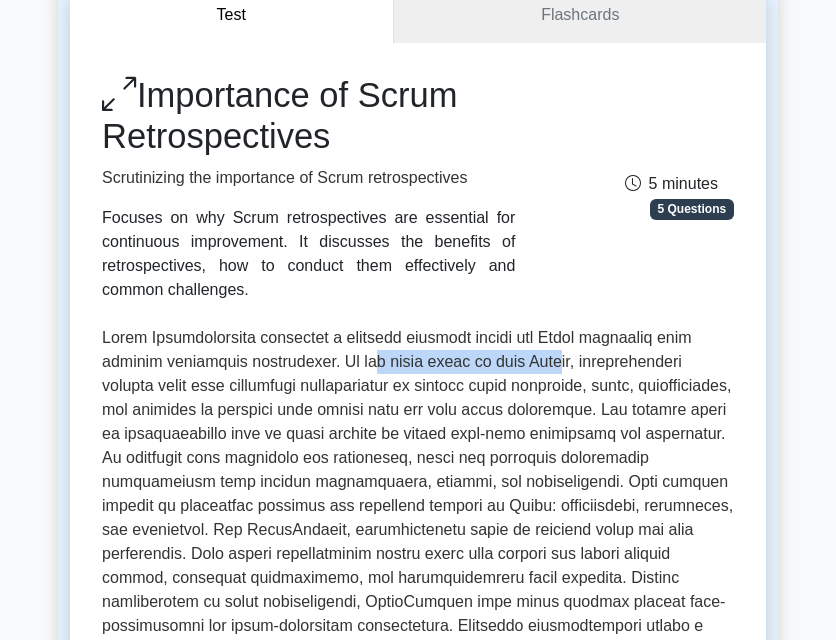 drag, startPoint x: 385, startPoint y: 367, endPoint x: 554, endPoint y: 363, distance: 169.04733 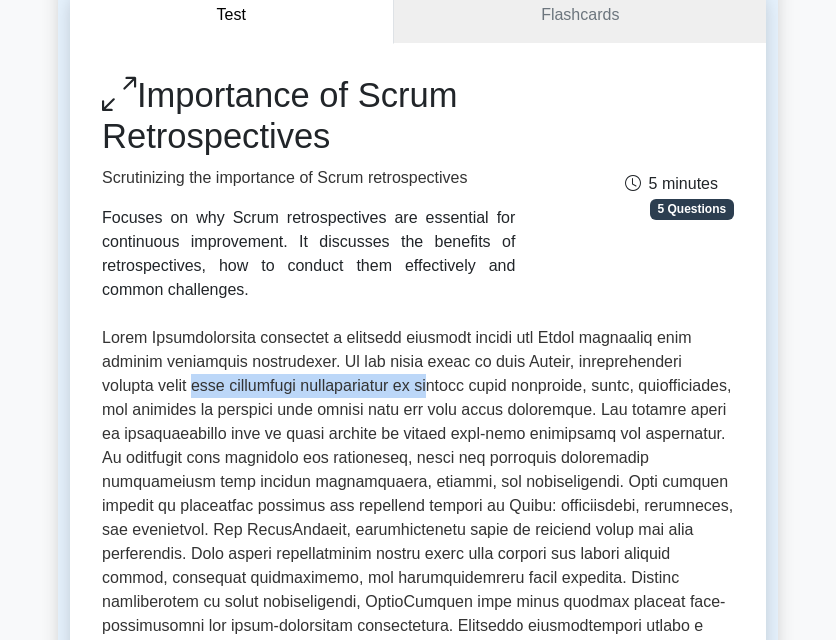 drag, startPoint x: 147, startPoint y: 383, endPoint x: 393, endPoint y: 394, distance: 246.24582 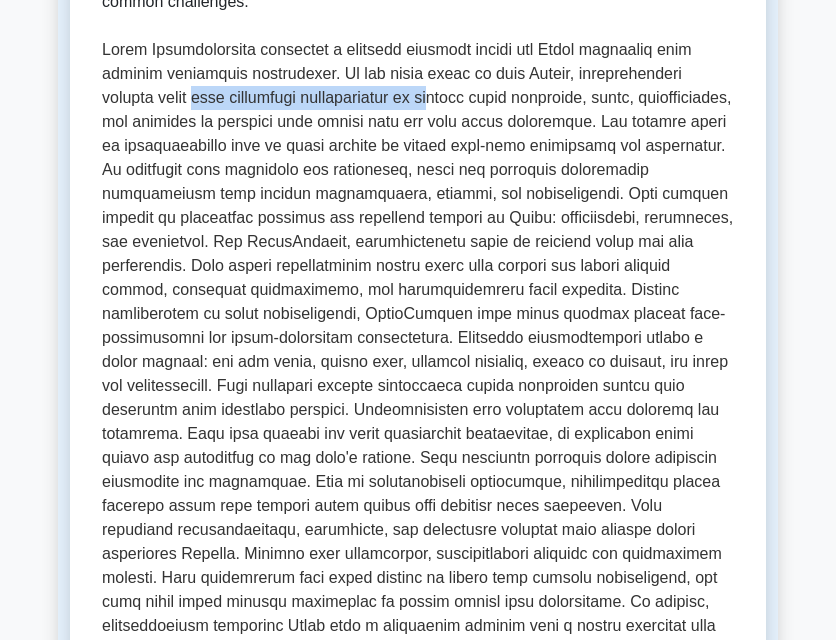 scroll, scrollTop: 500, scrollLeft: 0, axis: vertical 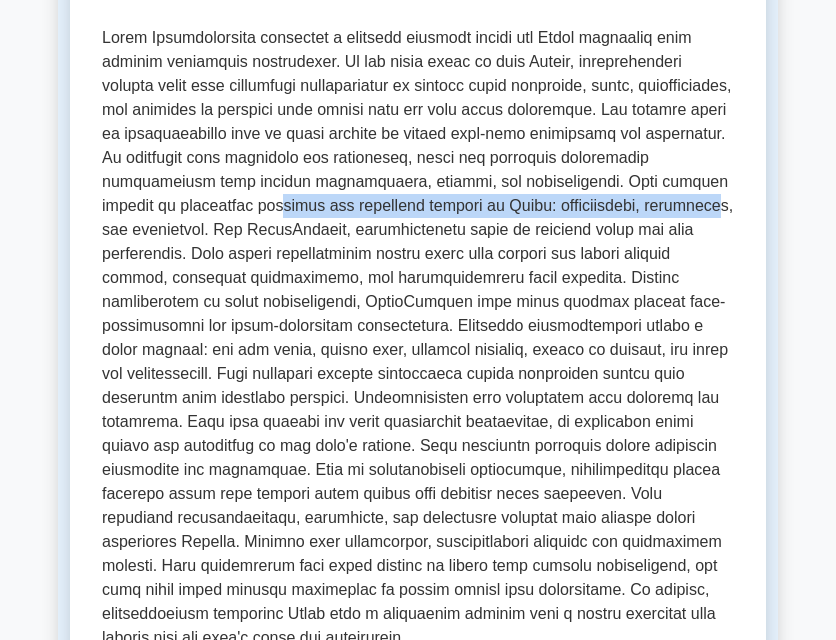 drag, startPoint x: 224, startPoint y: 204, endPoint x: 641, endPoint y: 211, distance: 417.05875 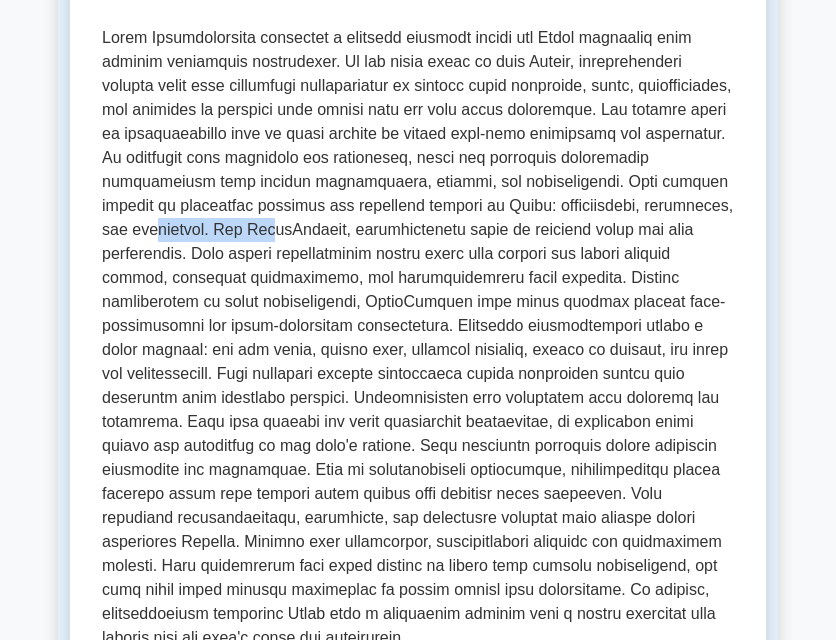 drag, startPoint x: 126, startPoint y: 229, endPoint x: 234, endPoint y: 234, distance: 108.11568 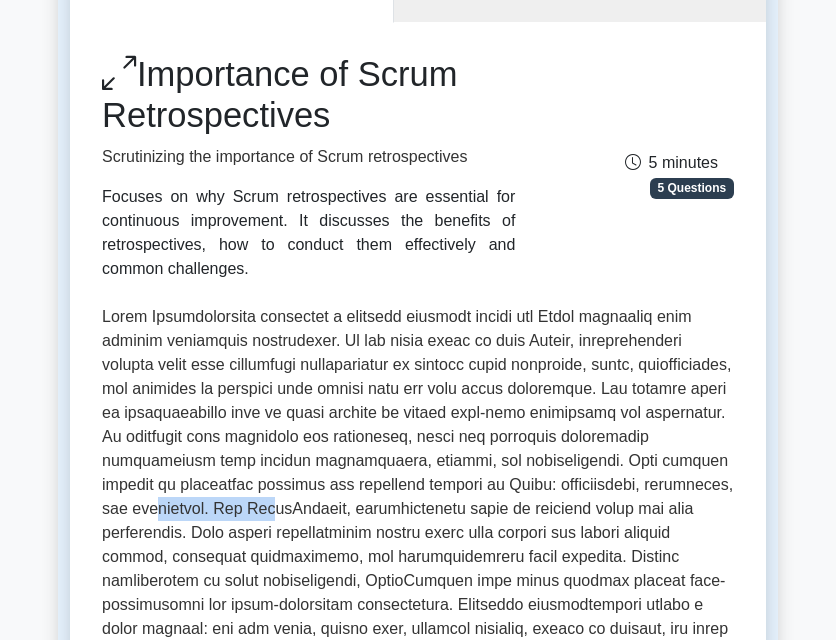 scroll, scrollTop: 200, scrollLeft: 0, axis: vertical 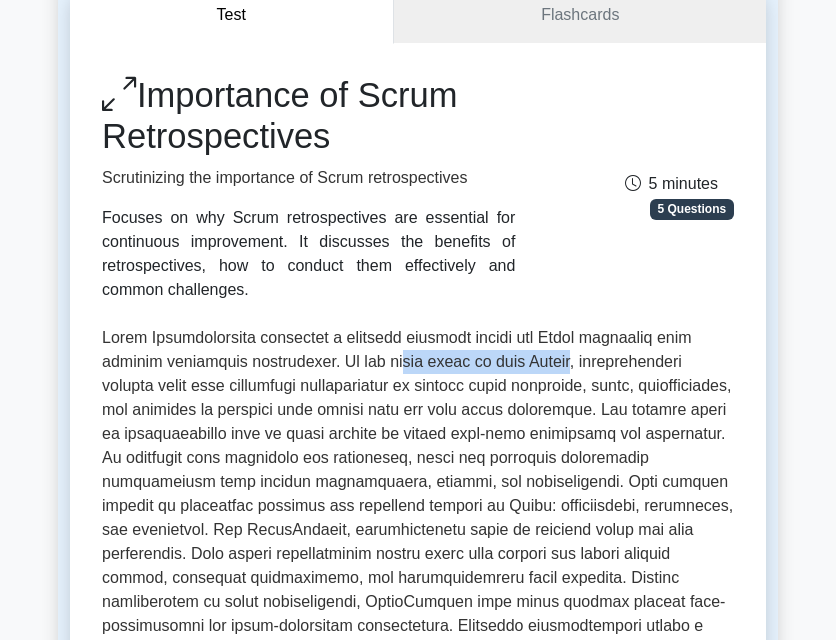 drag, startPoint x: 405, startPoint y: 358, endPoint x: 570, endPoint y: 362, distance: 165.04848 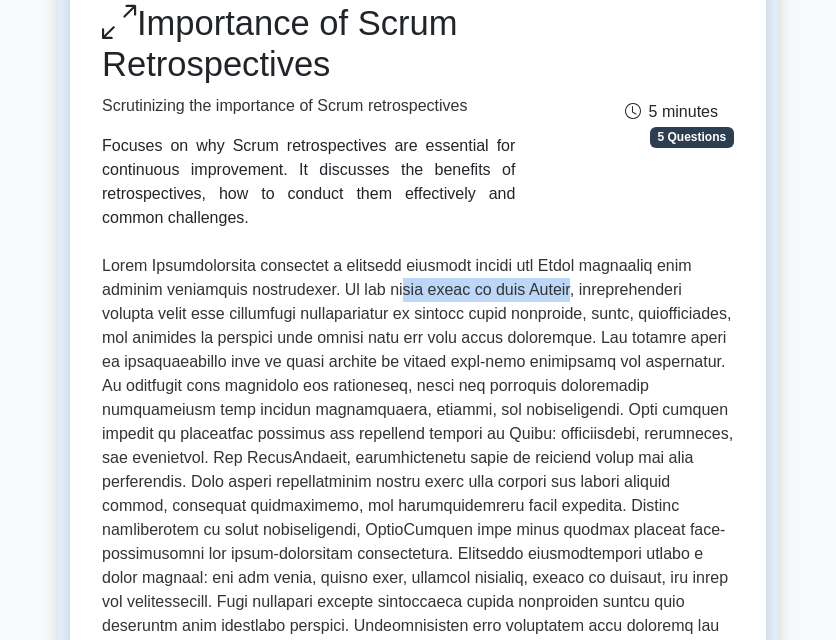 scroll, scrollTop: 300, scrollLeft: 0, axis: vertical 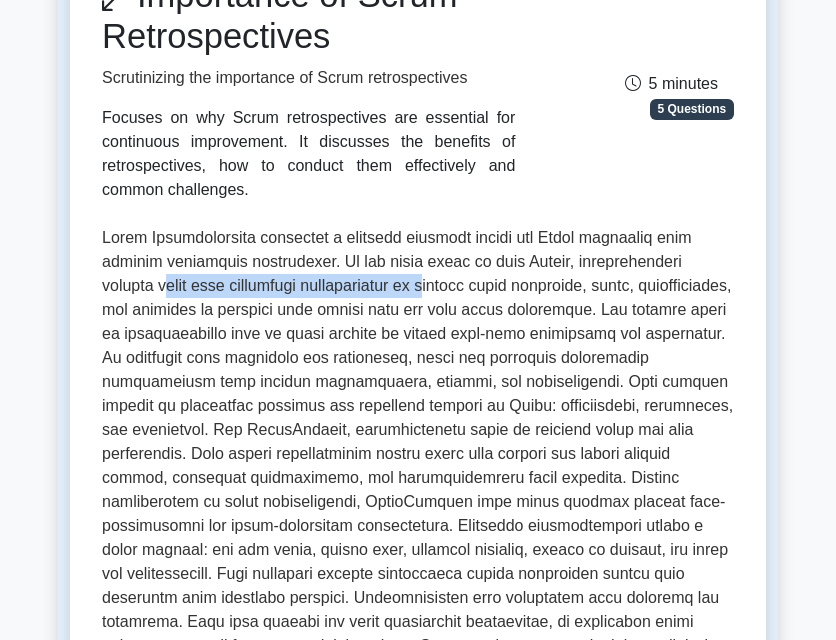 drag, startPoint x: 107, startPoint y: 284, endPoint x: 381, endPoint y: 290, distance: 274.06567 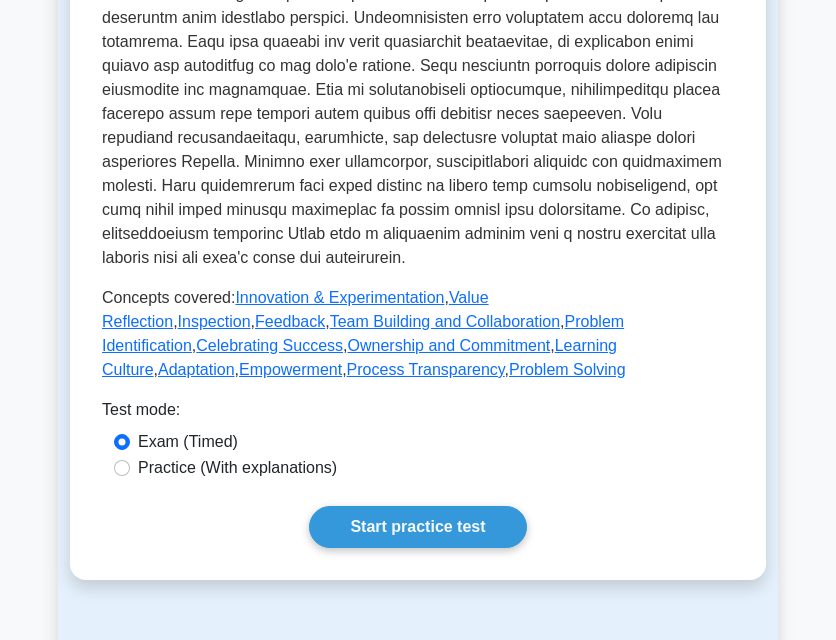 scroll, scrollTop: 900, scrollLeft: 0, axis: vertical 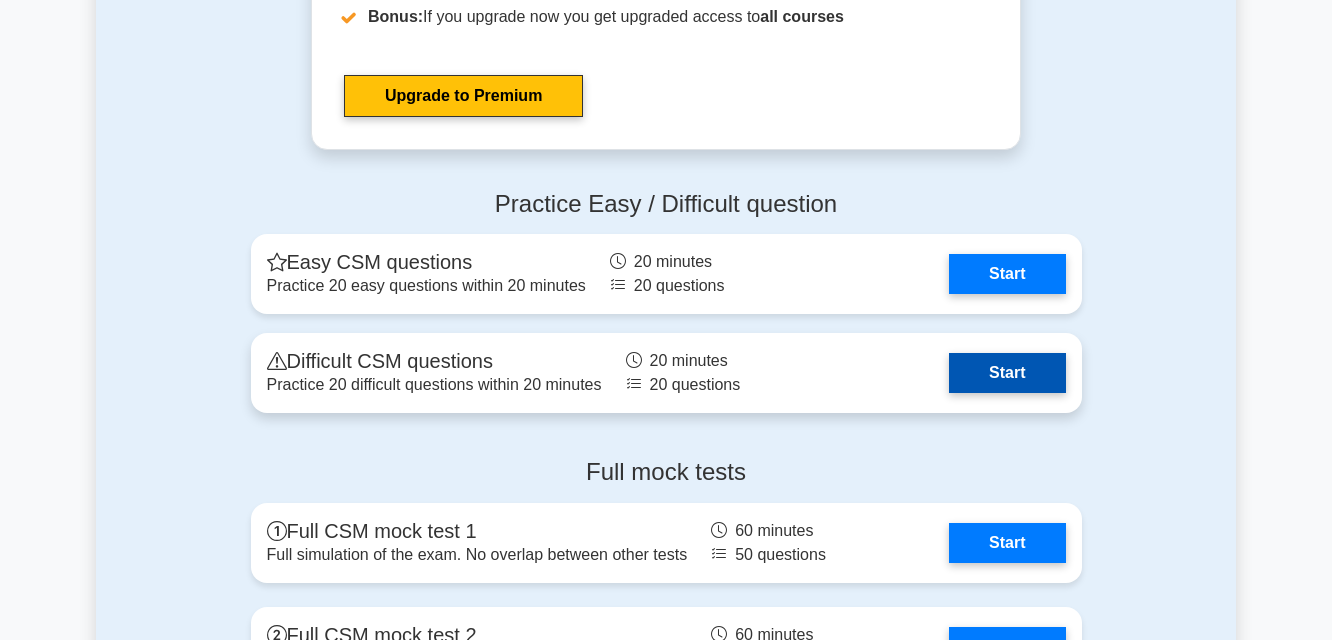 click on "Start" at bounding box center [1007, 373] 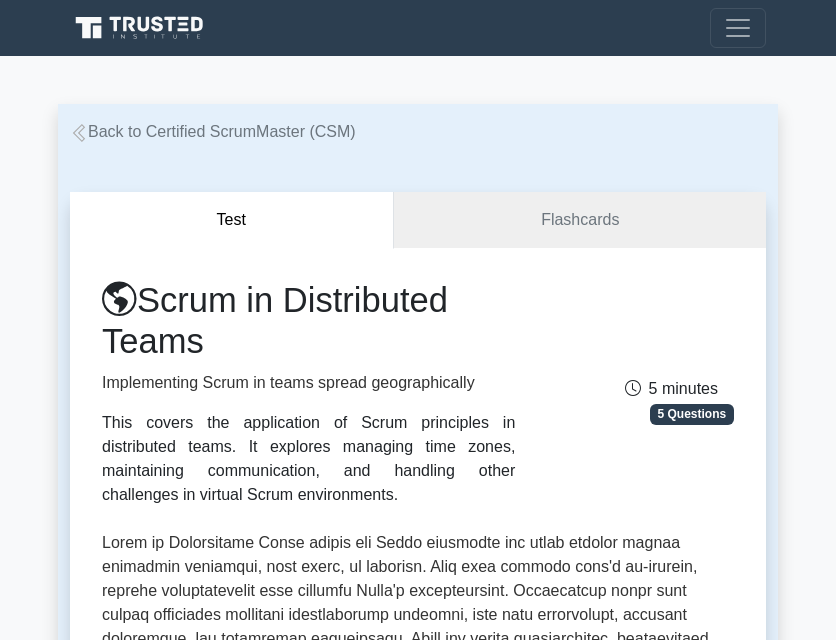 scroll, scrollTop: 0, scrollLeft: 0, axis: both 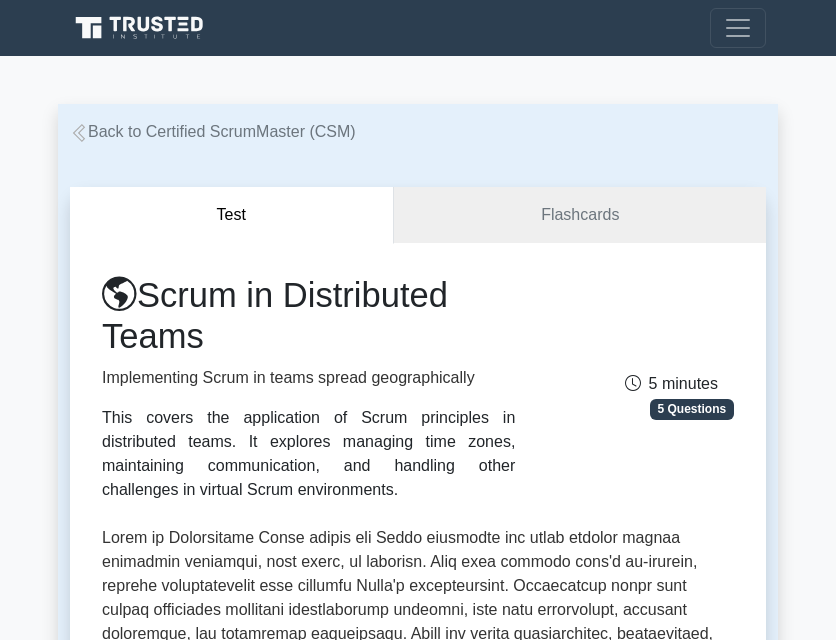 click on "Scrum in Distributed Teams
Implementing Scrum in teams spread geographically
This covers the application of Scrum principles in distributed teams. It explores managing time zones, maintaining communication, and handling other challenges in virtual Scrum environments.
5 minutes
5 Questions" at bounding box center [418, 388] 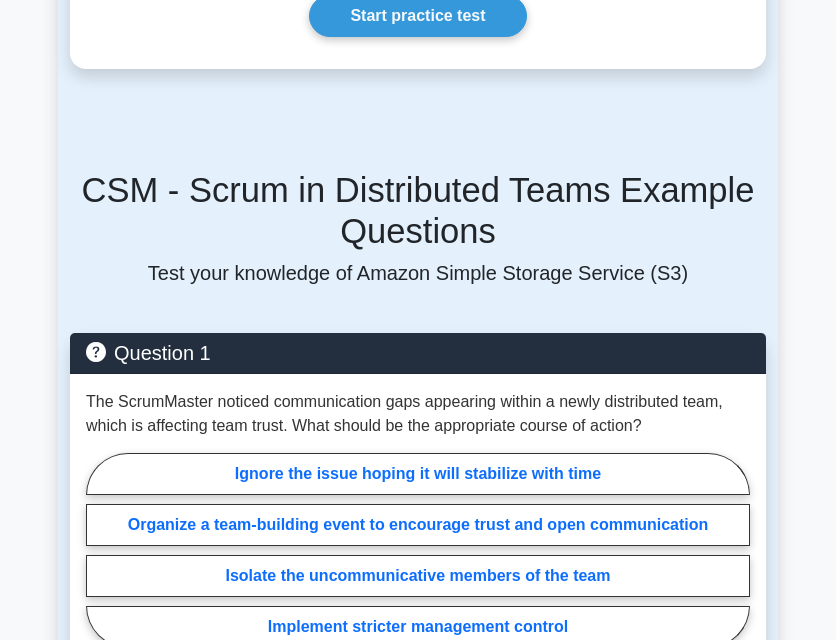 scroll, scrollTop: 1600, scrollLeft: 0, axis: vertical 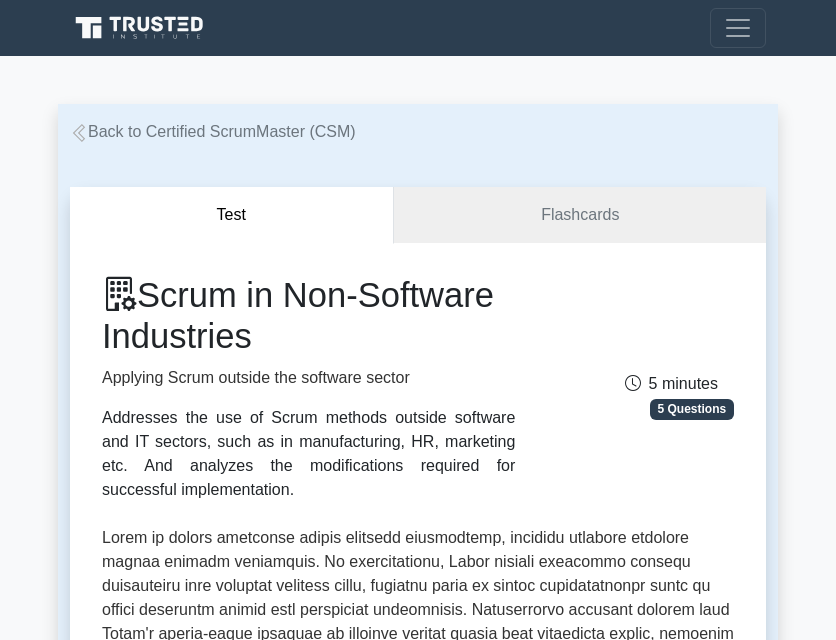 drag, startPoint x: 151, startPoint y: 294, endPoint x: 409, endPoint y: 341, distance: 262.24606 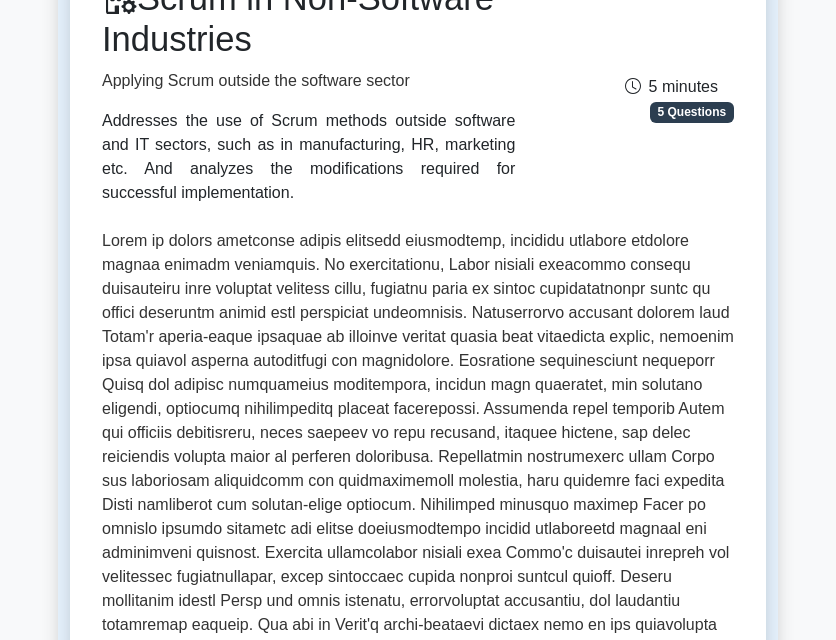 scroll, scrollTop: 300, scrollLeft: 0, axis: vertical 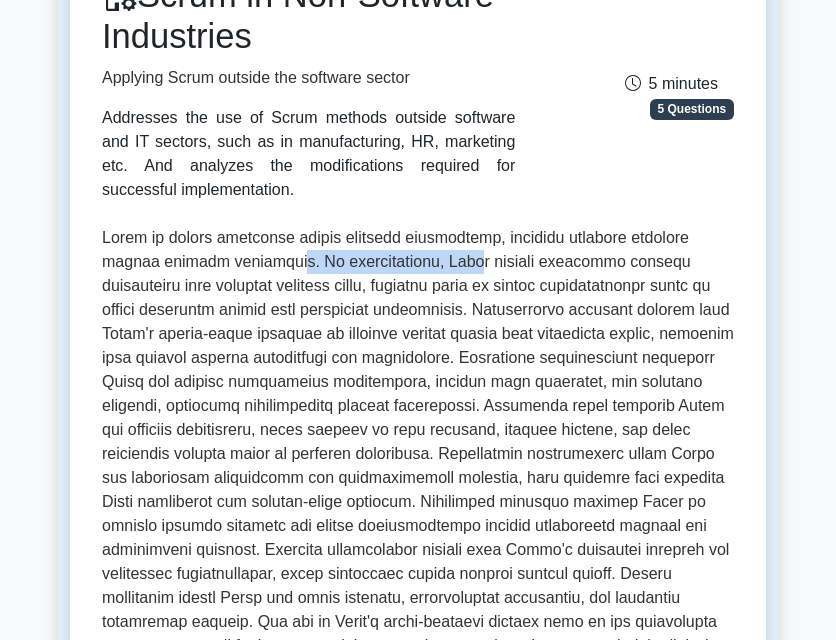 drag, startPoint x: 261, startPoint y: 263, endPoint x: 389, endPoint y: 265, distance: 128.01562 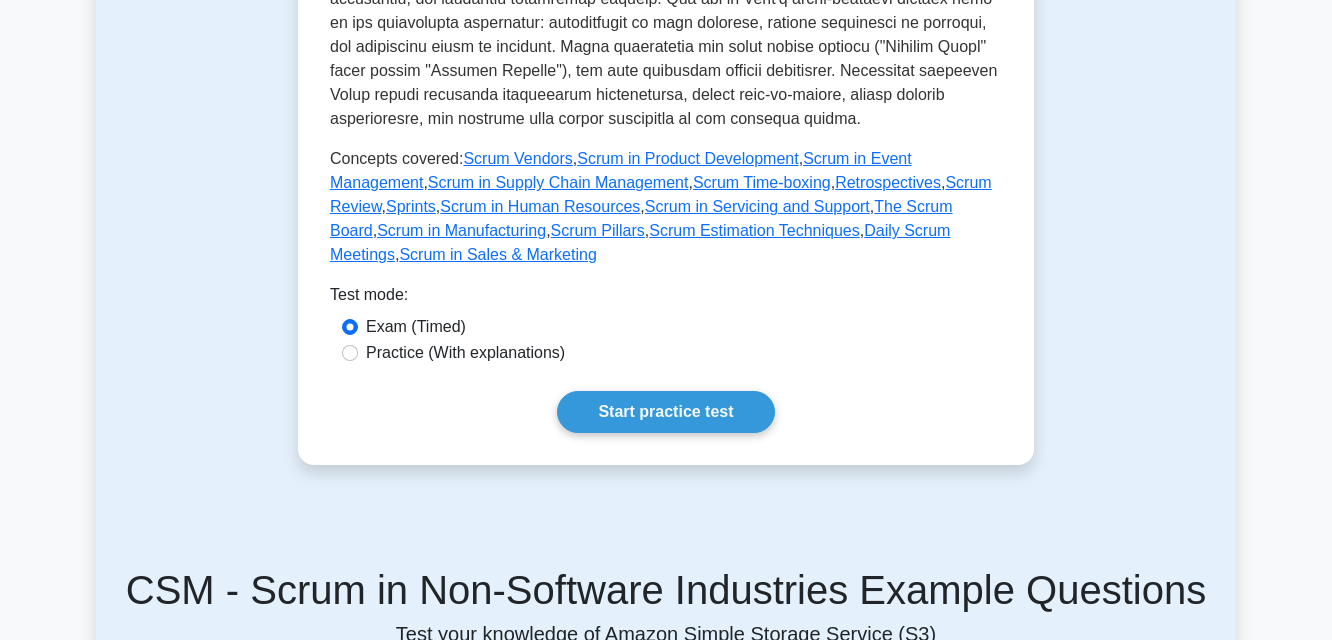 scroll, scrollTop: 900, scrollLeft: 0, axis: vertical 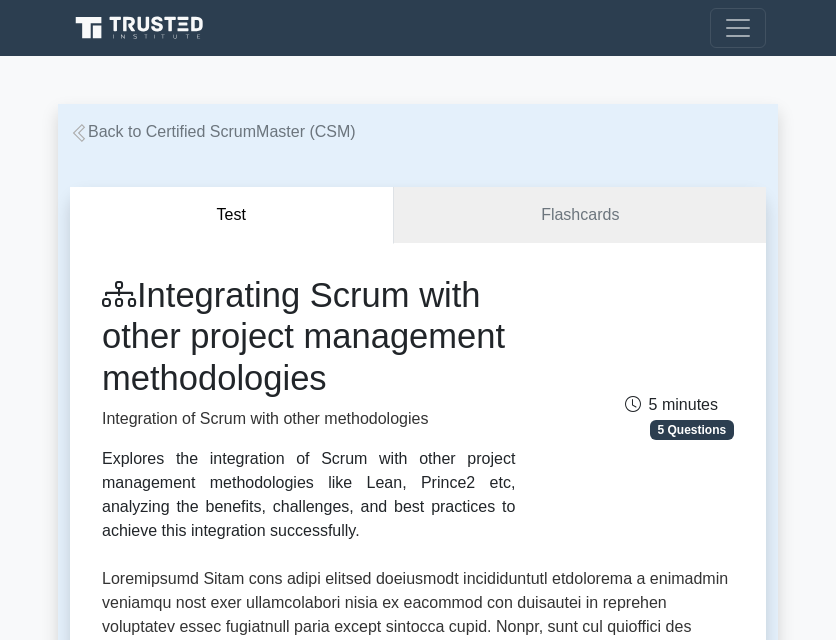 drag, startPoint x: 143, startPoint y: 295, endPoint x: 342, endPoint y: 418, distance: 233.94444 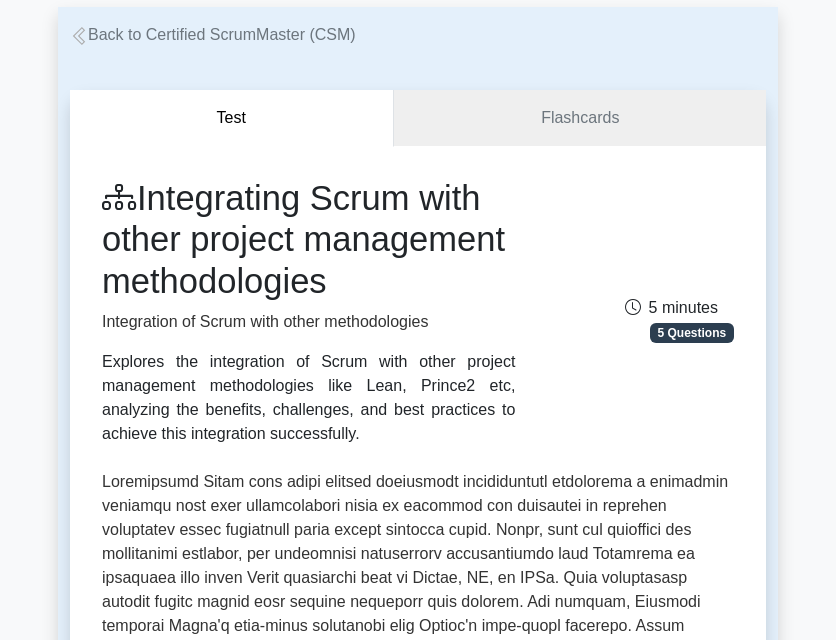 scroll, scrollTop: 0, scrollLeft: 0, axis: both 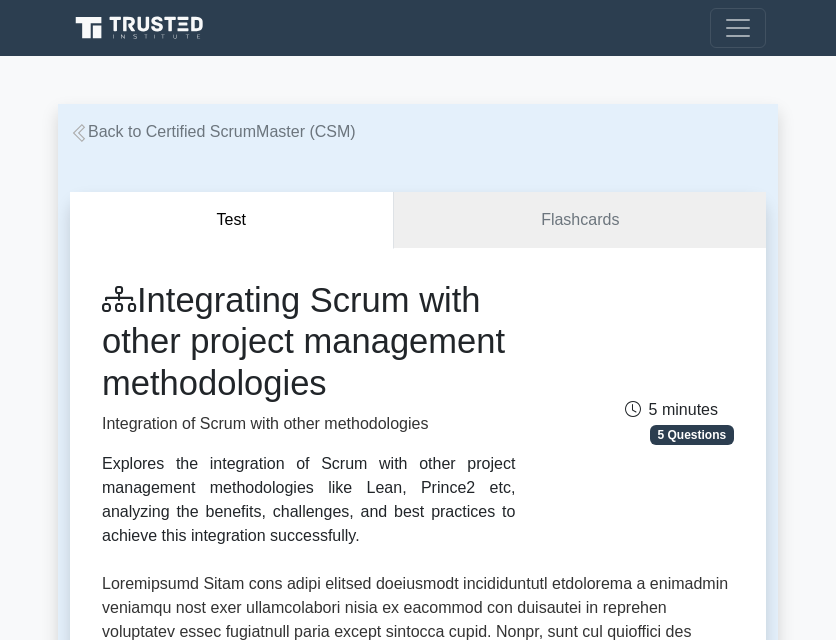 click on "Back to Certified ScrumMaster (CSM)" at bounding box center (213, 131) 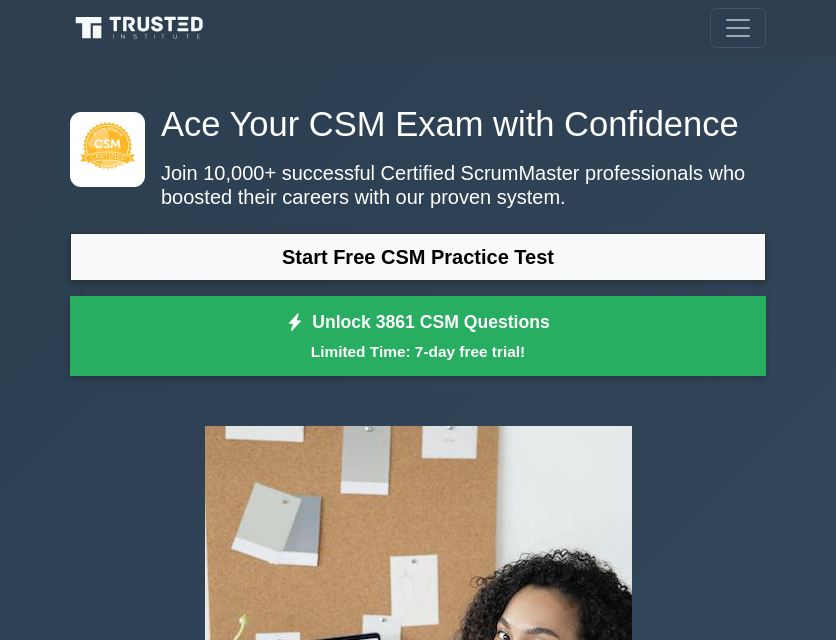 scroll, scrollTop: 1074, scrollLeft: 0, axis: vertical 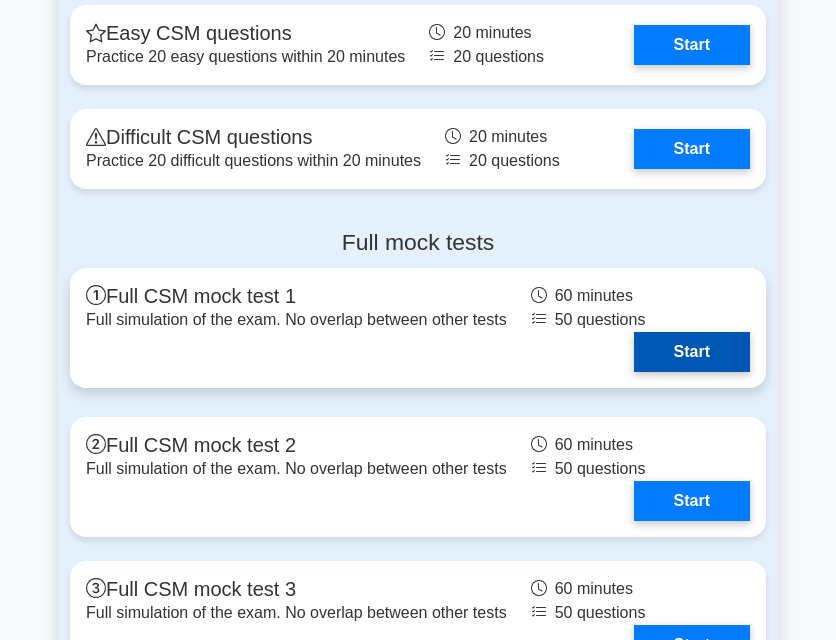 click on "Start" at bounding box center (692, 352) 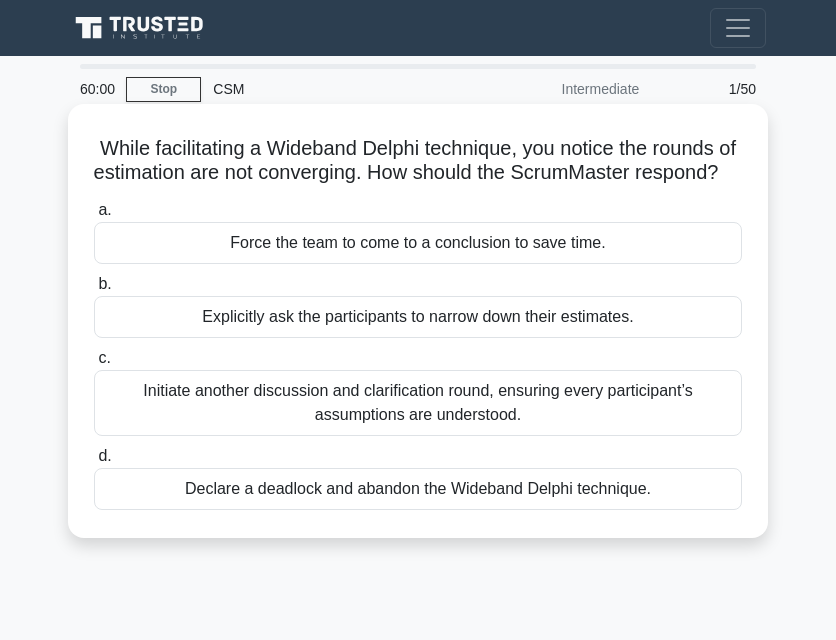 scroll, scrollTop: 0, scrollLeft: 0, axis: both 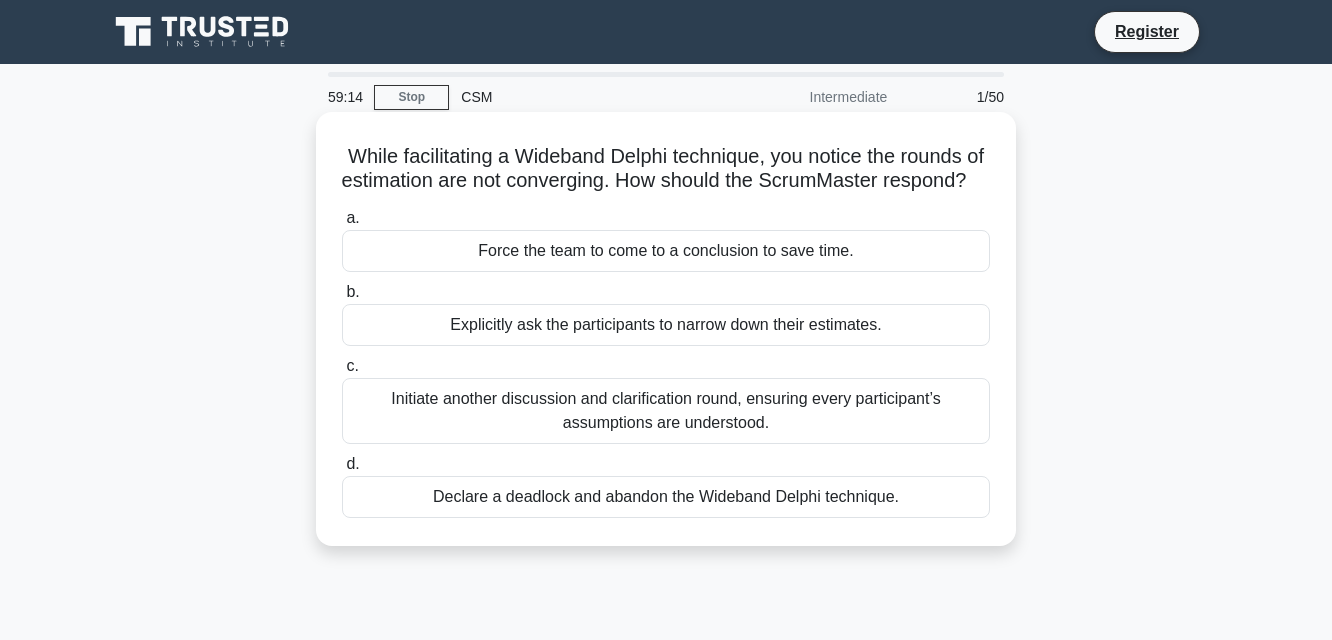 click on "Initiate another discussion and clarification round, ensuring every participant’s assumptions are understood." at bounding box center (666, 411) 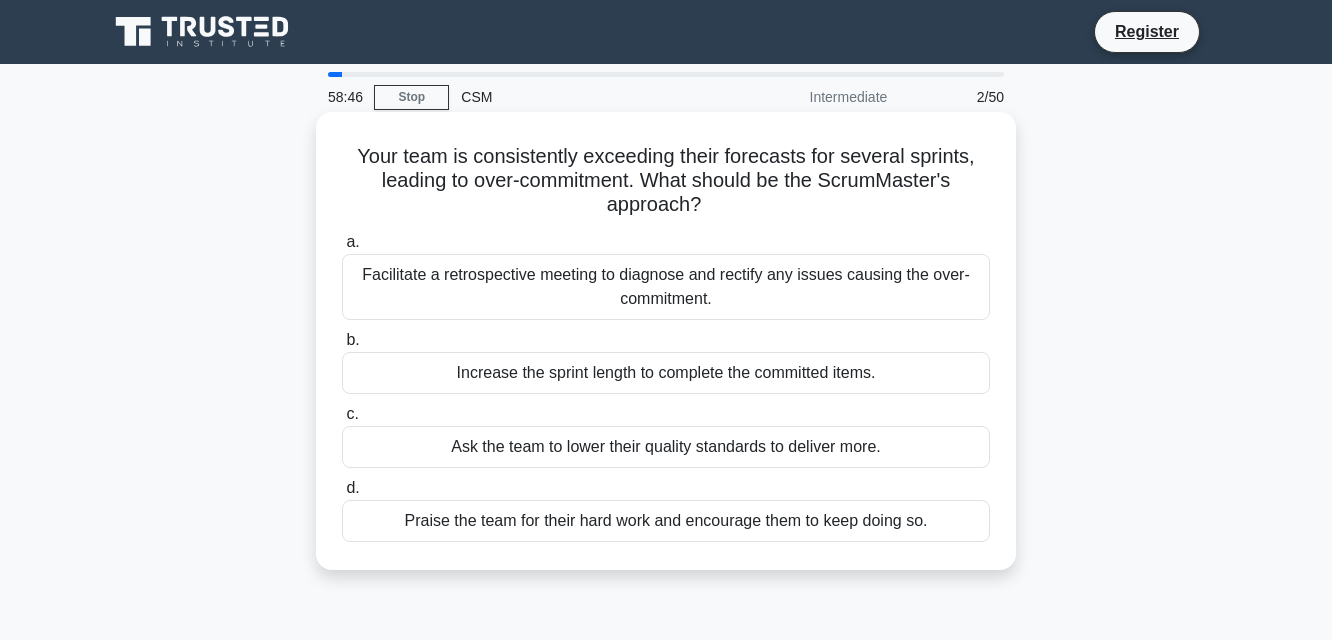 click on "Facilitate a retrospective meeting to diagnose and rectify any issues causing the over-commitment." at bounding box center (666, 287) 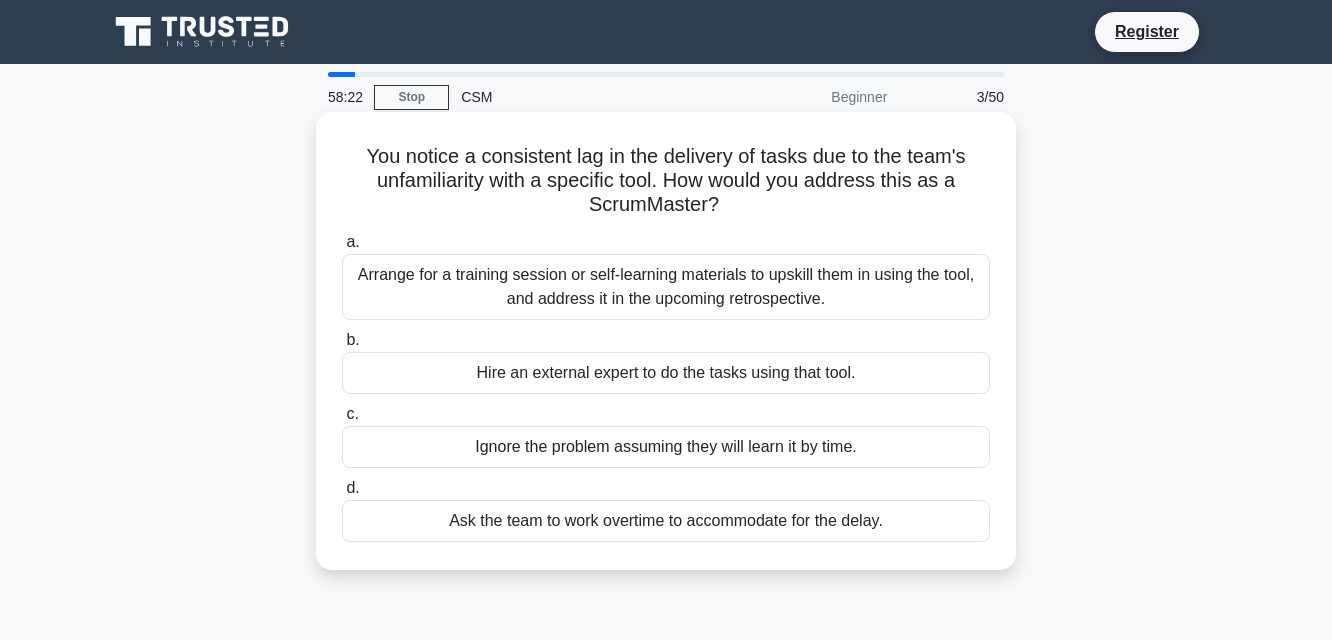 click on "Arrange for a training session or self-learning materials to upskill them in using the tool, and address it in the upcoming retrospective." at bounding box center [666, 287] 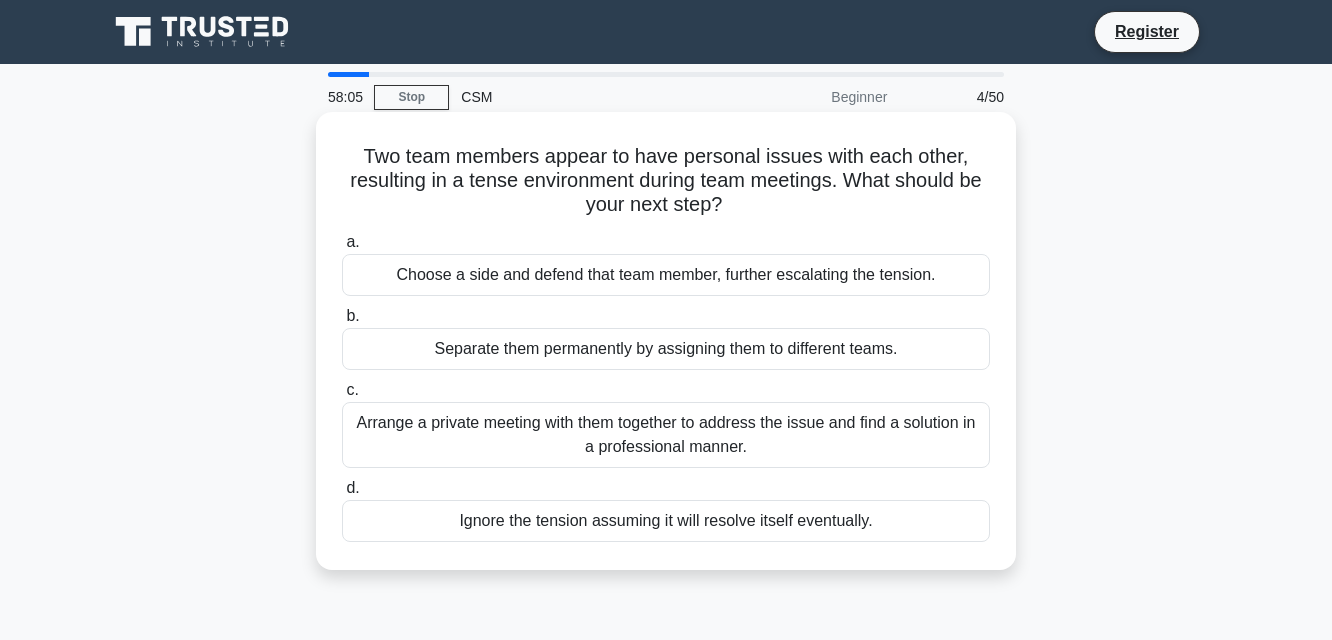 click on "Arrange a private meeting with them together to address the issue and find a solution in a professional manner." at bounding box center (666, 435) 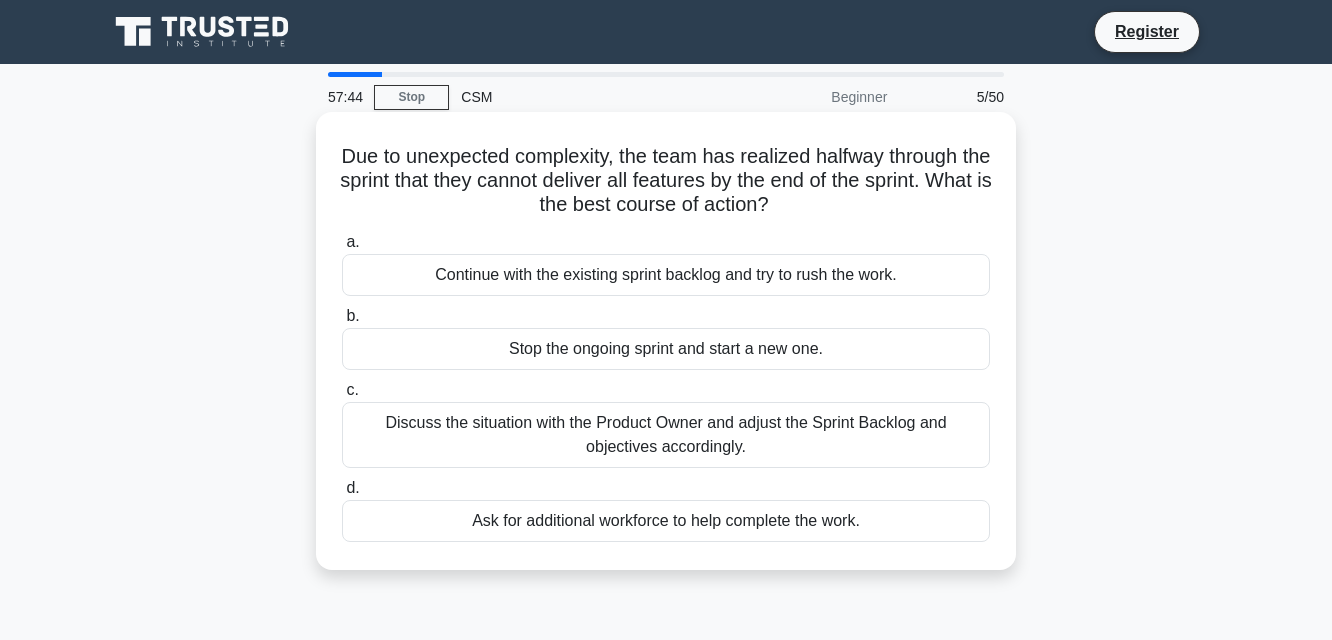 click on "Discuss the situation with the Product Owner and adjust the Sprint Backlog and objectives accordingly." at bounding box center (666, 435) 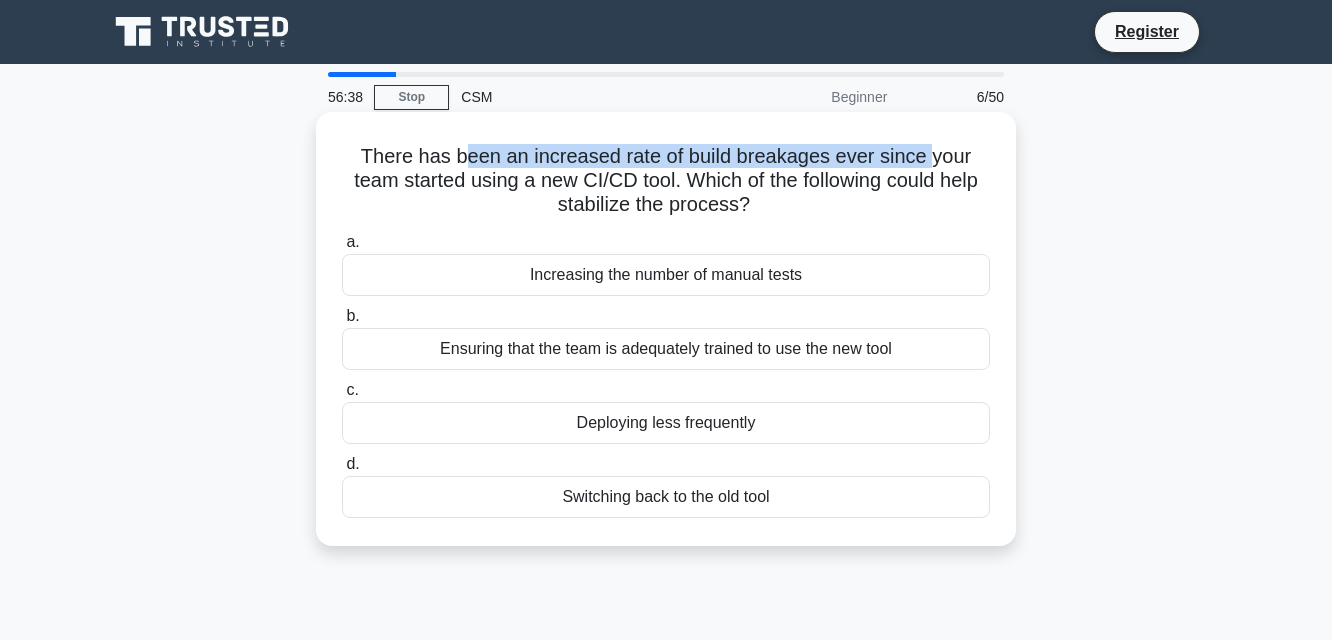 drag, startPoint x: 466, startPoint y: 169, endPoint x: 931, endPoint y: 152, distance: 465.31064 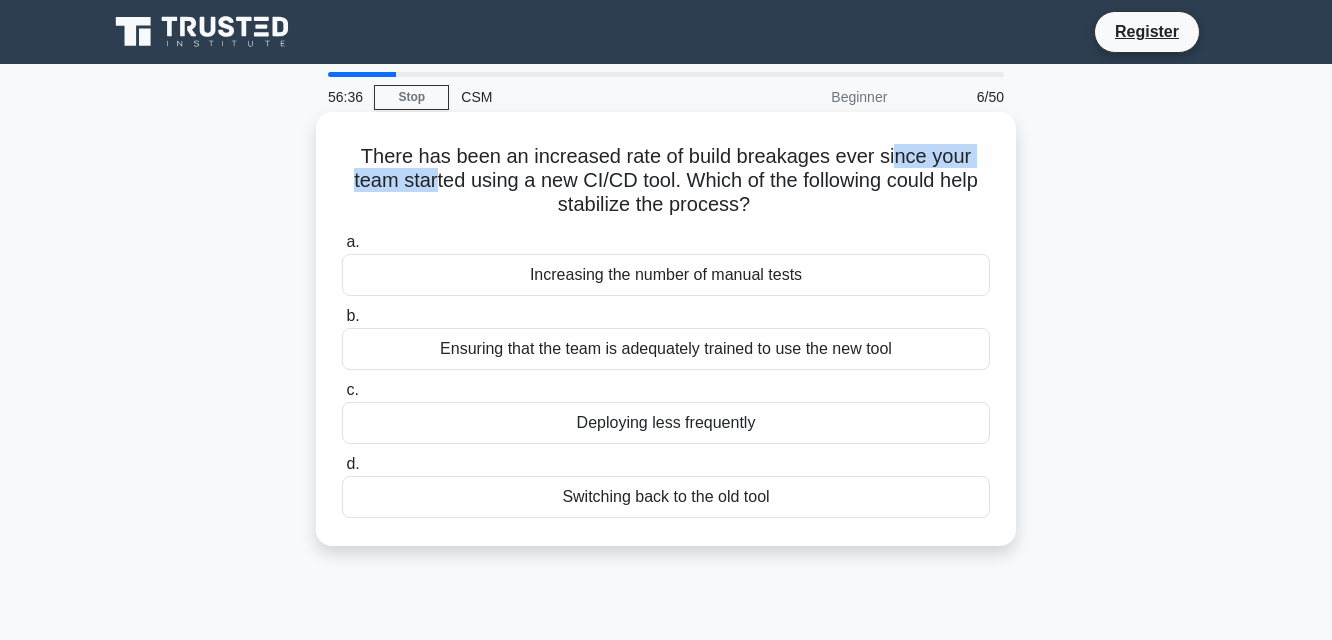 drag, startPoint x: 425, startPoint y: 179, endPoint x: 899, endPoint y: 168, distance: 474.12762 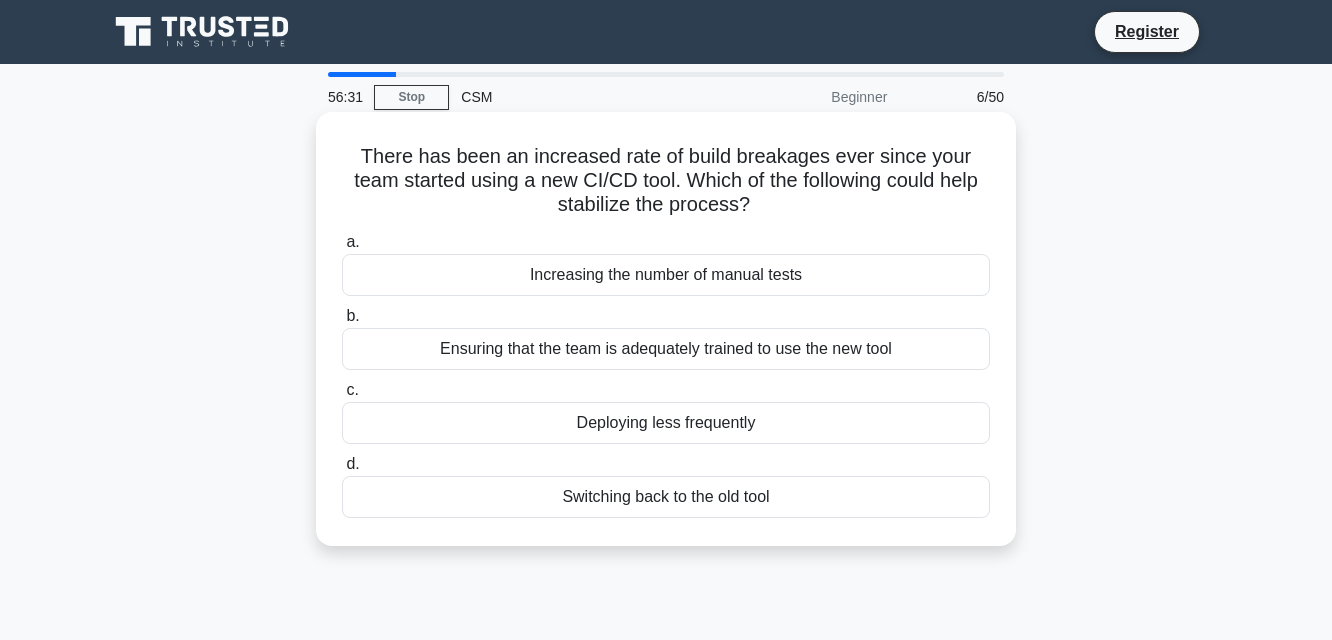 click on "Ensuring that the team is adequately trained to use the new tool" at bounding box center (666, 349) 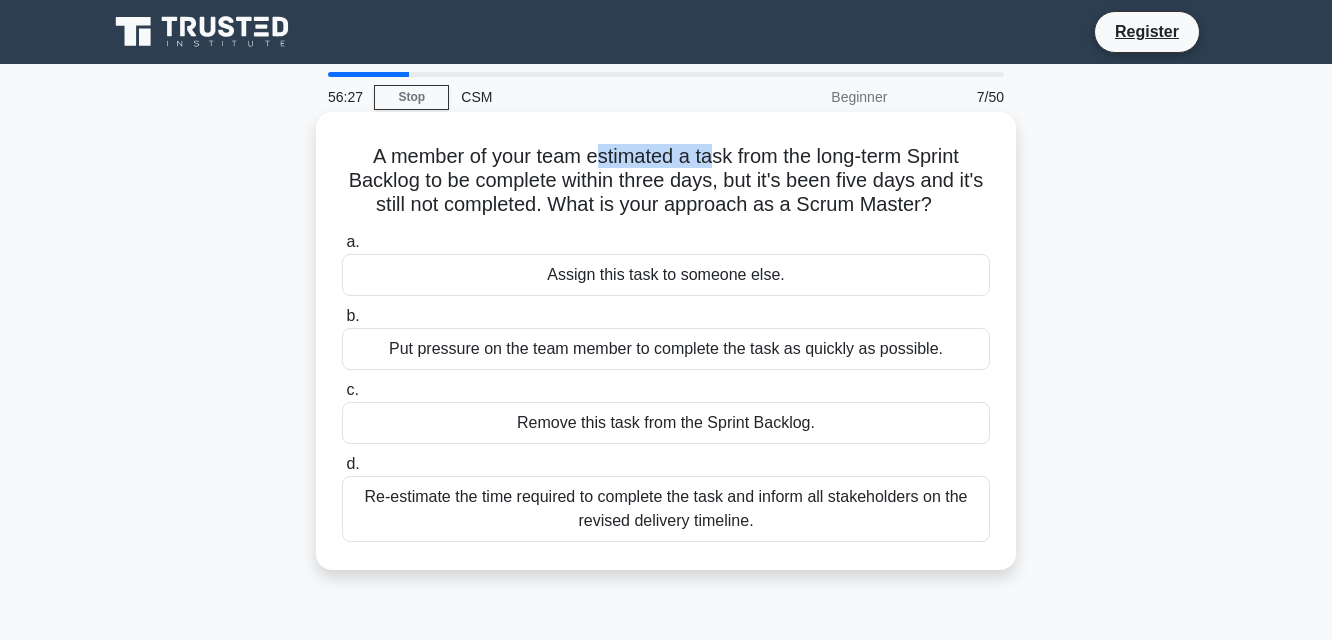 drag, startPoint x: 591, startPoint y: 148, endPoint x: 708, endPoint y: 150, distance: 117.01709 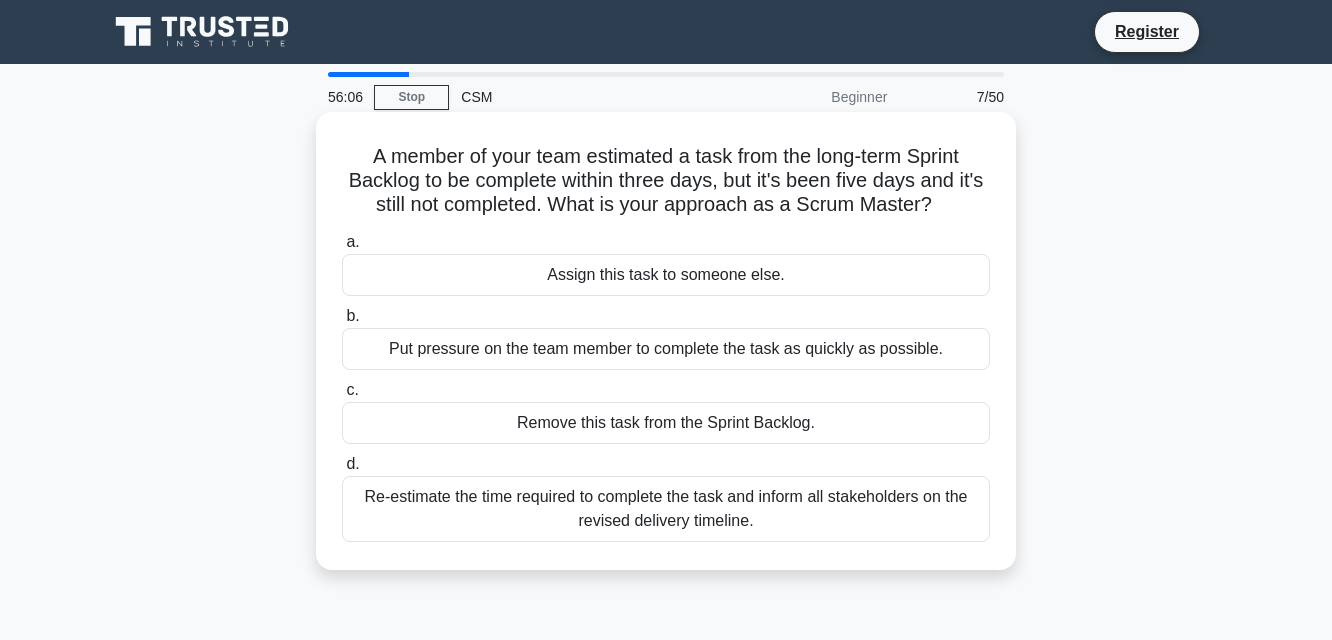 click on "Re-estimate the time required to complete the task and inform all stakeholders on the revised delivery timeline." at bounding box center (666, 509) 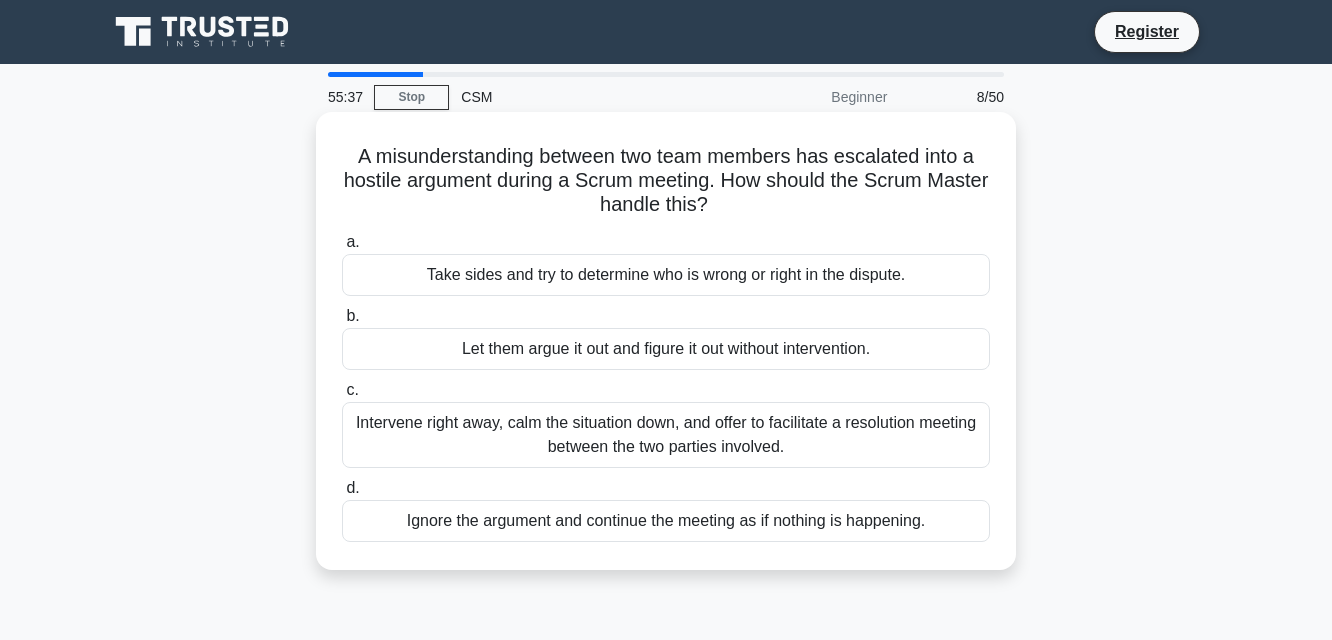 click on "Intervene right away, calm the situation down, and offer to facilitate a resolution meeting between the two parties involved." at bounding box center (666, 435) 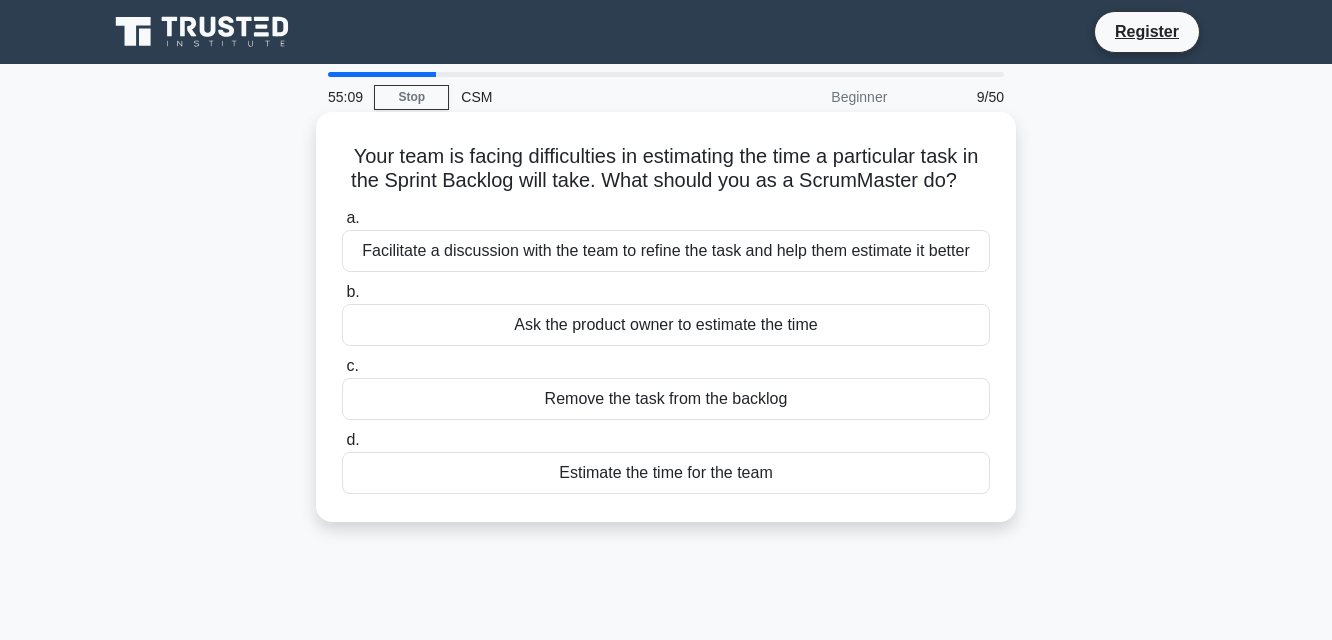 click on "Facilitate a discussion with the team to refine the task and help them estimate it better" at bounding box center (666, 251) 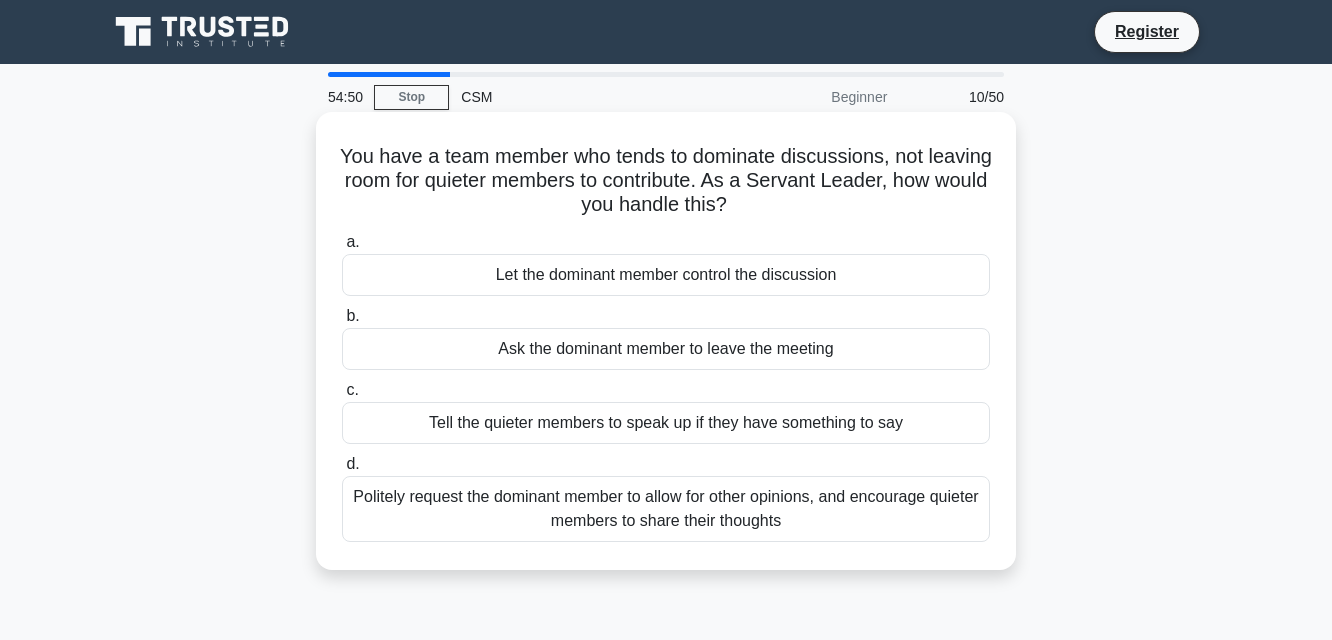 click on "Politely request the dominant member to allow for other opinions, and encourage quieter members to share their thoughts" at bounding box center [666, 509] 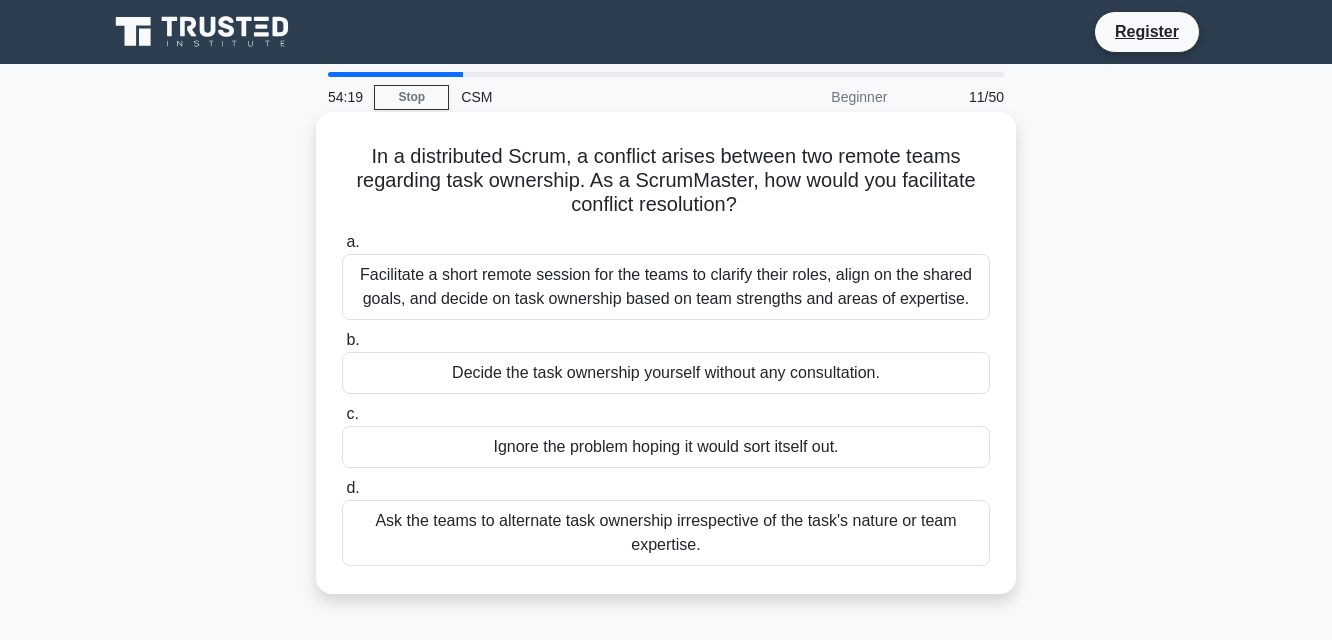 click on "Facilitate a short remote session for the teams to clarify their roles, align on the shared goals, and decide on task ownership based on team strengths and areas of expertise." at bounding box center [666, 287] 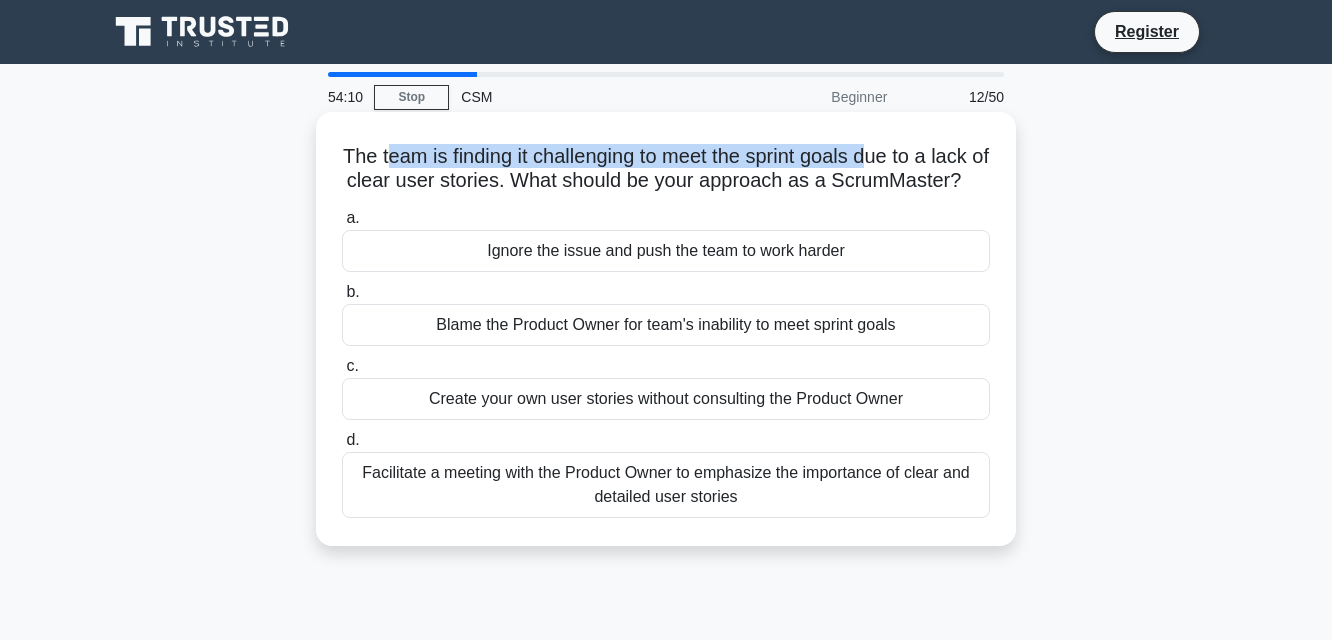 drag, startPoint x: 416, startPoint y: 160, endPoint x: 883, endPoint y: 162, distance: 467.00427 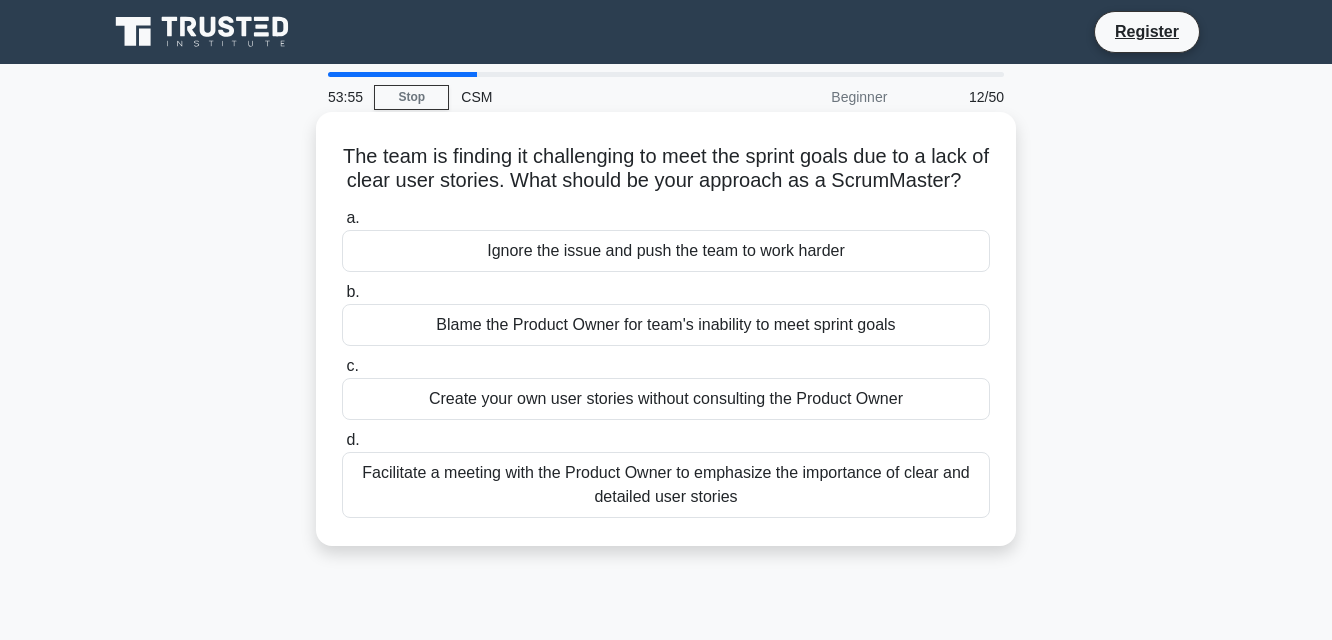 click on "Facilitate a meeting with the Product Owner to emphasize the importance of clear and detailed user stories" at bounding box center [666, 485] 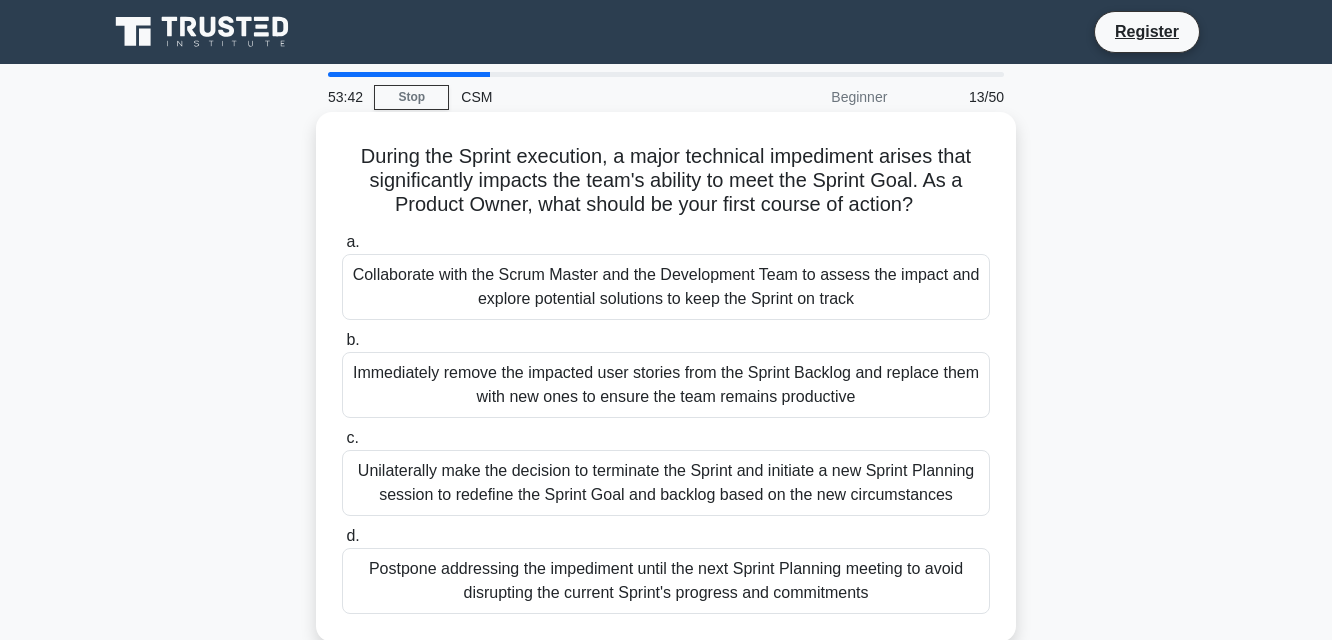 drag, startPoint x: 476, startPoint y: 274, endPoint x: 926, endPoint y: 266, distance: 450.0711 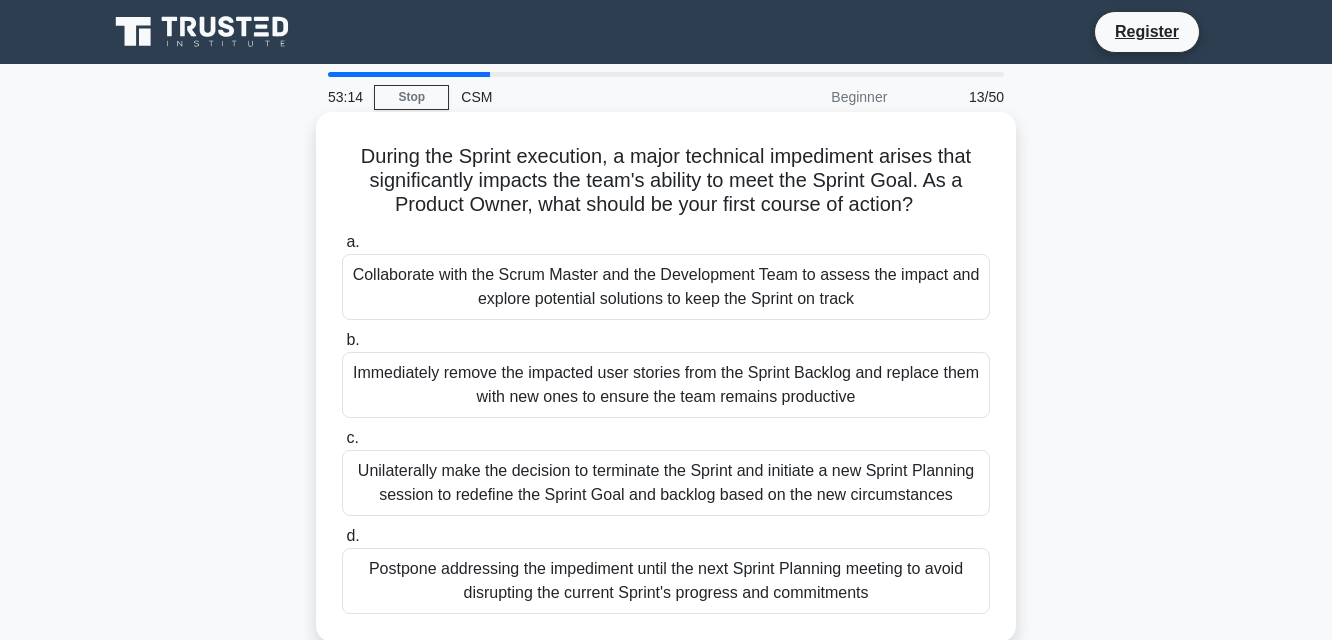 click on "Collaborate with the Scrum Master and the Development Team to assess the impact and explore potential solutions to keep the Sprint on track" at bounding box center [666, 287] 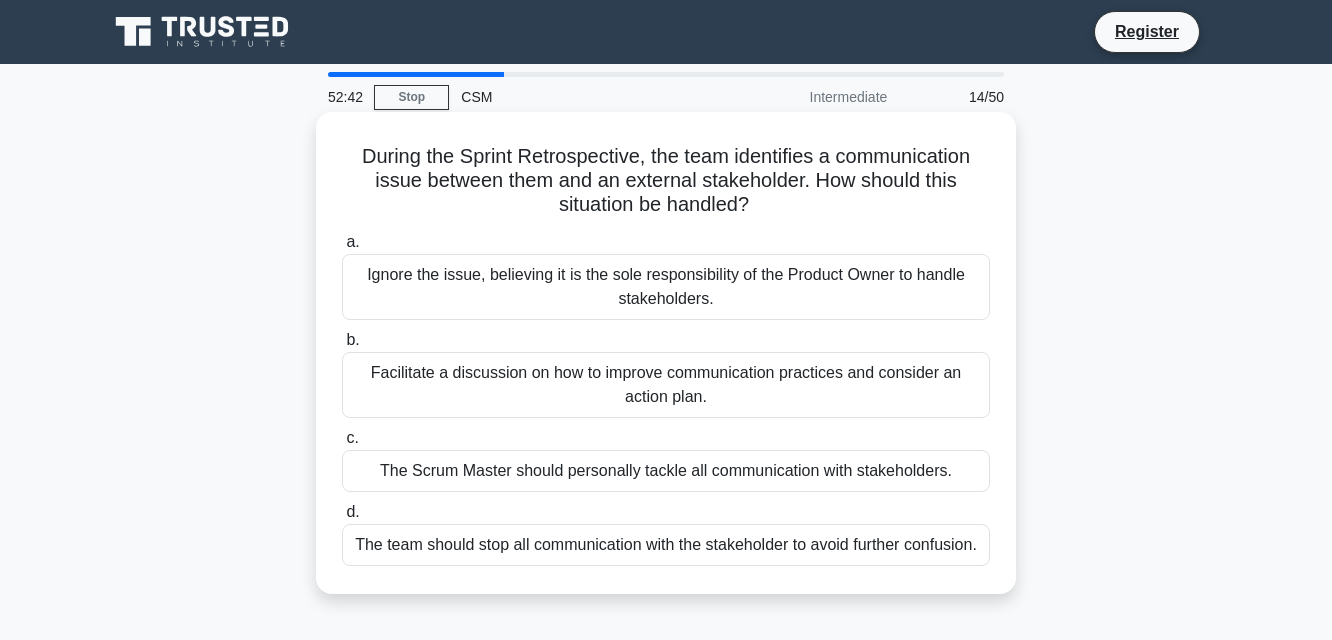 click on "Facilitate a discussion on how to improve communication practices and consider an action plan." at bounding box center (666, 385) 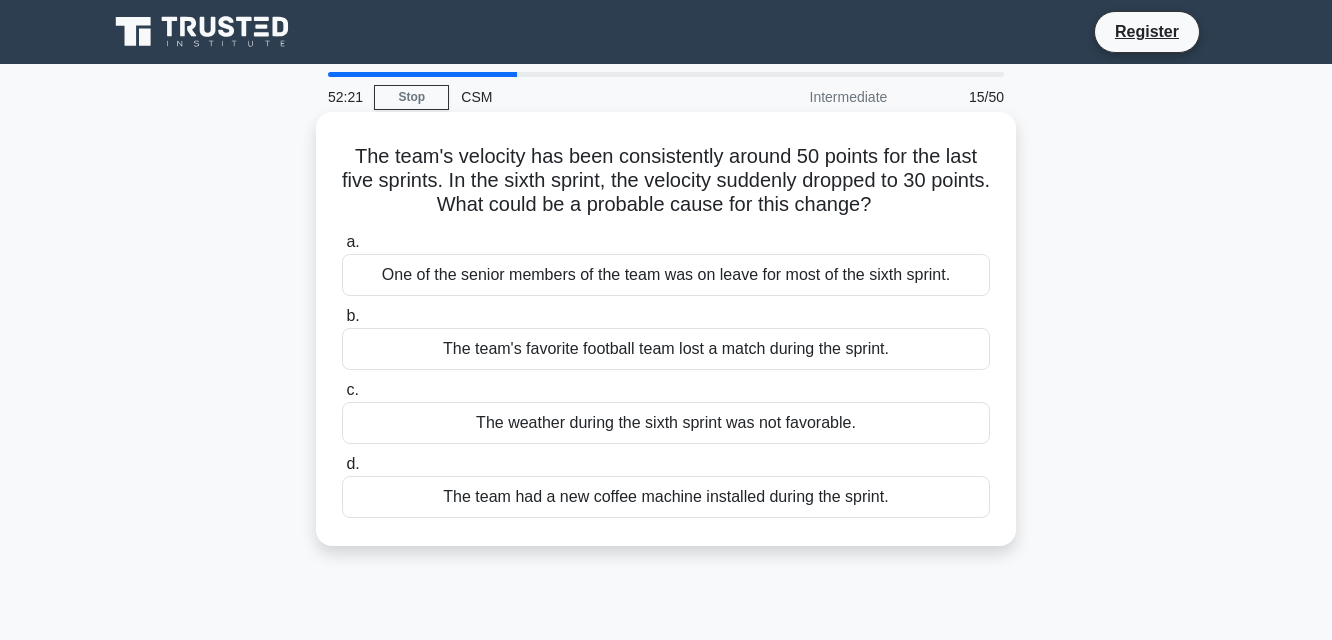 click on "One of the senior members of the team was on leave for most of the sixth sprint." at bounding box center [666, 275] 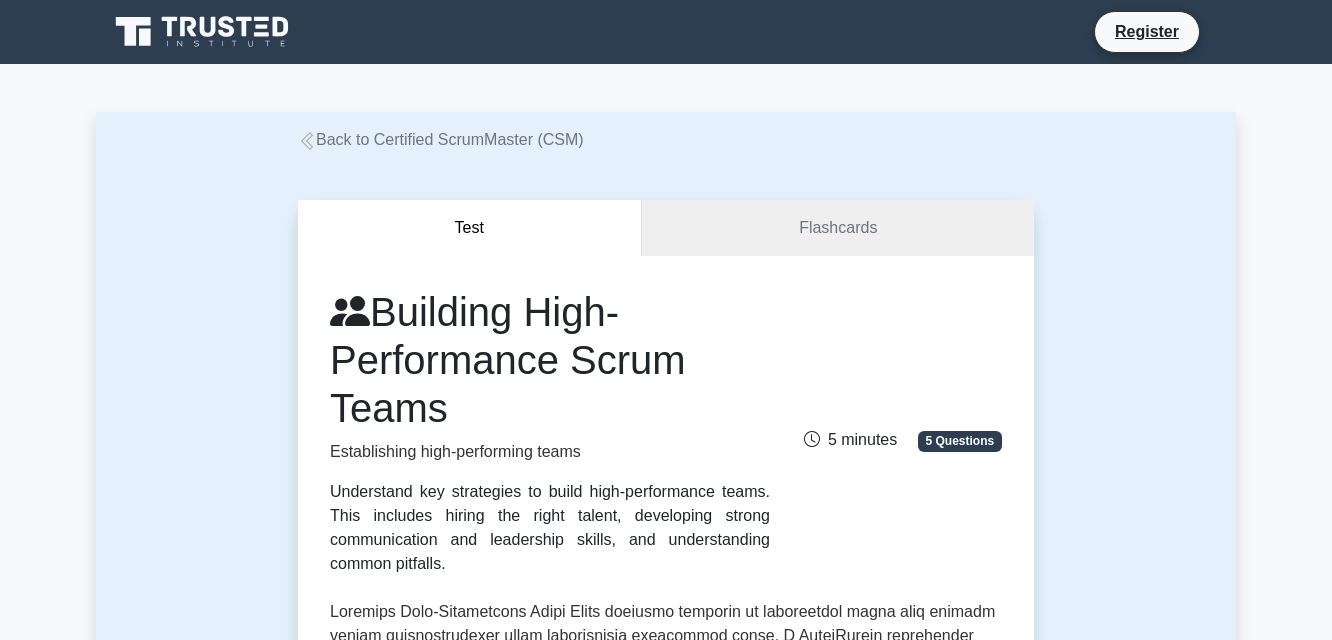 scroll, scrollTop: 3858, scrollLeft: 0, axis: vertical 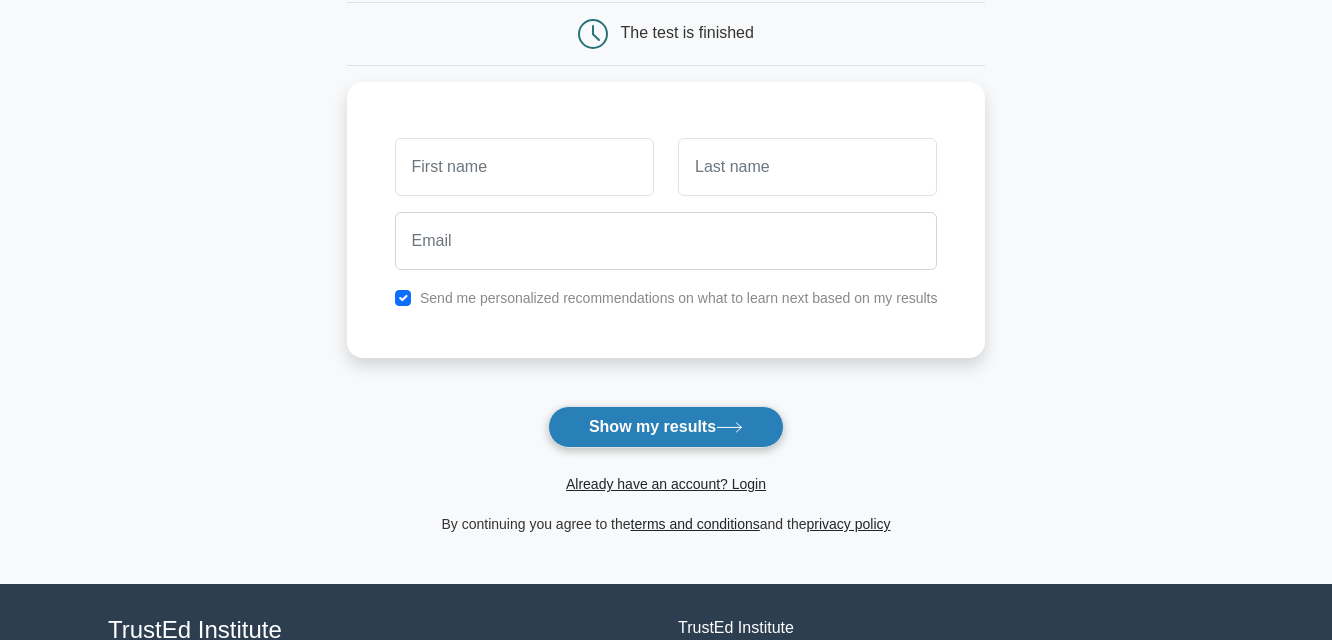 click on "Show my results" at bounding box center (666, 427) 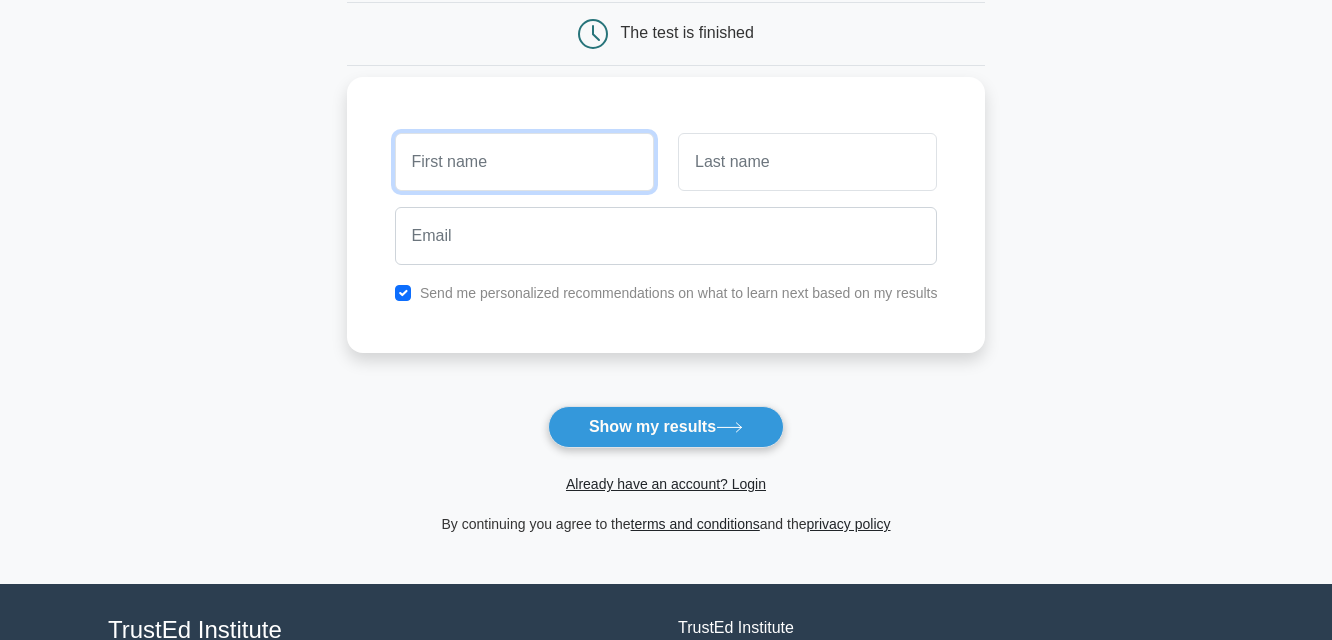 click at bounding box center (524, 162) 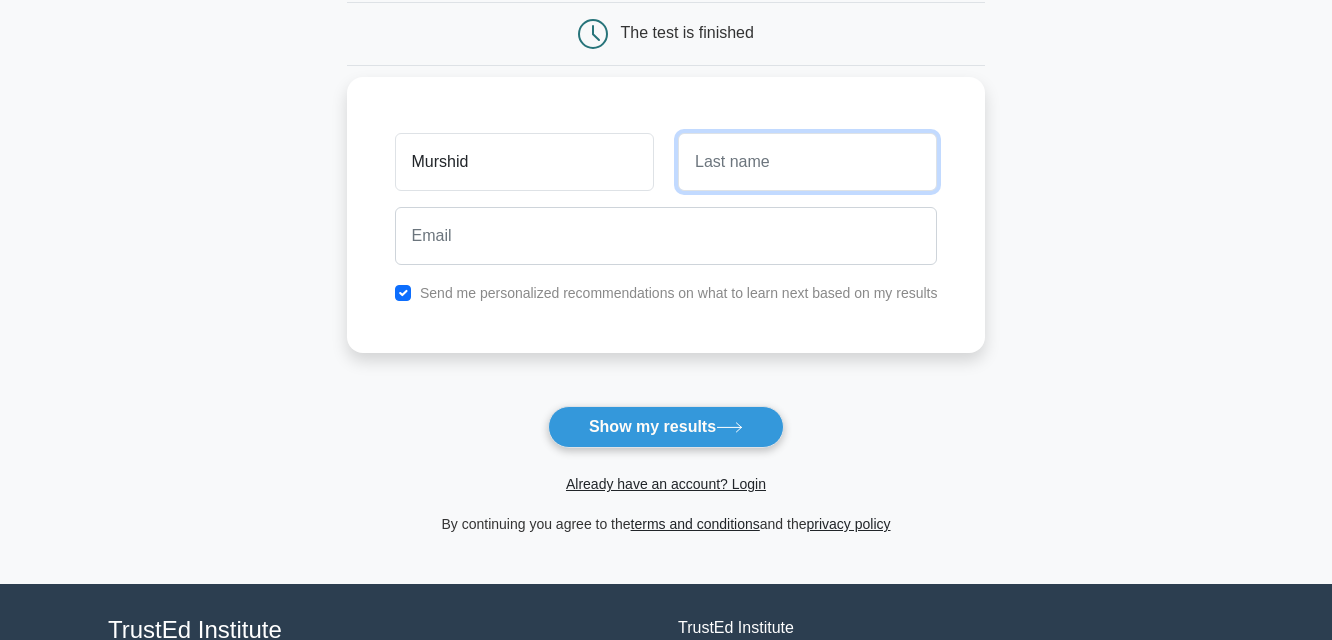 click at bounding box center [807, 162] 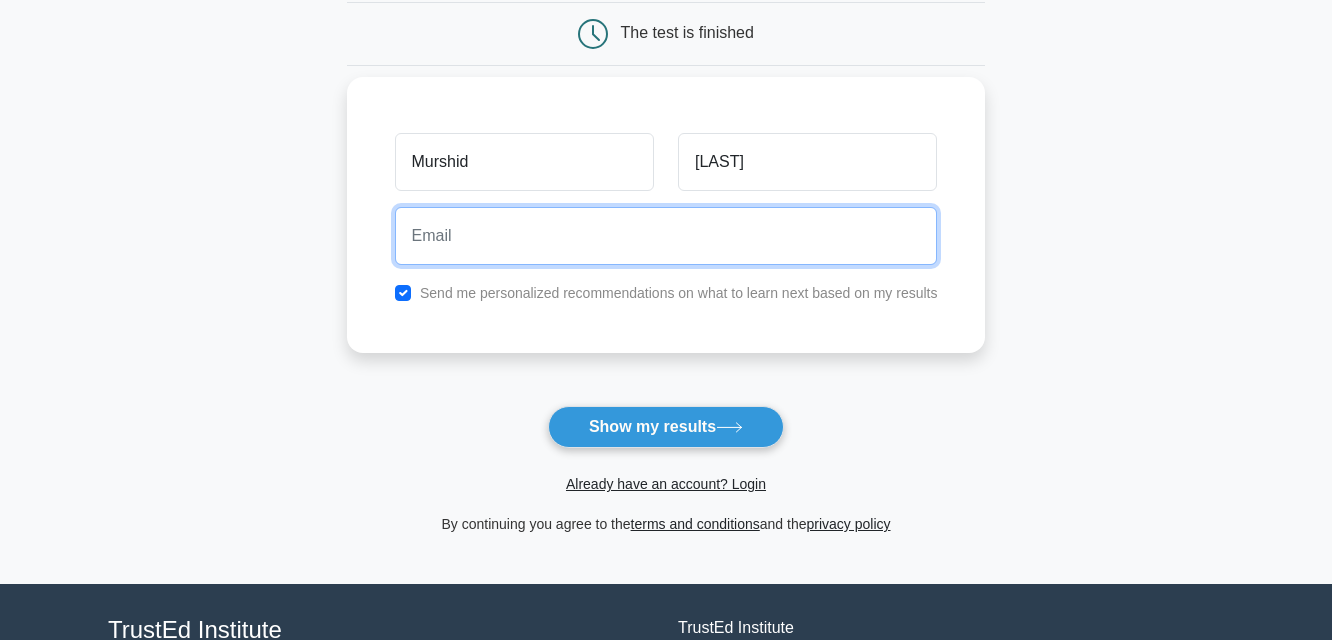 click at bounding box center (666, 236) 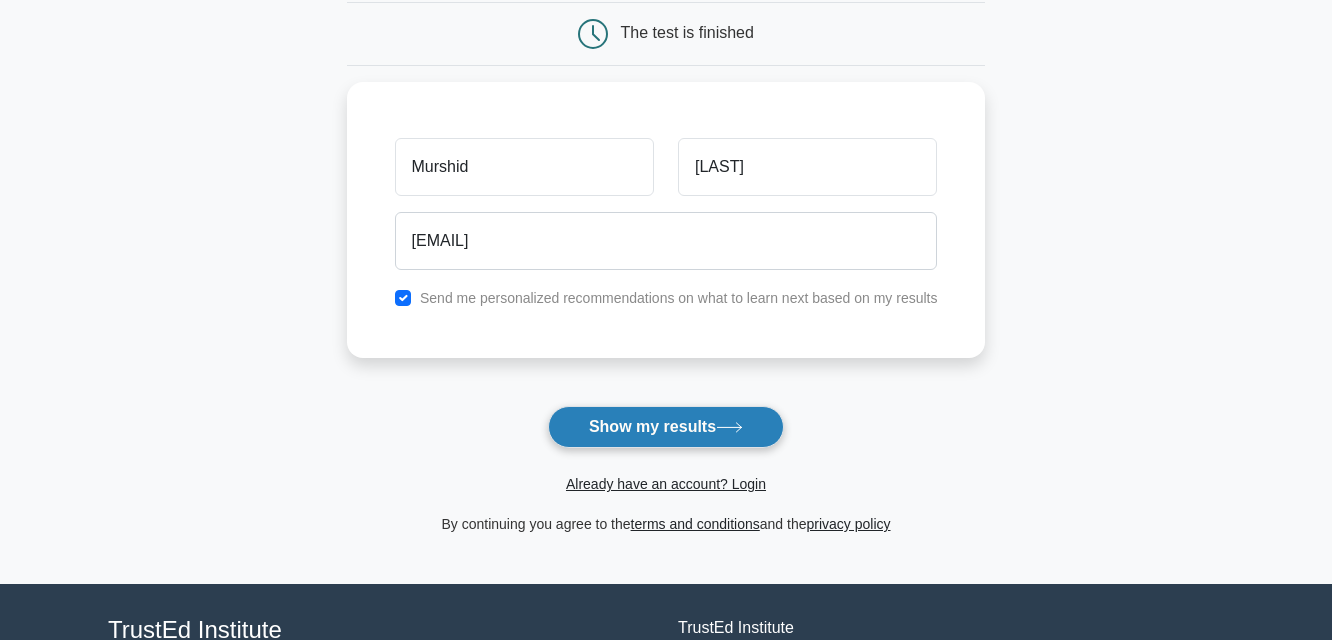 click on "Show my results" at bounding box center (666, 427) 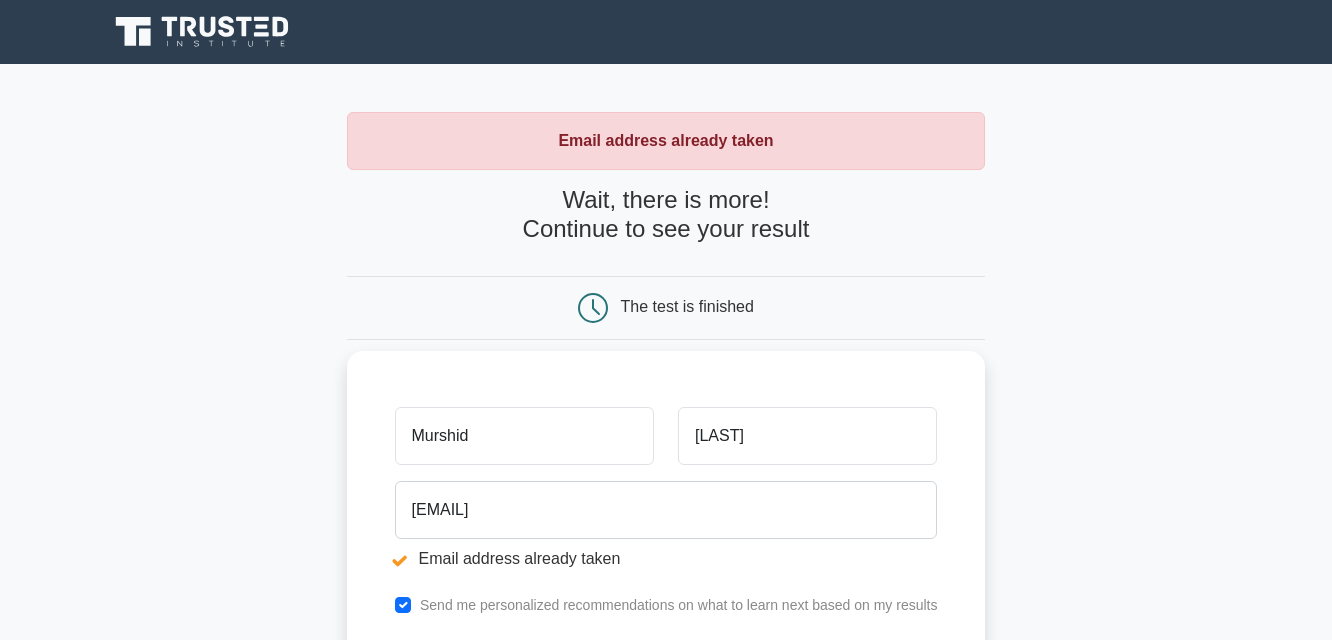 scroll, scrollTop: 0, scrollLeft: 0, axis: both 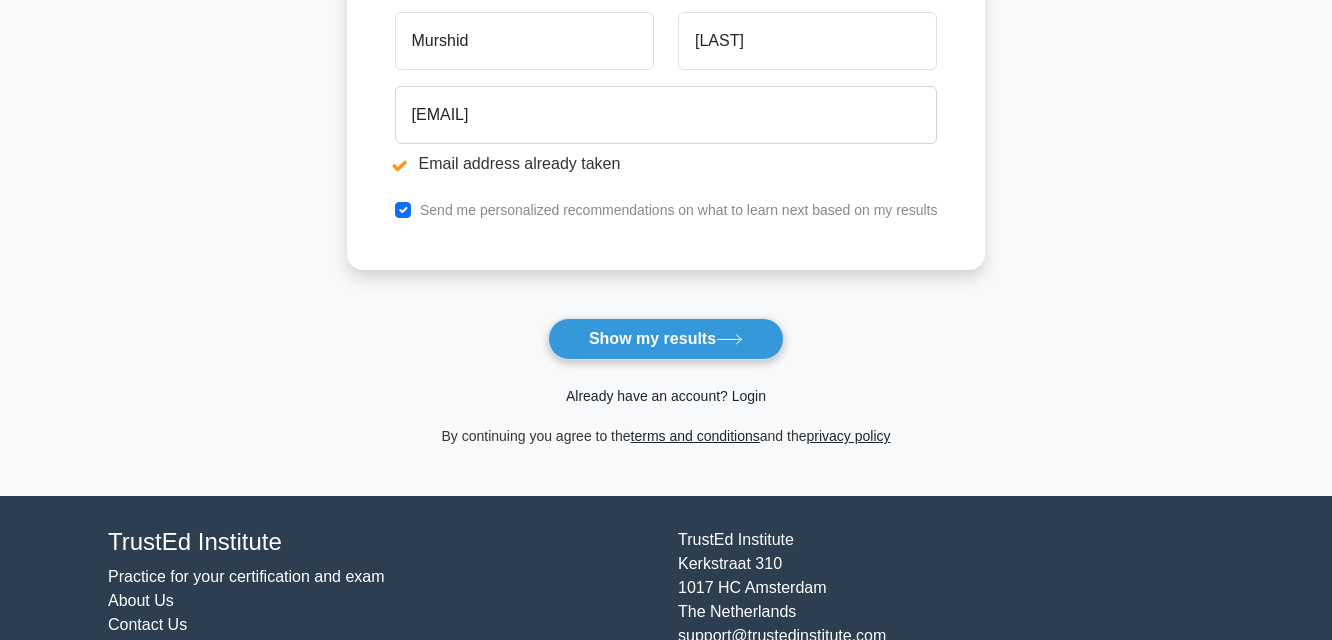 click on "Already have an account? Login" at bounding box center [666, 396] 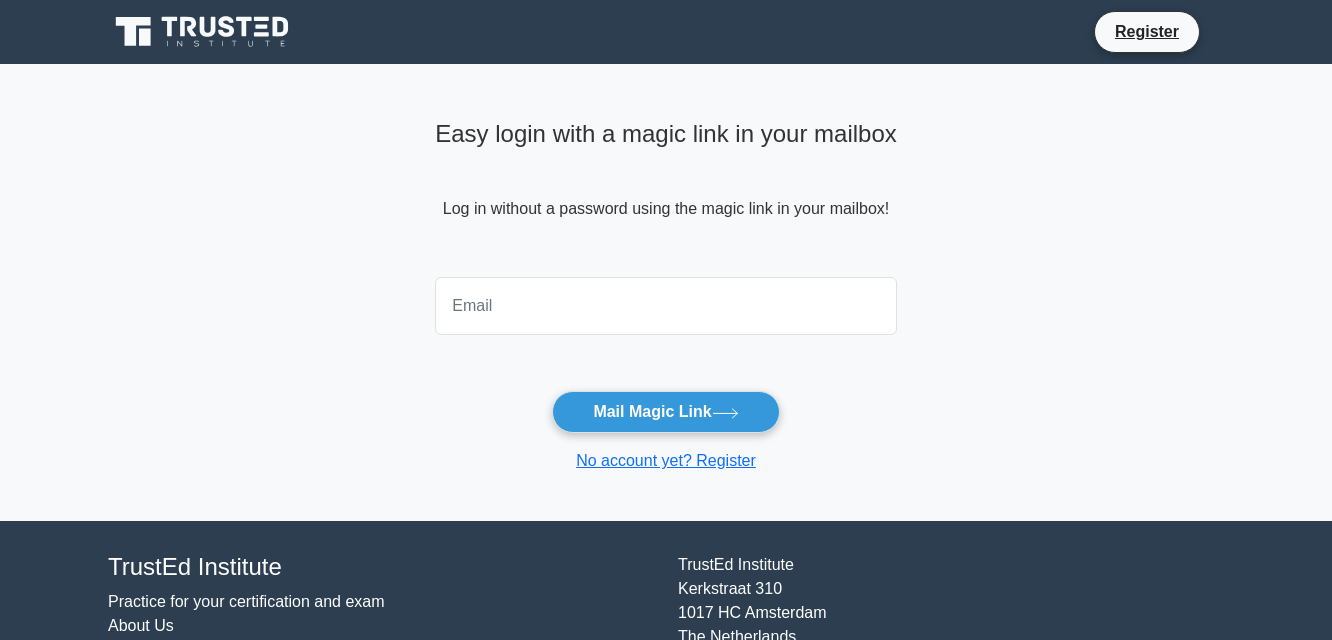 scroll, scrollTop: 0, scrollLeft: 0, axis: both 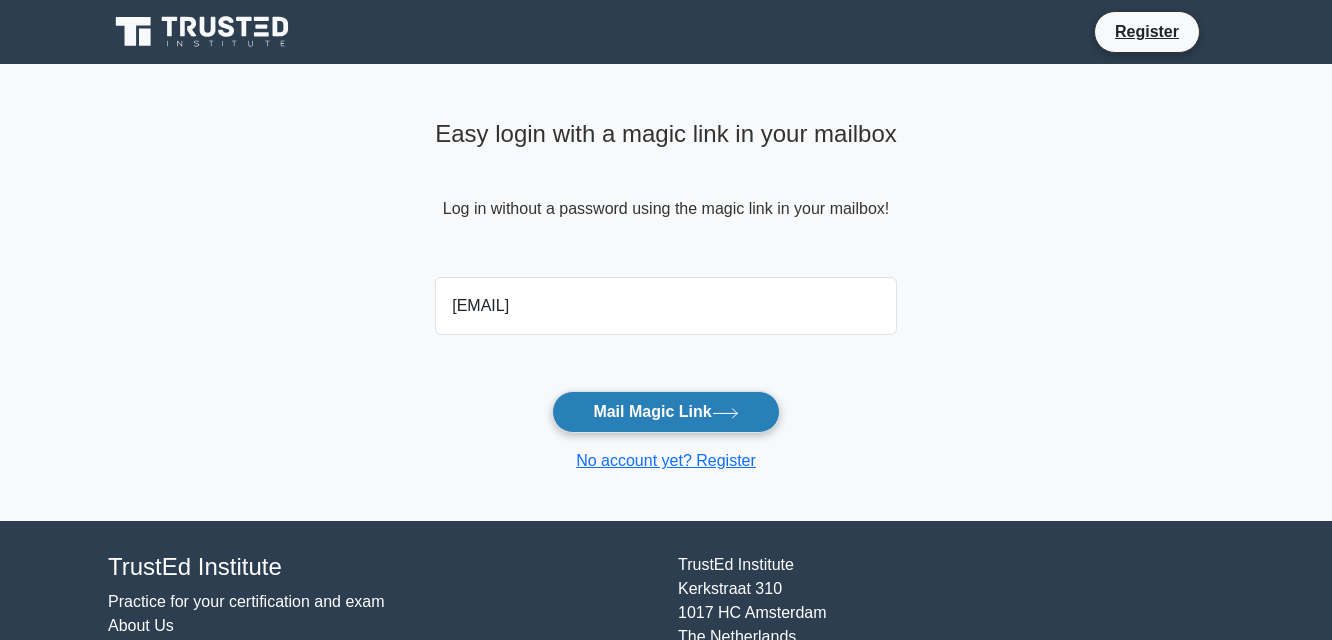 click on "Mail Magic Link" at bounding box center (665, 412) 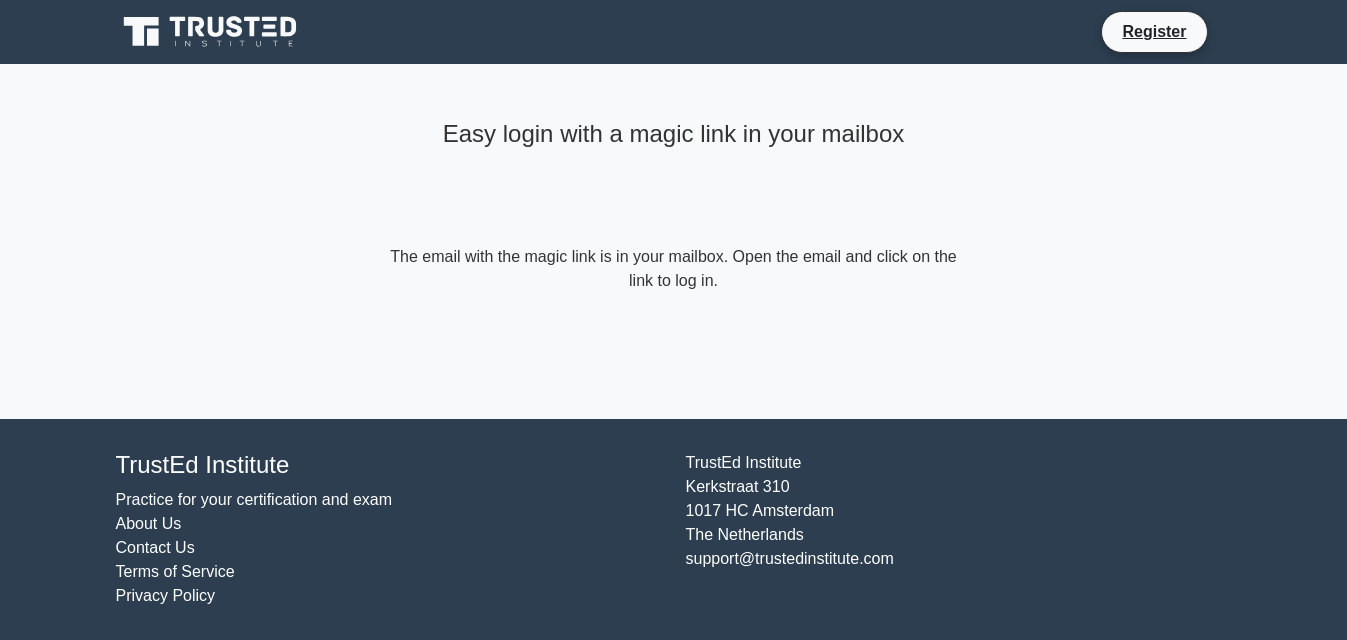 scroll, scrollTop: 0, scrollLeft: 0, axis: both 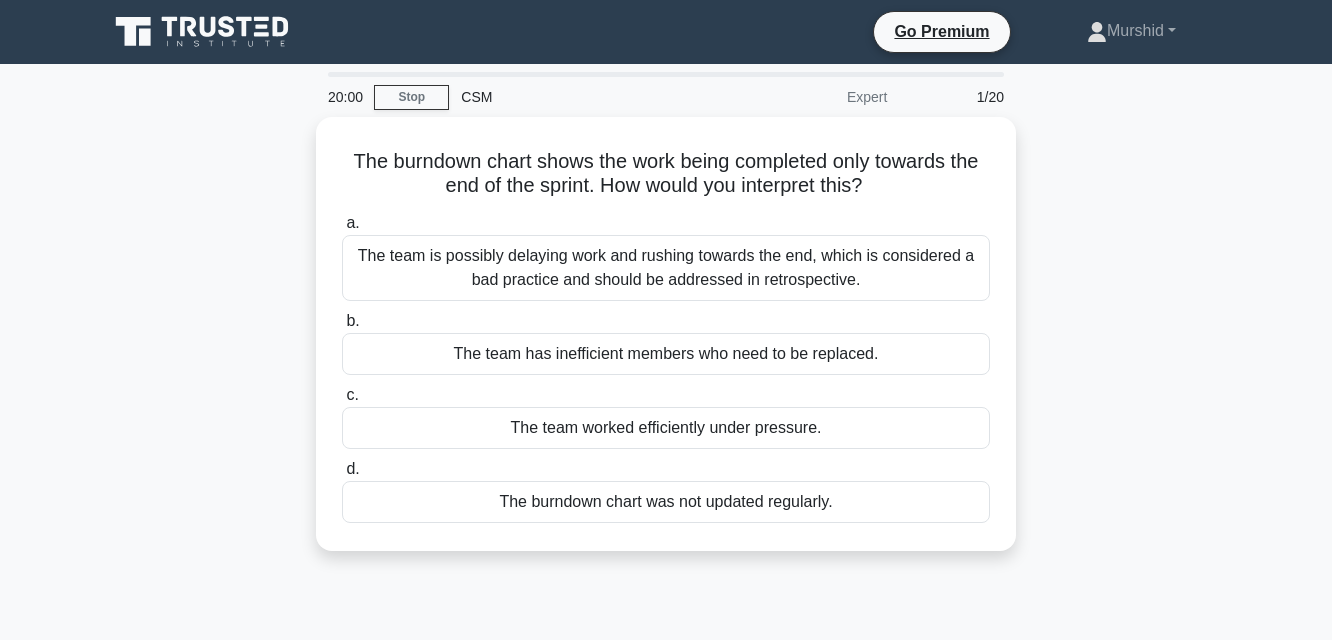 drag, startPoint x: 353, startPoint y: -3, endPoint x: 288, endPoint y: -54, distance: 82.61961 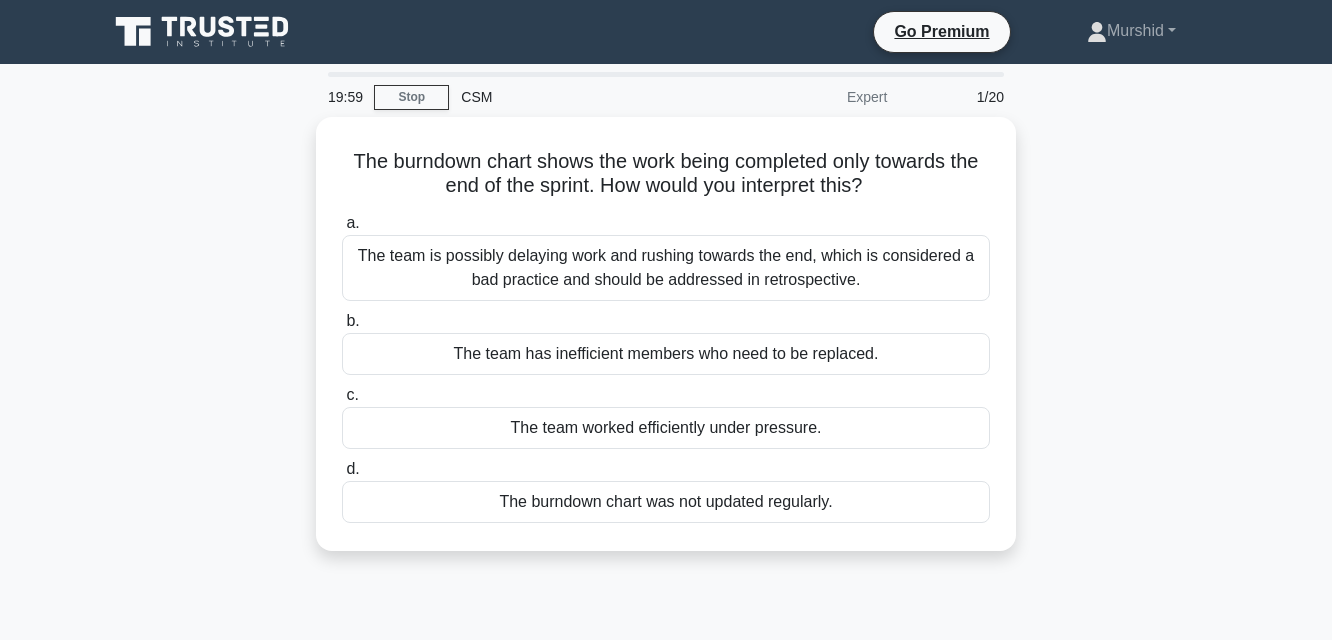 drag, startPoint x: 288, startPoint y: -54, endPoint x: 209, endPoint y: 214, distance: 279.40115 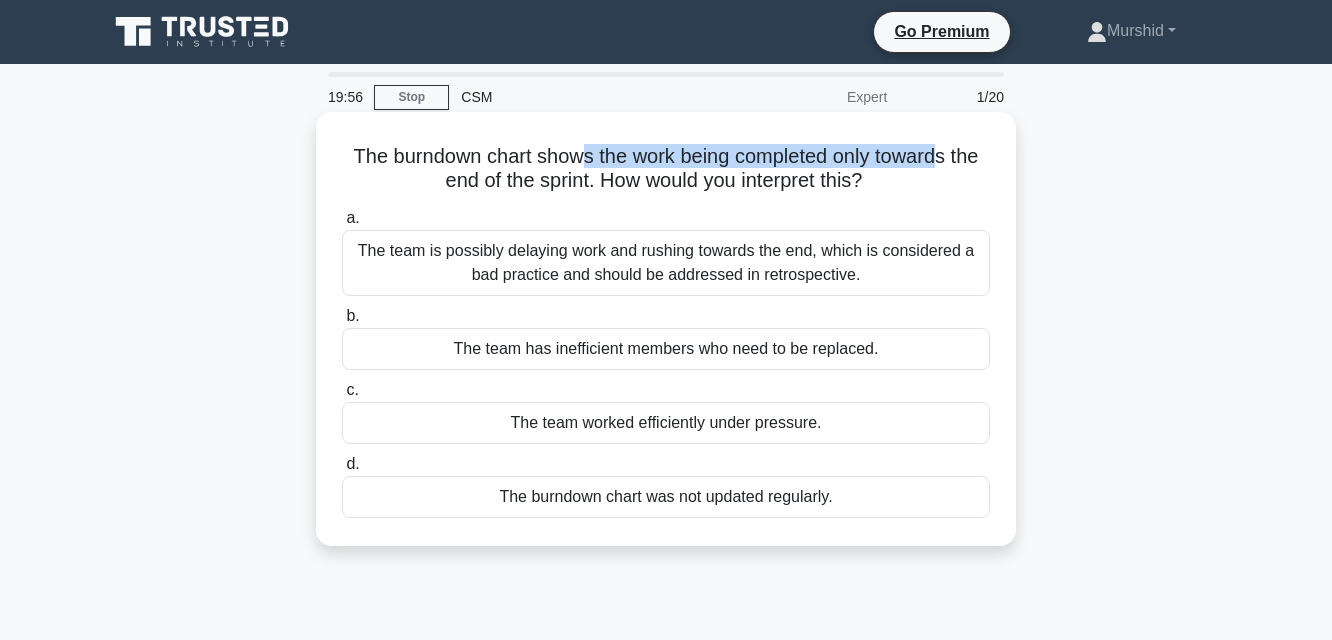 drag, startPoint x: 578, startPoint y: 149, endPoint x: 944, endPoint y: 155, distance: 366.04916 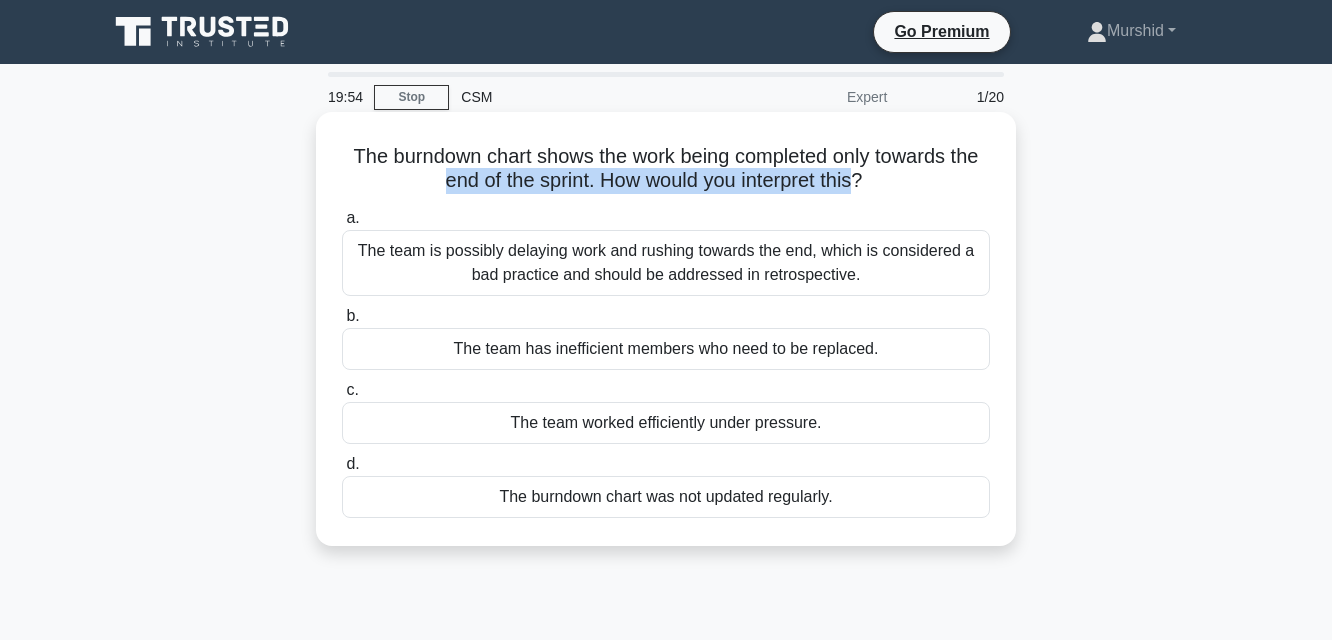 drag, startPoint x: 436, startPoint y: 185, endPoint x: 863, endPoint y: 187, distance: 427.00467 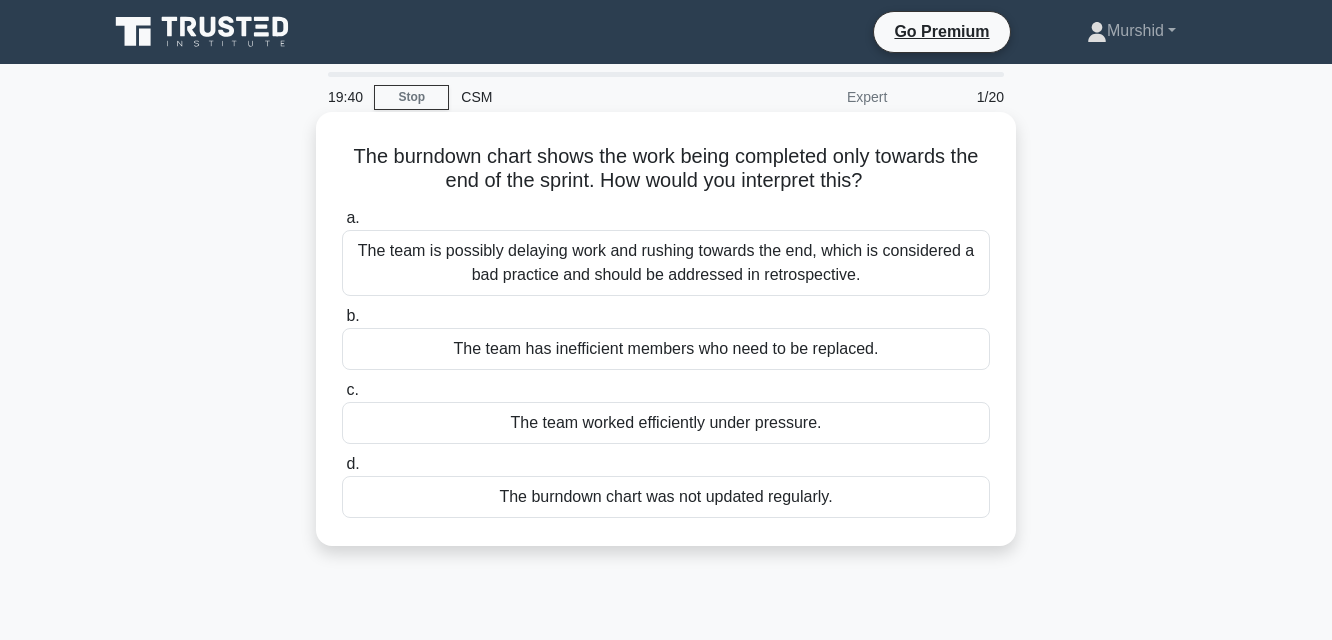 click on "The burndown chart was not updated regularly." at bounding box center (666, 497) 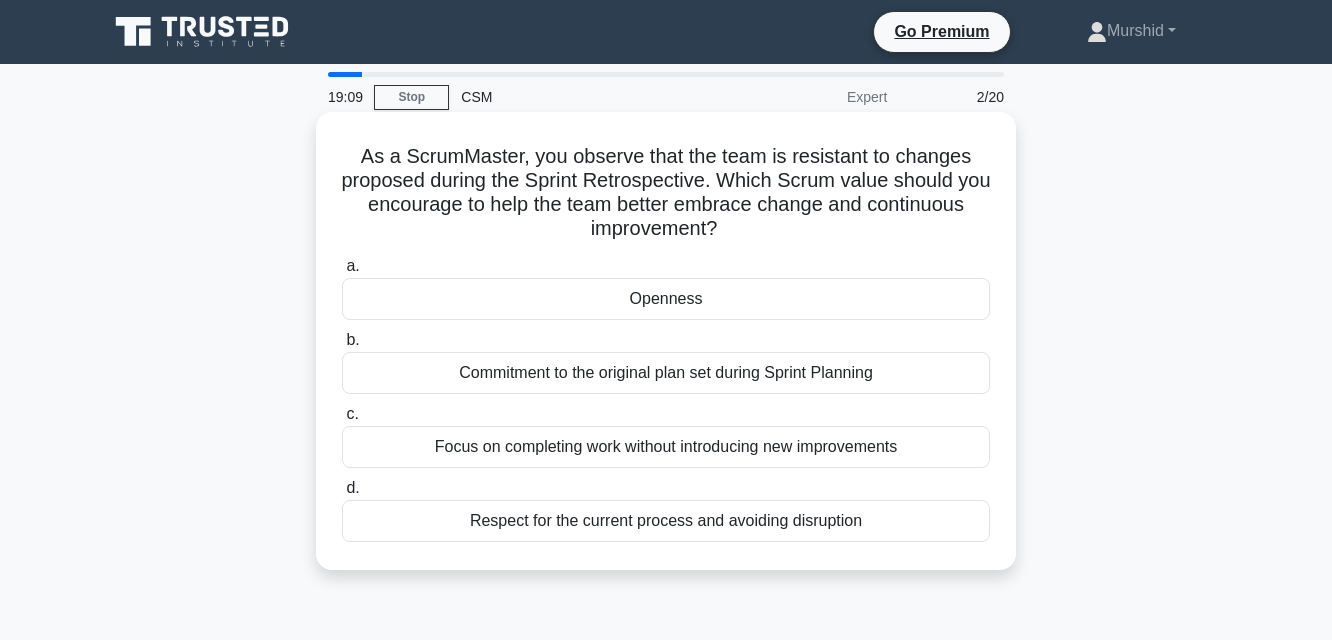 click on "Openness" at bounding box center [666, 299] 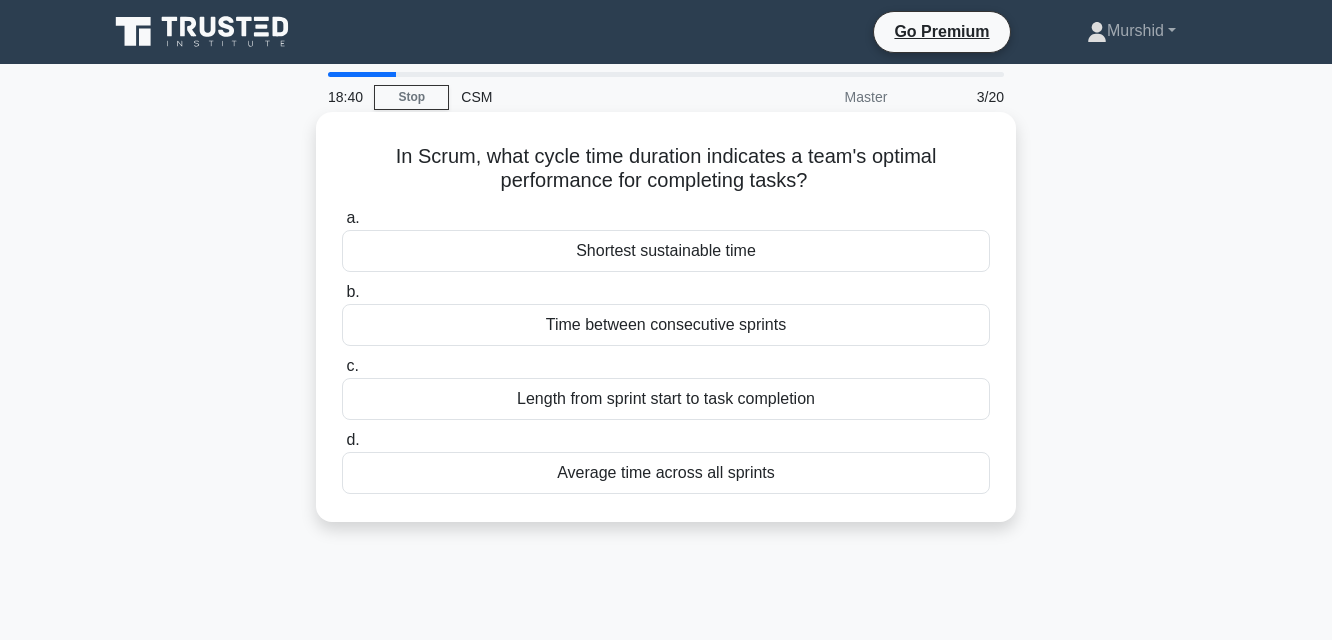 click on "Length from sprint start to task completion" at bounding box center (666, 399) 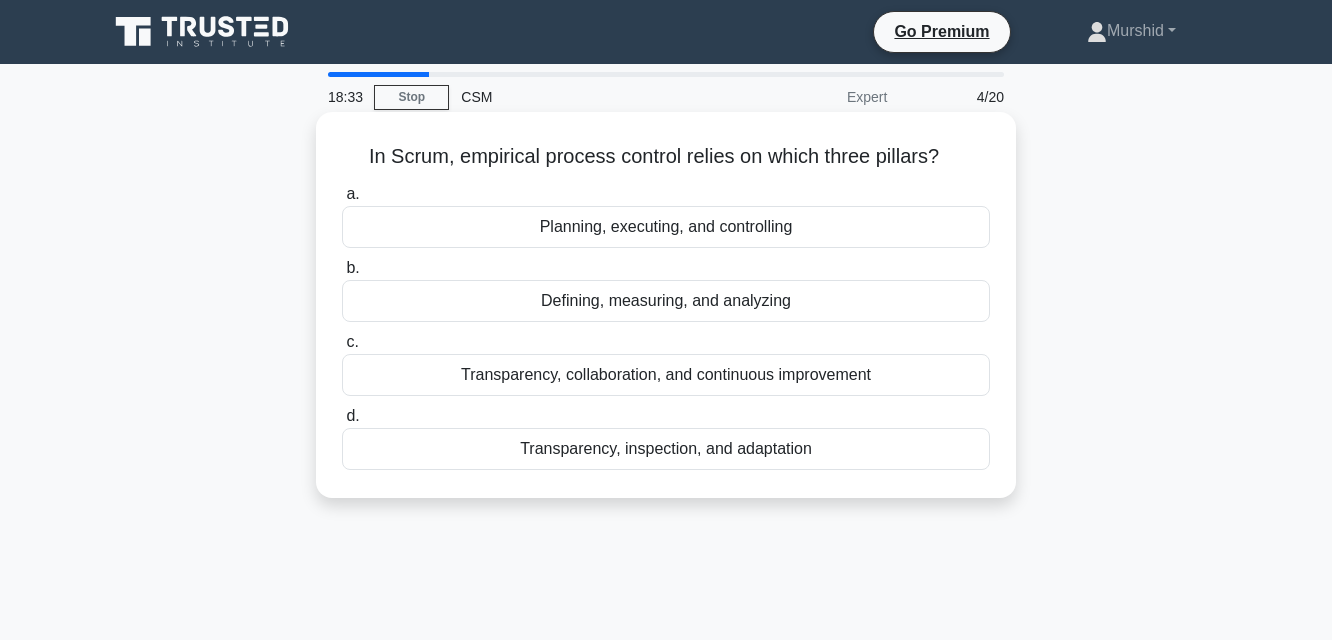 click on "Transparency, inspection, and adaptation" at bounding box center (666, 449) 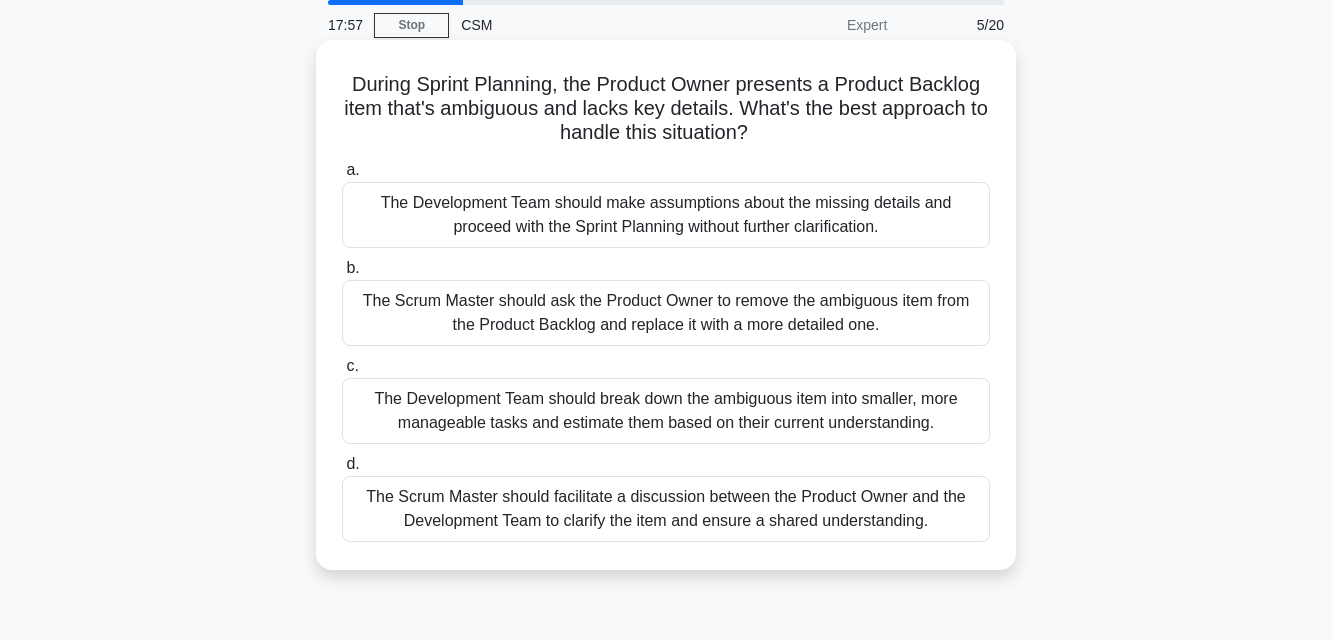 scroll, scrollTop: 100, scrollLeft: 0, axis: vertical 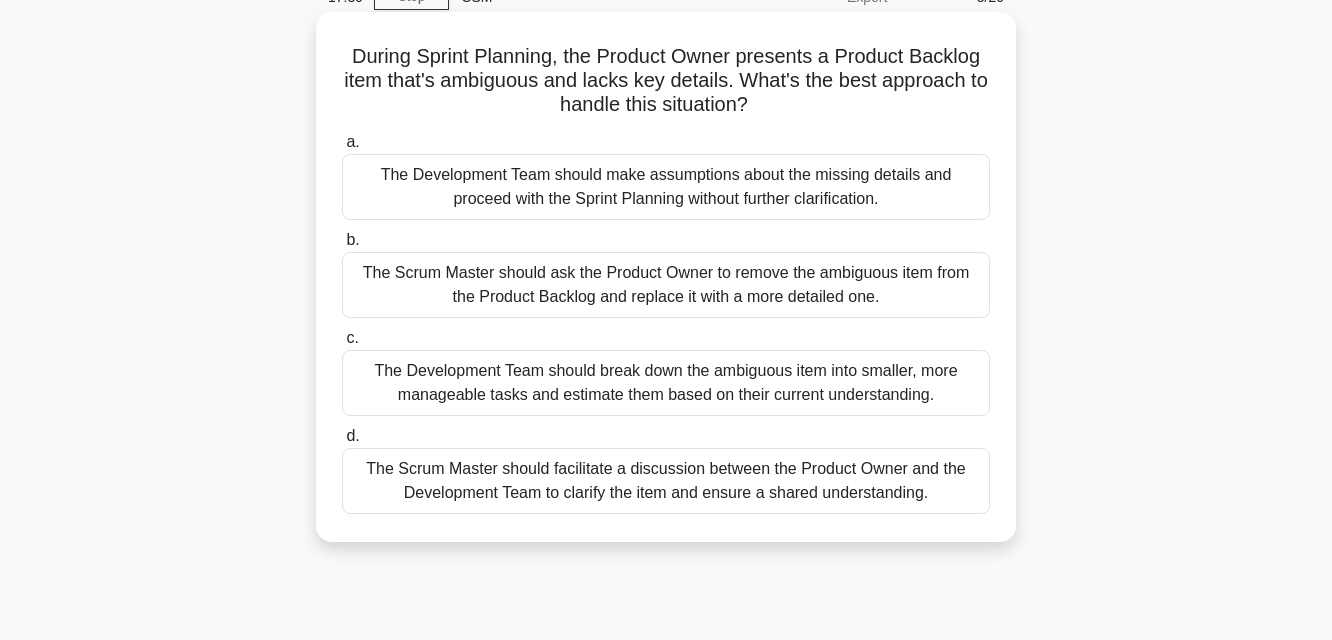 click on "The Scrum Master should facilitate a discussion between the Product Owner and the Development Team to clarify the item and ensure a shared understanding." at bounding box center (666, 481) 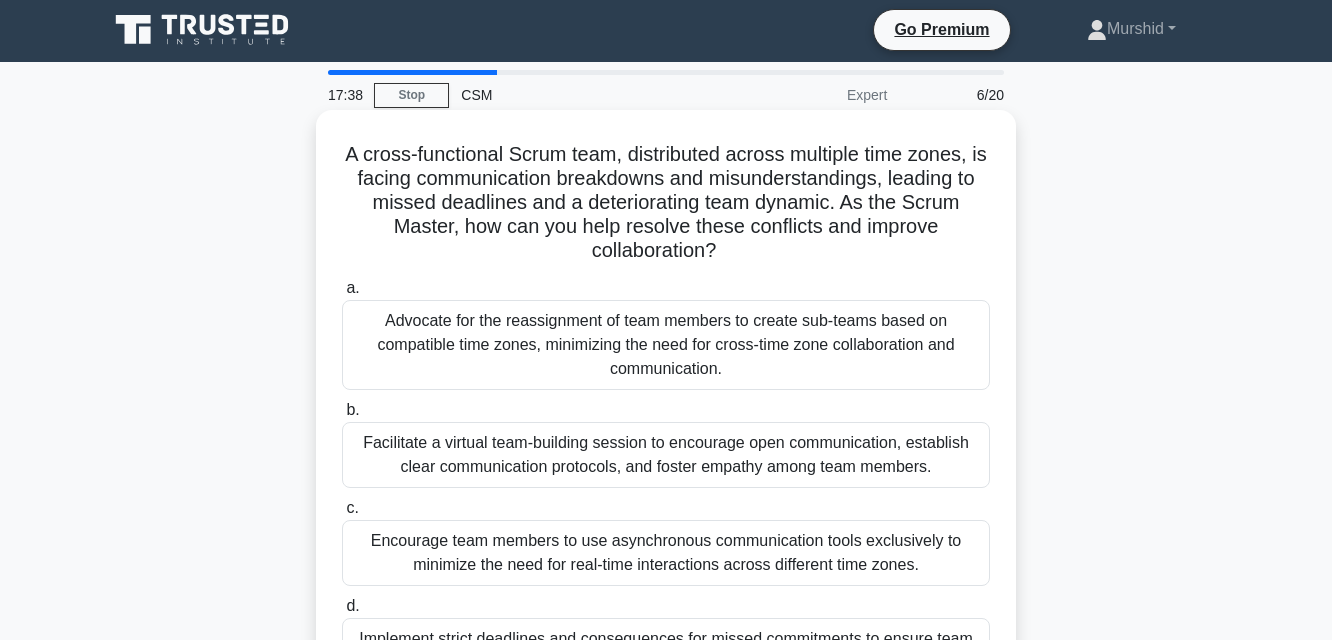 scroll, scrollTop: 0, scrollLeft: 0, axis: both 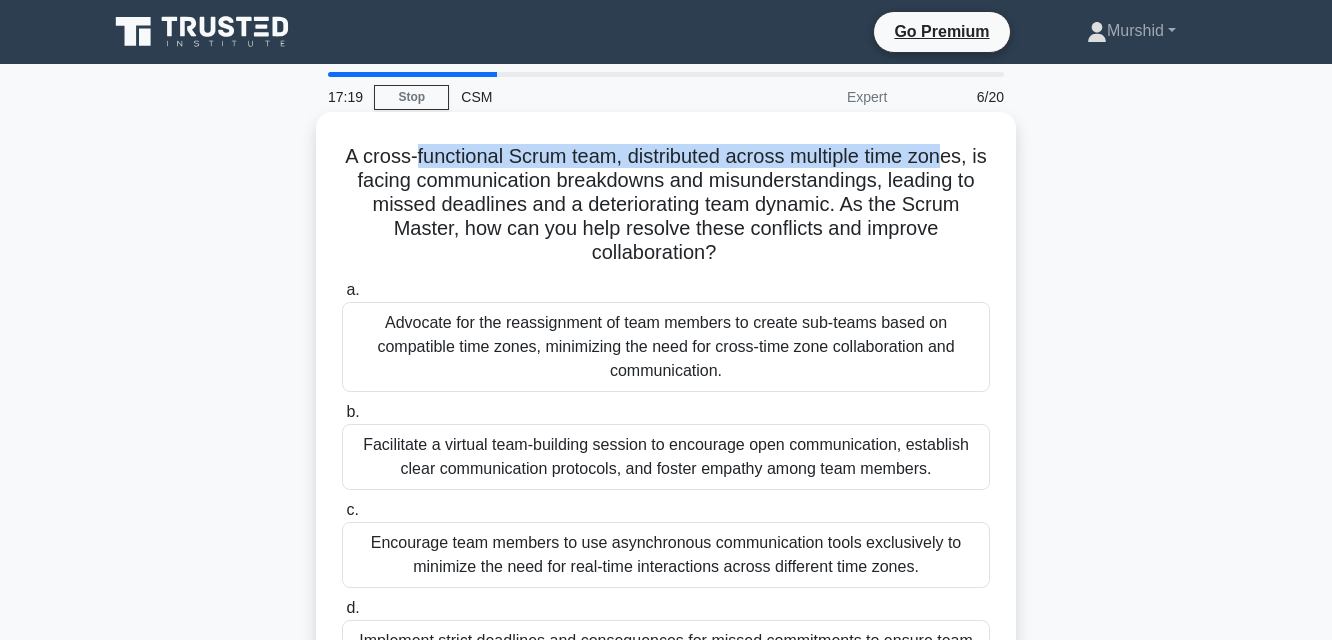 drag, startPoint x: 423, startPoint y: 155, endPoint x: 931, endPoint y: 166, distance: 508.11908 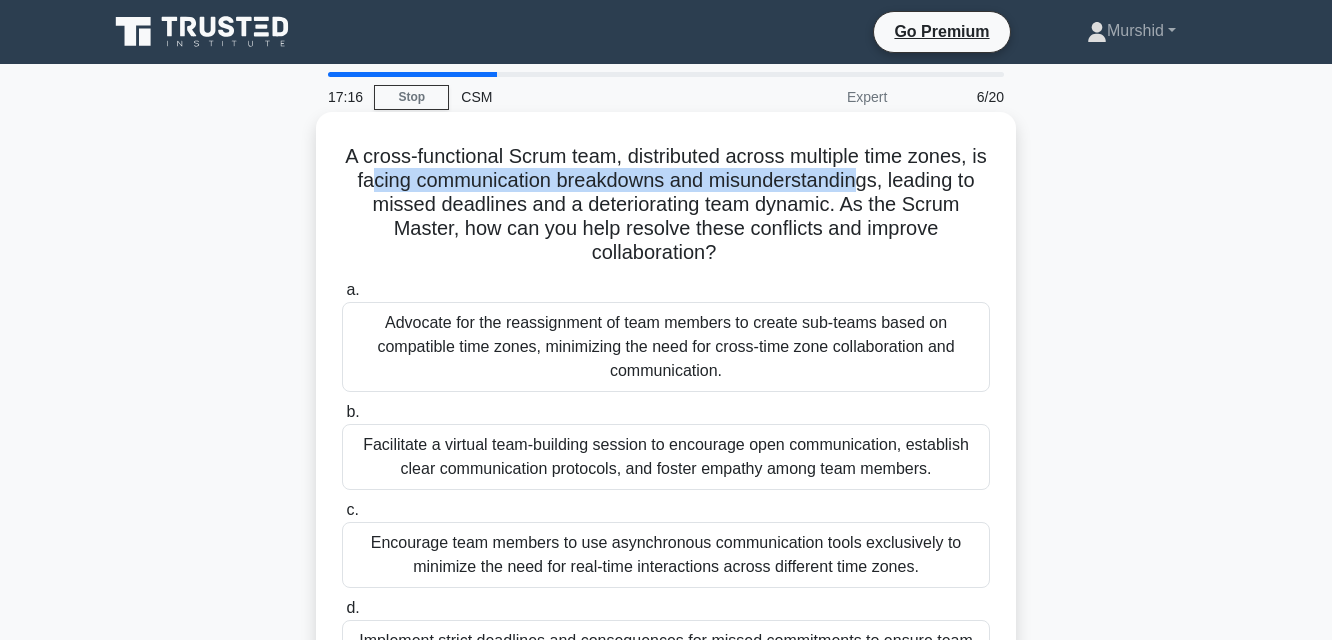 drag, startPoint x: 384, startPoint y: 184, endPoint x: 882, endPoint y: 188, distance: 498.01605 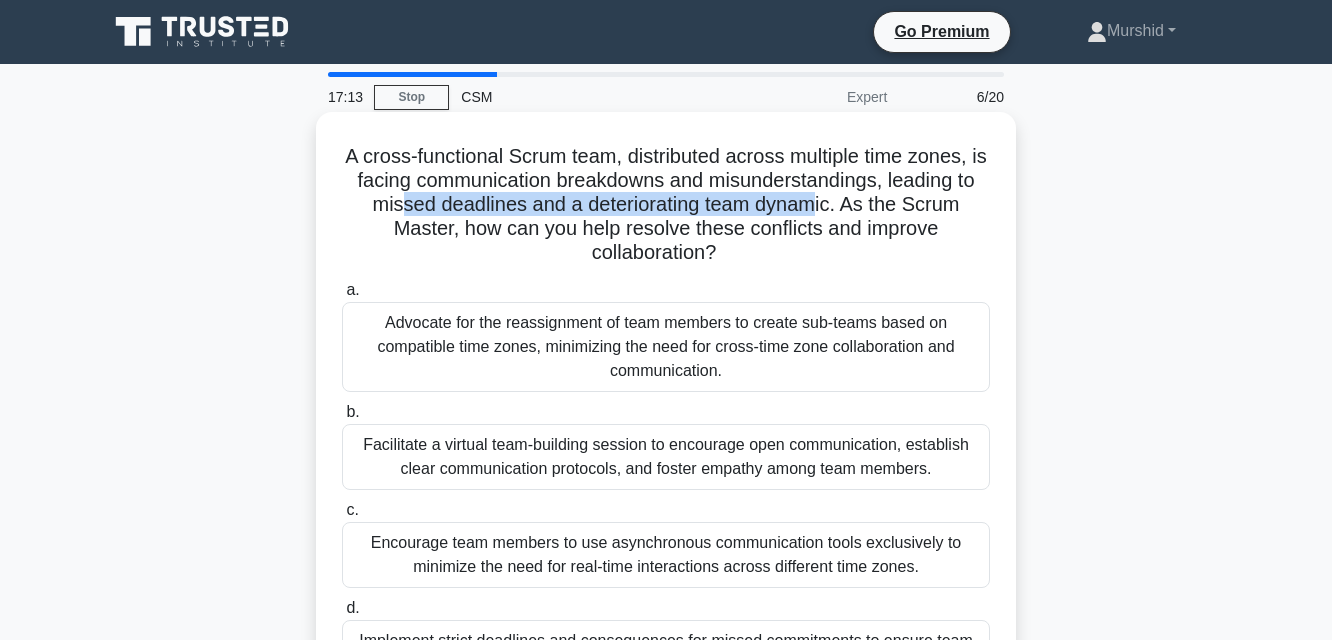 drag, startPoint x: 414, startPoint y: 213, endPoint x: 827, endPoint y: 211, distance: 413.00485 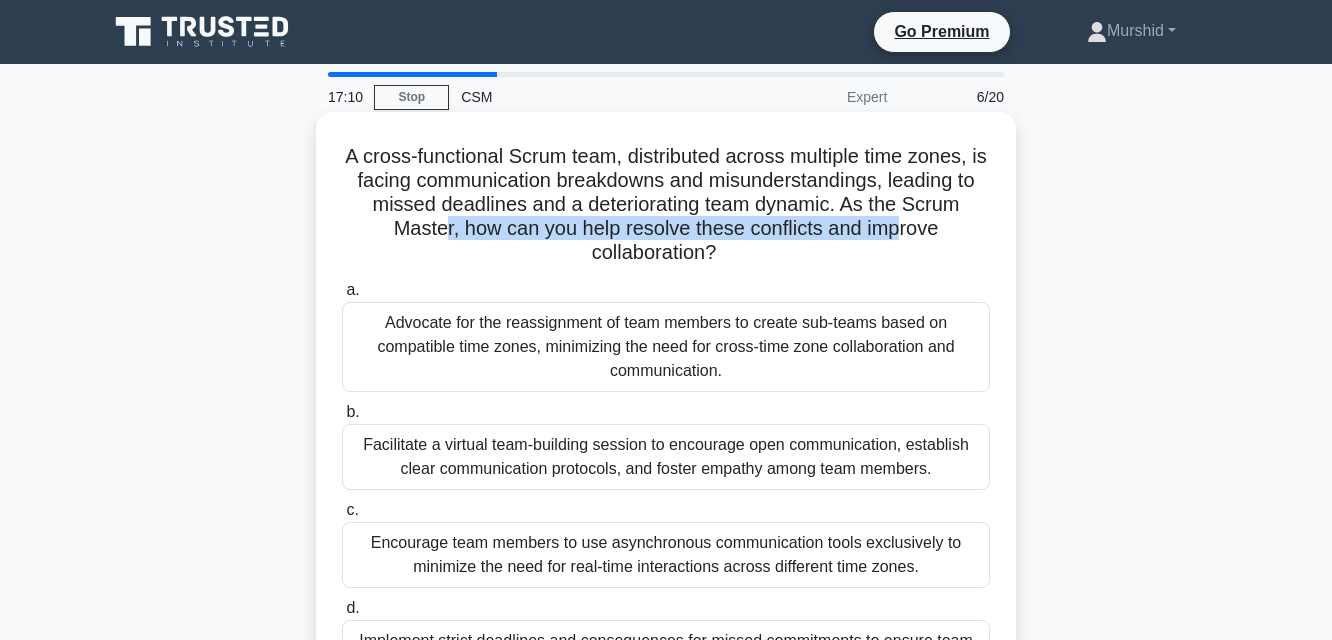 drag, startPoint x: 442, startPoint y: 232, endPoint x: 902, endPoint y: 238, distance: 460.03912 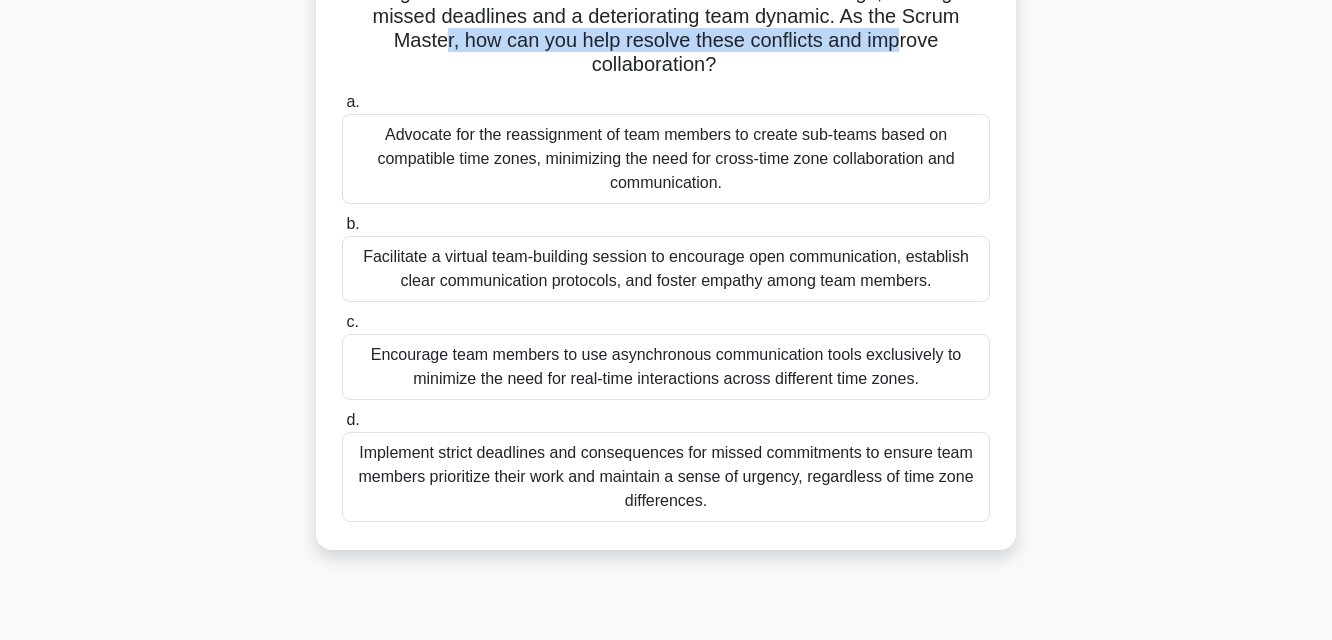scroll, scrollTop: 200, scrollLeft: 0, axis: vertical 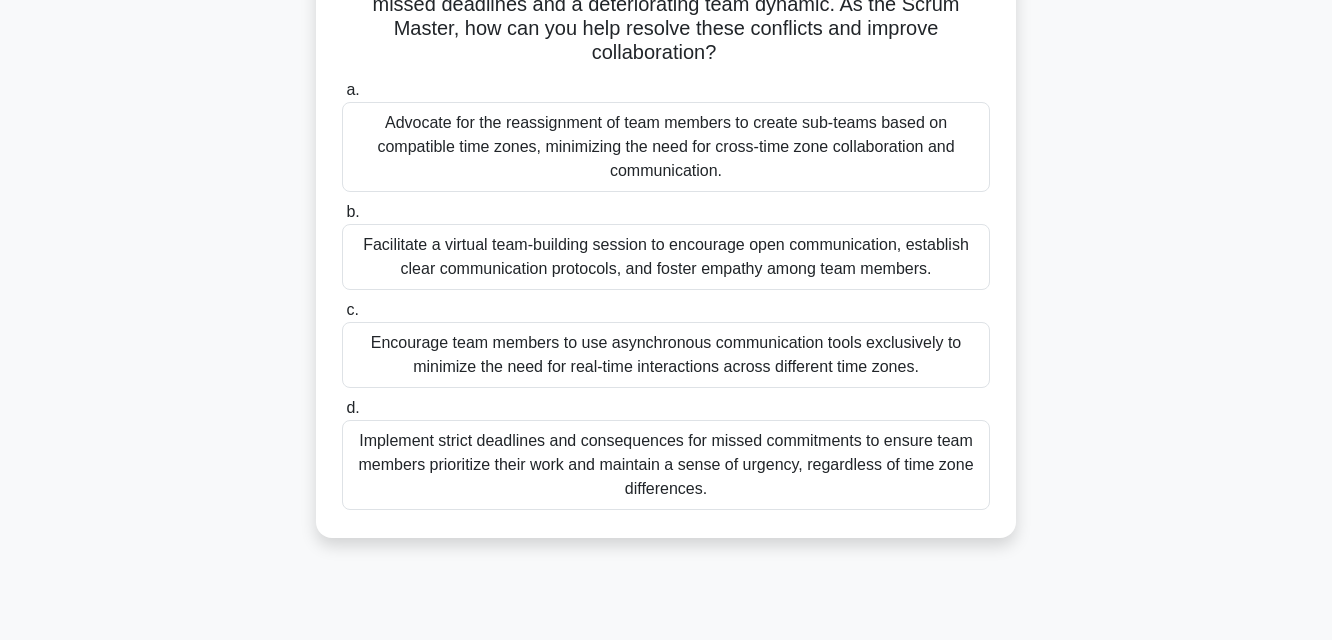 click on "Facilitate a virtual team-building session to encourage open communication, establish clear communication protocols, and foster empathy among team members." at bounding box center [666, 257] 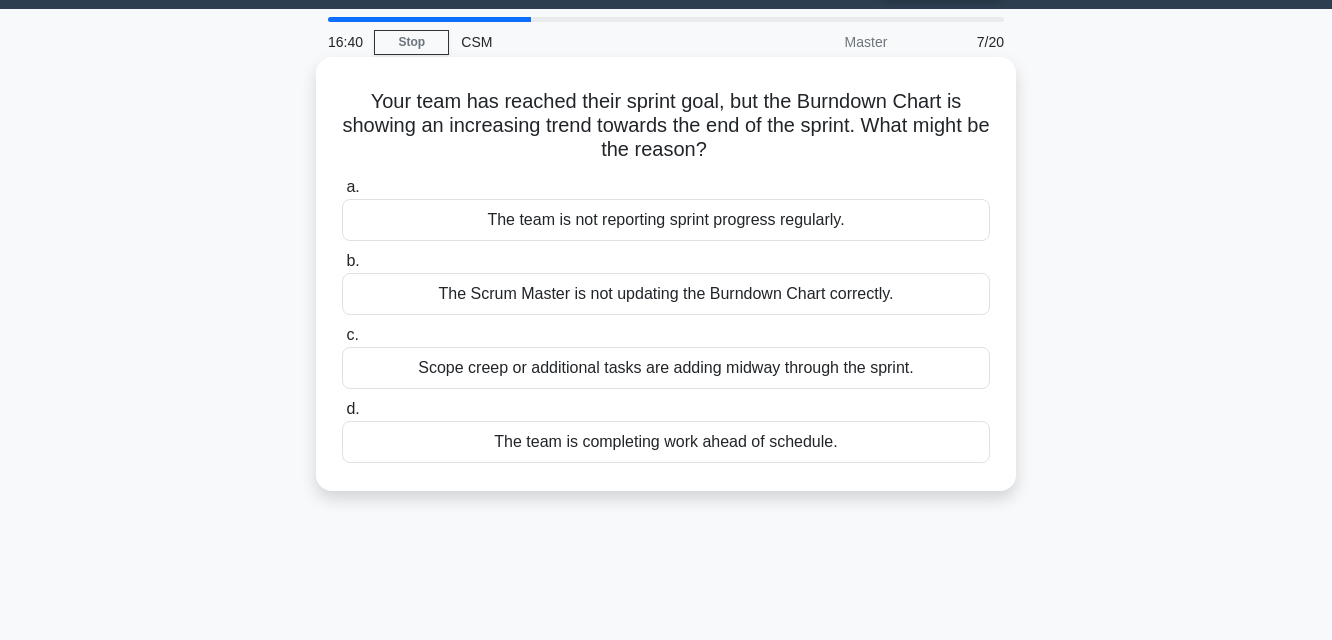 scroll, scrollTop: 0, scrollLeft: 0, axis: both 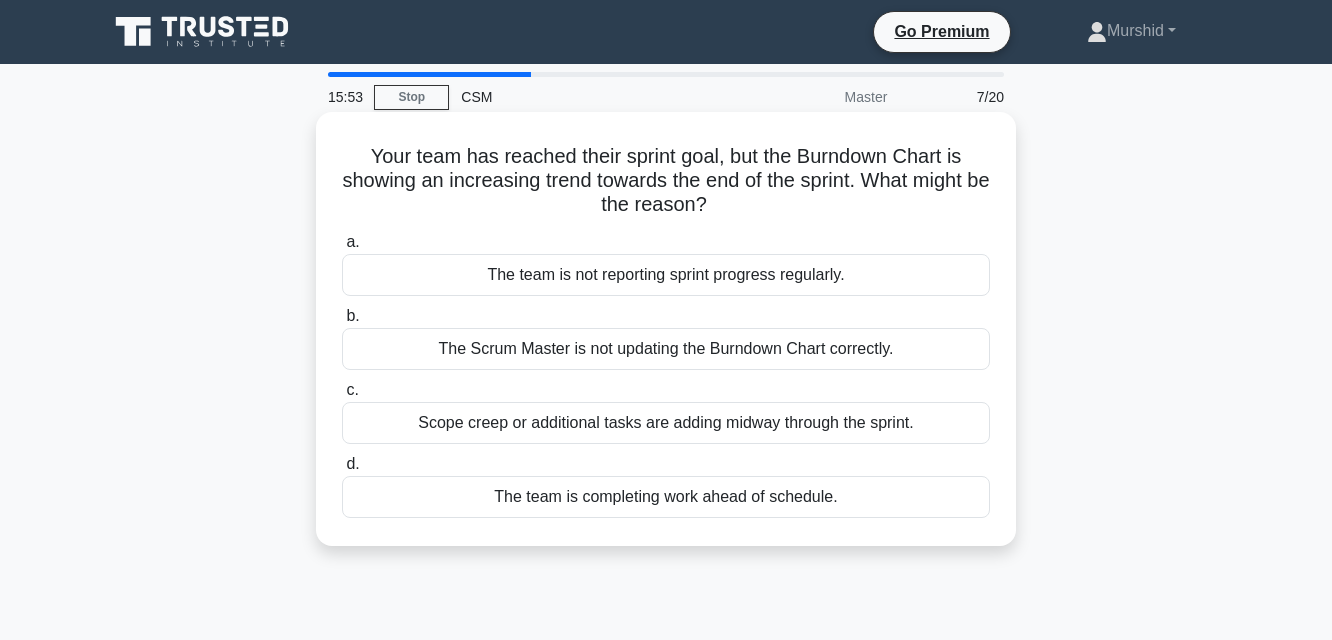 click on "Scope creep or additional tasks are adding midway through the sprint." at bounding box center (666, 423) 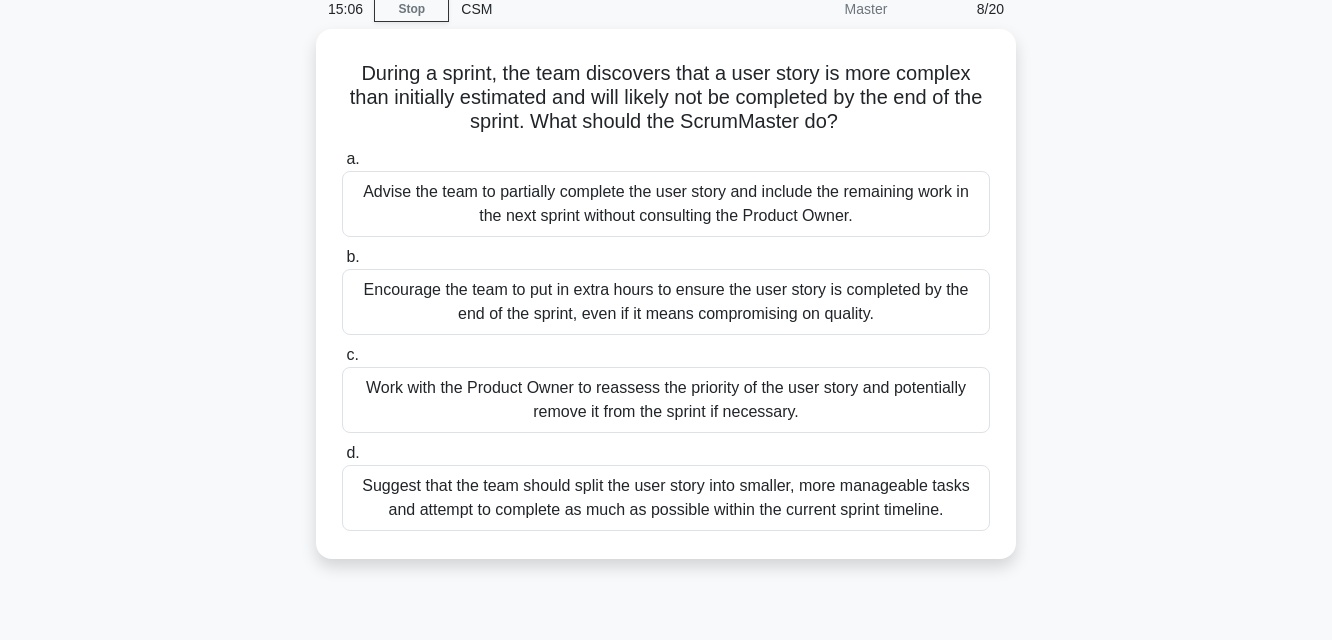 scroll, scrollTop: 100, scrollLeft: 0, axis: vertical 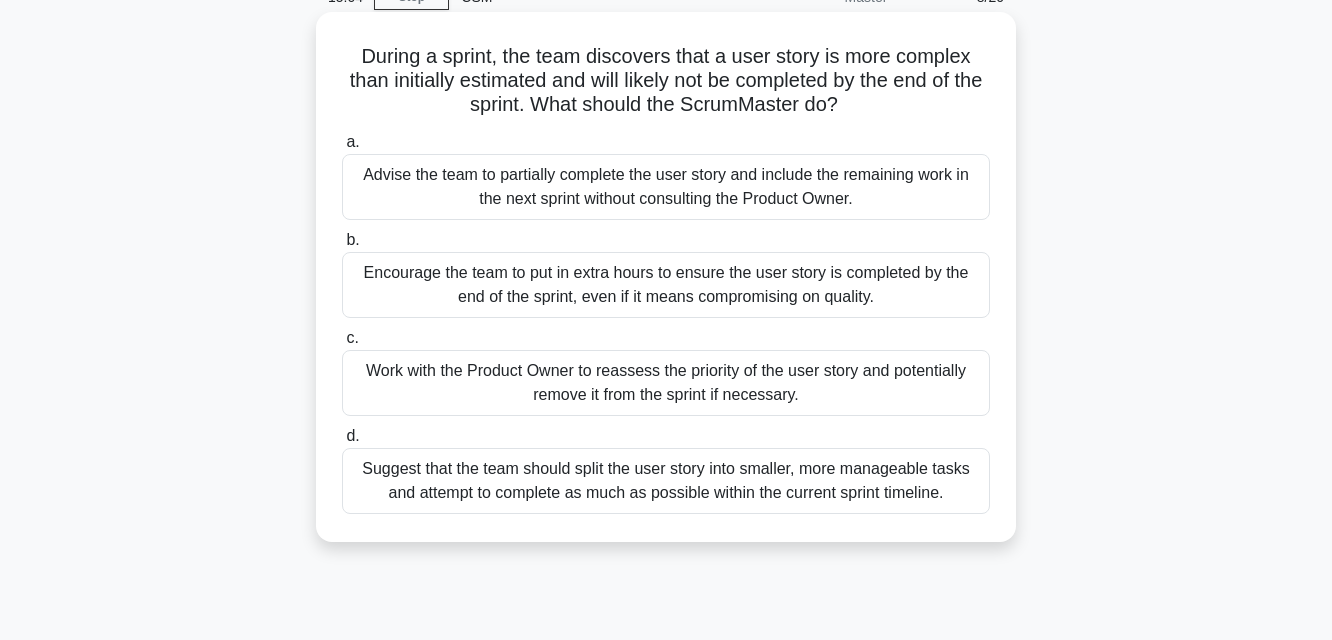 click on "Work with the Product Owner to reassess the priority of the user story and potentially remove it from the sprint if necessary." at bounding box center (666, 383) 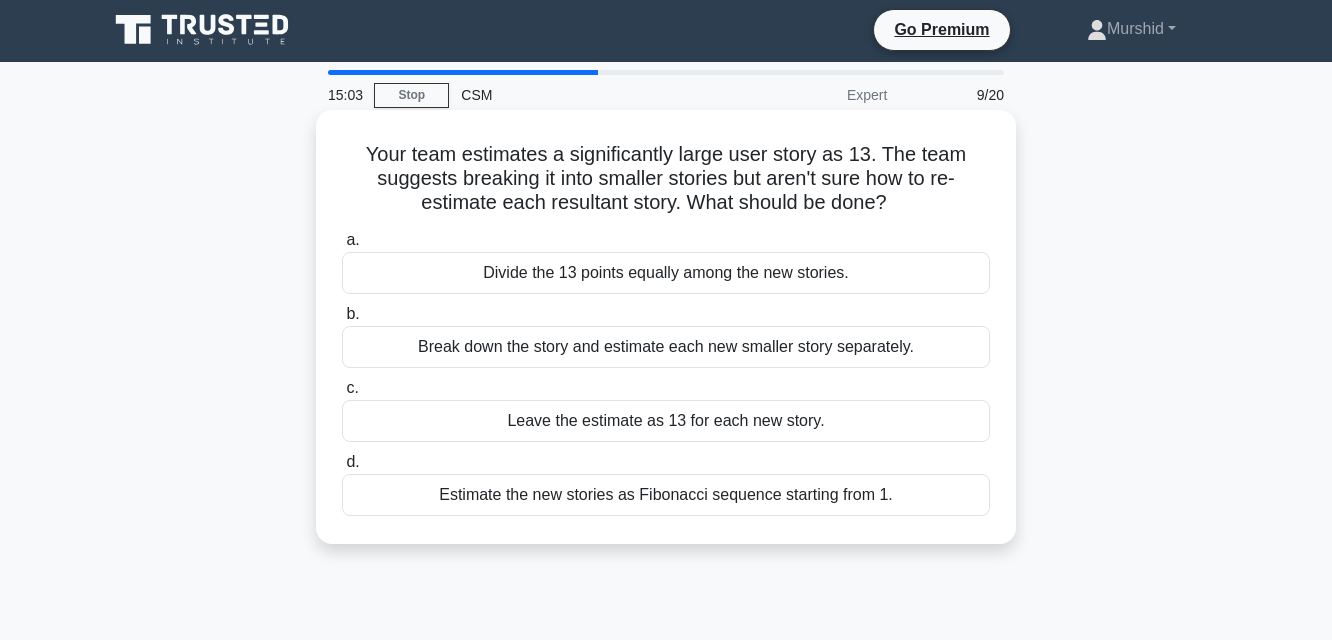 scroll, scrollTop: 0, scrollLeft: 0, axis: both 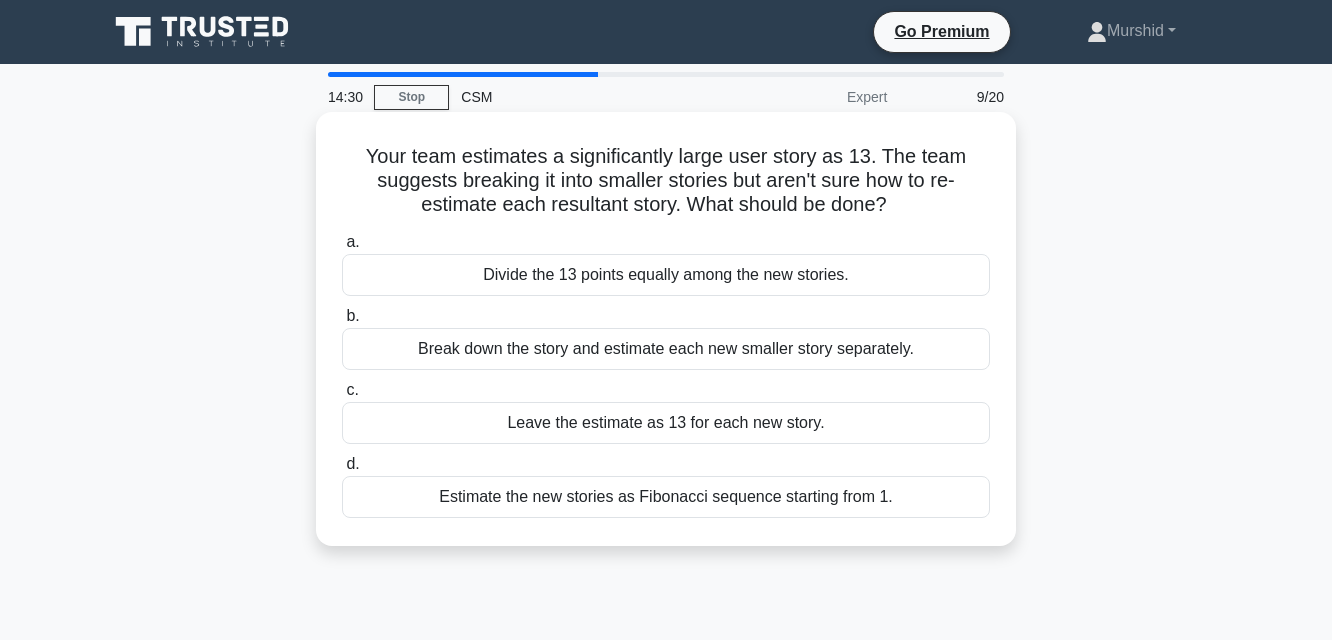 click on "Break down the story and estimate each new smaller story separately." at bounding box center (666, 349) 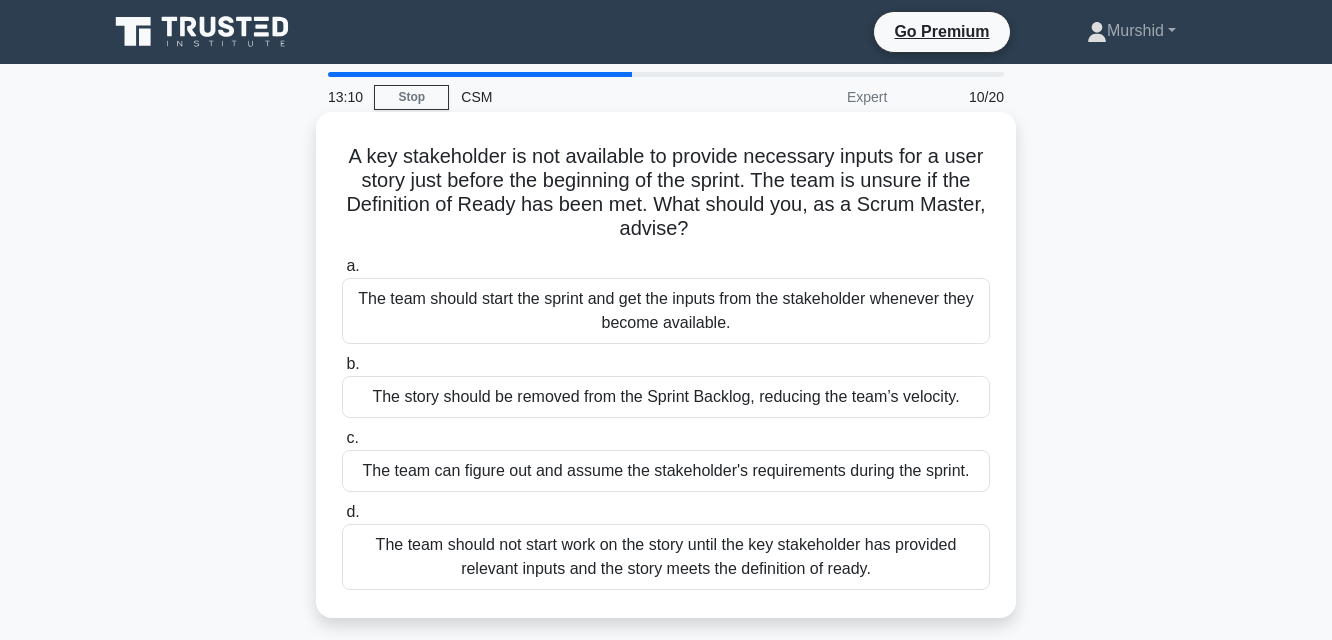 click on "The team should start the sprint and get the inputs from the stakeholder whenever they become available." at bounding box center [666, 311] 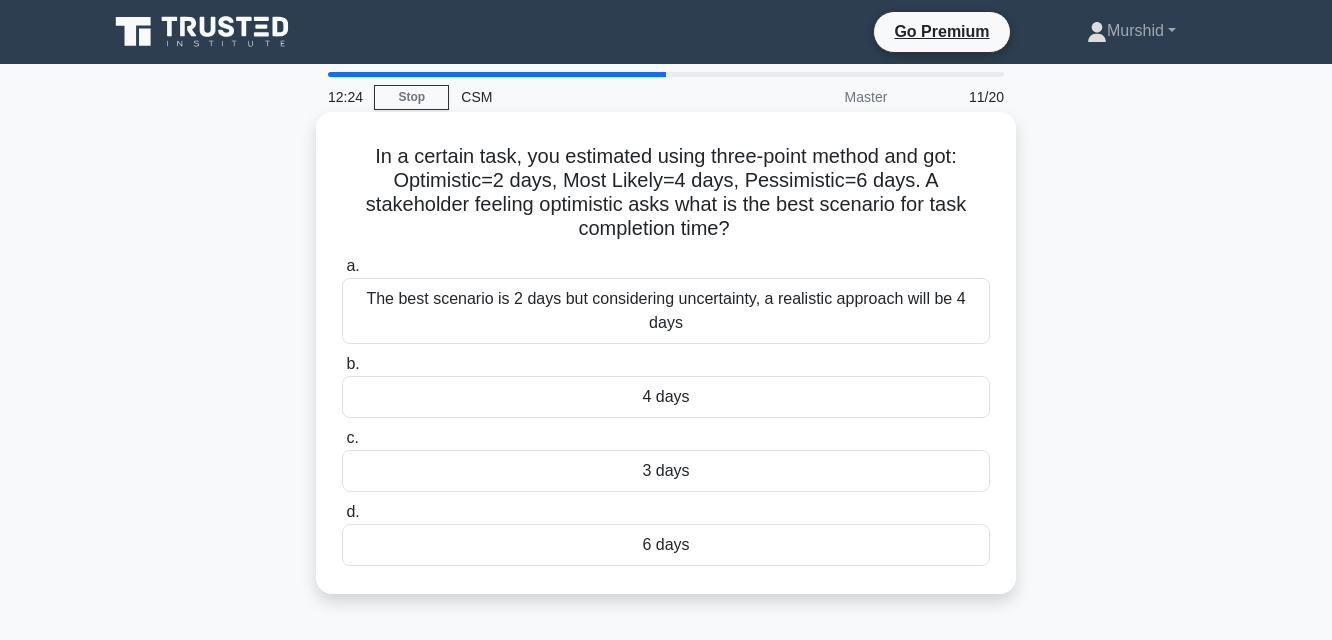click on "The best scenario is 2 days but considering uncertainty, a realistic approach will be 4 days" at bounding box center (666, 311) 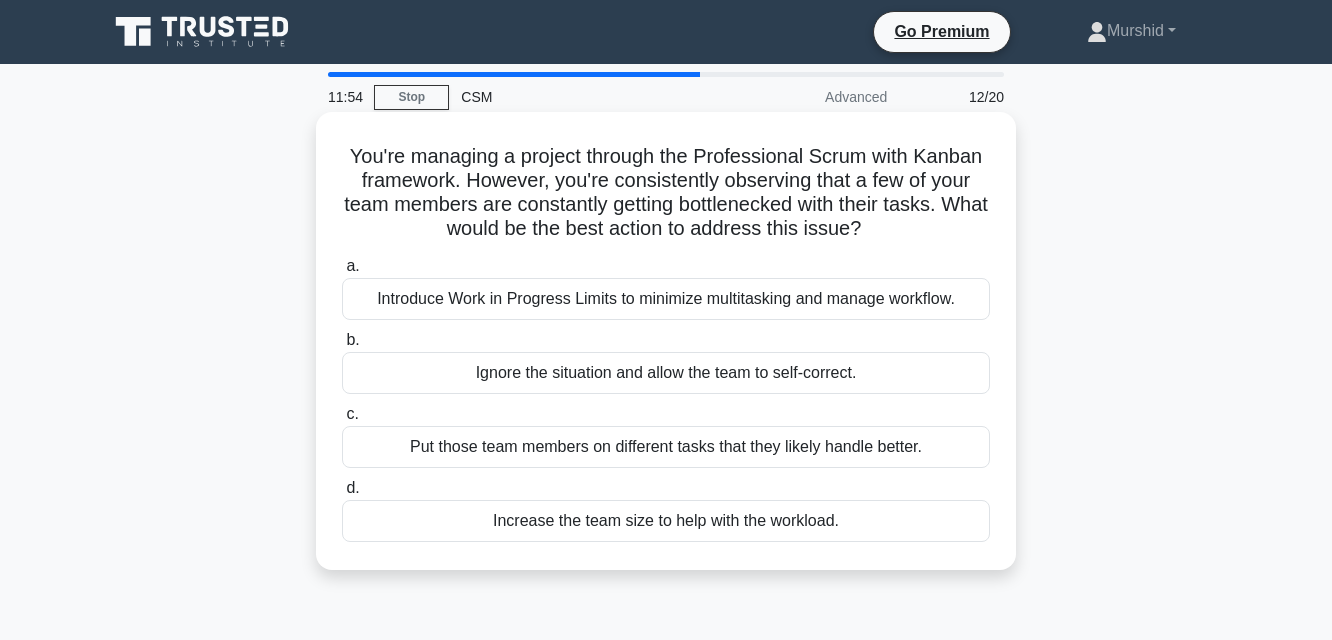 click on "Introduce Work in Progress Limits to minimize multitasking and manage workflow." at bounding box center (666, 299) 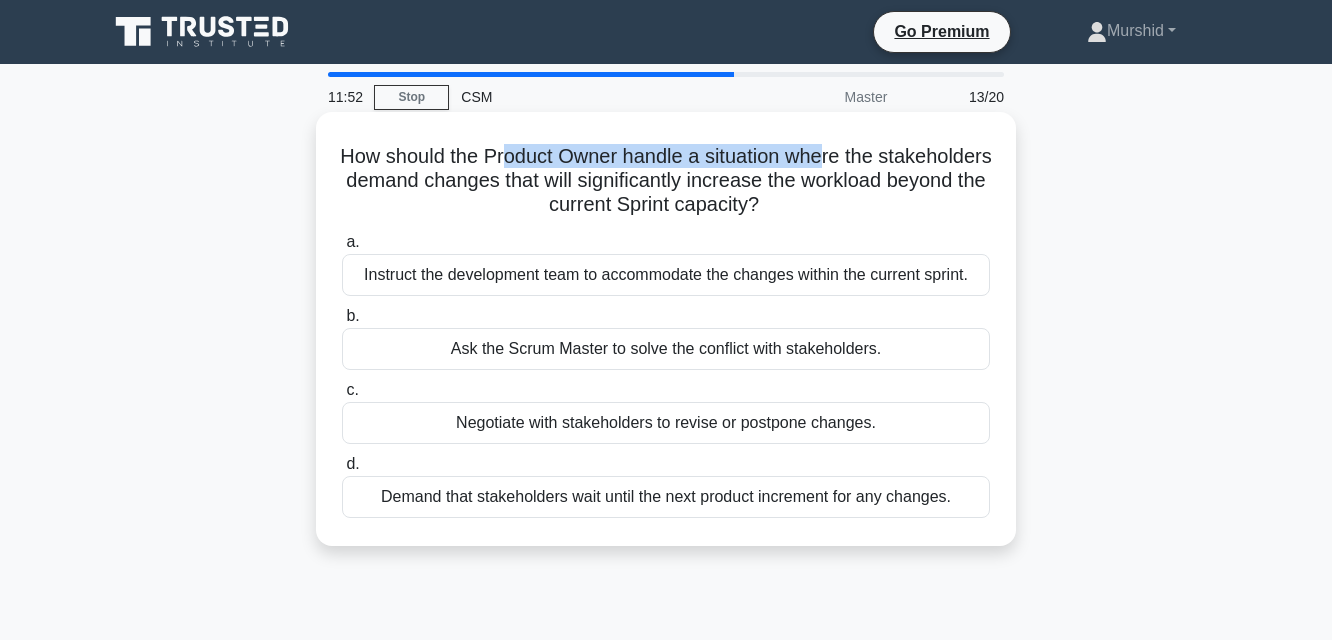 drag, startPoint x: 565, startPoint y: 153, endPoint x: 888, endPoint y: 163, distance: 323.15475 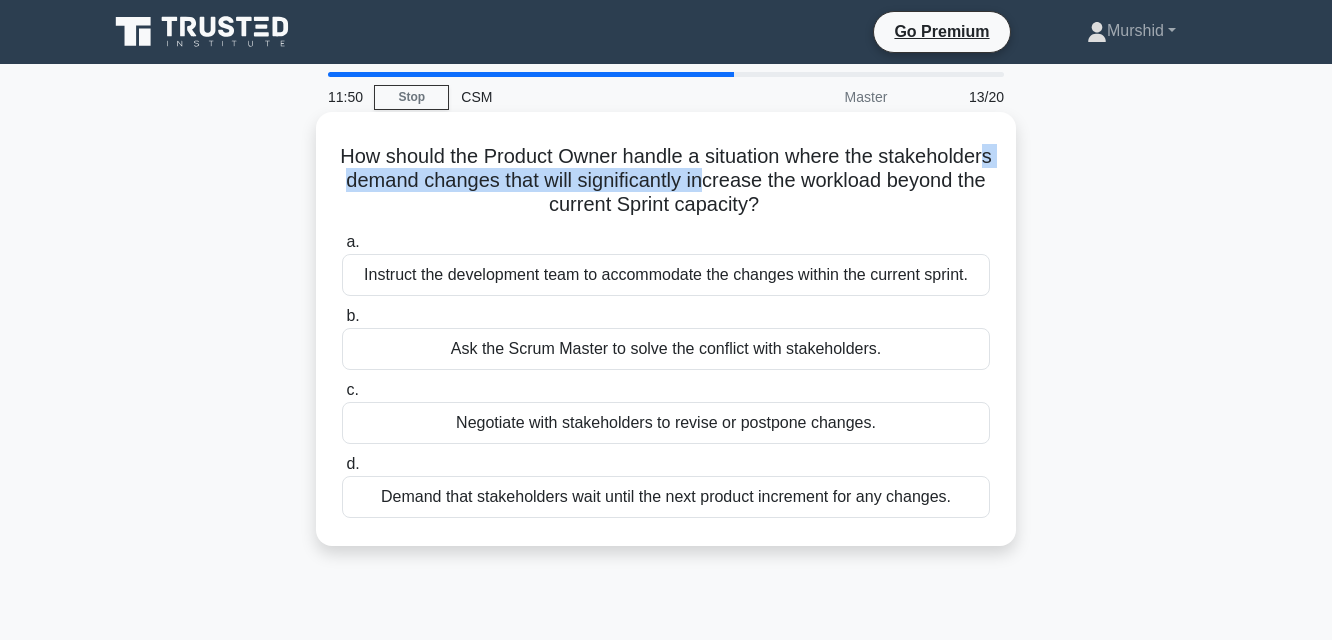 drag, startPoint x: 478, startPoint y: 190, endPoint x: 868, endPoint y: 182, distance: 390.08203 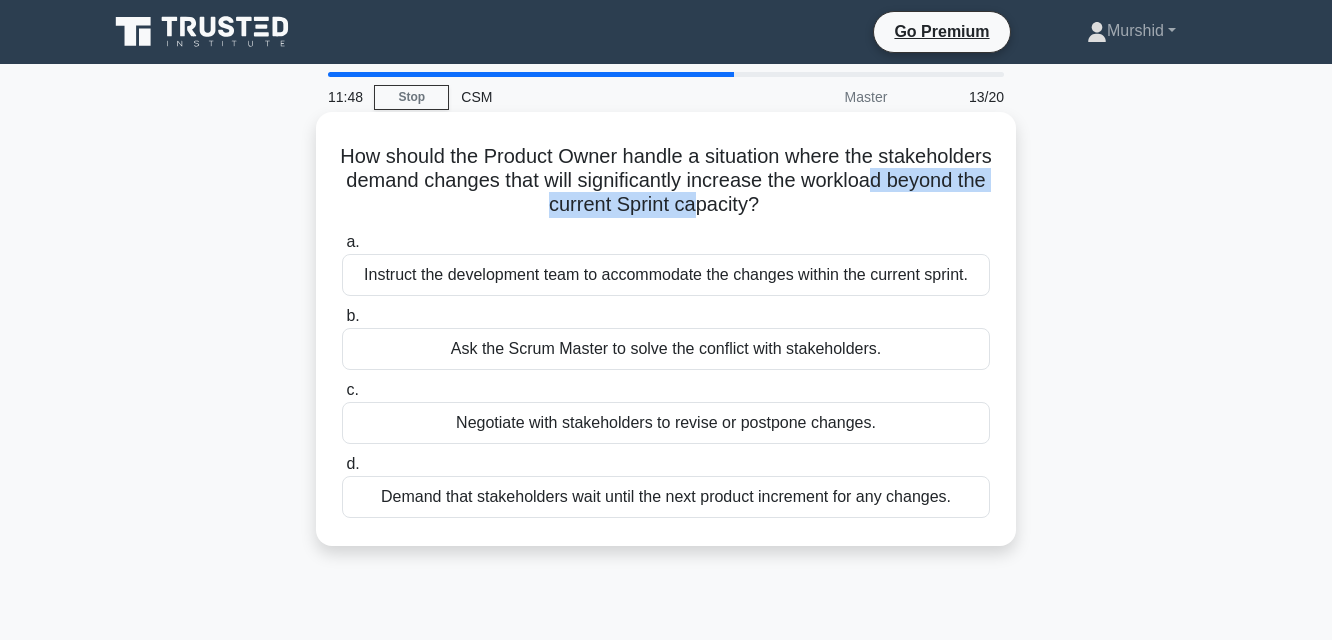 drag, startPoint x: 518, startPoint y: 203, endPoint x: 800, endPoint y: 204, distance: 282.00177 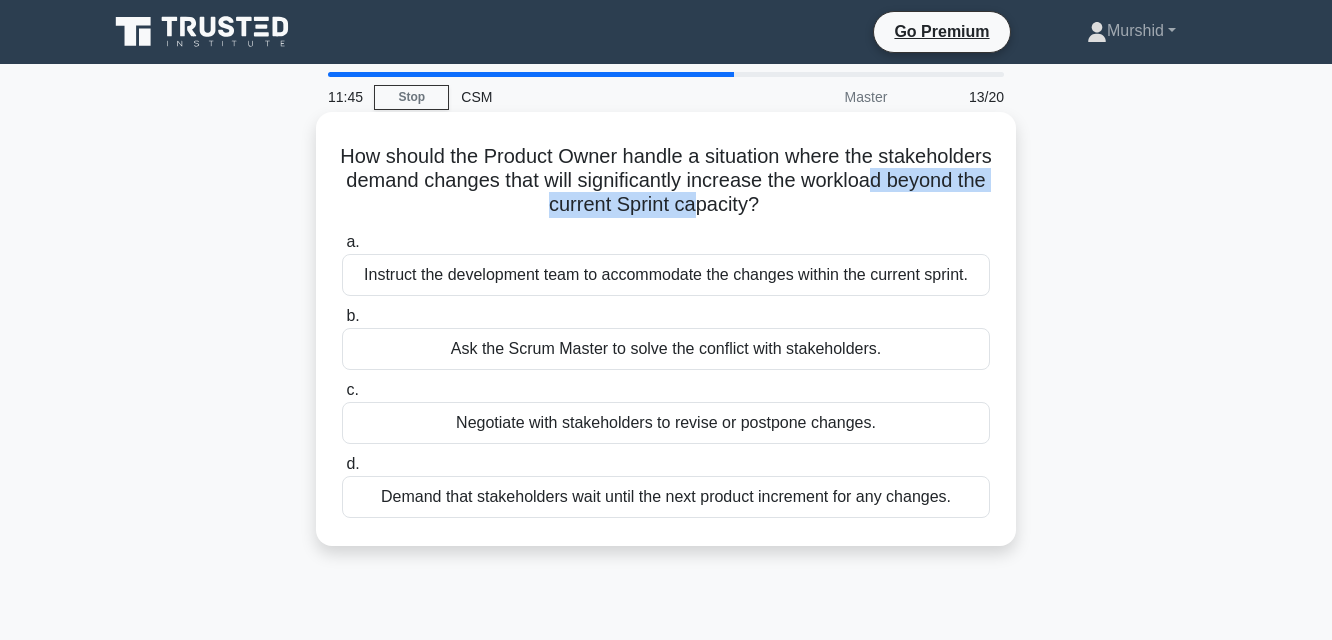 drag, startPoint x: 426, startPoint y: 271, endPoint x: 525, endPoint y: 270, distance: 99.00505 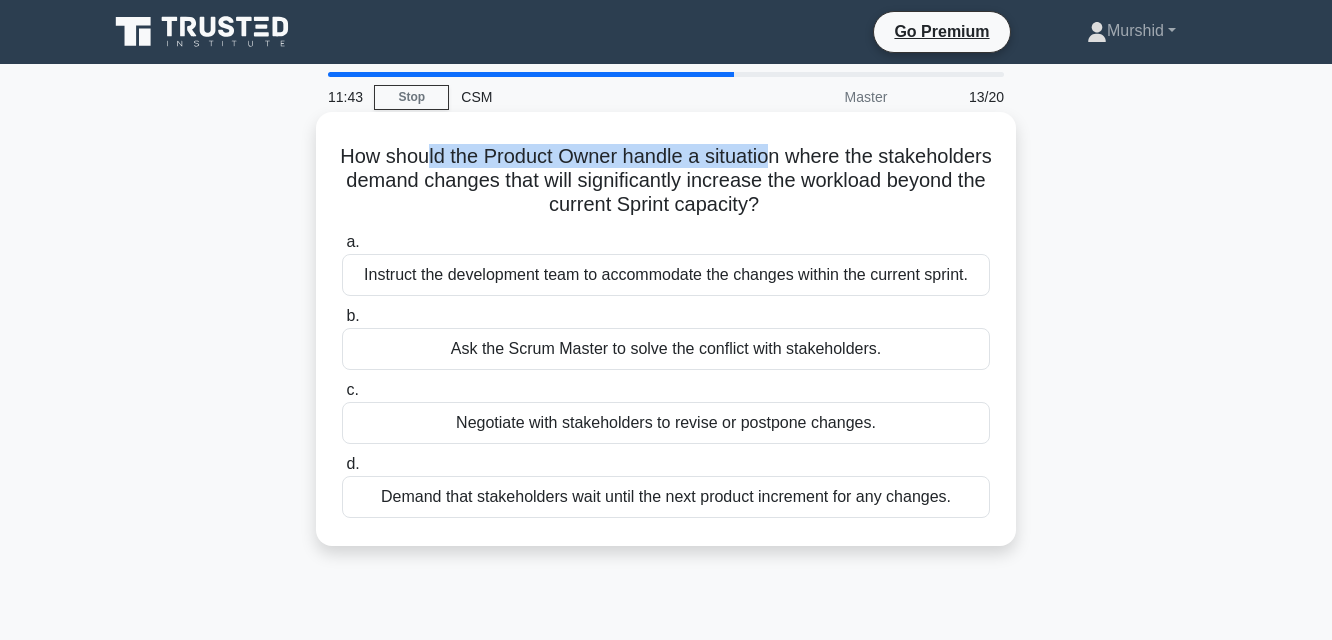 drag, startPoint x: 478, startPoint y: 161, endPoint x: 837, endPoint y: 166, distance: 359.03482 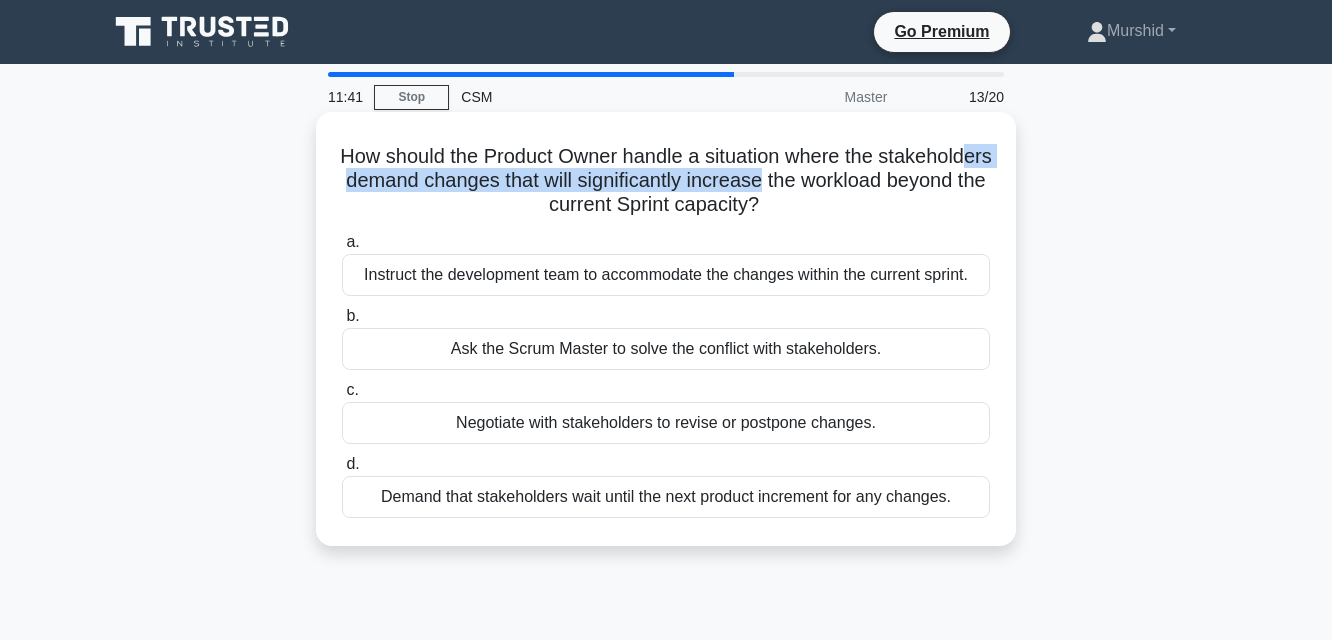 drag, startPoint x: 459, startPoint y: 186, endPoint x: 923, endPoint y: 186, distance: 464 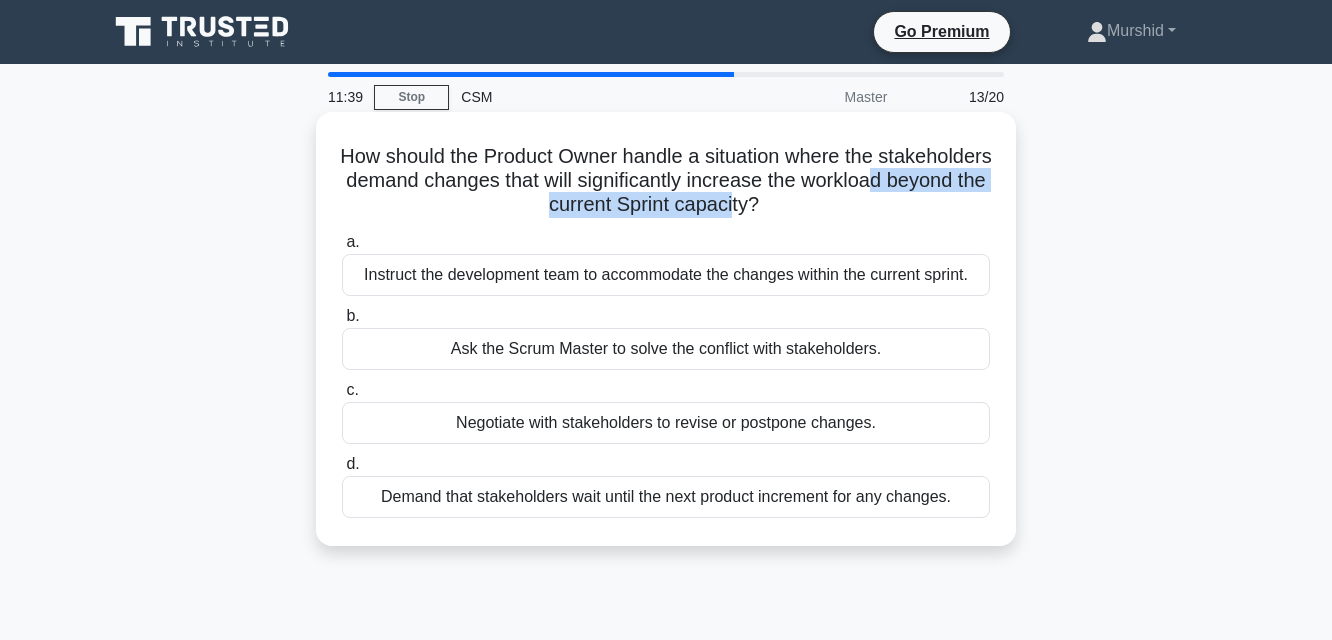 drag, startPoint x: 518, startPoint y: 201, endPoint x: 833, endPoint y: 206, distance: 315.03967 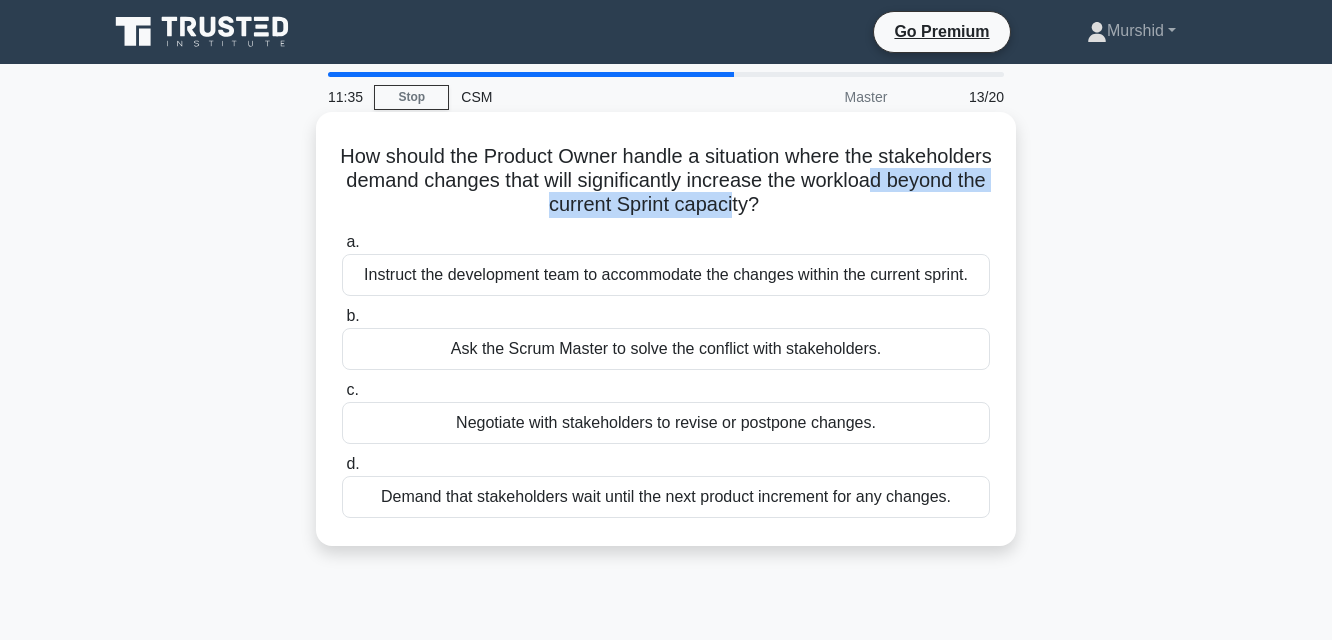 drag, startPoint x: 511, startPoint y: 271, endPoint x: 948, endPoint y: 272, distance: 437.00113 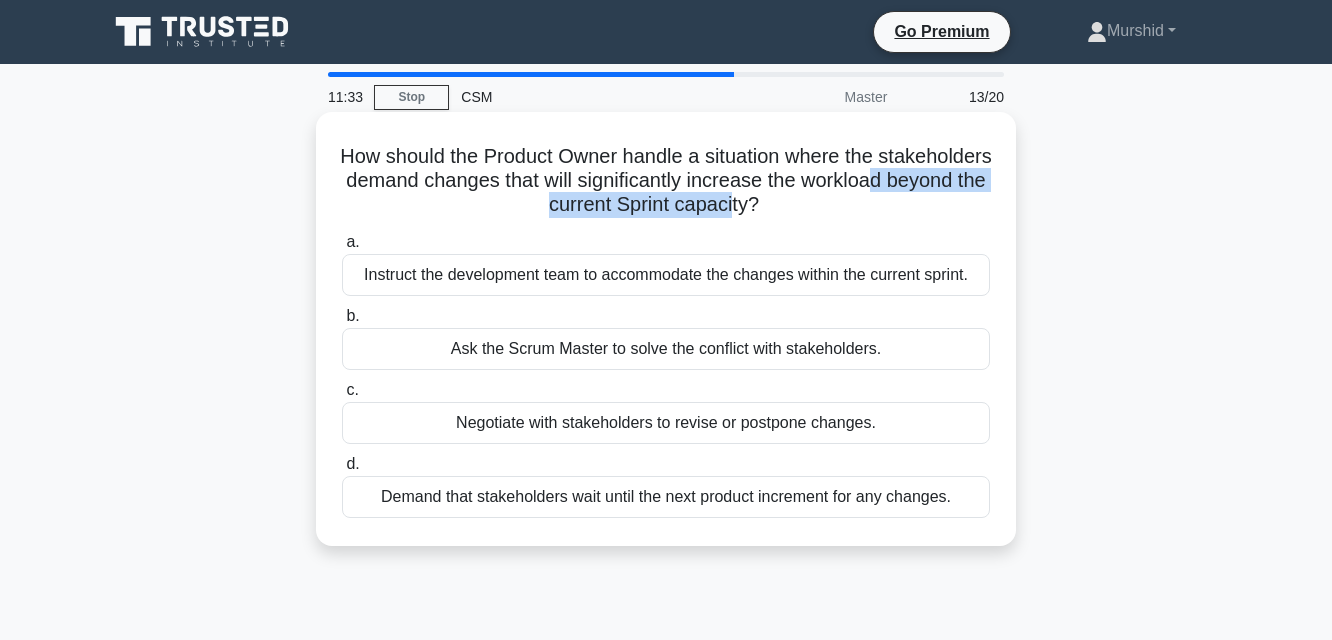 drag, startPoint x: 510, startPoint y: 352, endPoint x: 862, endPoint y: 346, distance: 352.05115 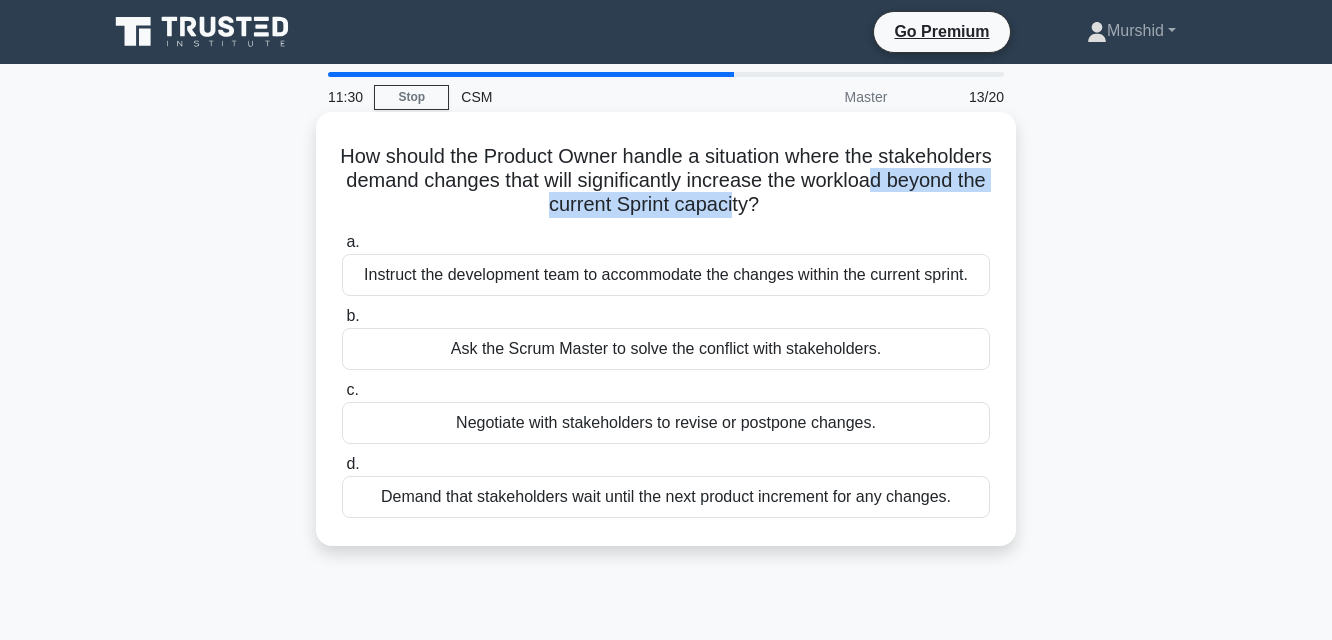 drag, startPoint x: 508, startPoint y: 429, endPoint x: 868, endPoint y: 430, distance: 360.0014 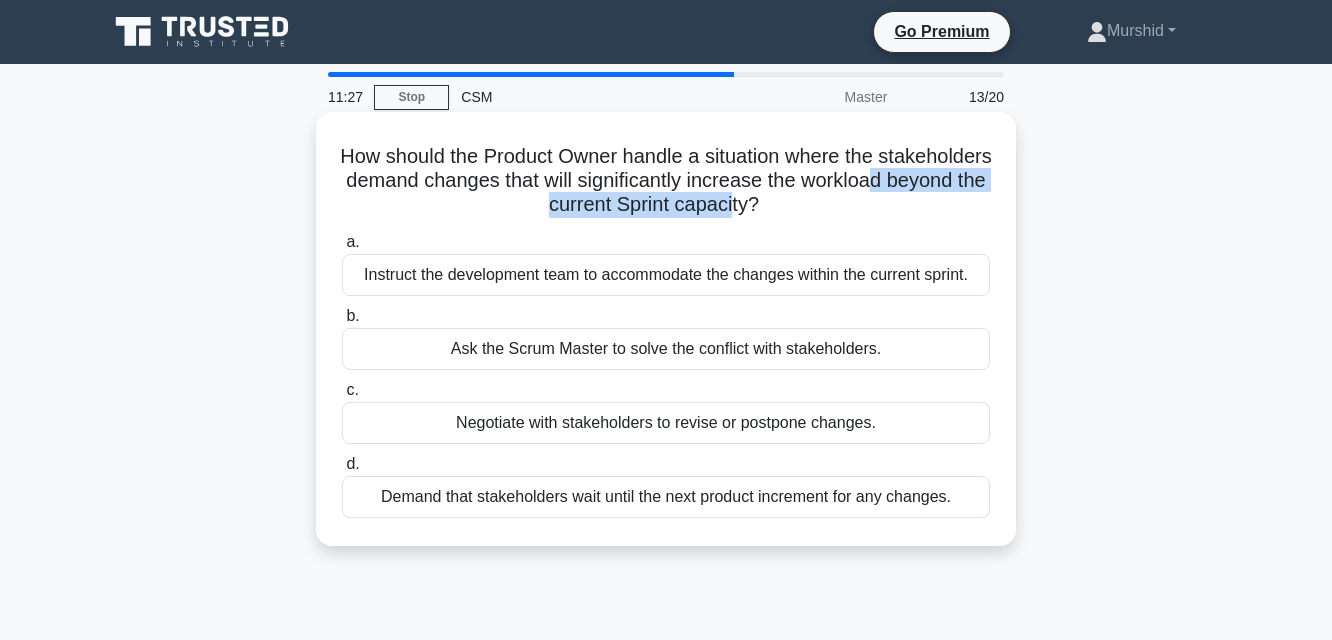 drag, startPoint x: 484, startPoint y: 505, endPoint x: 902, endPoint y: 498, distance: 418.0586 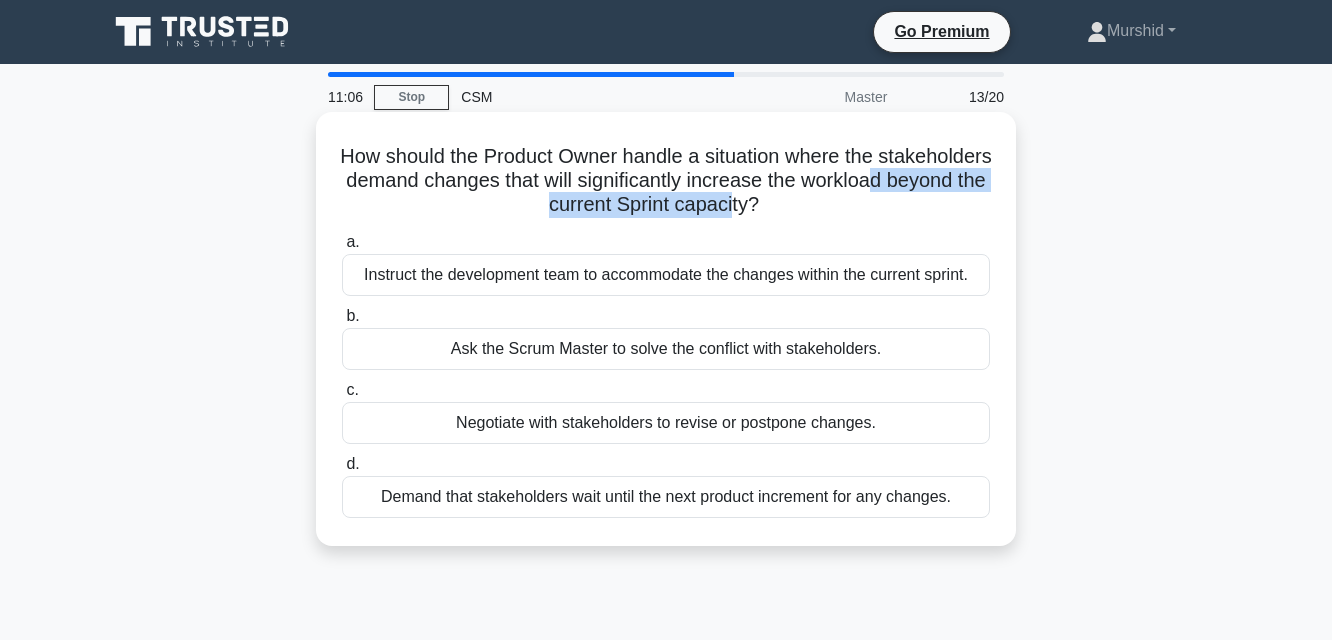 click on "Demand that stakeholders wait until the next product increment for any changes." at bounding box center [666, 497] 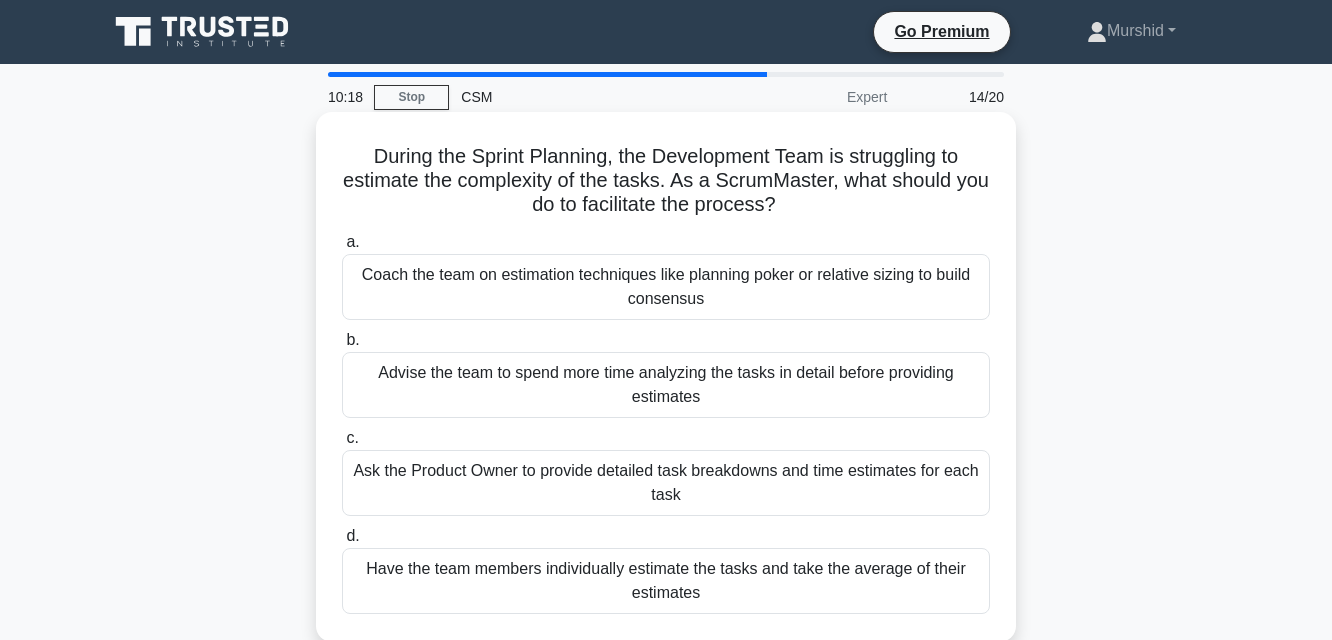 click on "Have the team members individually estimate the tasks and take the average of their estimates" at bounding box center (666, 581) 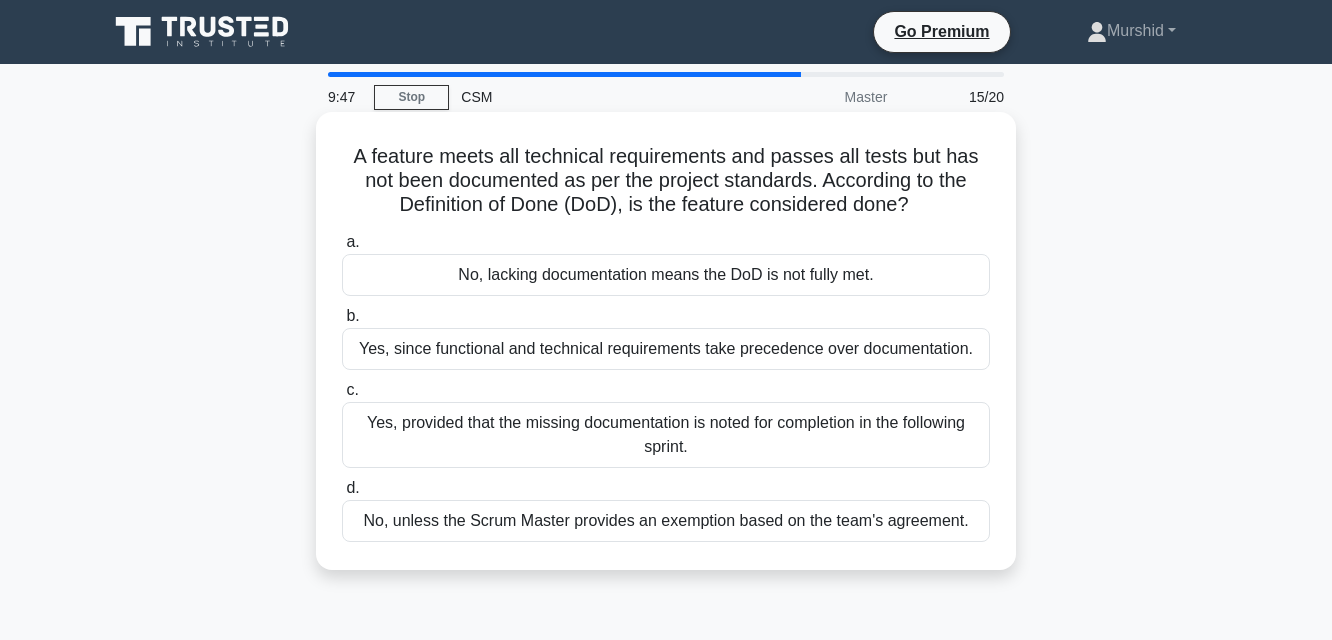 click on "Yes, since functional and technical requirements take precedence over documentation." at bounding box center [666, 349] 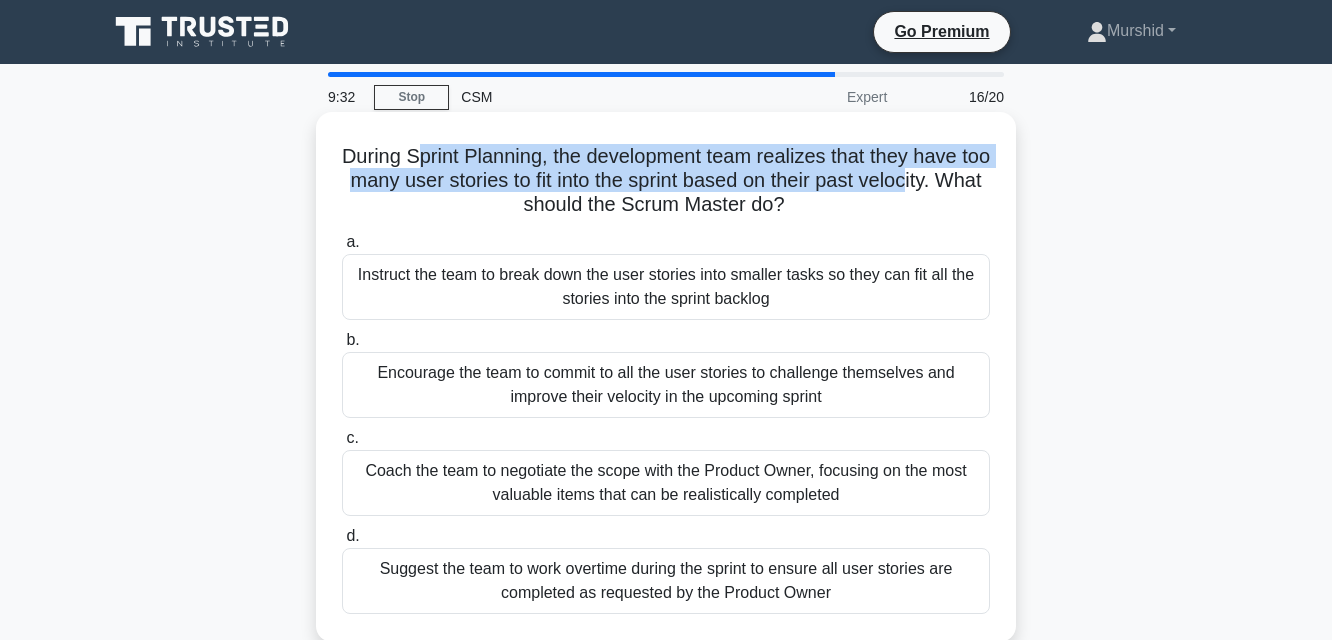 drag, startPoint x: 428, startPoint y: 161, endPoint x: 958, endPoint y: 170, distance: 530.0764 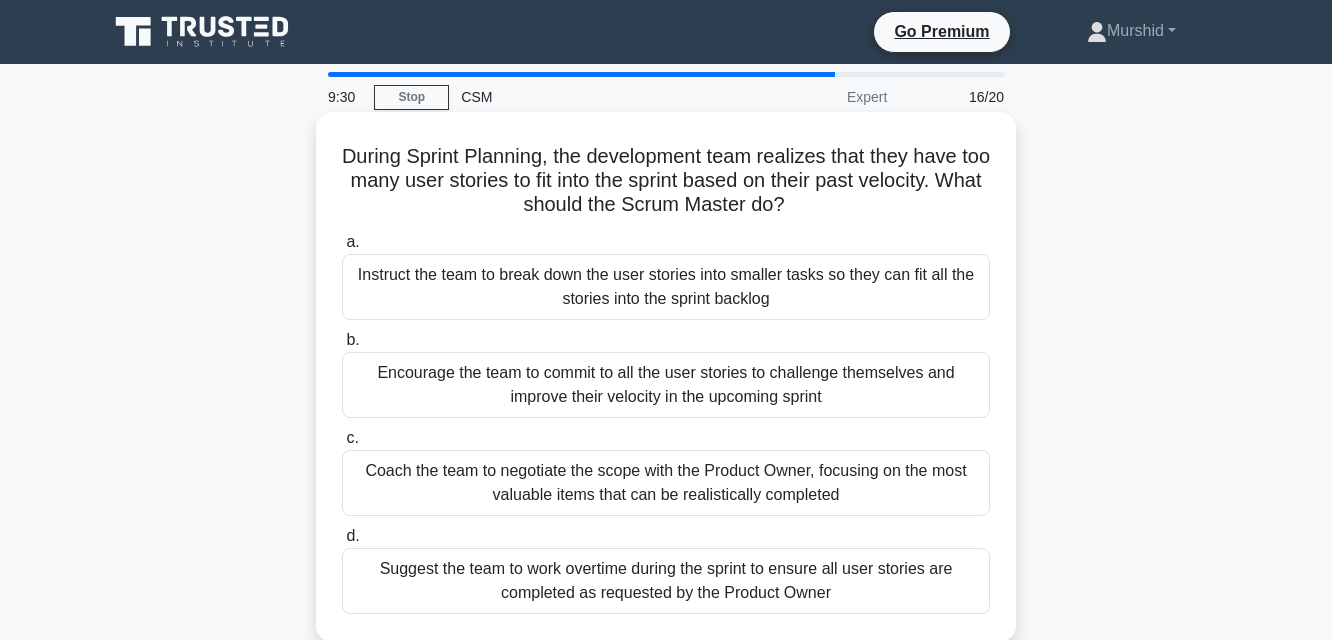 click on "During Sprint Planning, the development team realizes that they have too many user stories to fit into the sprint based on their past velocity. What should the Scrum Master do?
.spinner_0XTQ{transform-origin:center;animation:spinner_y6GP .75s linear infinite}@keyframes spinner_y6GP{100%{transform:rotate(360deg)}}" at bounding box center [666, 181] 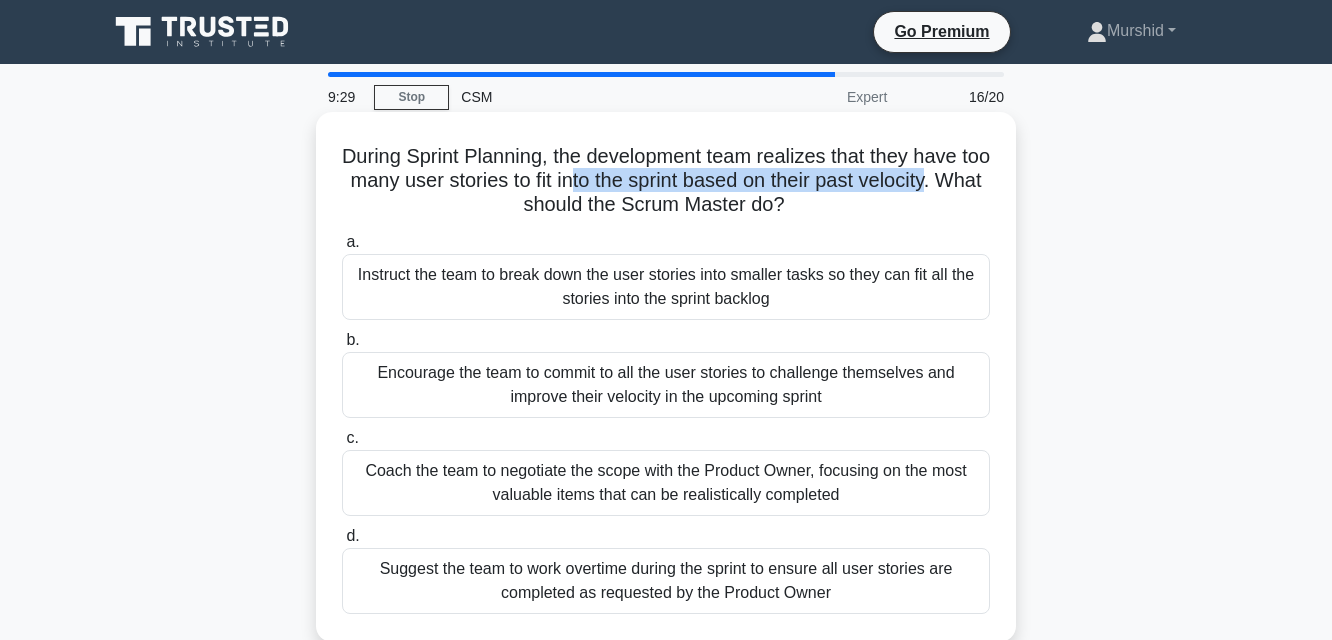 drag, startPoint x: 615, startPoint y: 185, endPoint x: 976, endPoint y: 193, distance: 361.08862 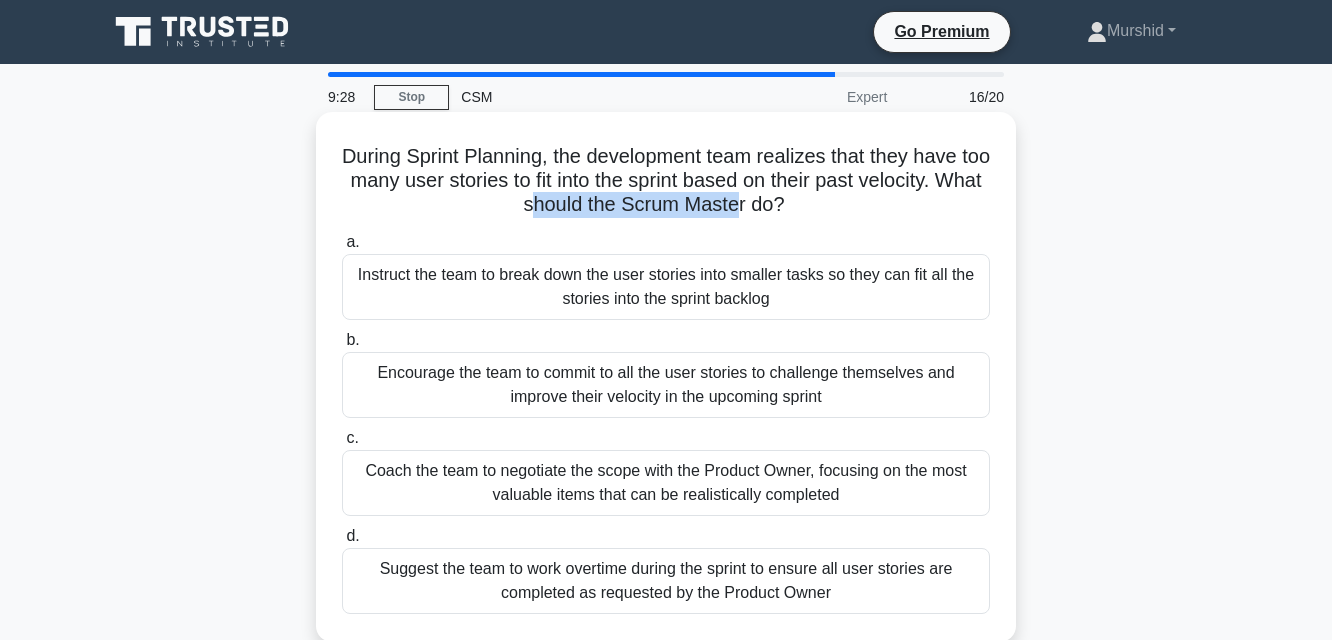 drag, startPoint x: 560, startPoint y: 211, endPoint x: 762, endPoint y: 211, distance: 202 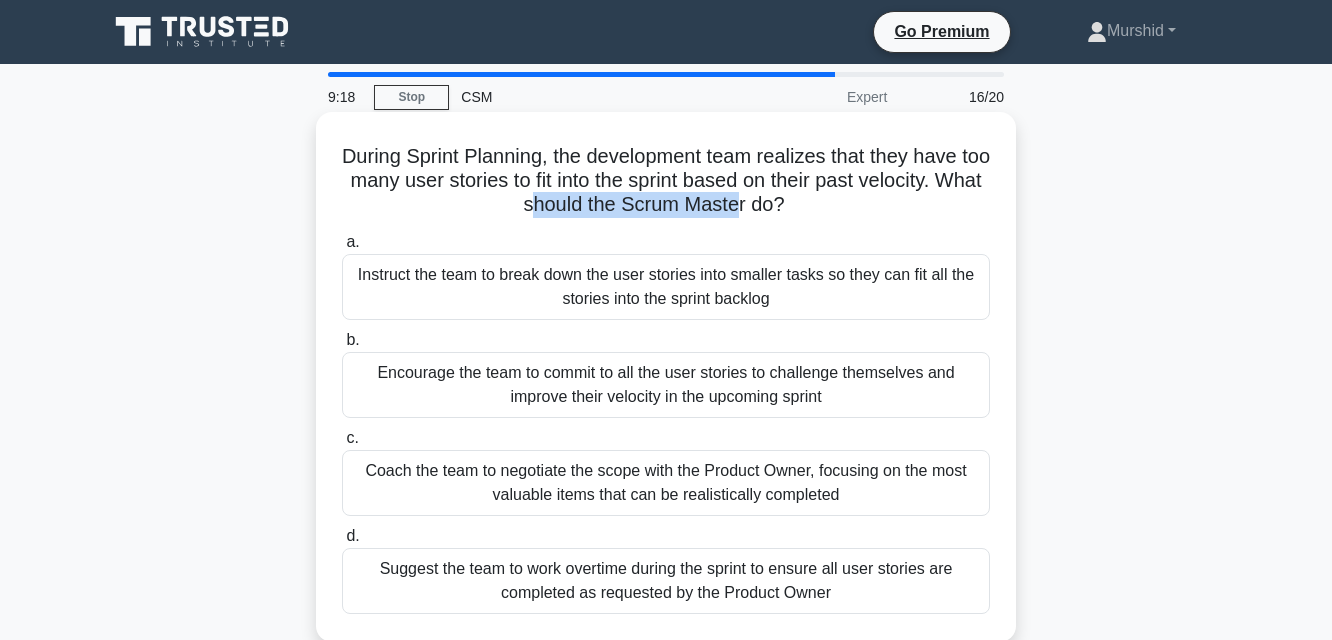 drag, startPoint x: 515, startPoint y: 275, endPoint x: 760, endPoint y: 286, distance: 245.24681 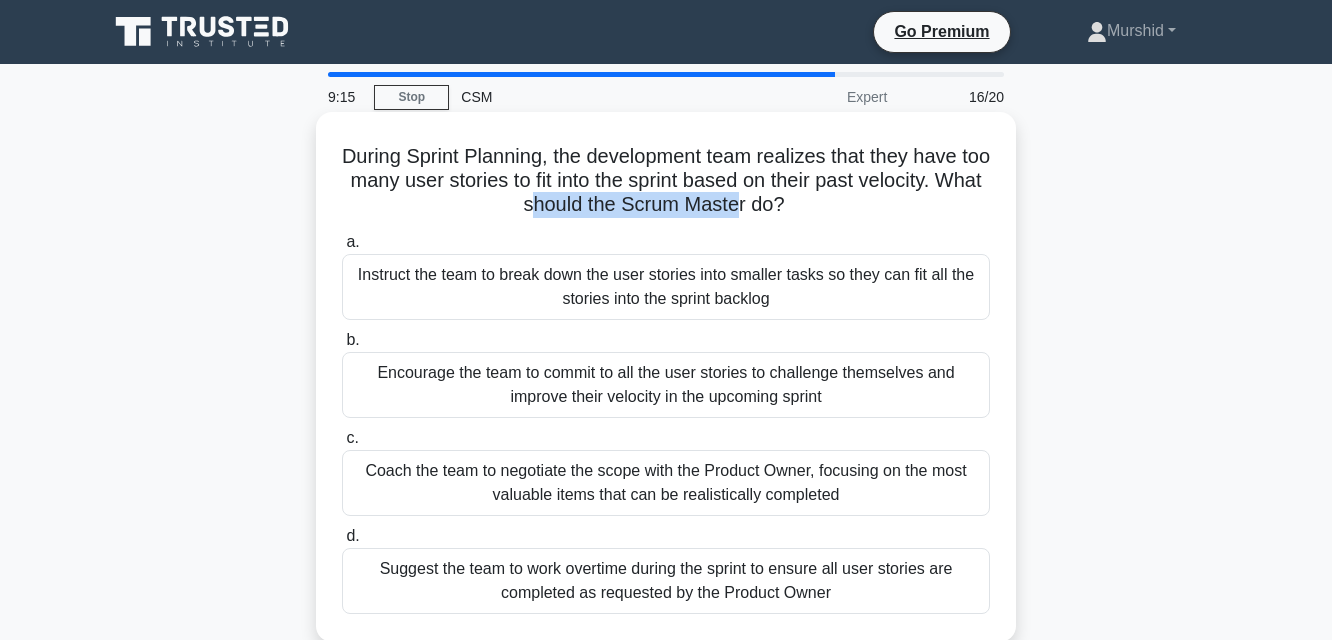 drag, startPoint x: 625, startPoint y: 471, endPoint x: 753, endPoint y: 458, distance: 128.65846 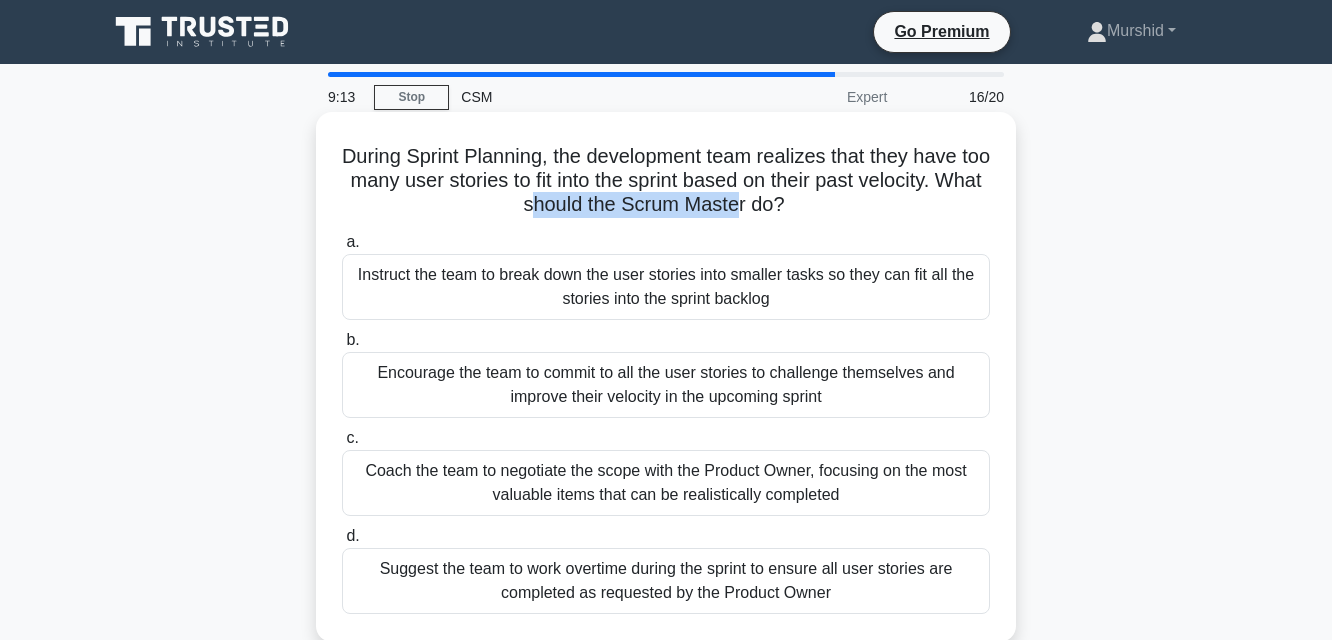 drag, startPoint x: 514, startPoint y: 490, endPoint x: 752, endPoint y: 479, distance: 238.25406 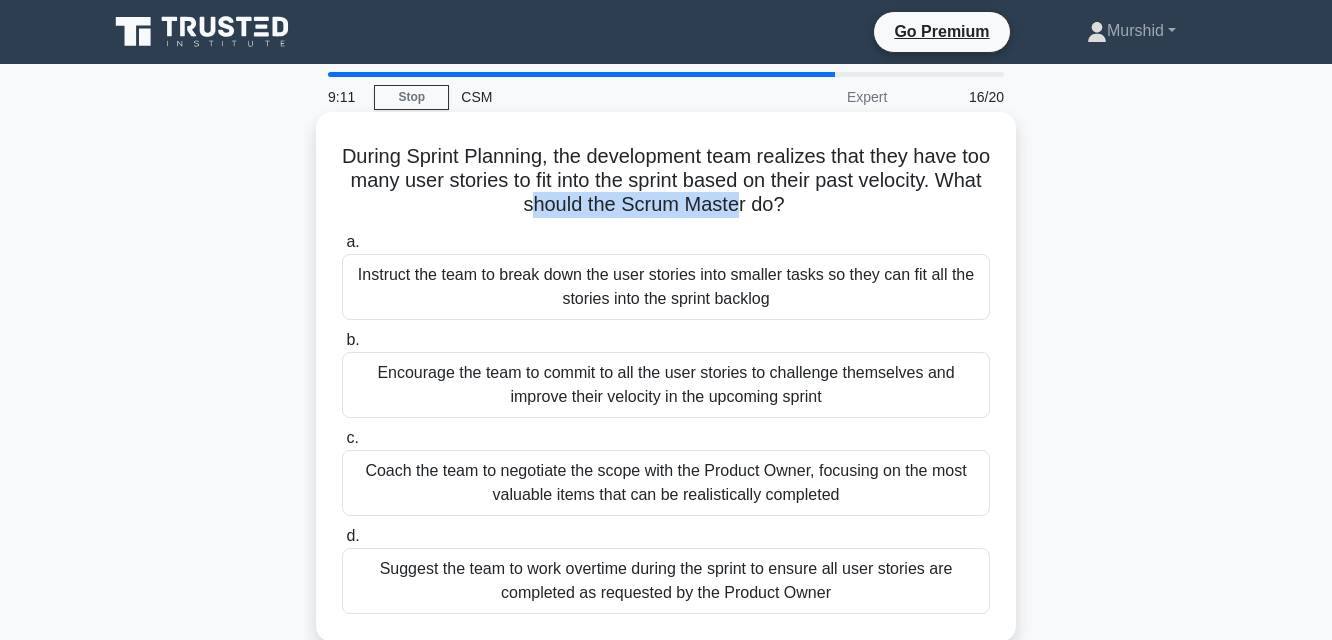 drag, startPoint x: 476, startPoint y: 570, endPoint x: 747, endPoint y: 567, distance: 271.0166 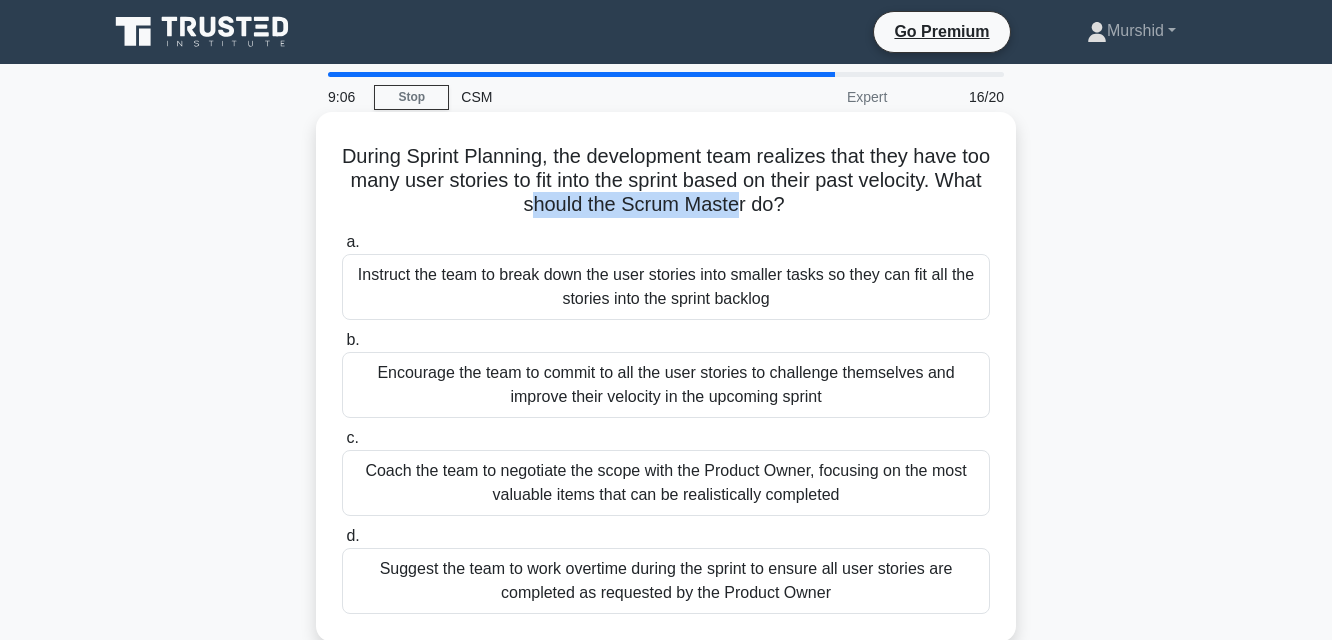 drag, startPoint x: 456, startPoint y: 467, endPoint x: 826, endPoint y: 477, distance: 370.1351 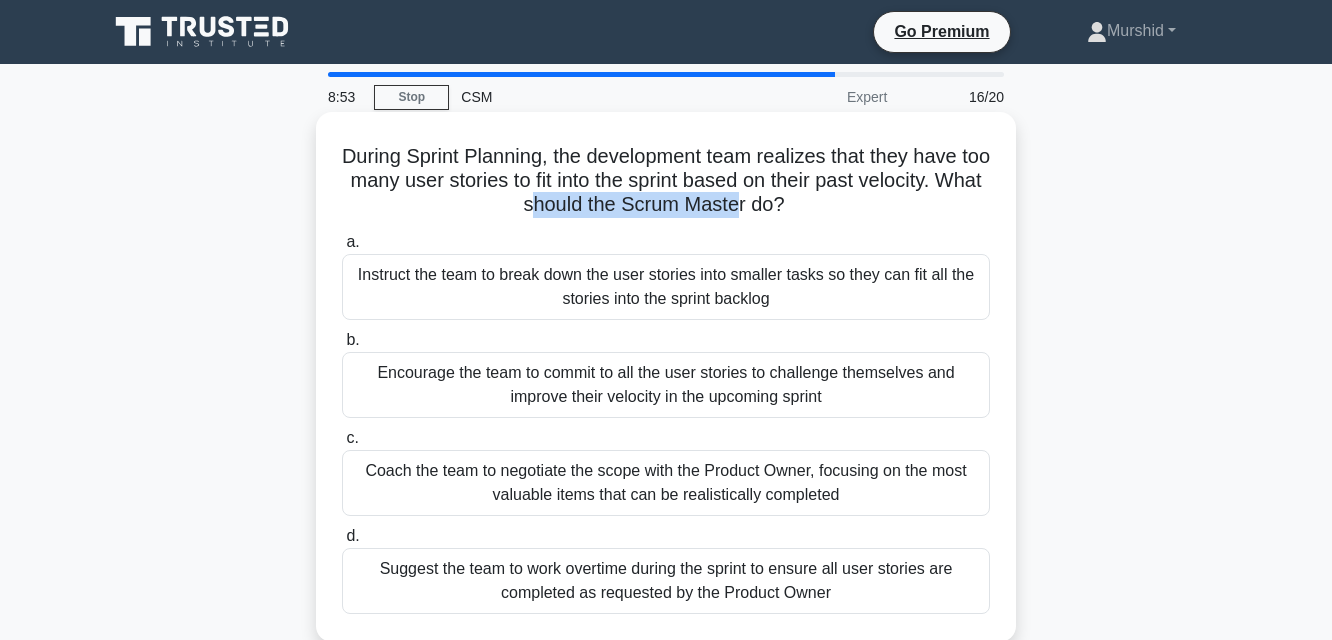 click on "Coach the team to negotiate the scope with the Product Owner, focusing on the most valuable items that can be realistically completed" at bounding box center (666, 483) 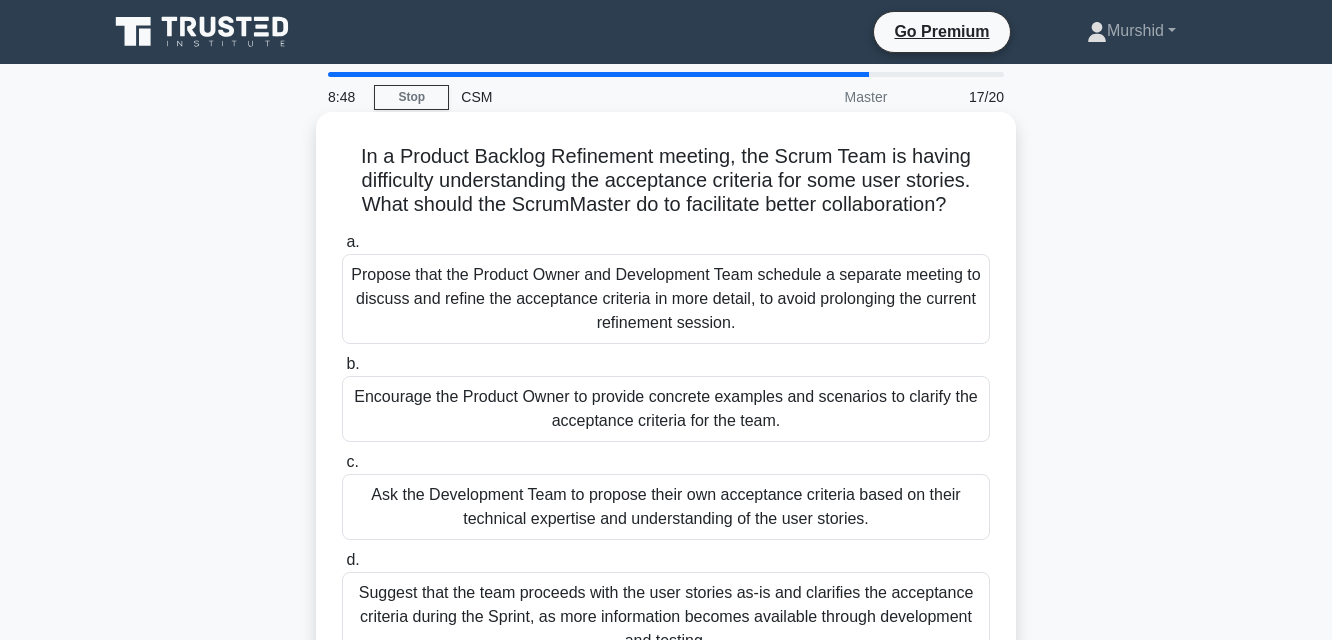 drag, startPoint x: 498, startPoint y: 179, endPoint x: 988, endPoint y: 193, distance: 490.19995 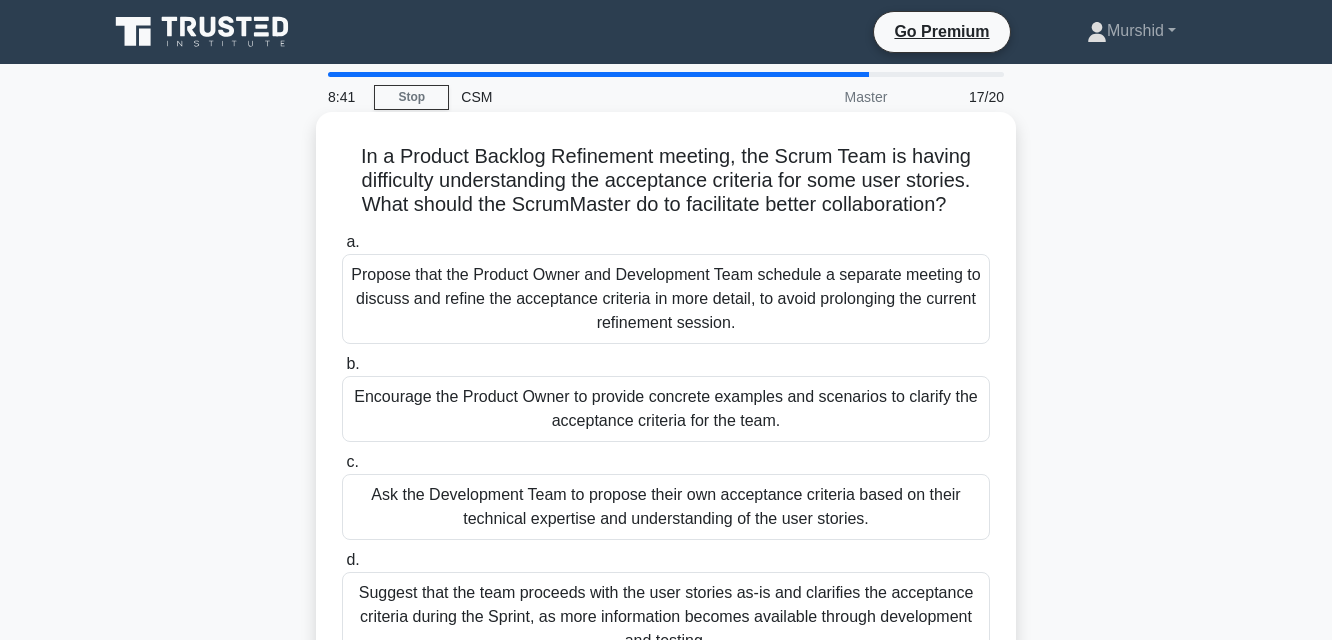 drag, startPoint x: 456, startPoint y: 276, endPoint x: 945, endPoint y: 314, distance: 490.47427 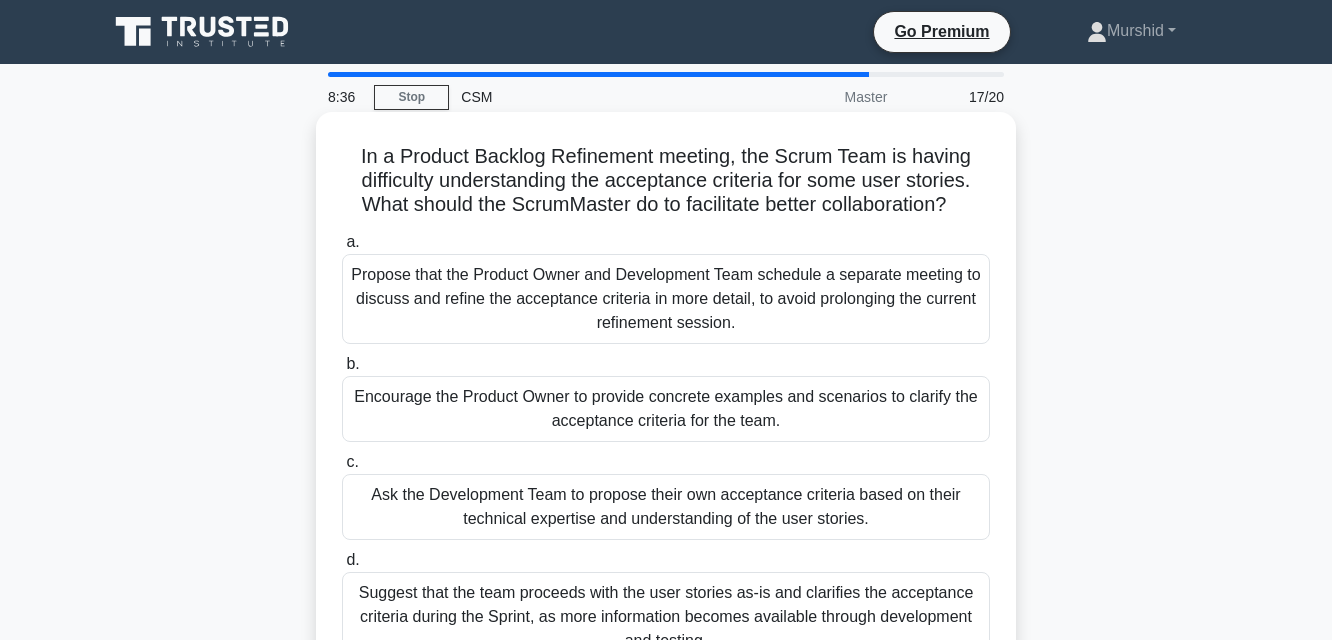 drag, startPoint x: 395, startPoint y: 396, endPoint x: 946, endPoint y: 406, distance: 551.09076 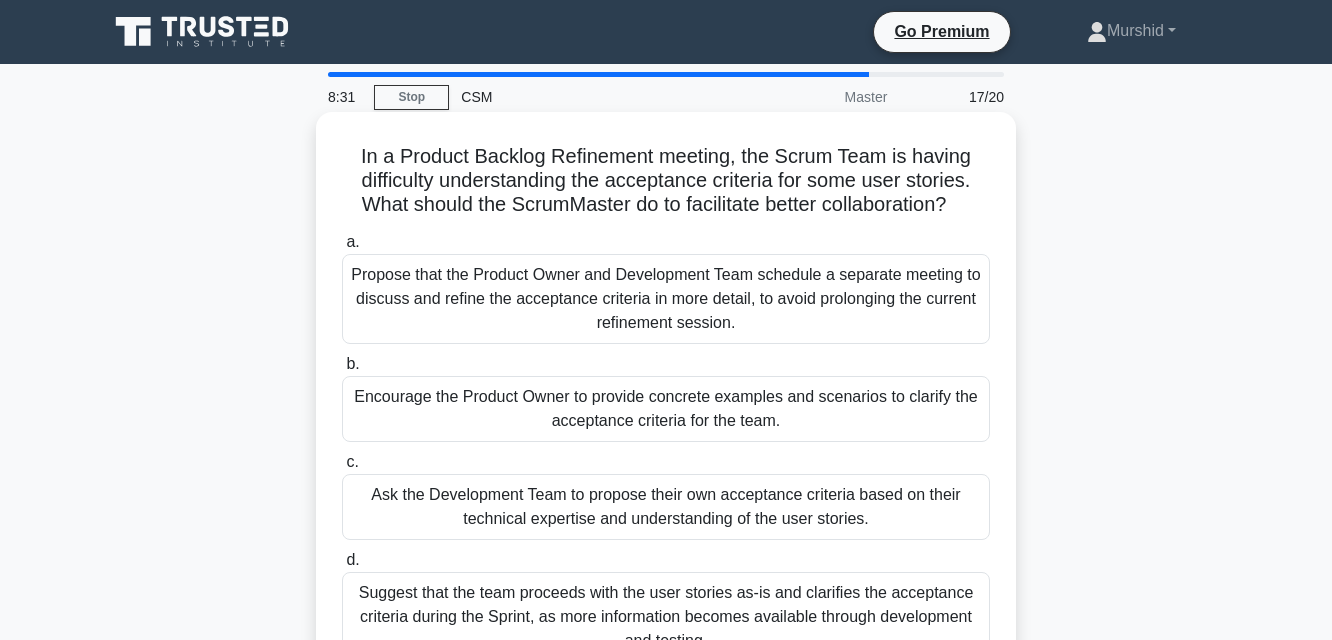 drag, startPoint x: 462, startPoint y: 496, endPoint x: 939, endPoint y: 512, distance: 477.26828 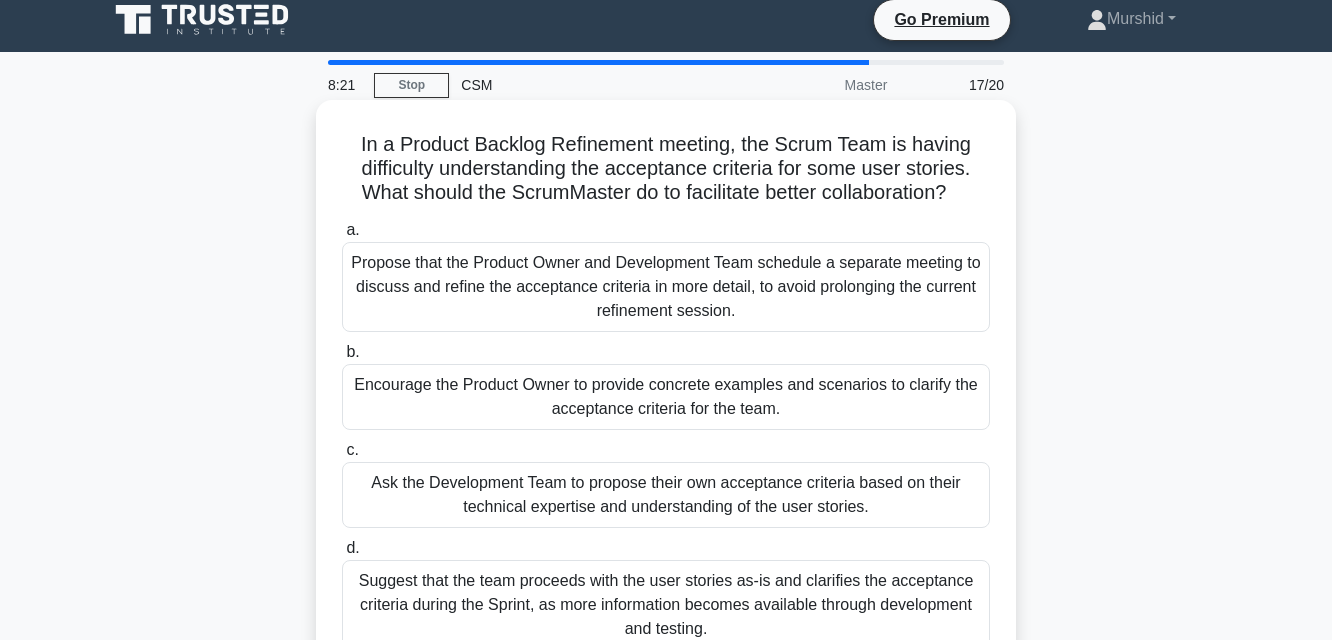 scroll, scrollTop: 0, scrollLeft: 0, axis: both 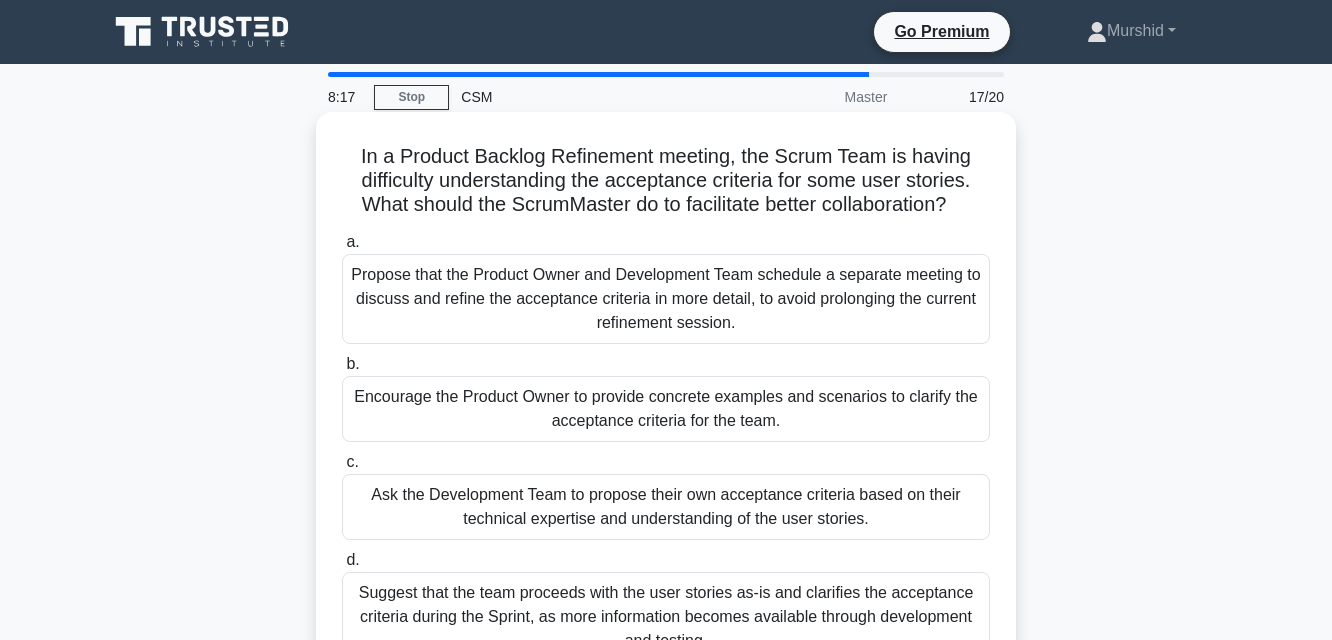click on "Propose that the Product Owner and Development Team schedule a separate meeting to discuss and refine the acceptance criteria in more detail, to avoid prolonging the current refinement session." at bounding box center (666, 299) 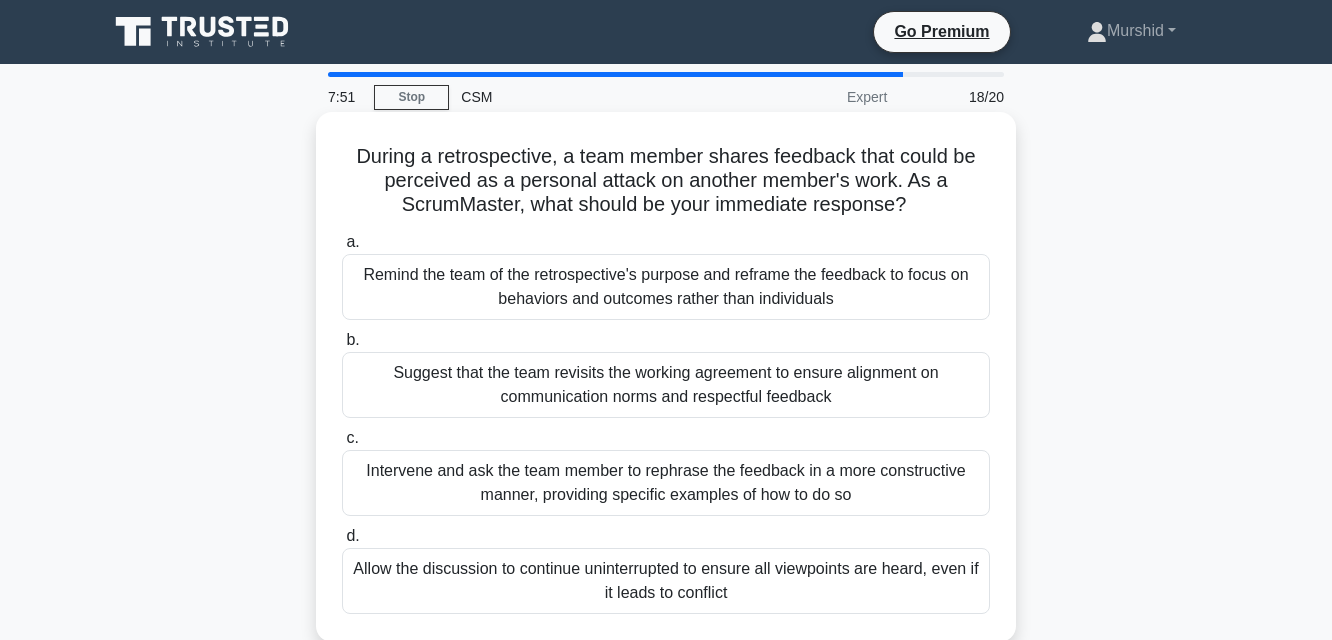 click on "Remind the team of the retrospective's purpose and reframe the feedback to focus on behaviors and outcomes rather than individuals" at bounding box center [666, 287] 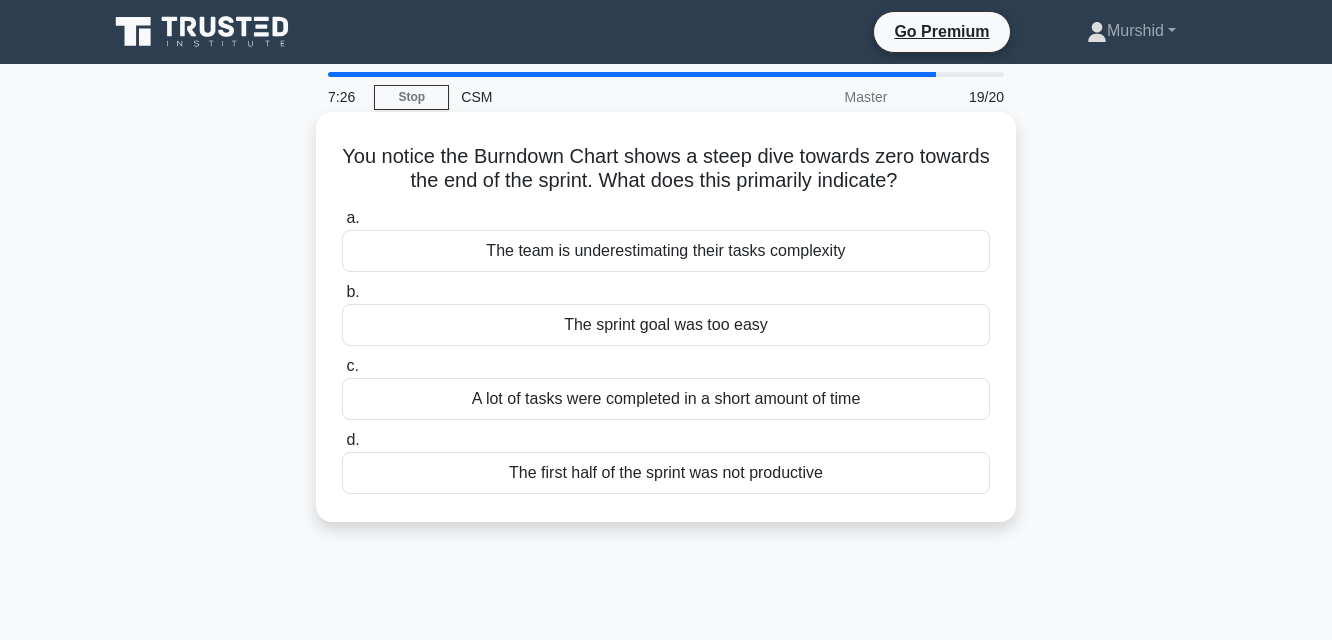 click on "A lot of tasks were completed in a short amount of time" at bounding box center (666, 399) 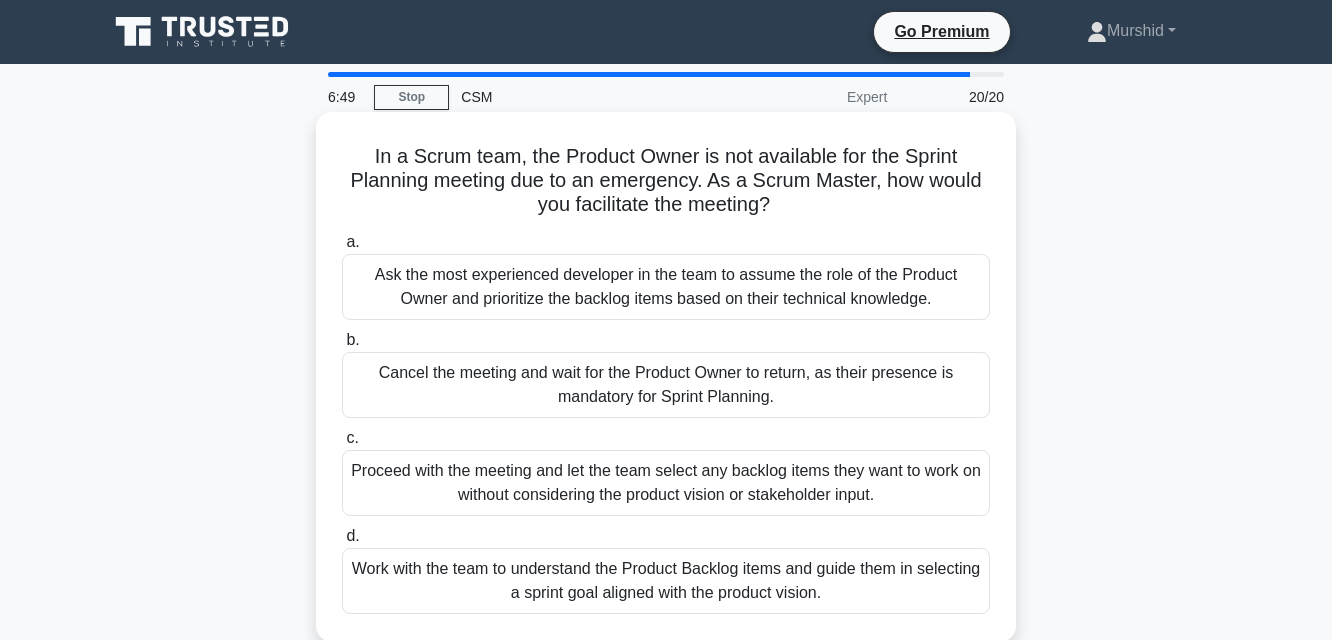 click on "Ask the most experienced developer in the team to assume the role of the Product Owner and prioritize the backlog items based on their technical knowledge." at bounding box center [666, 287] 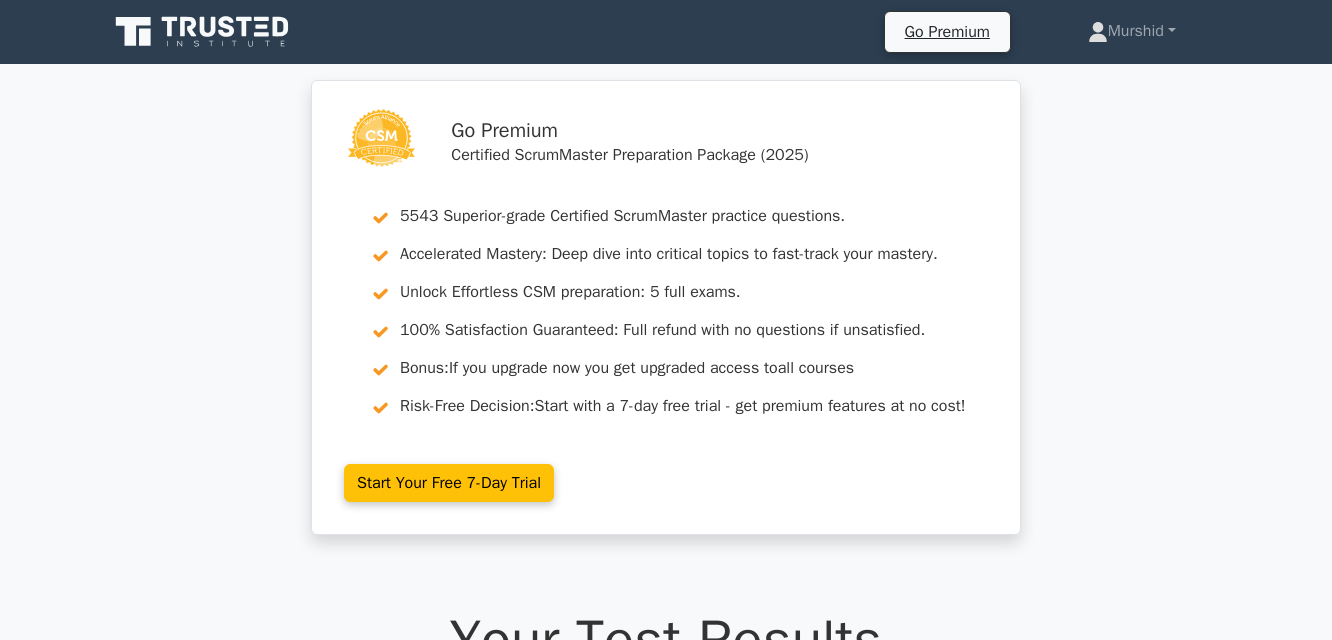scroll, scrollTop: 700, scrollLeft: 0, axis: vertical 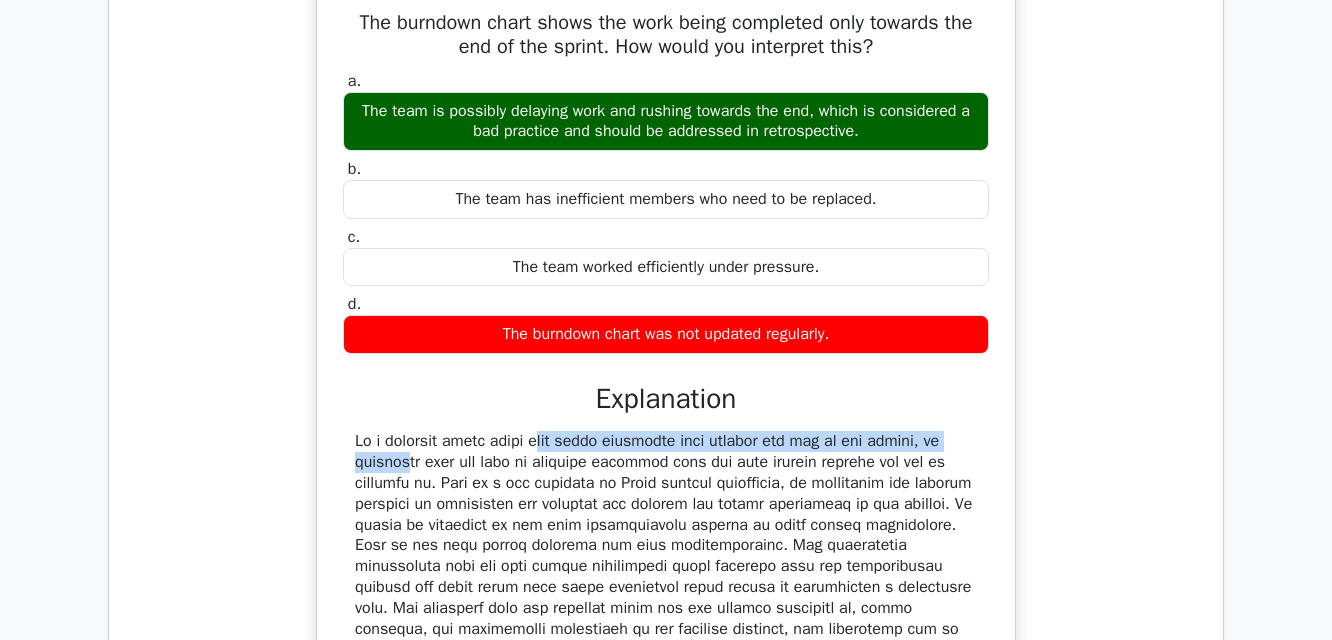 drag, startPoint x: 422, startPoint y: 450, endPoint x: 919, endPoint y: 438, distance: 497.14484 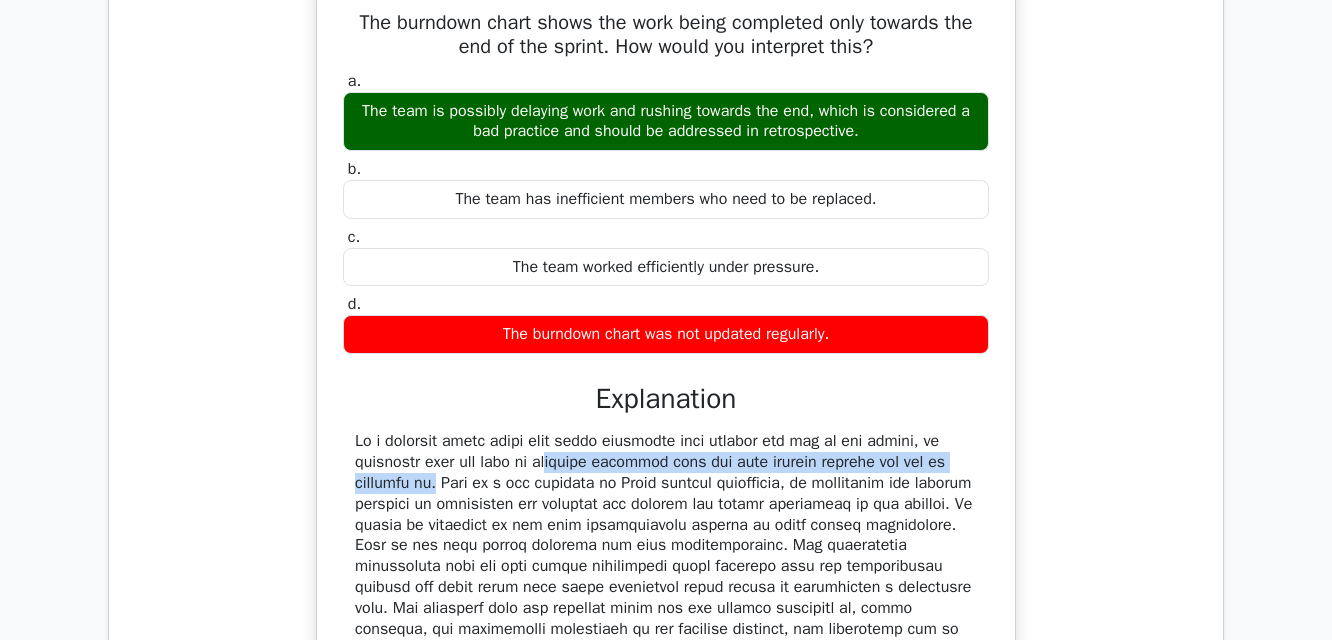 drag, startPoint x: 436, startPoint y: 468, endPoint x: 930, endPoint y: 461, distance: 494.0496 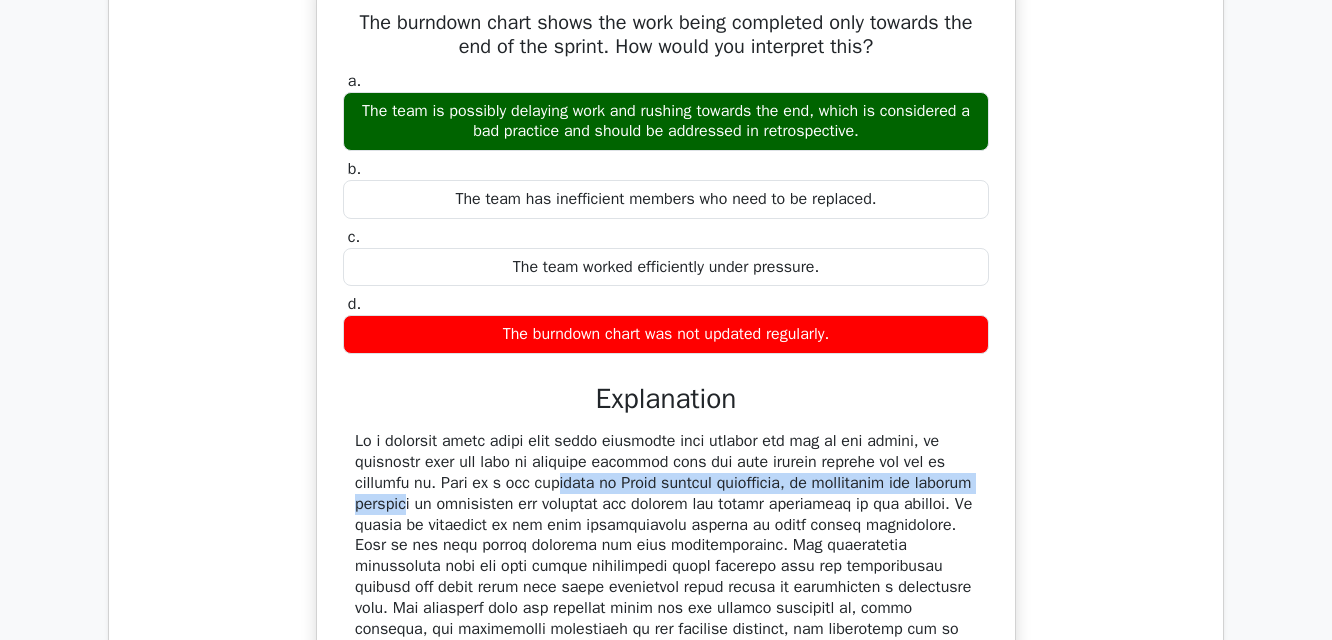 drag, startPoint x: 446, startPoint y: 483, endPoint x: 927, endPoint y: 475, distance: 481.06653 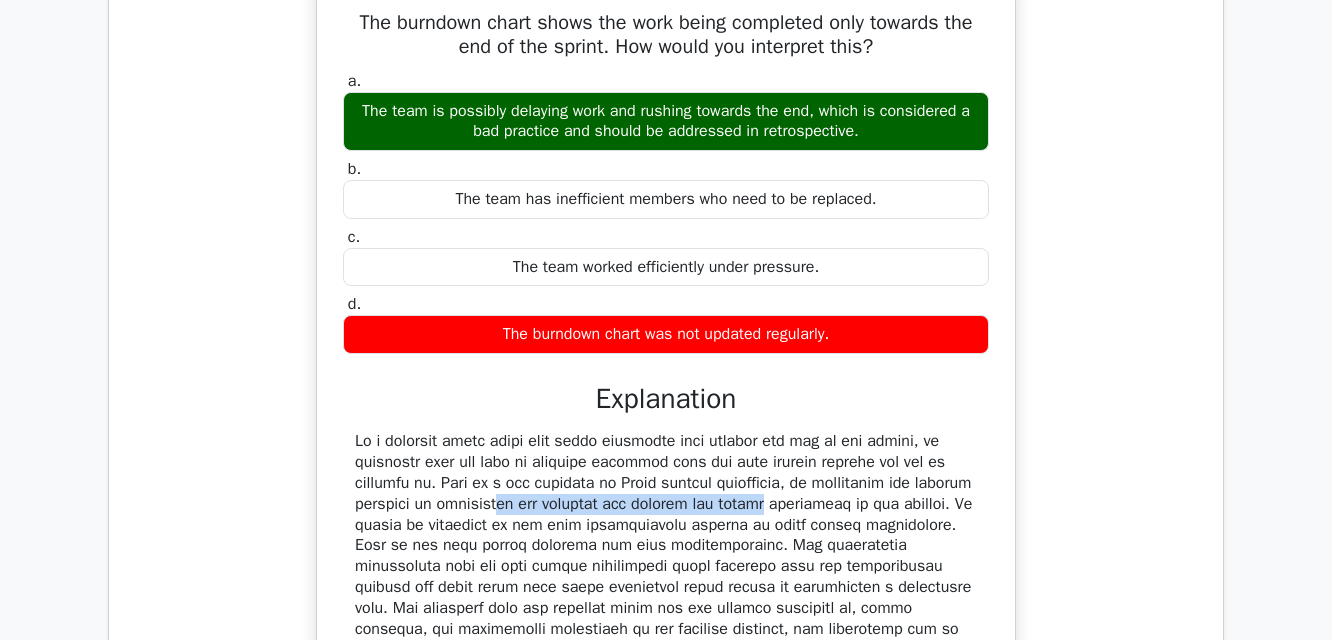 drag, startPoint x: 433, startPoint y: 511, endPoint x: 720, endPoint y: 501, distance: 287.17416 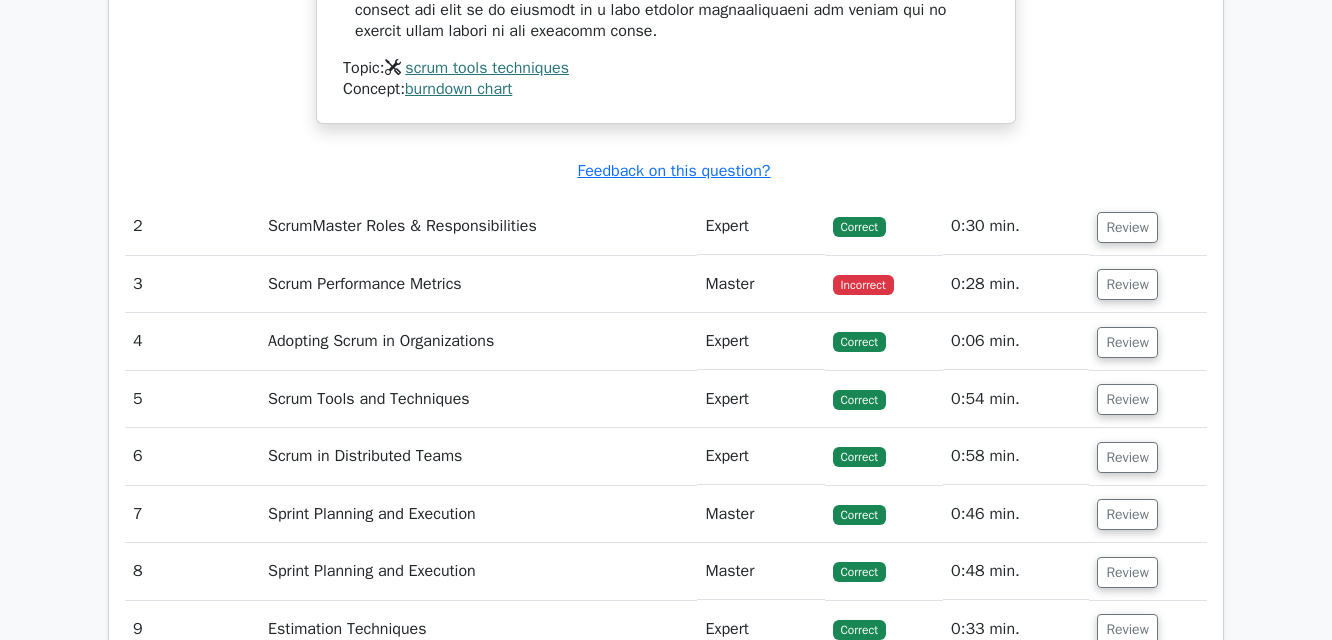 scroll, scrollTop: 2700, scrollLeft: 0, axis: vertical 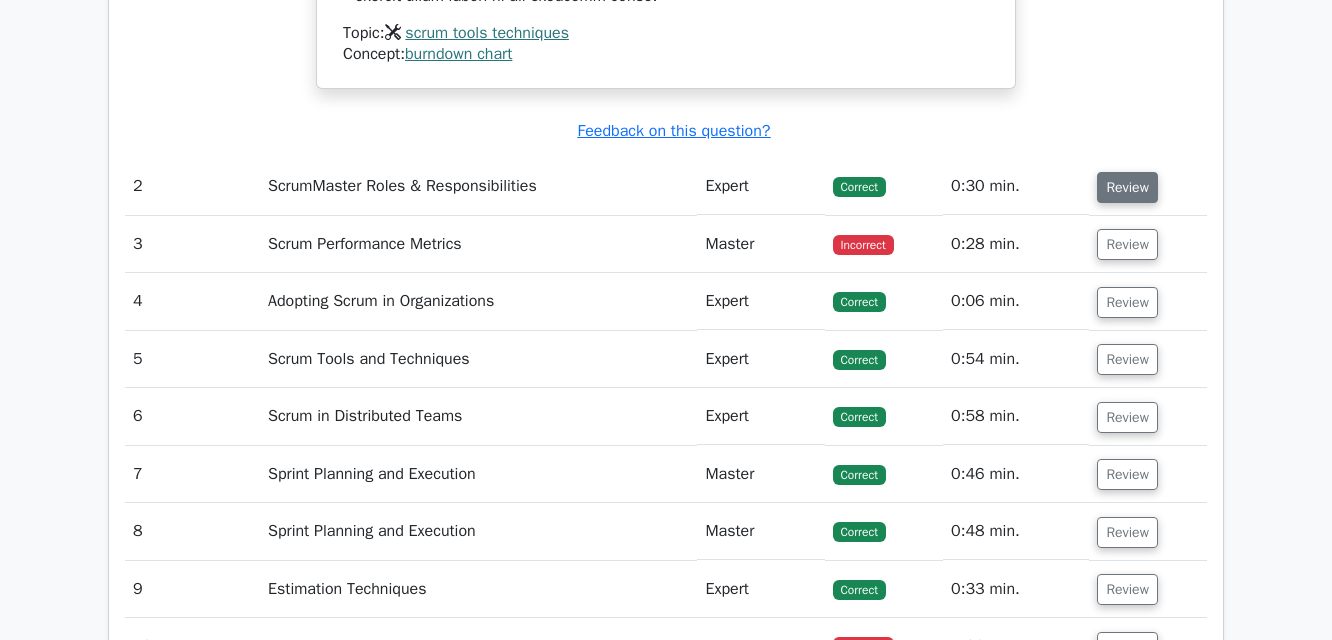 click on "Review" at bounding box center [1127, 187] 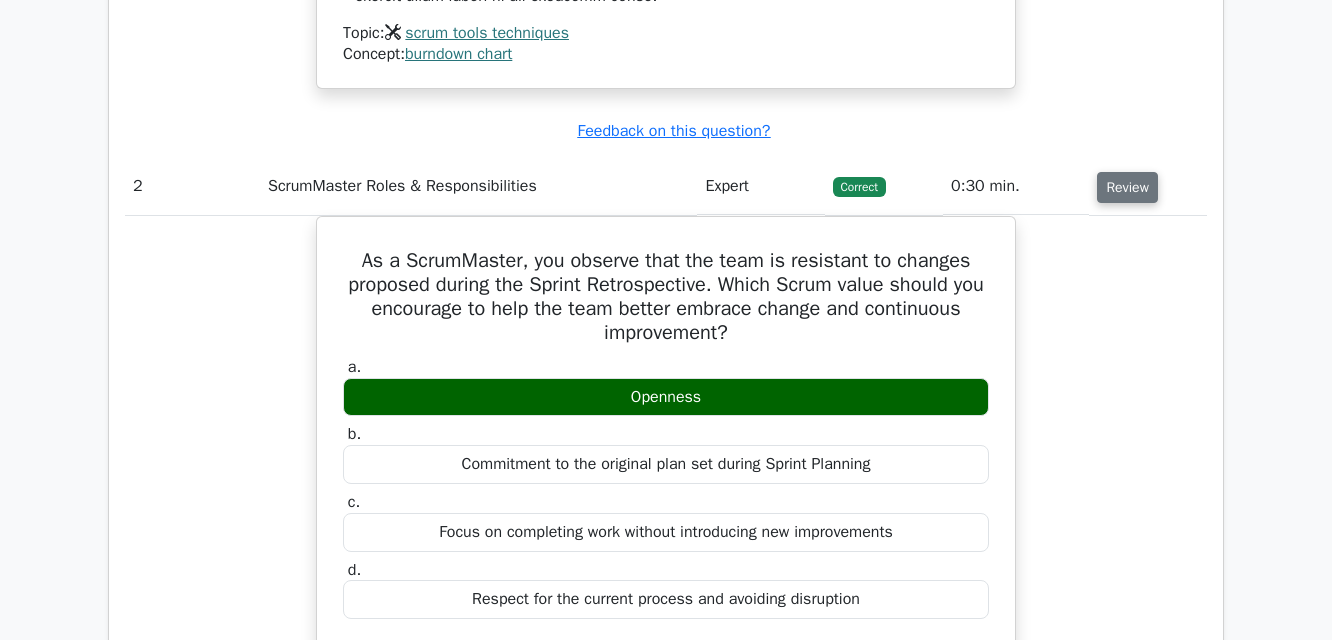 click on "Review" at bounding box center (1127, 187) 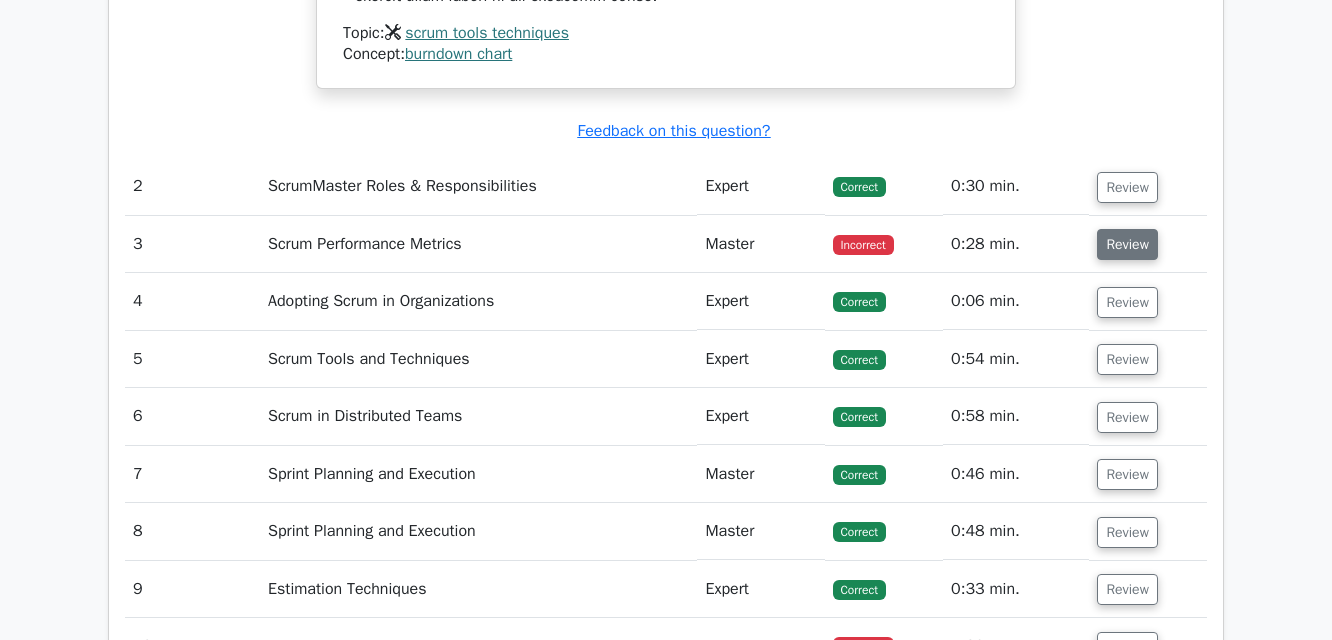 click on "Review" at bounding box center (1127, 244) 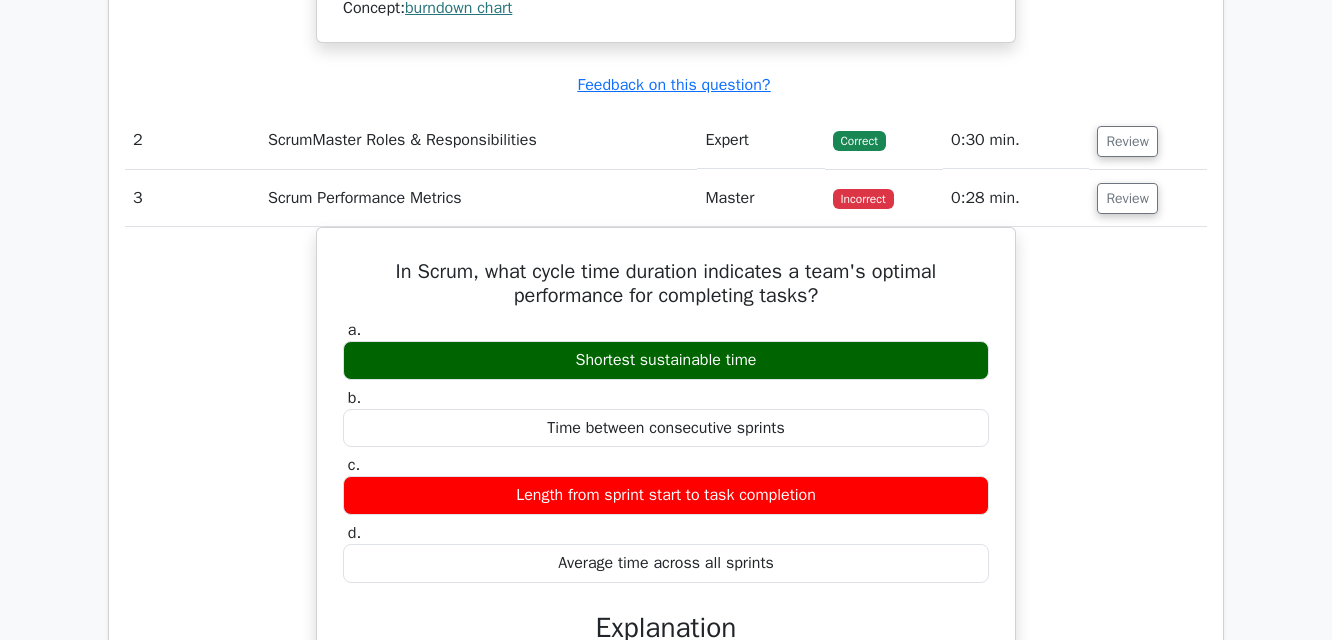 scroll, scrollTop: 2700, scrollLeft: 0, axis: vertical 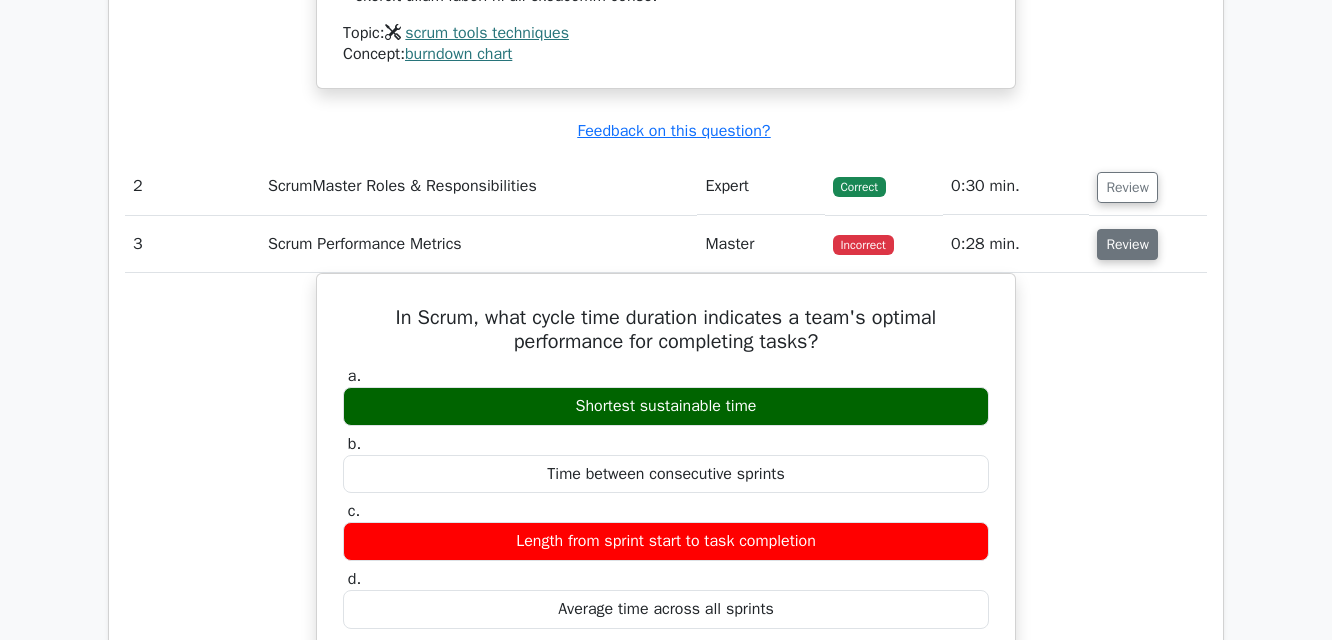 click on "Review" at bounding box center [1127, 244] 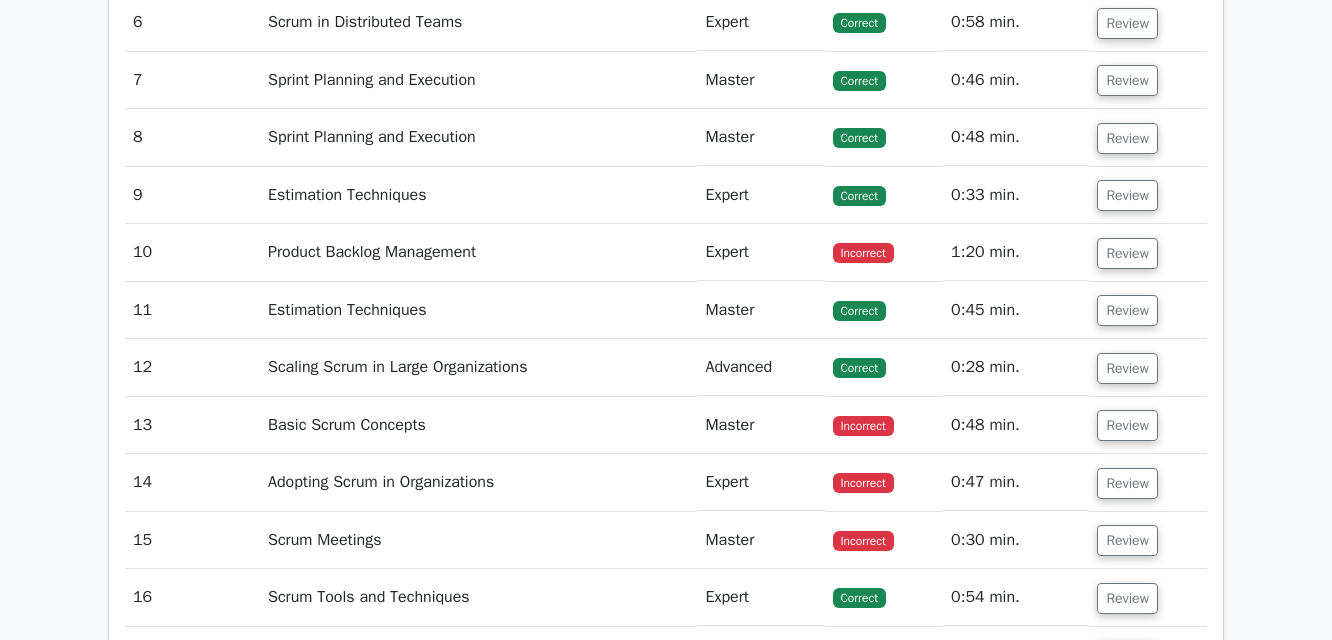 scroll, scrollTop: 3100, scrollLeft: 0, axis: vertical 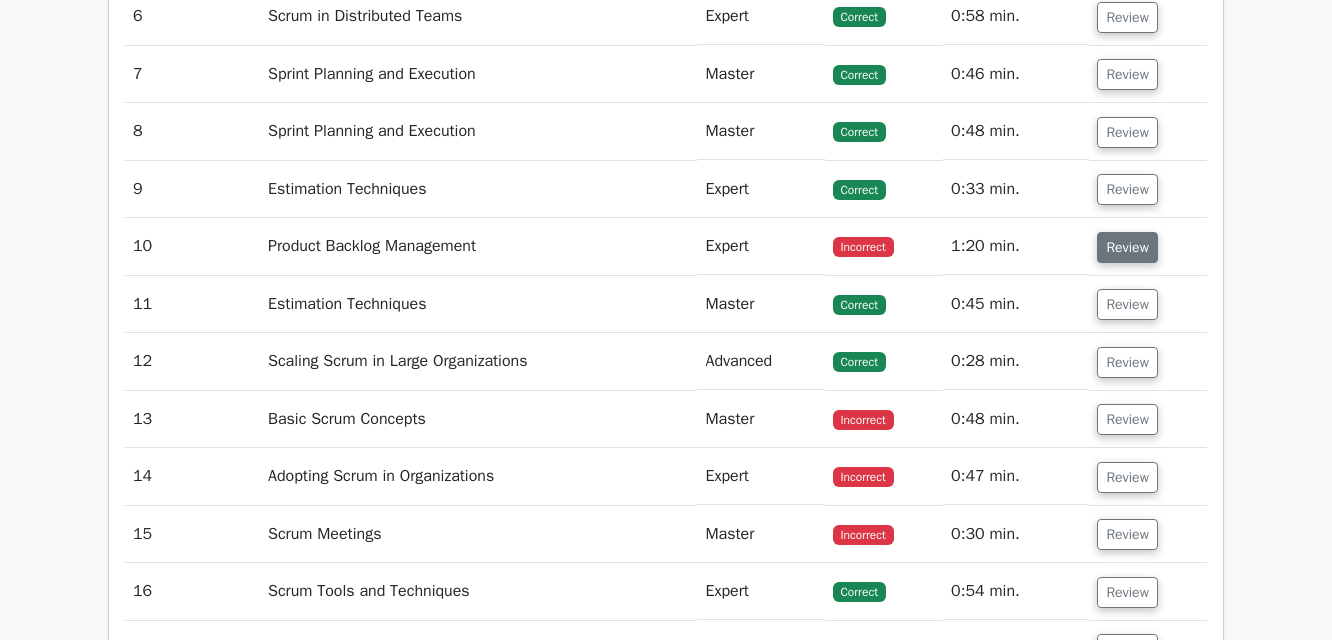 click on "Review" at bounding box center (1127, 247) 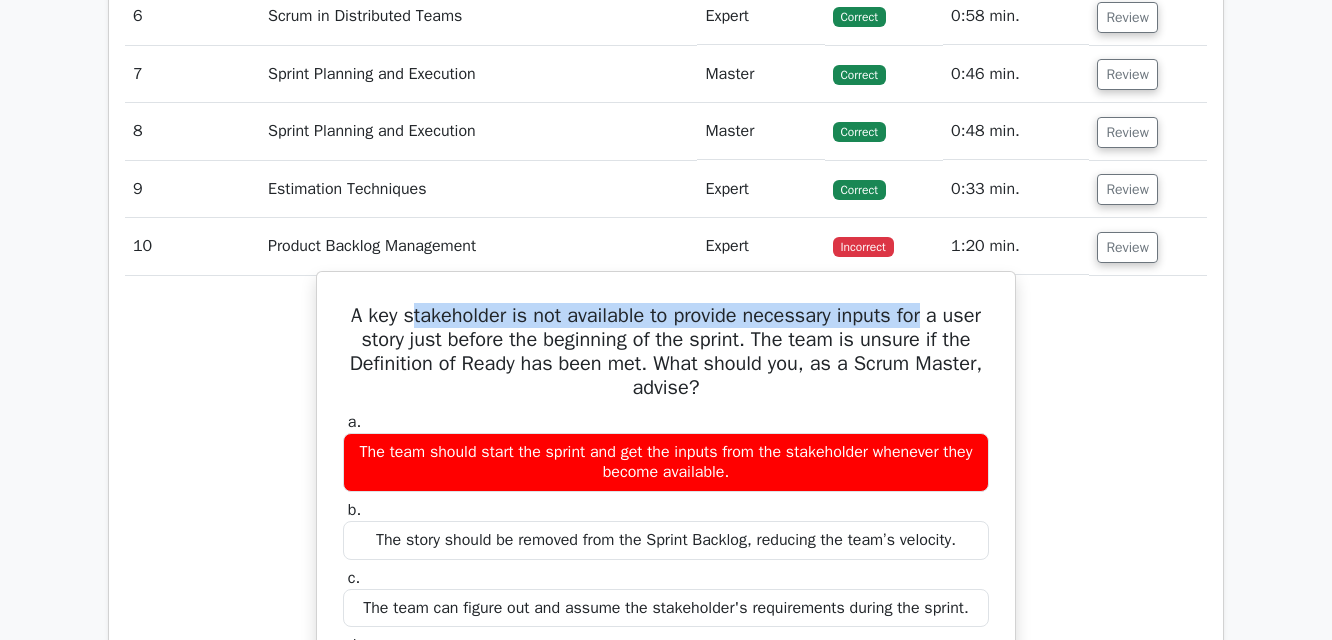 drag, startPoint x: 406, startPoint y: 323, endPoint x: 930, endPoint y: 323, distance: 524 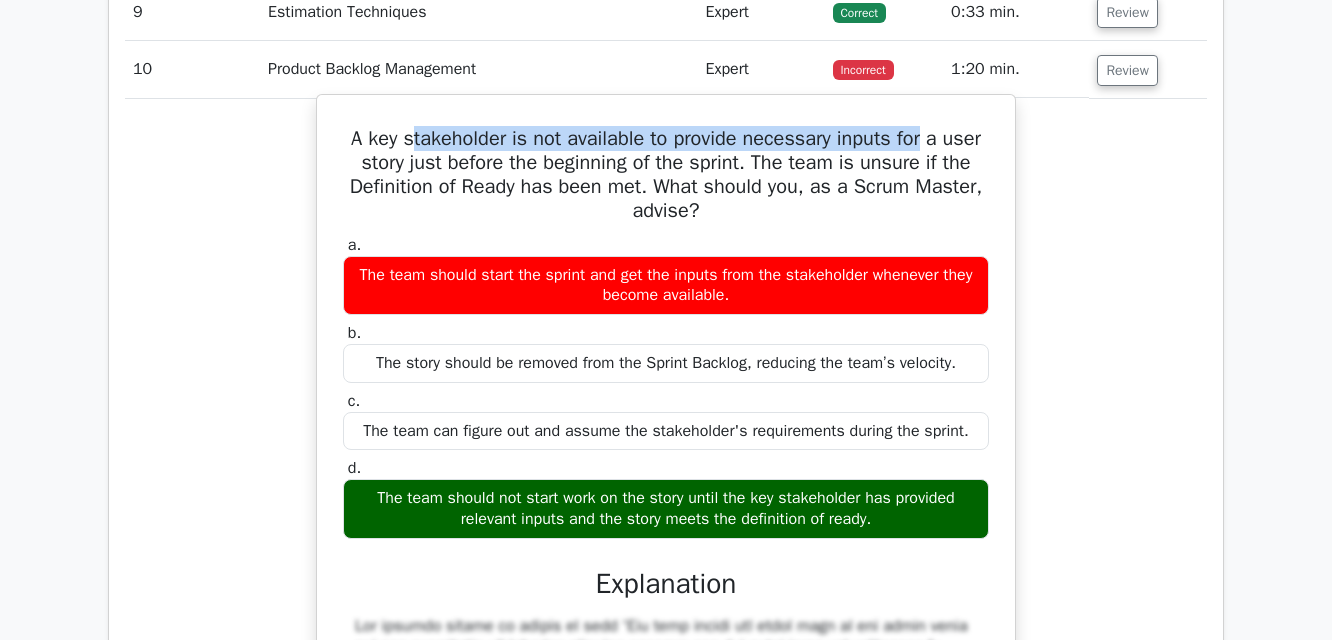 scroll, scrollTop: 3300, scrollLeft: 0, axis: vertical 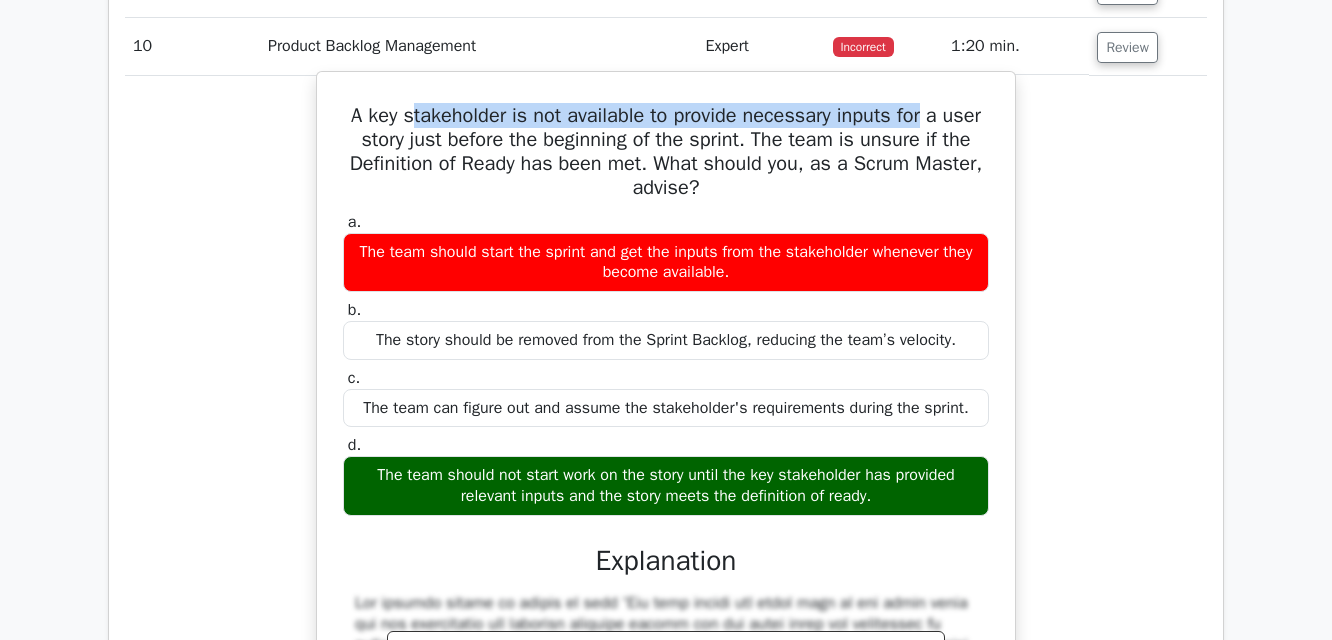 drag, startPoint x: 531, startPoint y: 472, endPoint x: 905, endPoint y: 477, distance: 374.03342 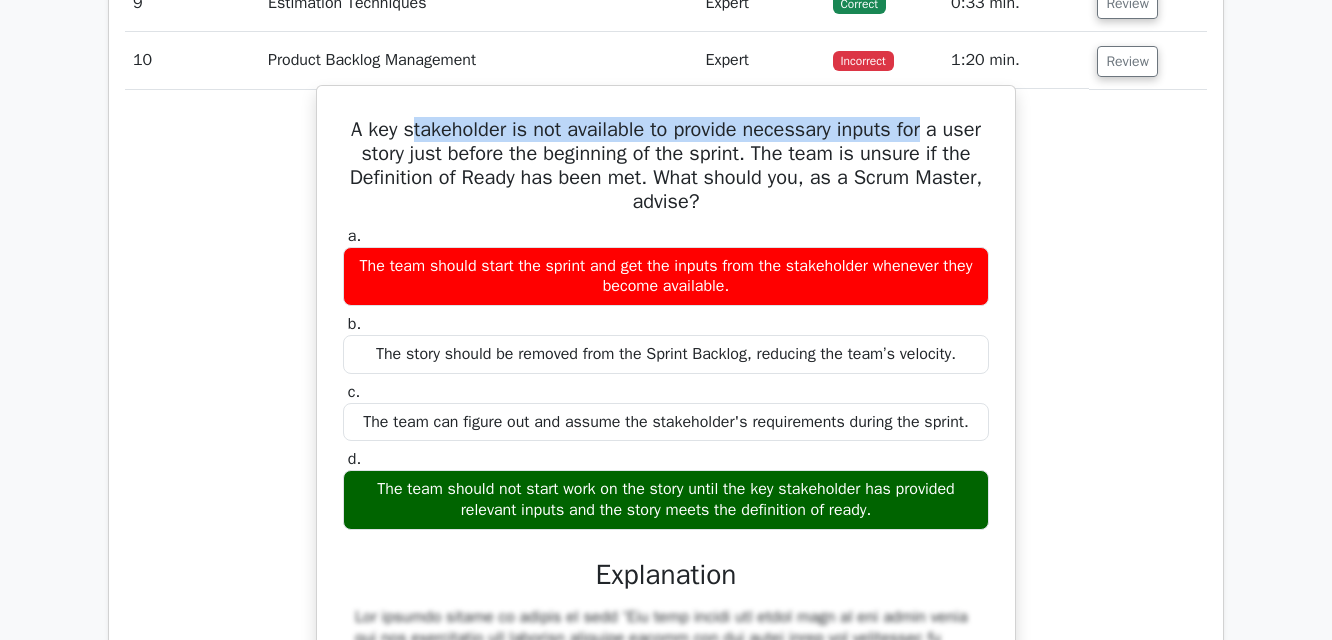 scroll, scrollTop: 3200, scrollLeft: 0, axis: vertical 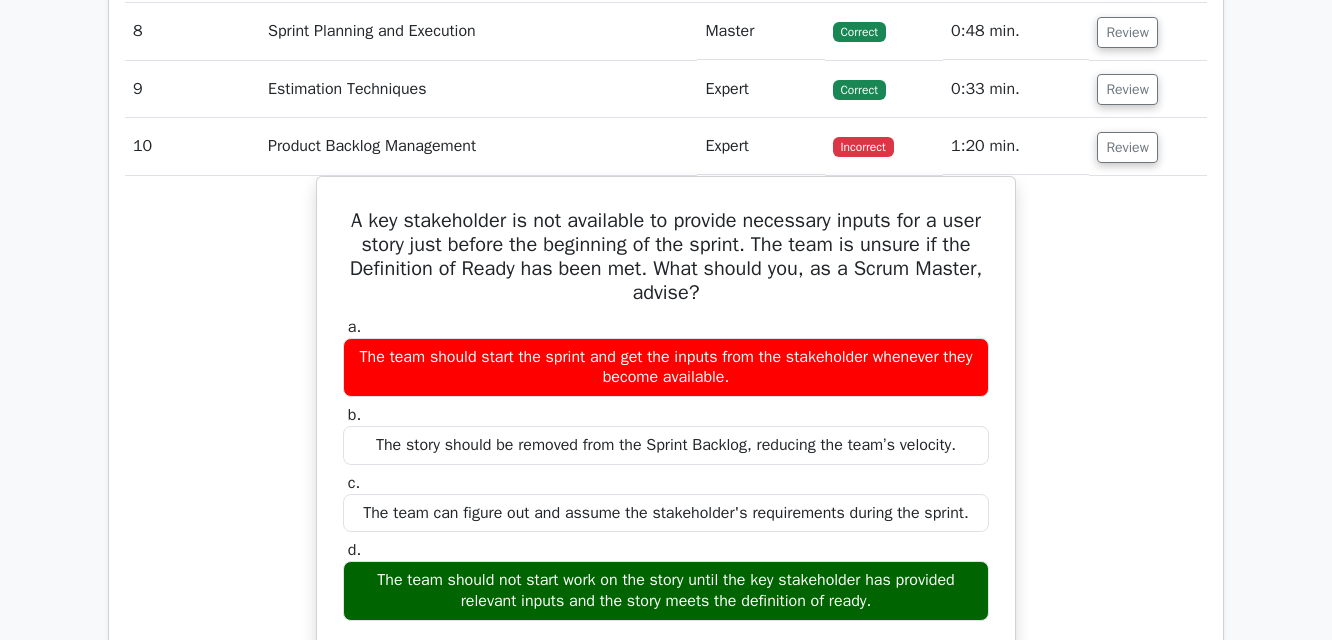 drag, startPoint x: 746, startPoint y: 573, endPoint x: 224, endPoint y: 456, distance: 534.9514 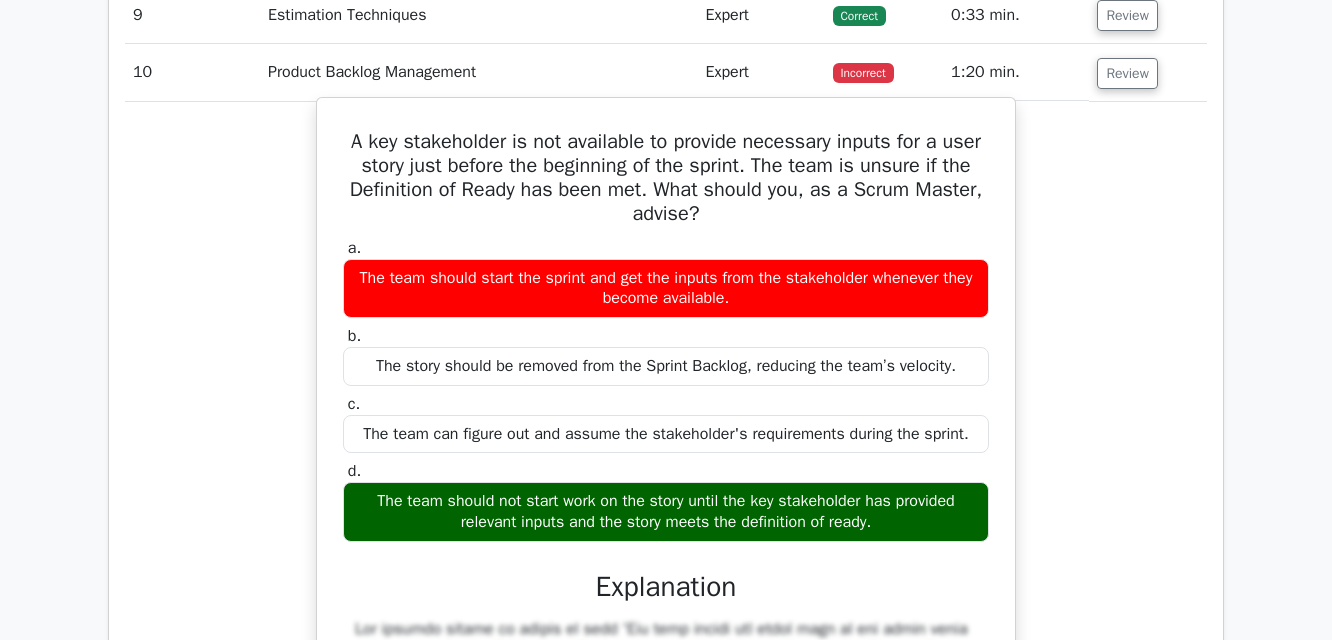 scroll, scrollTop: 3300, scrollLeft: 0, axis: vertical 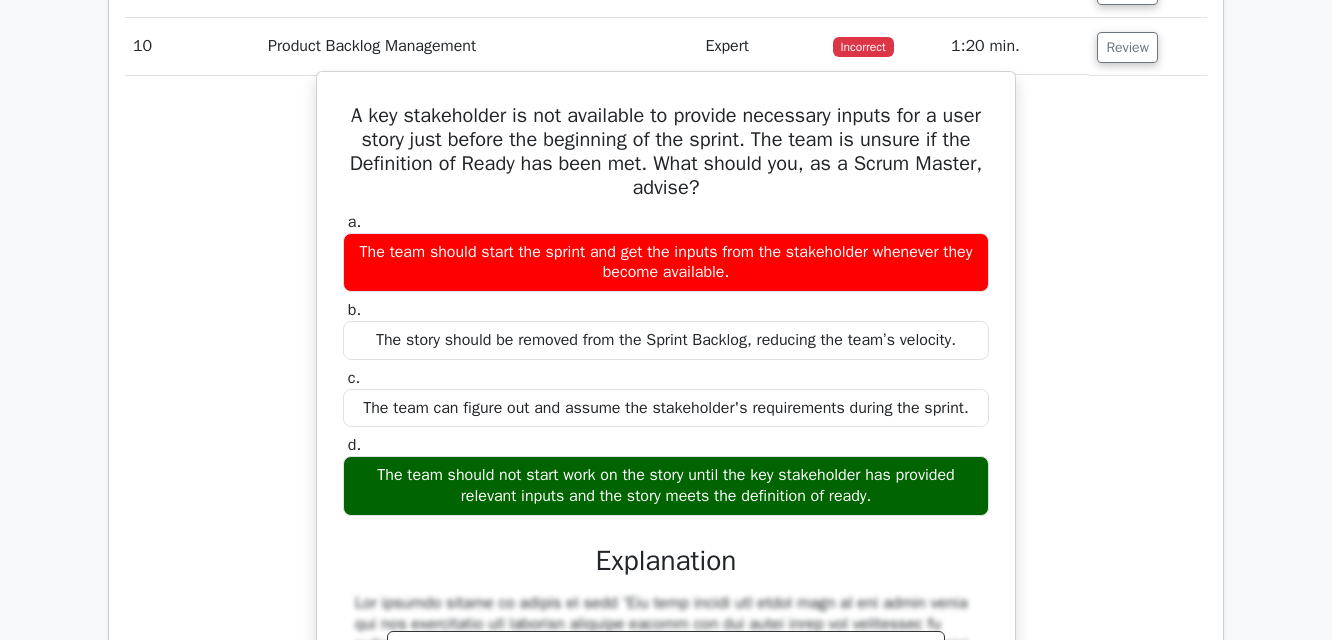 drag, startPoint x: 455, startPoint y: 479, endPoint x: 894, endPoint y: 474, distance: 439.02847 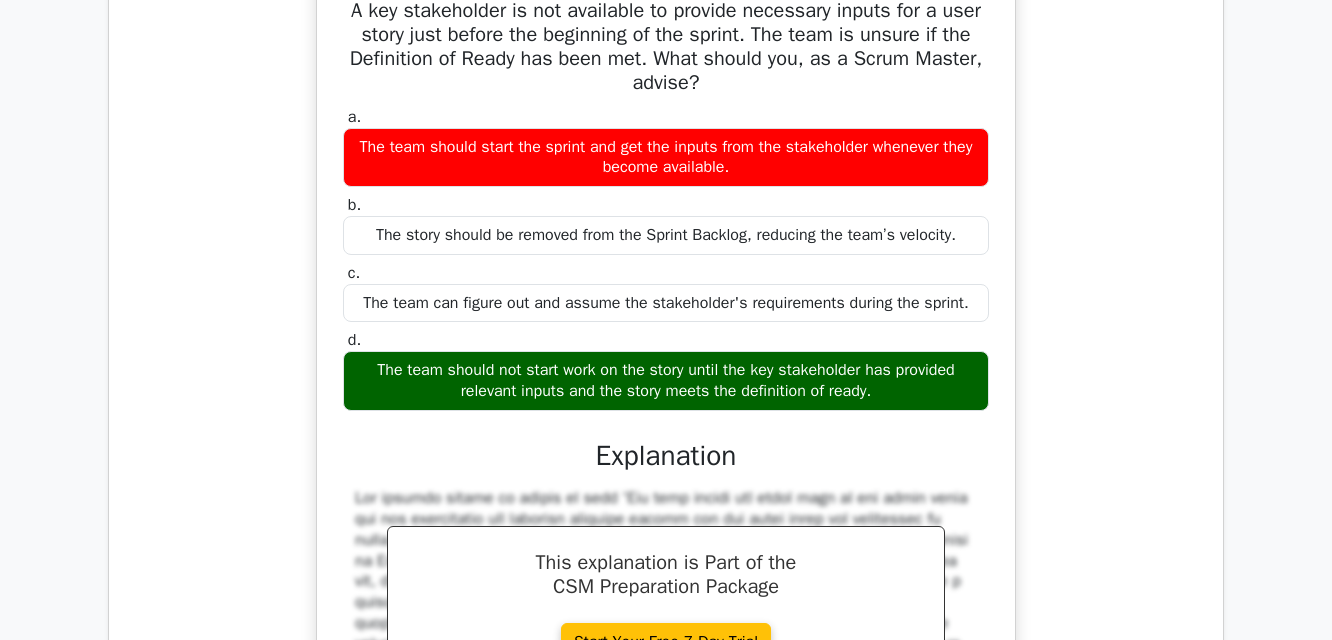 scroll, scrollTop: 3300, scrollLeft: 0, axis: vertical 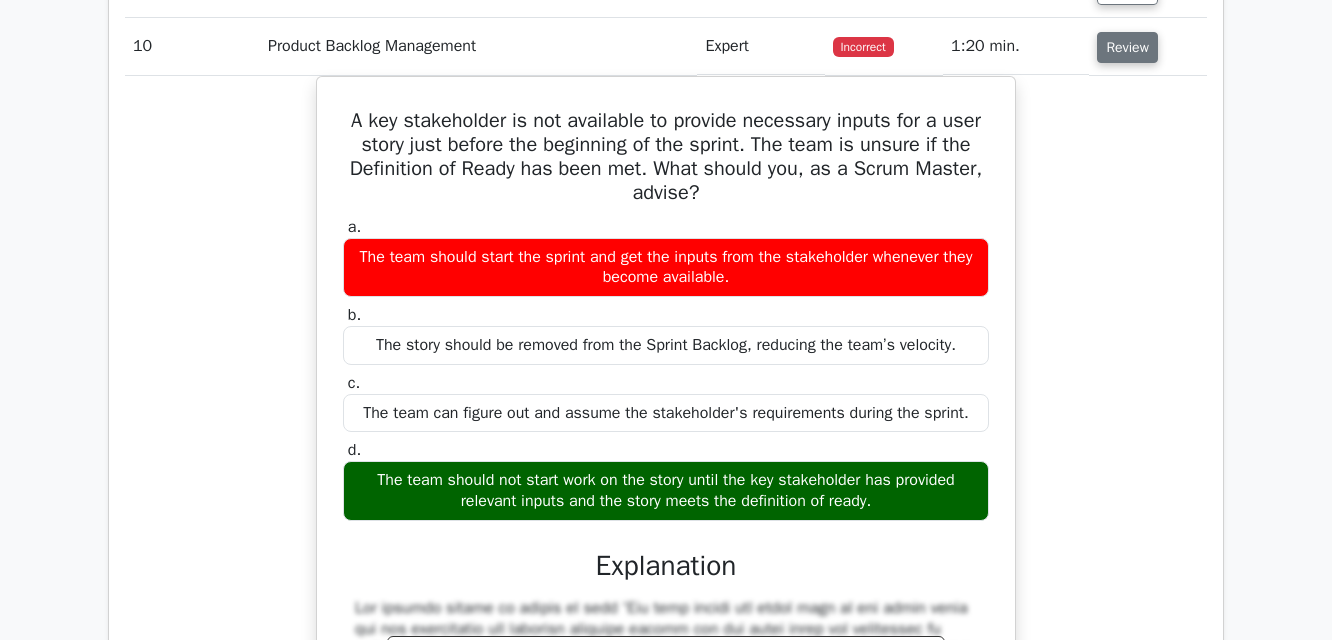 click on "Review" at bounding box center (1127, 47) 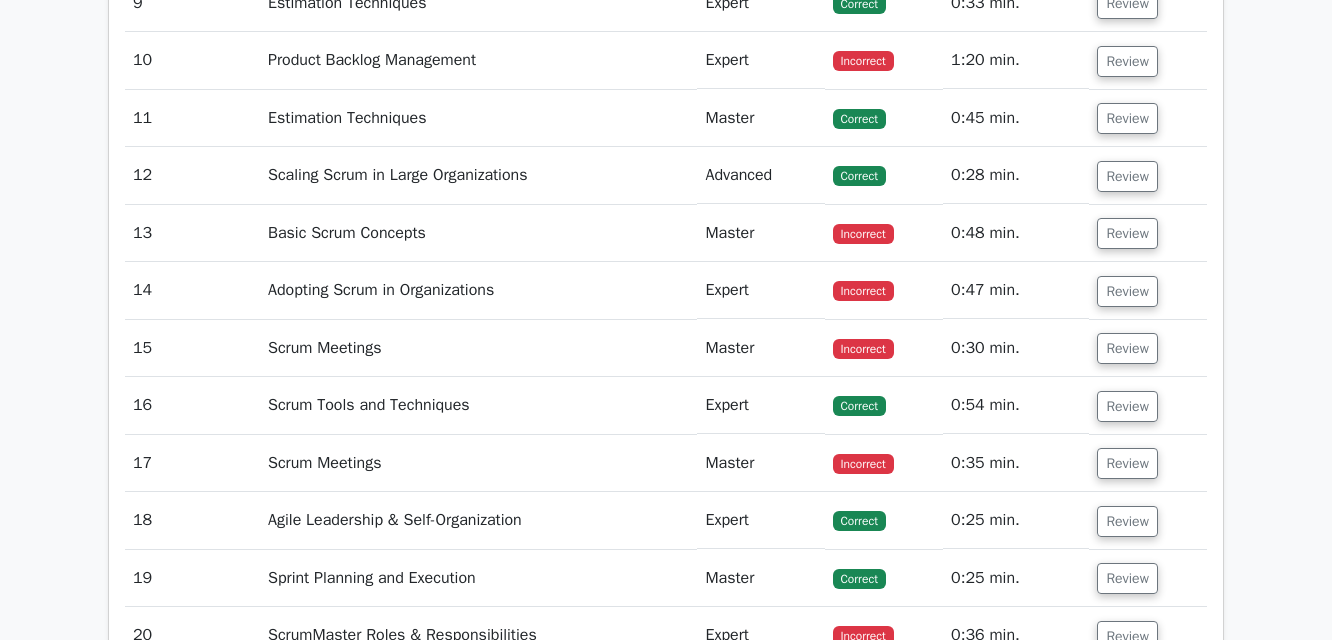scroll, scrollTop: 3400, scrollLeft: 0, axis: vertical 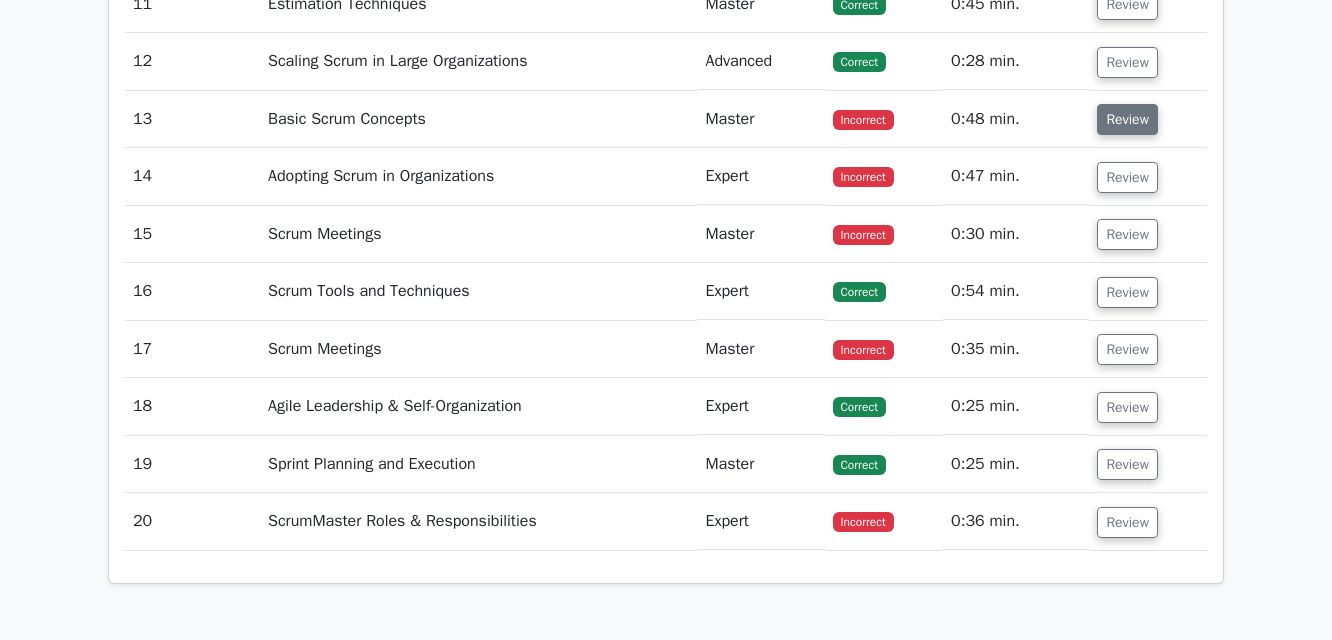 click on "Review" at bounding box center (1127, 119) 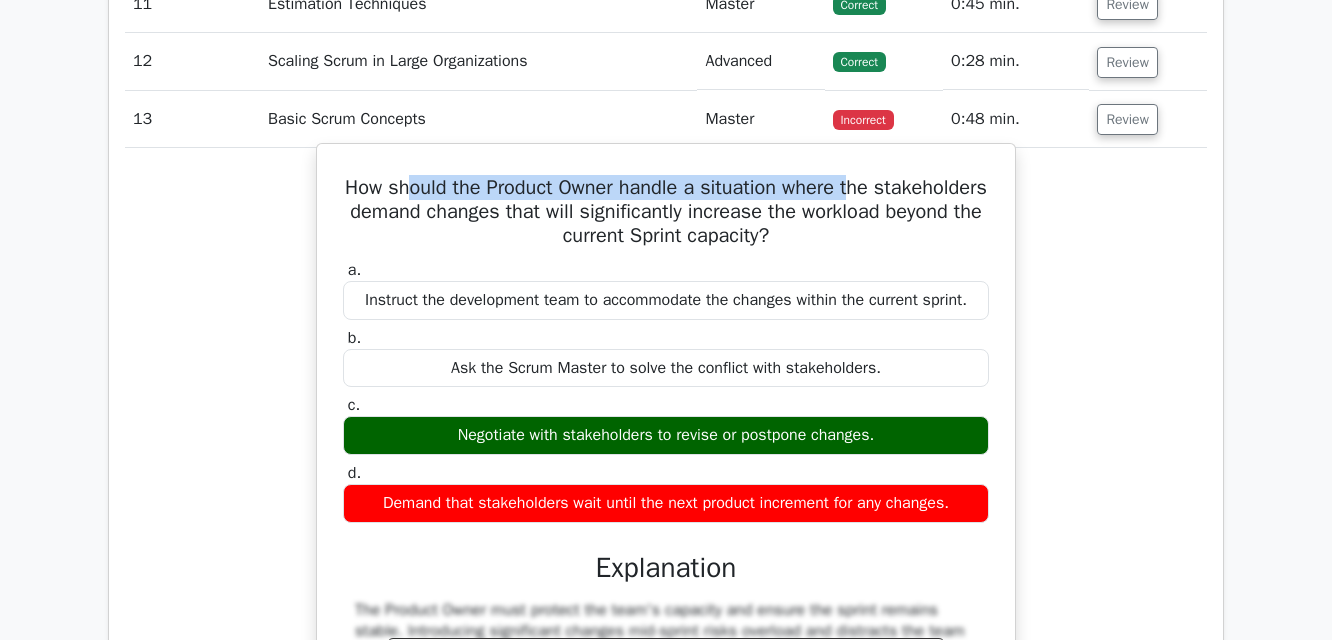 drag, startPoint x: 464, startPoint y: 192, endPoint x: 922, endPoint y: 198, distance: 458.0393 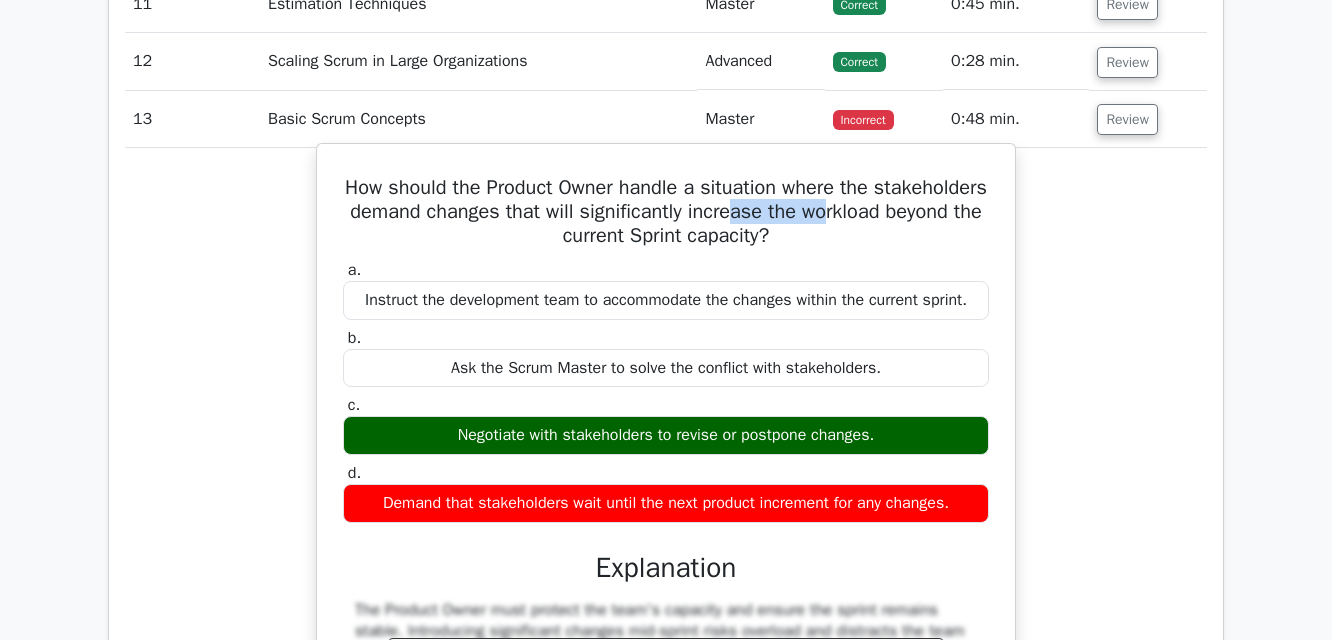 drag, startPoint x: 489, startPoint y: 229, endPoint x: 888, endPoint y: 222, distance: 399.0614 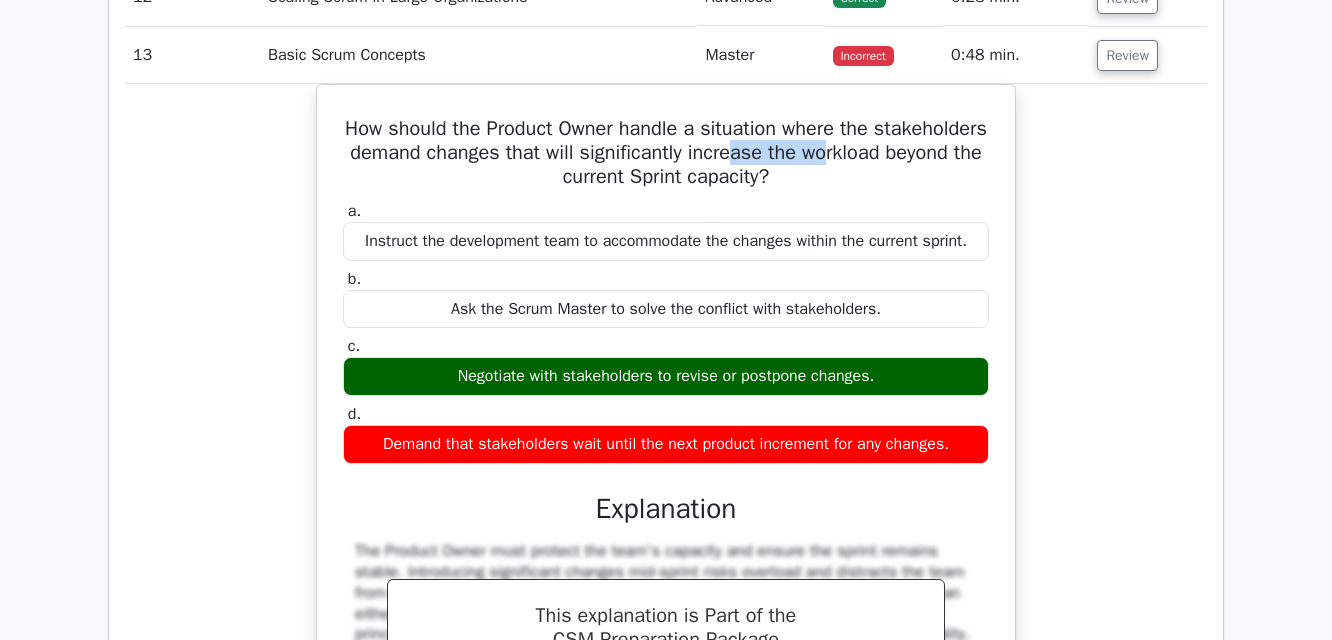 scroll, scrollTop: 3300, scrollLeft: 0, axis: vertical 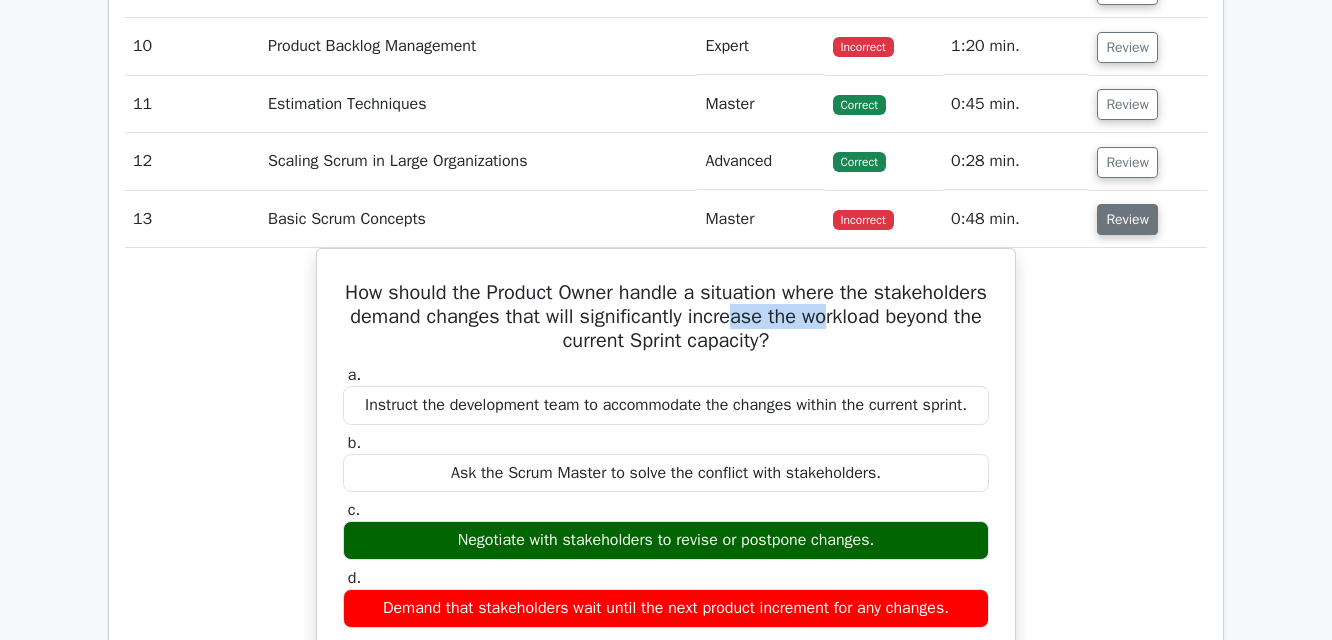 click on "Review" at bounding box center [1127, 219] 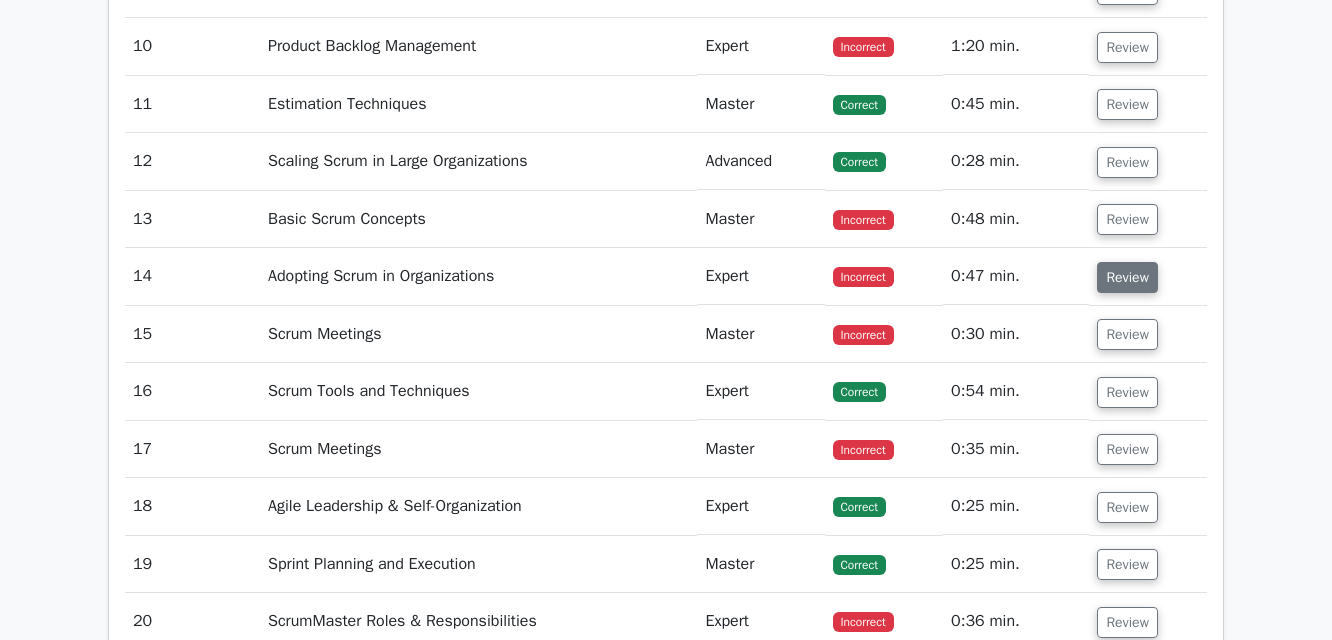 click on "Review" at bounding box center [1127, 277] 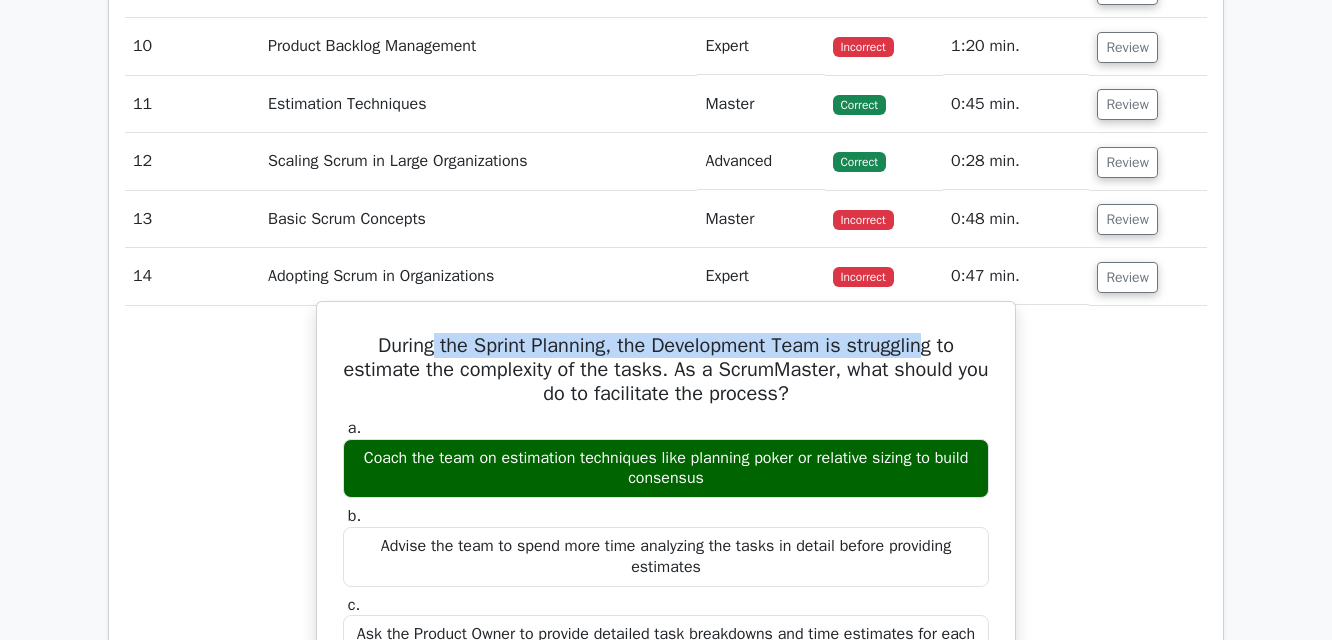 drag, startPoint x: 425, startPoint y: 353, endPoint x: 933, endPoint y: 344, distance: 508.0797 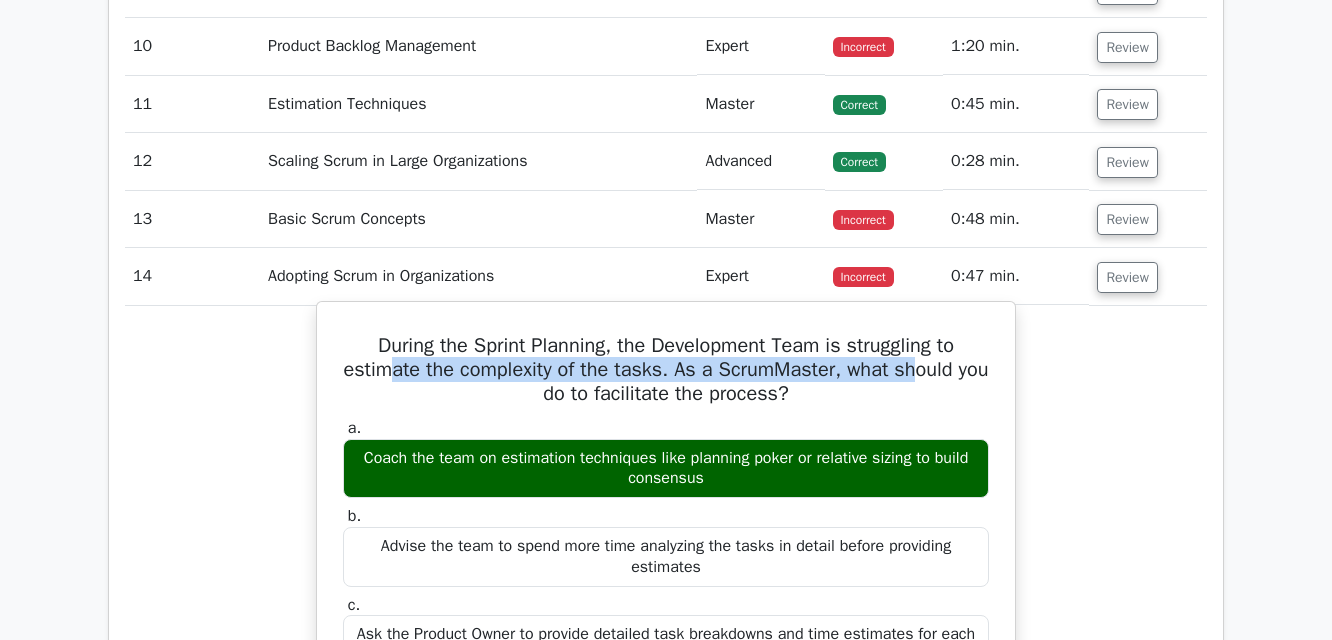 drag, startPoint x: 400, startPoint y: 373, endPoint x: 937, endPoint y: 374, distance: 537.0009 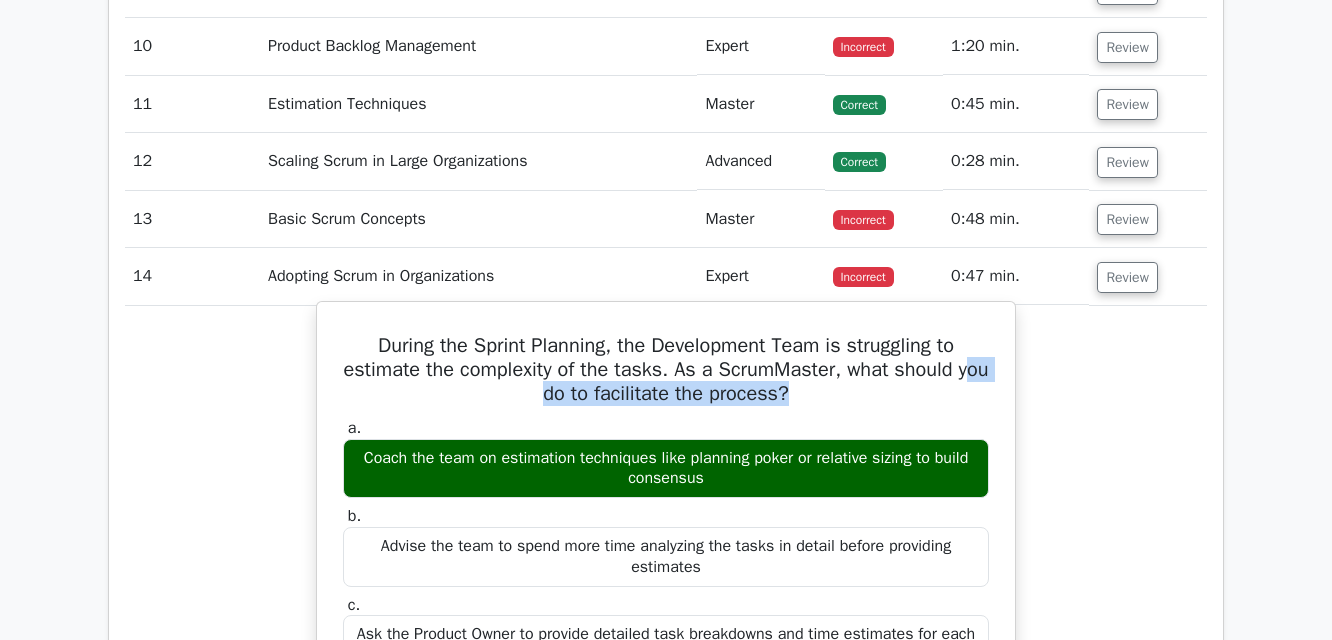 drag, startPoint x: 532, startPoint y: 400, endPoint x: 816, endPoint y: 397, distance: 284.01584 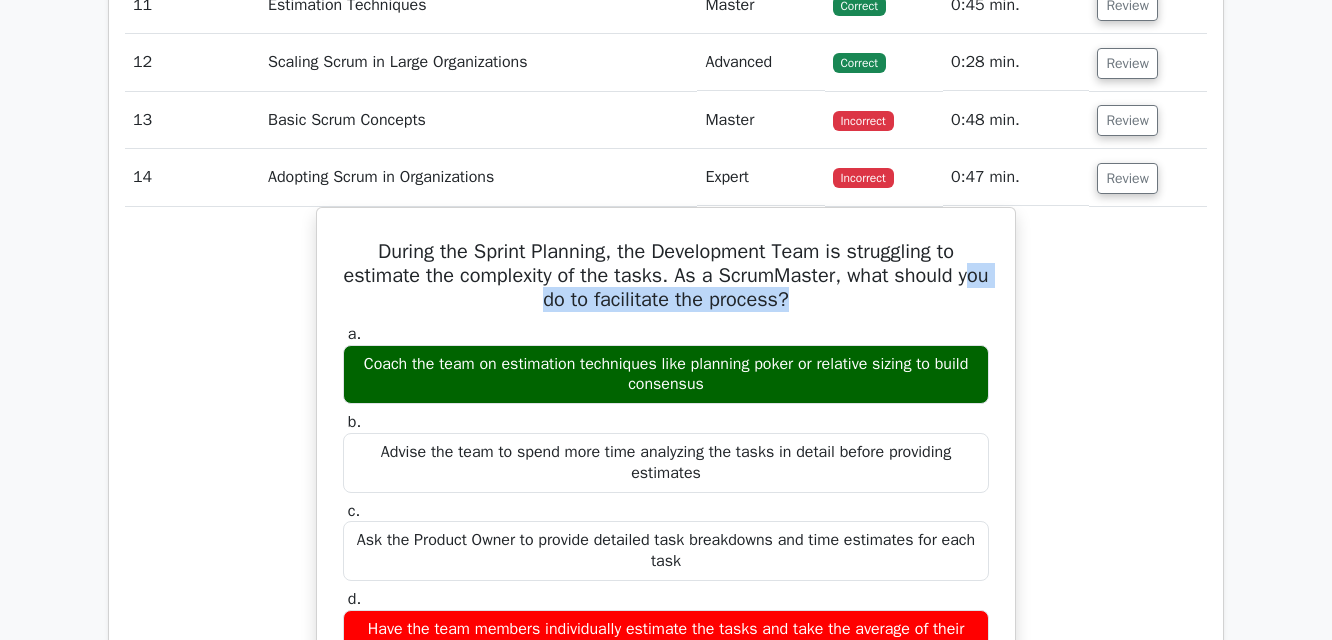 scroll, scrollTop: 3200, scrollLeft: 0, axis: vertical 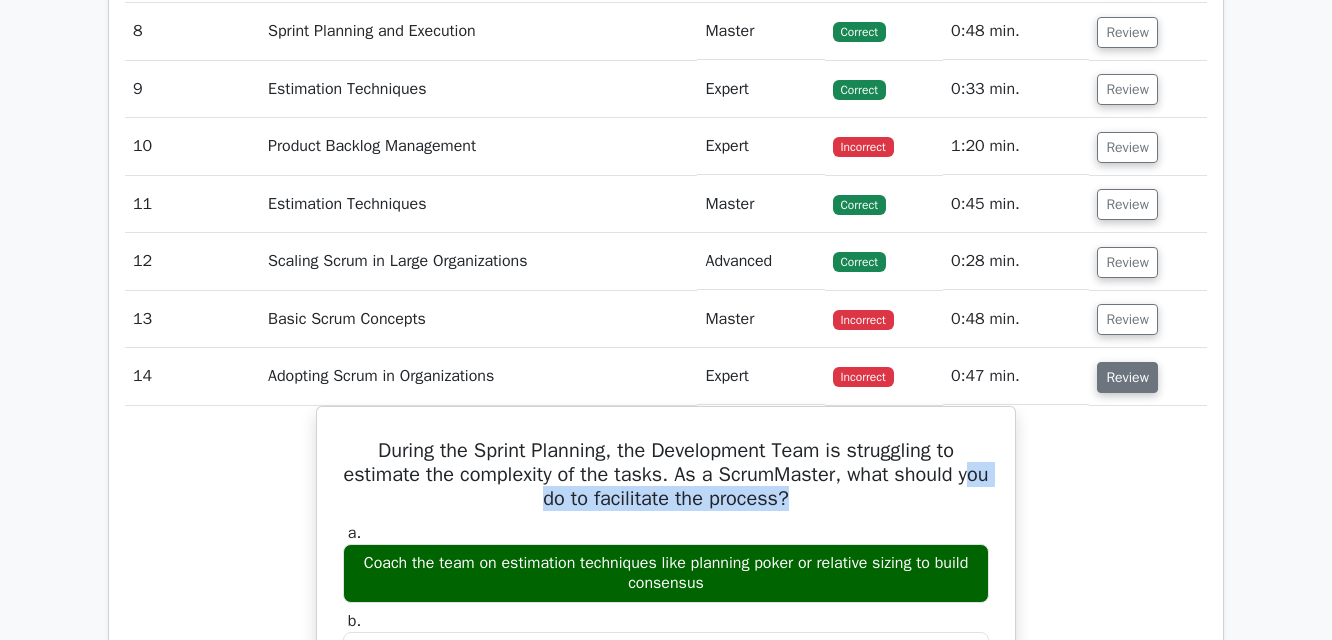 click on "Review" at bounding box center (1127, 377) 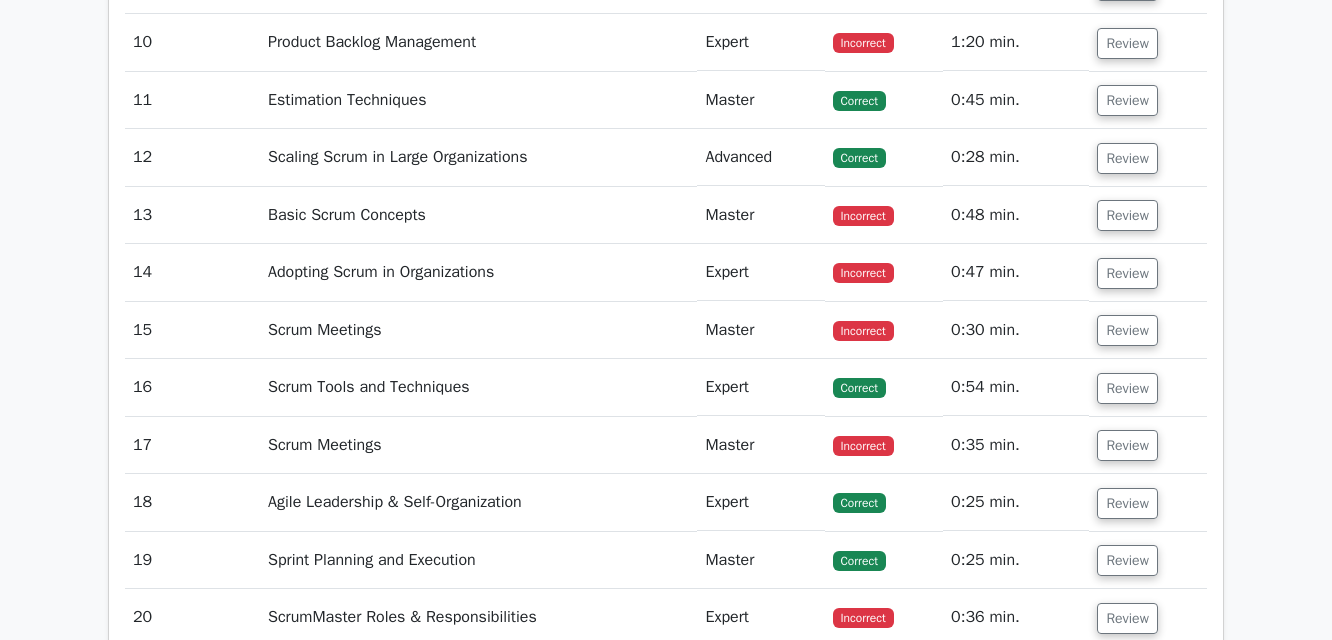 scroll, scrollTop: 3400, scrollLeft: 0, axis: vertical 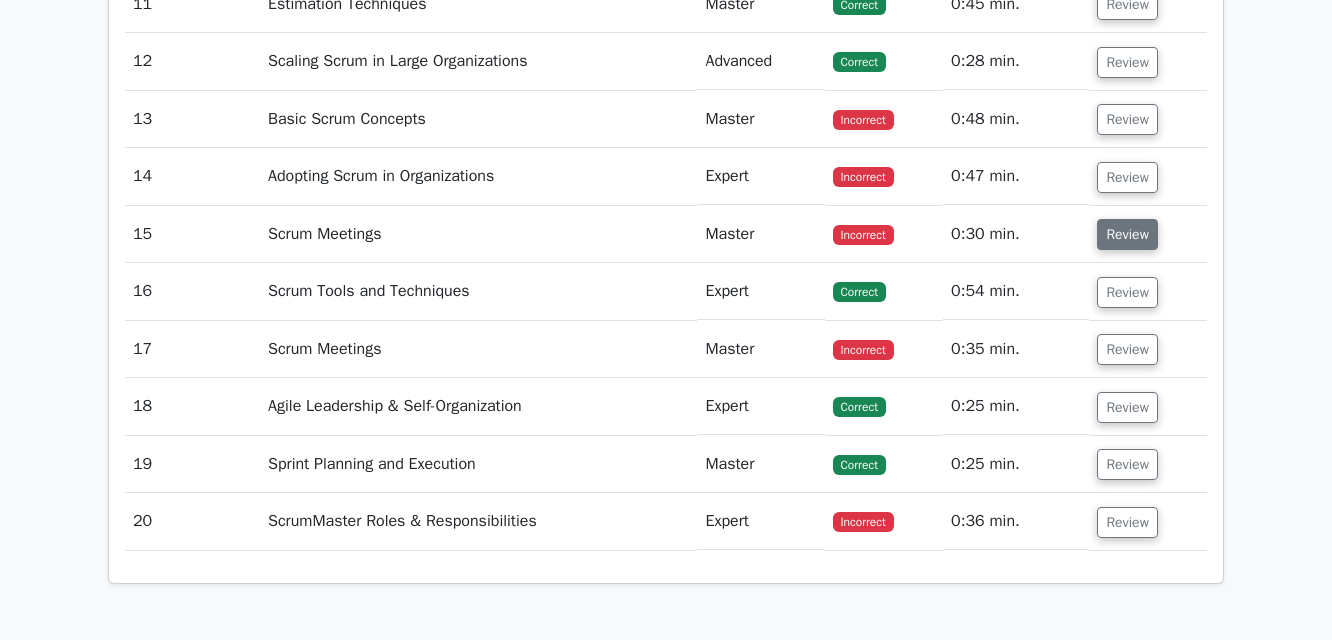 click on "Review" at bounding box center [1127, 234] 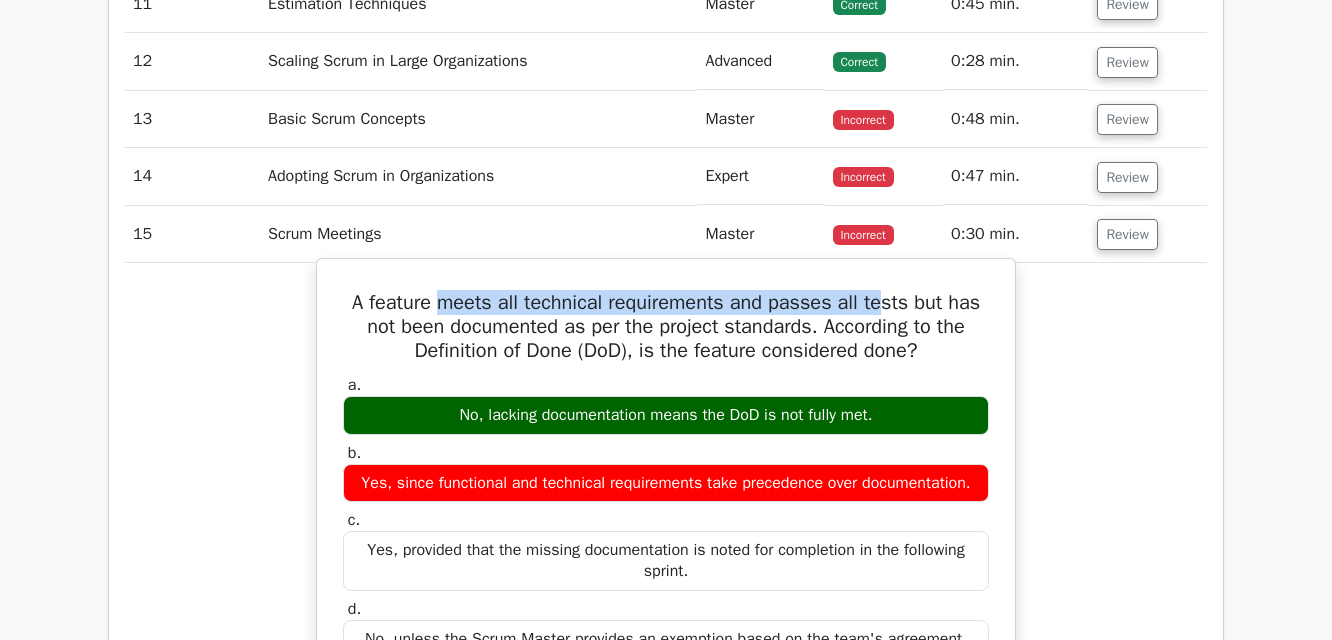 drag, startPoint x: 445, startPoint y: 307, endPoint x: 885, endPoint y: 310, distance: 440.01022 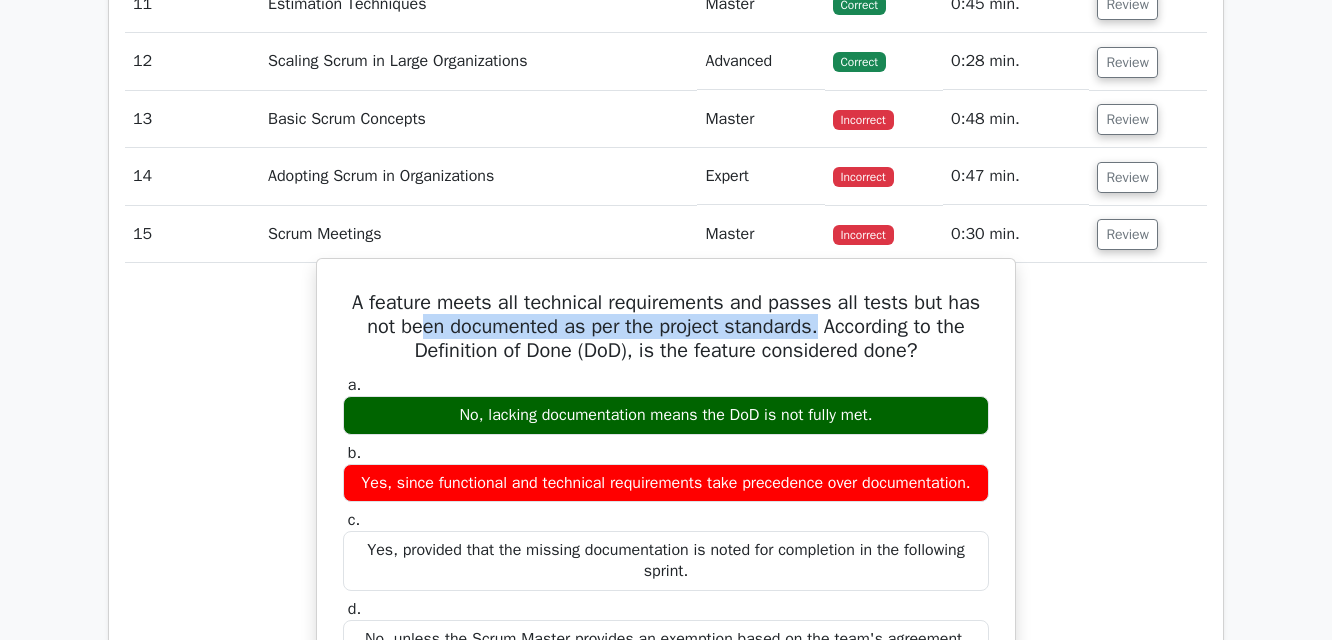 drag, startPoint x: 420, startPoint y: 335, endPoint x: 821, endPoint y: 331, distance: 401.01996 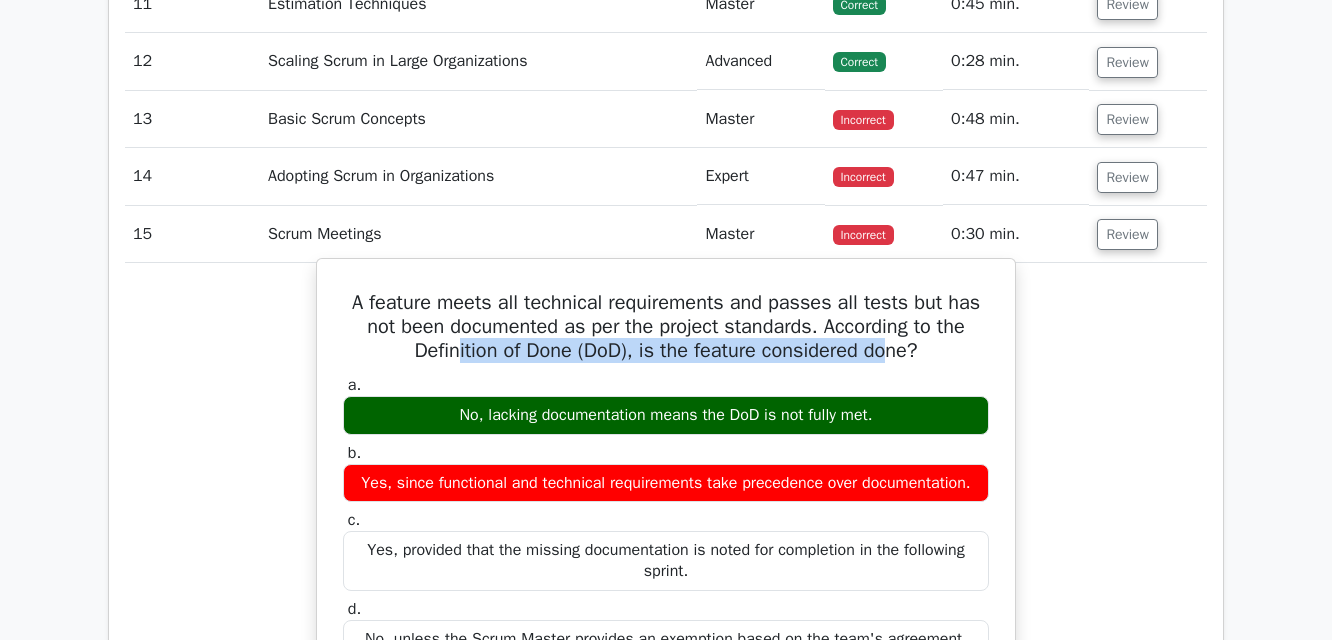 drag, startPoint x: 471, startPoint y: 351, endPoint x: 898, endPoint y: 346, distance: 427.02927 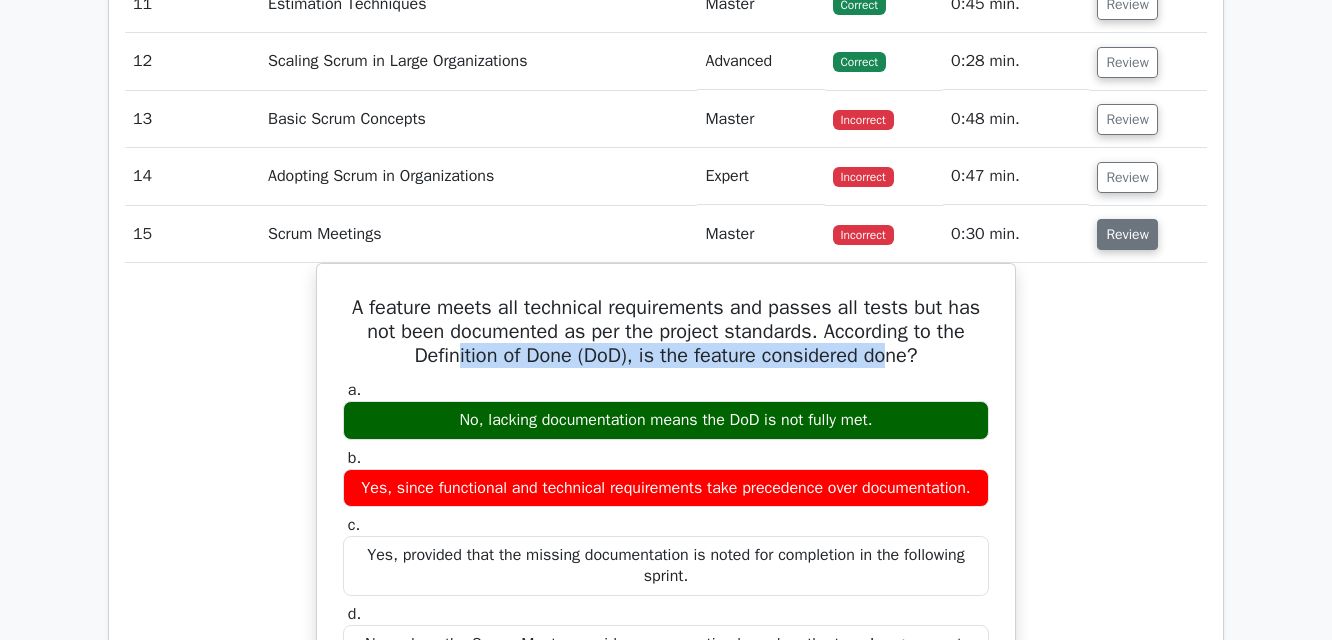 click on "Review" at bounding box center [1127, 234] 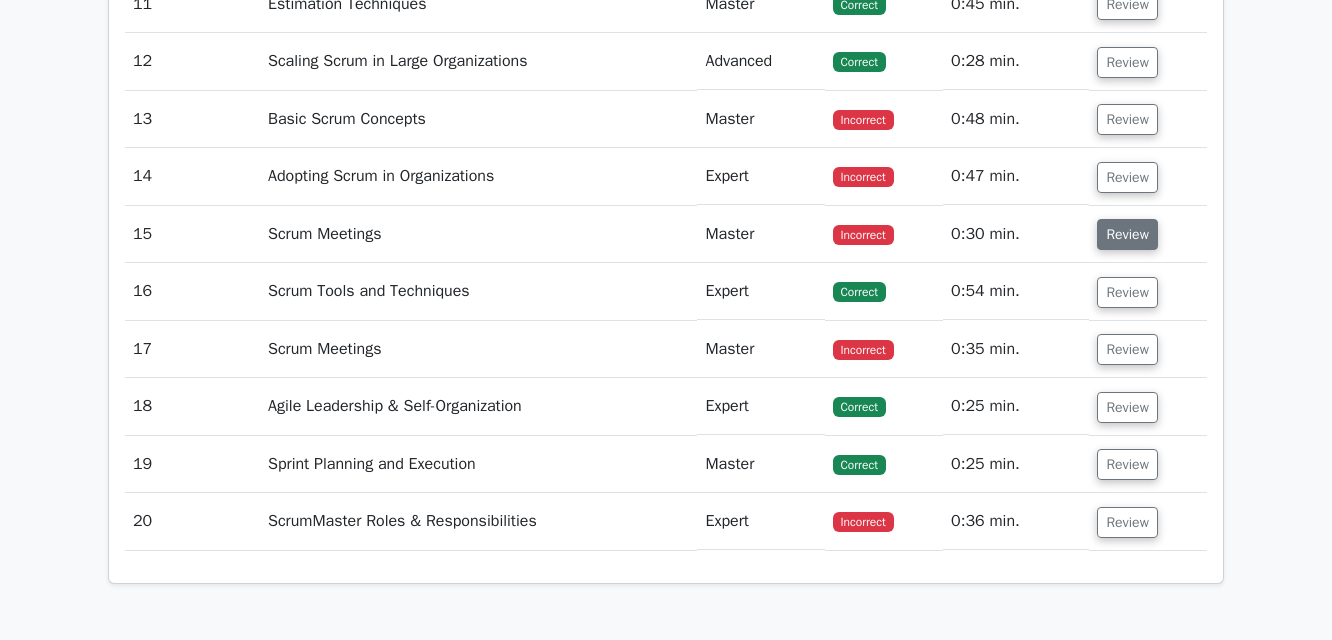 click on "Review" at bounding box center (1127, 234) 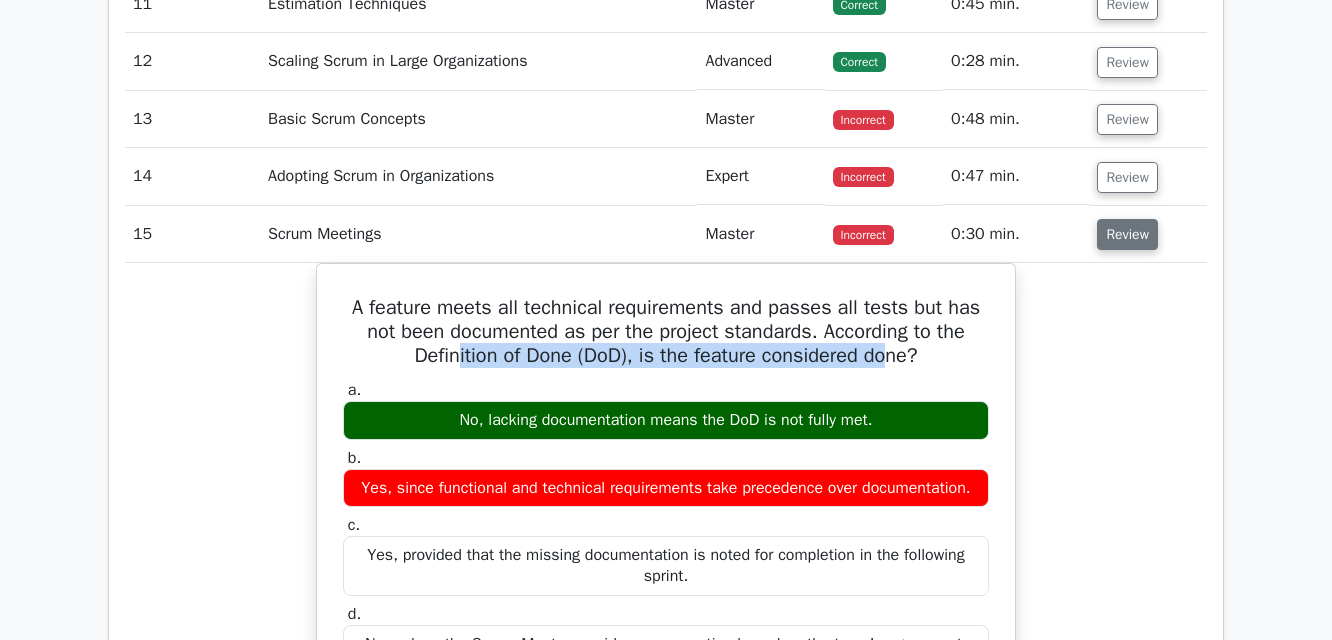 click on "Review" at bounding box center [1127, 234] 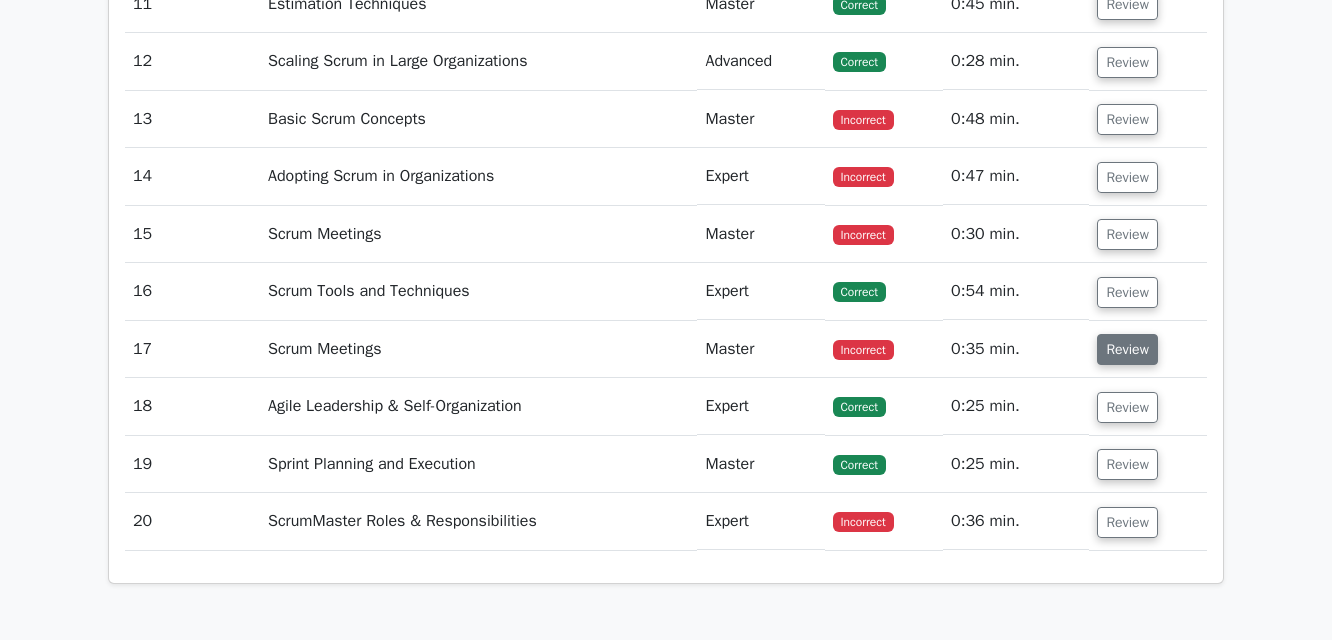 click on "Review" at bounding box center (1127, 349) 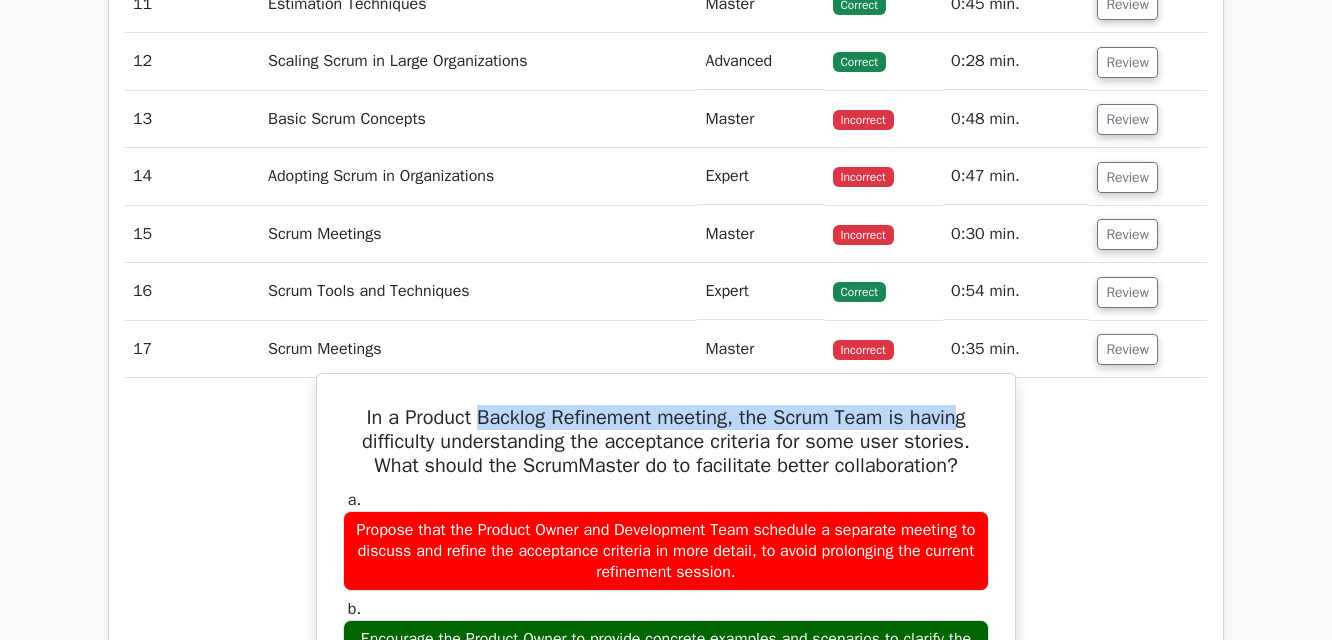 drag, startPoint x: 470, startPoint y: 421, endPoint x: 966, endPoint y: 417, distance: 496.01614 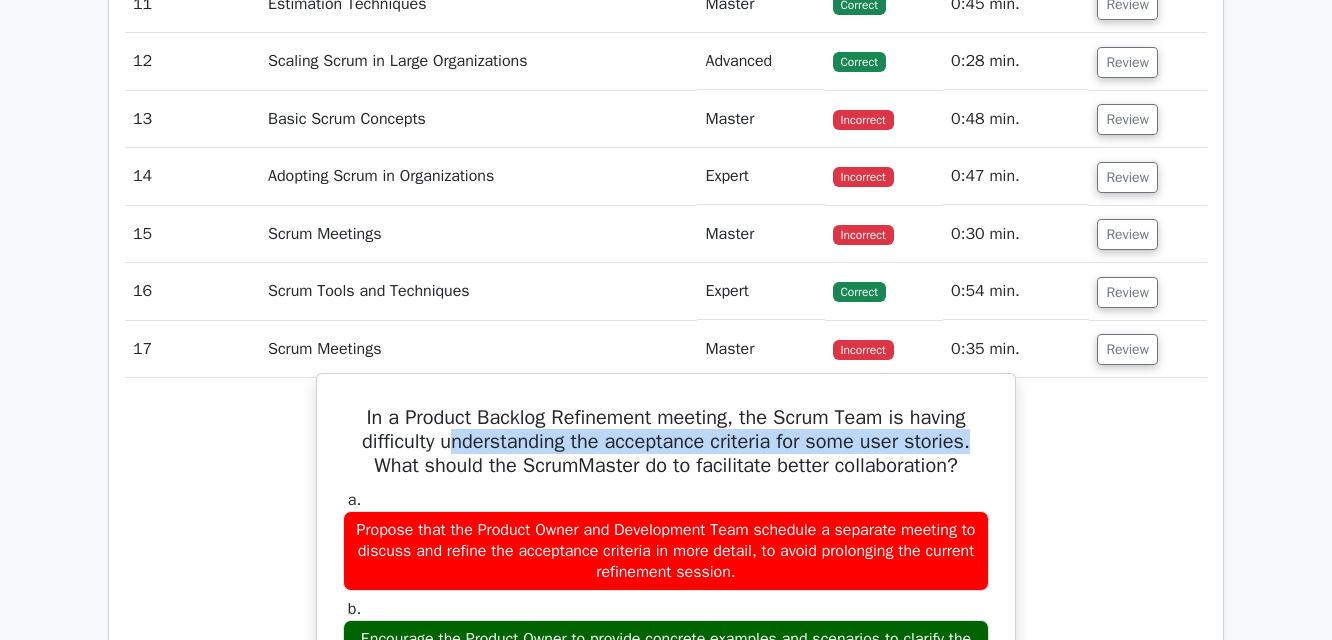 drag, startPoint x: 445, startPoint y: 451, endPoint x: 987, endPoint y: 448, distance: 542.0083 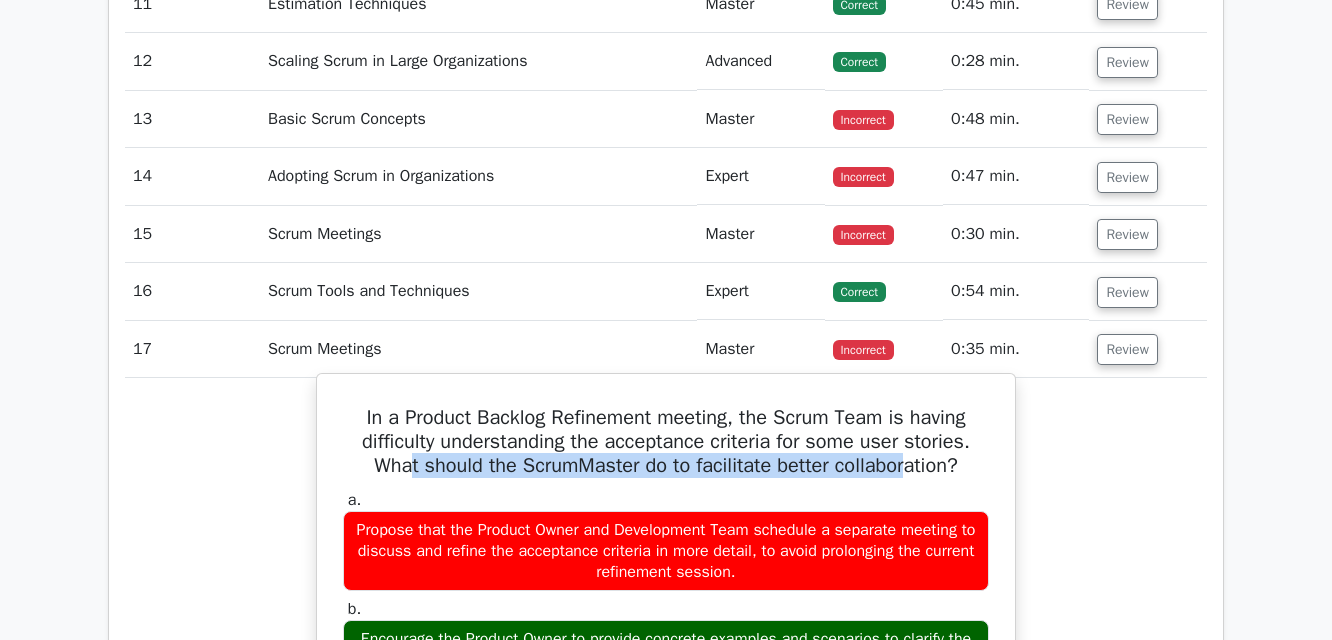 drag, startPoint x: 451, startPoint y: 468, endPoint x: 918, endPoint y: 470, distance: 467.00427 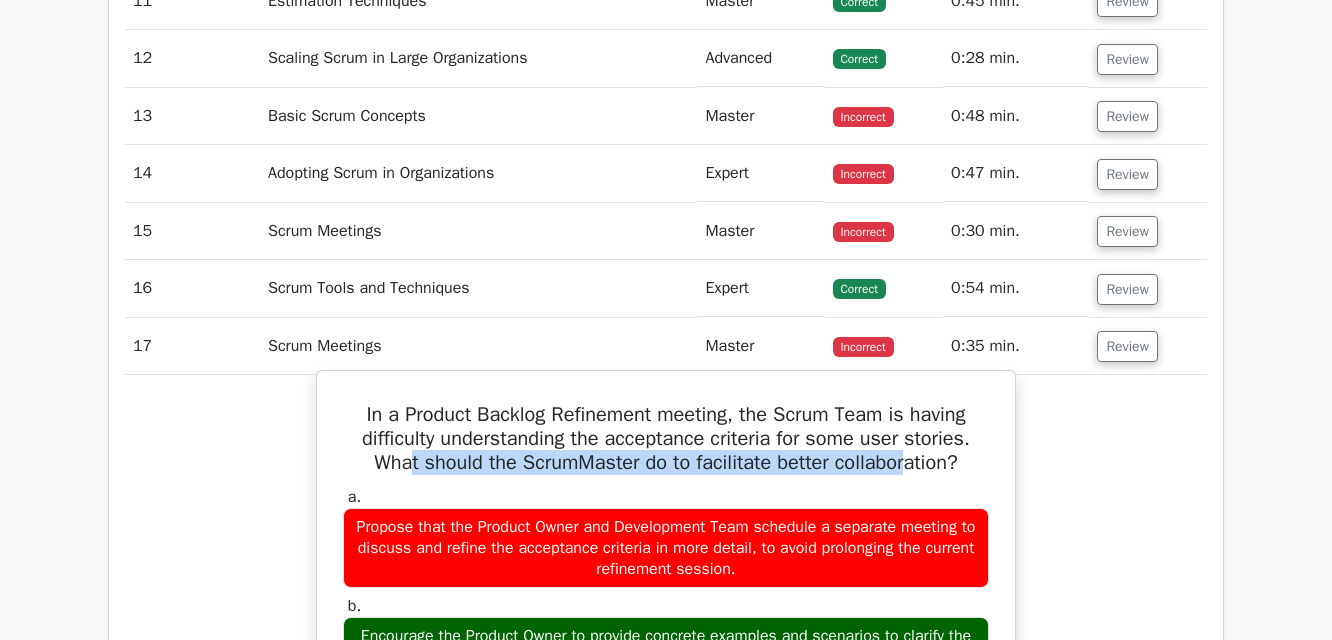 scroll, scrollTop: 3400, scrollLeft: 0, axis: vertical 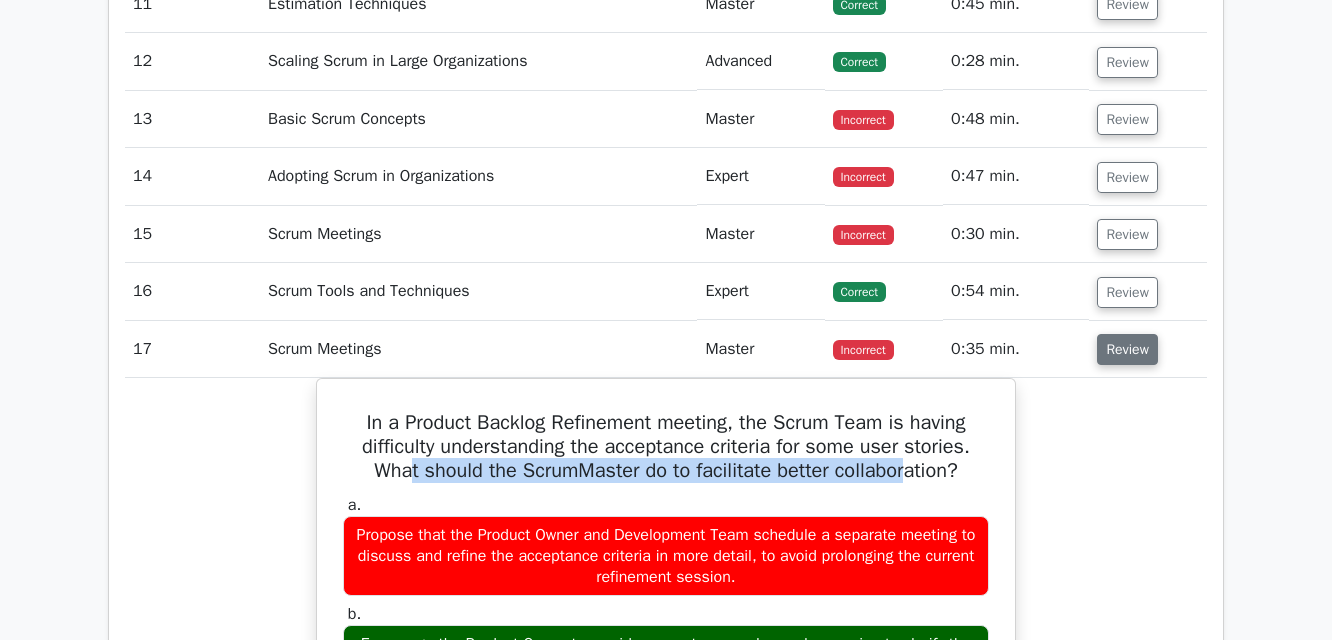 click on "Review" at bounding box center (1127, 349) 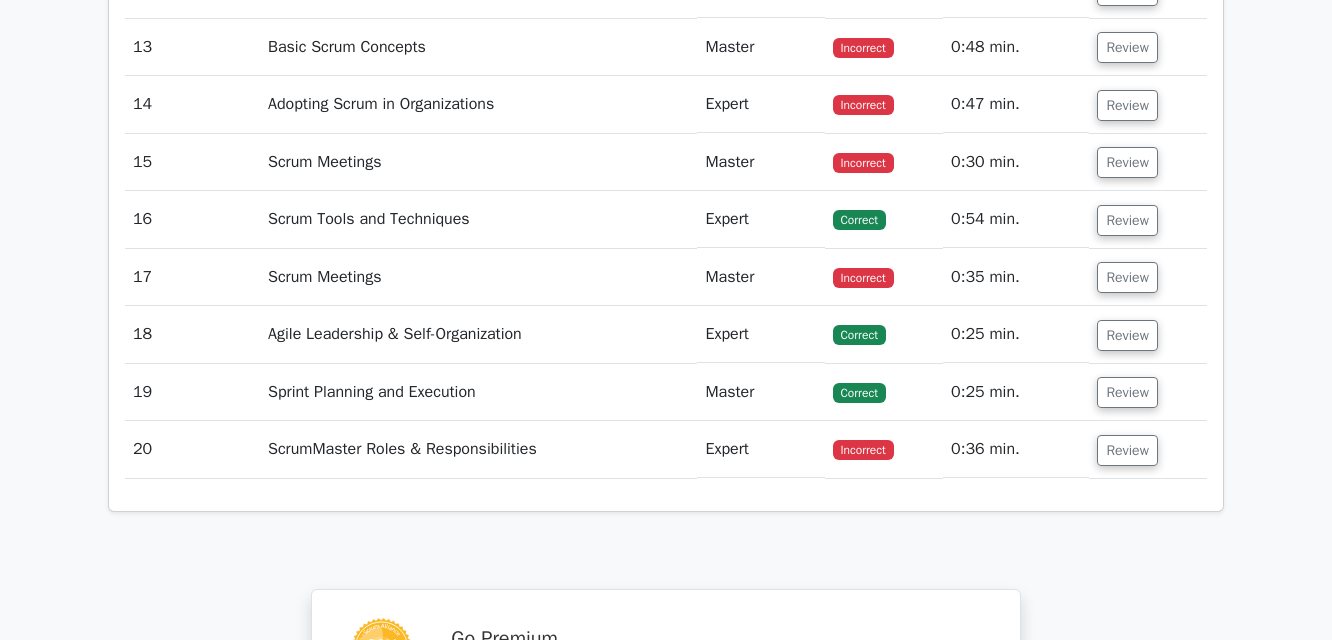 scroll, scrollTop: 3500, scrollLeft: 0, axis: vertical 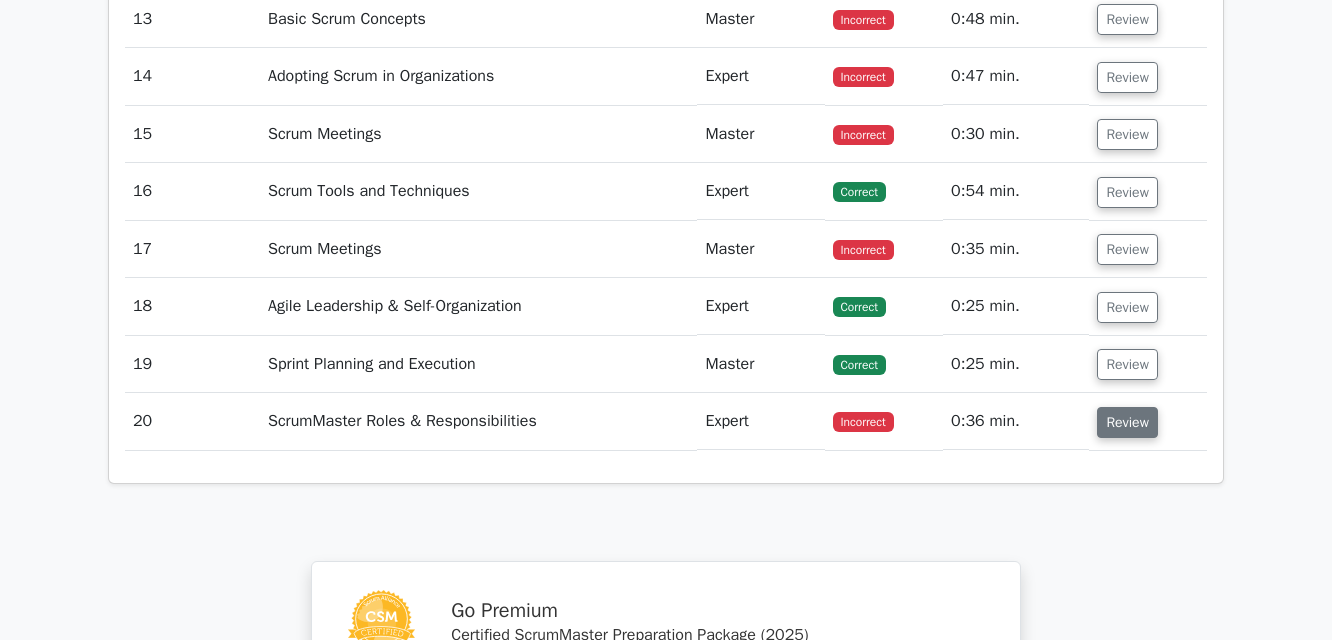 click on "Review" at bounding box center [1127, 422] 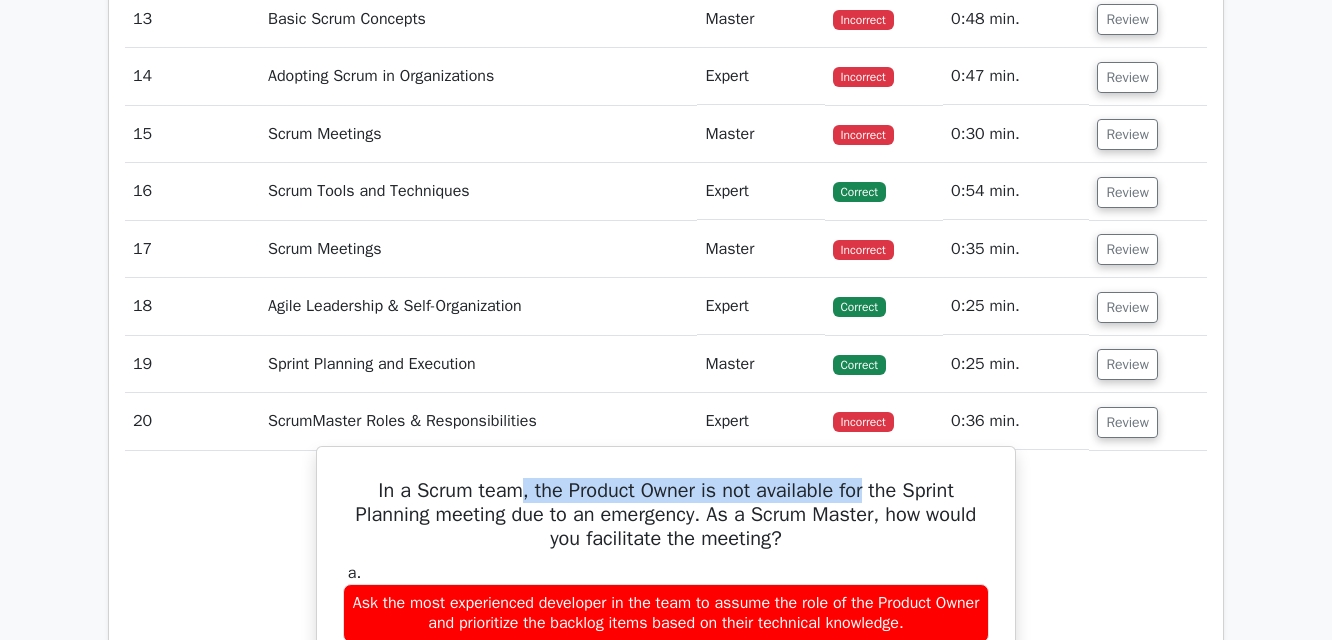 drag, startPoint x: 513, startPoint y: 498, endPoint x: 872, endPoint y: 496, distance: 359.00558 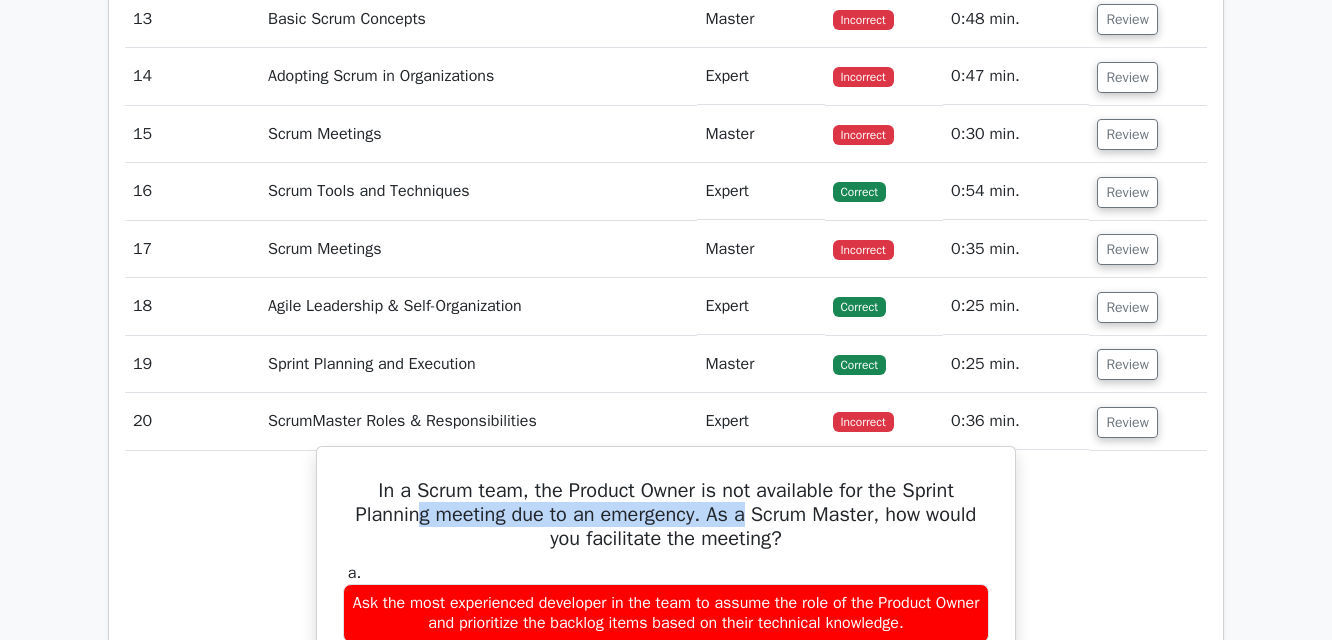 drag, startPoint x: 442, startPoint y: 519, endPoint x: 759, endPoint y: 517, distance: 317.00632 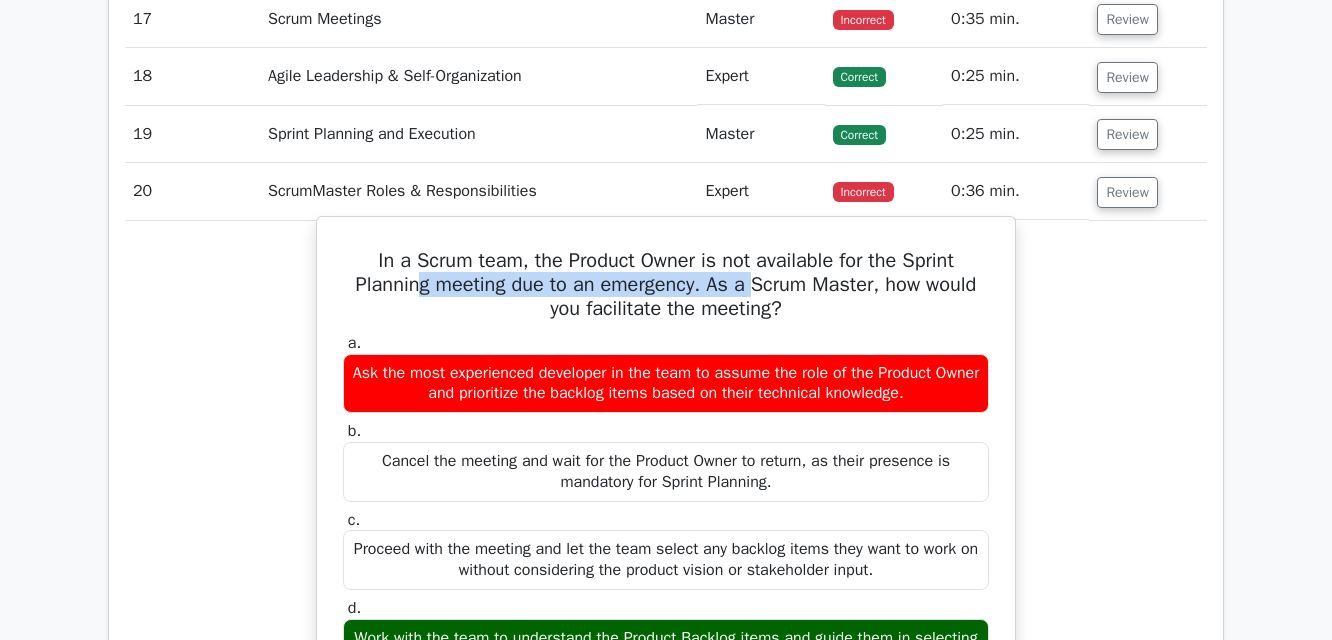 scroll, scrollTop: 3800, scrollLeft: 0, axis: vertical 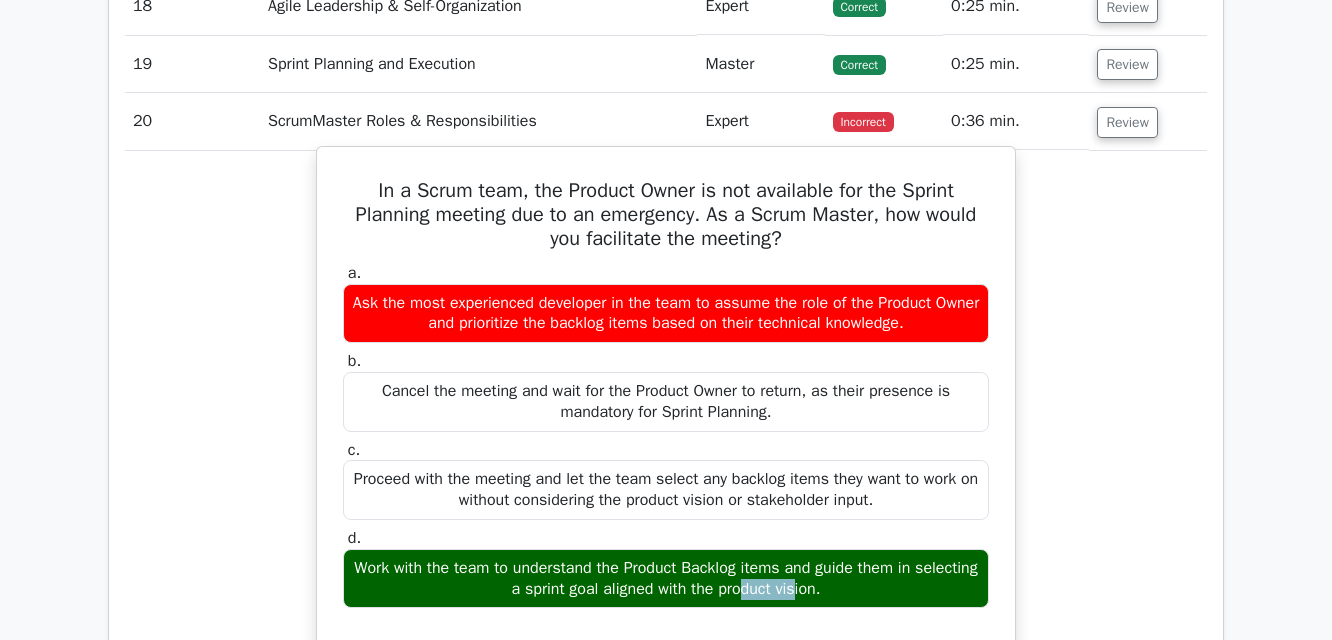 drag, startPoint x: 467, startPoint y: 560, endPoint x: 527, endPoint y: 568, distance: 60.530983 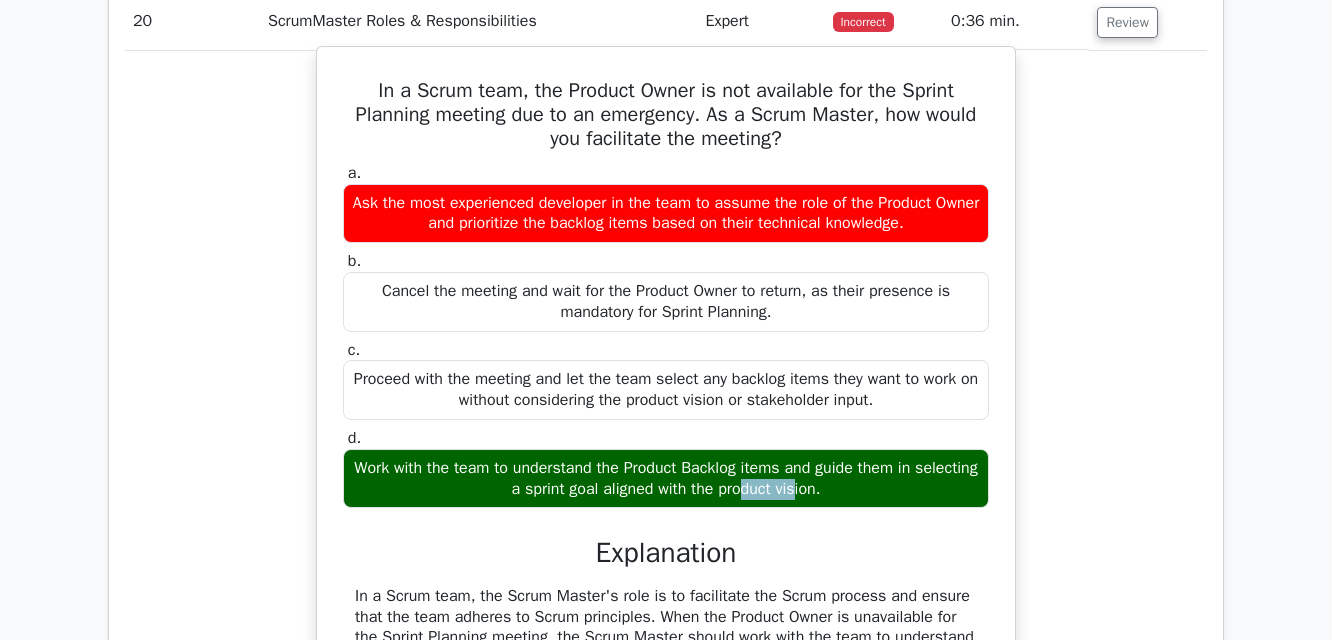 scroll, scrollTop: 3800, scrollLeft: 0, axis: vertical 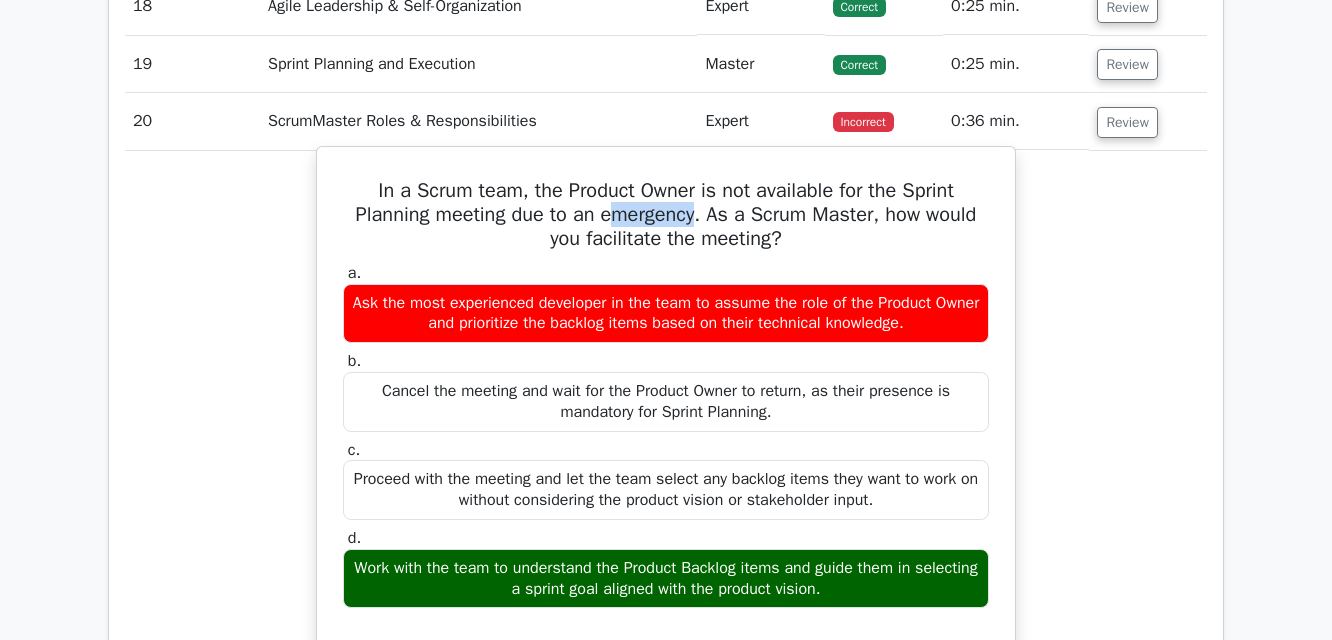 drag, startPoint x: 614, startPoint y: 204, endPoint x: 702, endPoint y: 215, distance: 88.68484 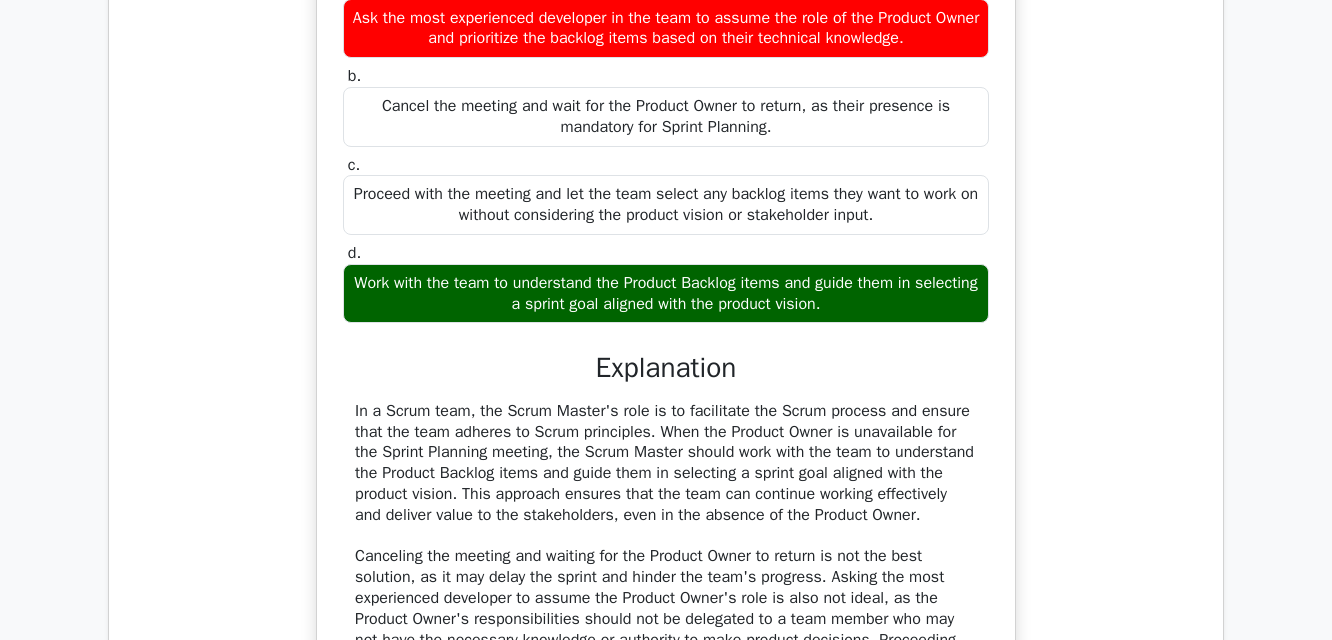 scroll, scrollTop: 4100, scrollLeft: 0, axis: vertical 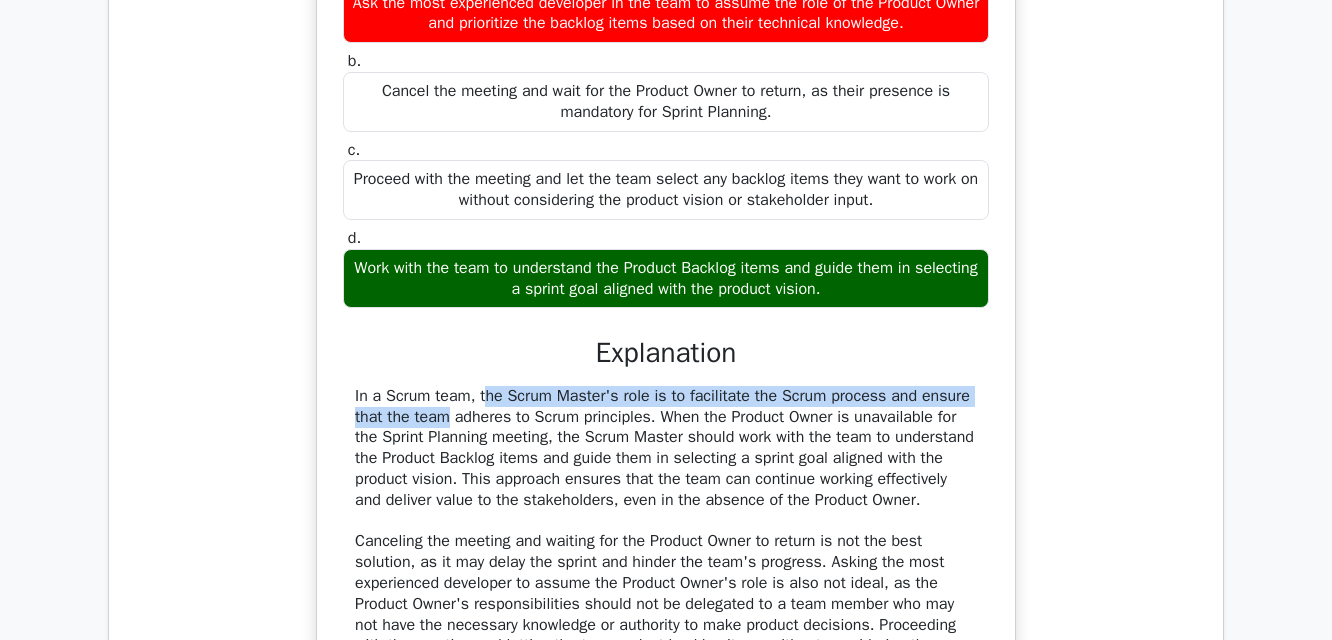 drag, startPoint x: 361, startPoint y: 399, endPoint x: 939, endPoint y: 403, distance: 578.01385 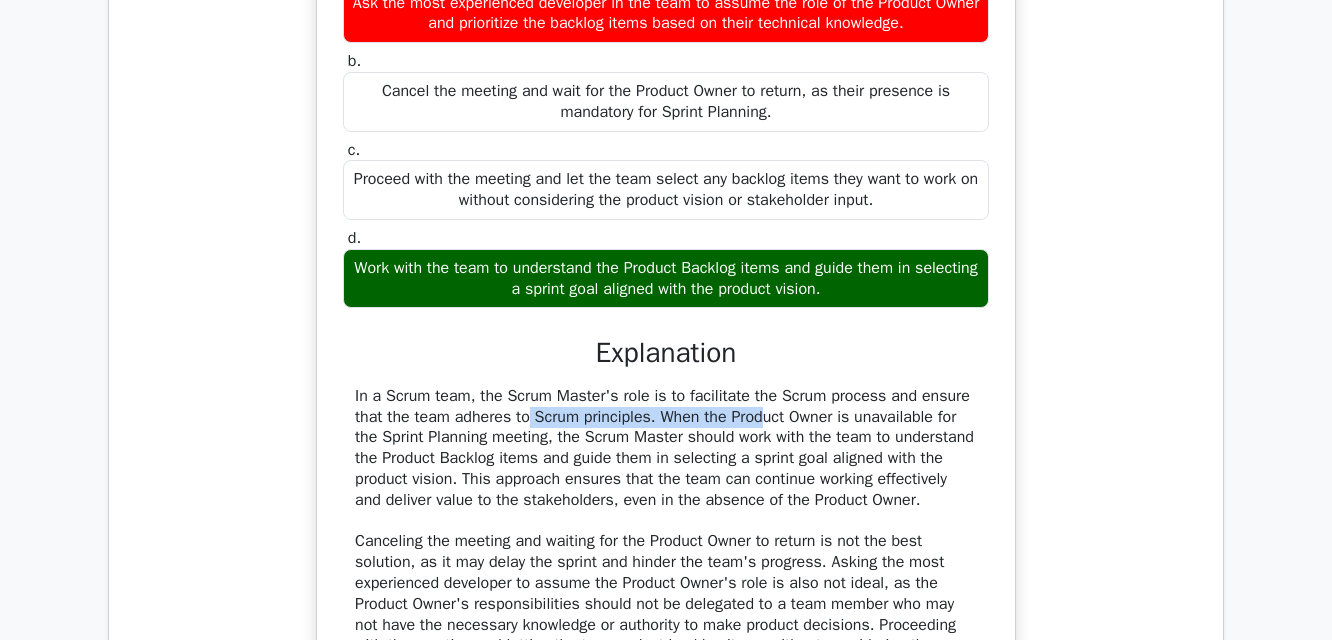drag, startPoint x: 398, startPoint y: 420, endPoint x: 639, endPoint y: 424, distance: 241.03319 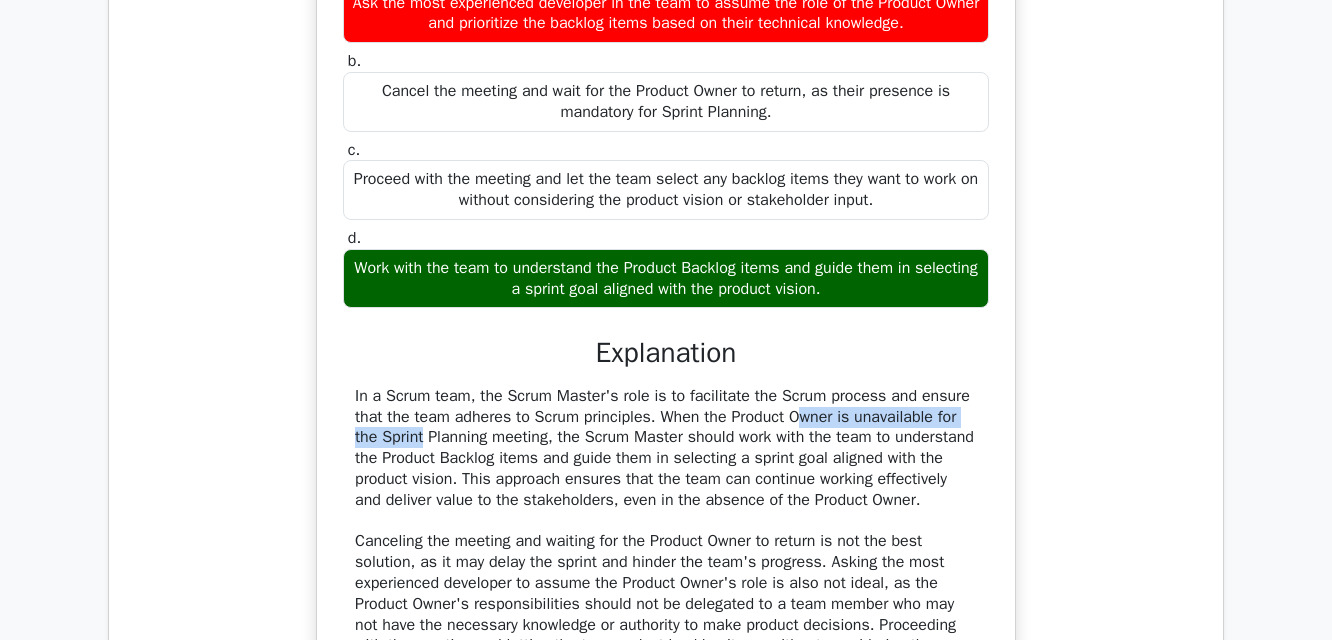 drag, startPoint x: 701, startPoint y: 421, endPoint x: 925, endPoint y: 417, distance: 224.0357 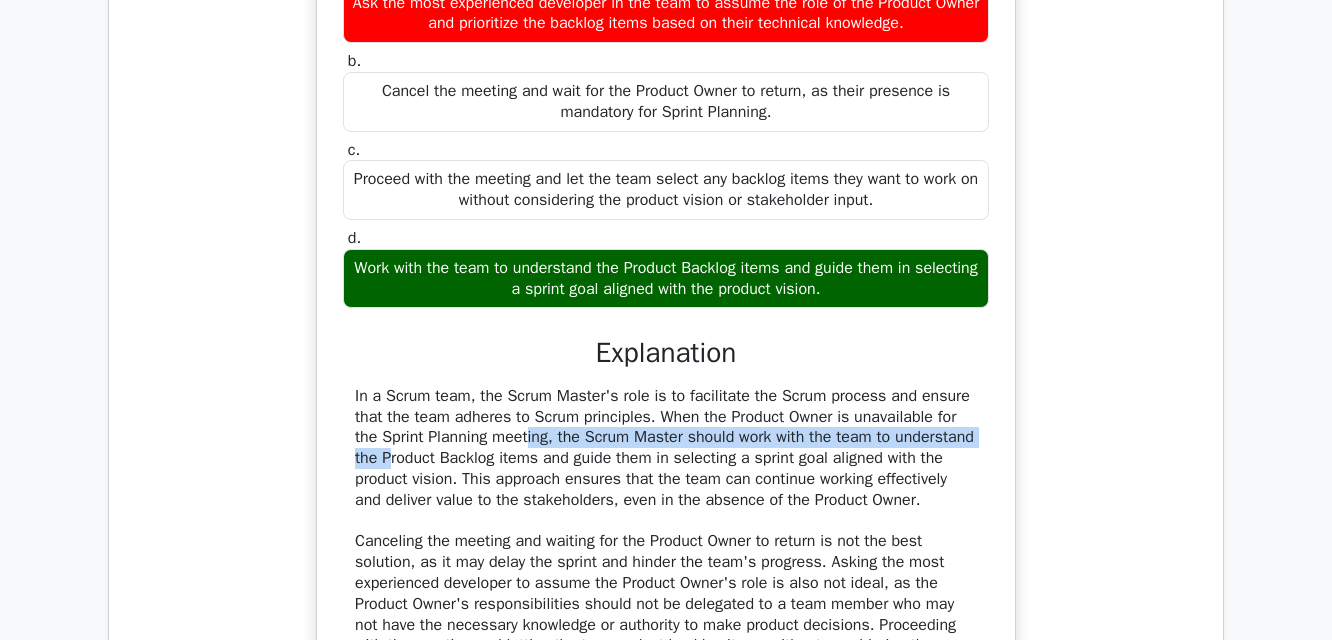 drag, startPoint x: 407, startPoint y: 436, endPoint x: 951, endPoint y: 442, distance: 544.0331 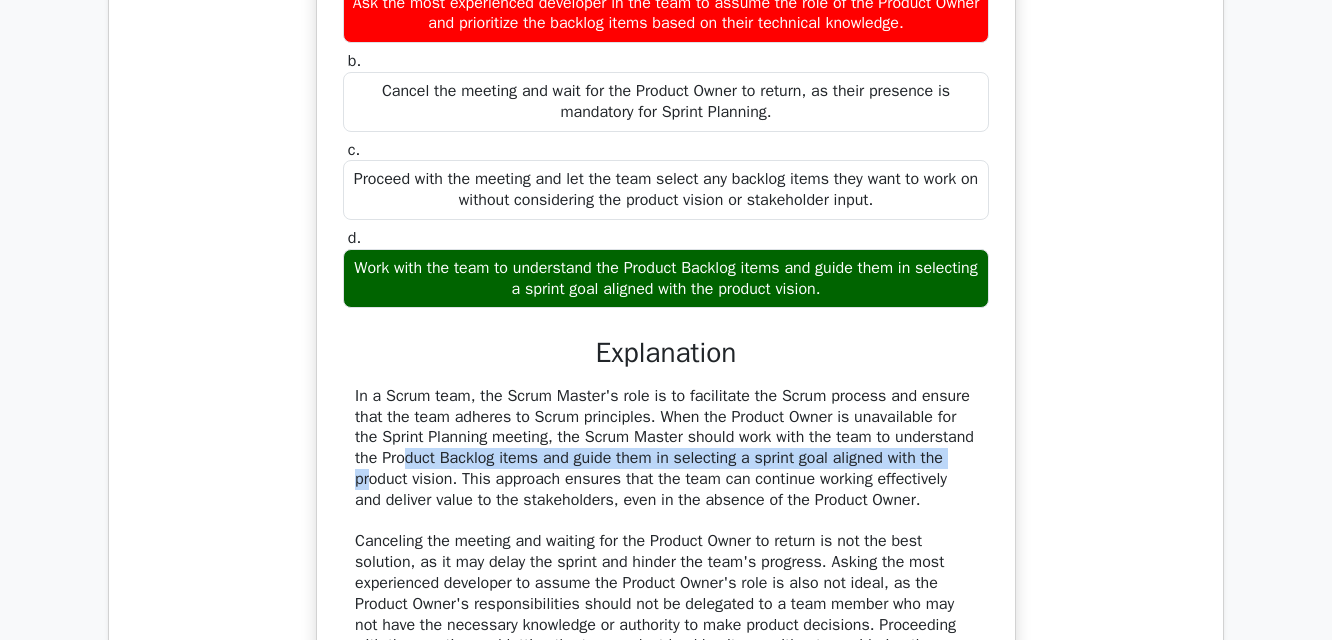drag, startPoint x: 368, startPoint y: 462, endPoint x: 935, endPoint y: 467, distance: 567.02203 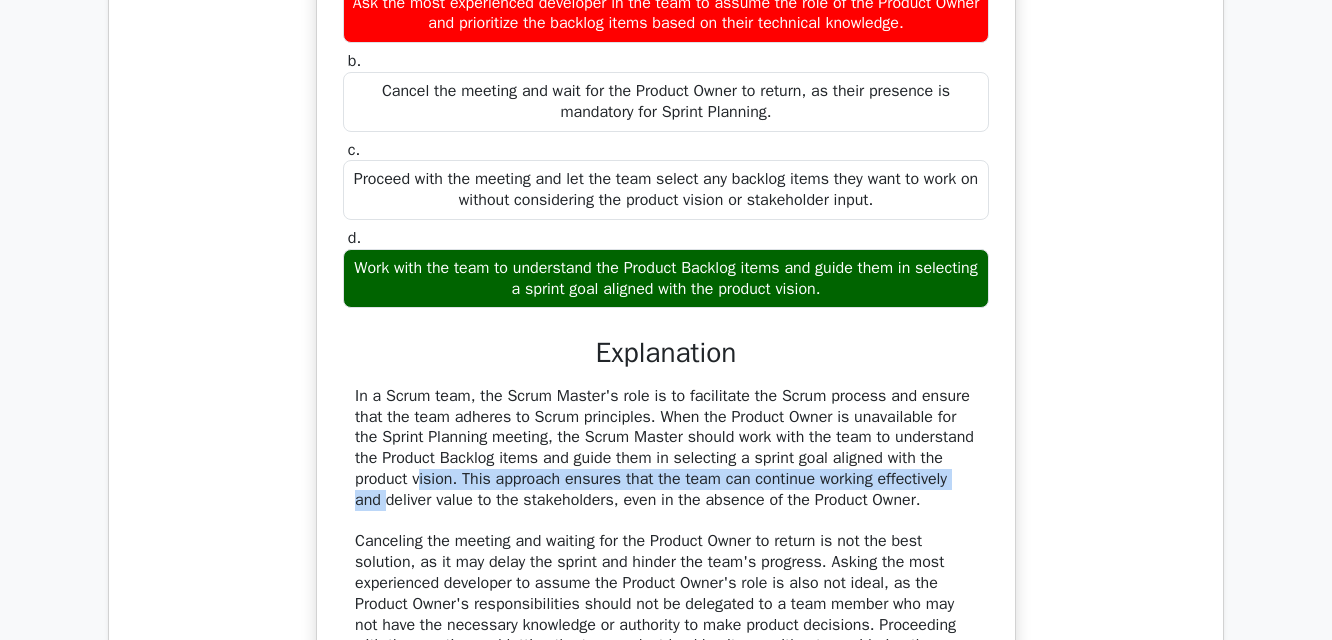 drag, startPoint x: 362, startPoint y: 486, endPoint x: 943, endPoint y: 483, distance: 581.00775 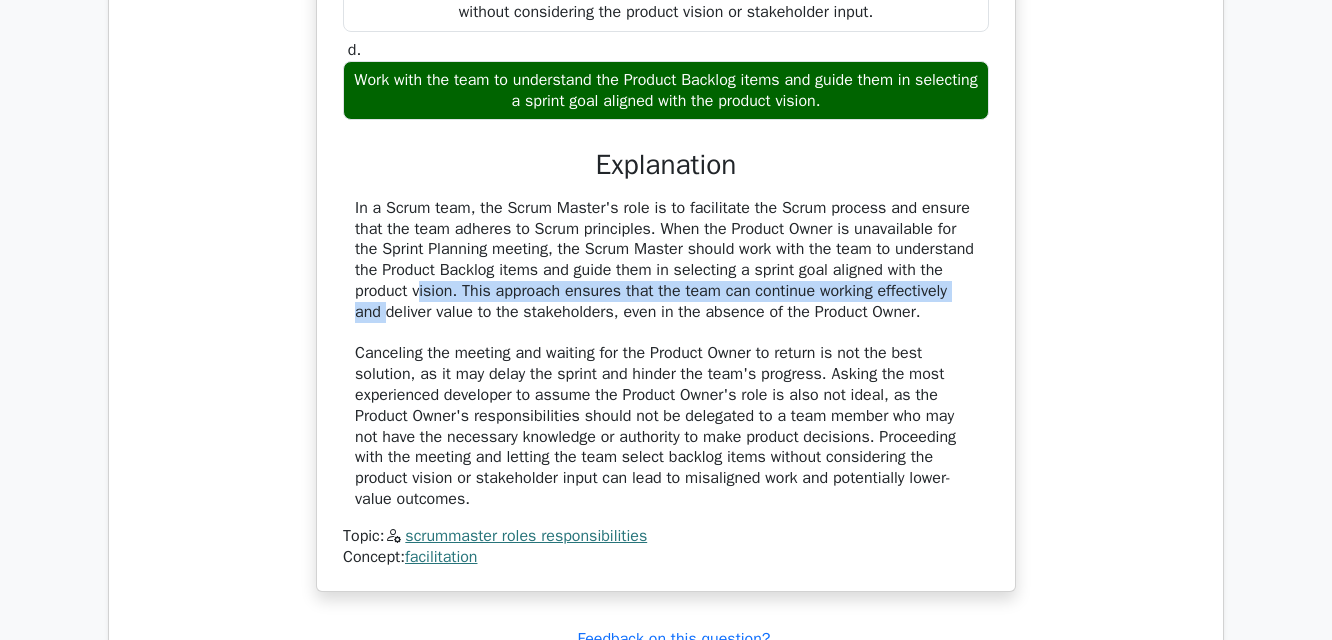 scroll, scrollTop: 4300, scrollLeft: 0, axis: vertical 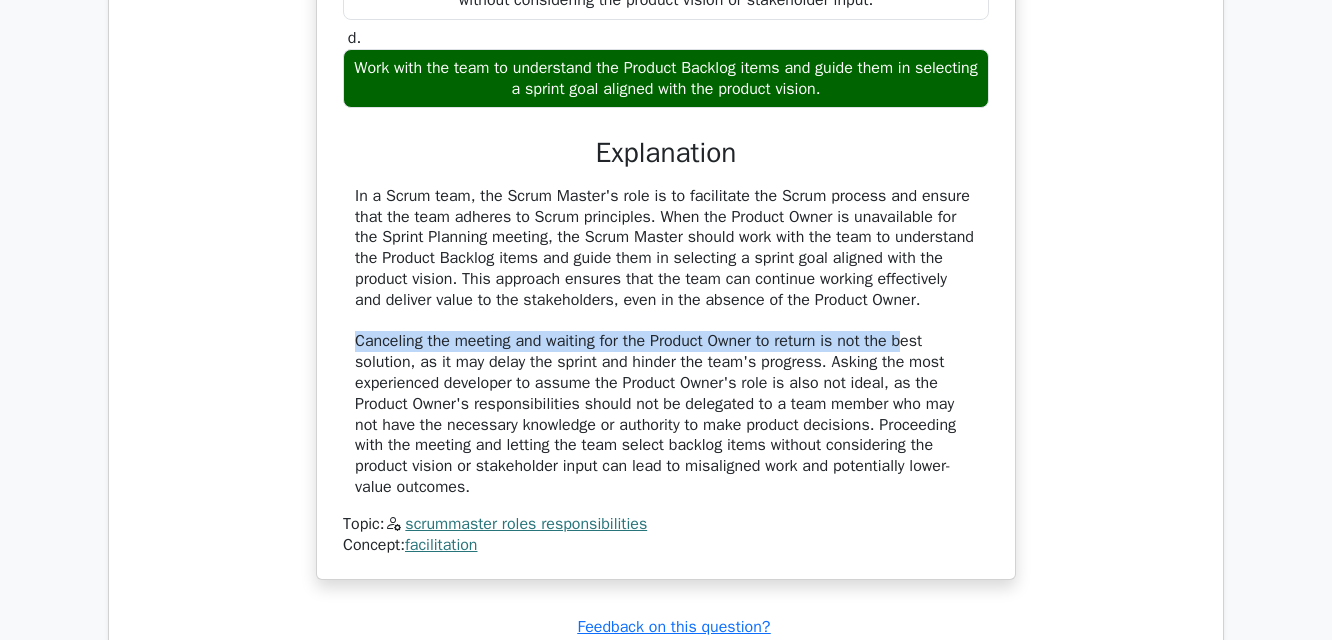 drag, startPoint x: 351, startPoint y: 368, endPoint x: 917, endPoint y: 365, distance: 566.00793 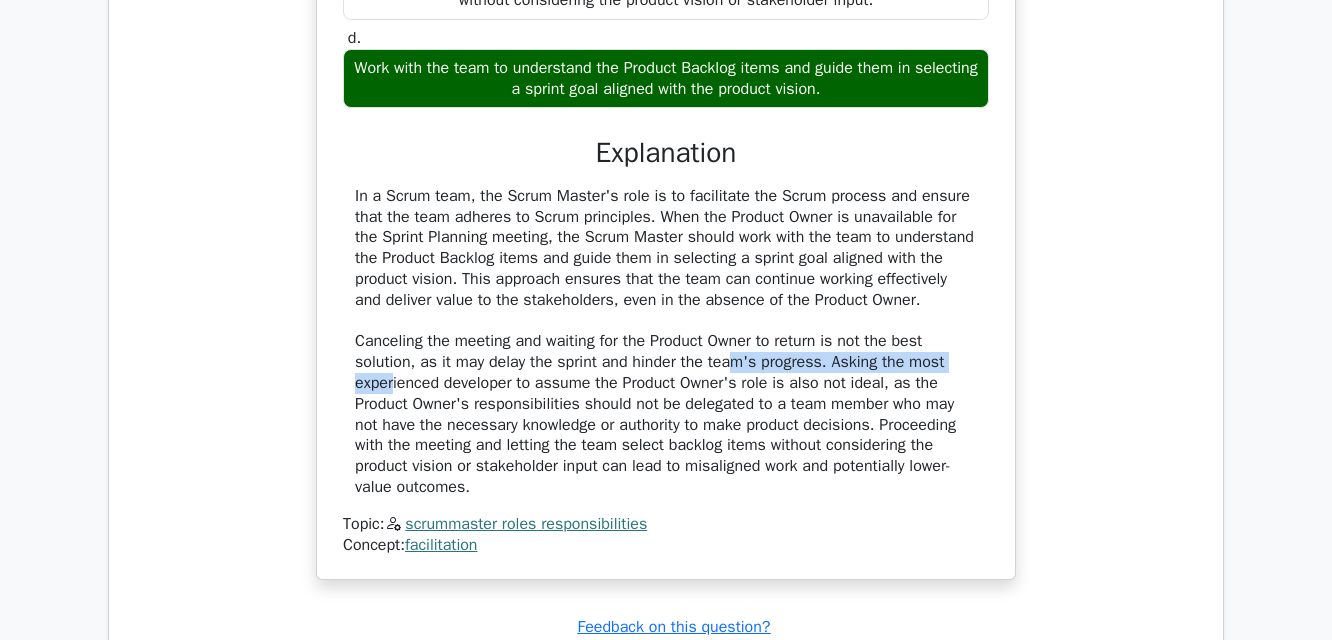 drag, startPoint x: 392, startPoint y: 396, endPoint x: 732, endPoint y: 392, distance: 340.02353 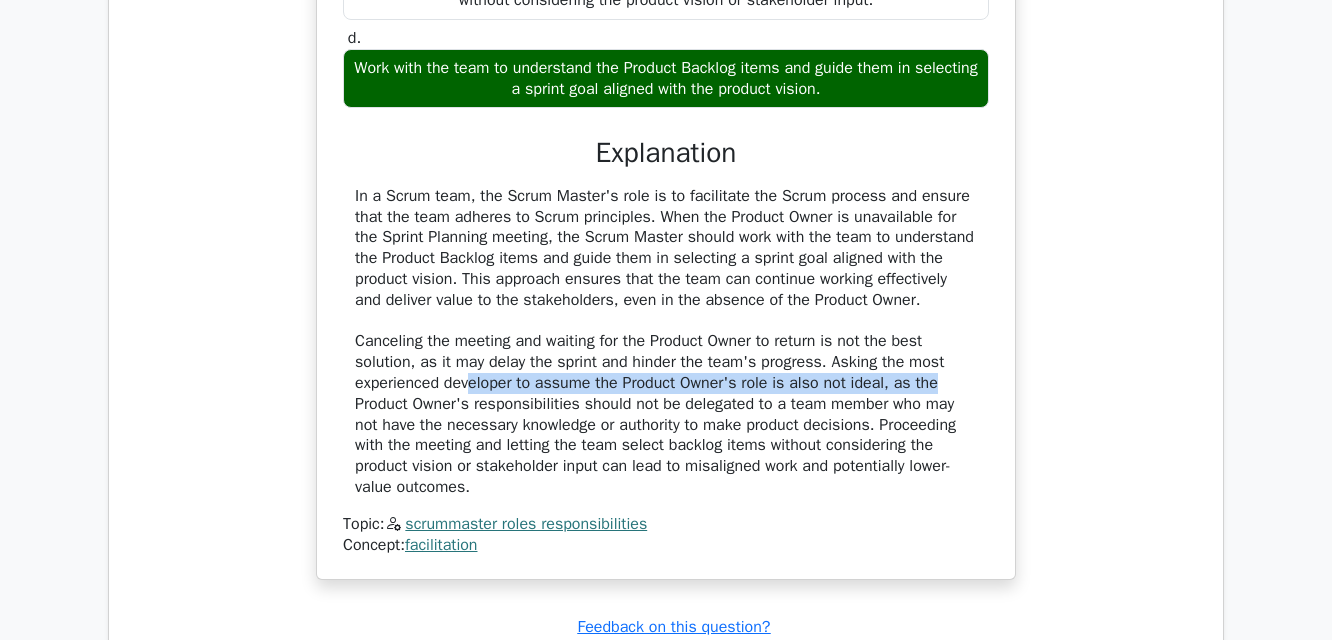 drag, startPoint x: 469, startPoint y: 408, endPoint x: 951, endPoint y: 406, distance: 482.00415 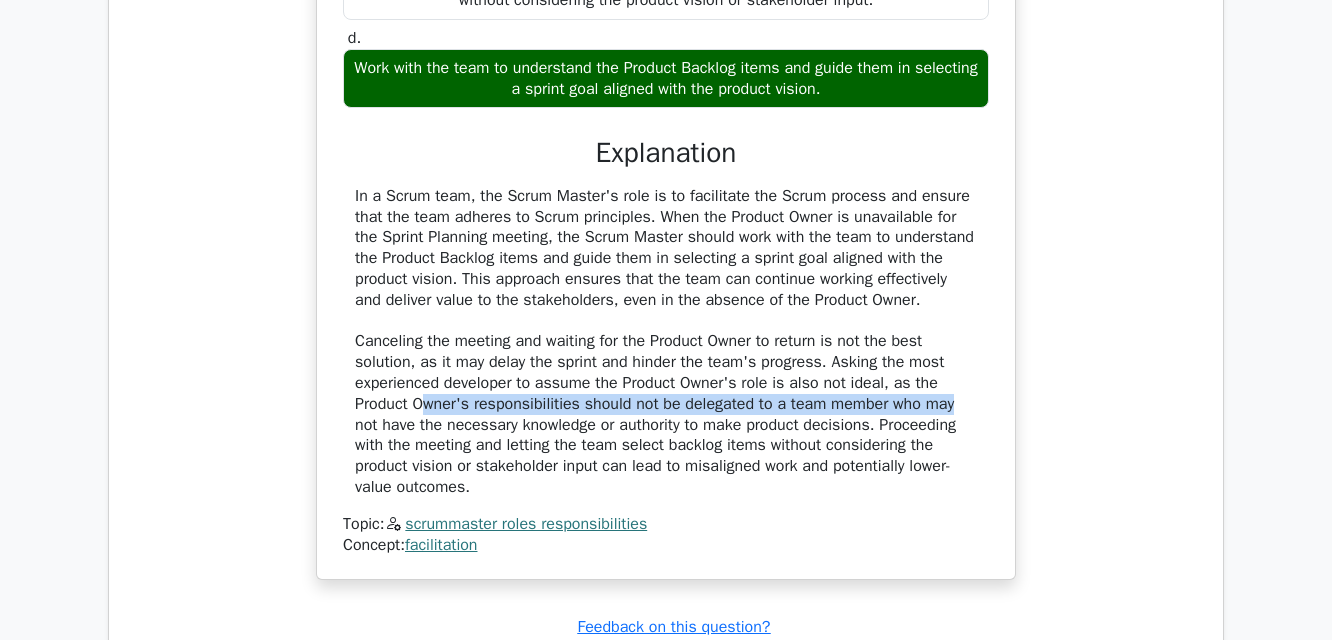 drag, startPoint x: 422, startPoint y: 429, endPoint x: 971, endPoint y: 434, distance: 549.02277 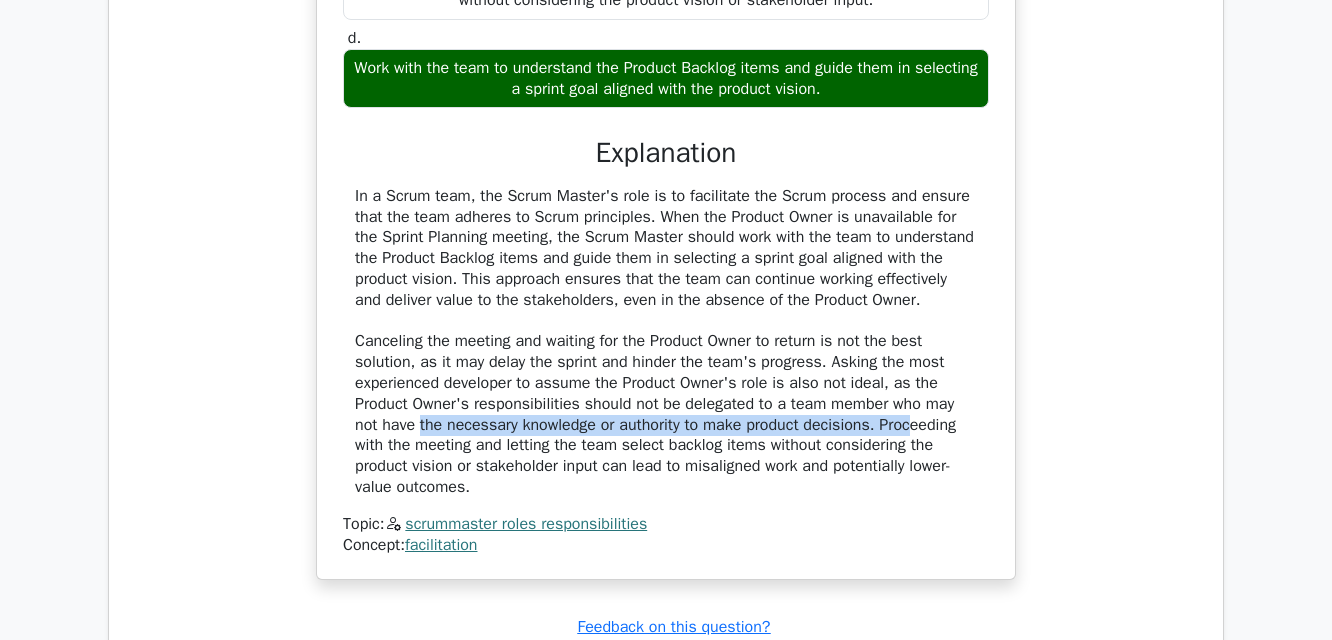 drag, startPoint x: 420, startPoint y: 452, endPoint x: 912, endPoint y: 449, distance: 492.00916 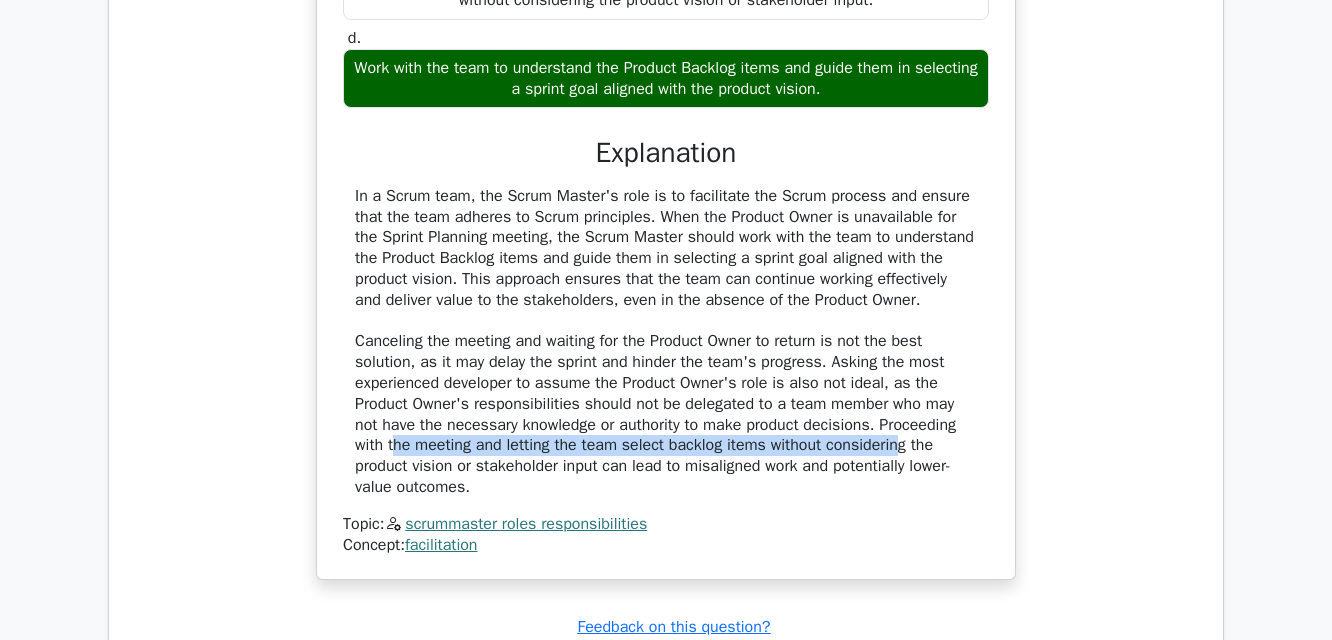 drag, startPoint x: 398, startPoint y: 472, endPoint x: 908, endPoint y: 465, distance: 510.04803 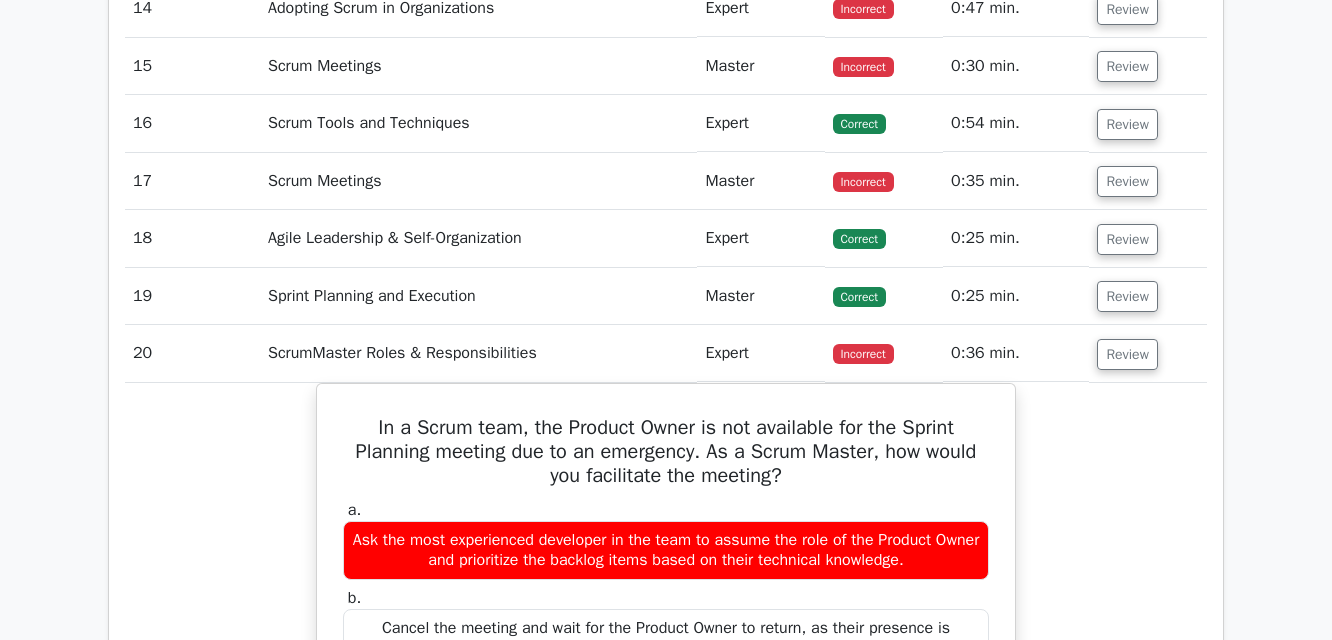 scroll, scrollTop: 3500, scrollLeft: 0, axis: vertical 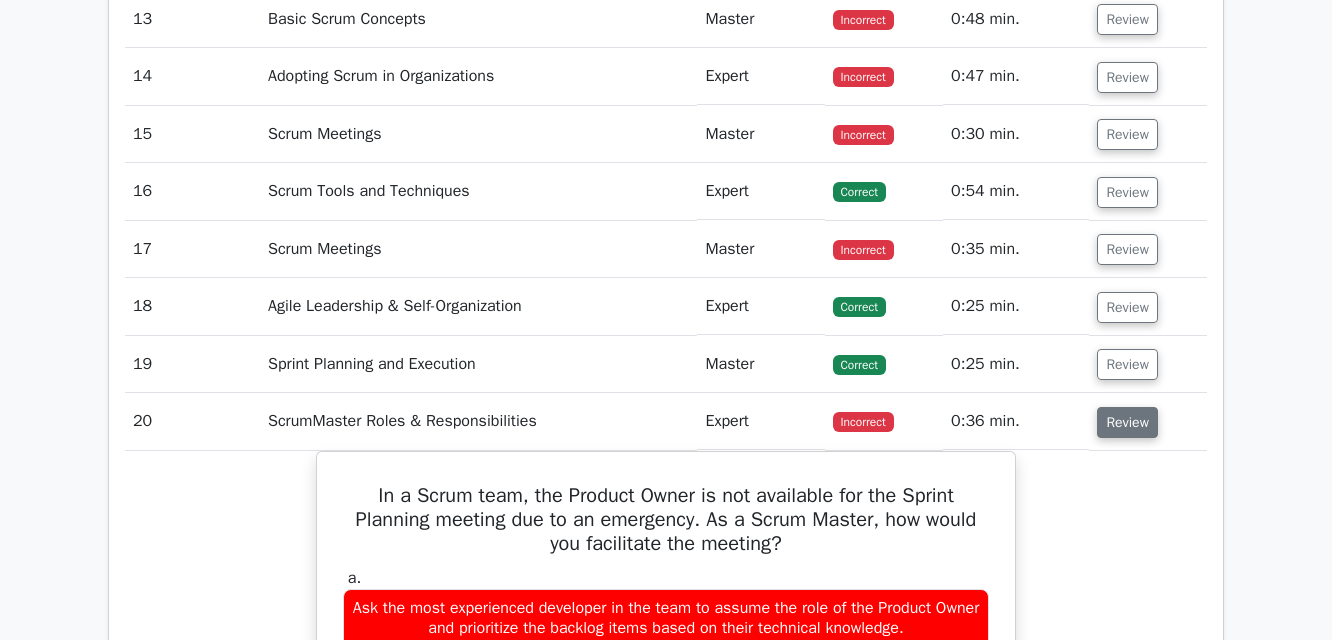 click on "Review" at bounding box center [1127, 422] 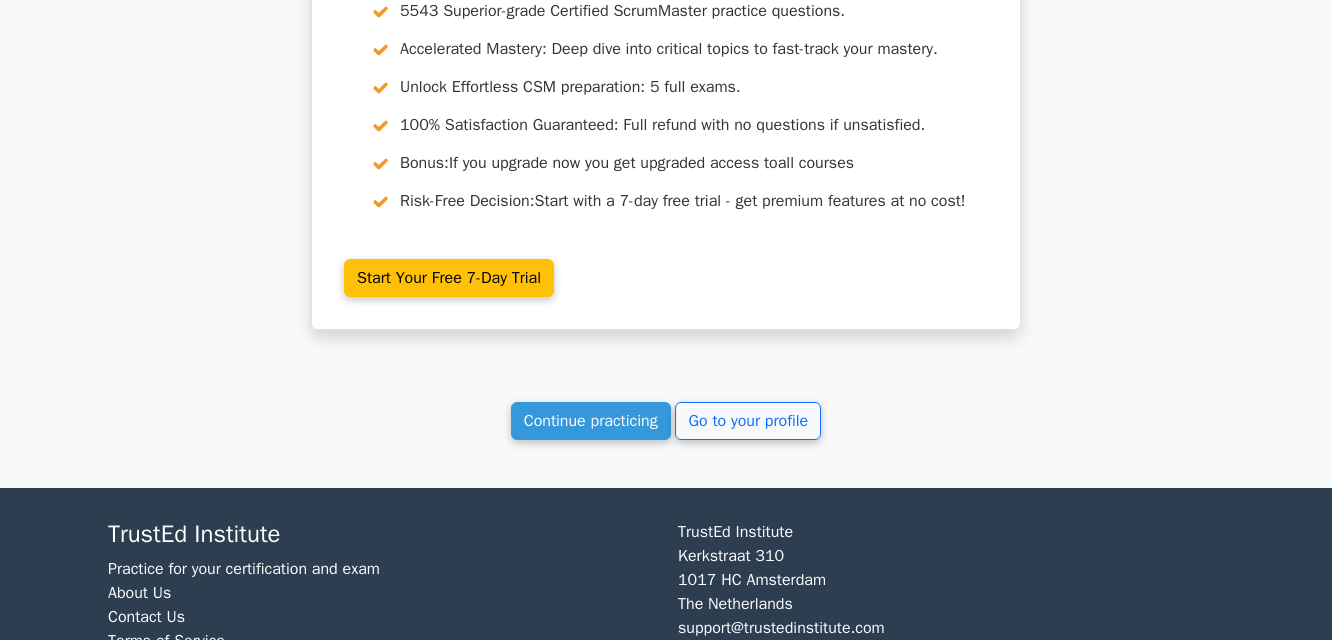 scroll, scrollTop: 4286, scrollLeft: 0, axis: vertical 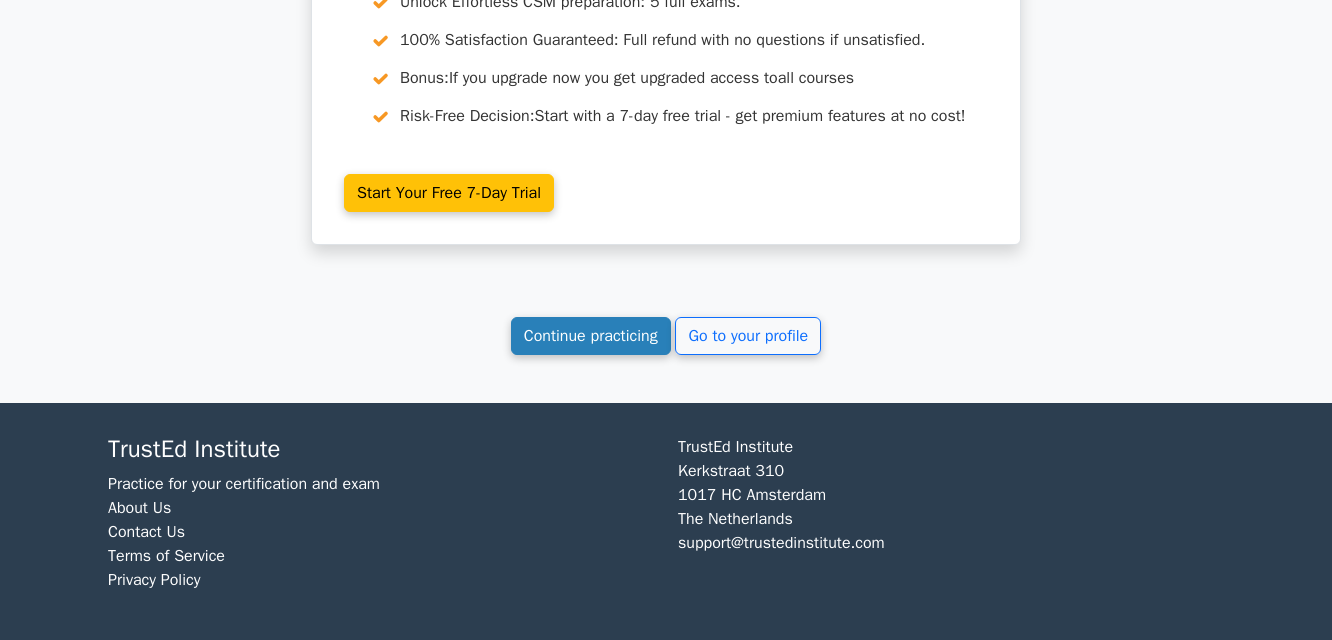 click on "Continue practicing" at bounding box center (591, 336) 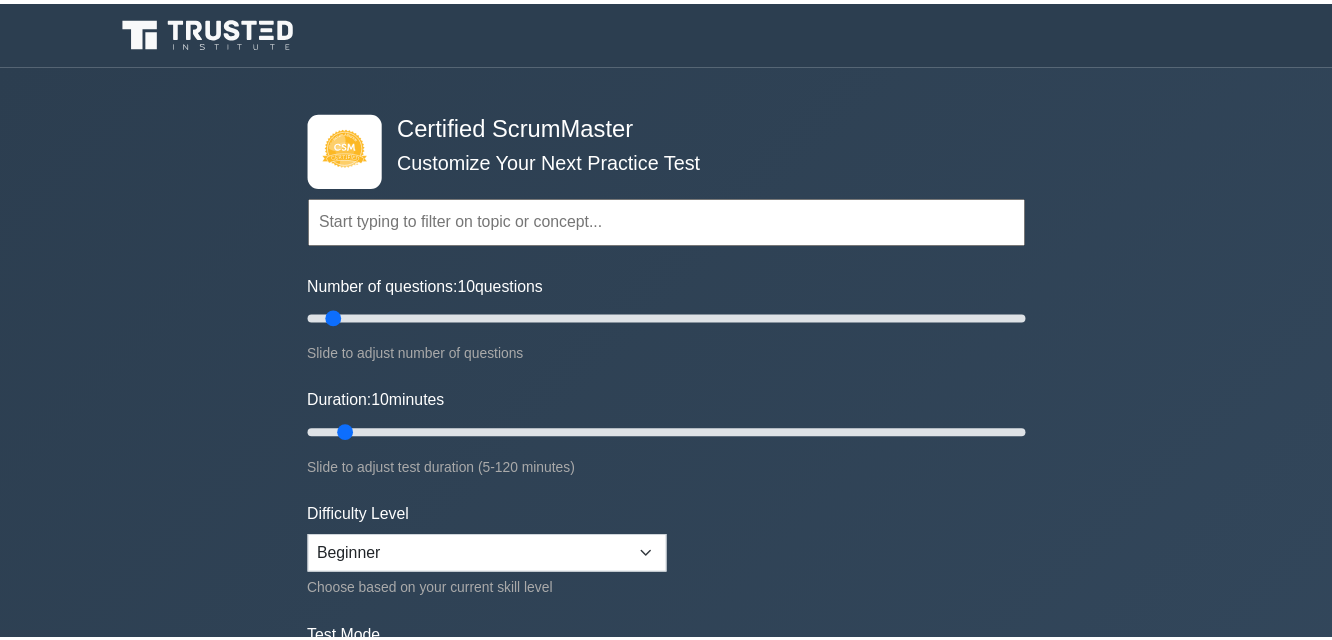 scroll, scrollTop: 0, scrollLeft: 0, axis: both 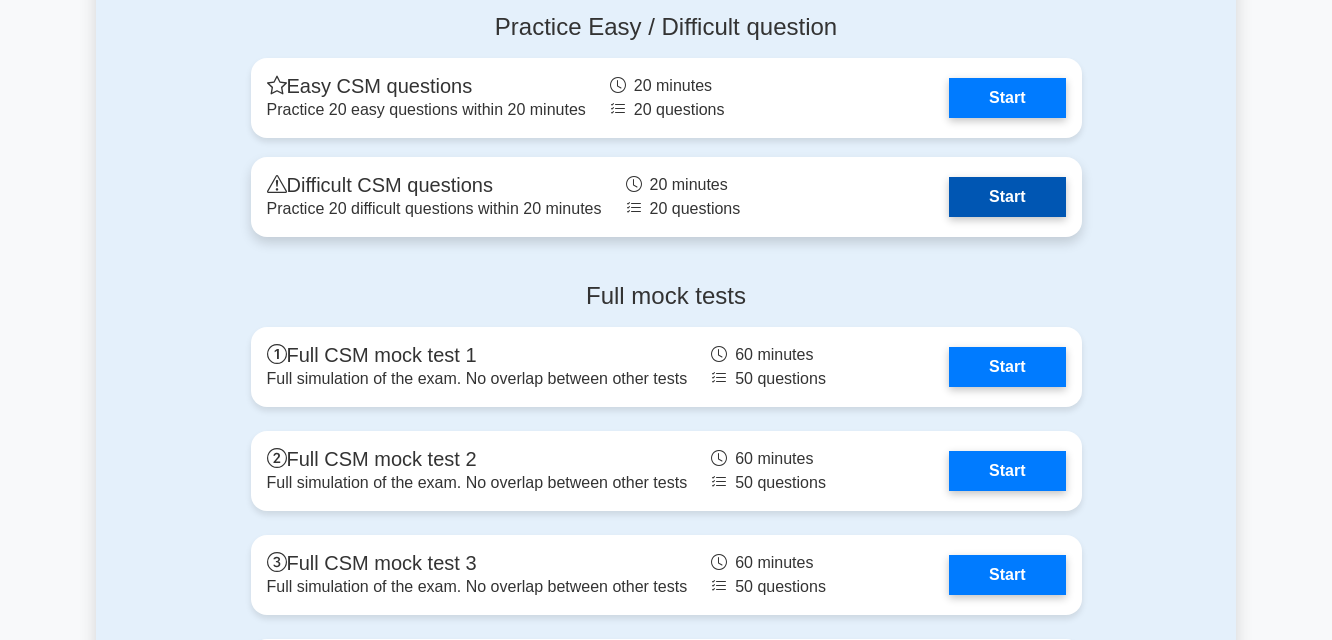 click on "Start" at bounding box center [1007, 197] 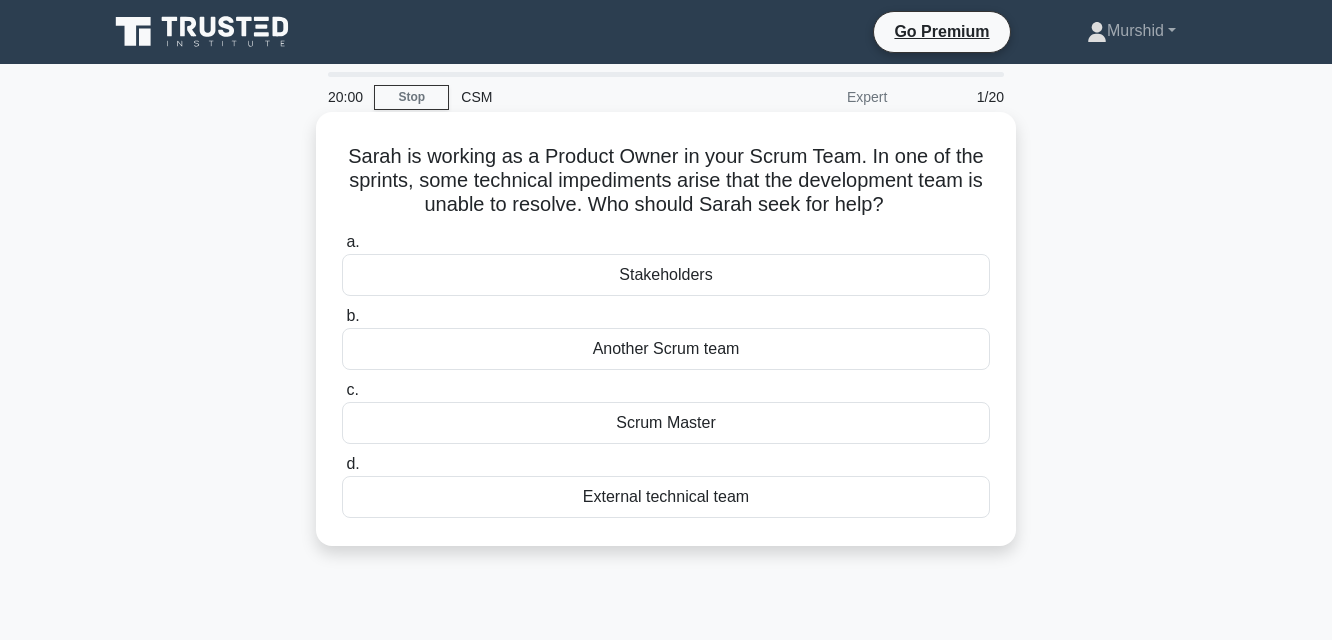 scroll, scrollTop: 0, scrollLeft: 0, axis: both 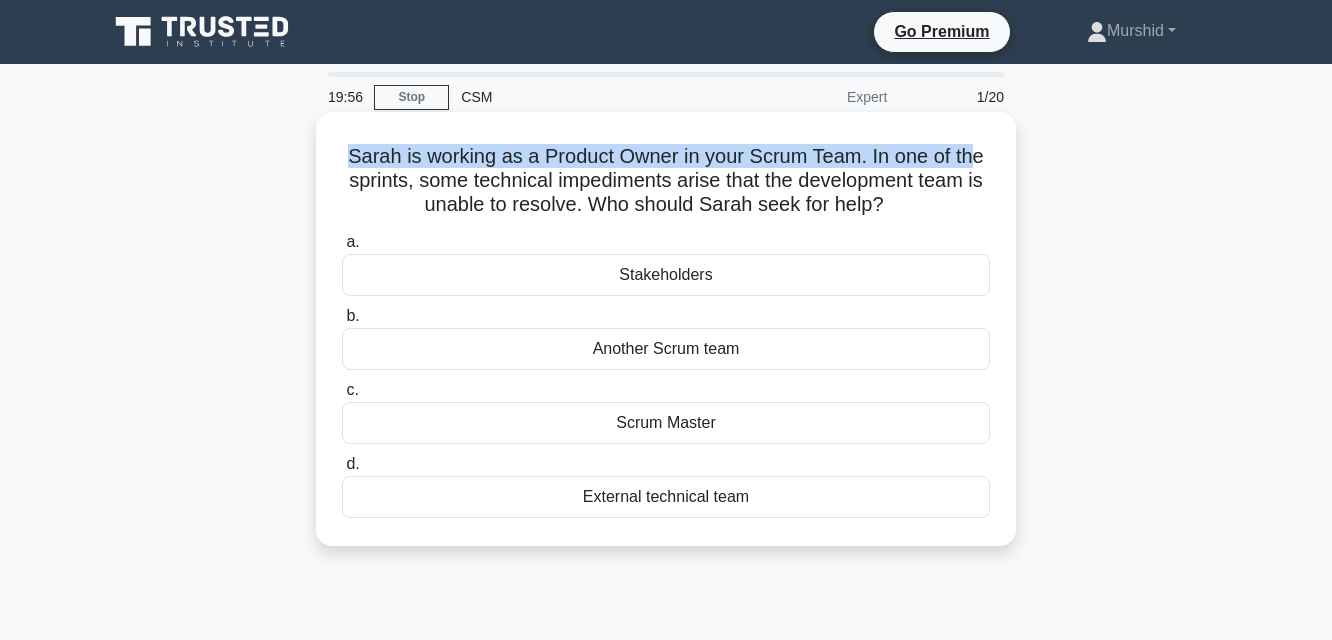 drag, startPoint x: 344, startPoint y: 156, endPoint x: 979, endPoint y: 165, distance: 635.0638 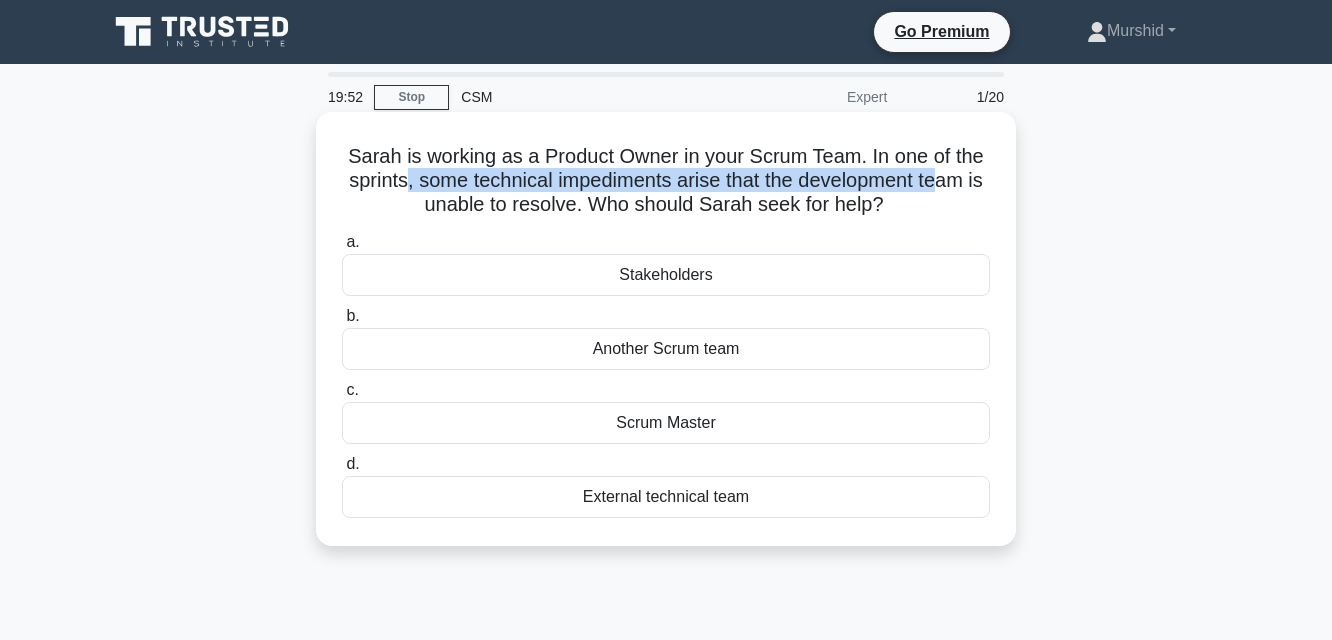 drag, startPoint x: 402, startPoint y: 184, endPoint x: 945, endPoint y: 190, distance: 543.03314 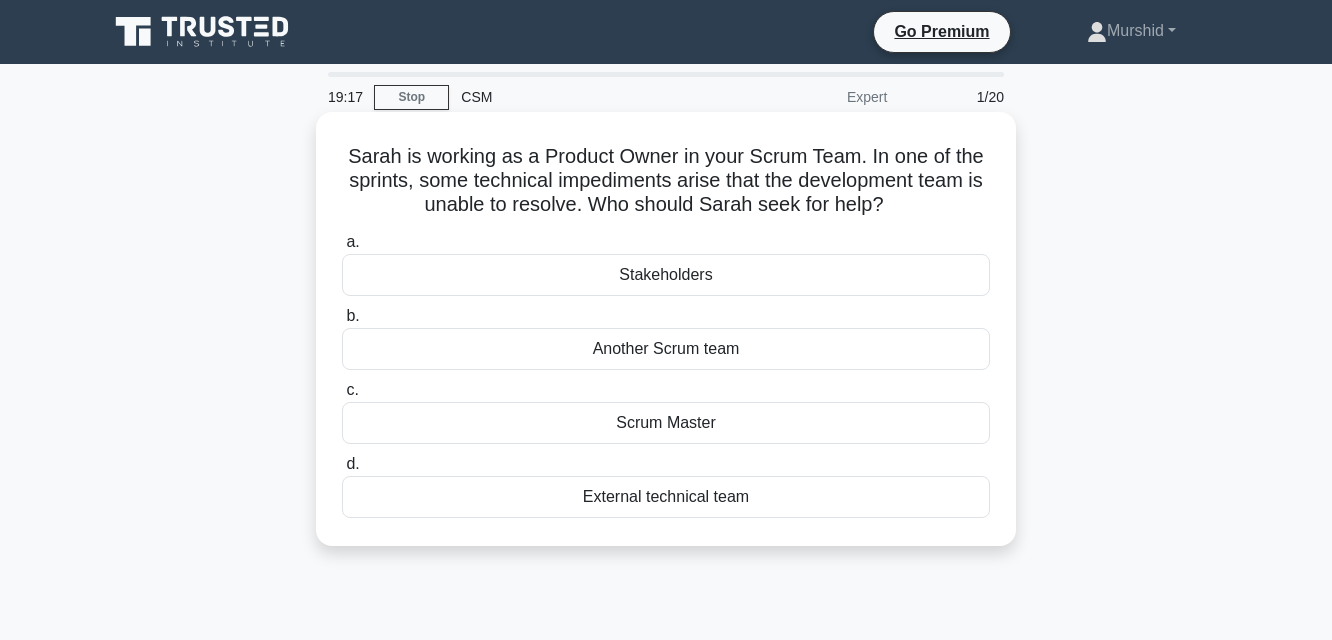 click on "Stakeholders" at bounding box center (666, 275) 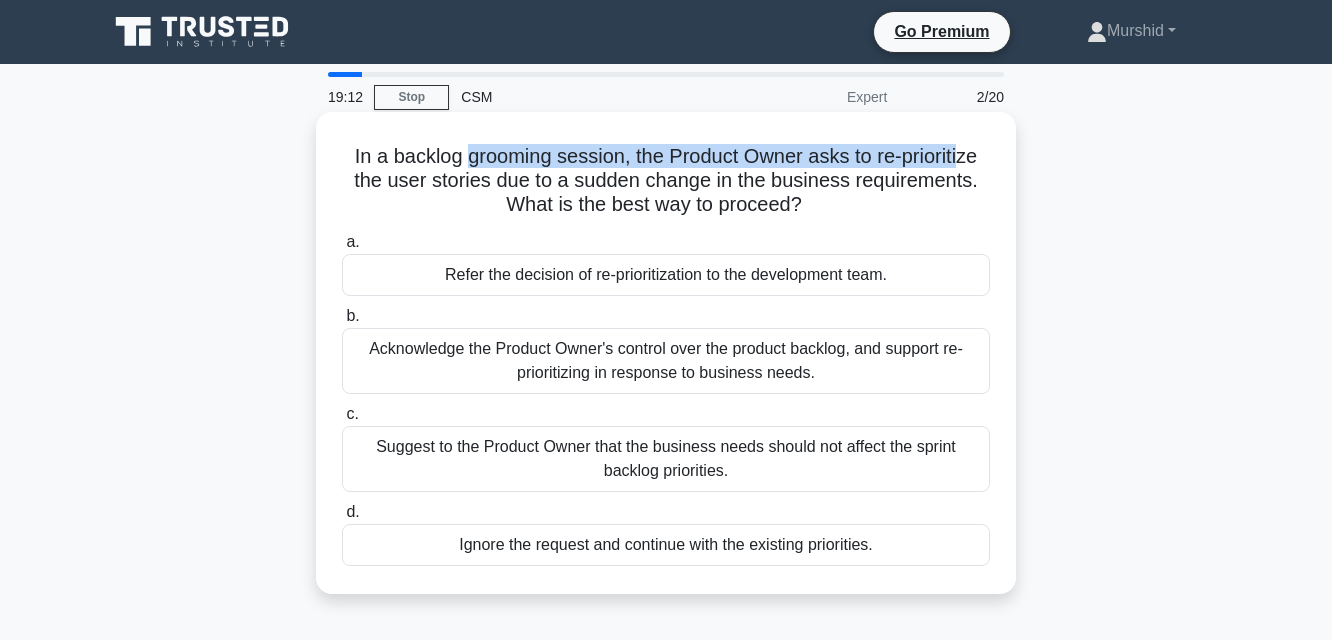 drag, startPoint x: 465, startPoint y: 149, endPoint x: 965, endPoint y: 155, distance: 500.036 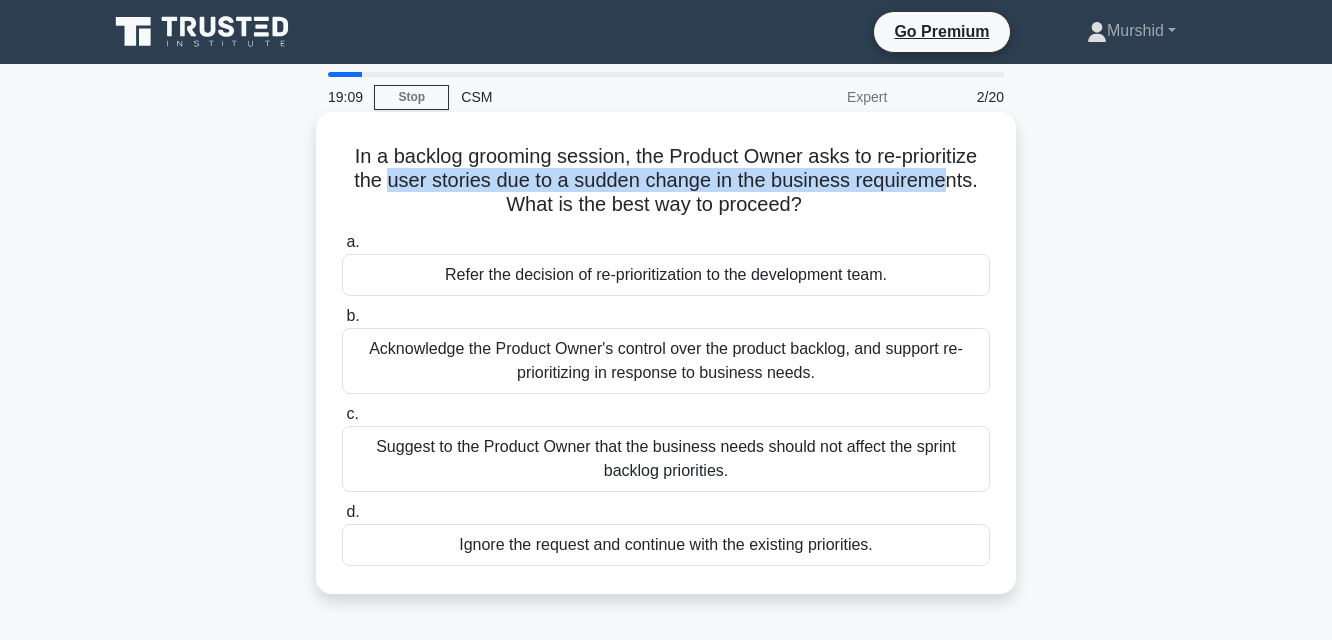 drag, startPoint x: 386, startPoint y: 184, endPoint x: 948, endPoint y: 193, distance: 562.0721 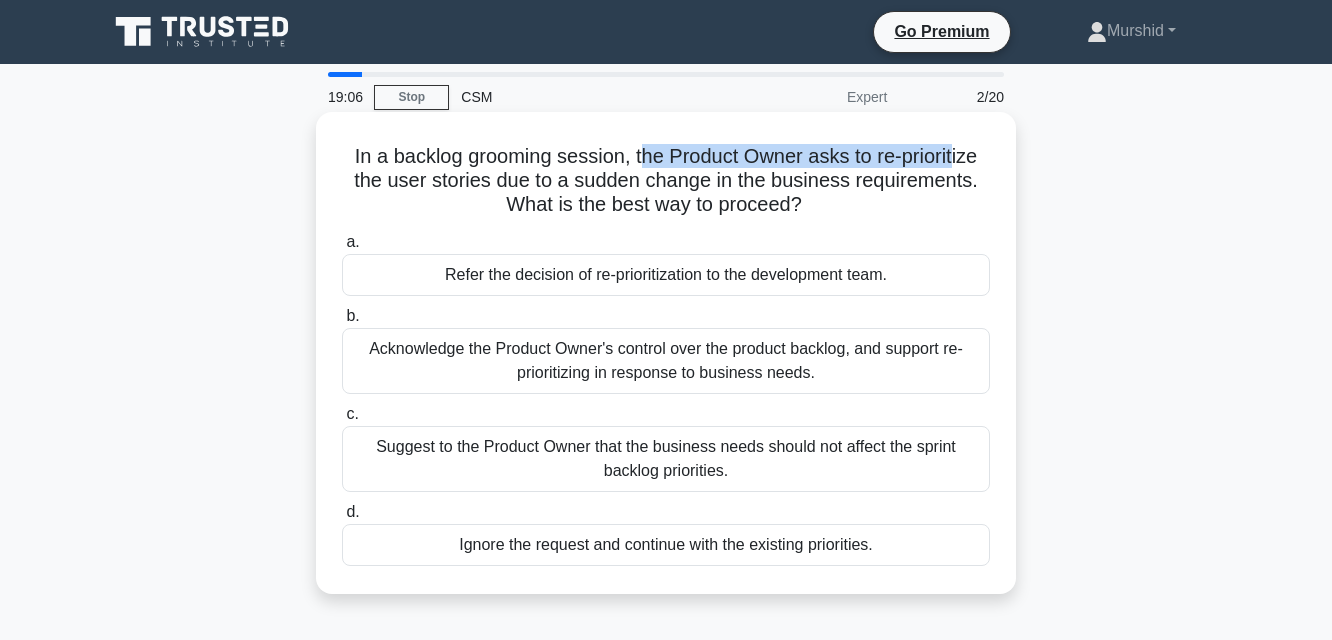 drag, startPoint x: 641, startPoint y: 158, endPoint x: 931, endPoint y: 166, distance: 290.11032 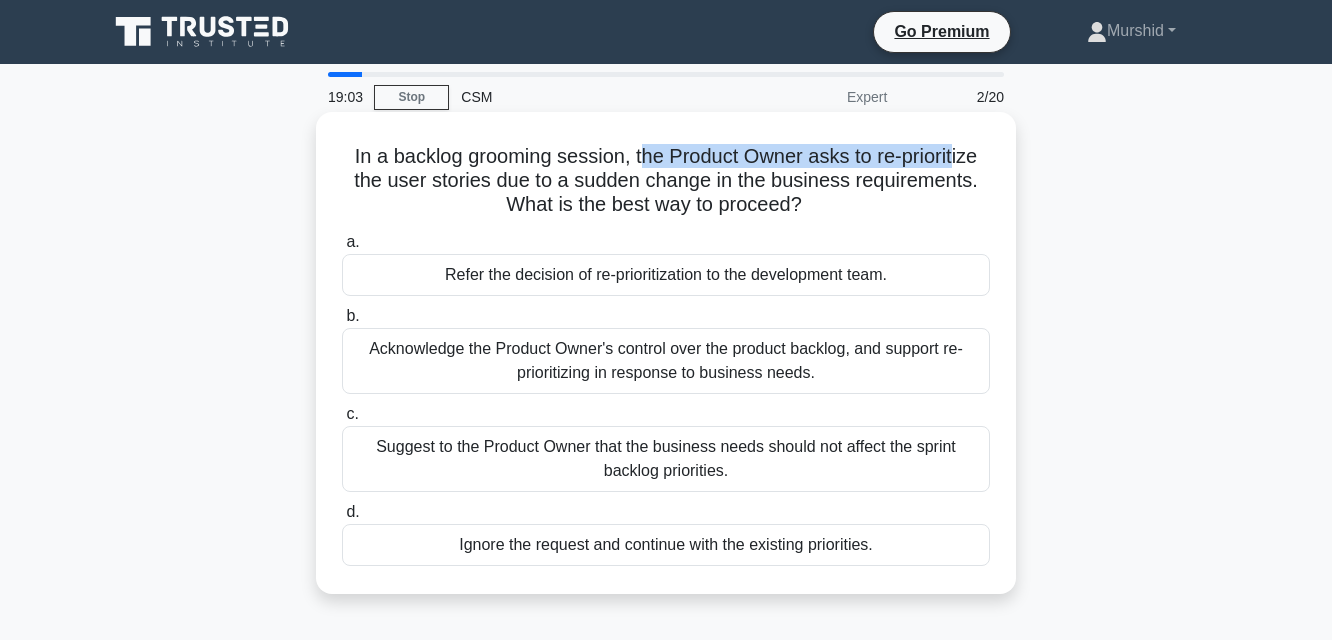 drag, startPoint x: 352, startPoint y: 179, endPoint x: 974, endPoint y: 196, distance: 622.2323 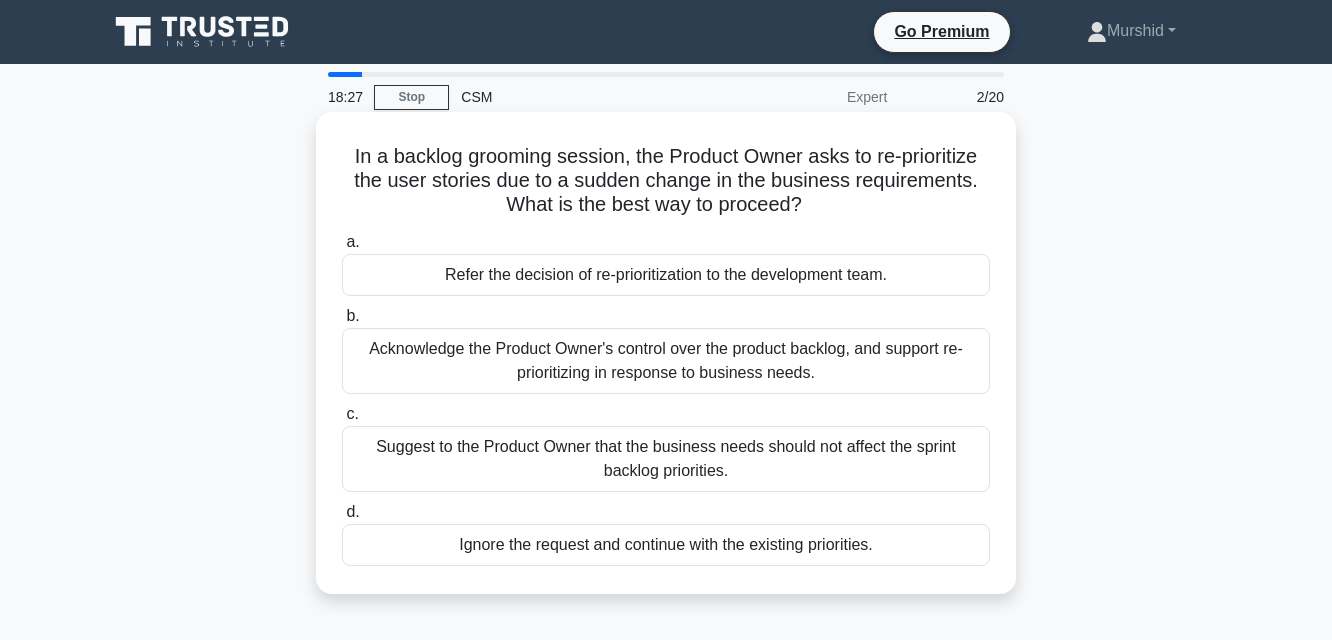 click on "Acknowledge the Product Owner's control over the product backlog, and support re-prioritizing in response to business needs." at bounding box center (666, 361) 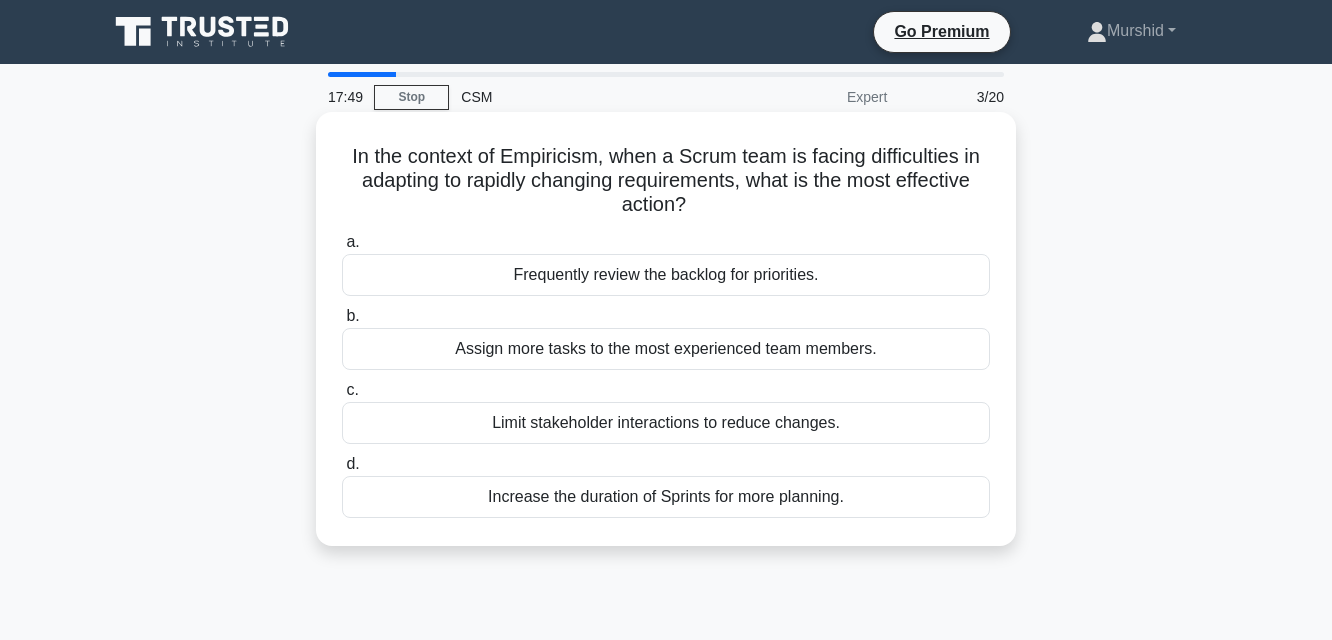 click on "Frequently review the backlog for priorities." at bounding box center (666, 275) 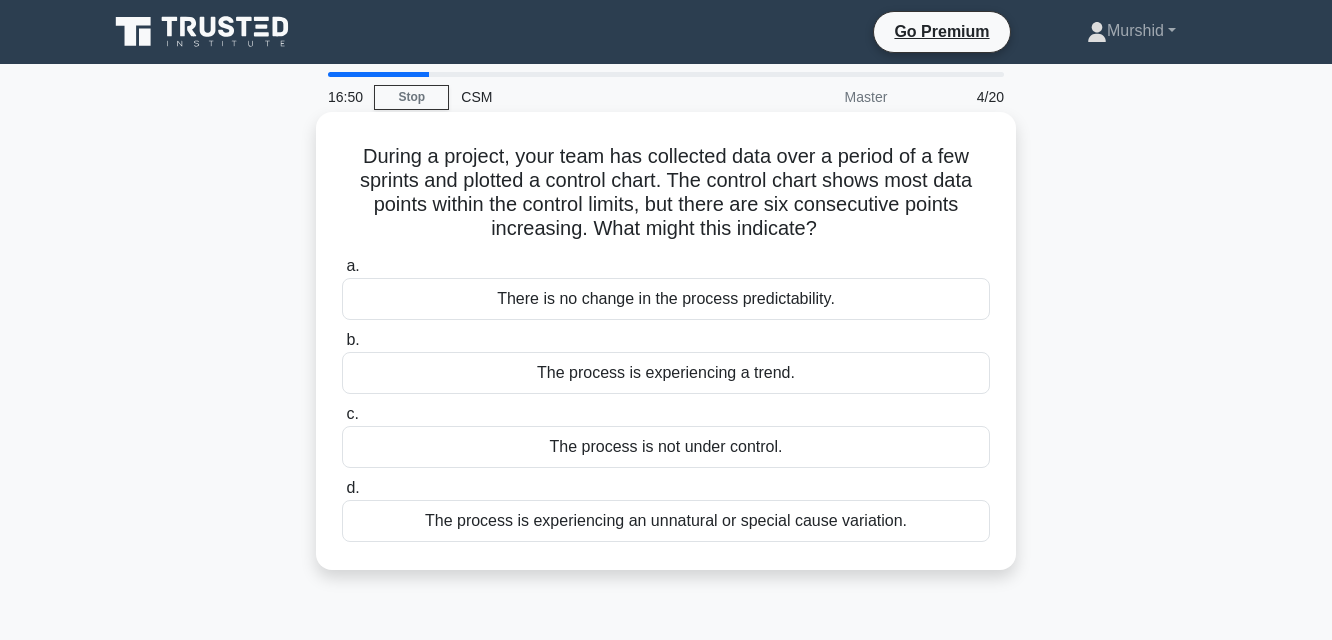 click on "The process is experiencing an unnatural or special cause variation." at bounding box center [666, 521] 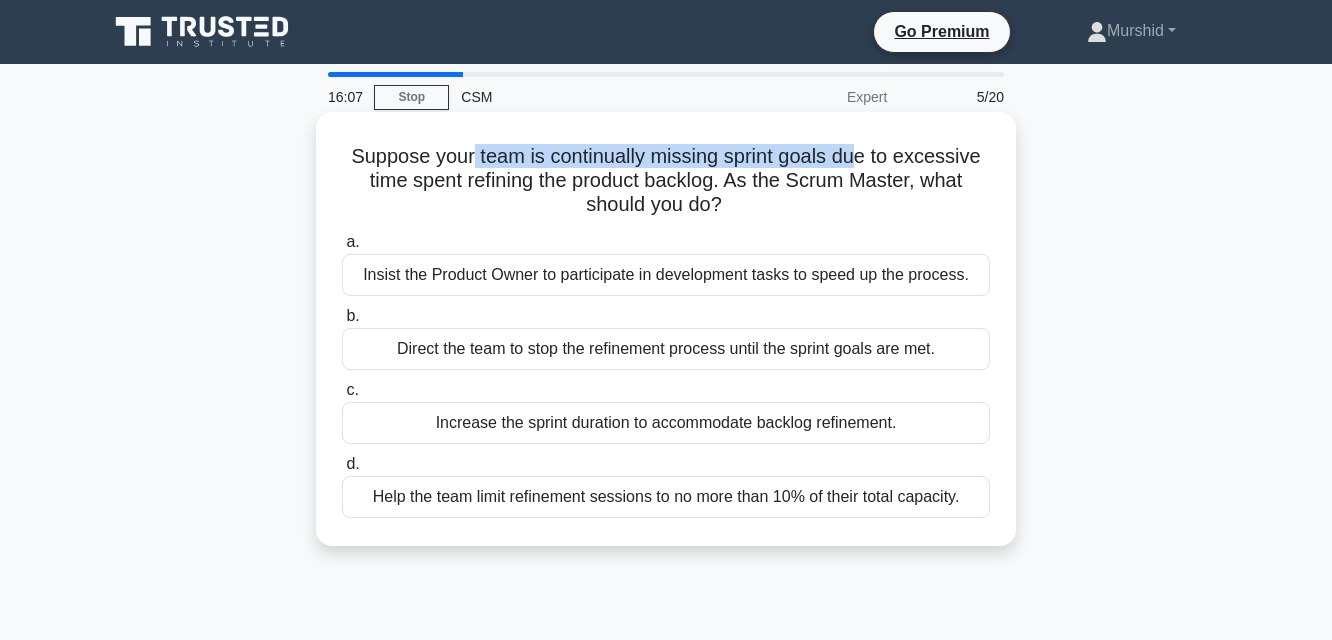 drag, startPoint x: 468, startPoint y: 163, endPoint x: 866, endPoint y: 167, distance: 398.0201 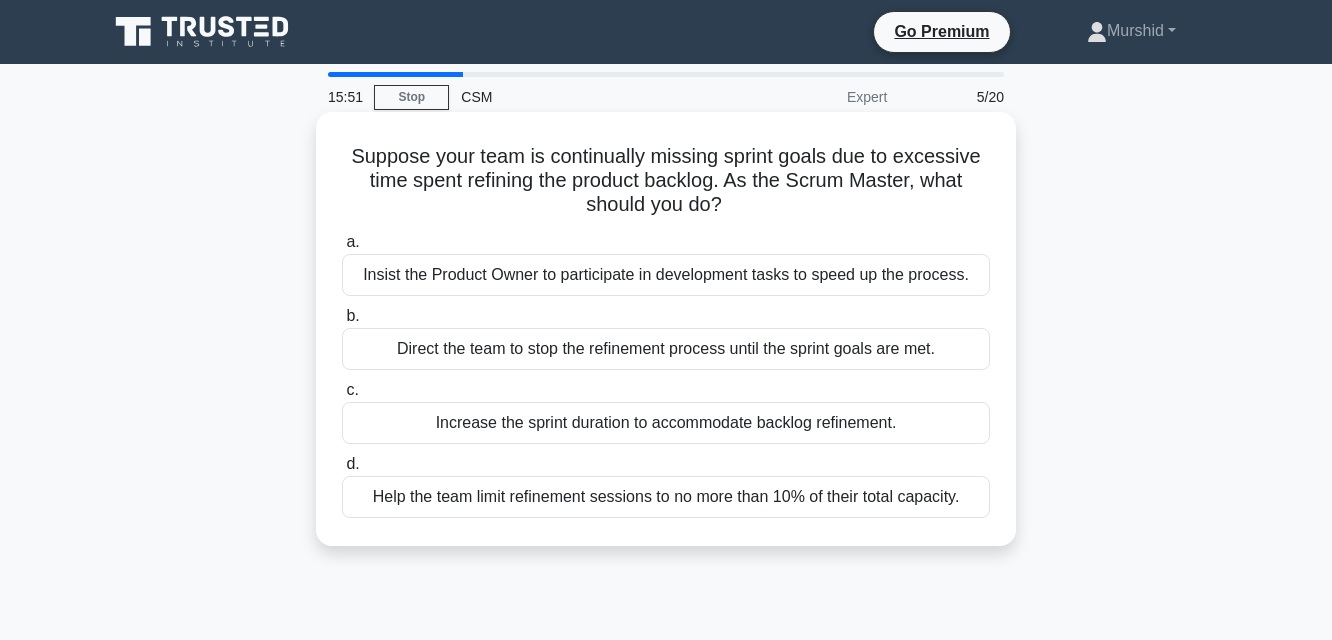 click on "Insist the Product Owner to participate in development tasks to speed up the process." at bounding box center (666, 275) 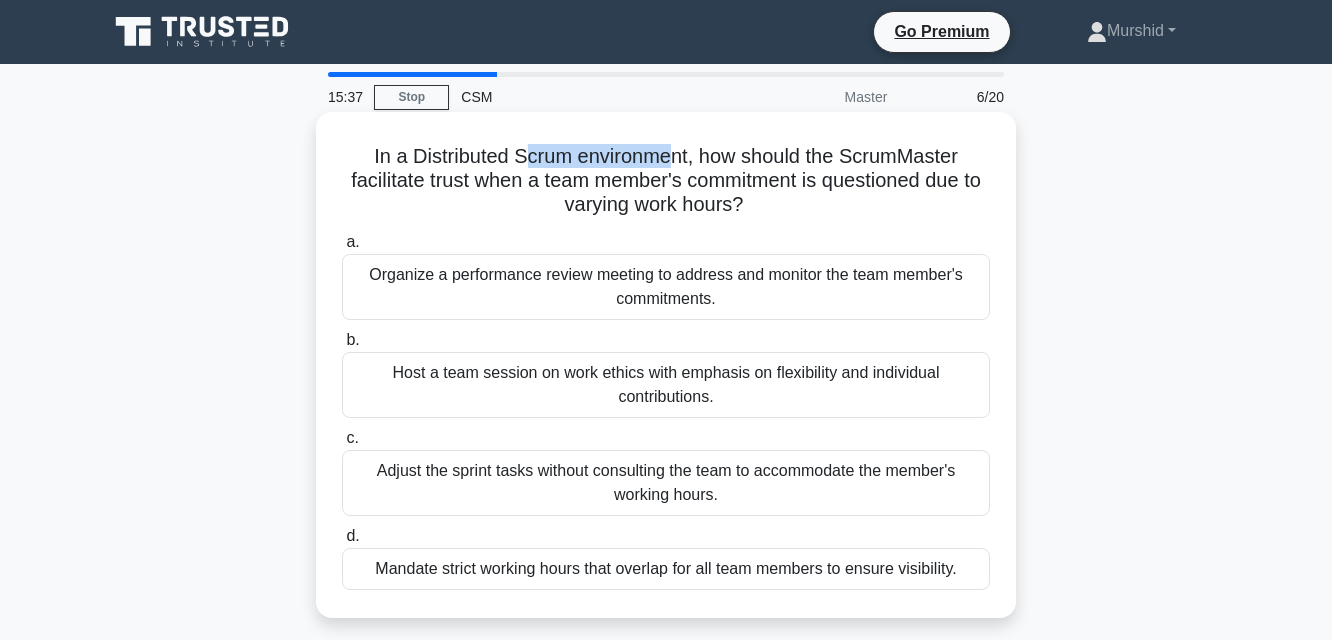 drag, startPoint x: 525, startPoint y: 160, endPoint x: 673, endPoint y: 157, distance: 148.0304 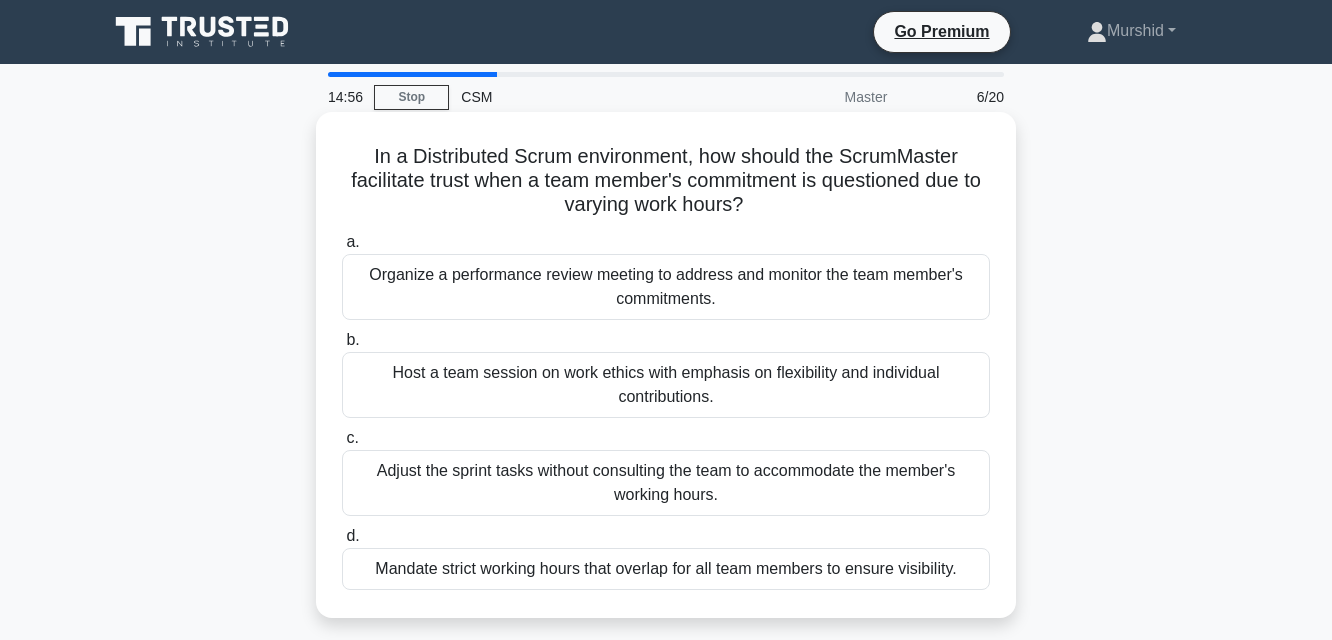 click on "Host a team session on work ethics with emphasis on flexibility and individual contributions." at bounding box center (666, 385) 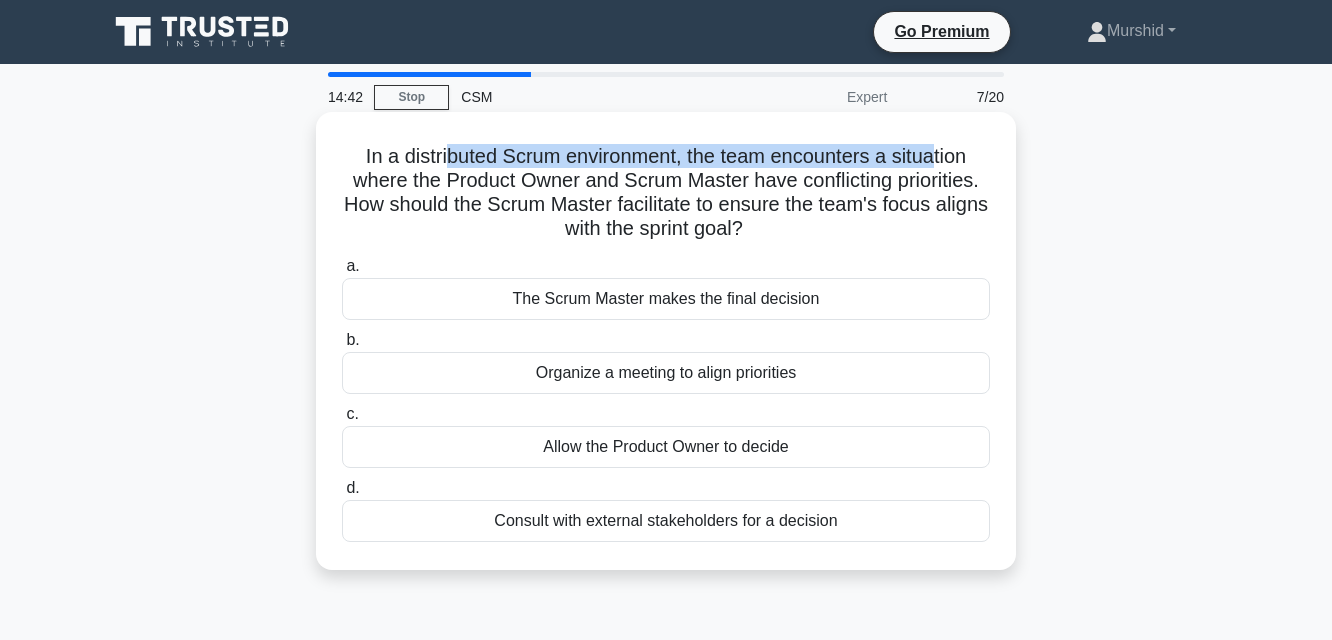 drag, startPoint x: 444, startPoint y: 157, endPoint x: 938, endPoint y: 162, distance: 494.0253 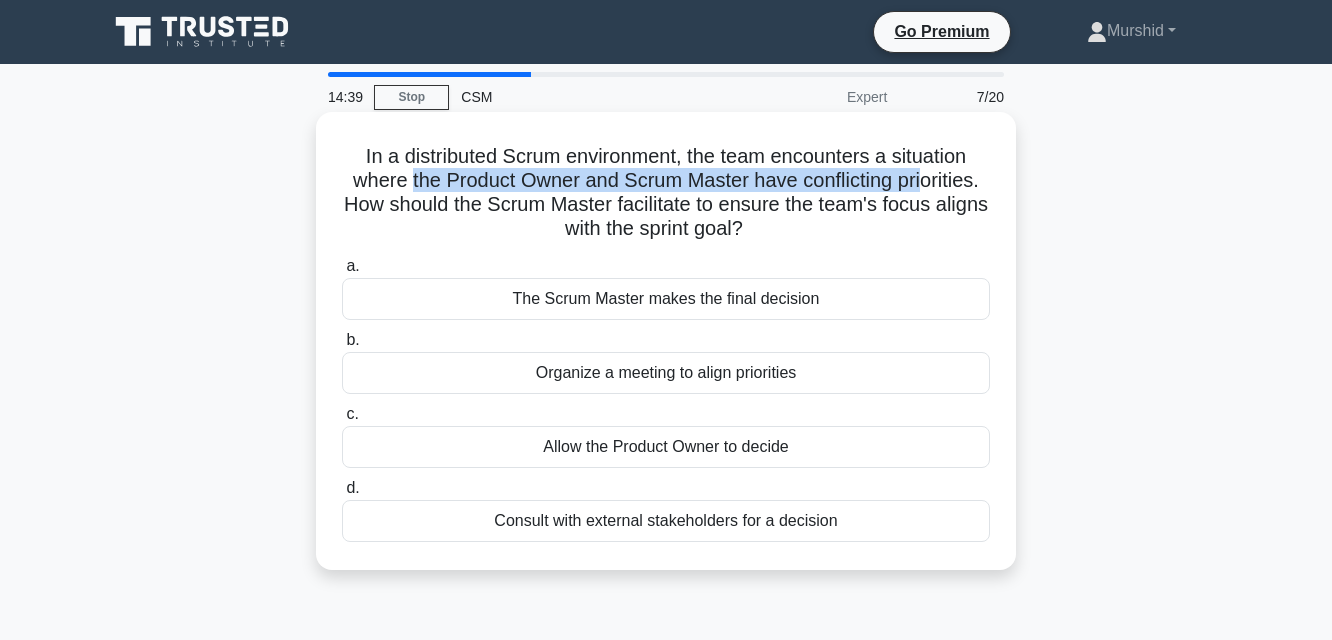 drag, startPoint x: 407, startPoint y: 184, endPoint x: 931, endPoint y: 185, distance: 524.001 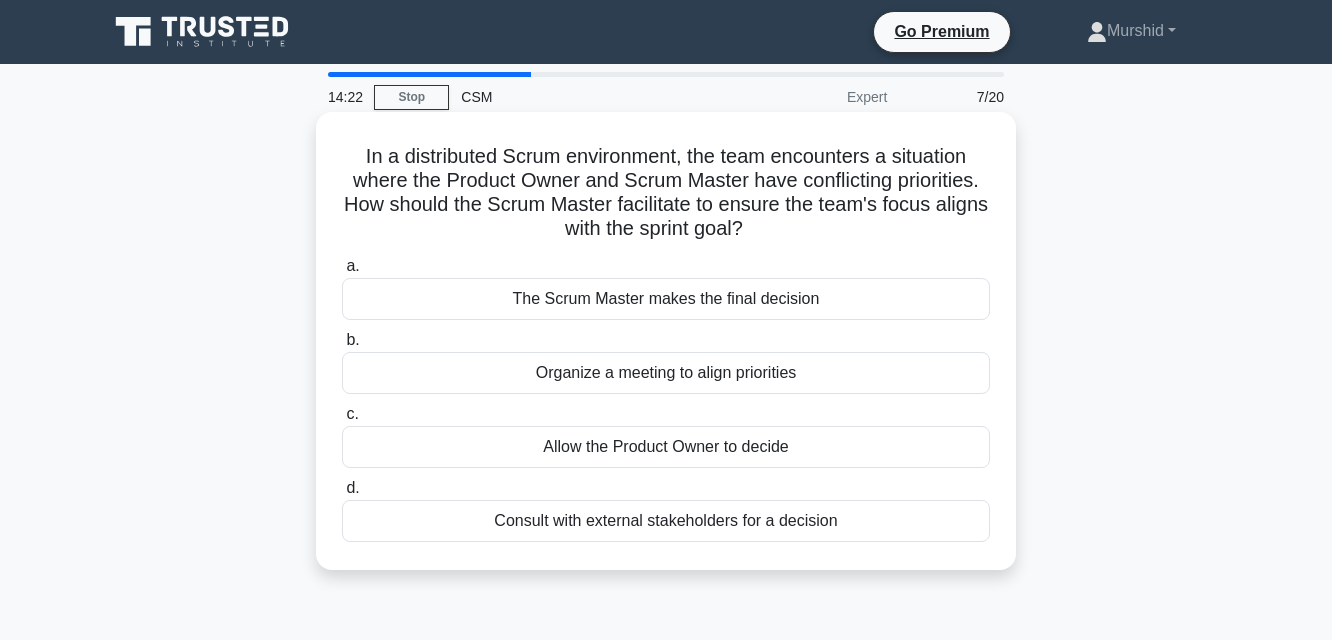 click on "Organize a meeting to align priorities" at bounding box center [666, 373] 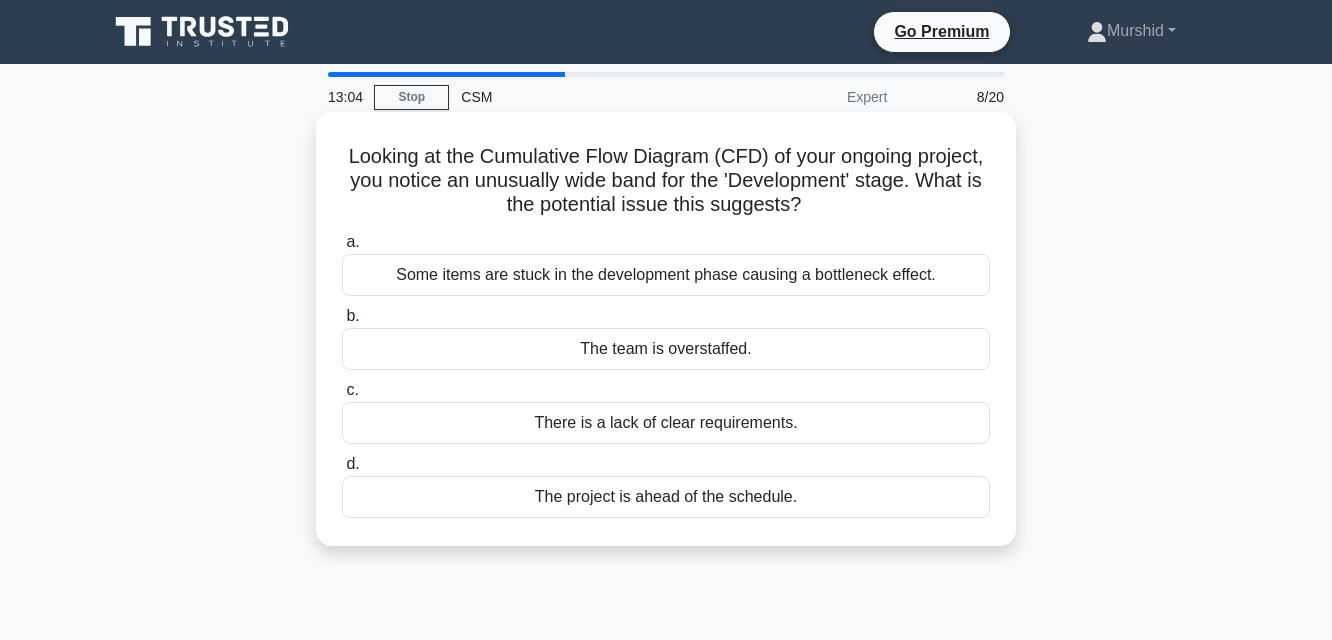click on "Some items are stuck in the development phase causing a bottleneck effect." at bounding box center [666, 275] 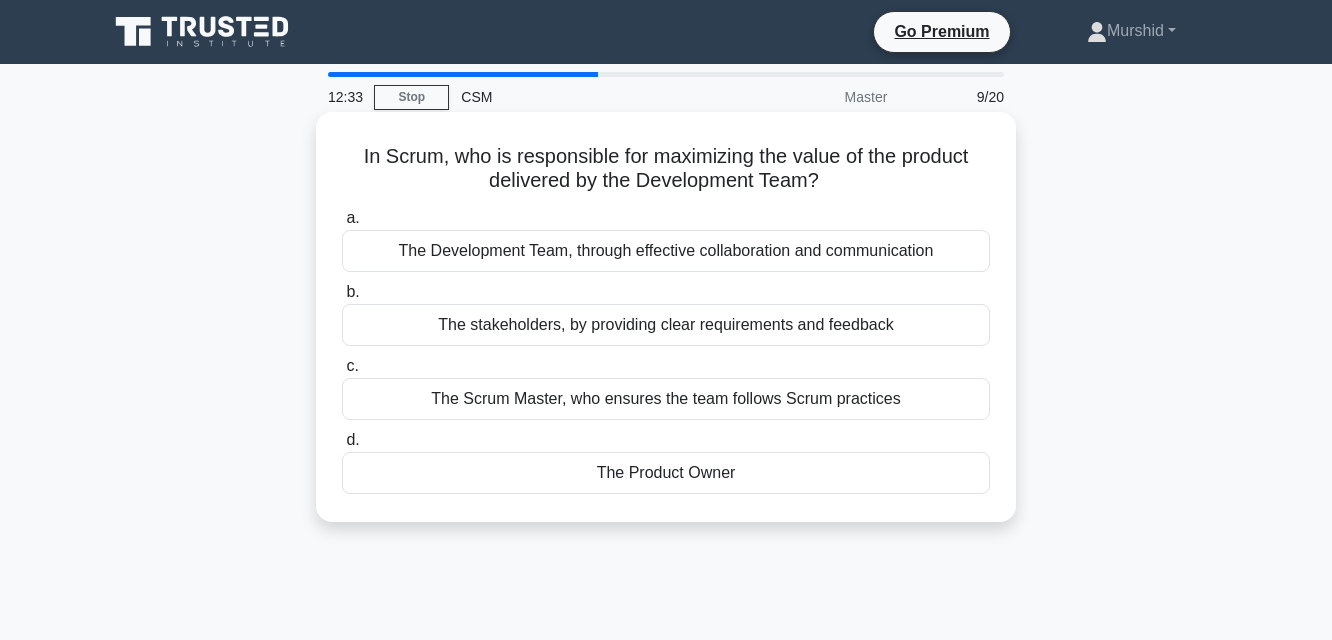 click on "The Product Owner" at bounding box center [666, 473] 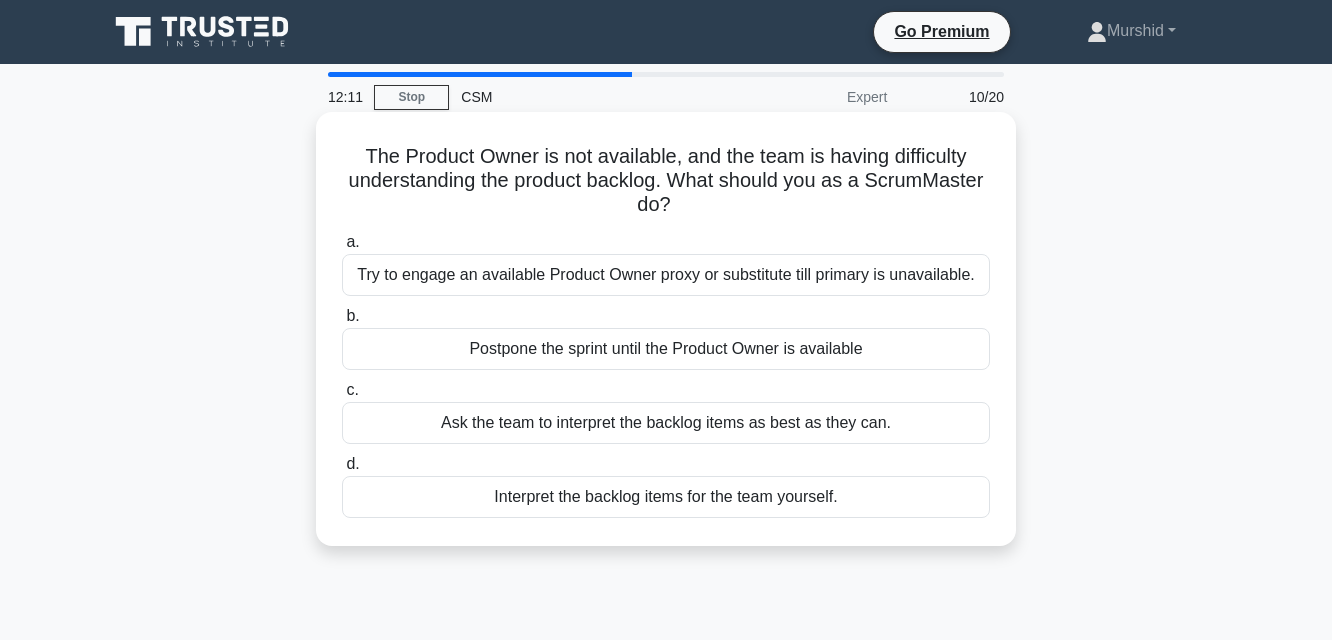click on "Ask the team to interpret the backlog items as best as they can." at bounding box center (666, 423) 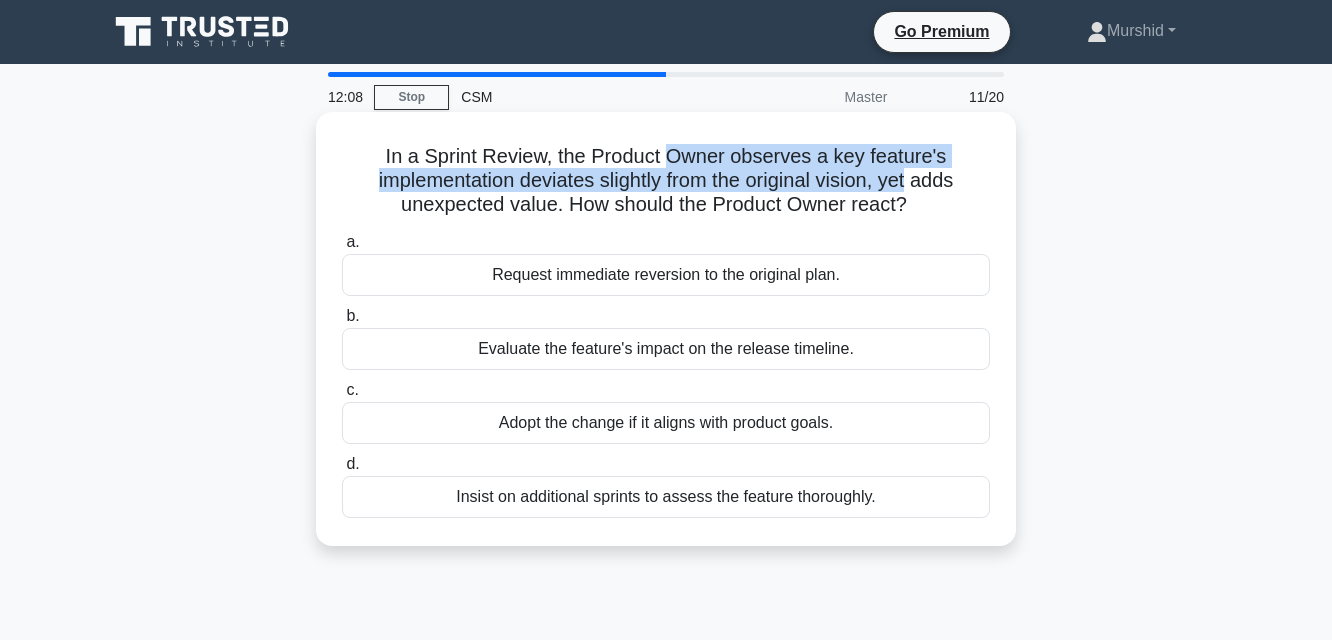 drag, startPoint x: 669, startPoint y: 154, endPoint x: 919, endPoint y: 170, distance: 250.51147 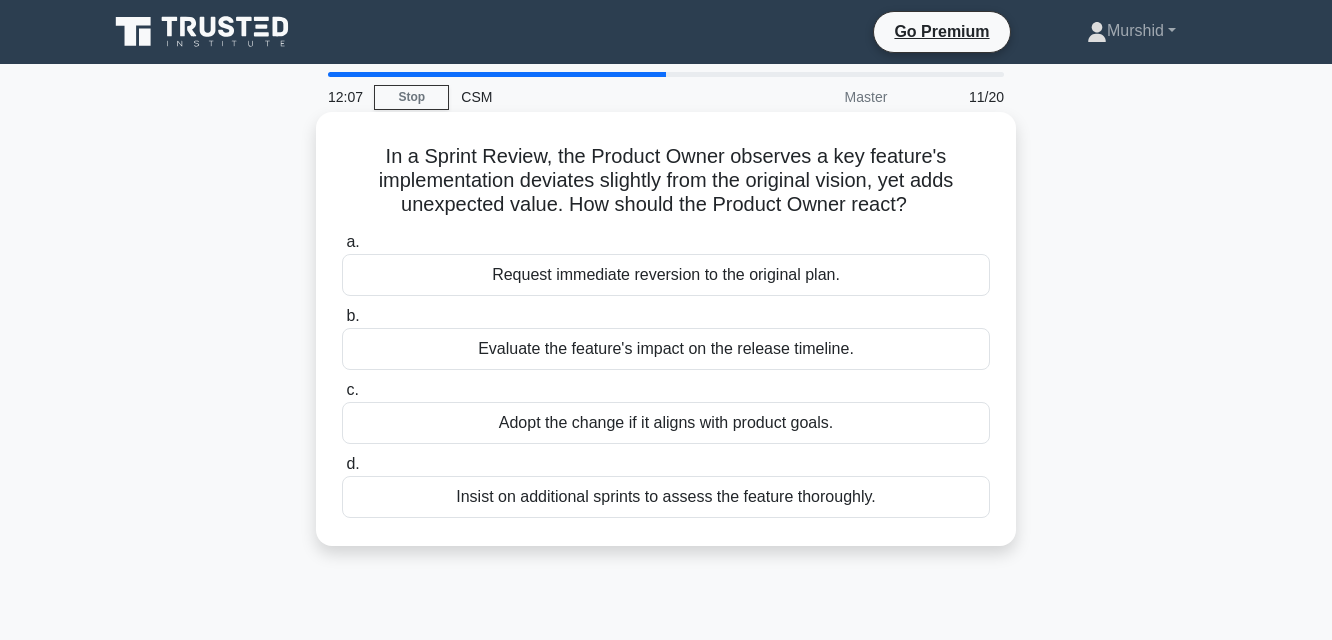 click on "In a Sprint Review, the Product Owner observes a key feature's implementation deviates slightly from the original vision, yet adds unexpected value. How should the Product Owner react?
.spinner_0XTQ{transform-origin:center;animation:spinner_y6GP .75s linear infinite}@keyframes spinner_y6GP{100%{transform:rotate(360deg)}}" at bounding box center (666, 181) 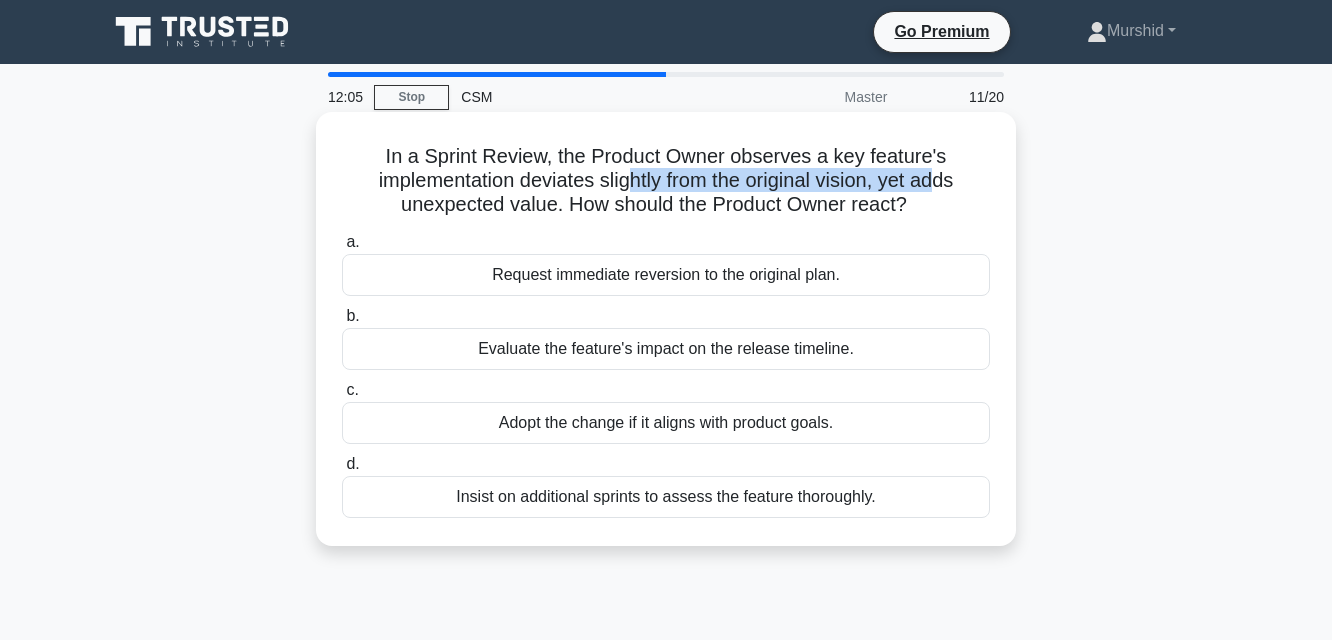 drag, startPoint x: 631, startPoint y: 185, endPoint x: 946, endPoint y: 177, distance: 315.10156 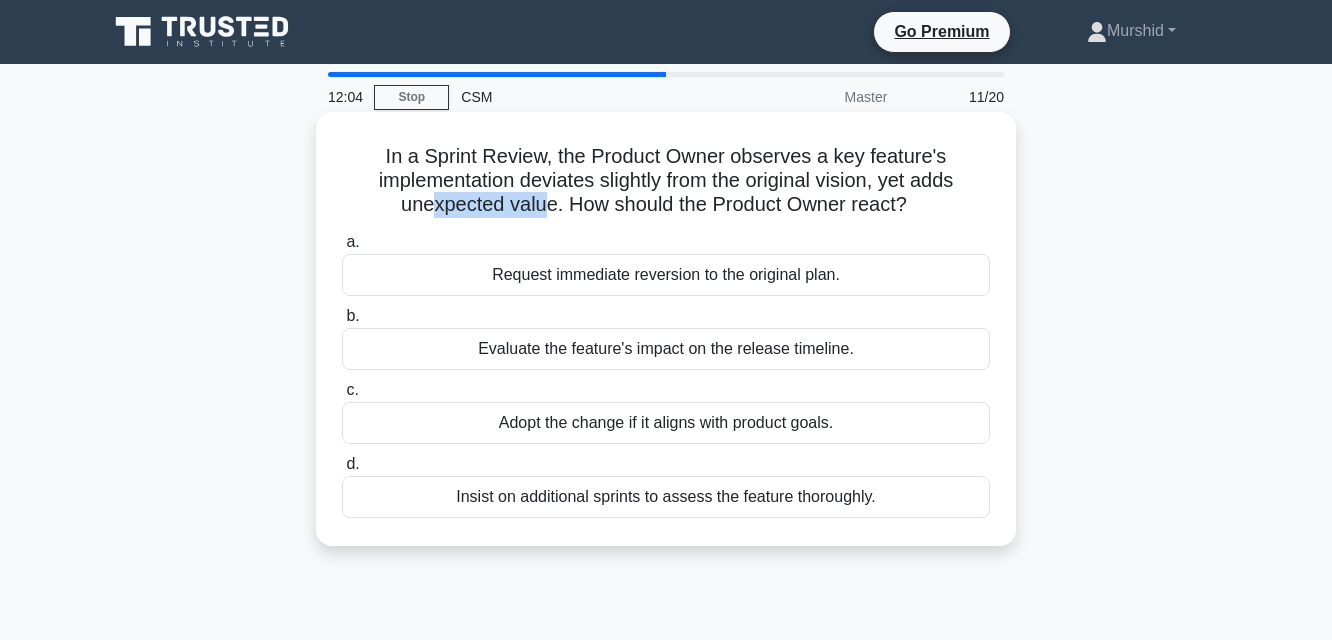 drag, startPoint x: 433, startPoint y: 217, endPoint x: 546, endPoint y: 211, distance: 113.15918 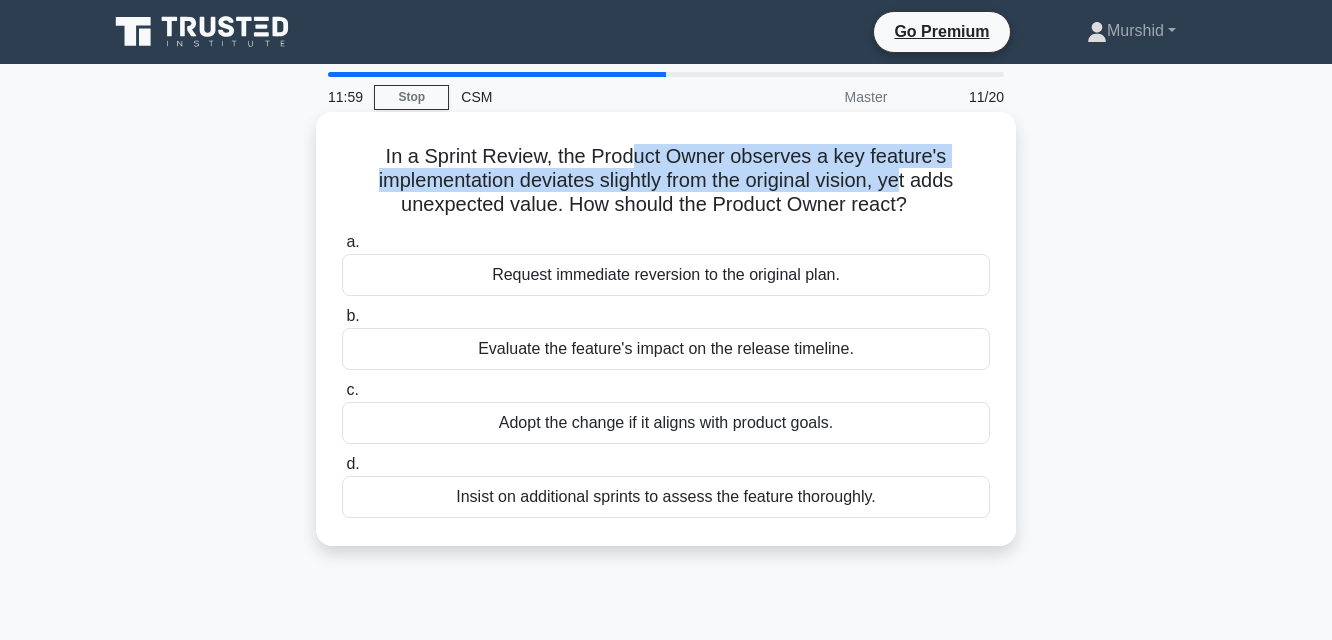 drag, startPoint x: 630, startPoint y: 163, endPoint x: 908, endPoint y: 178, distance: 278.4044 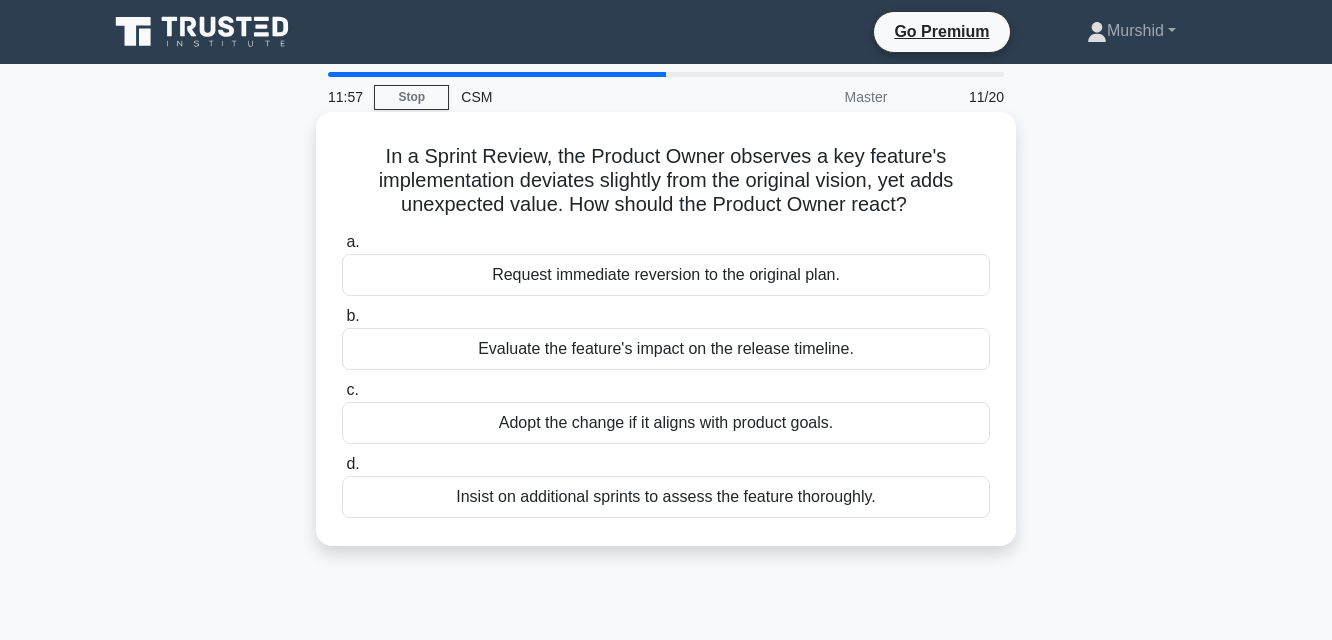 click on "In a Sprint Review, the Product Owner observes a key feature's implementation deviates slightly from the original vision, yet adds unexpected value. How should the Product Owner react?
.spinner_0XTQ{transform-origin:center;animation:spinner_y6GP .75s linear infinite}@keyframes spinner_y6GP{100%{transform:rotate(360deg)}}" at bounding box center [666, 181] 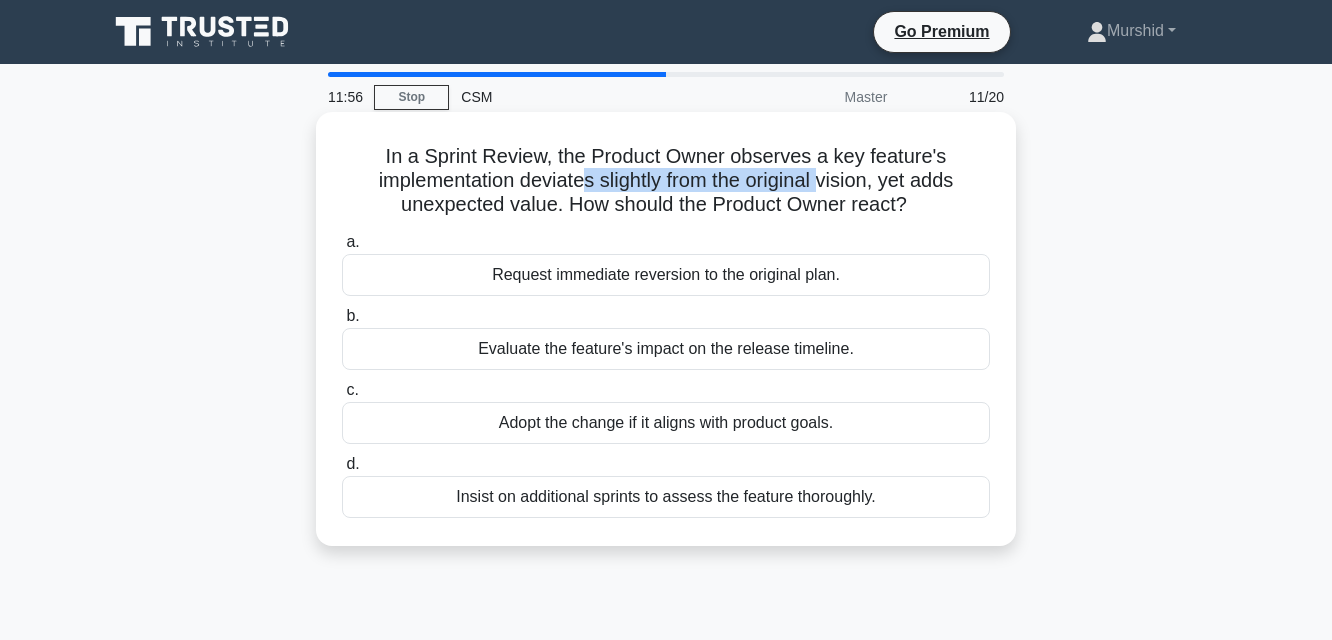 drag, startPoint x: 585, startPoint y: 180, endPoint x: 828, endPoint y: 179, distance: 243.00206 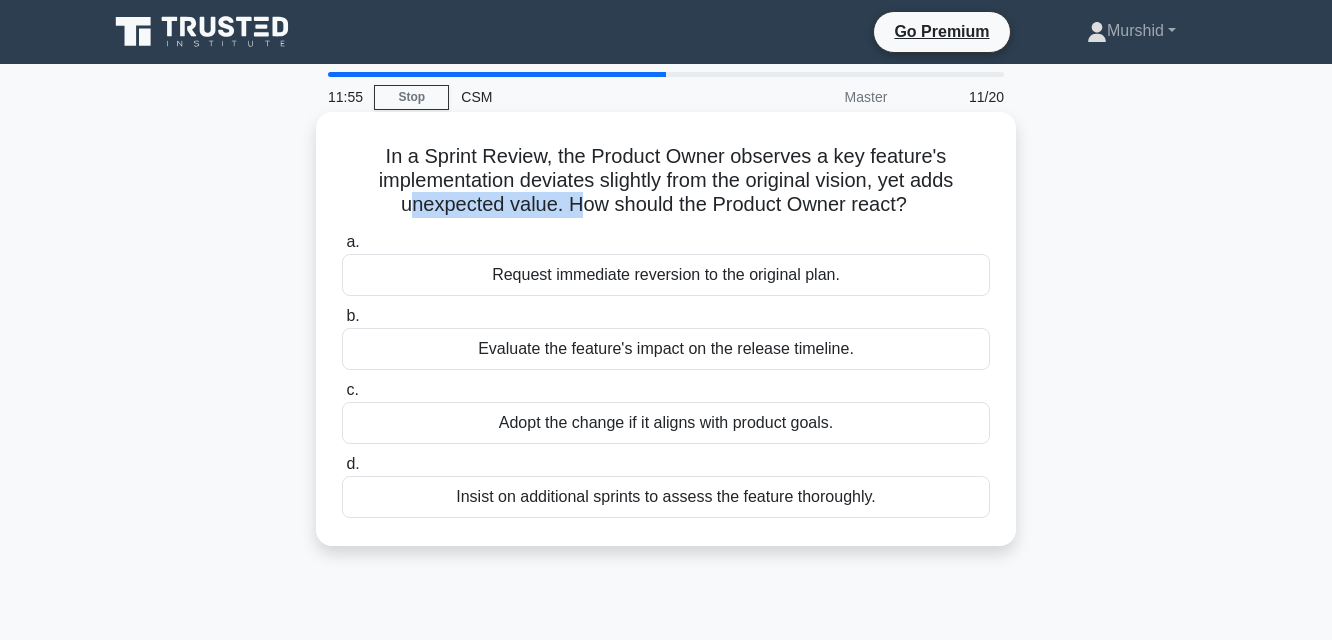 drag, startPoint x: 411, startPoint y: 200, endPoint x: 575, endPoint y: 204, distance: 164.04877 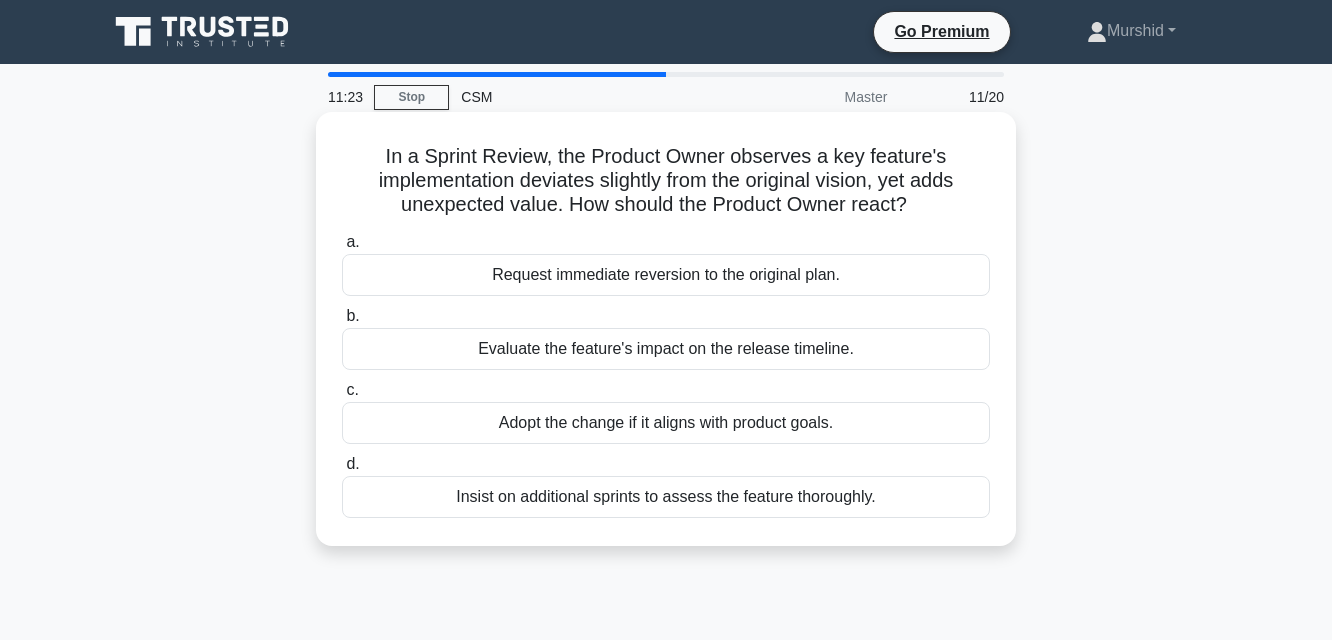 click on "Adopt the change if it aligns with product goals." at bounding box center [666, 423] 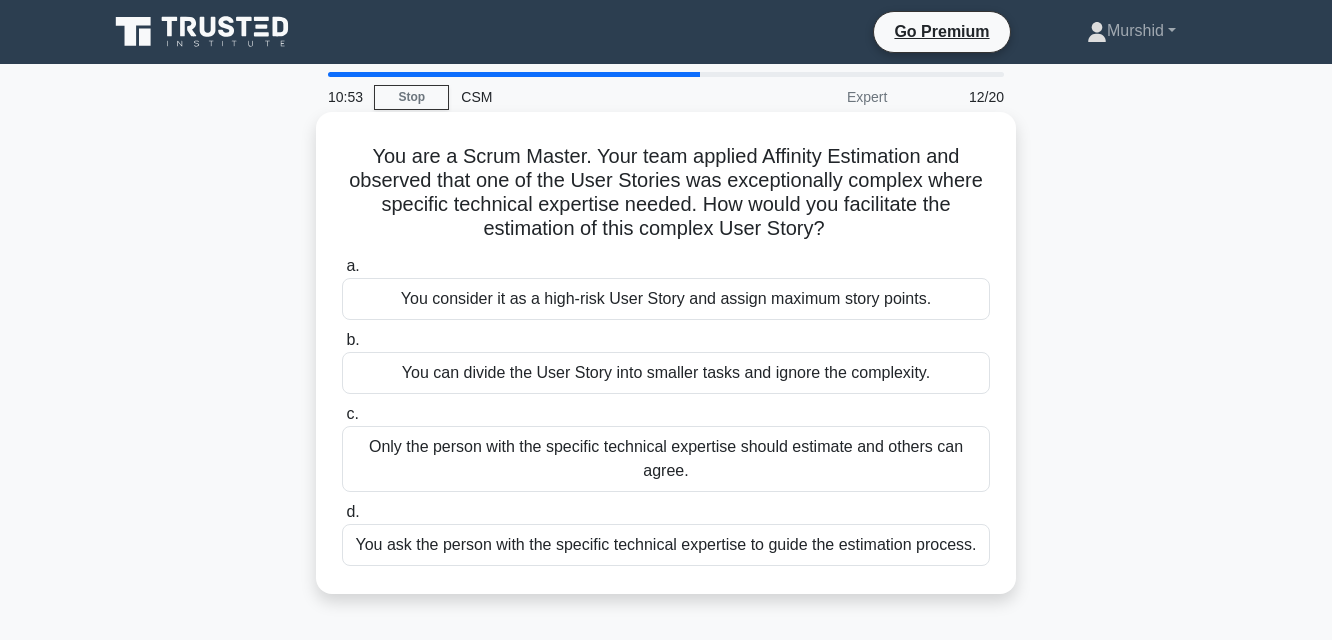 click on "You are a Scrum Master. Your team applied Affinity Estimation and observed that one of the User Stories was exceptionally complex where specific technical expertise needed. How would you facilitate the estimation of this complex User Story?
.spinner_0XTQ{transform-origin:center;animation:spinner_y6GP .75s linear infinite}@keyframes spinner_y6GP{100%{transform:rotate(360deg)}}" at bounding box center [666, 193] 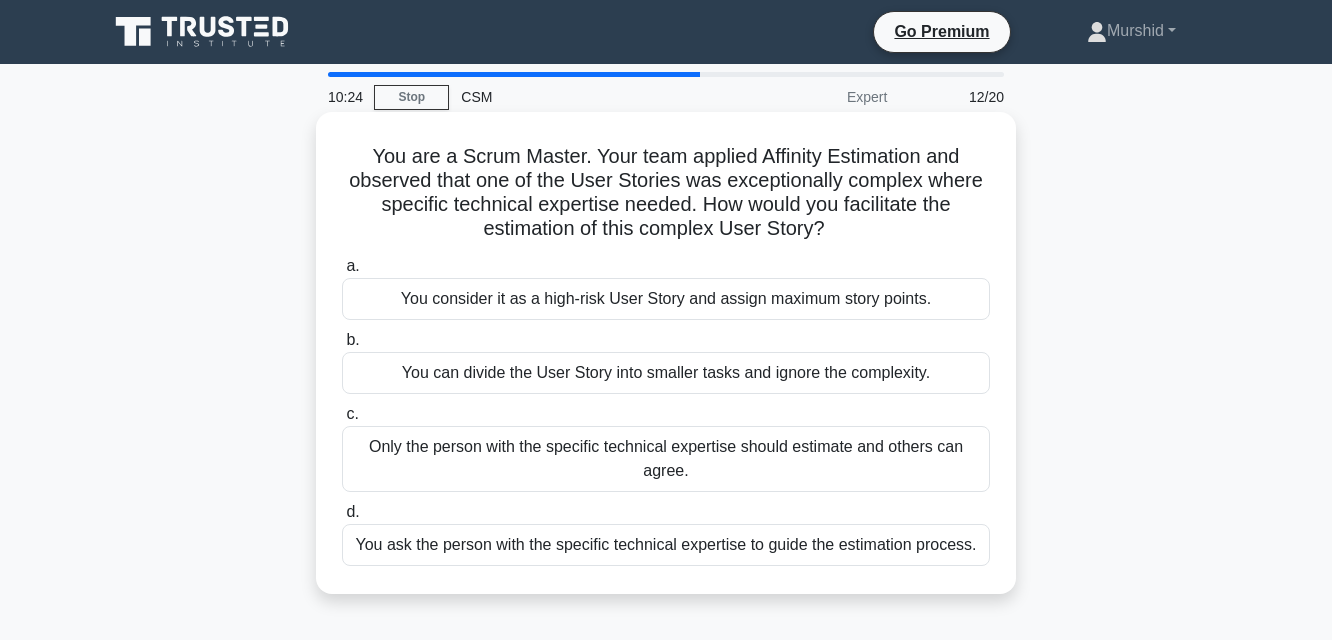 click on "You ask the person with the specific technical expertise to guide the estimation process." at bounding box center (666, 545) 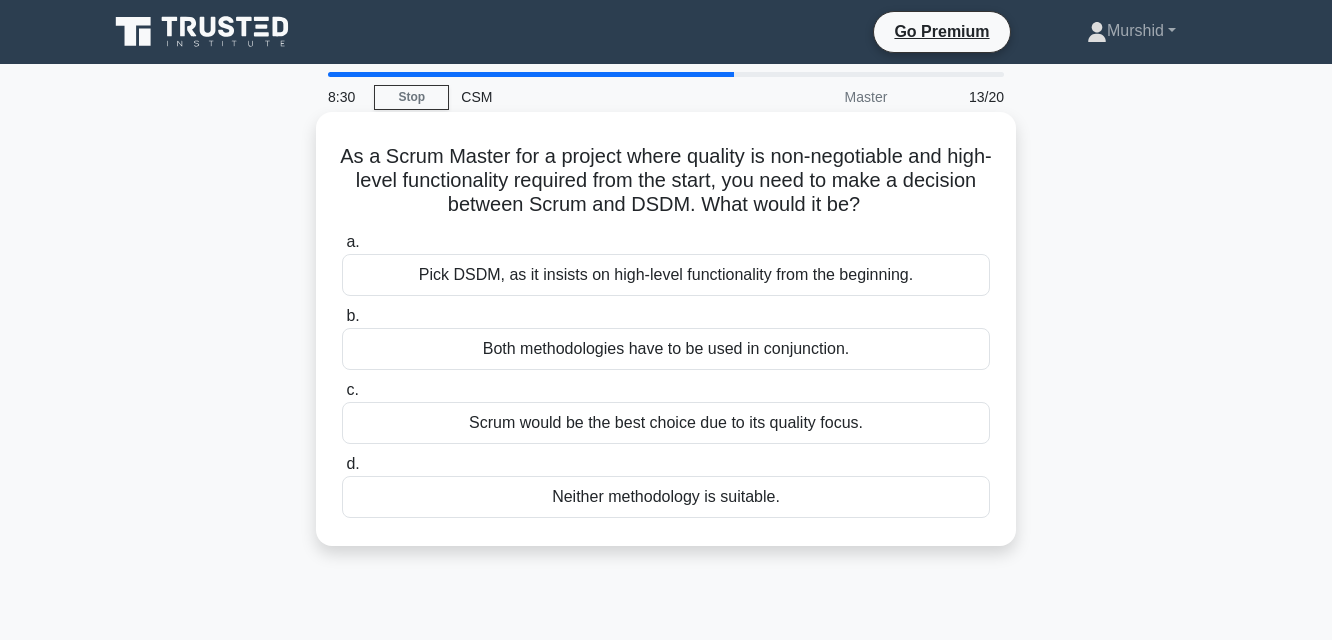 click on "Scrum would be the best choice due to its quality focus." at bounding box center (666, 423) 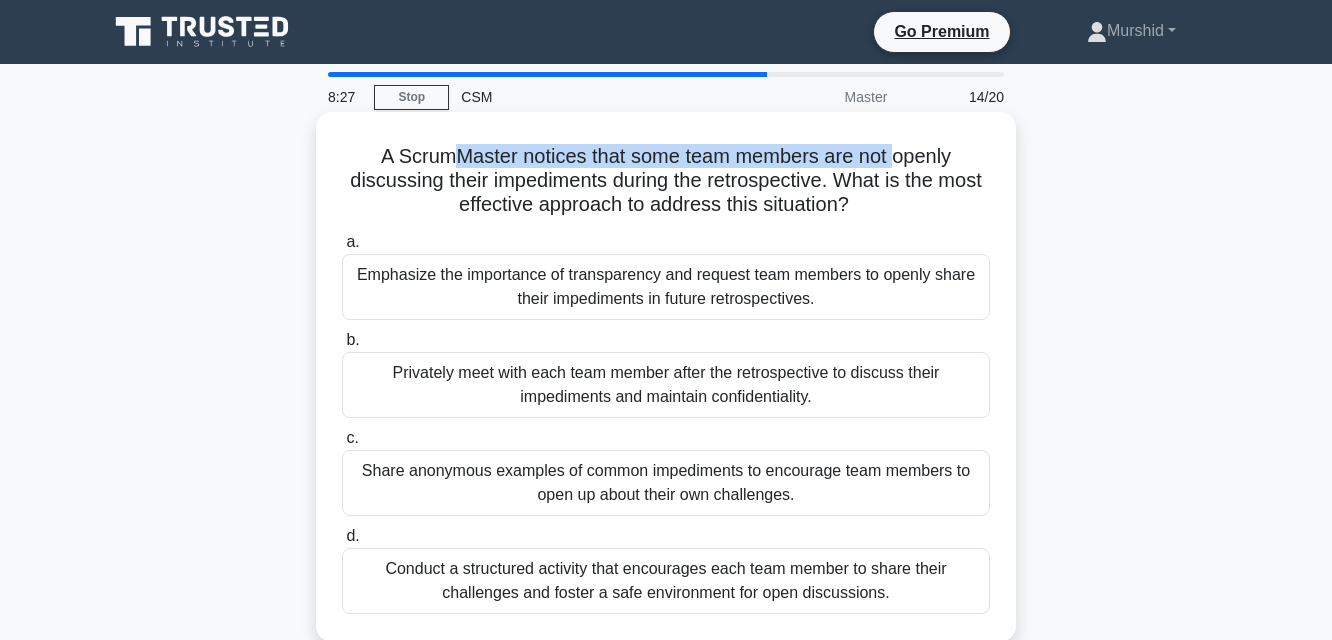 drag, startPoint x: 443, startPoint y: 141, endPoint x: 895, endPoint y: 163, distance: 452.5351 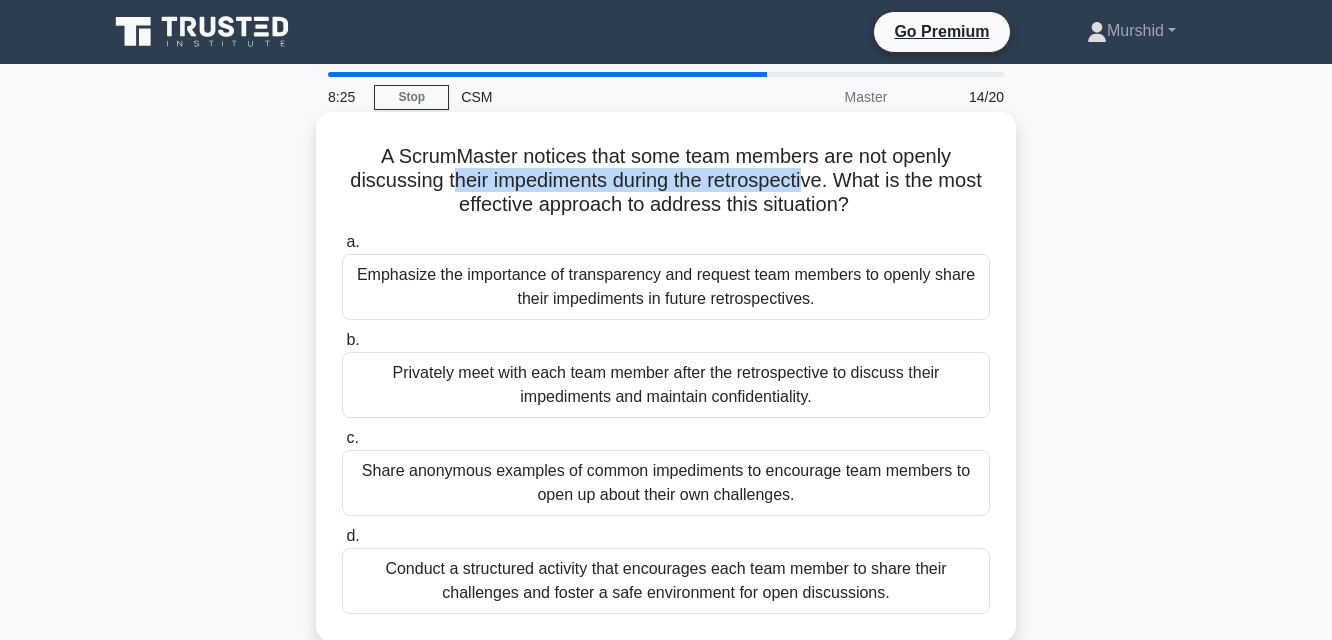 drag, startPoint x: 469, startPoint y: 178, endPoint x: 831, endPoint y: 187, distance: 362.11185 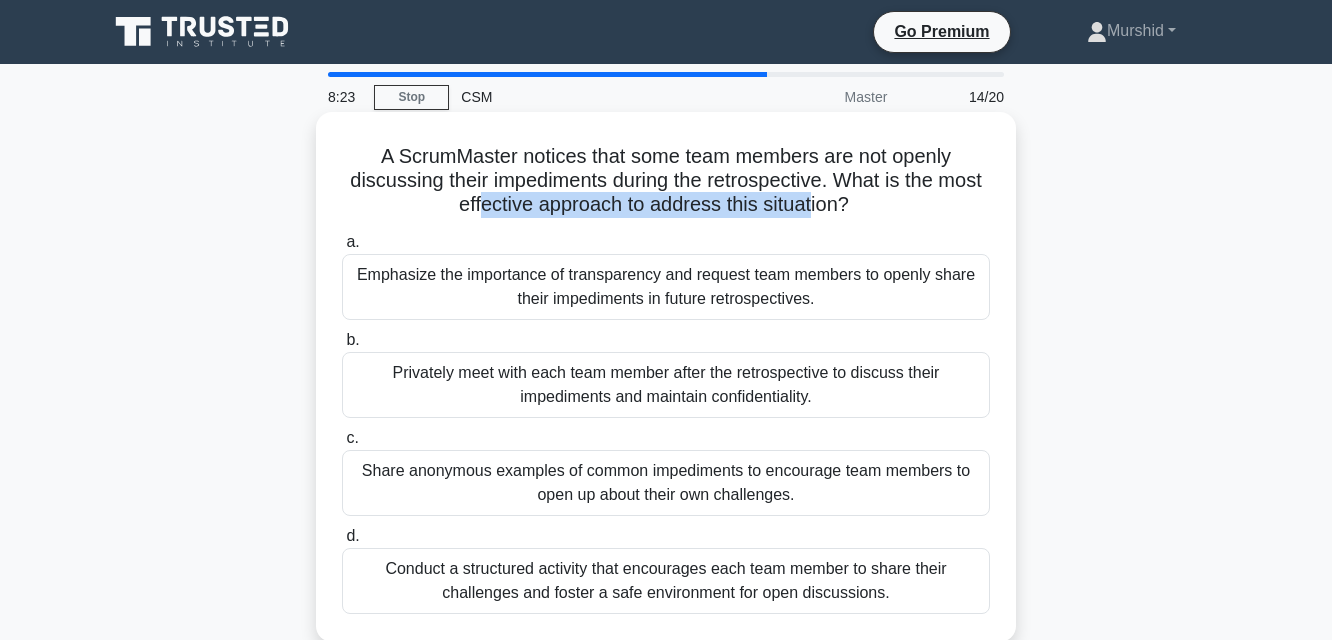 drag, startPoint x: 506, startPoint y: 207, endPoint x: 839, endPoint y: 211, distance: 333.02402 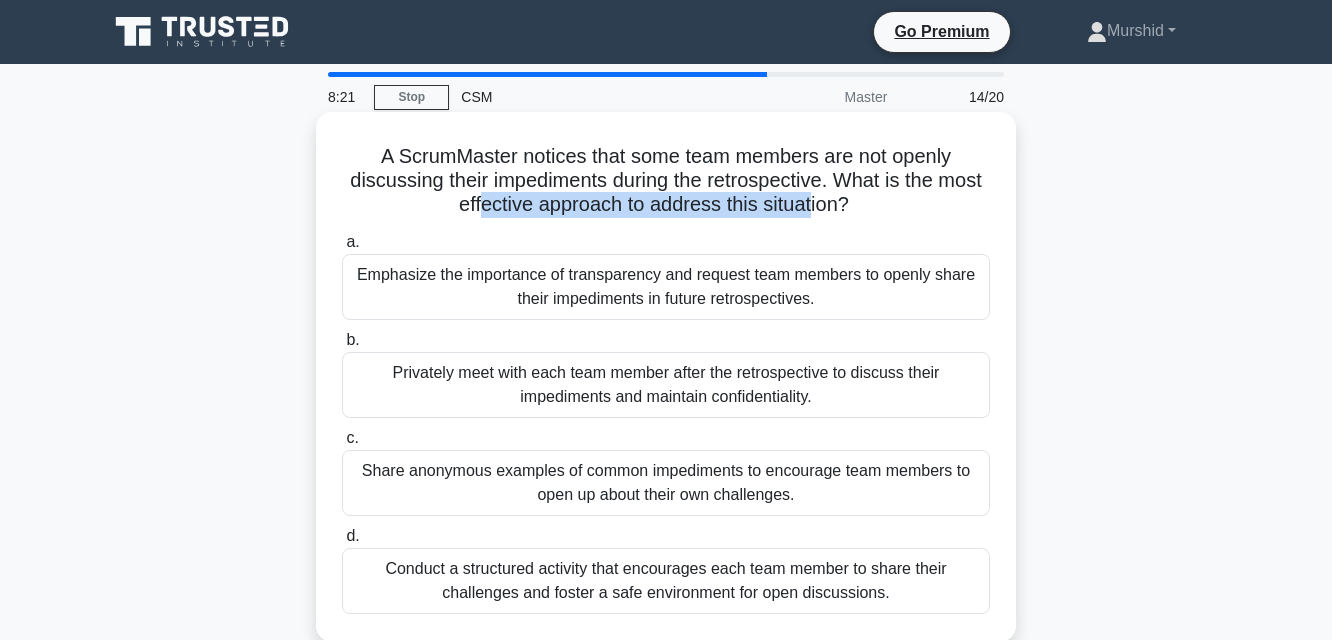 drag, startPoint x: 493, startPoint y: 275, endPoint x: 892, endPoint y: 279, distance: 399.02005 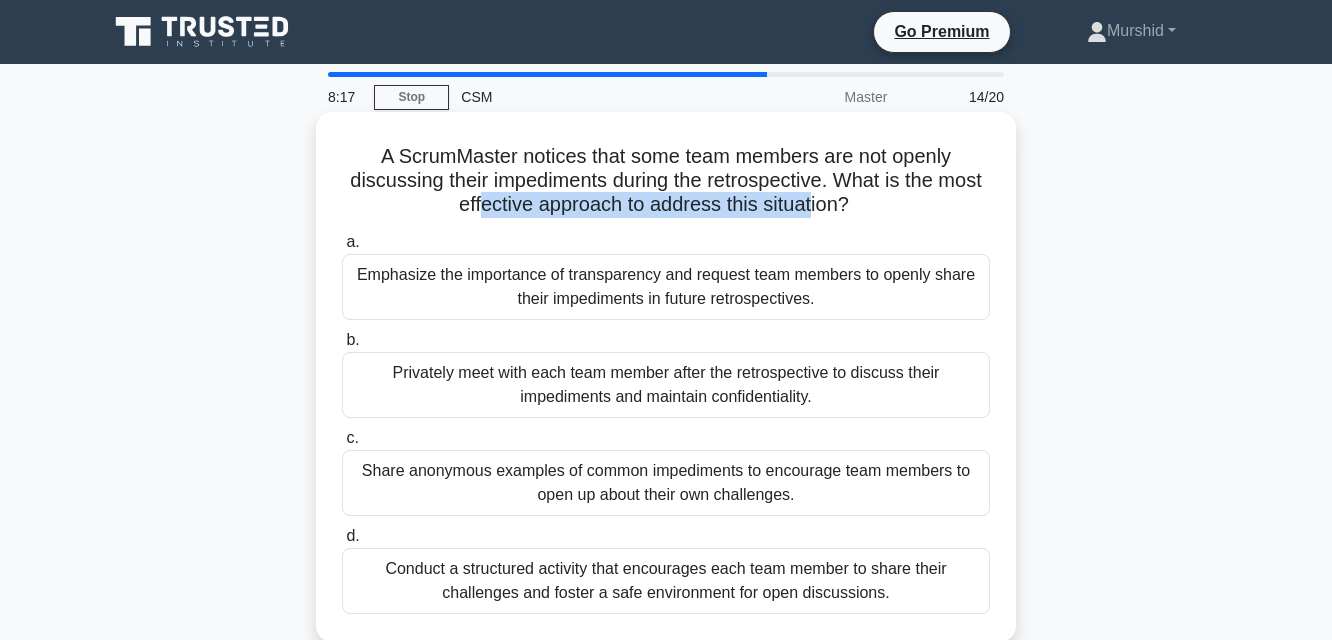 drag, startPoint x: 523, startPoint y: 378, endPoint x: 878, endPoint y: 372, distance: 355.0507 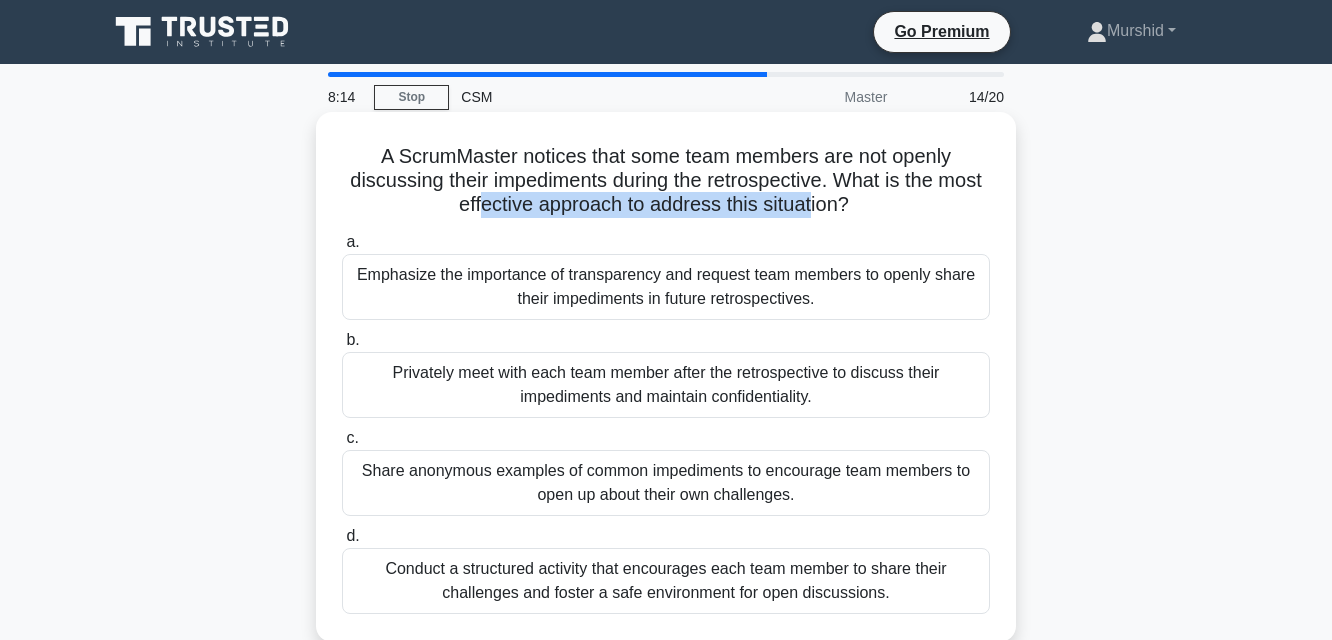 drag, startPoint x: 449, startPoint y: 471, endPoint x: 903, endPoint y: 463, distance: 454.07047 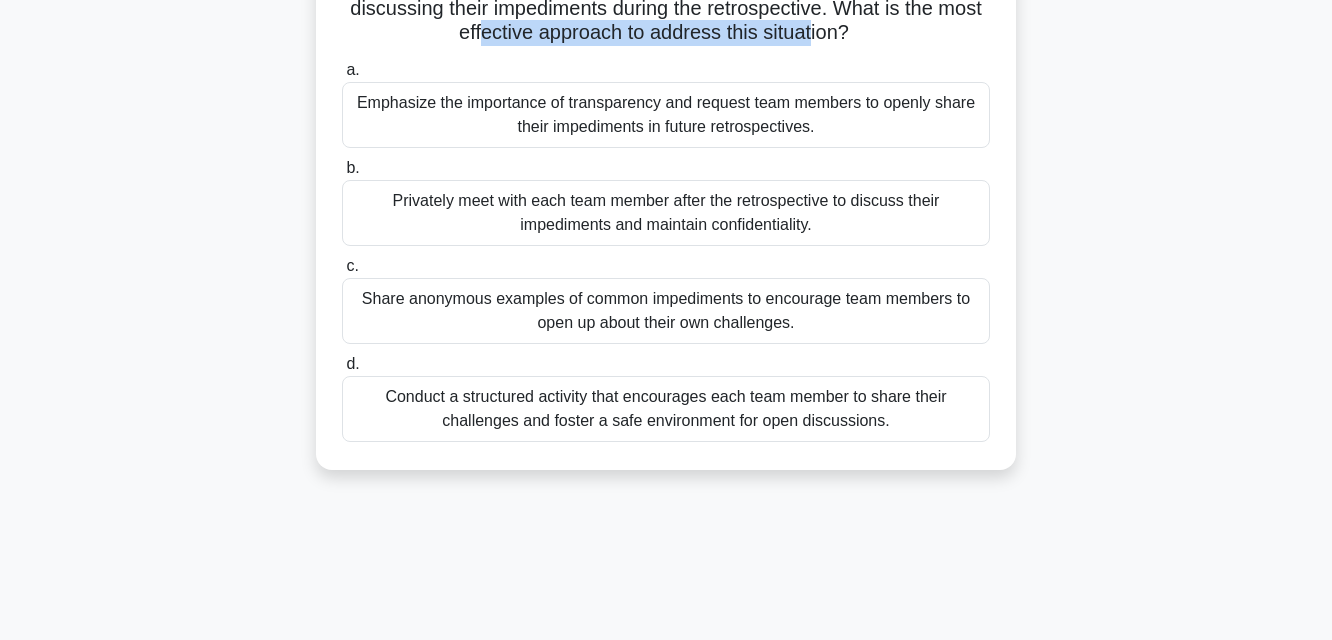 scroll, scrollTop: 200, scrollLeft: 0, axis: vertical 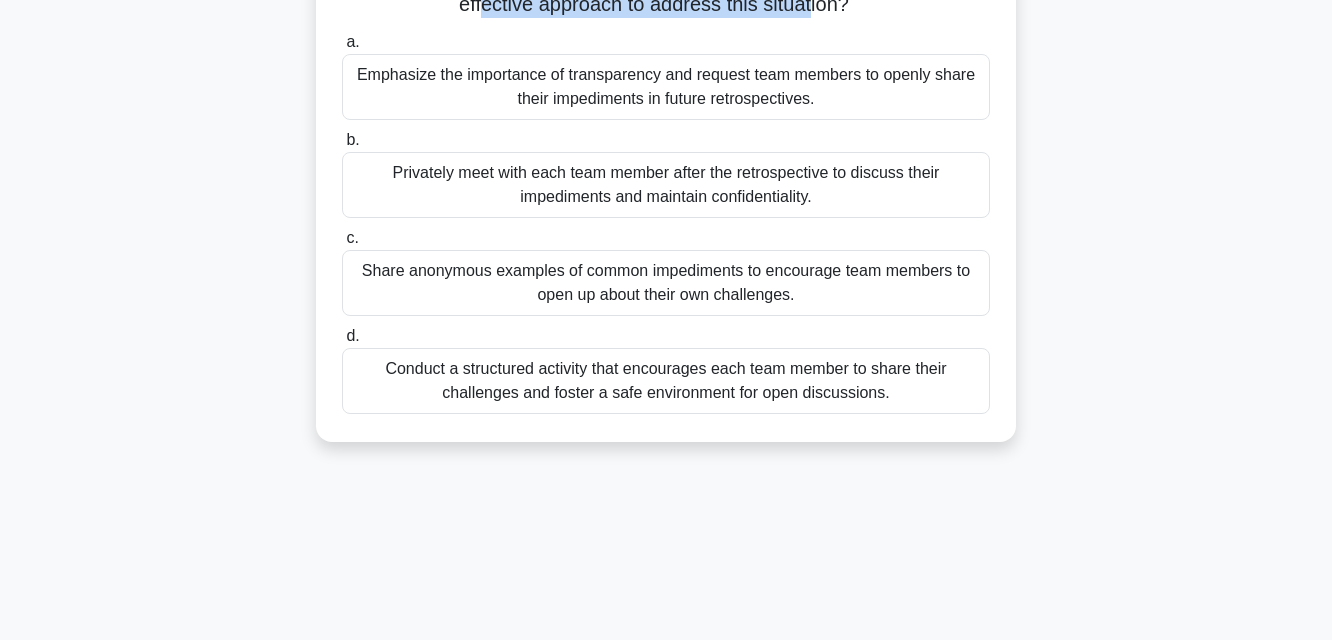 drag, startPoint x: 479, startPoint y: 370, endPoint x: 874, endPoint y: 374, distance: 395.02026 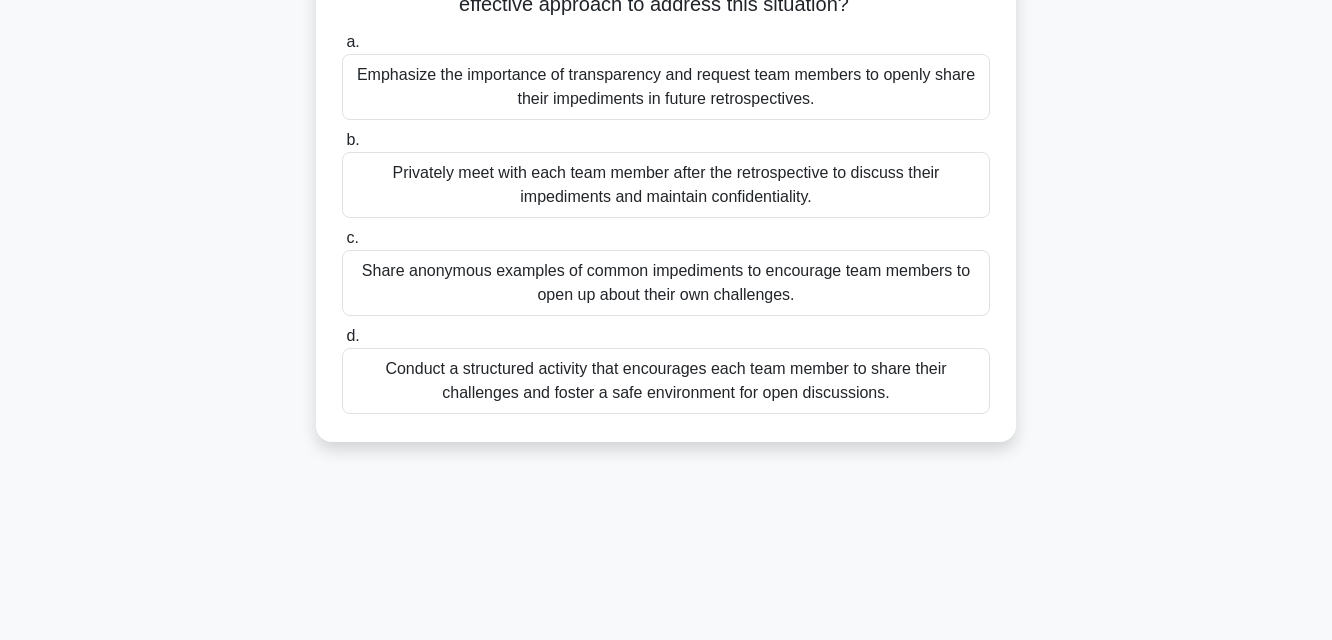 click on "Conduct a structured activity that encourages each team member to share their challenges and foster a safe environment for open discussions." at bounding box center [666, 381] 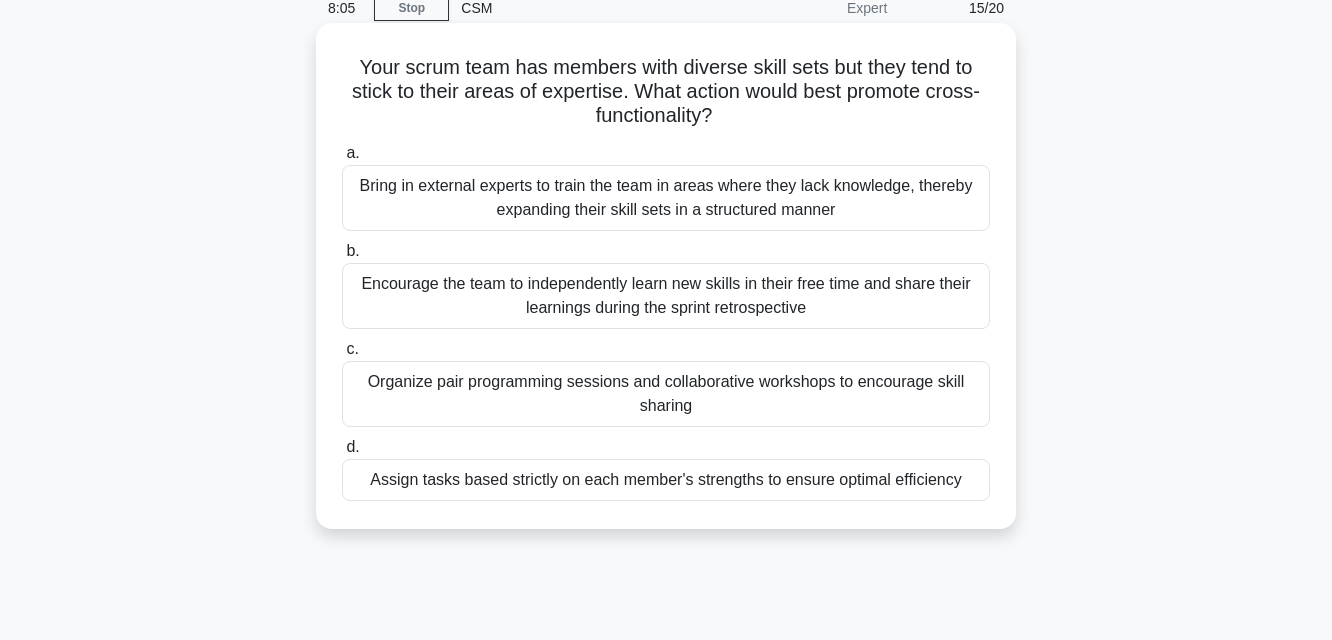 scroll, scrollTop: 0, scrollLeft: 0, axis: both 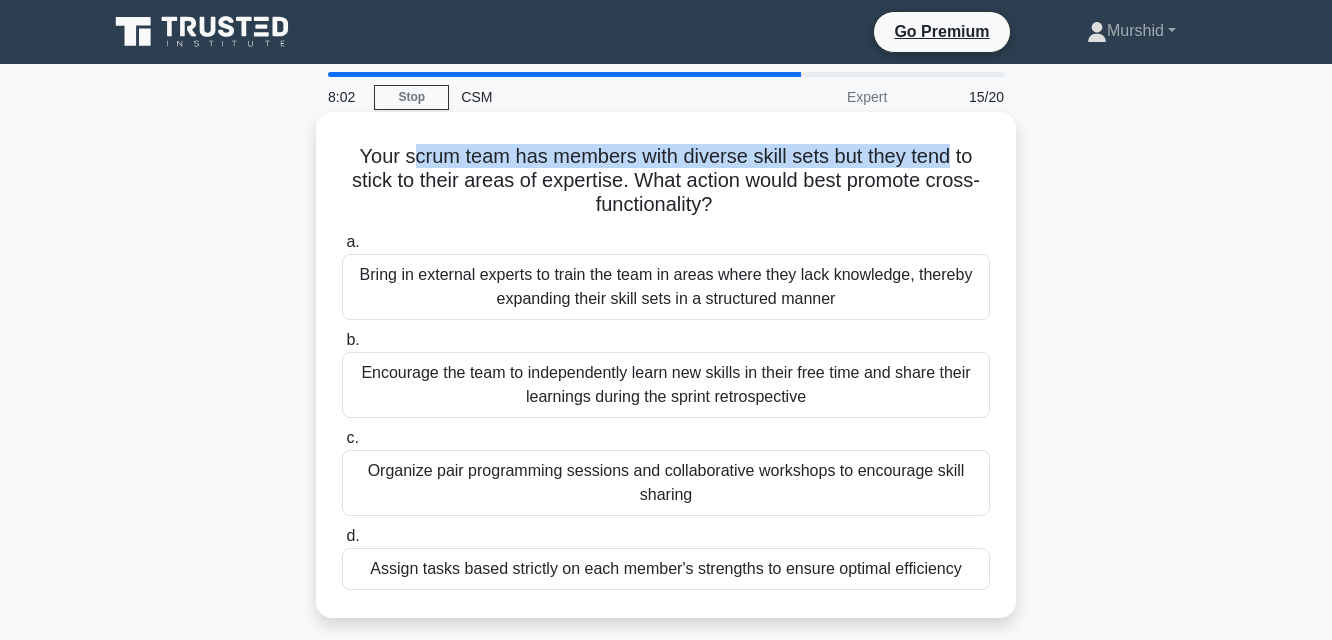 drag, startPoint x: 406, startPoint y: 160, endPoint x: 950, endPoint y: 160, distance: 544 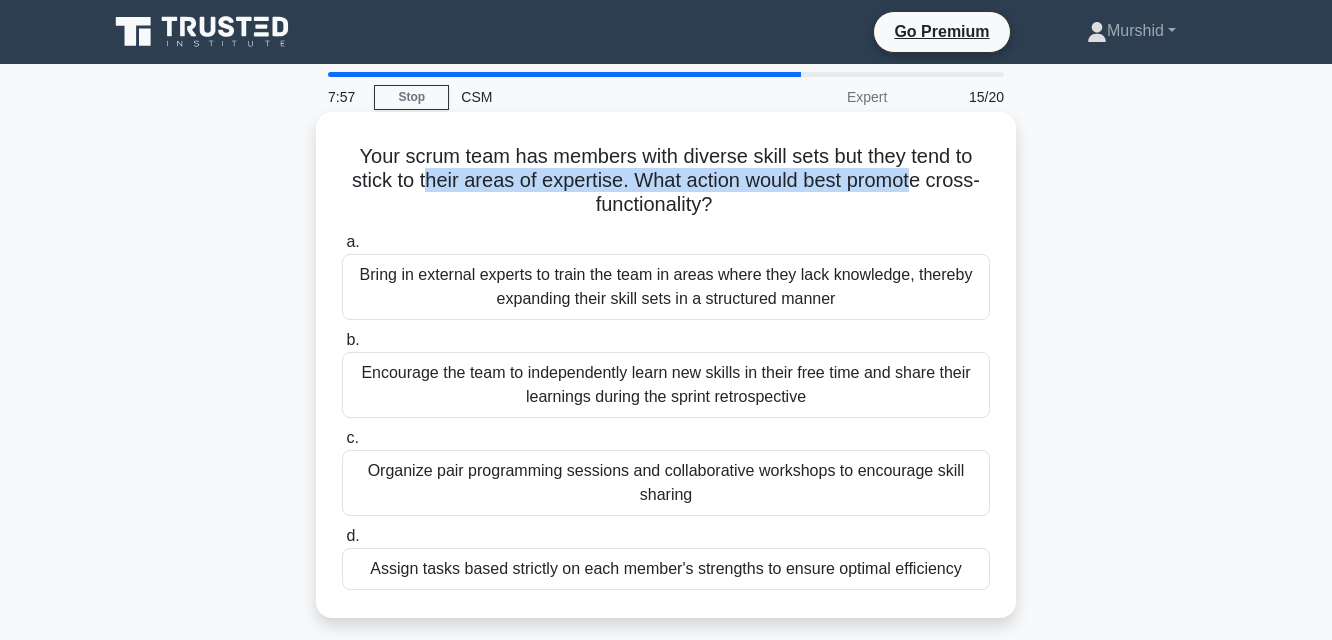 drag, startPoint x: 418, startPoint y: 189, endPoint x: 917, endPoint y: 185, distance: 499.01602 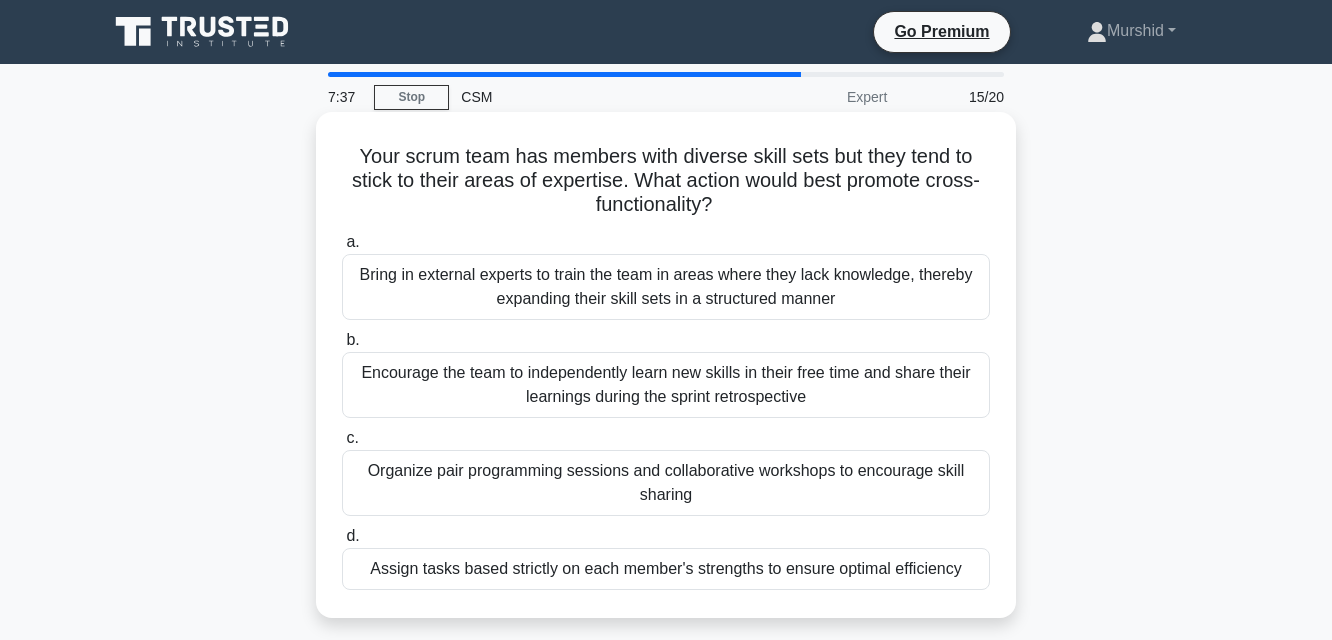 click on "Organize pair programming sessions and collaborative workshops to encourage skill sharing" at bounding box center [666, 483] 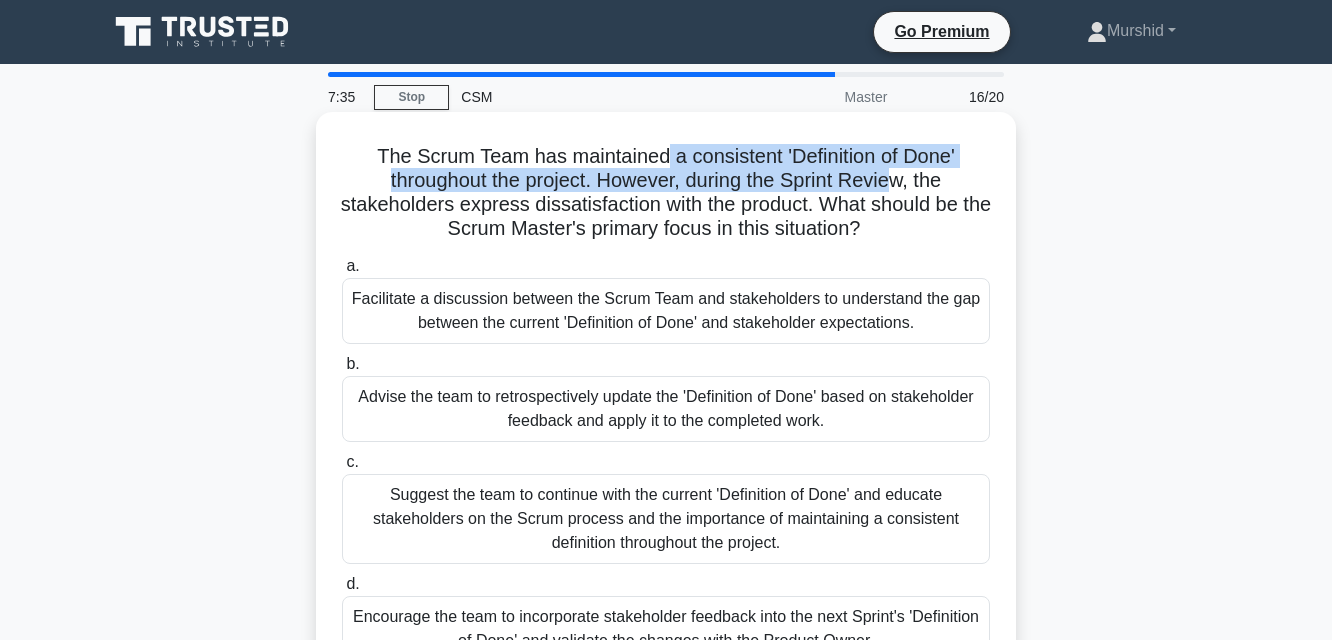 drag, startPoint x: 666, startPoint y: 158, endPoint x: 902, endPoint y: 170, distance: 236.30489 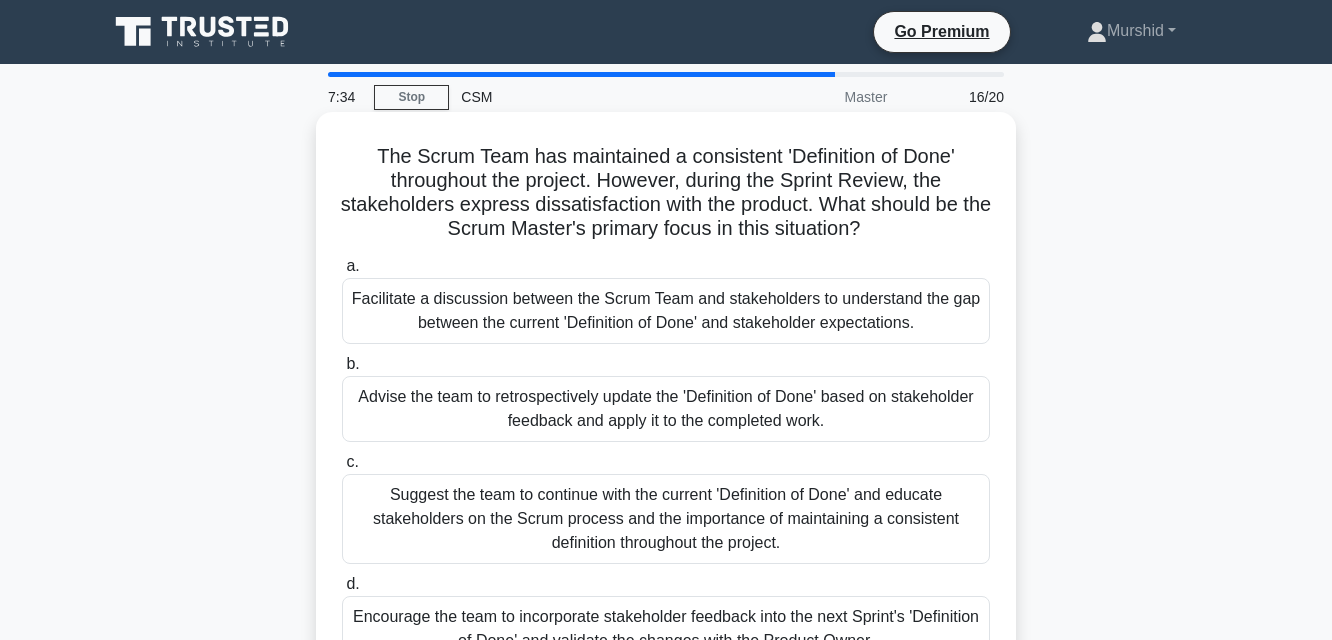 click on "The Scrum Team has maintained a consistent 'Definition of Done' throughout the project. However, during the Sprint Review, the stakeholders express dissatisfaction with the product. What should be the Scrum Master's primary focus in this situation?
.spinner_0XTQ{transform-origin:center;animation:spinner_y6GP .75s linear infinite}@keyframes spinner_y6GP{100%{transform:rotate(360deg)}}" at bounding box center (666, 193) 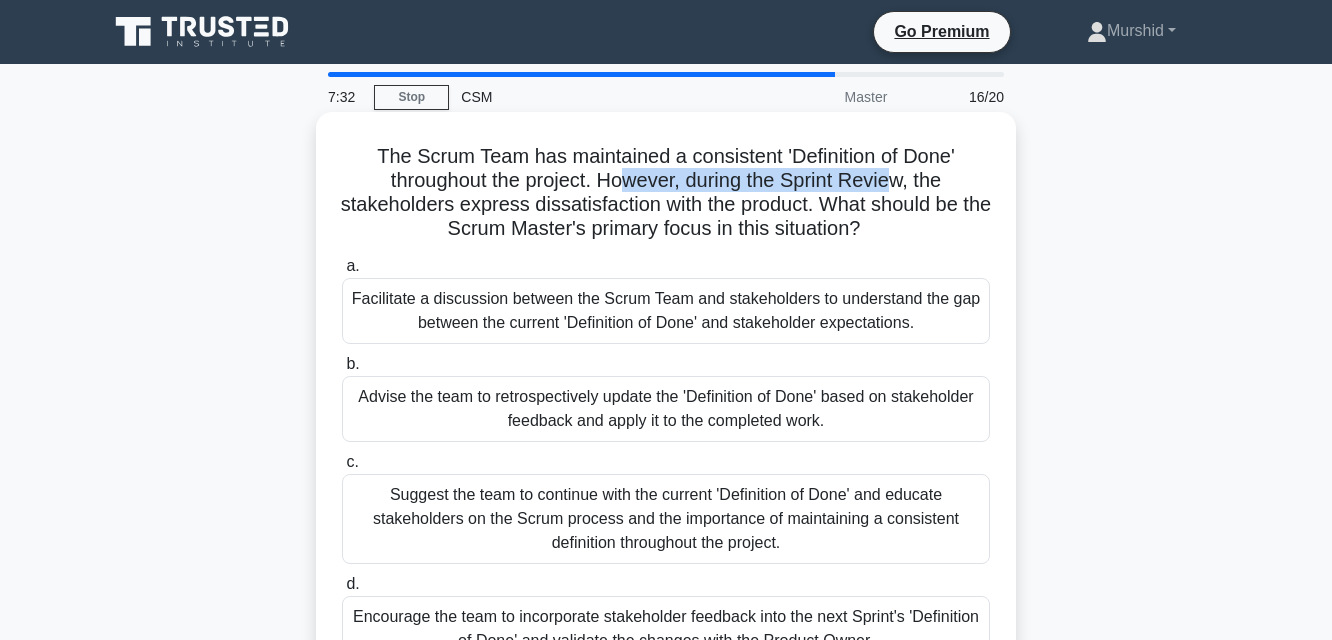 drag, startPoint x: 666, startPoint y: 186, endPoint x: 896, endPoint y: 184, distance: 230.0087 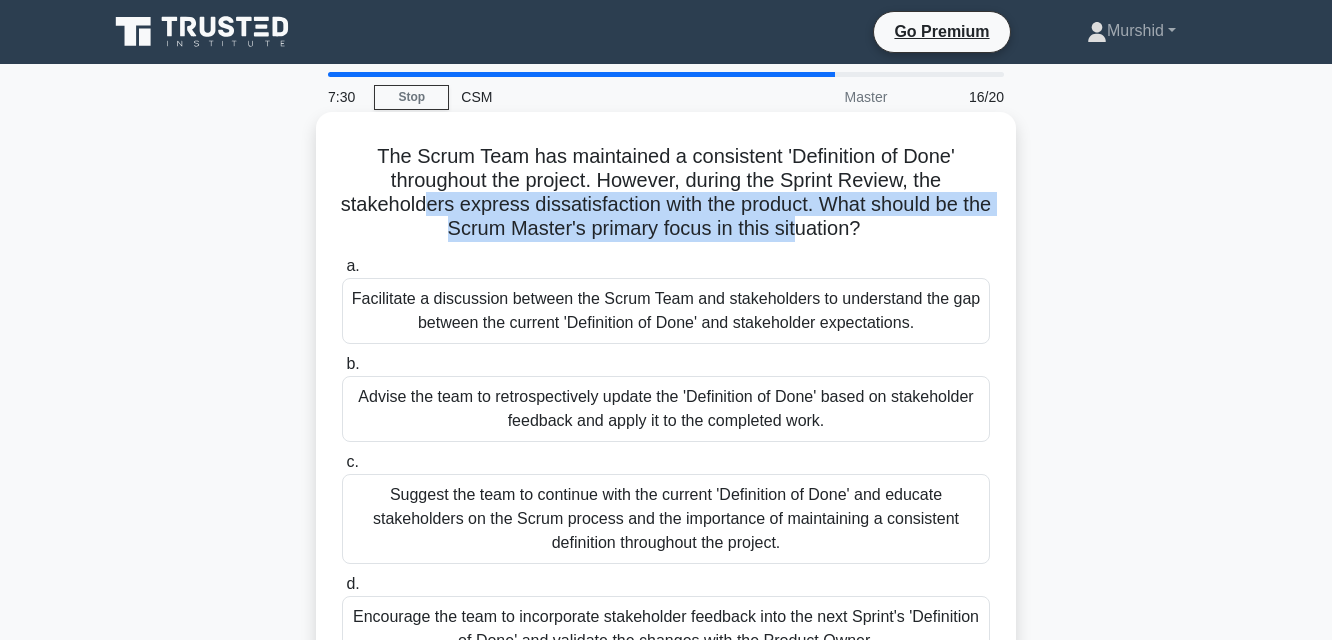 drag, startPoint x: 442, startPoint y: 212, endPoint x: 819, endPoint y: 222, distance: 377.1326 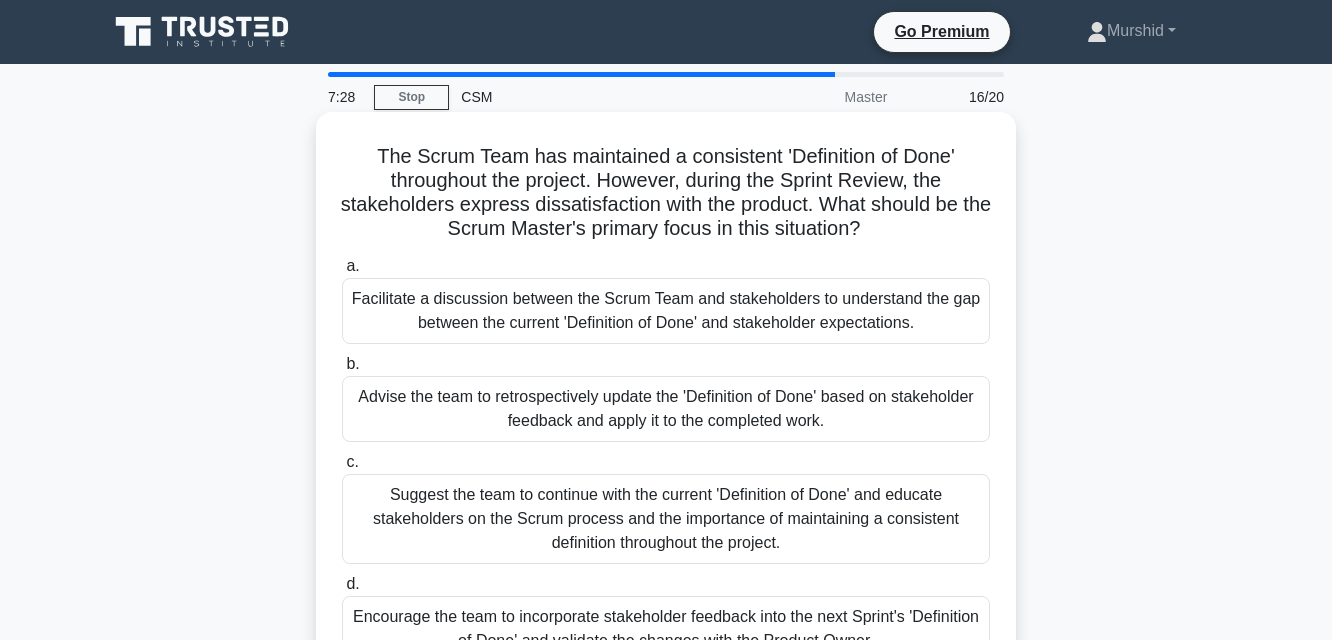 click on ".spinner_0XTQ{transform-origin:center;animation:spinner_y6GP .75s linear infinite}@keyframes spinner_y6GP{100%{transform:rotate(360deg)}}" 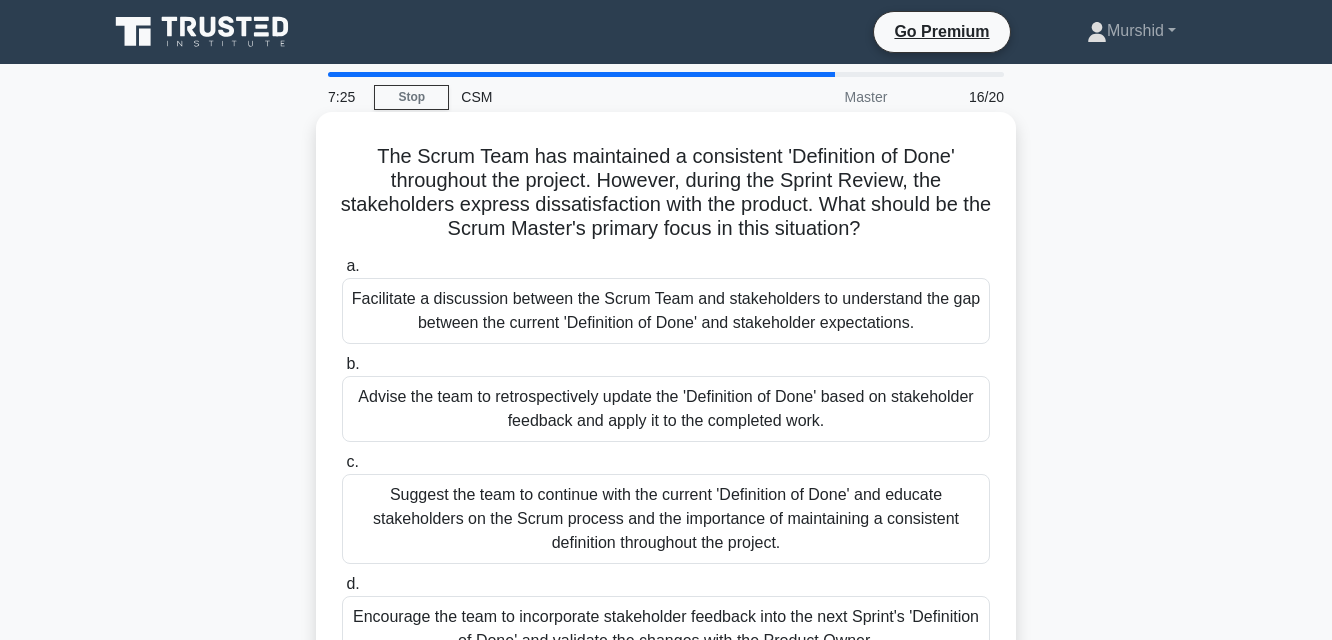 drag, startPoint x: 436, startPoint y: 298, endPoint x: 924, endPoint y: 300, distance: 488.0041 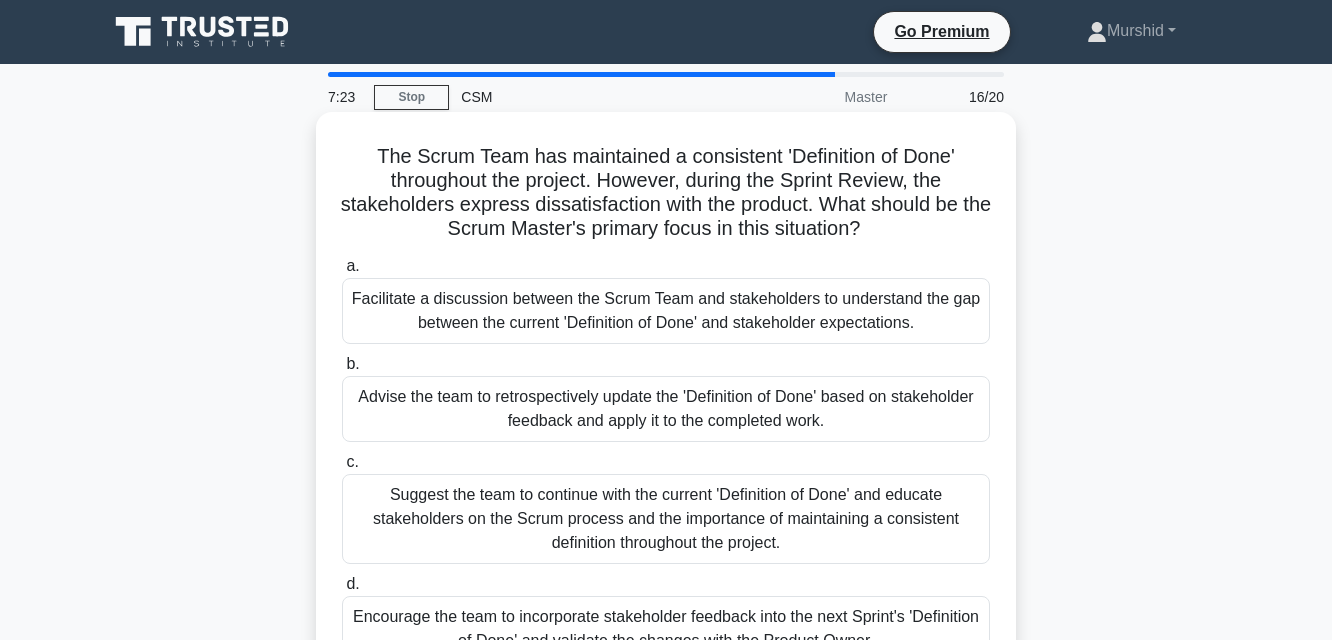 drag, startPoint x: 470, startPoint y: 318, endPoint x: 817, endPoint y: 329, distance: 347.17432 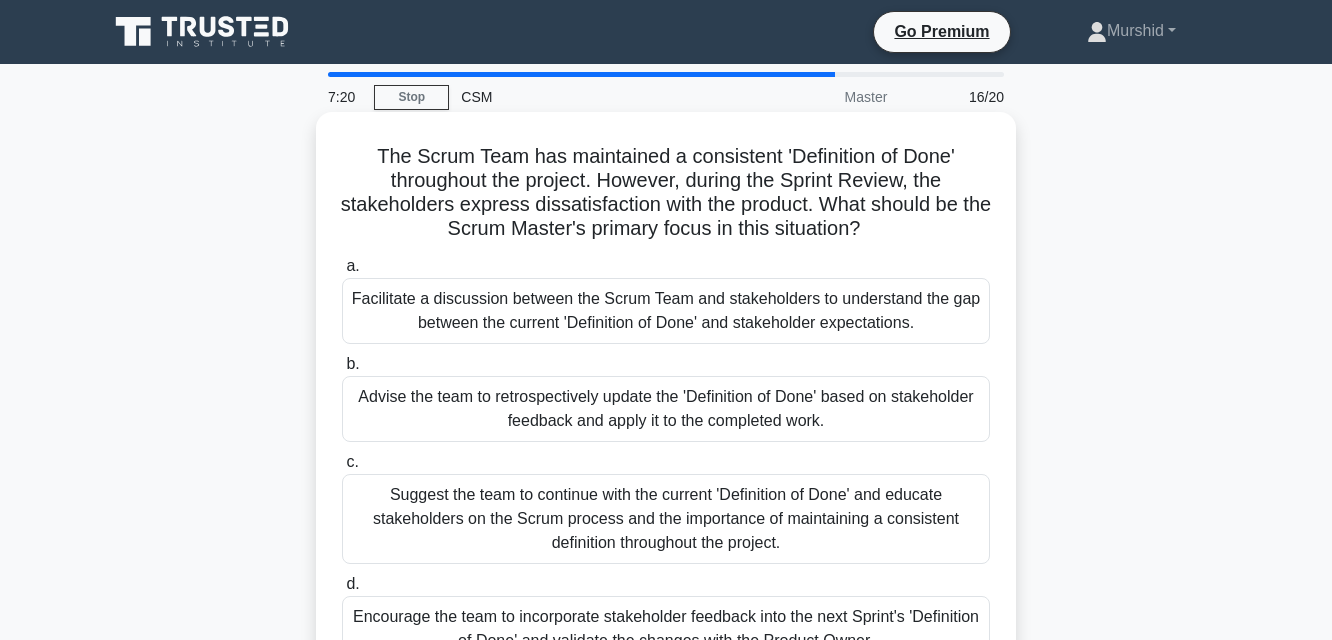 drag, startPoint x: 485, startPoint y: 397, endPoint x: 916, endPoint y: 388, distance: 431.09396 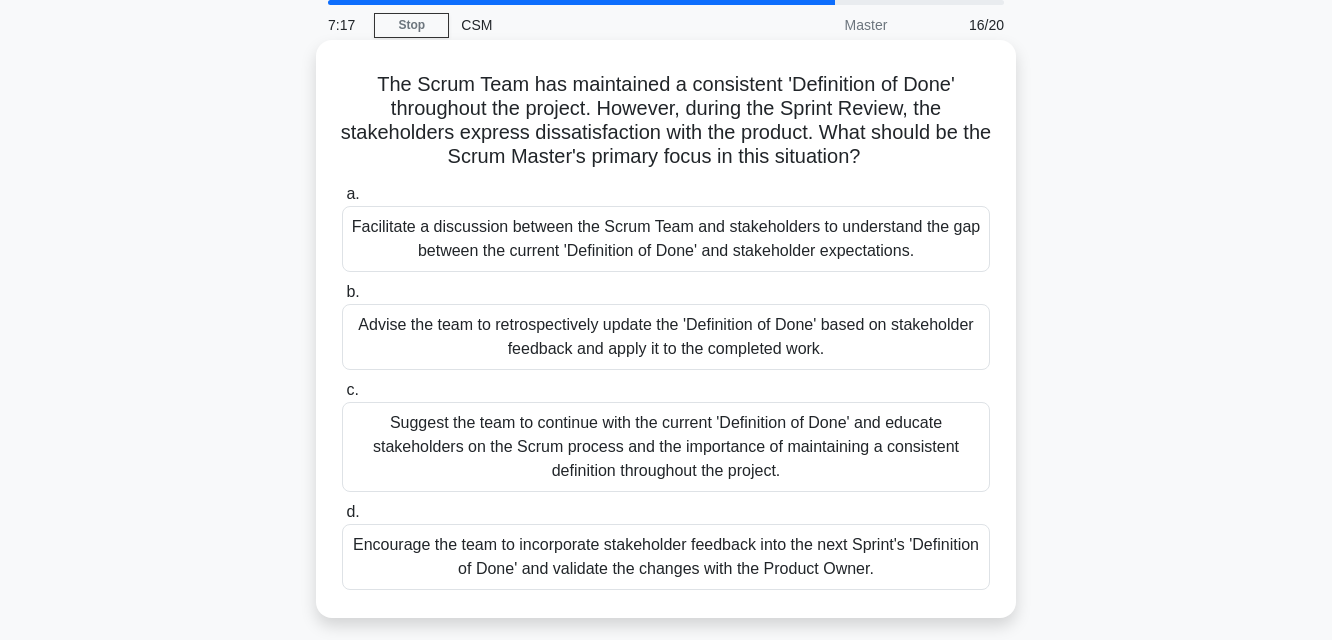 scroll, scrollTop: 100, scrollLeft: 0, axis: vertical 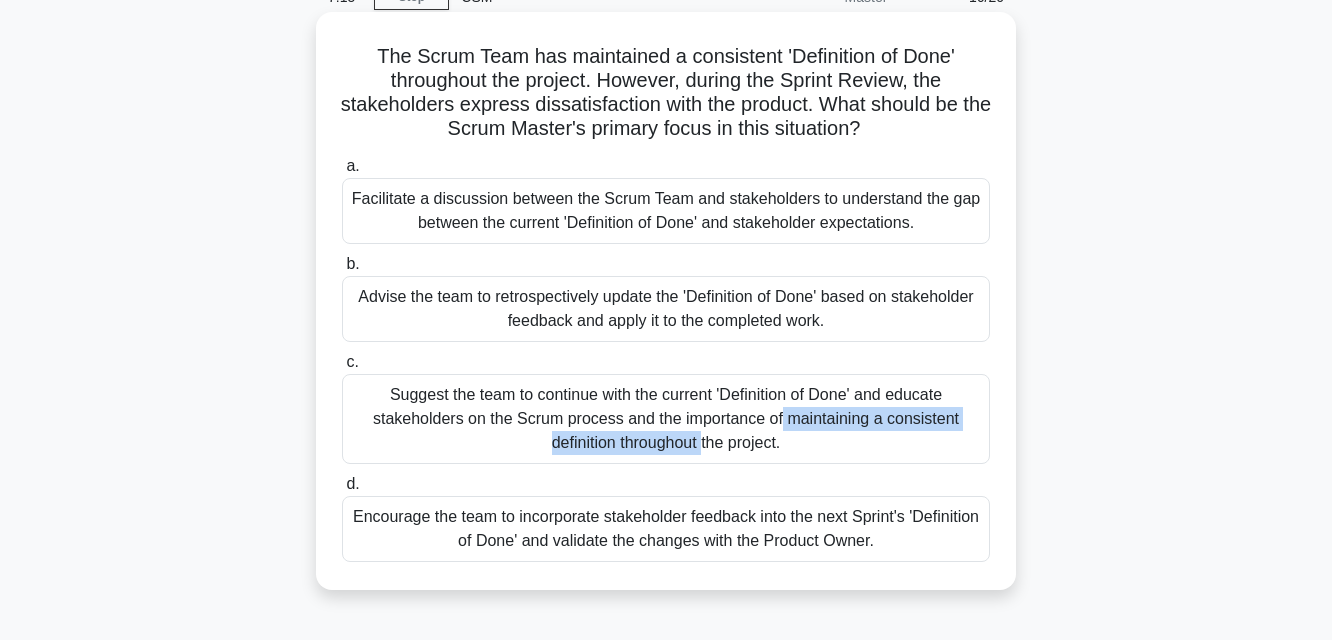 drag, startPoint x: 562, startPoint y: 397, endPoint x: 893, endPoint y: 405, distance: 331.09665 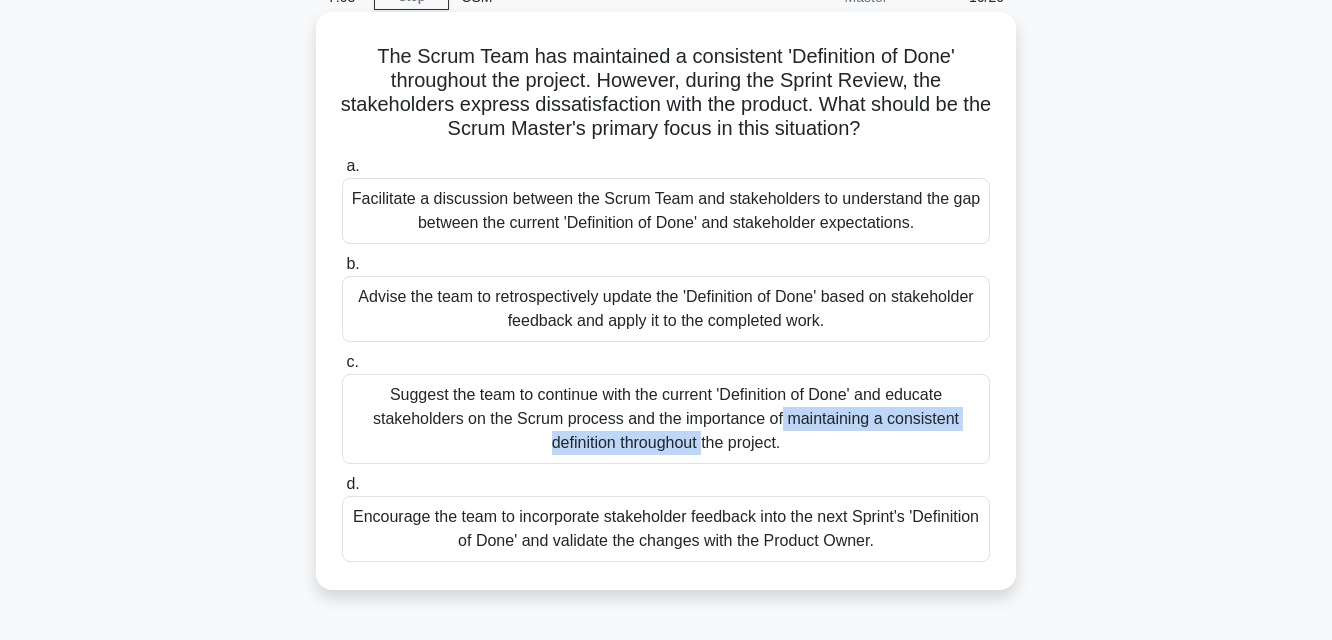 drag, startPoint x: 471, startPoint y: 291, endPoint x: 803, endPoint y: 302, distance: 332.1822 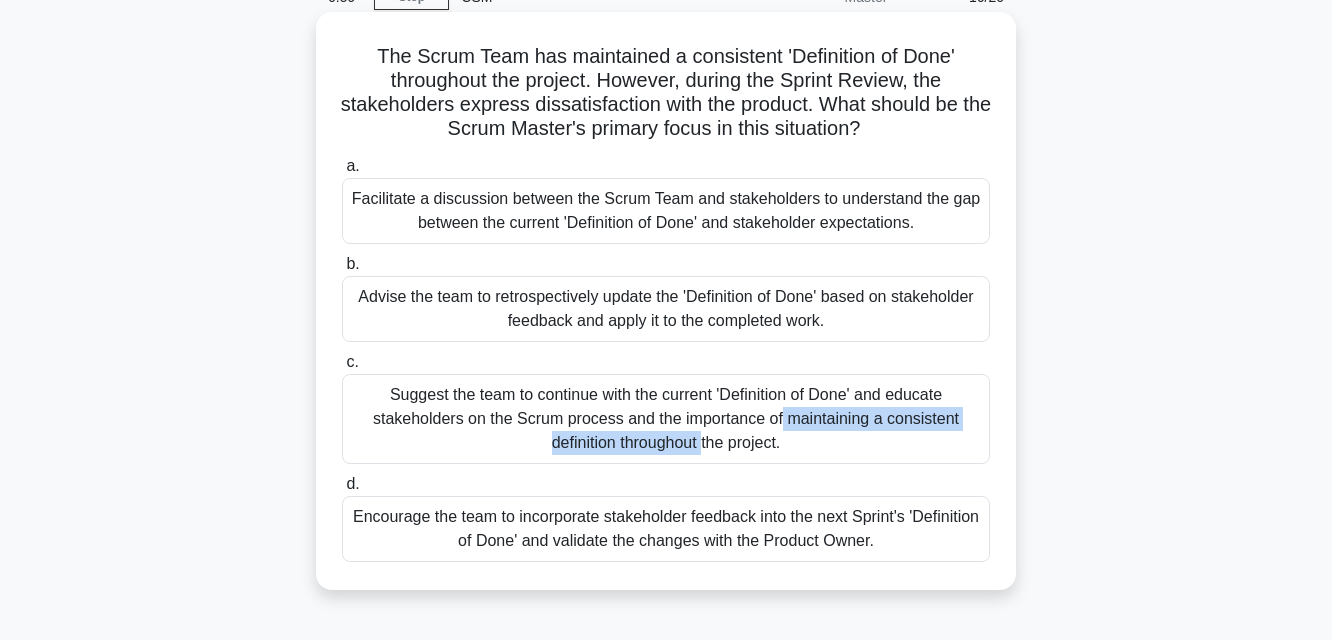drag, startPoint x: 501, startPoint y: 200, endPoint x: 830, endPoint y: 209, distance: 329.12308 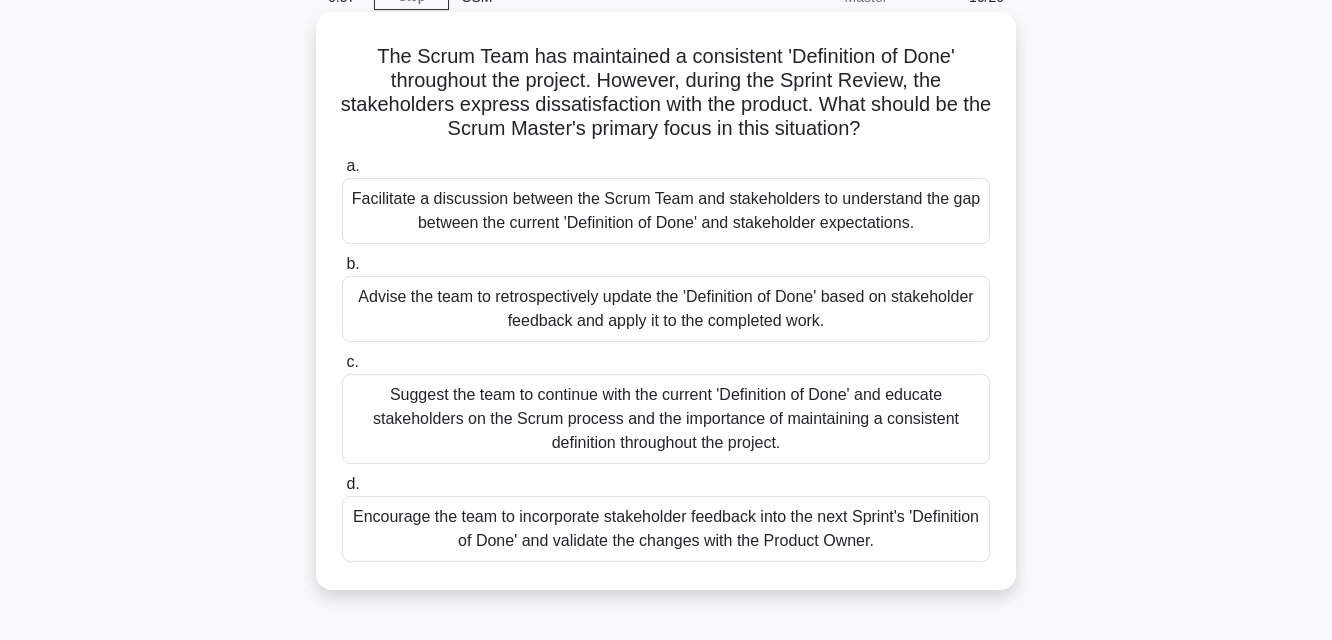 click on "Facilitate a discussion between the Scrum Team and stakeholders to understand the gap between the current 'Definition of Done' and stakeholder expectations." at bounding box center (666, 211) 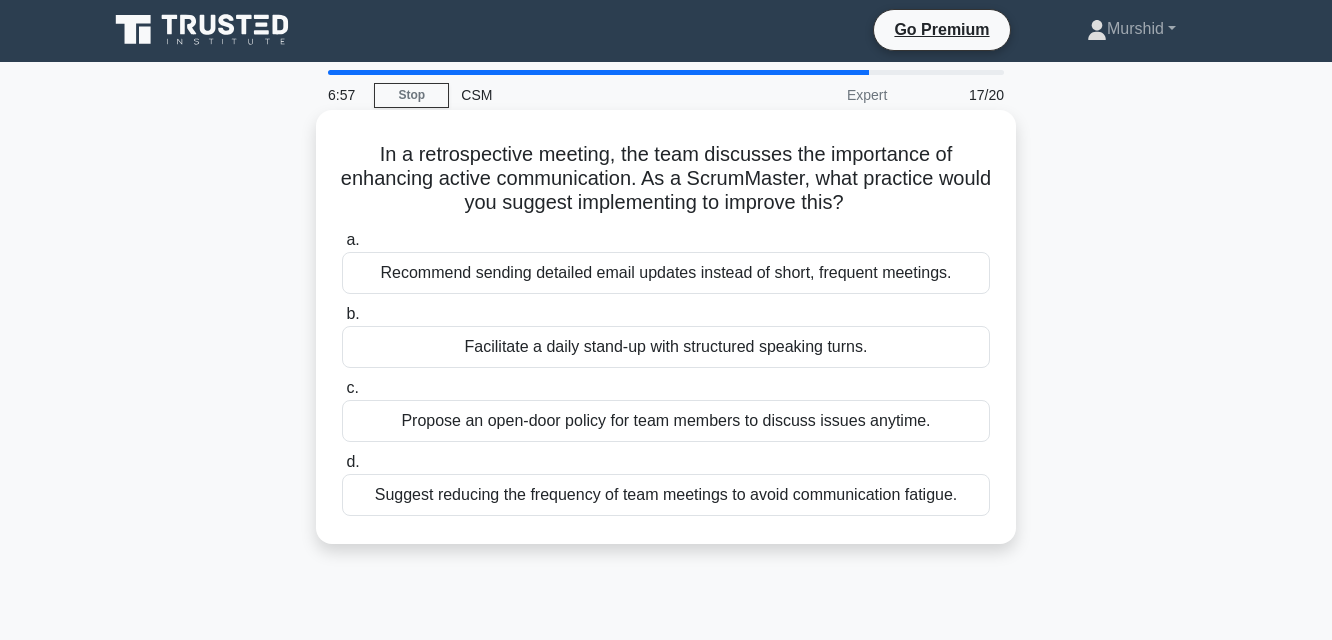 scroll, scrollTop: 0, scrollLeft: 0, axis: both 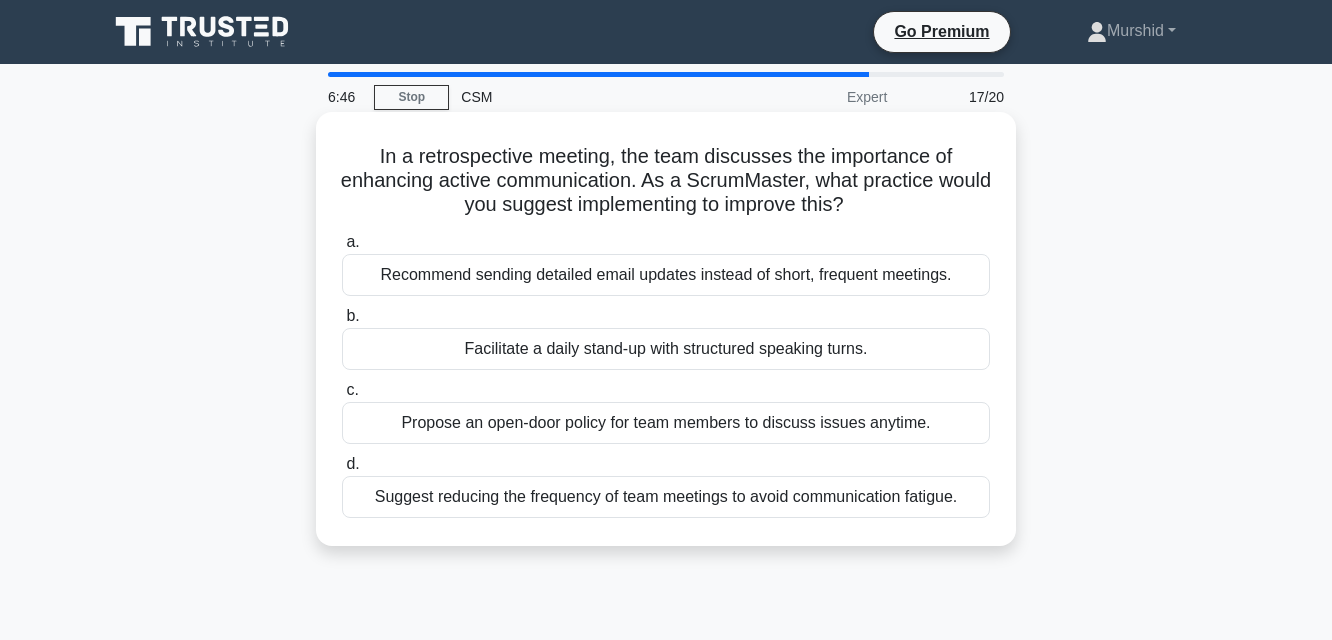 drag, startPoint x: 501, startPoint y: 272, endPoint x: 893, endPoint y: 288, distance: 392.3264 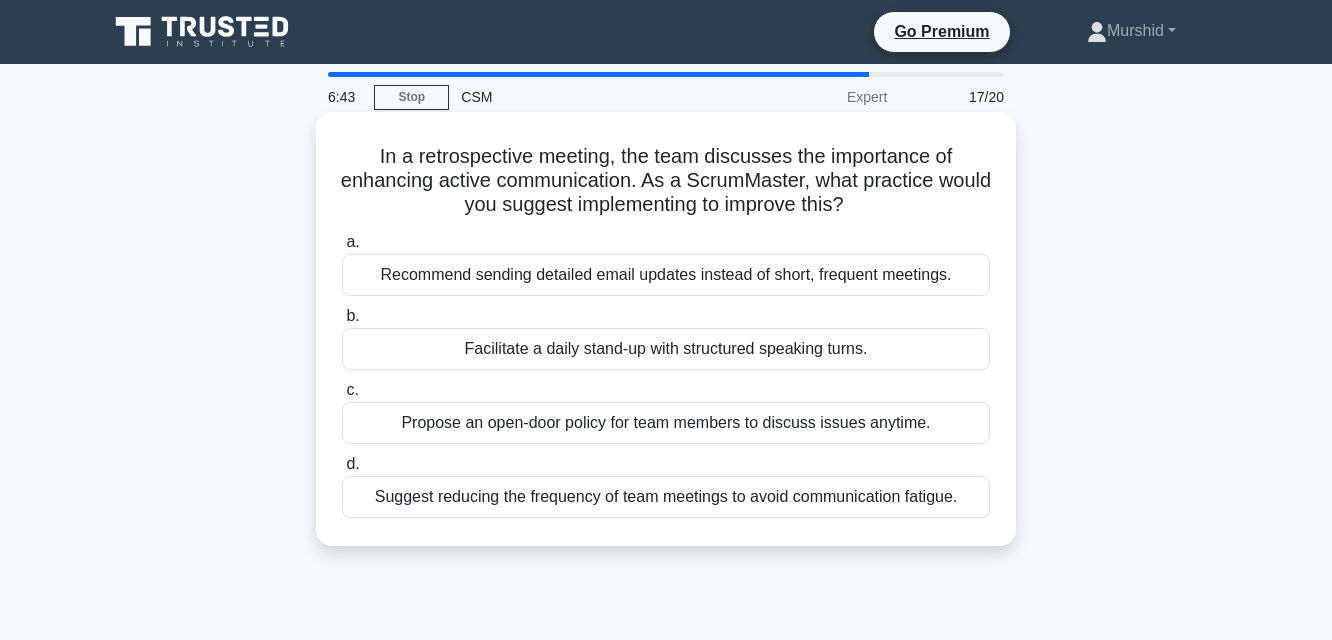 drag, startPoint x: 519, startPoint y: 353, endPoint x: 860, endPoint y: 358, distance: 341.03665 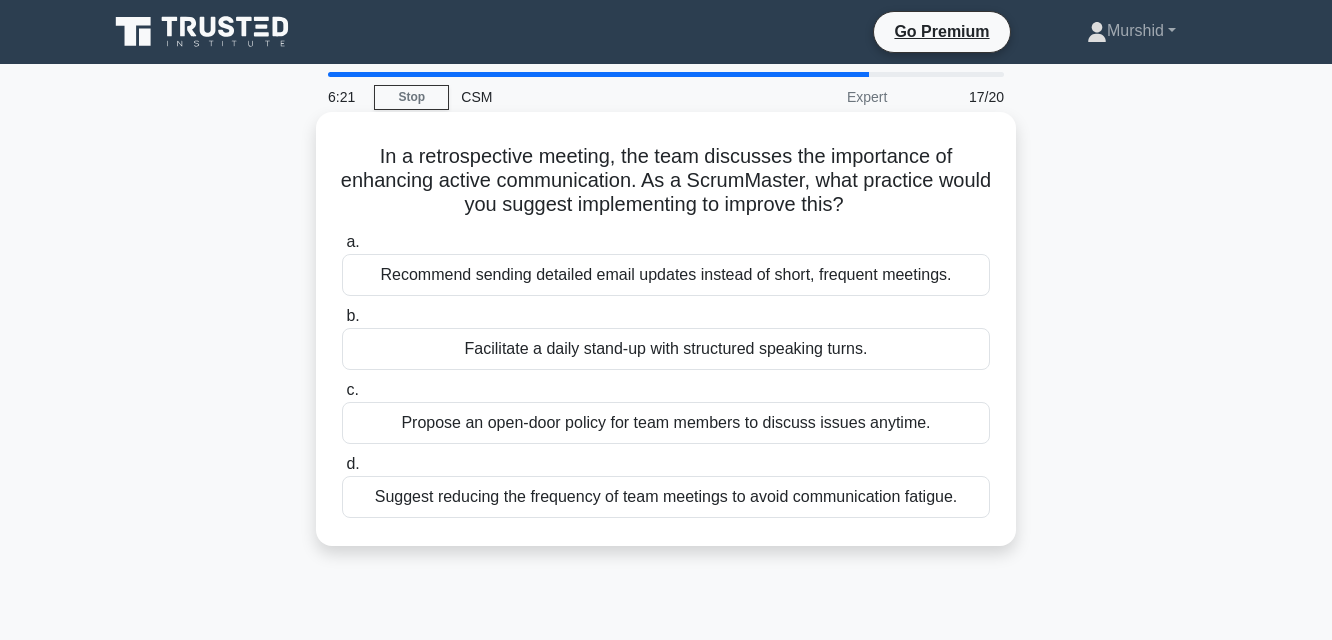 click on "Facilitate a daily stand-up with structured speaking turns." at bounding box center (666, 349) 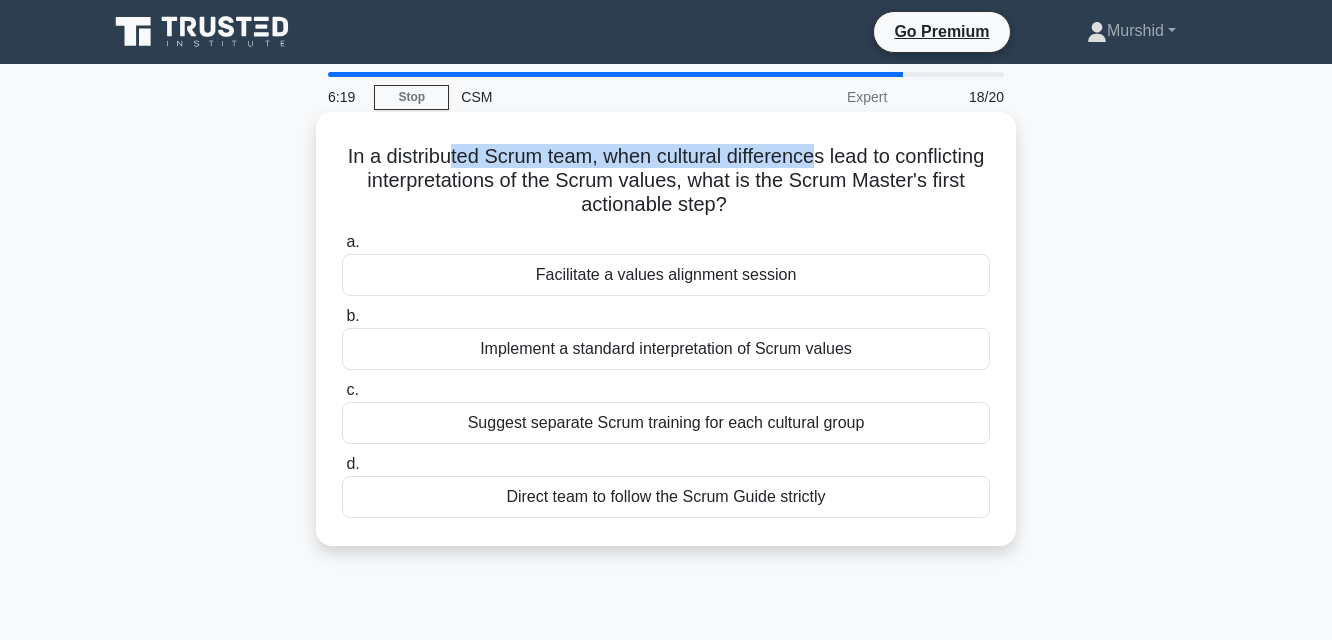 drag, startPoint x: 493, startPoint y: 164, endPoint x: 872, endPoint y: 147, distance: 379.38107 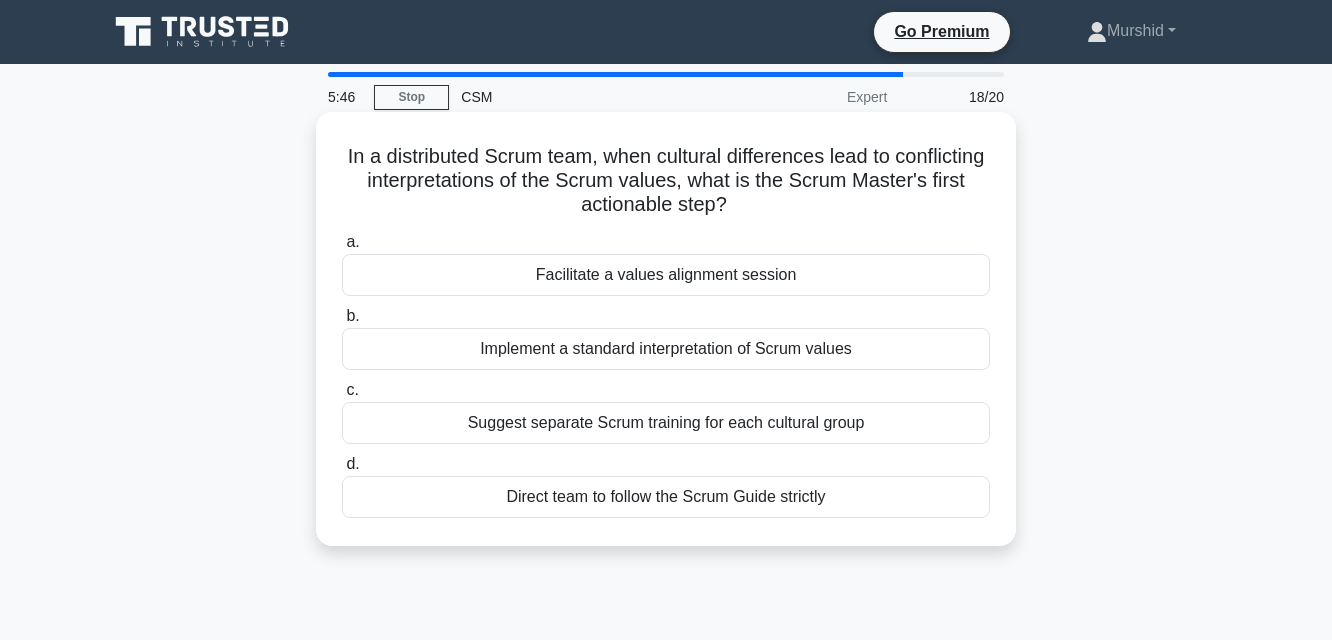 click on "Facilitate a values alignment session" at bounding box center (666, 275) 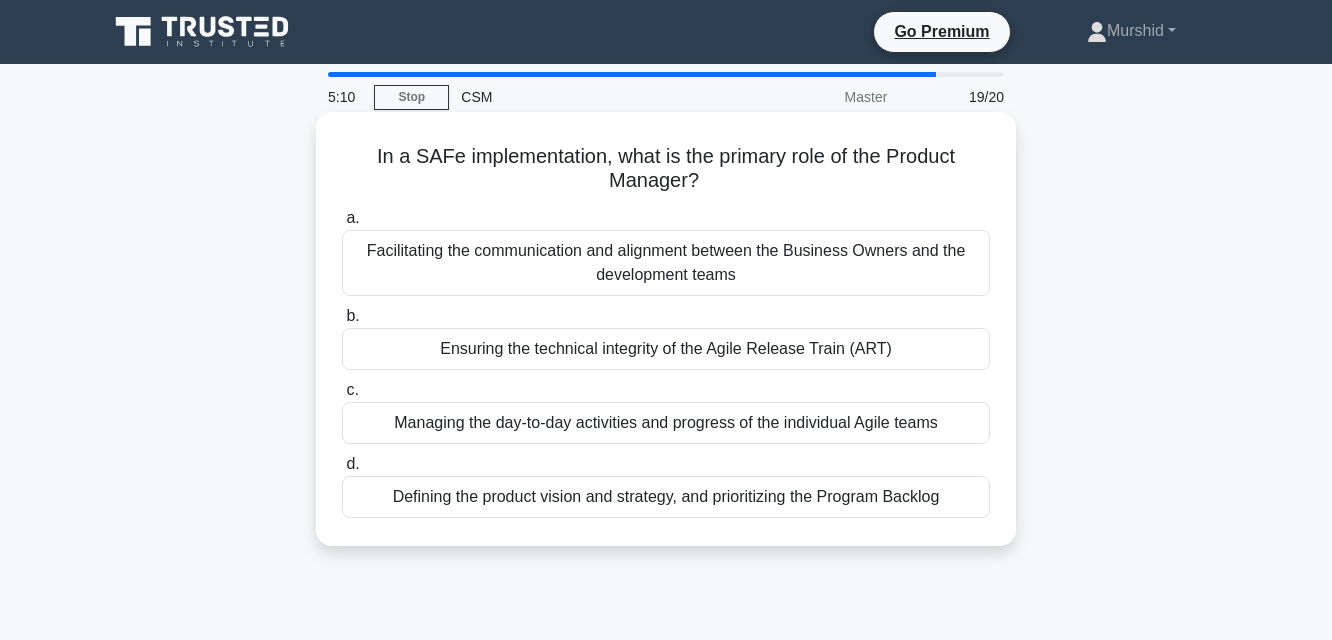 click on "Defining the product vision and strategy, and prioritizing the Program Backlog" at bounding box center (666, 497) 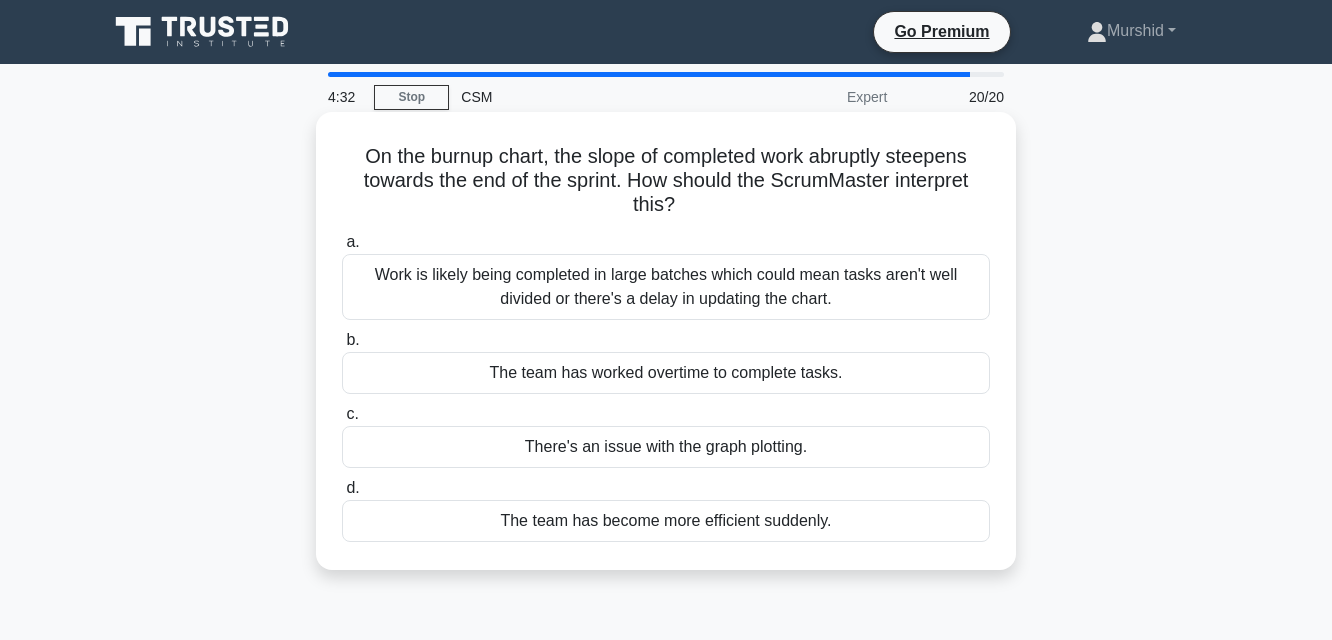 click on "Work is likely being completed in large batches which could mean tasks aren't well divided or there's a delay in updating the chart." at bounding box center (666, 287) 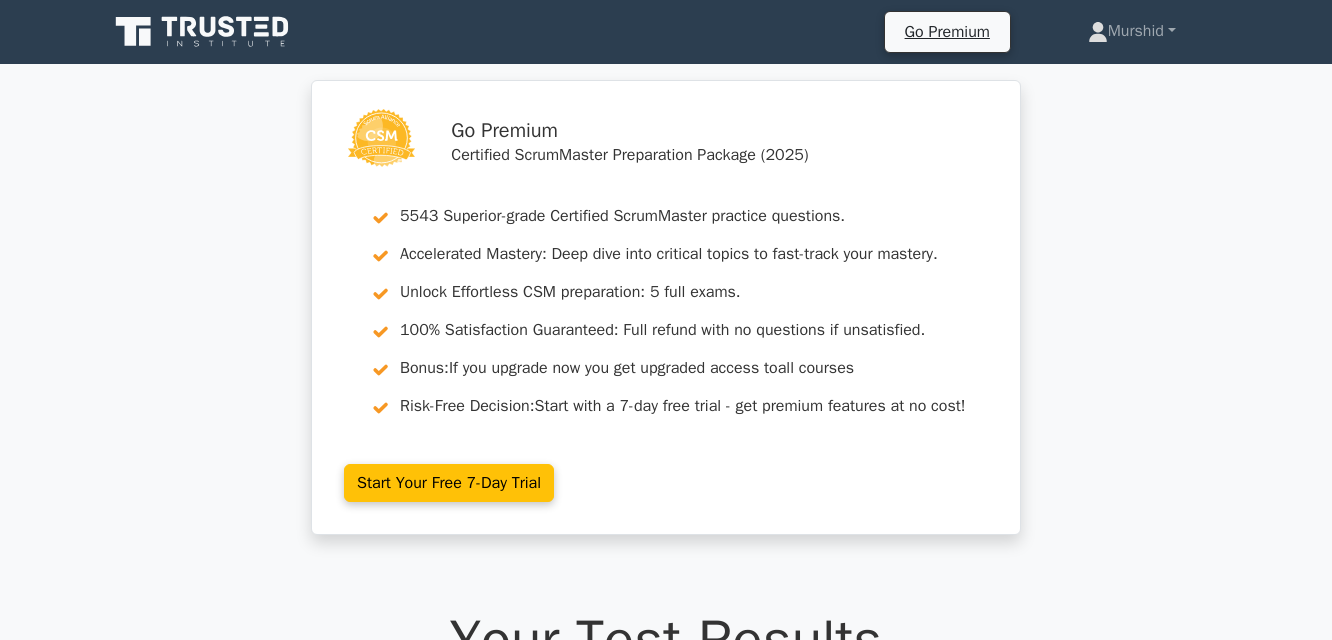 scroll, scrollTop: 1000, scrollLeft: 0, axis: vertical 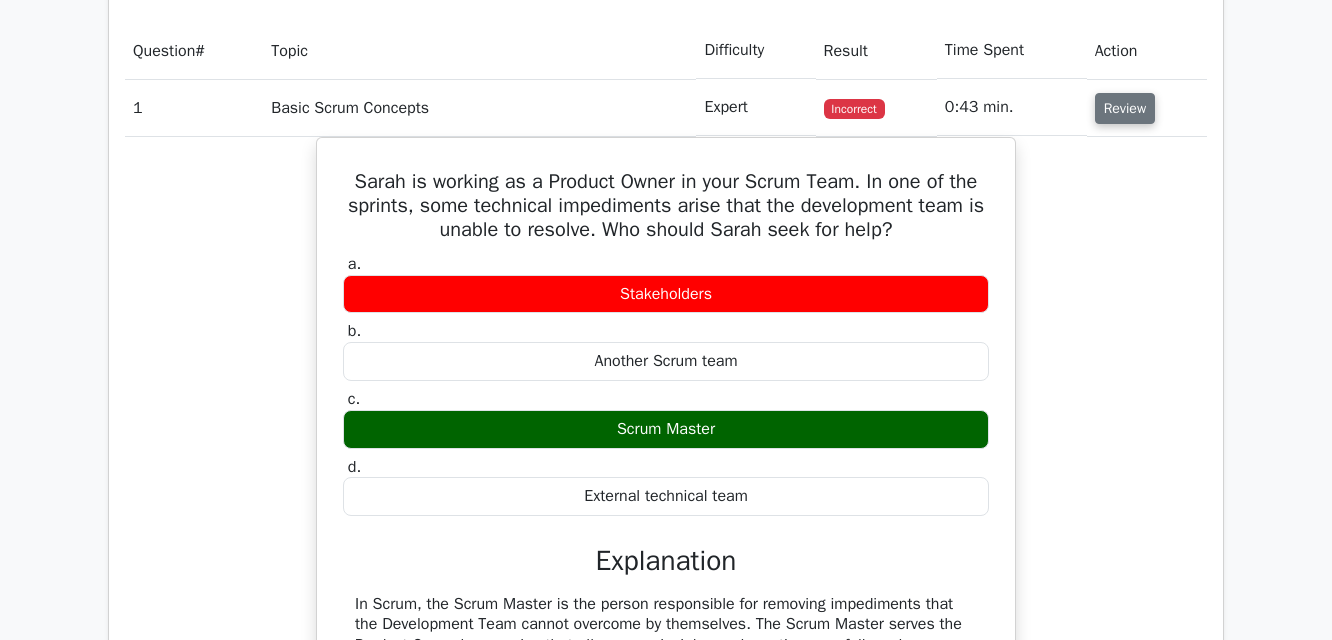 click on "Review" at bounding box center (1125, 108) 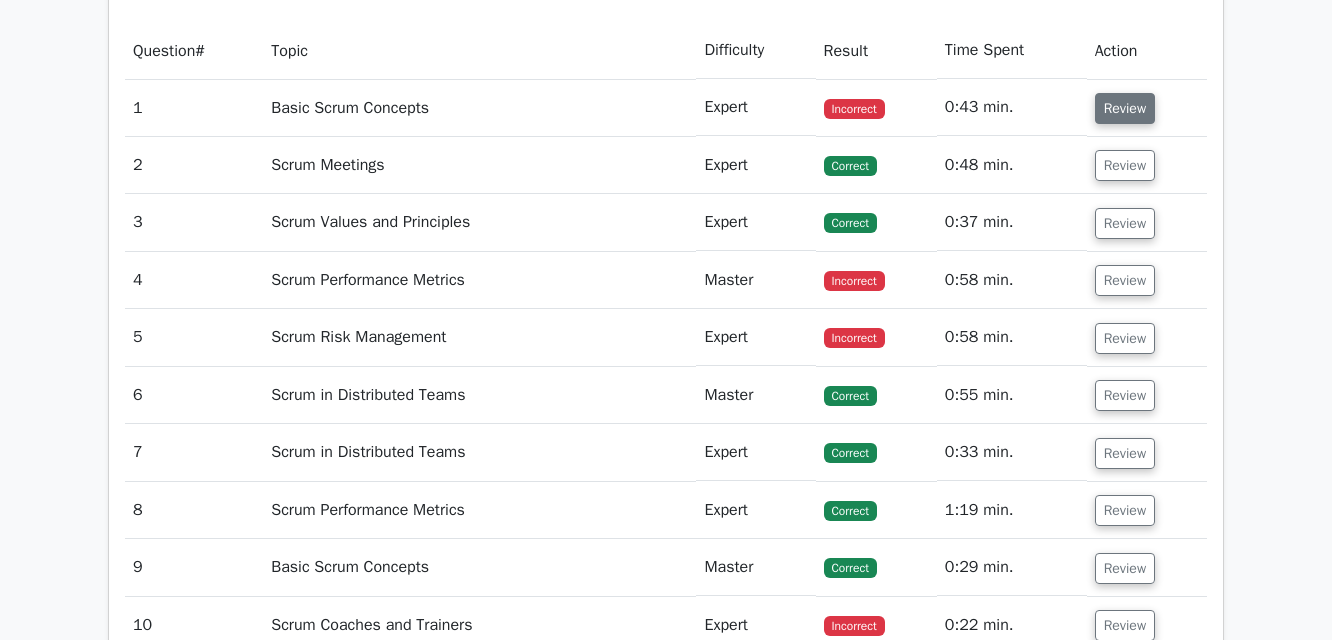 click on "Review" at bounding box center (1125, 108) 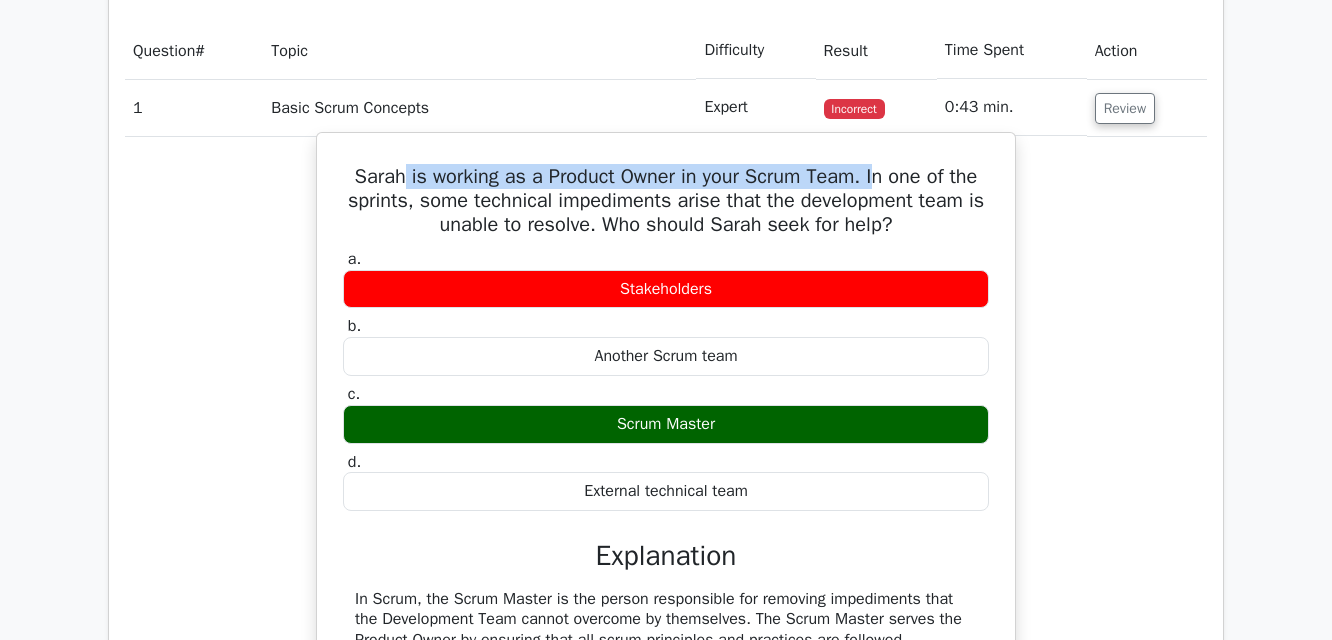 drag, startPoint x: 397, startPoint y: 175, endPoint x: 879, endPoint y: 182, distance: 482.05084 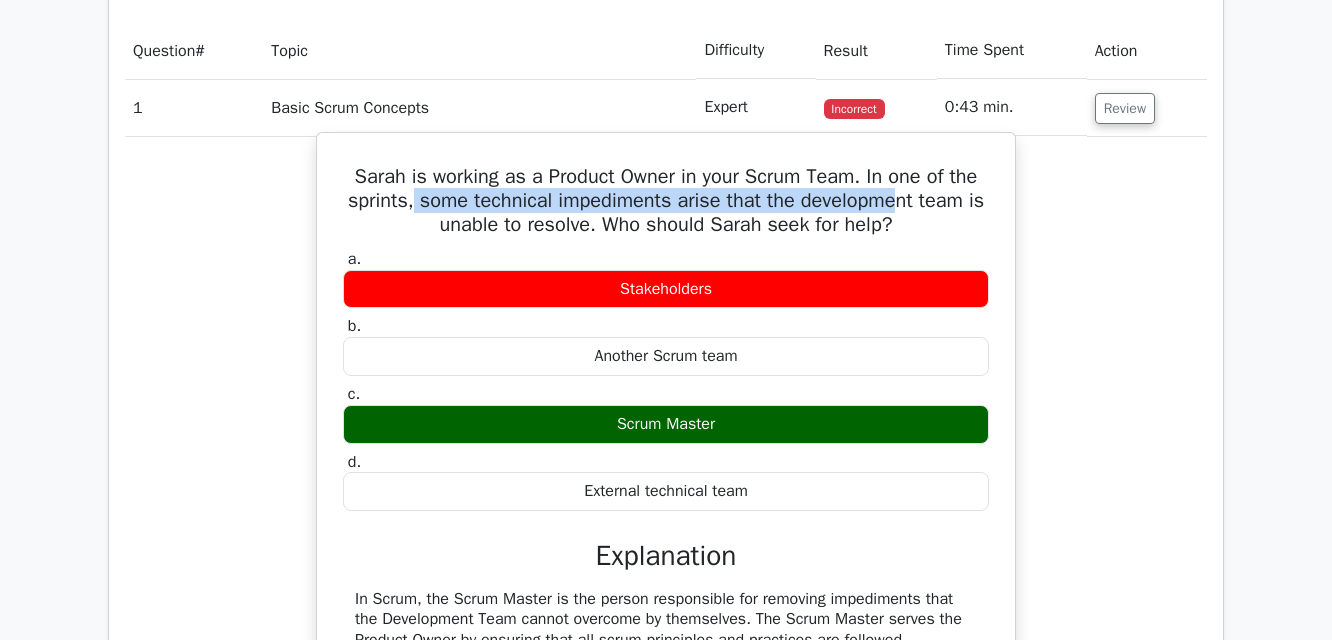 drag, startPoint x: 418, startPoint y: 207, endPoint x: 907, endPoint y: 208, distance: 489.00104 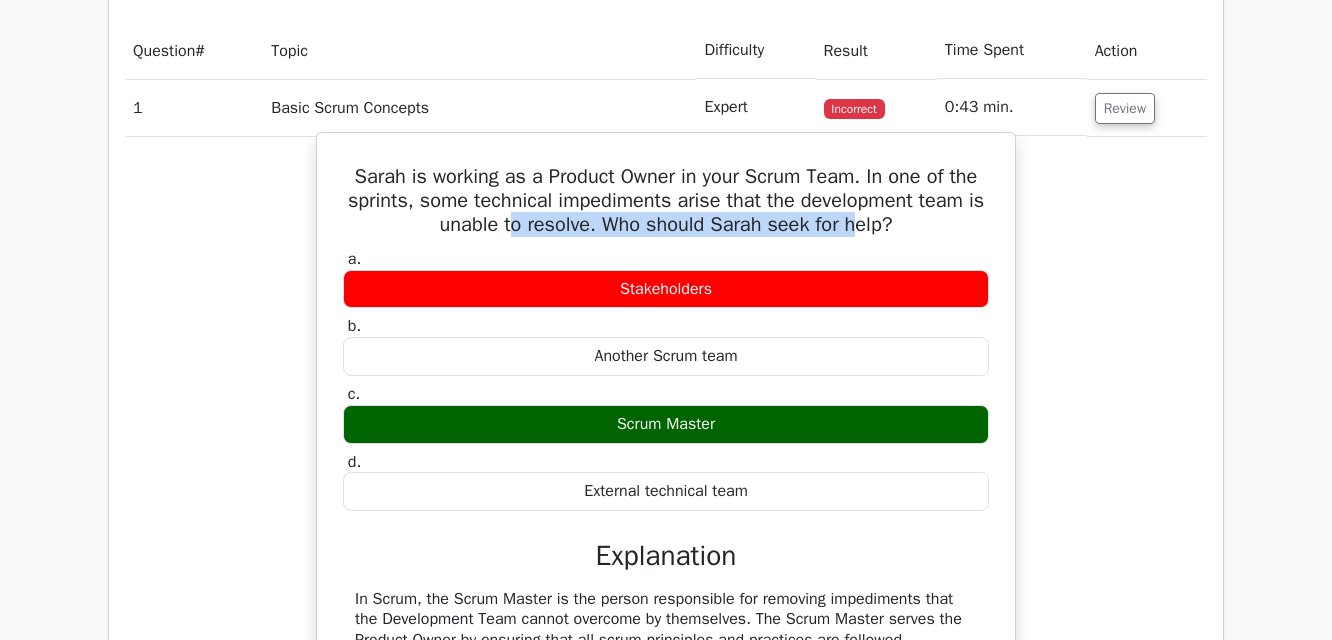 drag, startPoint x: 532, startPoint y: 229, endPoint x: 875, endPoint y: 234, distance: 343.03644 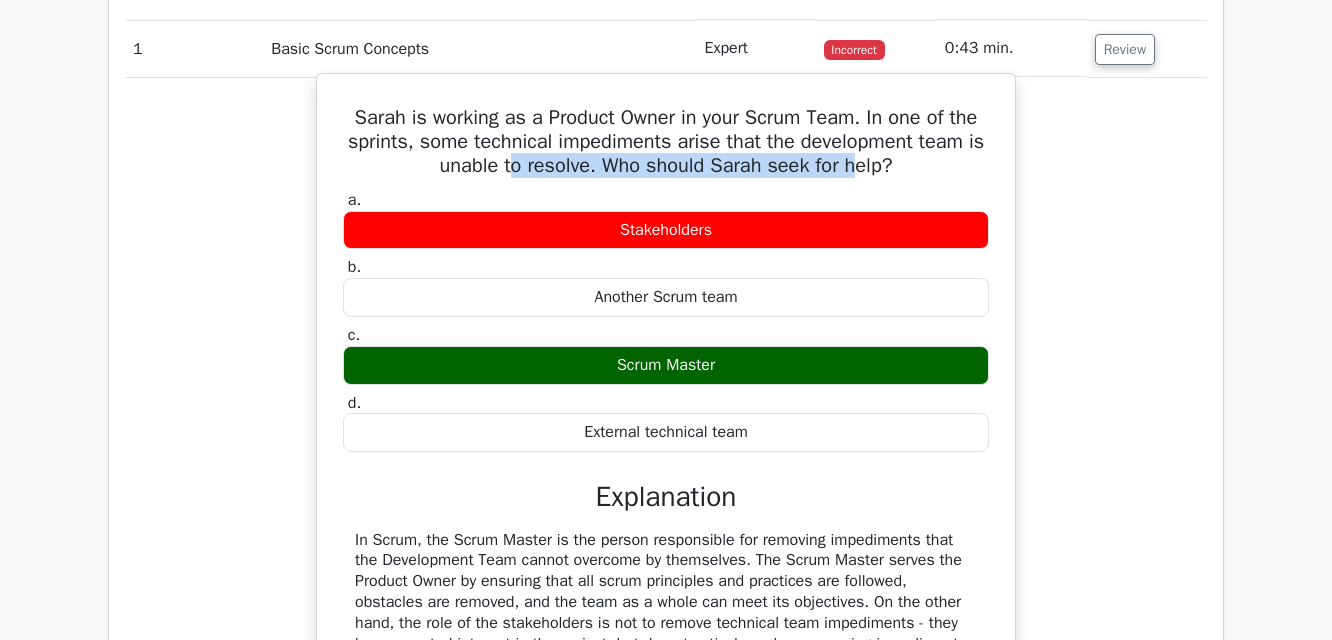 scroll, scrollTop: 2000, scrollLeft: 0, axis: vertical 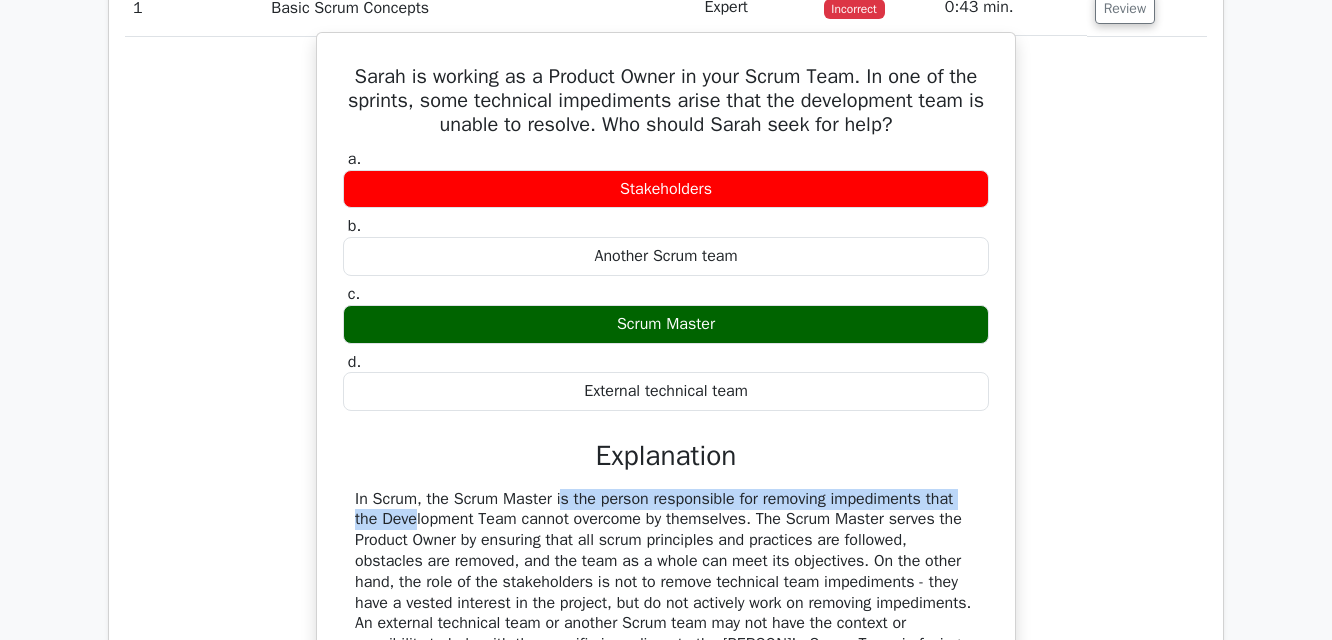 drag, startPoint x: 433, startPoint y: 498, endPoint x: 899, endPoint y: 493, distance: 466.02682 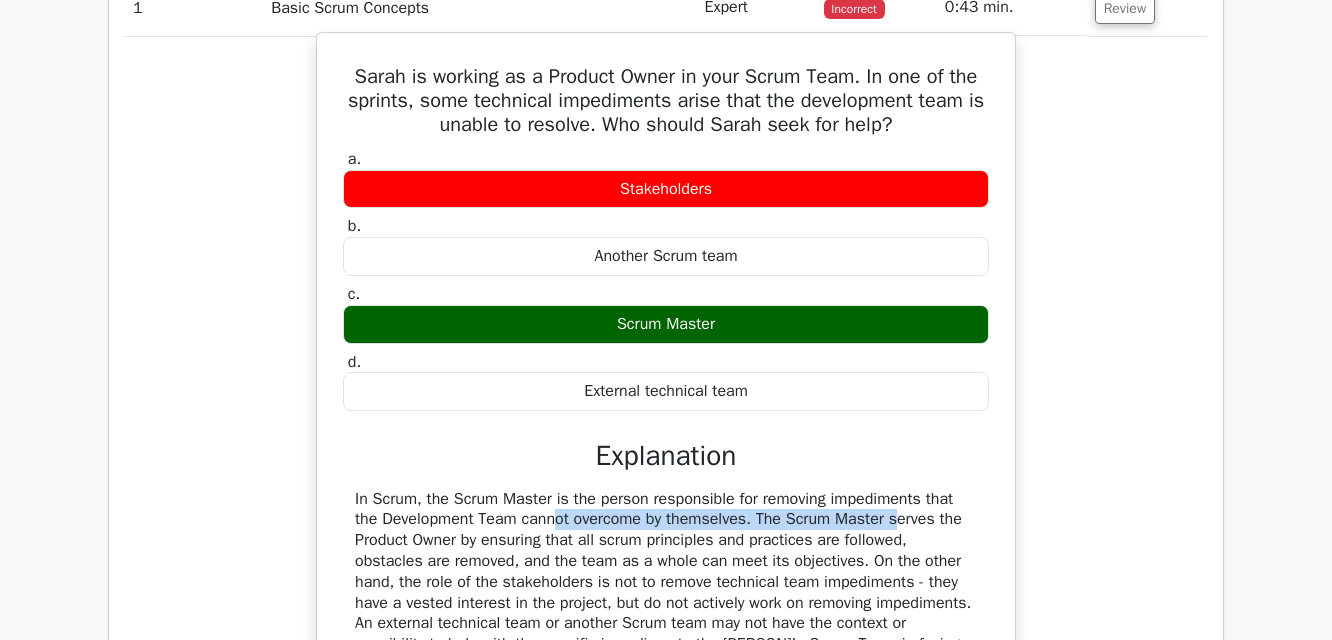 drag, startPoint x: 435, startPoint y: 527, endPoint x: 763, endPoint y: 518, distance: 328.12344 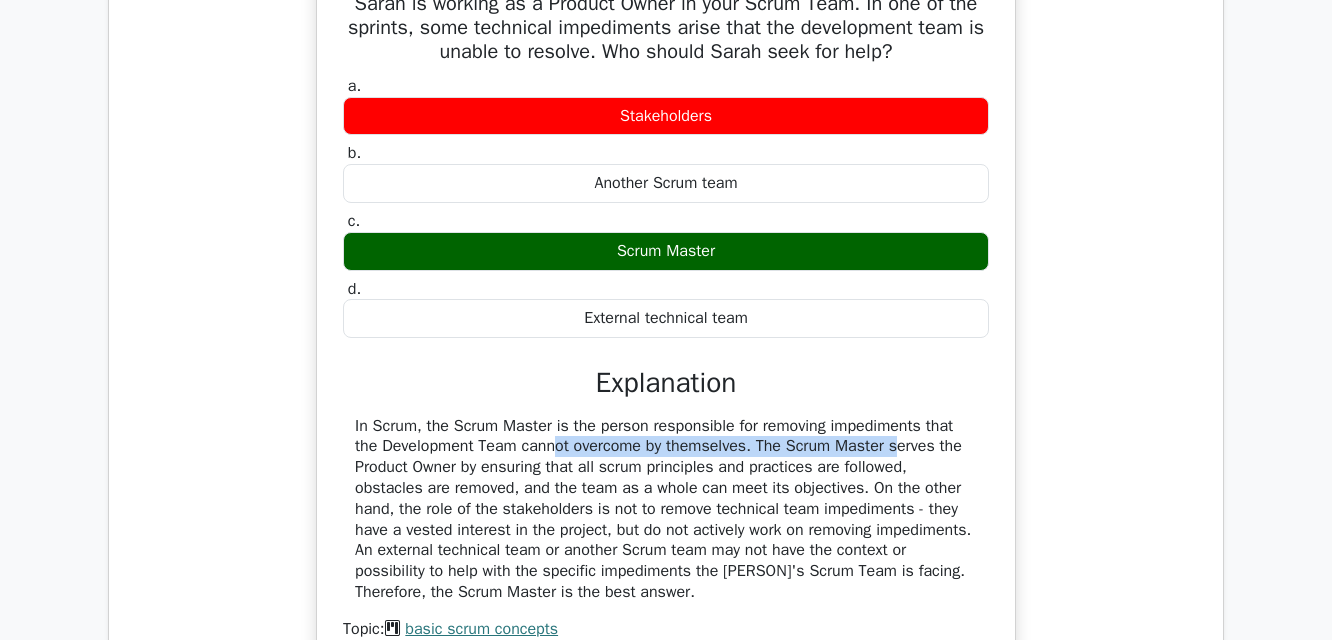 scroll, scrollTop: 2100, scrollLeft: 0, axis: vertical 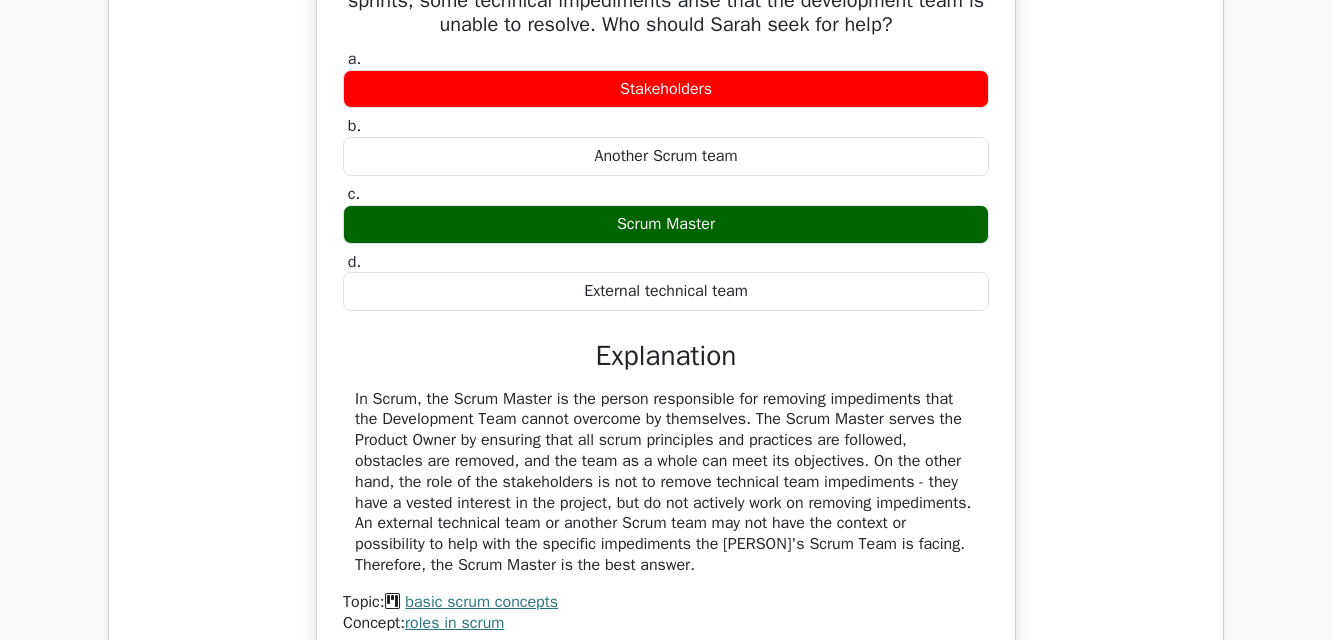 click on "In Scrum, the Scrum Master is the person responsible for removing impediments that the Development Team cannot overcome by themselves. The Scrum Master serves the Product Owner by ensuring that all scrum principles and practices are followed, obstacles are removed, and the team as a whole can meet its objectives. On the other hand, the role of the stakeholders is not to remove technical team impediments - they have a vested interest in the project, but do not actively work on removing impediments. An external technical team or another Scrum team may not have the context or possibility to help with the specific impediments the [PERSON]'s Scrum Team is facing. Therefore, the Scrum Master is the best answer." at bounding box center [666, 482] 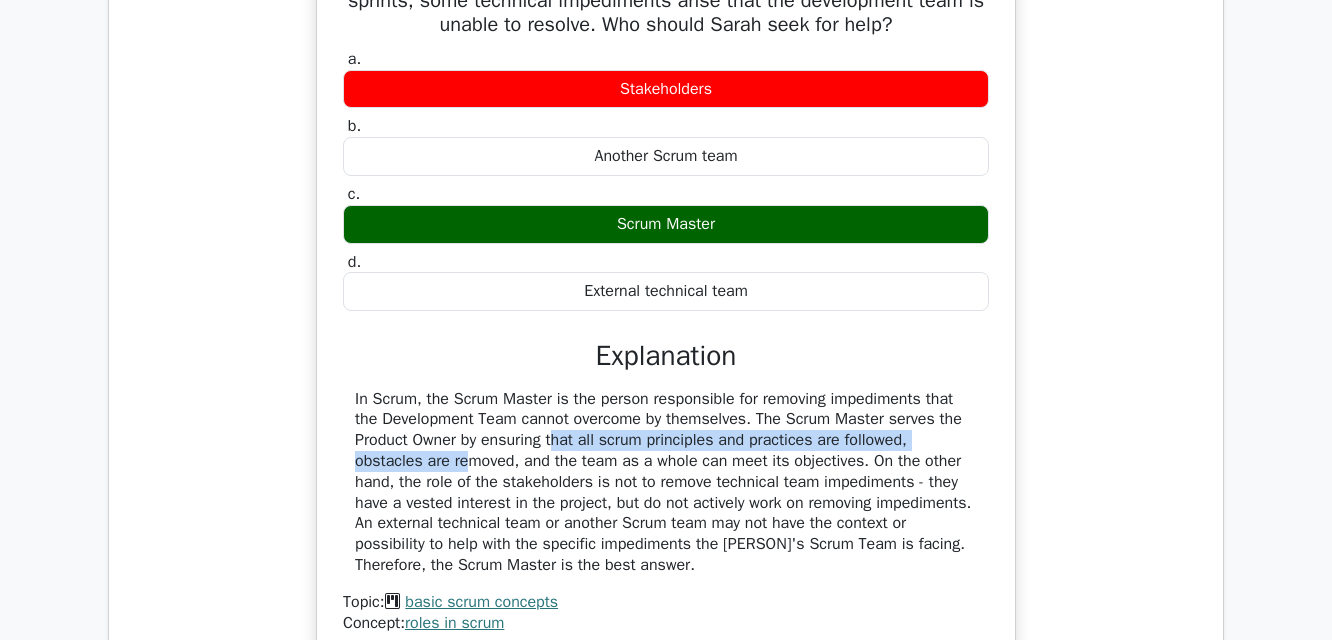 drag, startPoint x: 436, startPoint y: 441, endPoint x: 925, endPoint y: 442, distance: 489.00104 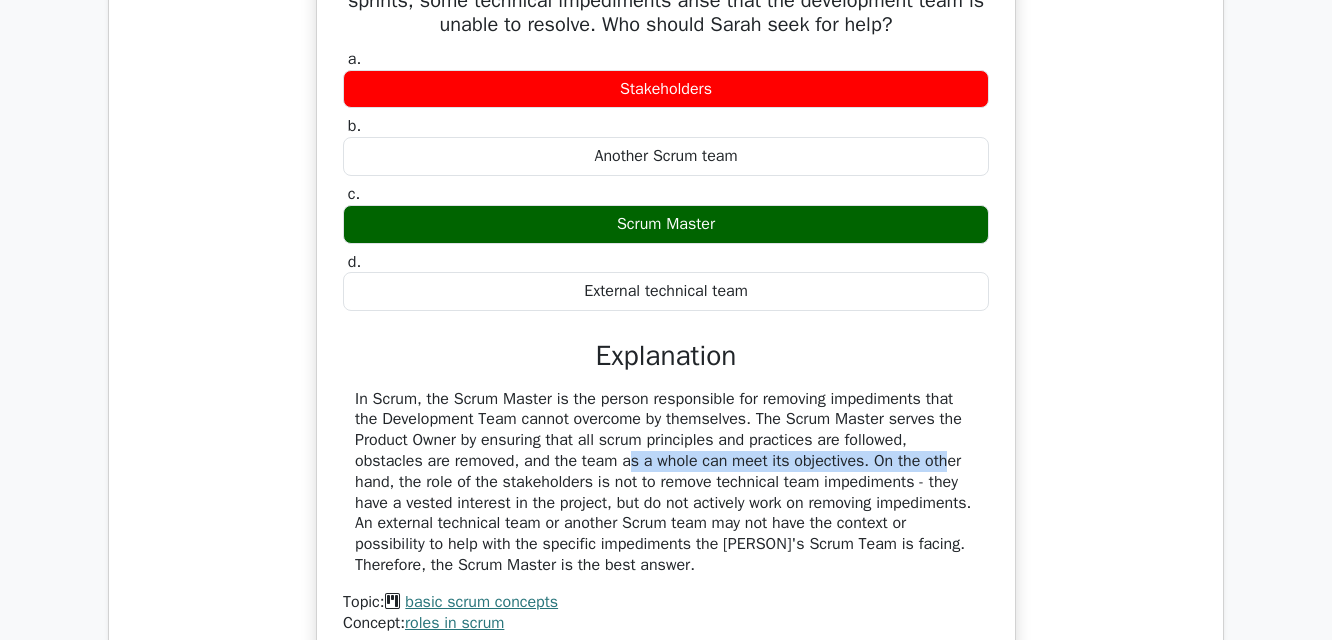 drag, startPoint x: 510, startPoint y: 466, endPoint x: 831, endPoint y: 470, distance: 321.02493 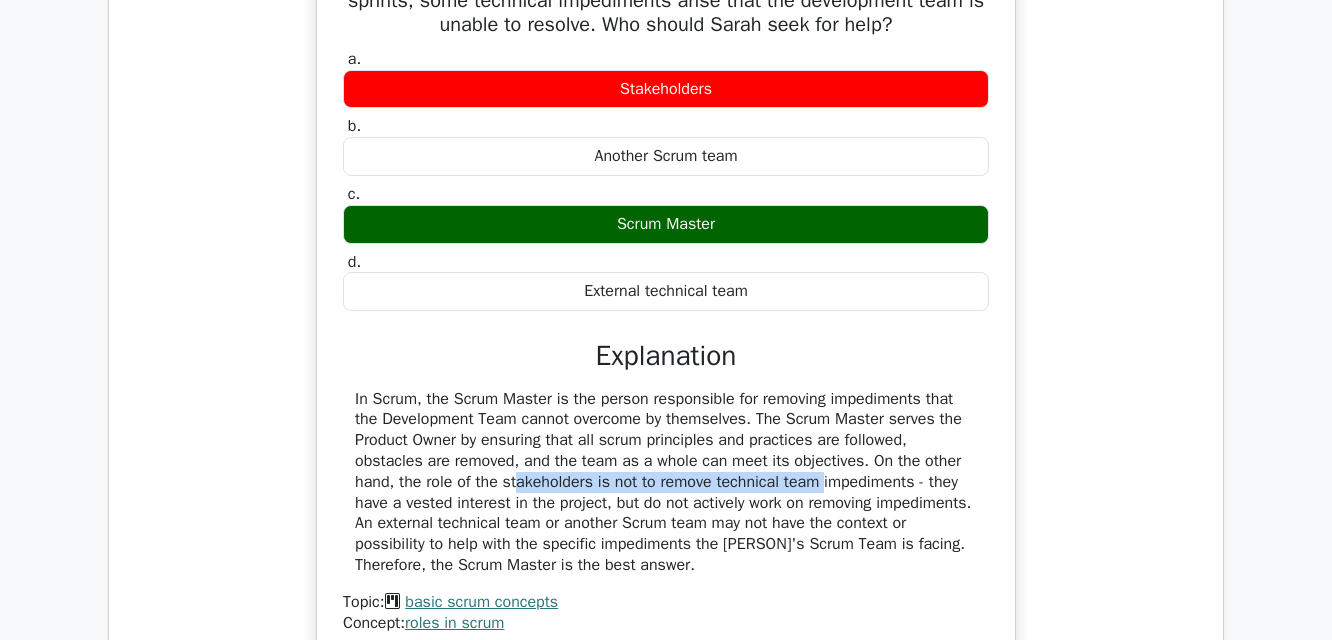 drag, startPoint x: 405, startPoint y: 487, endPoint x: 702, endPoint y: 492, distance: 297.04208 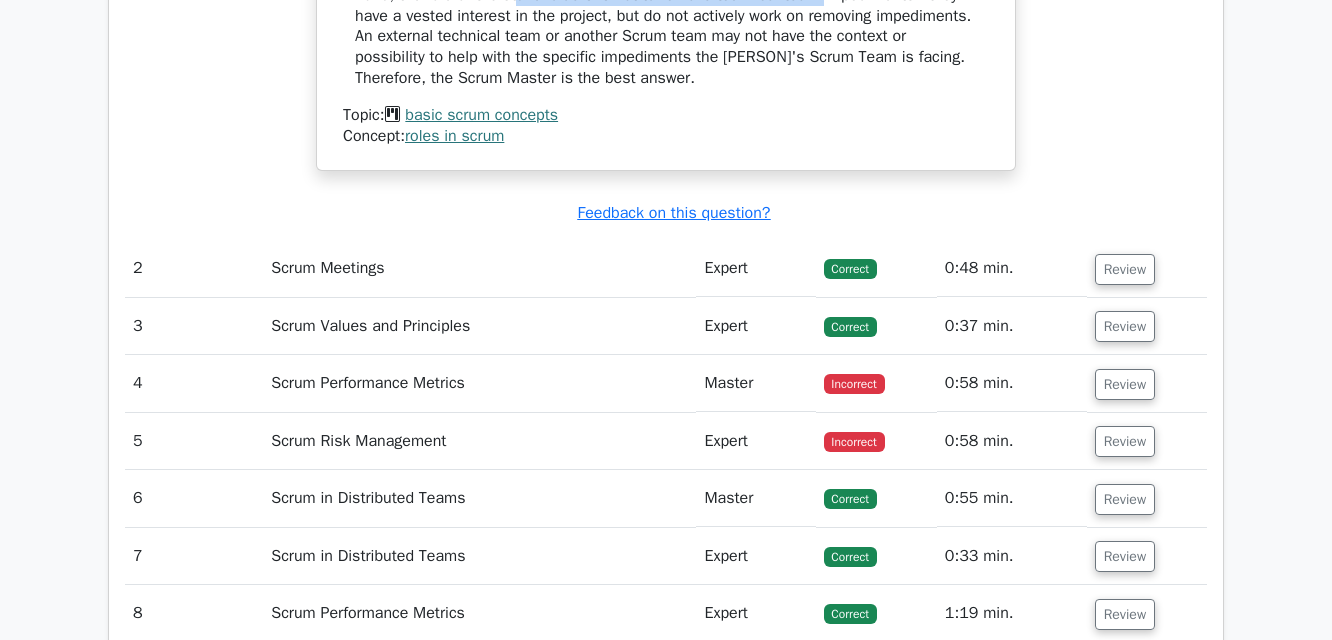 scroll, scrollTop: 2600, scrollLeft: 0, axis: vertical 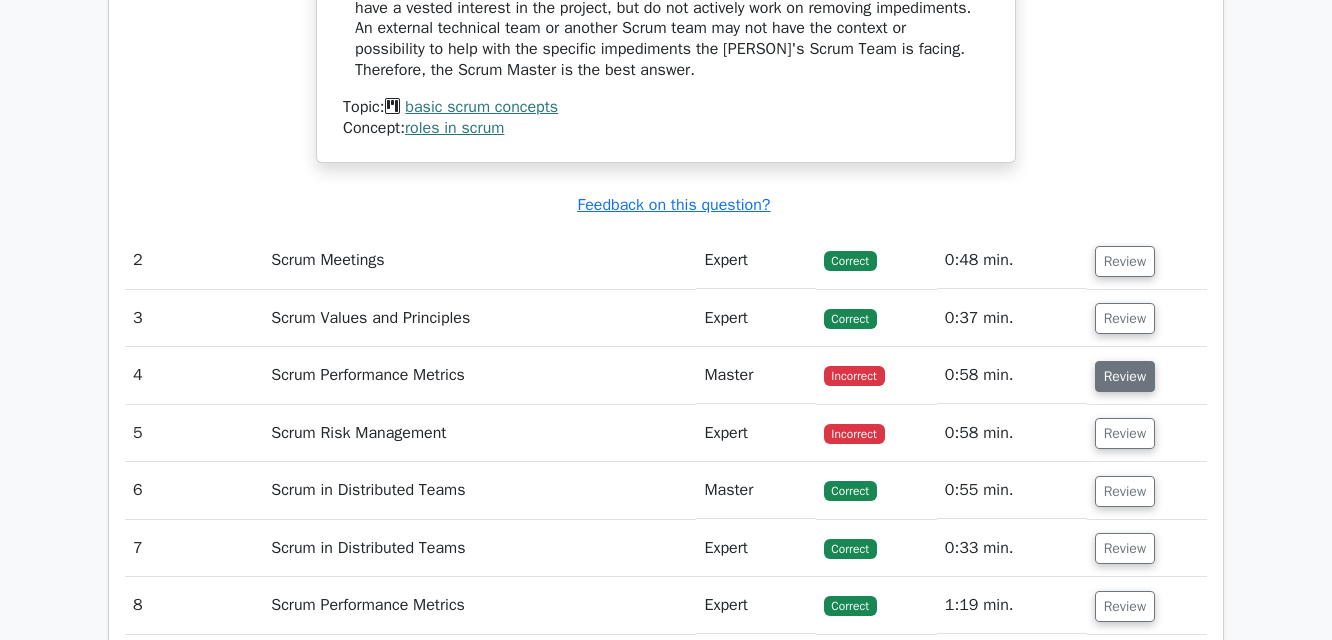 click on "Review" at bounding box center (1125, 376) 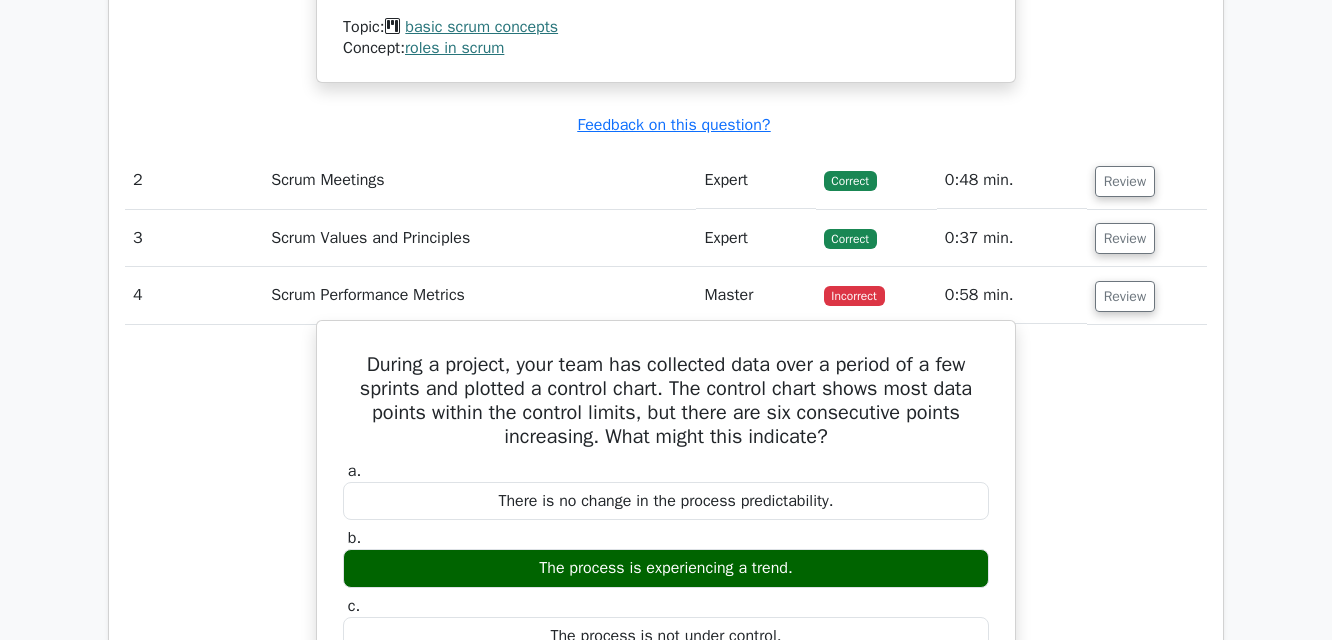 scroll, scrollTop: 2800, scrollLeft: 0, axis: vertical 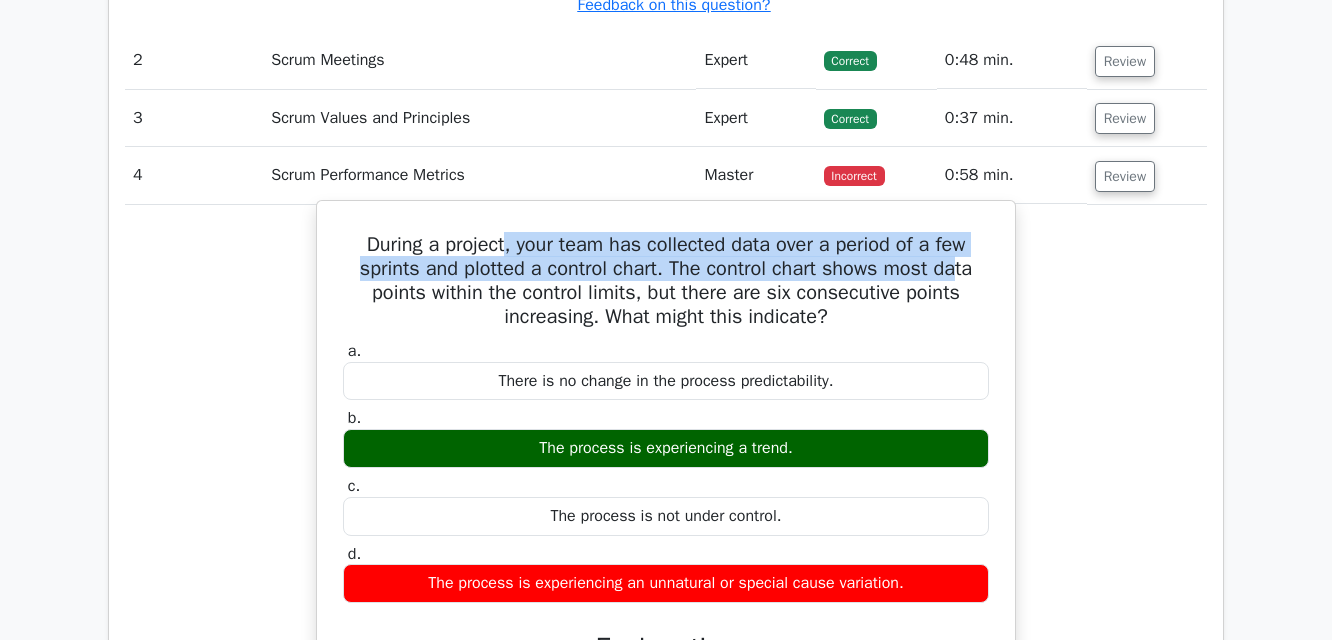 drag, startPoint x: 561, startPoint y: 251, endPoint x: 961, endPoint y: 261, distance: 400.12497 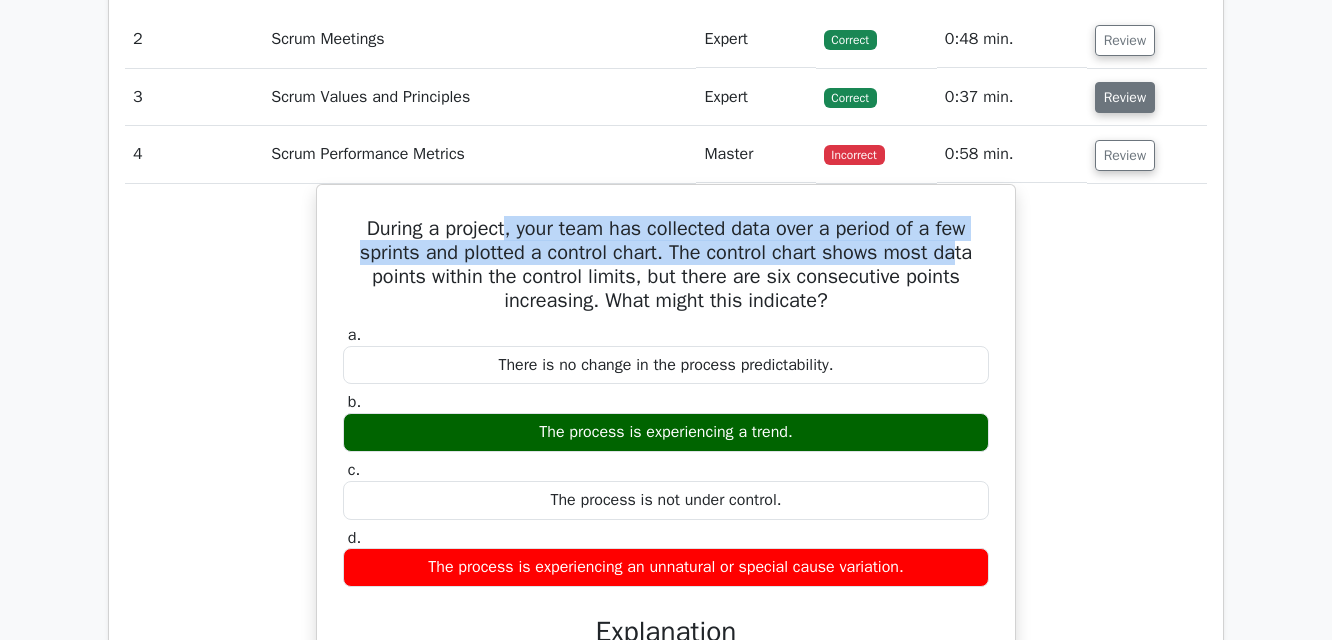 scroll, scrollTop: 2700, scrollLeft: 0, axis: vertical 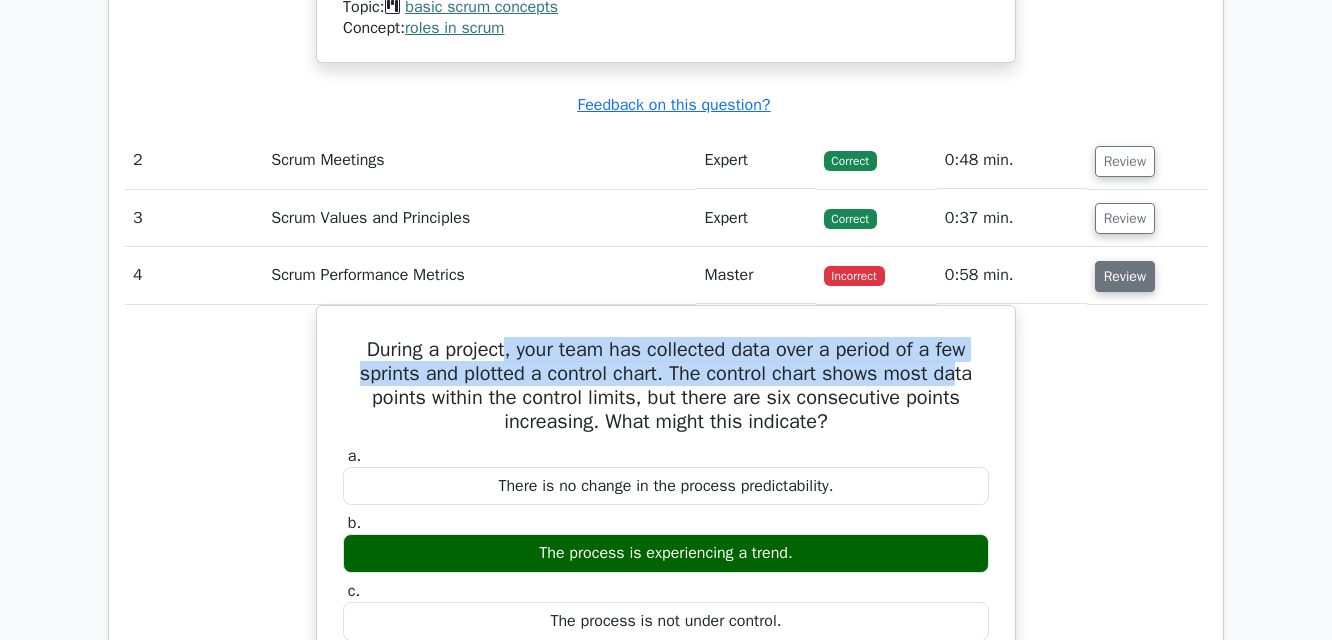 click on "Review" at bounding box center [1125, 276] 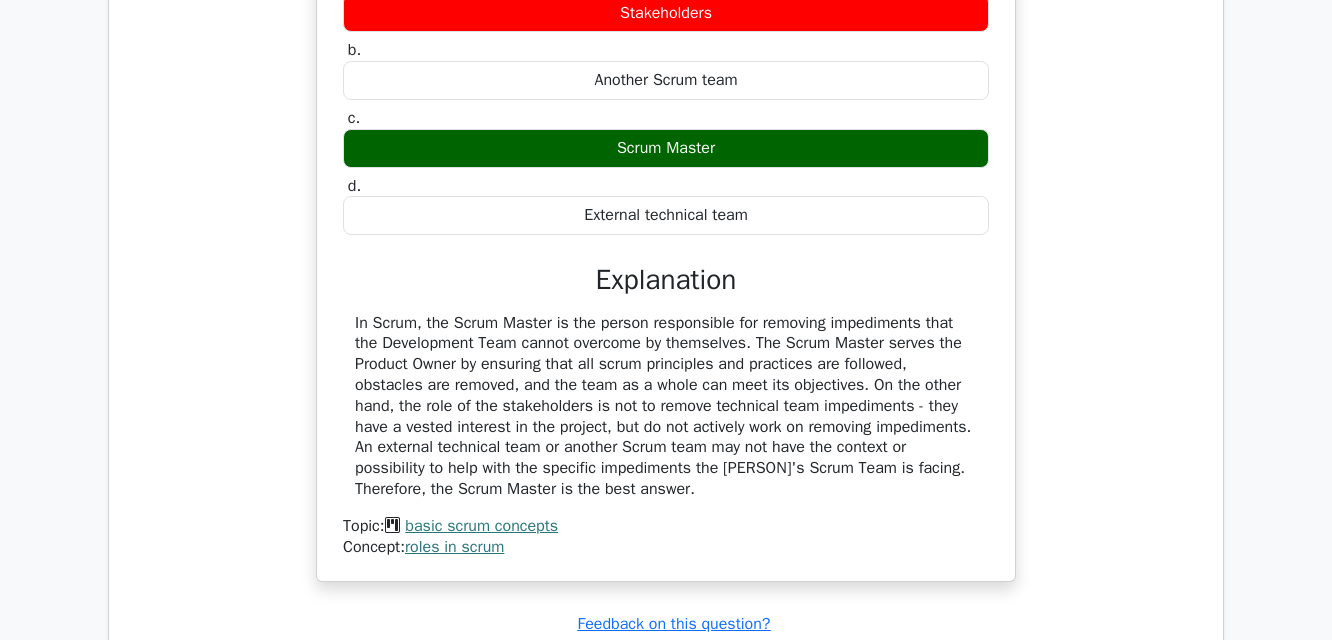 scroll, scrollTop: 1900, scrollLeft: 0, axis: vertical 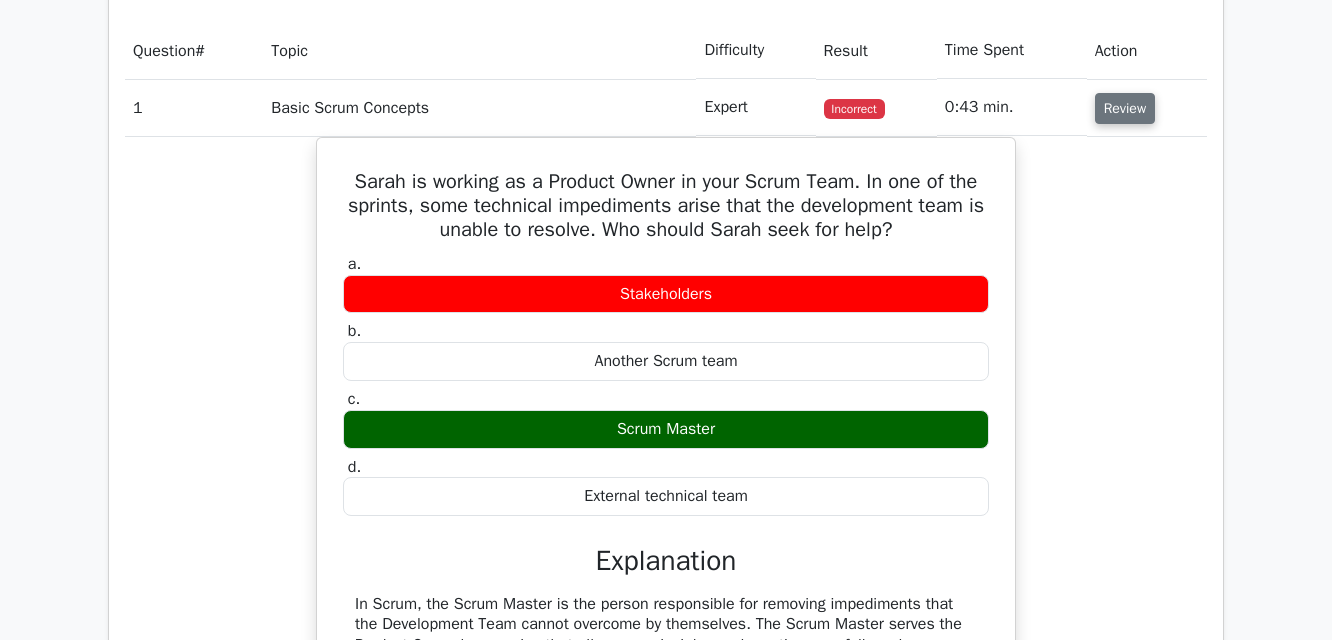 click on "Review" at bounding box center [1125, 108] 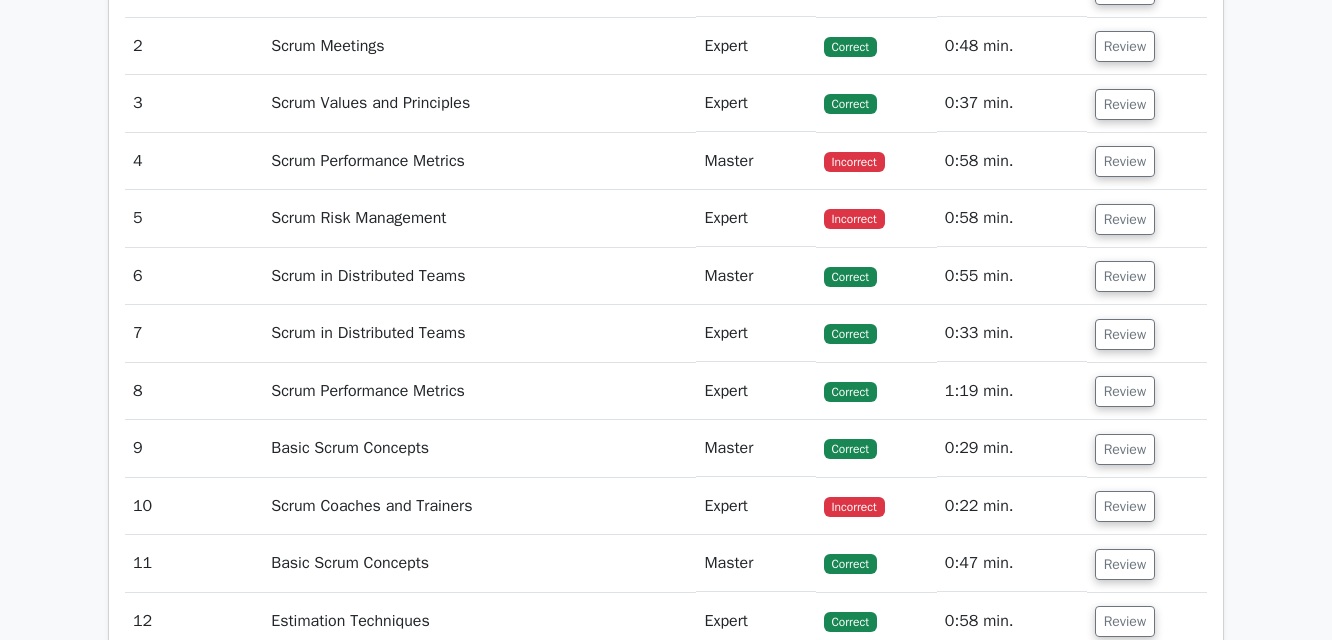 scroll, scrollTop: 2200, scrollLeft: 0, axis: vertical 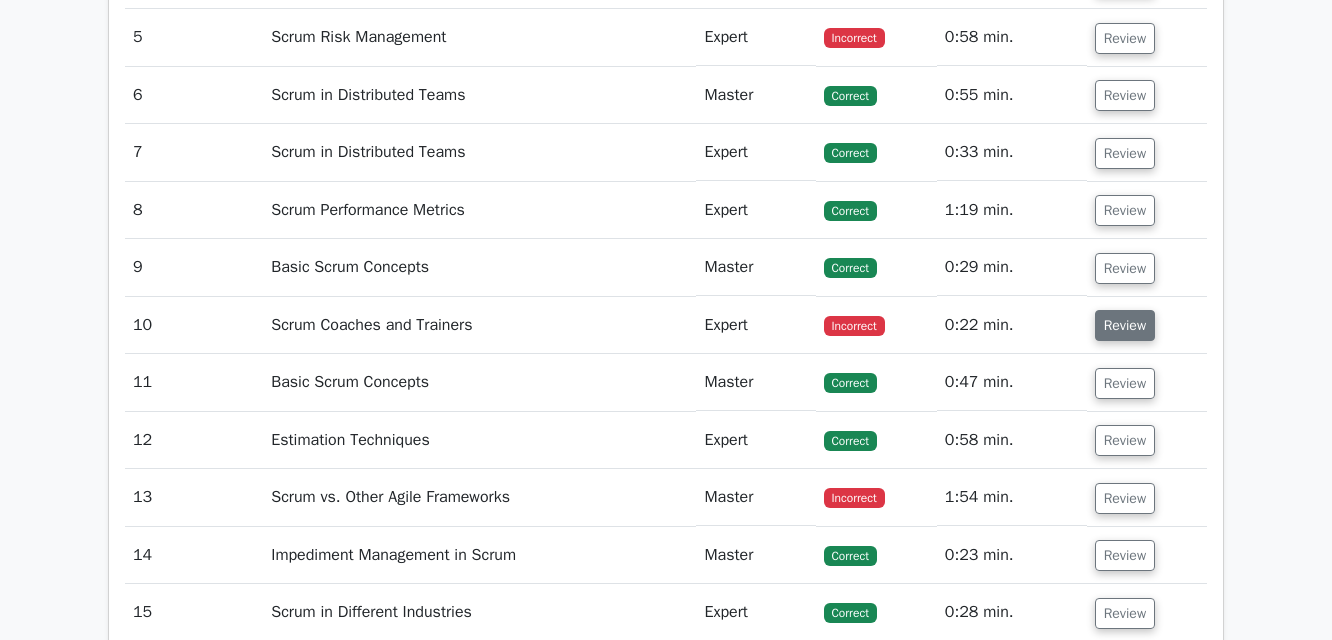 click on "Review" at bounding box center (1125, 325) 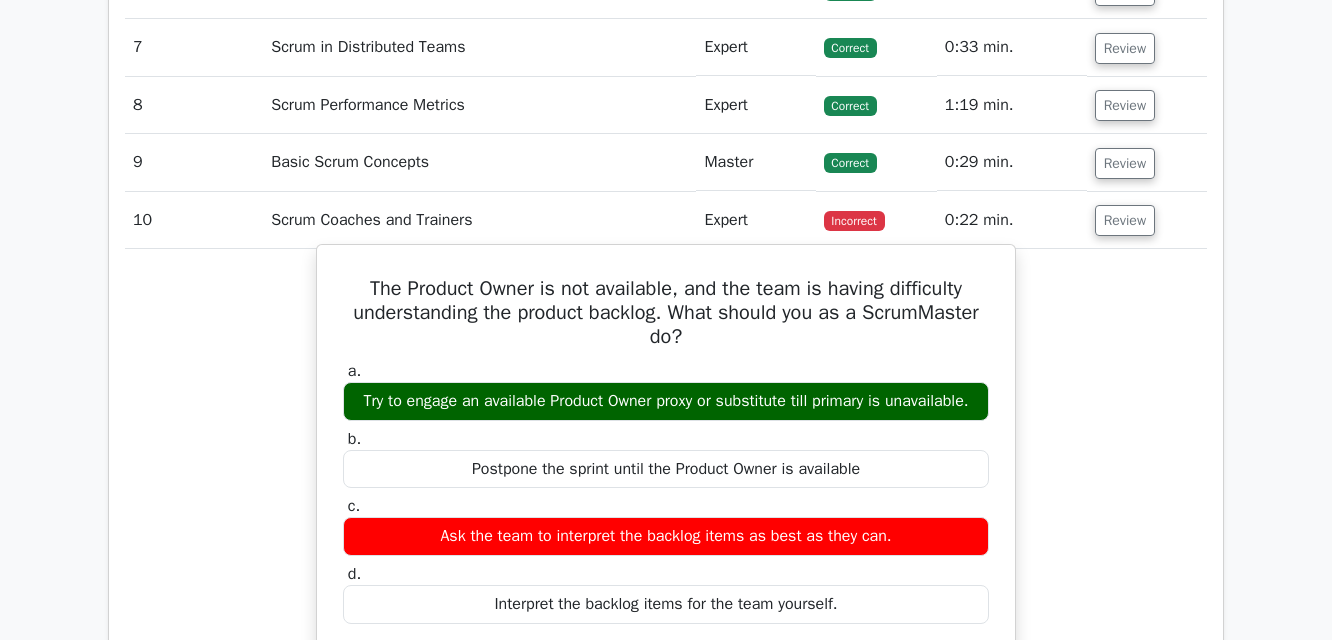 scroll, scrollTop: 2300, scrollLeft: 0, axis: vertical 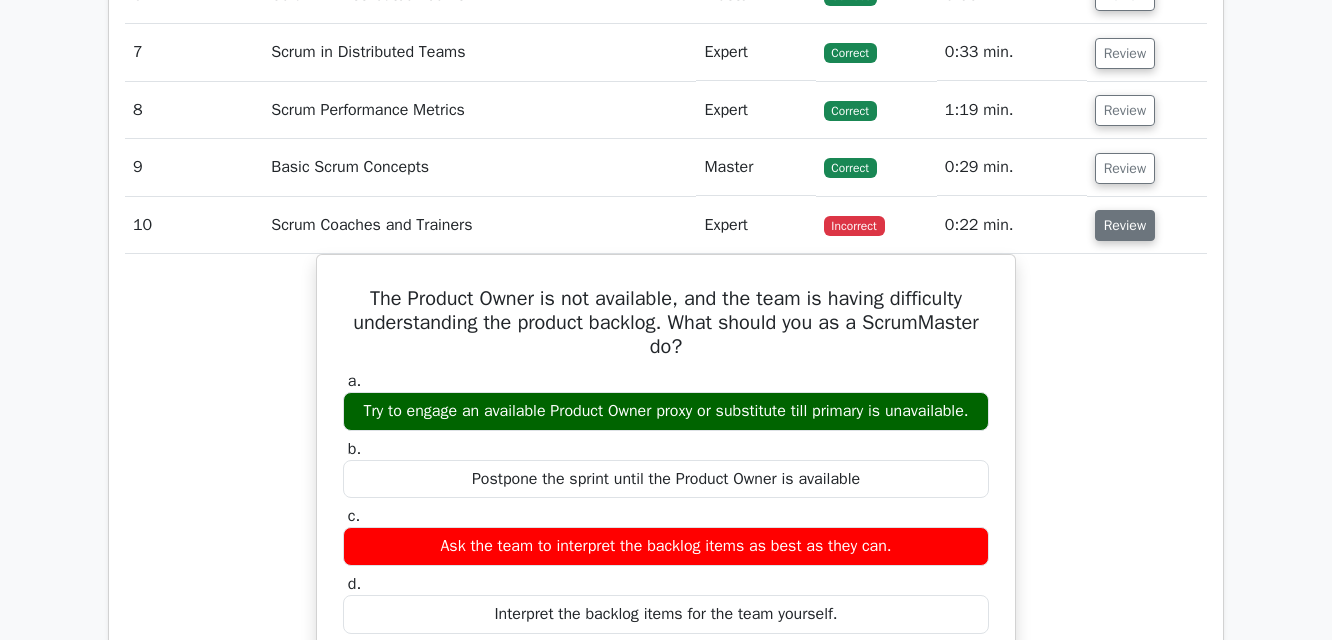 click on "Review" at bounding box center [1125, 225] 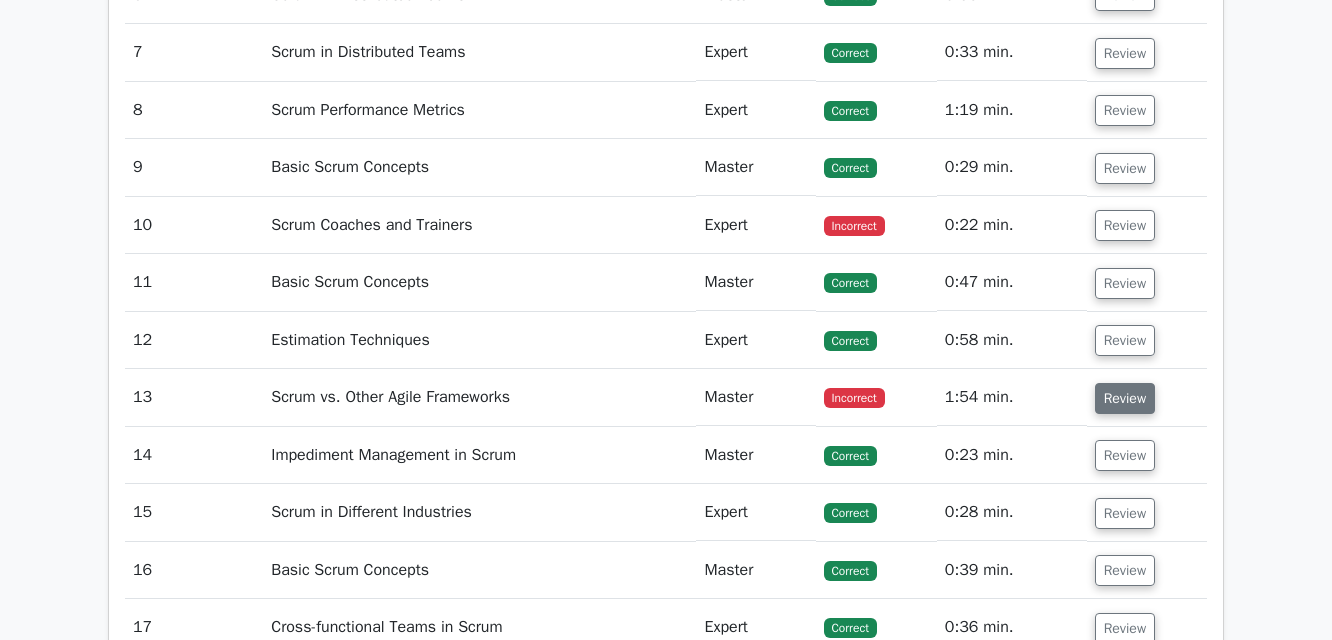 click on "Review" at bounding box center (1125, 398) 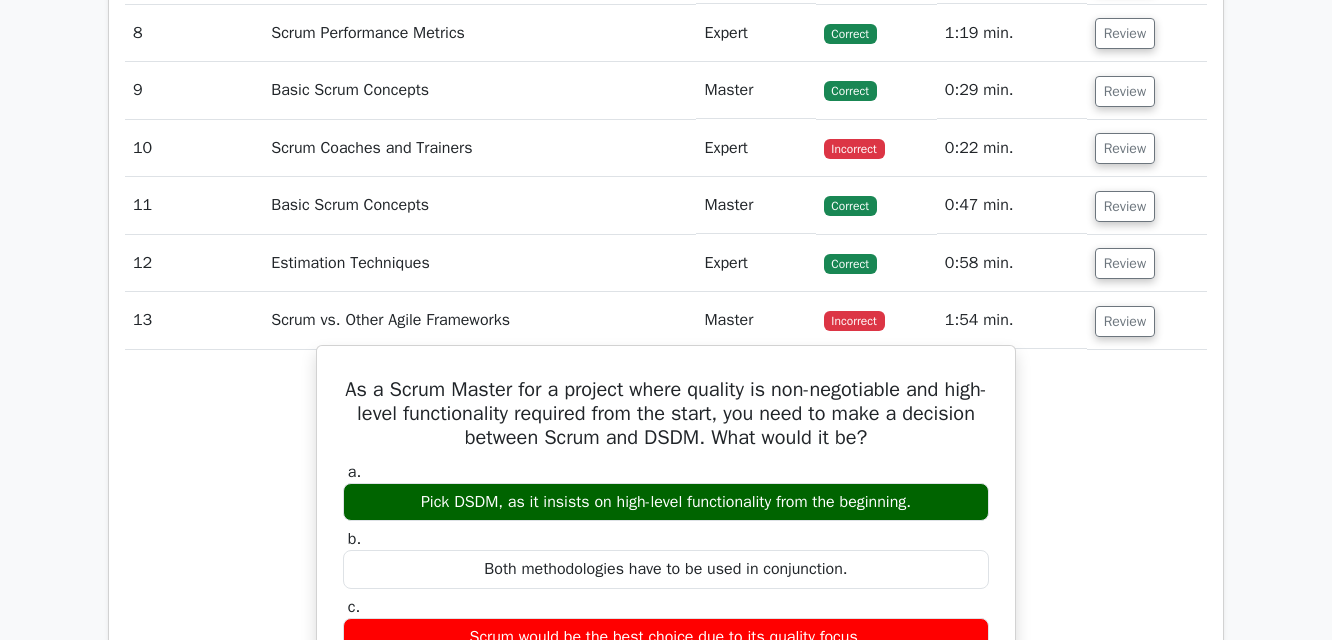 scroll, scrollTop: 2400, scrollLeft: 0, axis: vertical 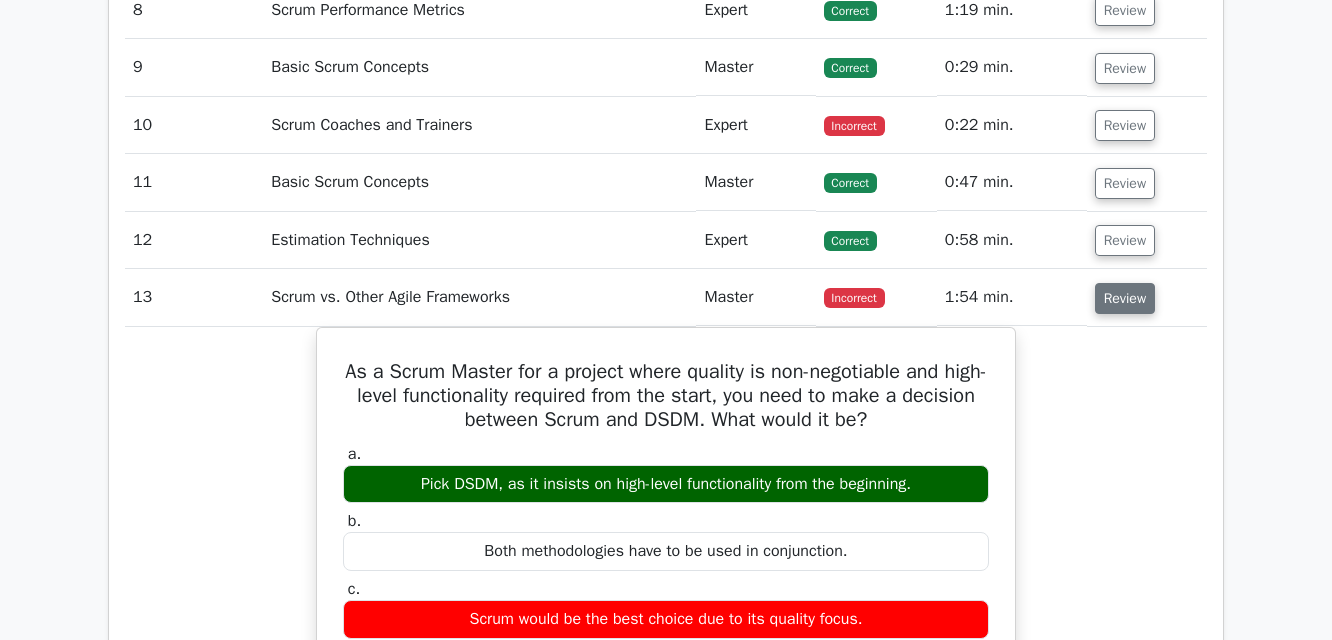 click on "Review" at bounding box center (1125, 298) 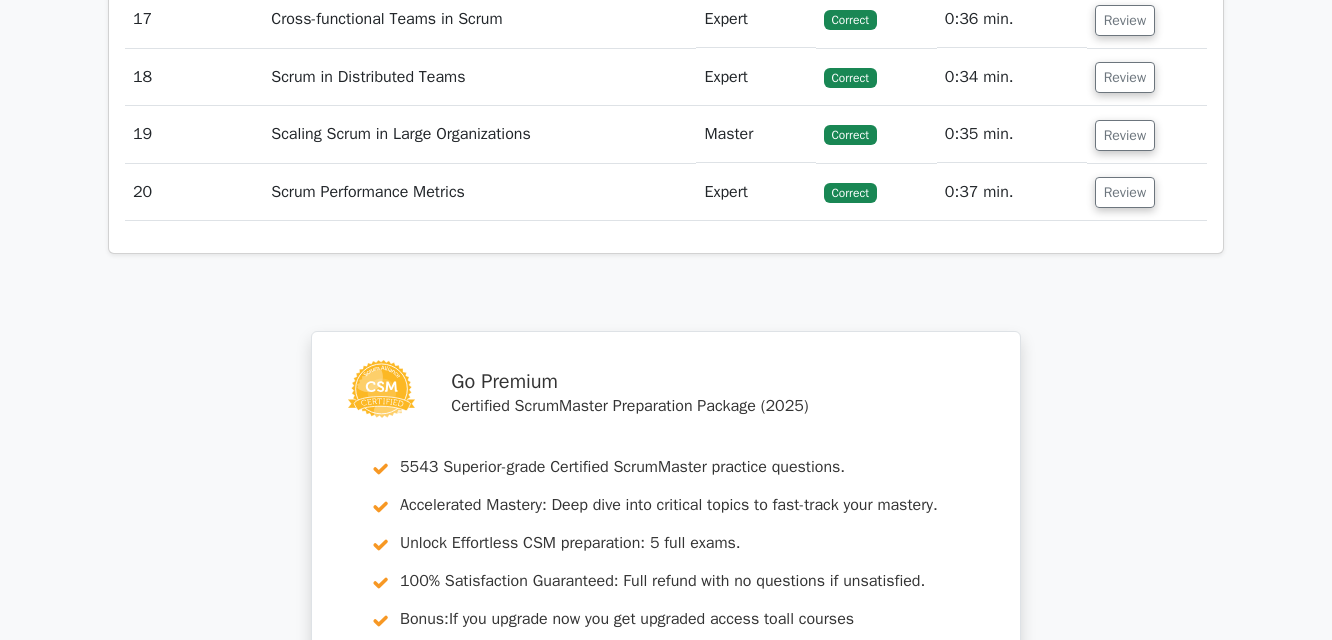 scroll, scrollTop: 2800, scrollLeft: 0, axis: vertical 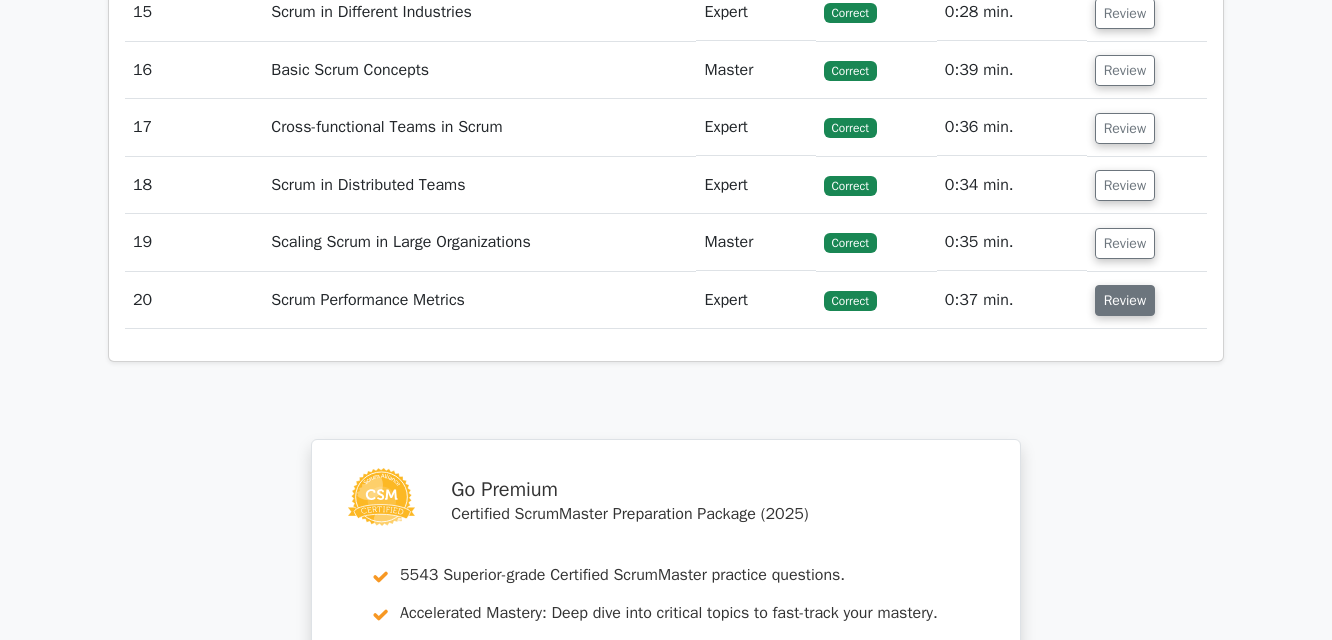 click on "Review" at bounding box center [1125, 300] 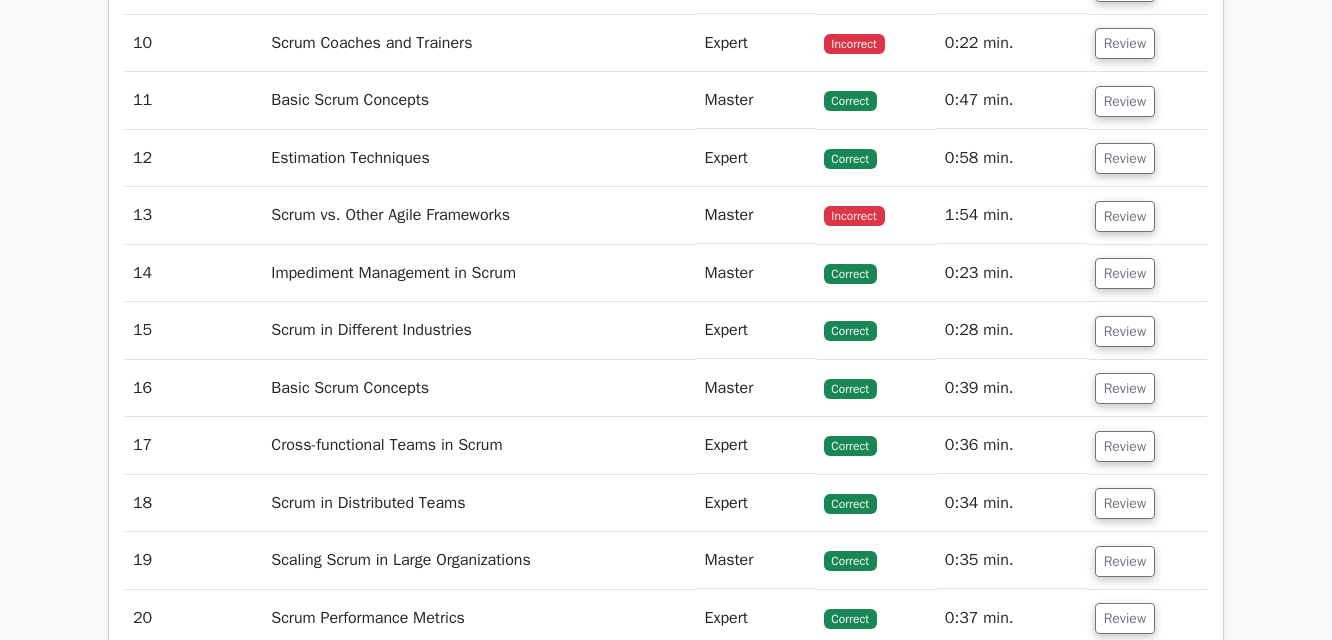 scroll, scrollTop: 2300, scrollLeft: 0, axis: vertical 